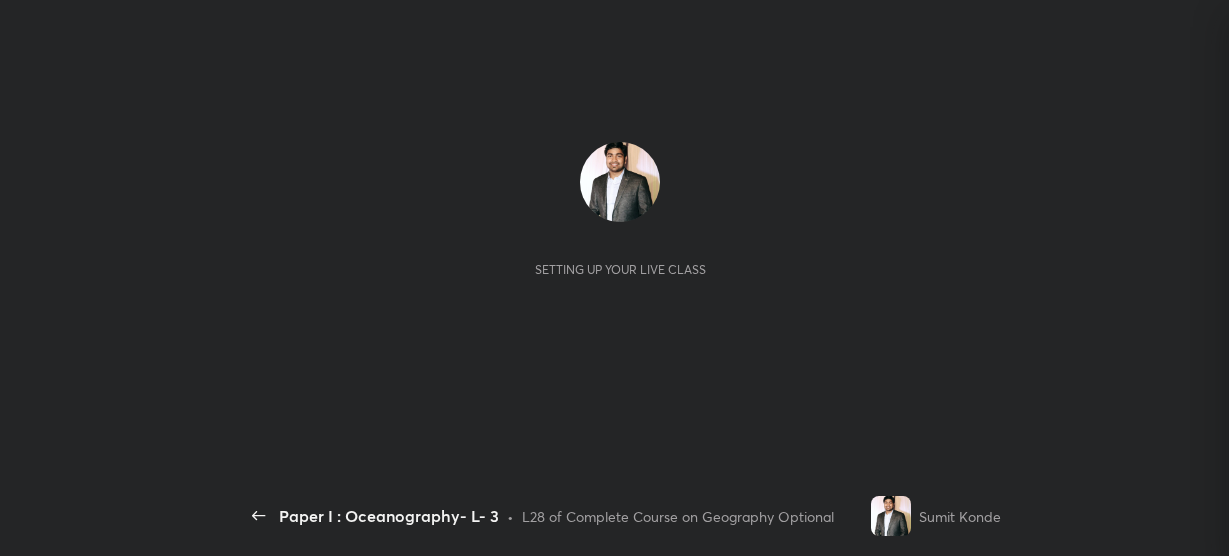 scroll, scrollTop: 0, scrollLeft: 0, axis: both 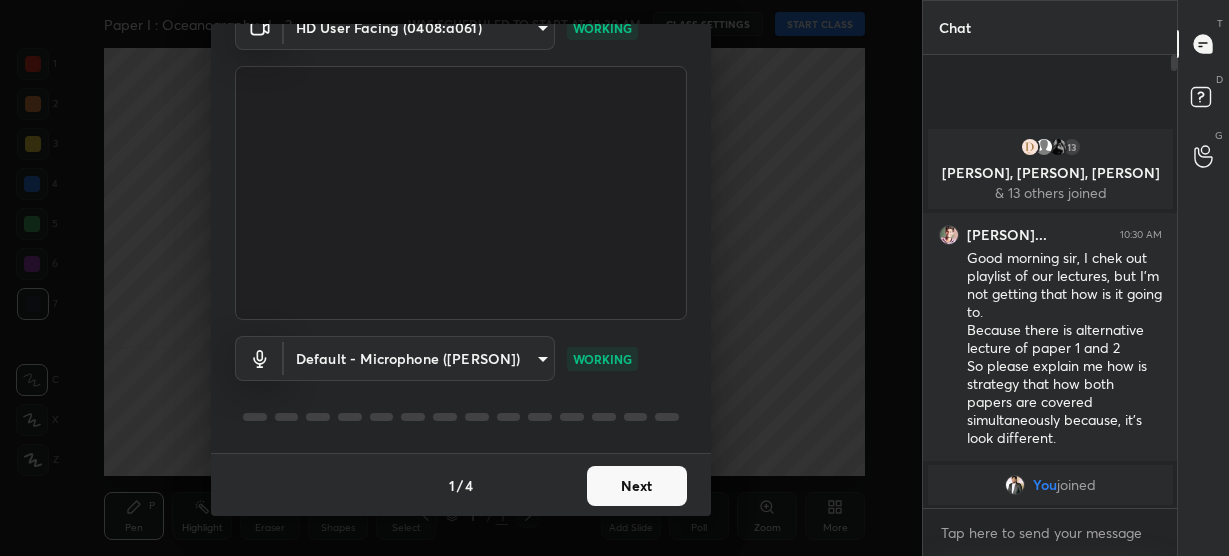 click on "Next" at bounding box center [637, 486] 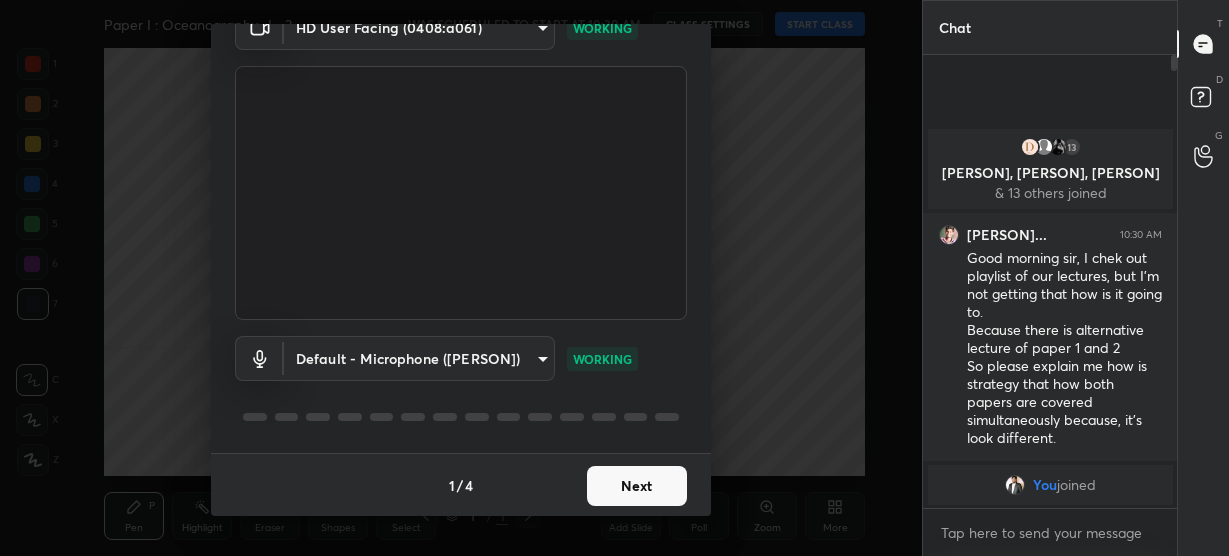 scroll, scrollTop: 22, scrollLeft: 0, axis: vertical 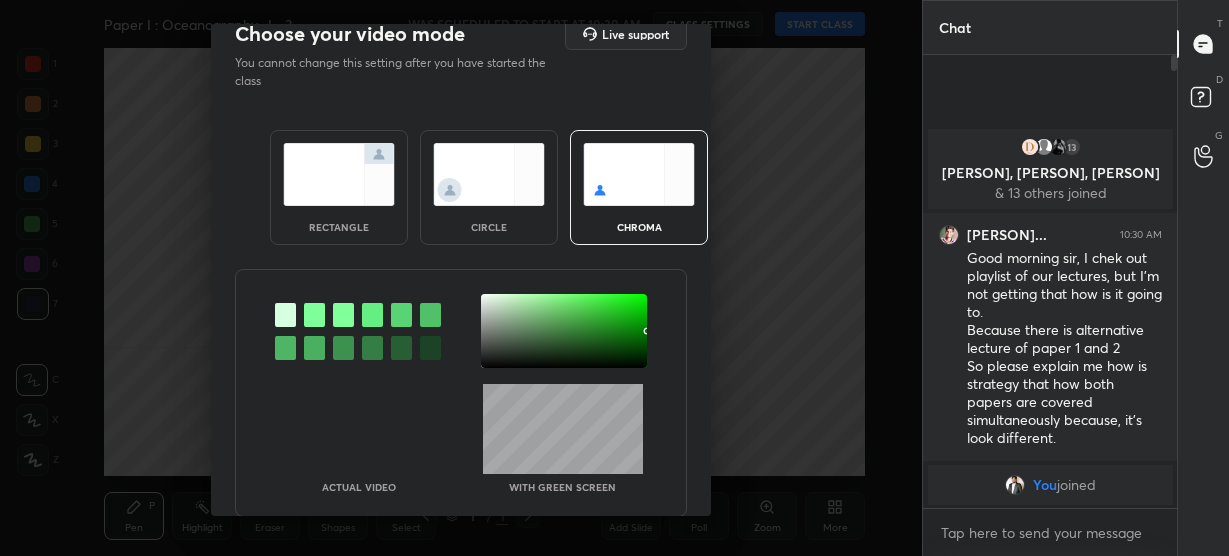 click at bounding box center (314, 315) 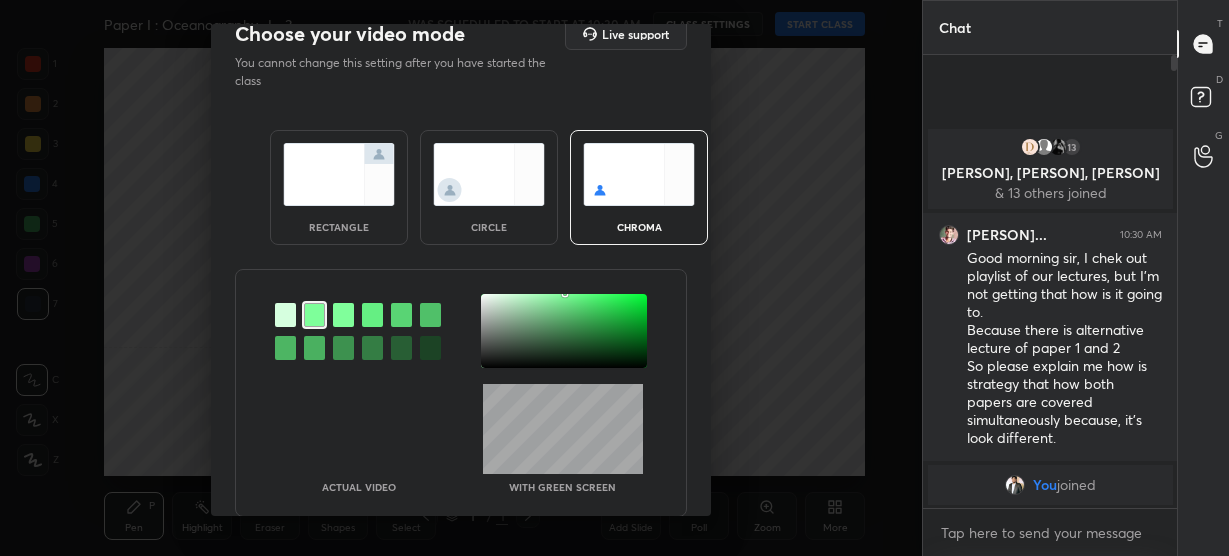 click at bounding box center (564, 331) 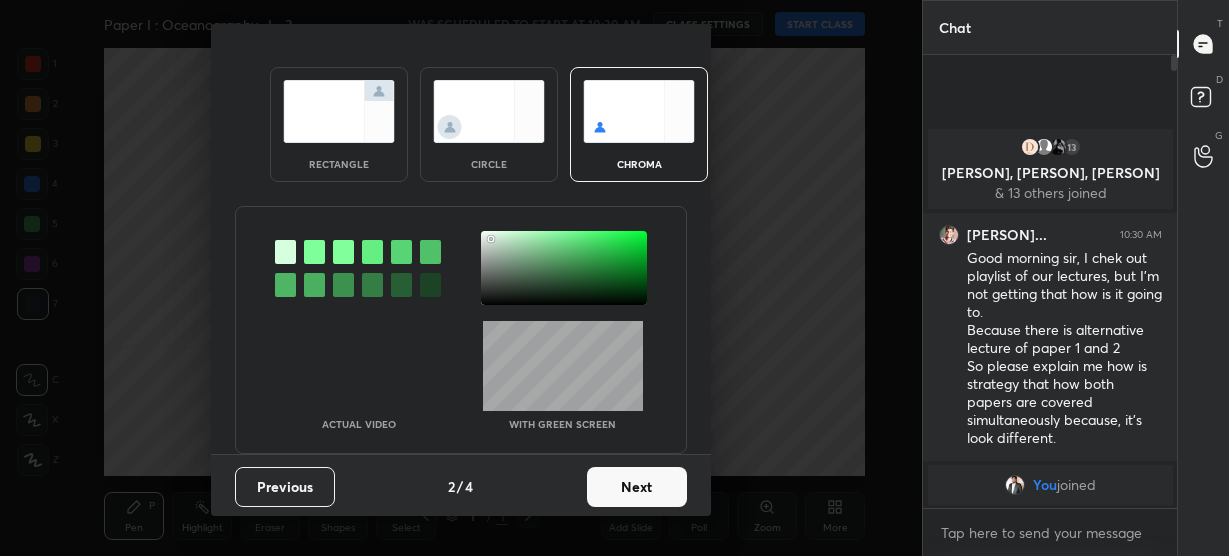 click on "Next" at bounding box center (637, 487) 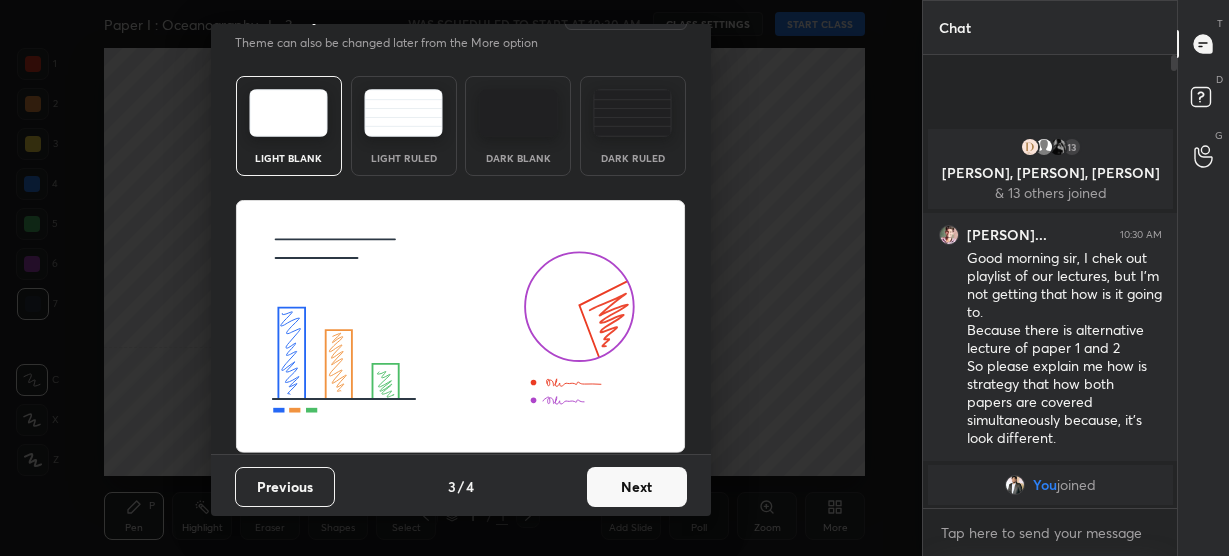 click on "Next" at bounding box center (637, 487) 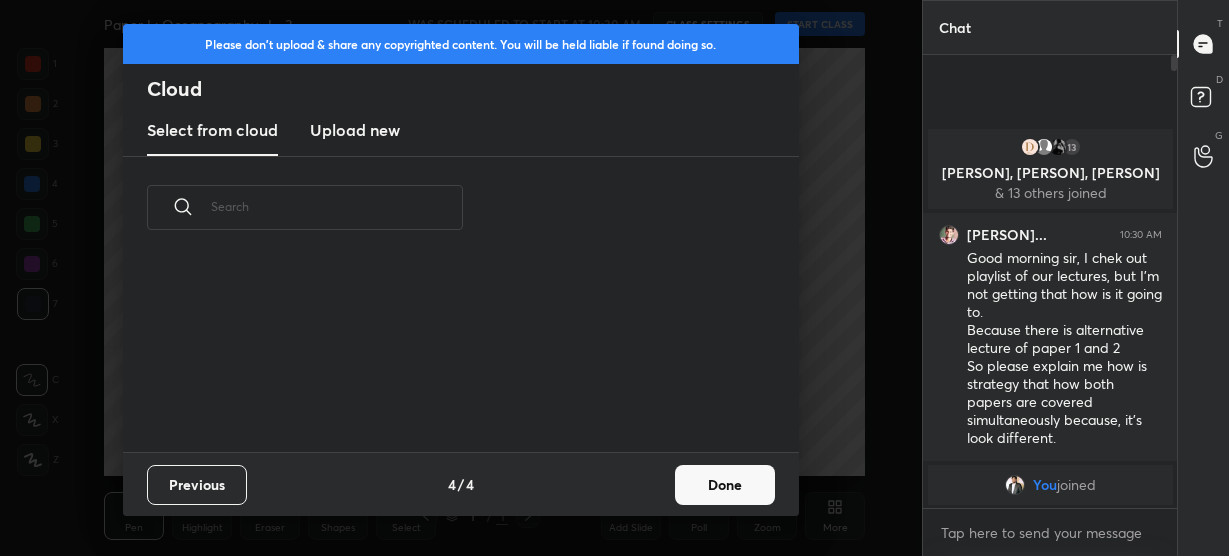 scroll, scrollTop: 0, scrollLeft: 0, axis: both 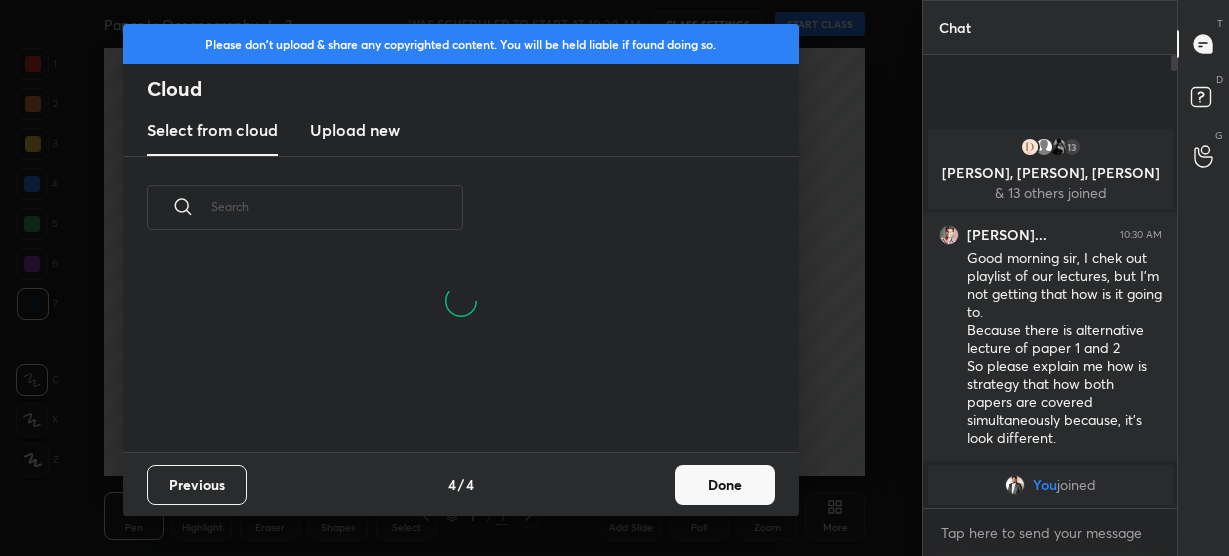 click on "Upload new" at bounding box center (355, 130) 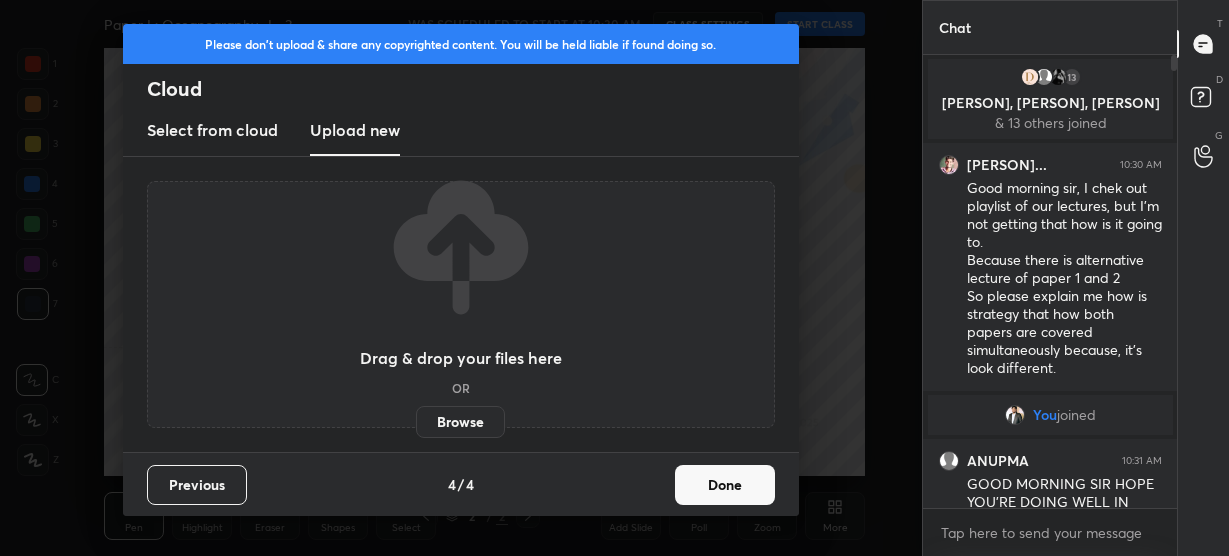 click on "Browse" at bounding box center [460, 422] 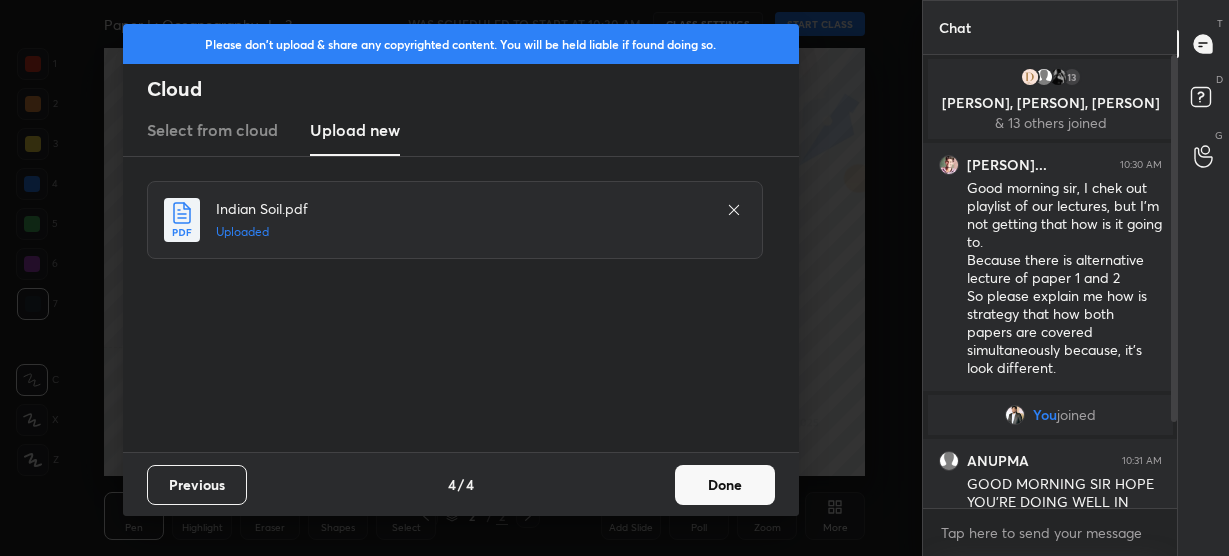 click on "Done" at bounding box center [725, 485] 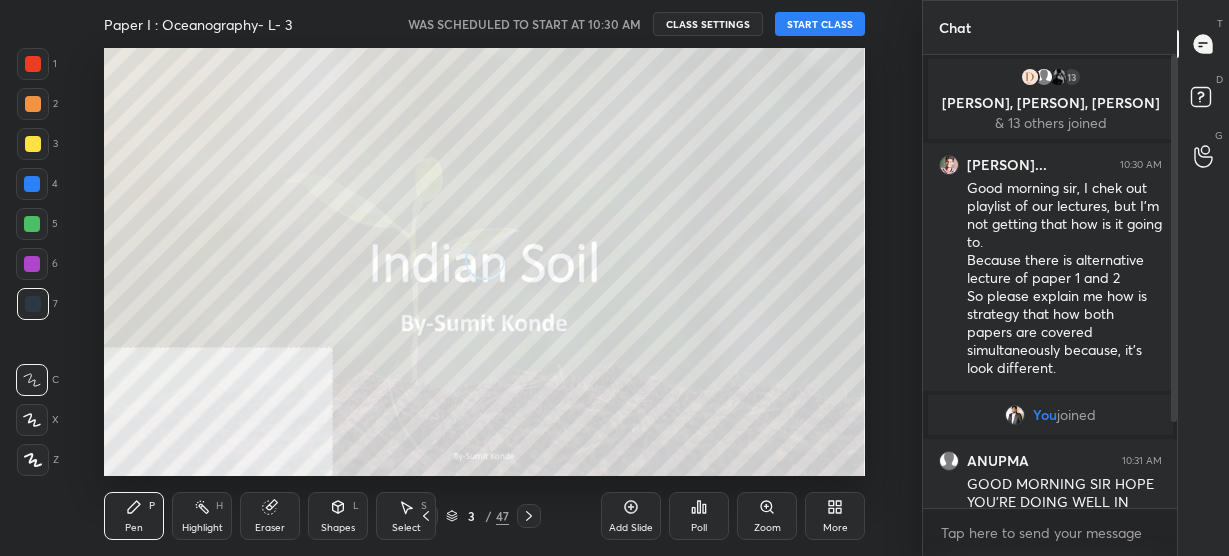 click 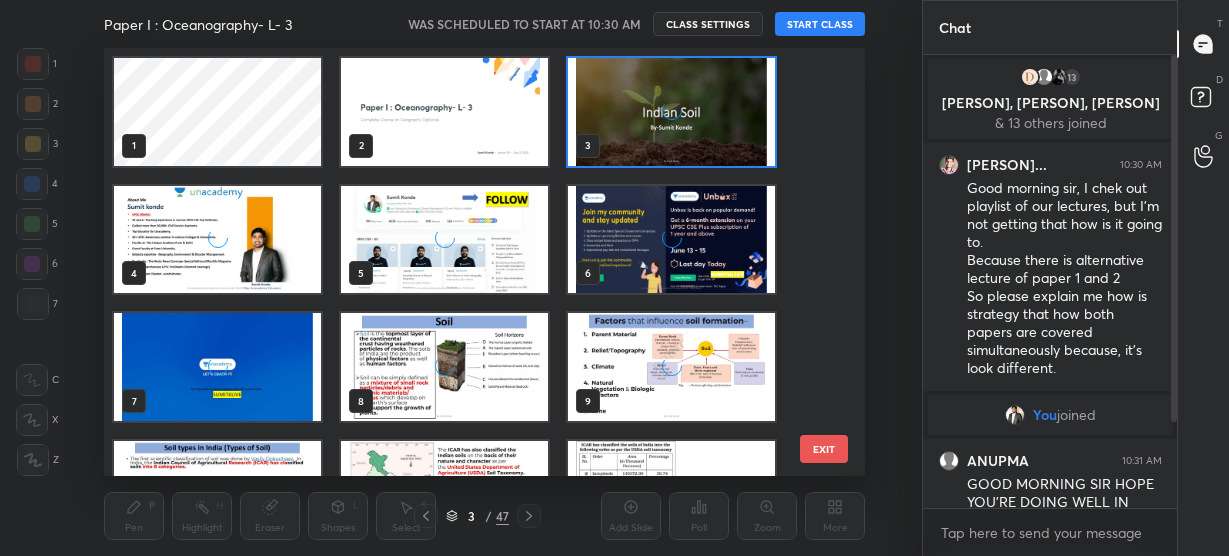 scroll, scrollTop: 6, scrollLeft: 10, axis: both 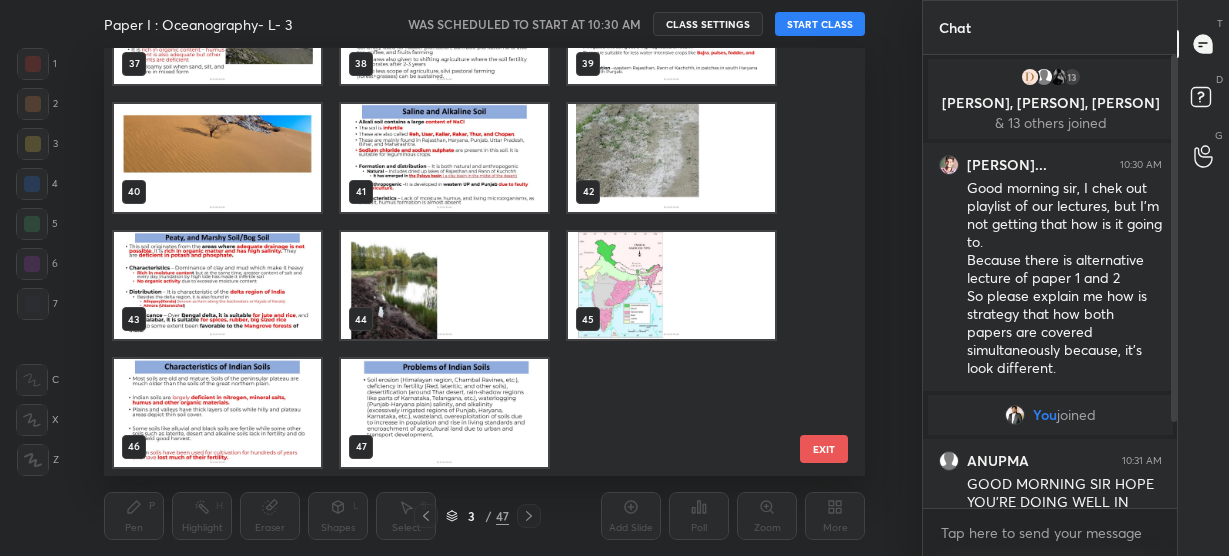 click at bounding box center [444, 413] 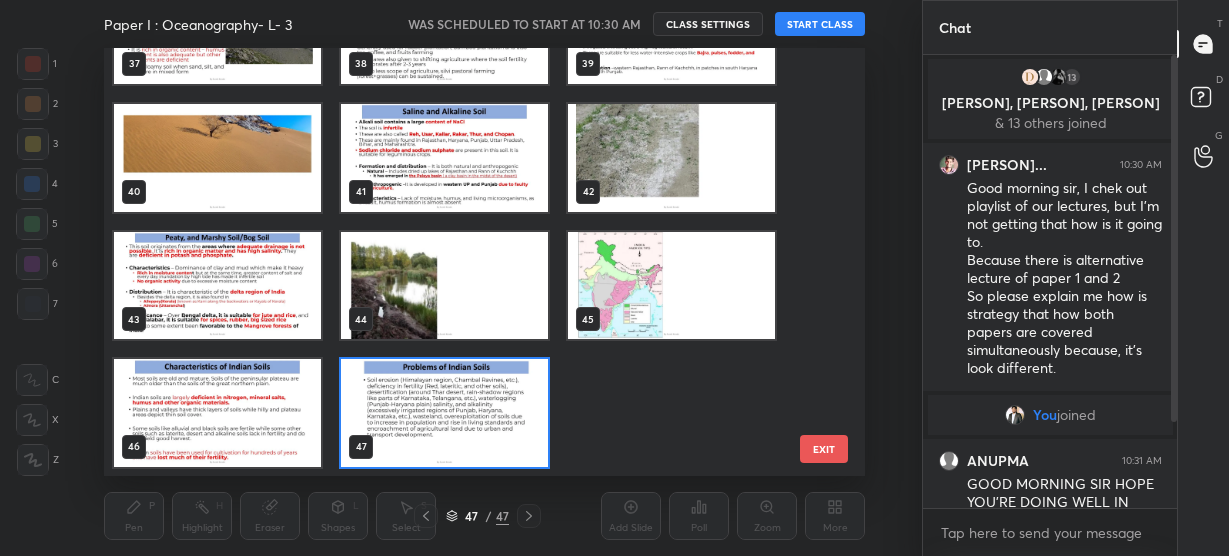 click at bounding box center [444, 413] 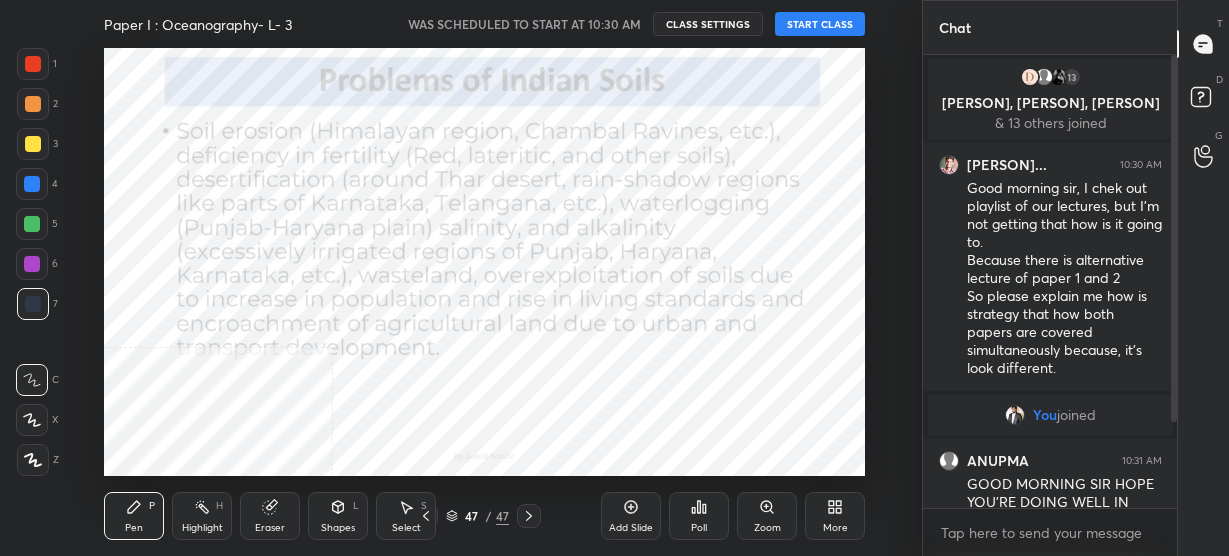 click on "More" at bounding box center (835, 516) 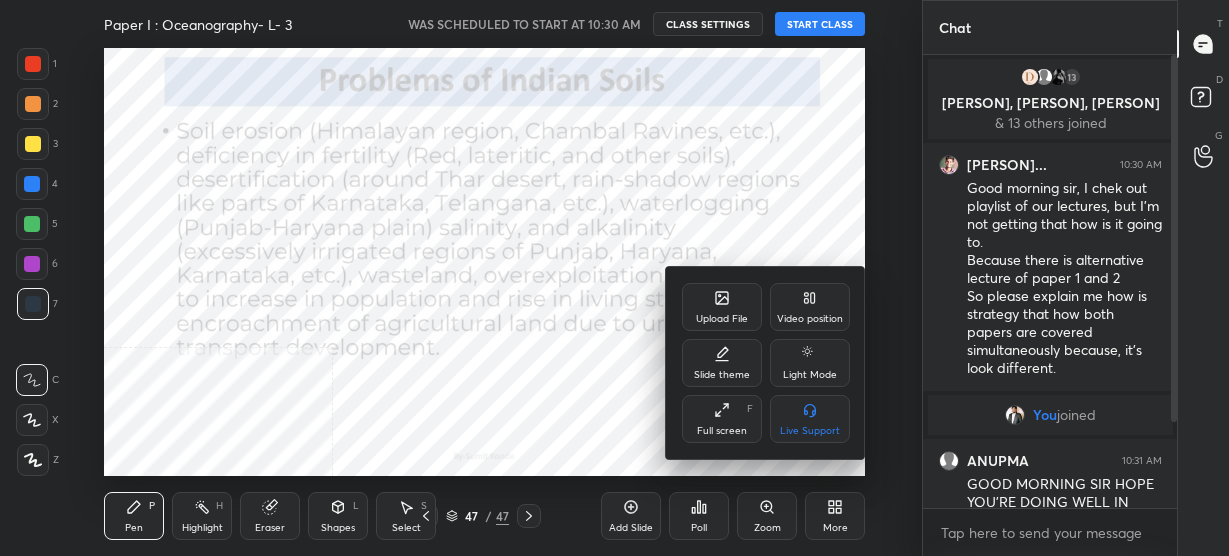 click 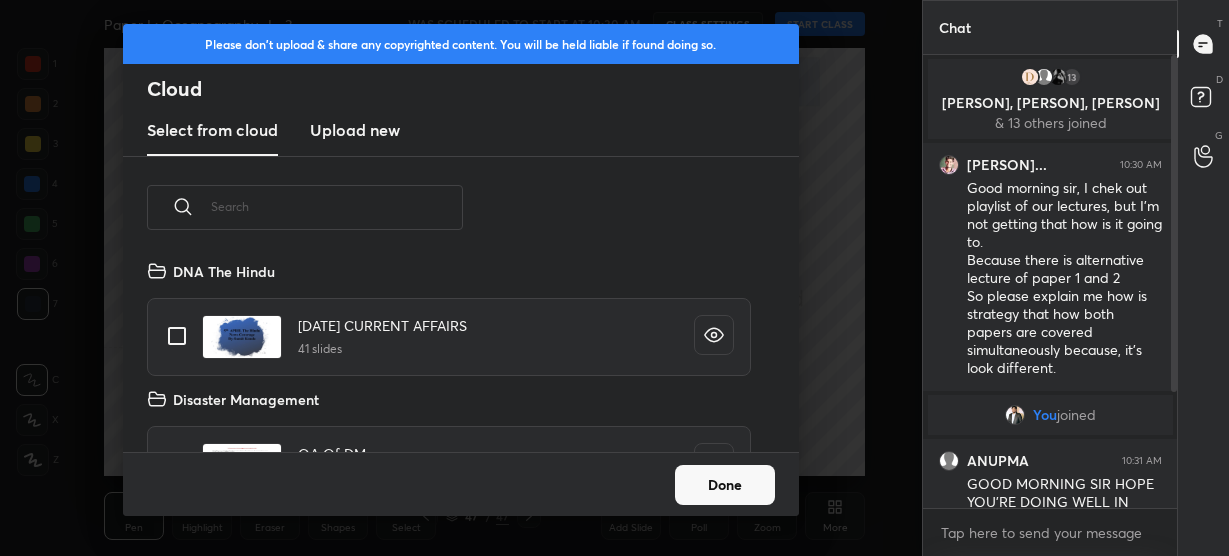 scroll, scrollTop: 7, scrollLeft: 10, axis: both 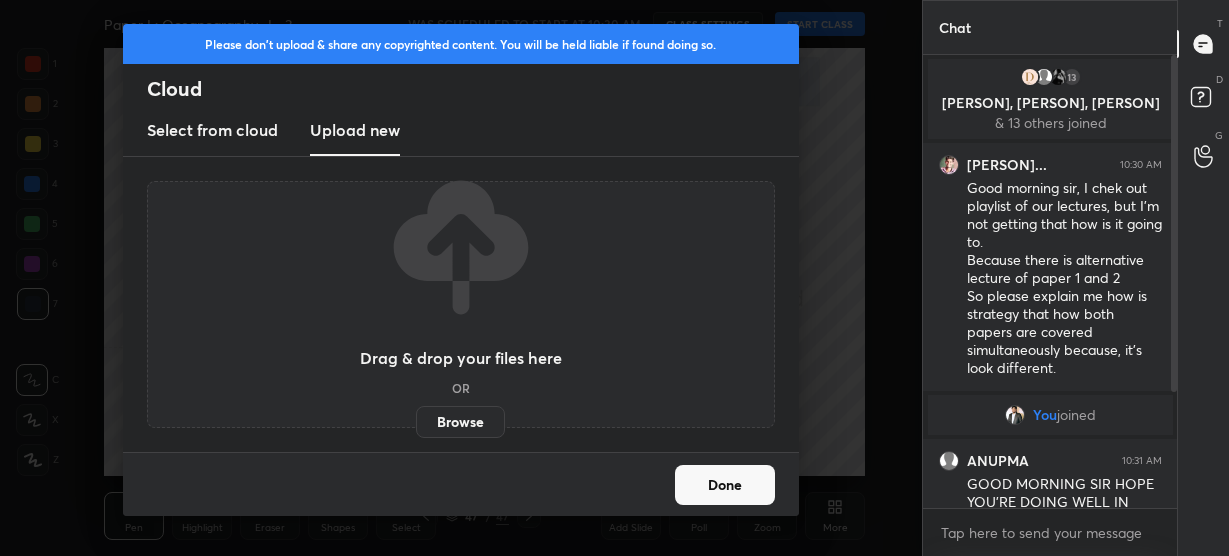 click on "Browse" at bounding box center (460, 422) 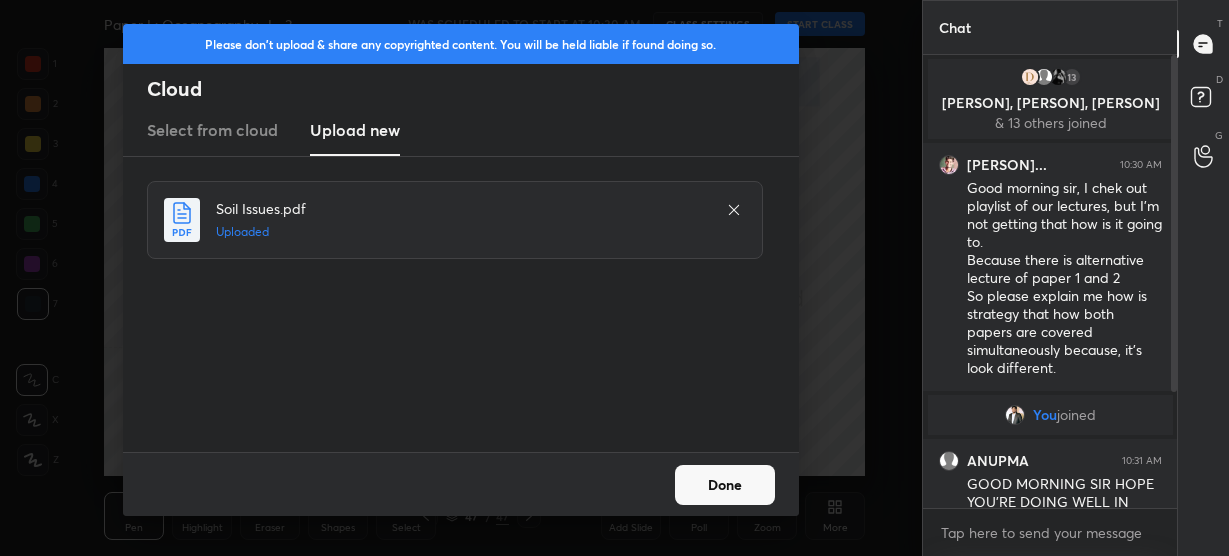 click on "Done" at bounding box center [725, 485] 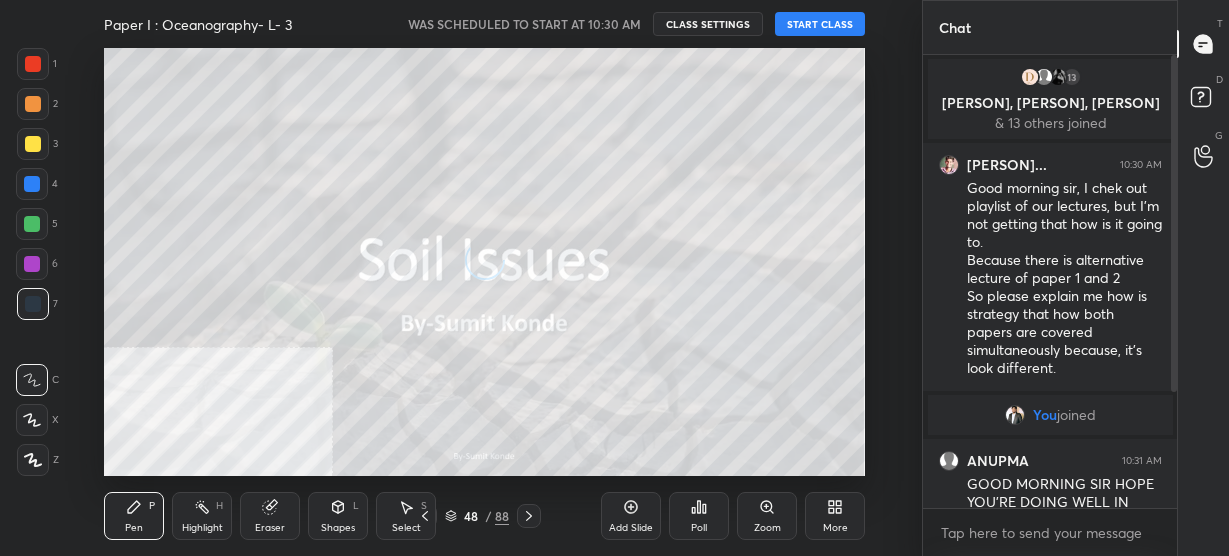 click 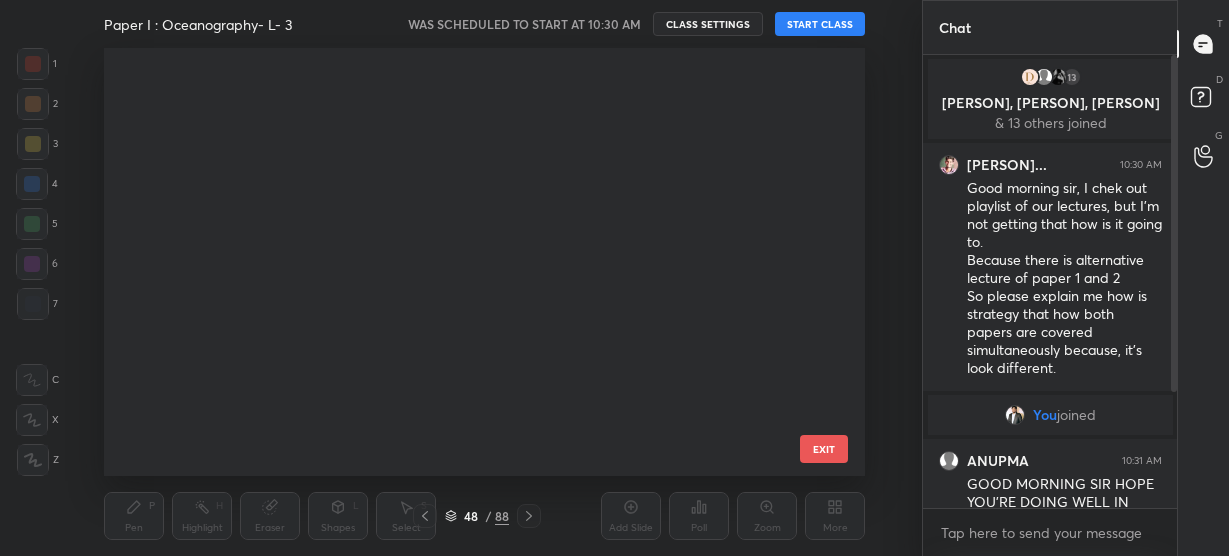 scroll, scrollTop: 1614, scrollLeft: 0, axis: vertical 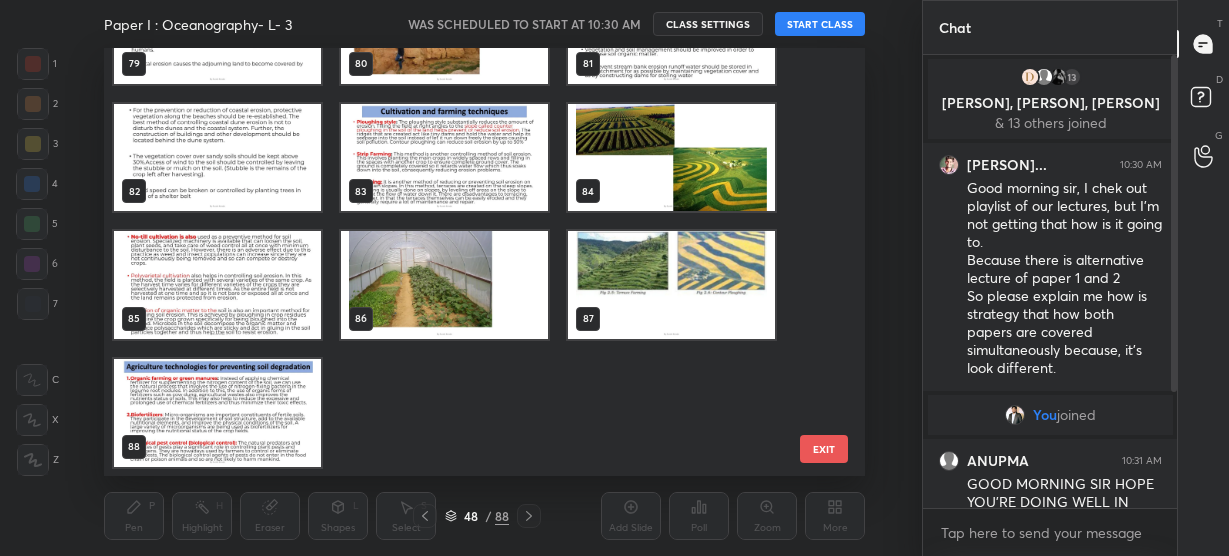 click at bounding box center [217, 413] 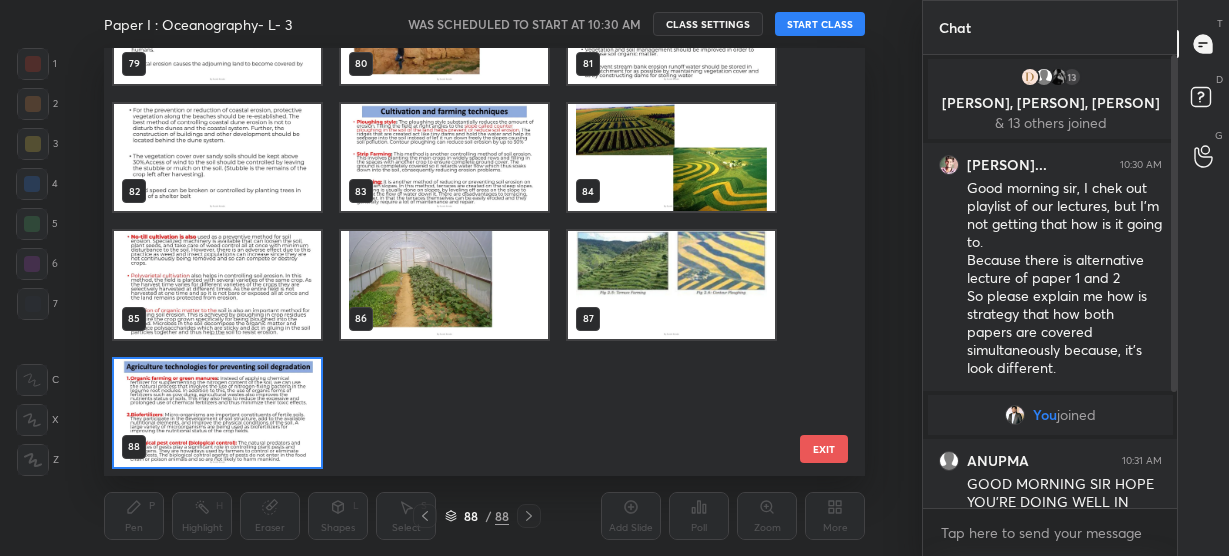 click at bounding box center (217, 413) 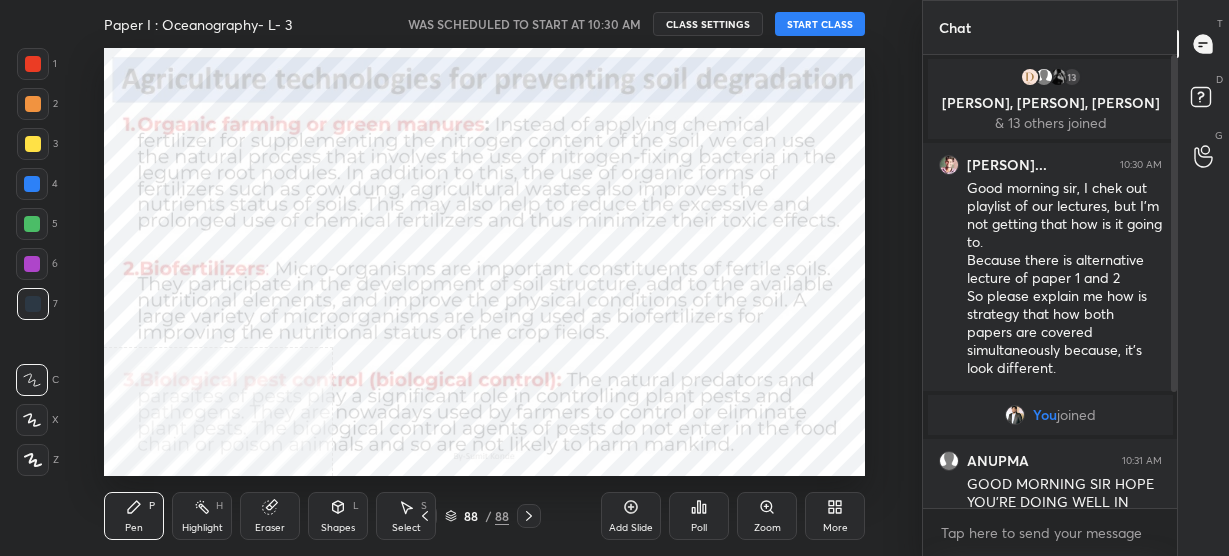 click at bounding box center (217, 413) 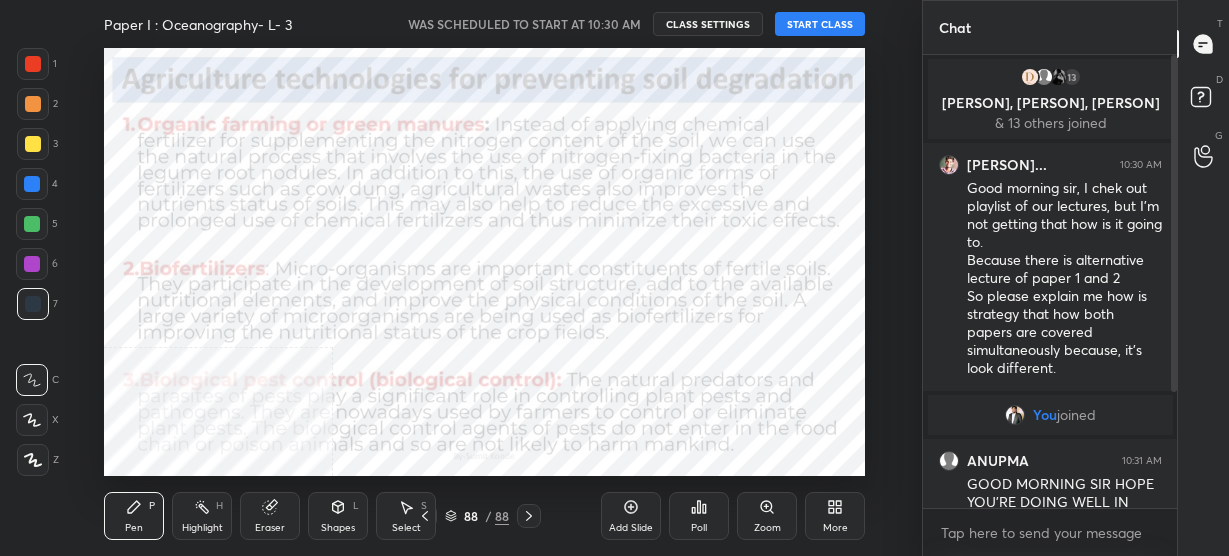 click on "More" at bounding box center [835, 516] 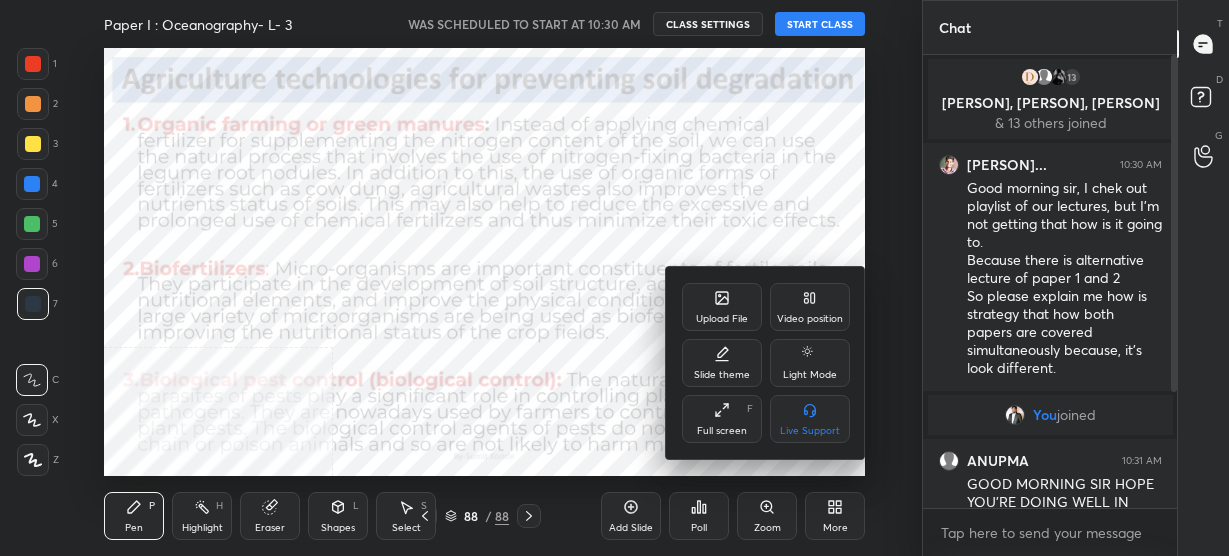 click on "Upload File" at bounding box center (722, 307) 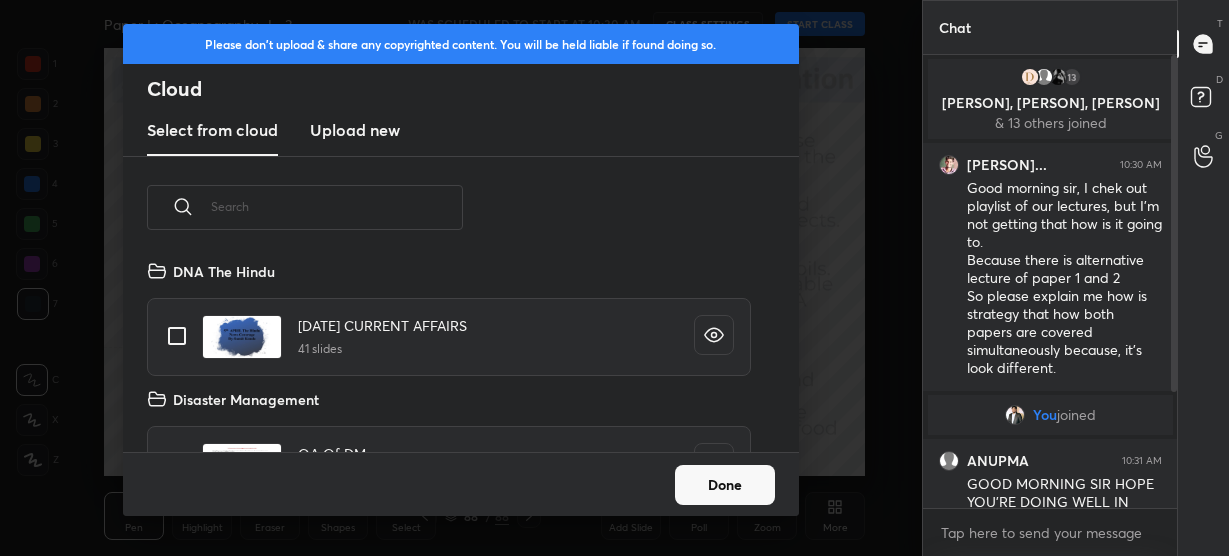 scroll, scrollTop: 7, scrollLeft: 10, axis: both 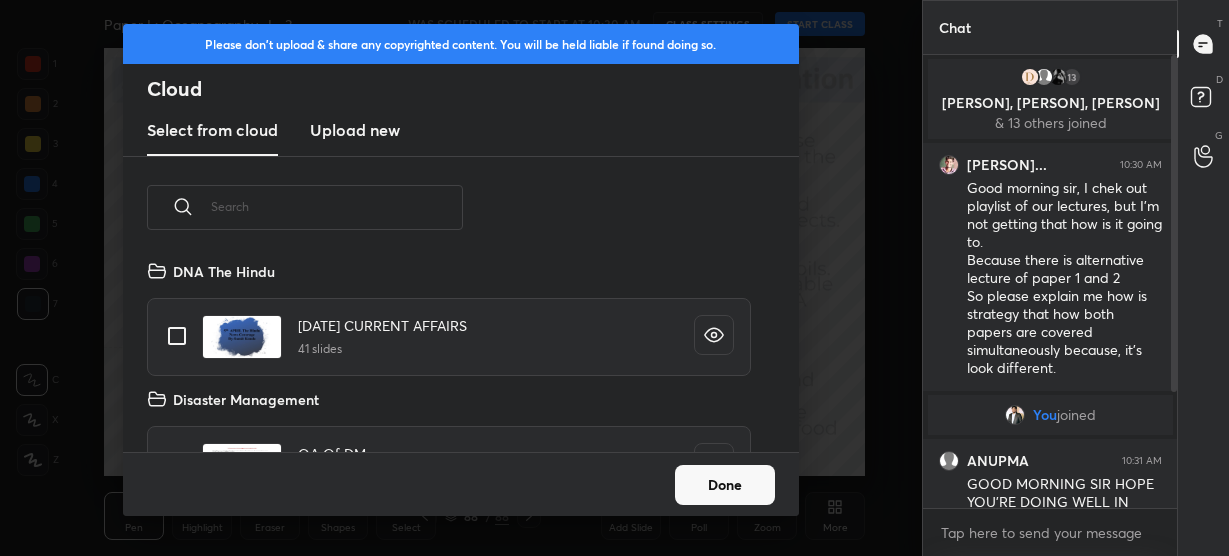 click on "Select from cloud Upload new" at bounding box center (461, 131) 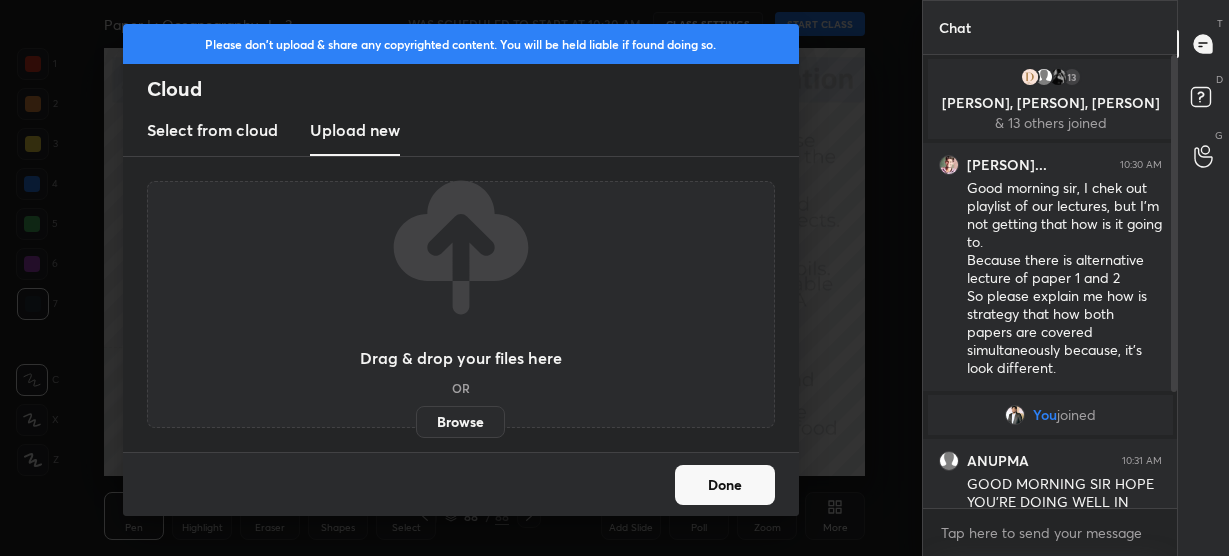 click on "Browse" at bounding box center (460, 422) 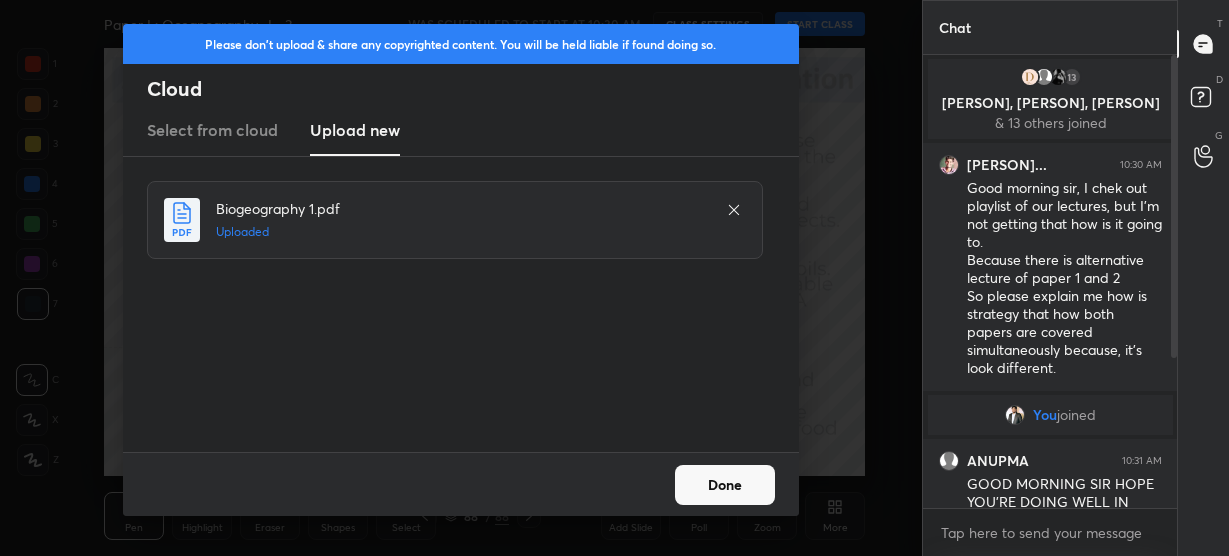 click on "Done" at bounding box center [725, 485] 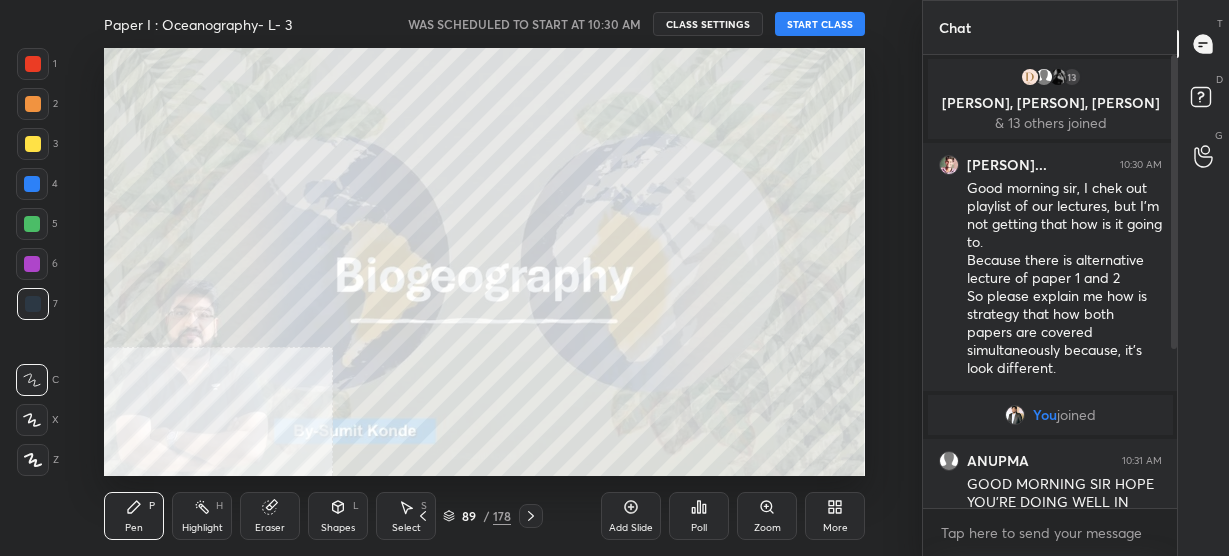 click 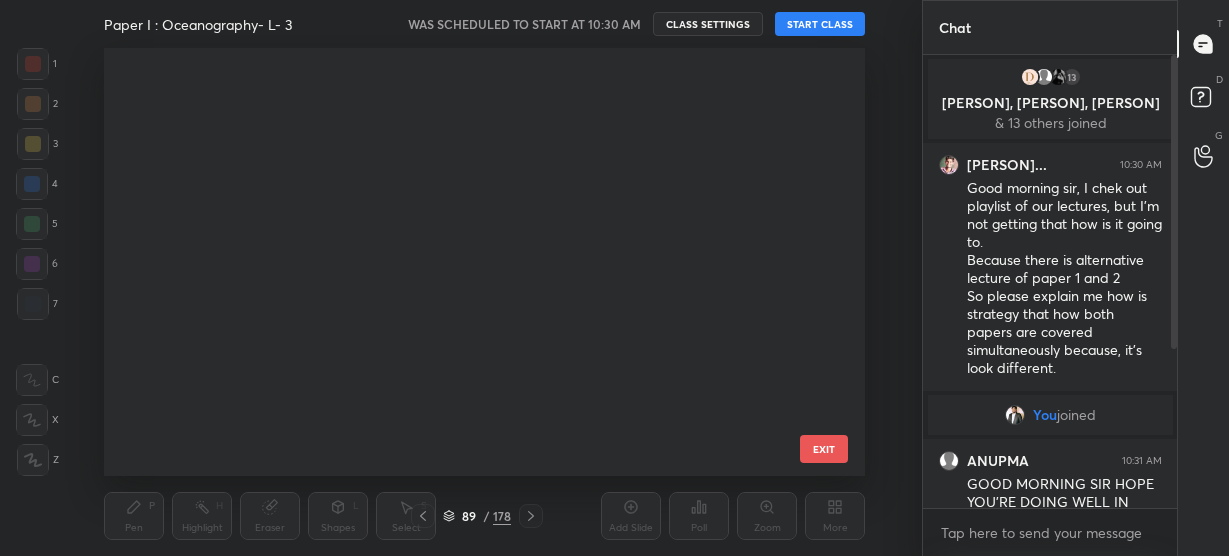 scroll, scrollTop: 3402, scrollLeft: 0, axis: vertical 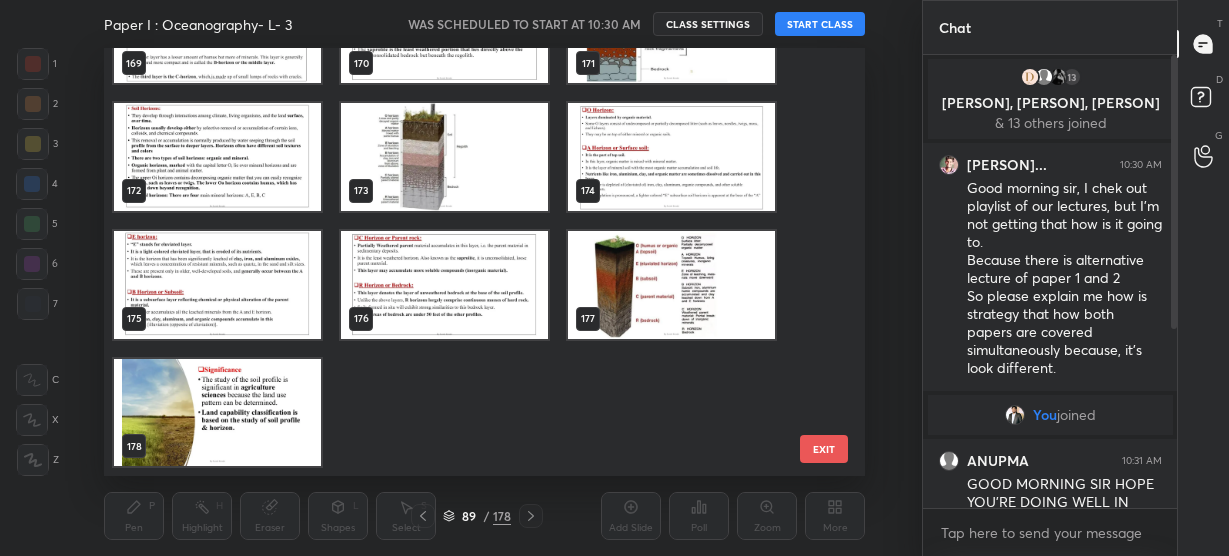 click at bounding box center (217, 412) 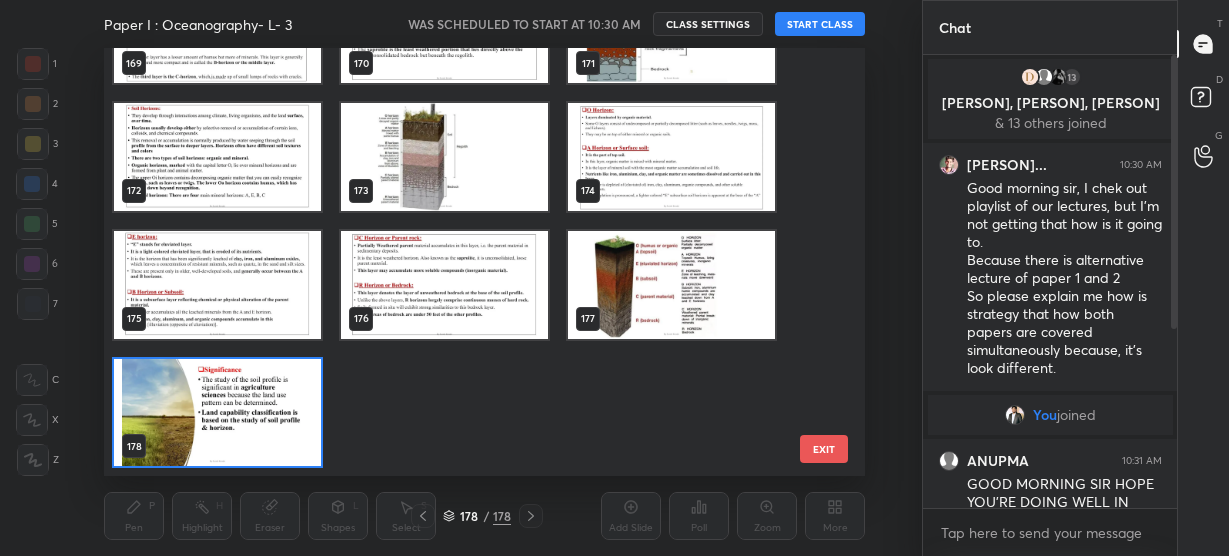 click at bounding box center (217, 412) 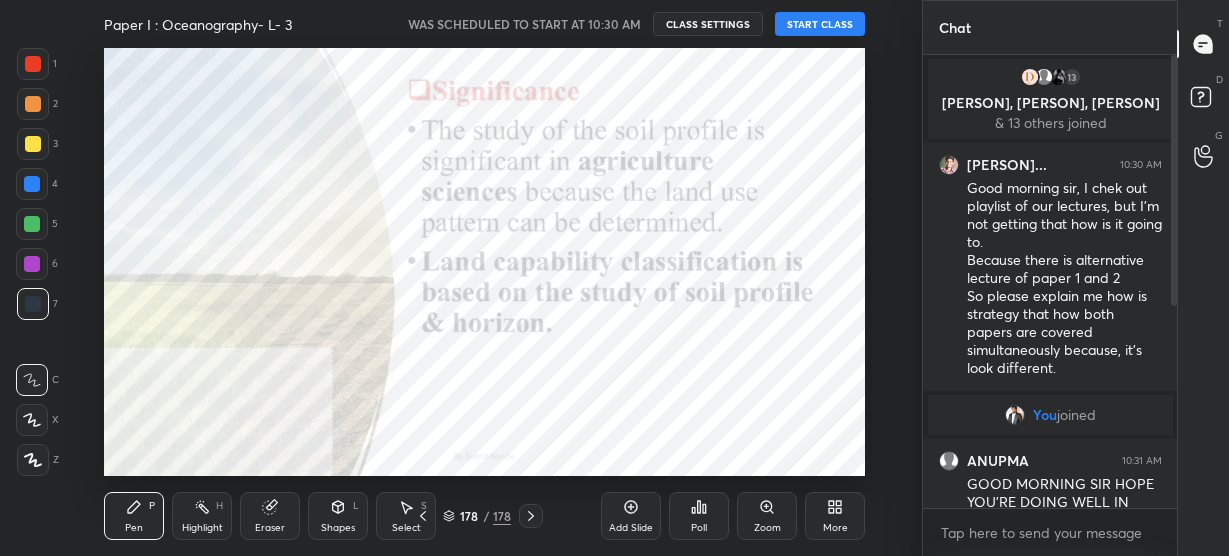 click on "More" at bounding box center [835, 528] 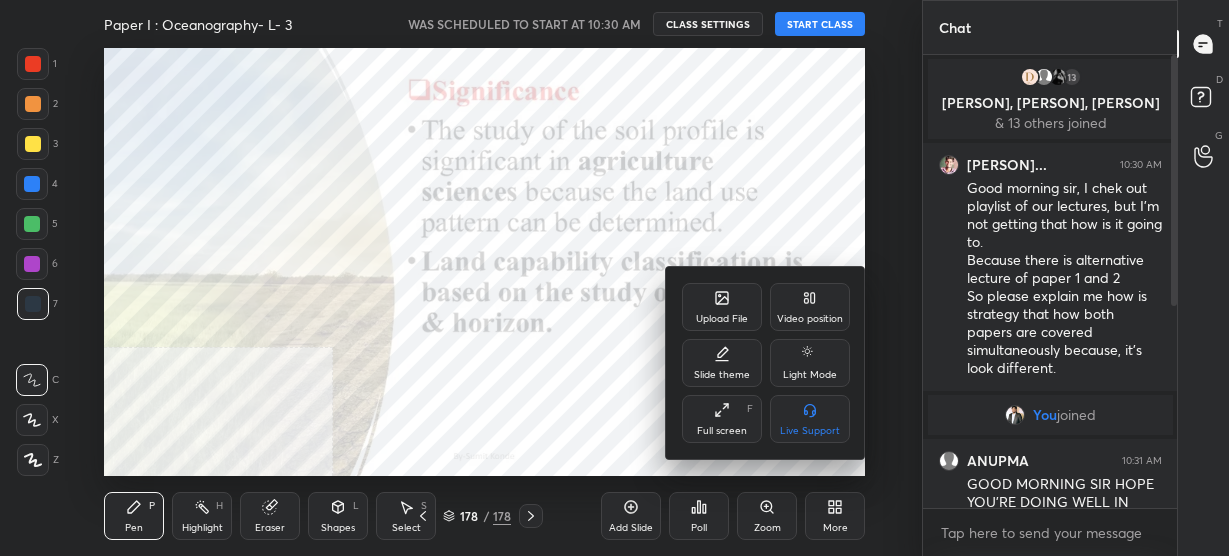click on "Upload File" at bounding box center [722, 319] 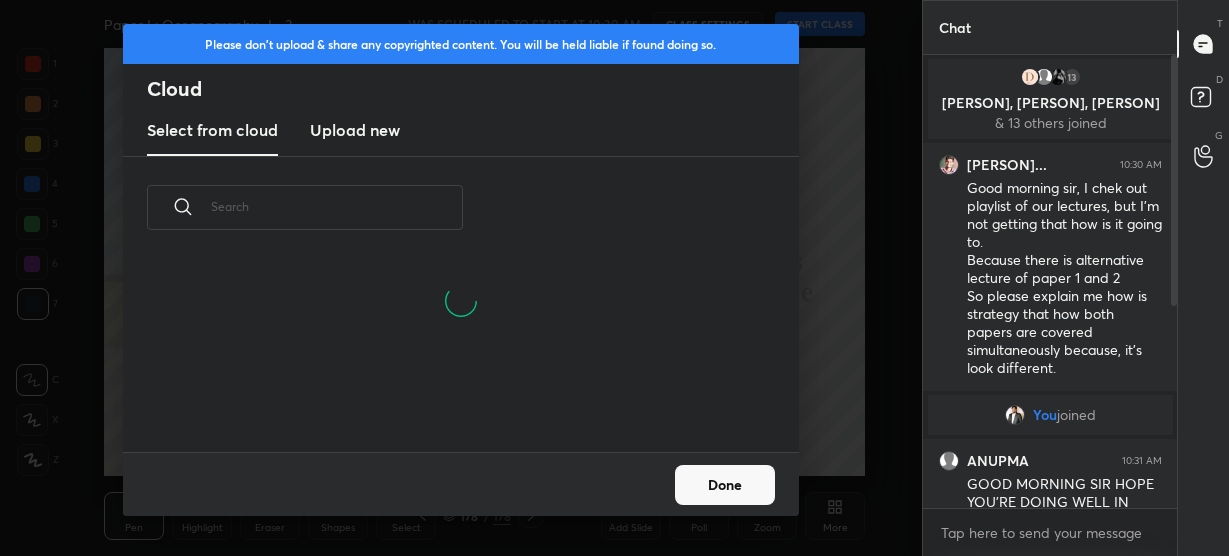 click on "Upload new" at bounding box center (355, 130) 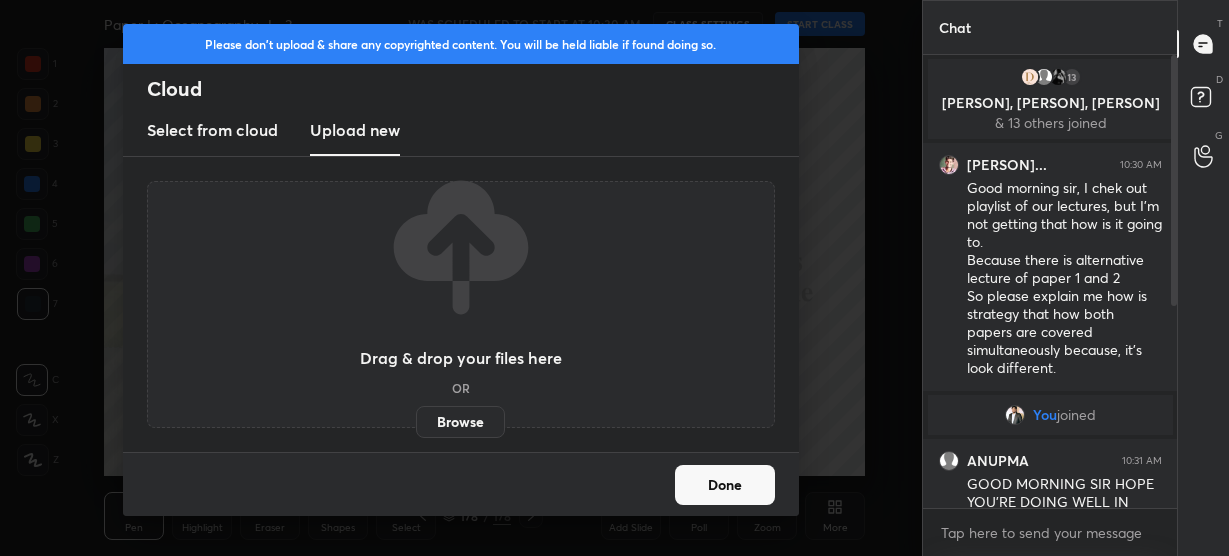 click on "Browse" at bounding box center [460, 422] 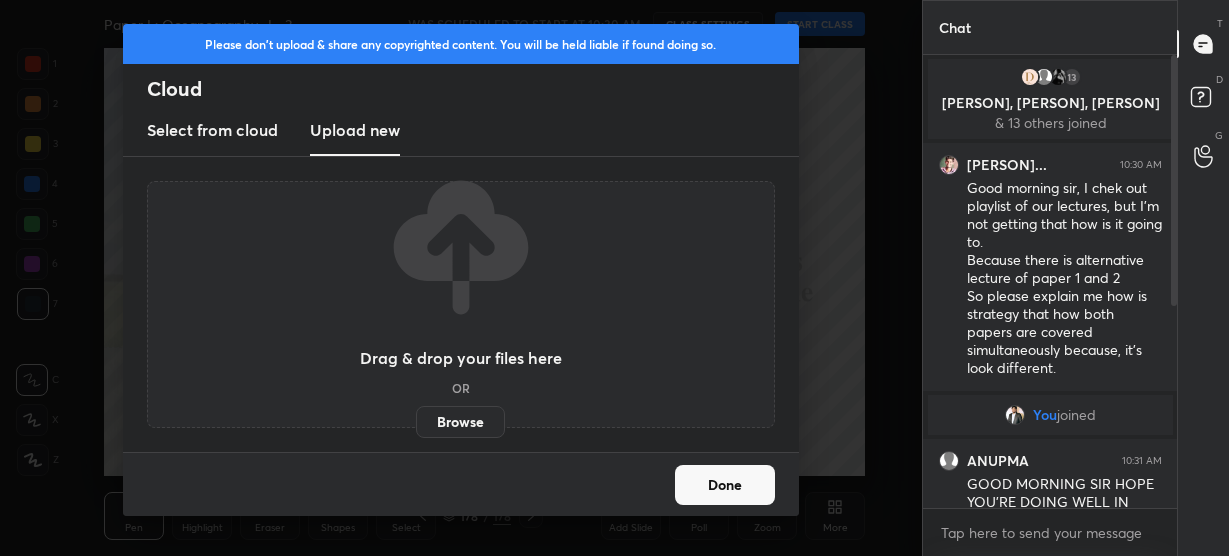 click on "Browse" at bounding box center [416, 422] 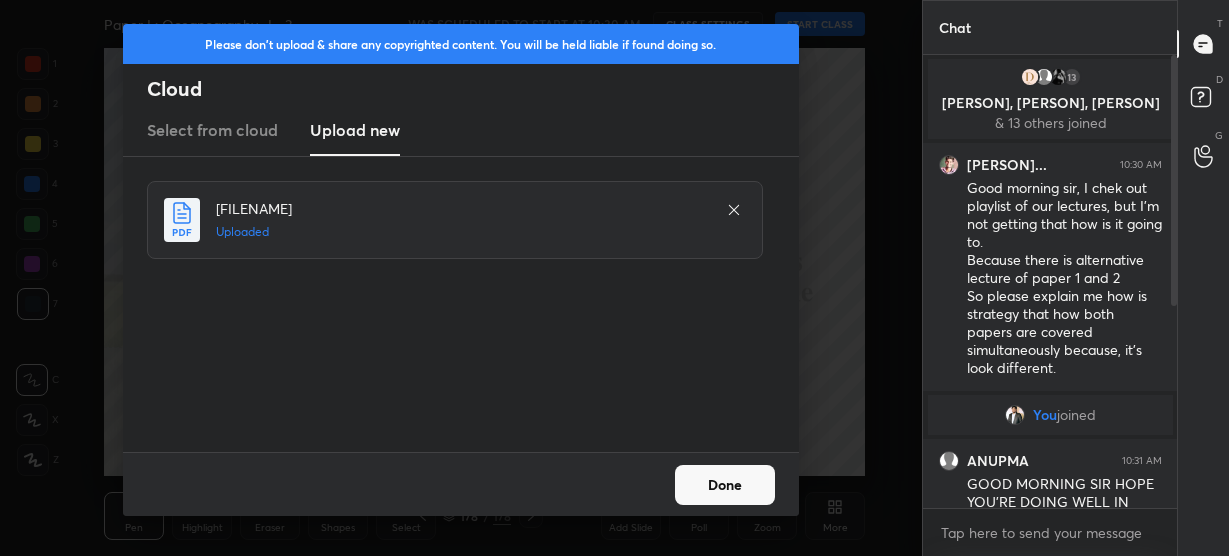 click on "Done" at bounding box center (725, 485) 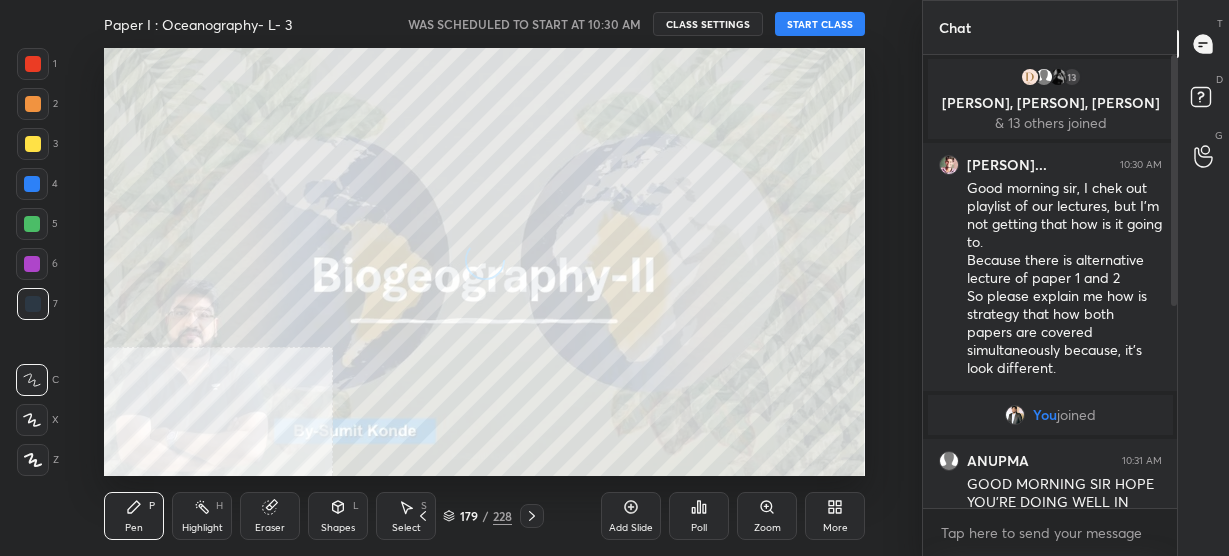 click 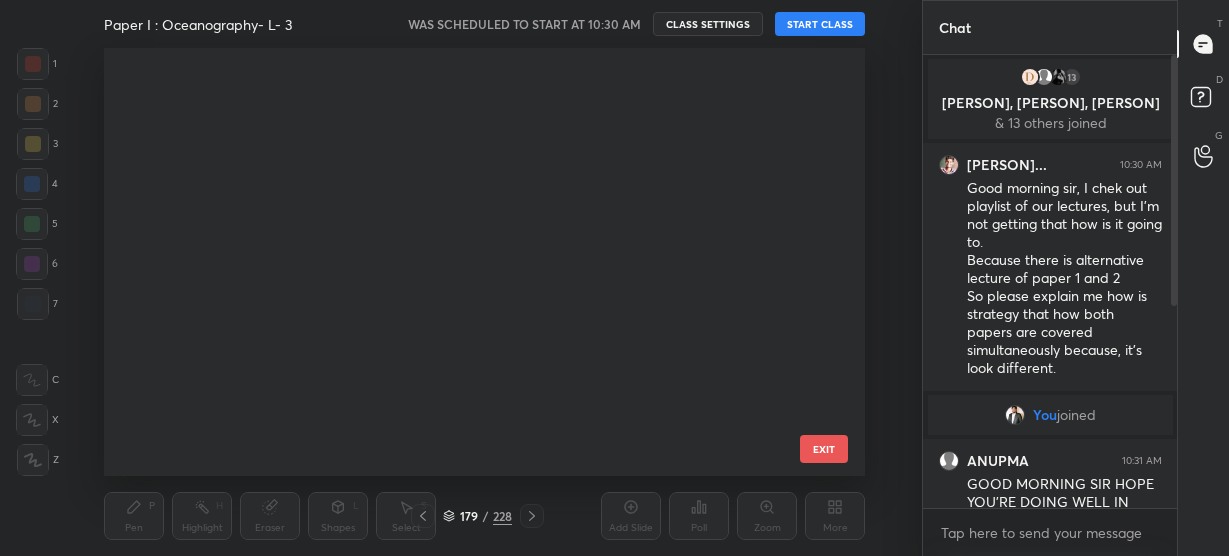 scroll, scrollTop: 7233, scrollLeft: 0, axis: vertical 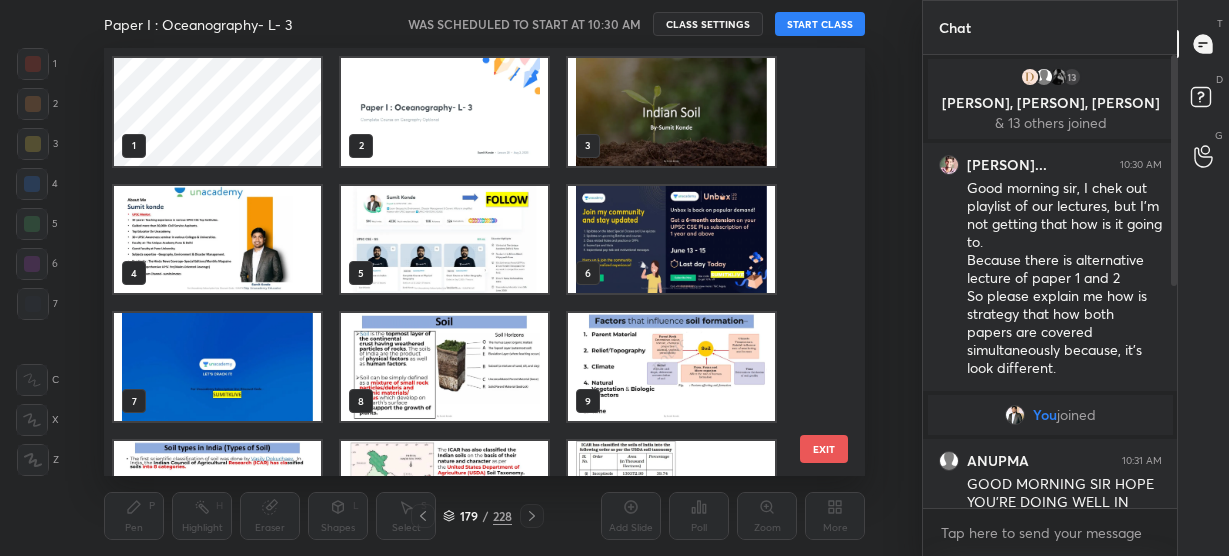click at bounding box center (671, 112) 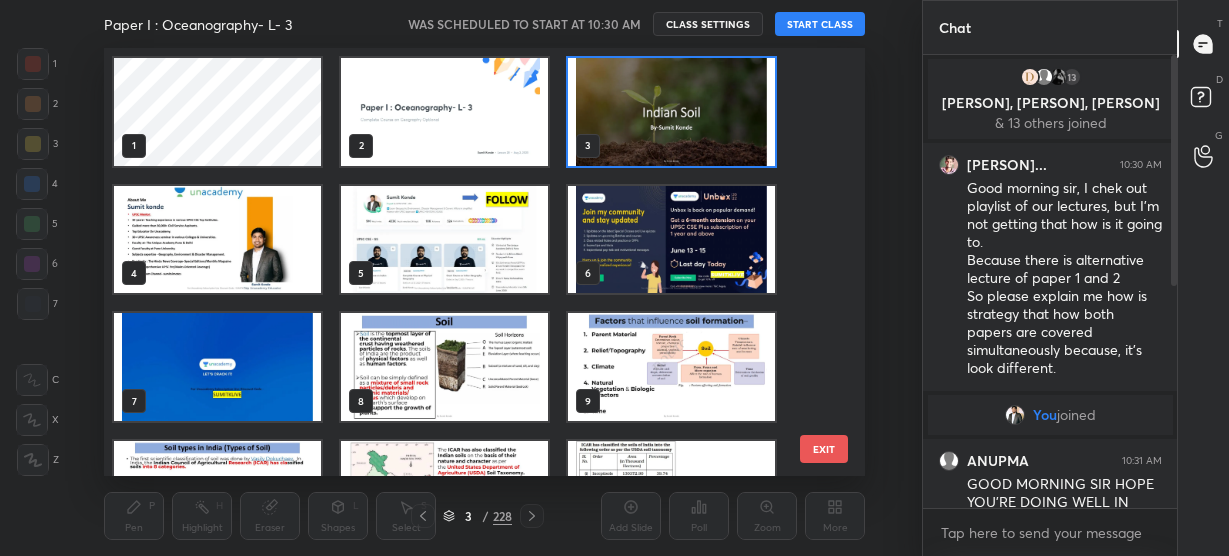 click at bounding box center (671, 112) 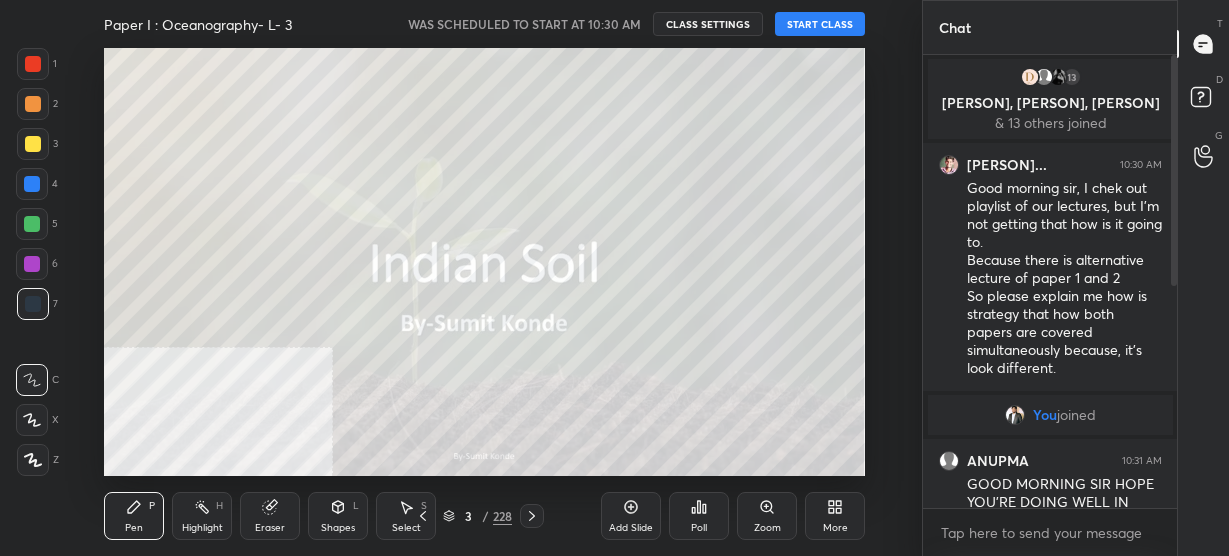 click on "START CLASS" at bounding box center [820, 24] 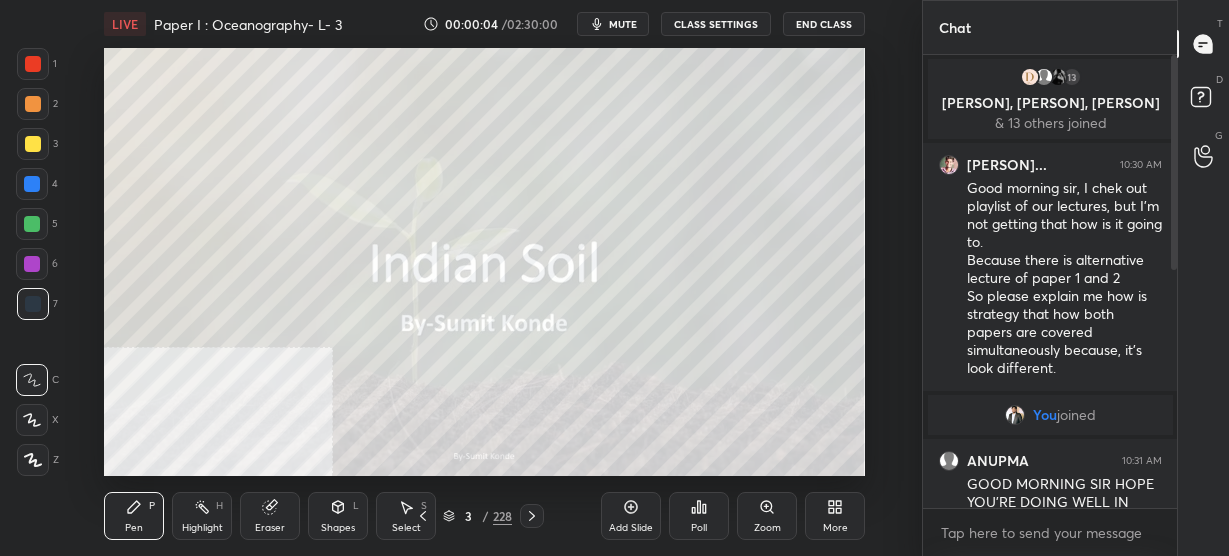 click on "More" at bounding box center [835, 516] 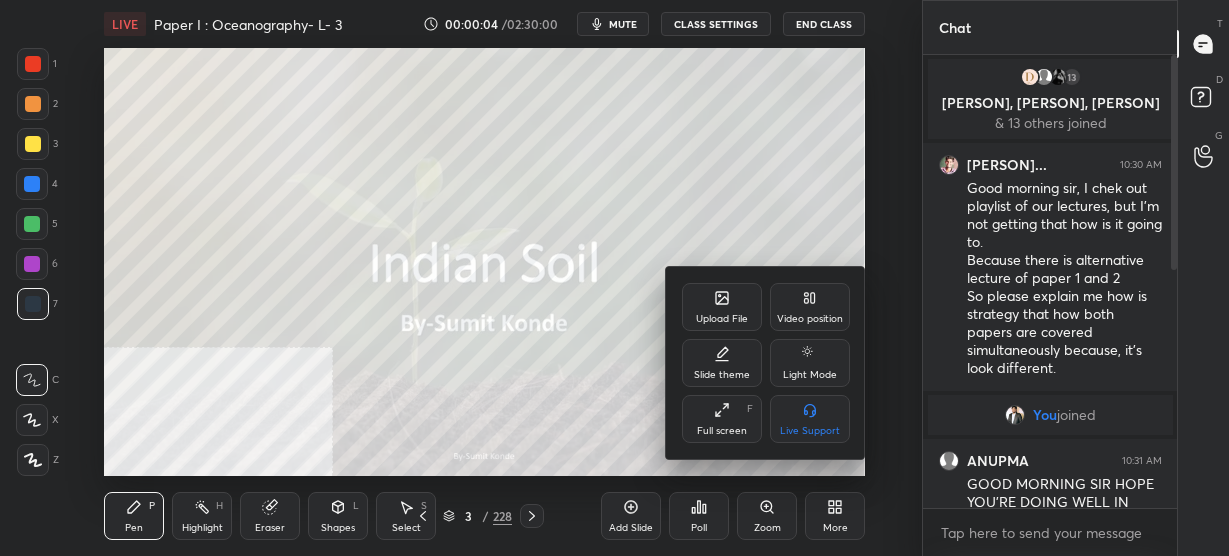 click 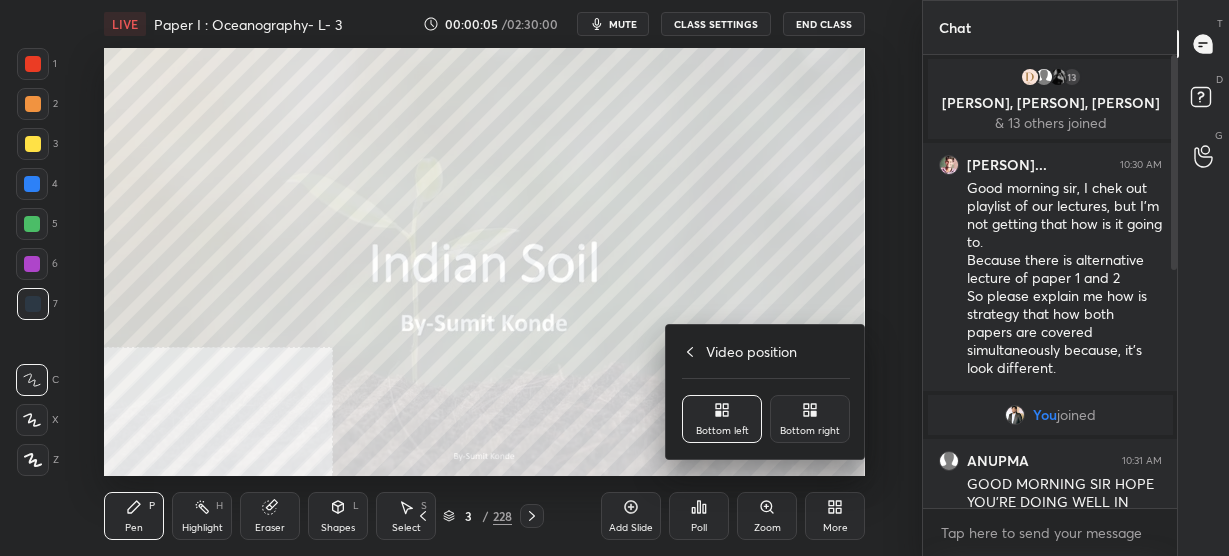 click on "Bottom right" at bounding box center (810, 431) 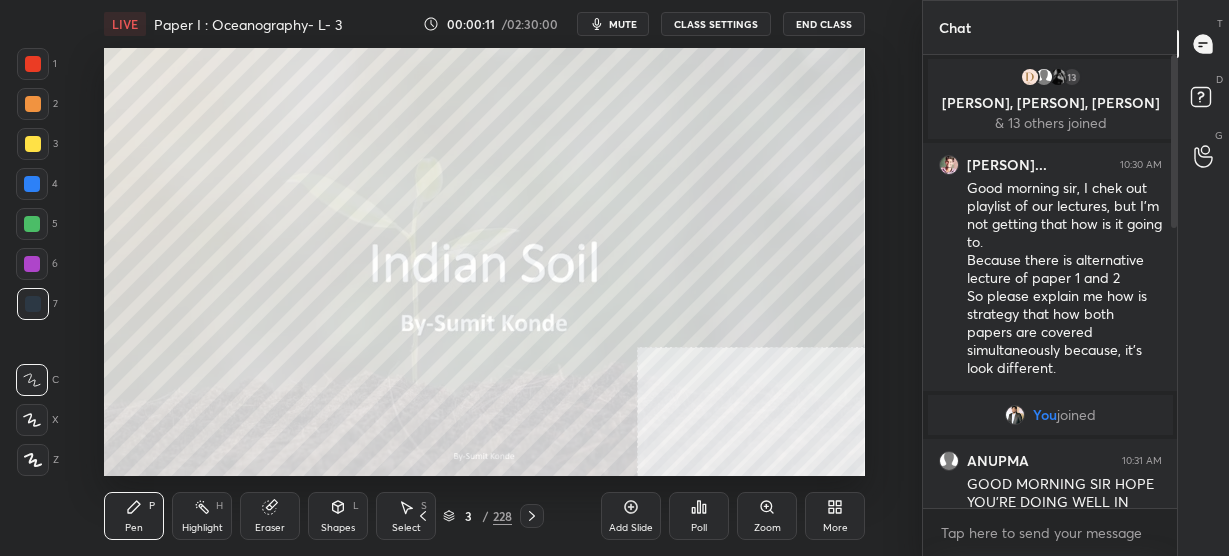 click 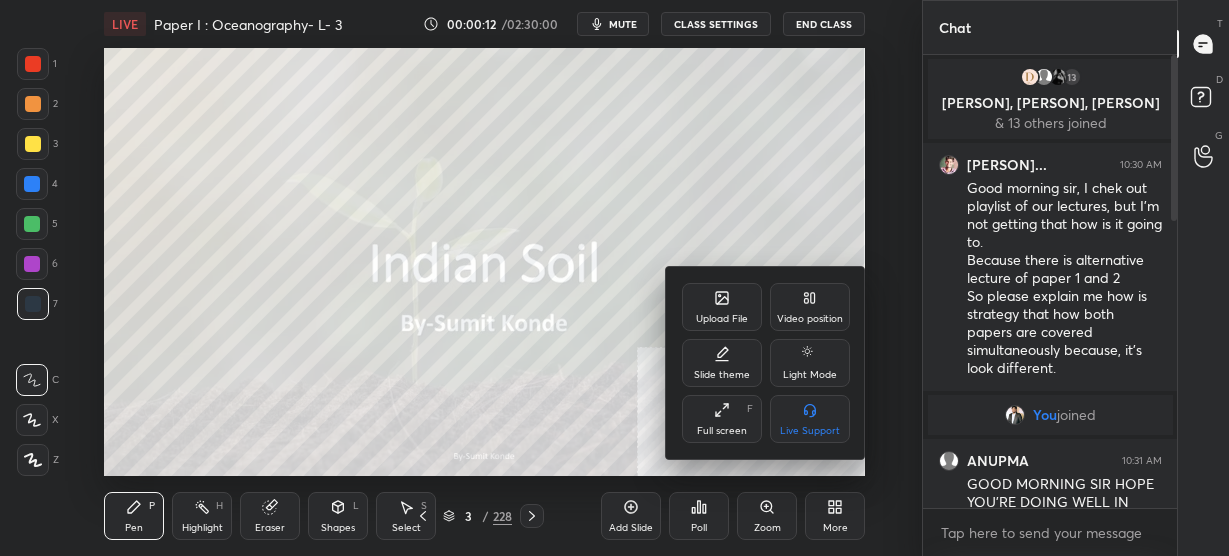 click 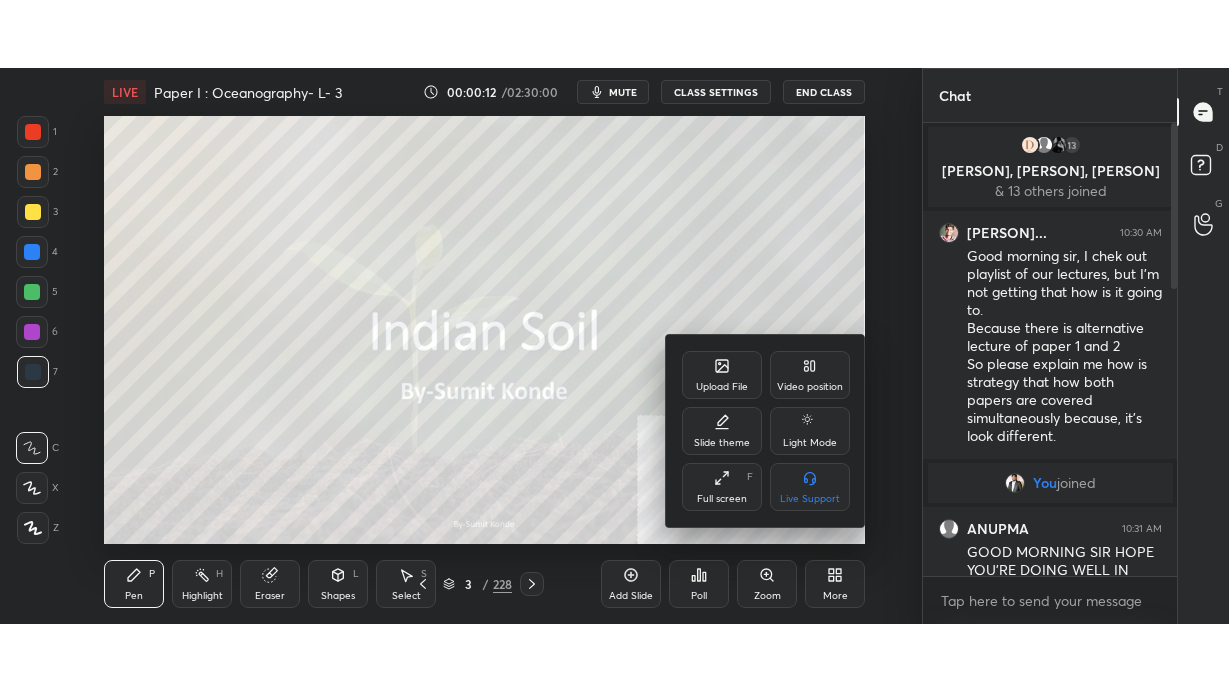 scroll, scrollTop: 99436, scrollLeft: 99158, axis: both 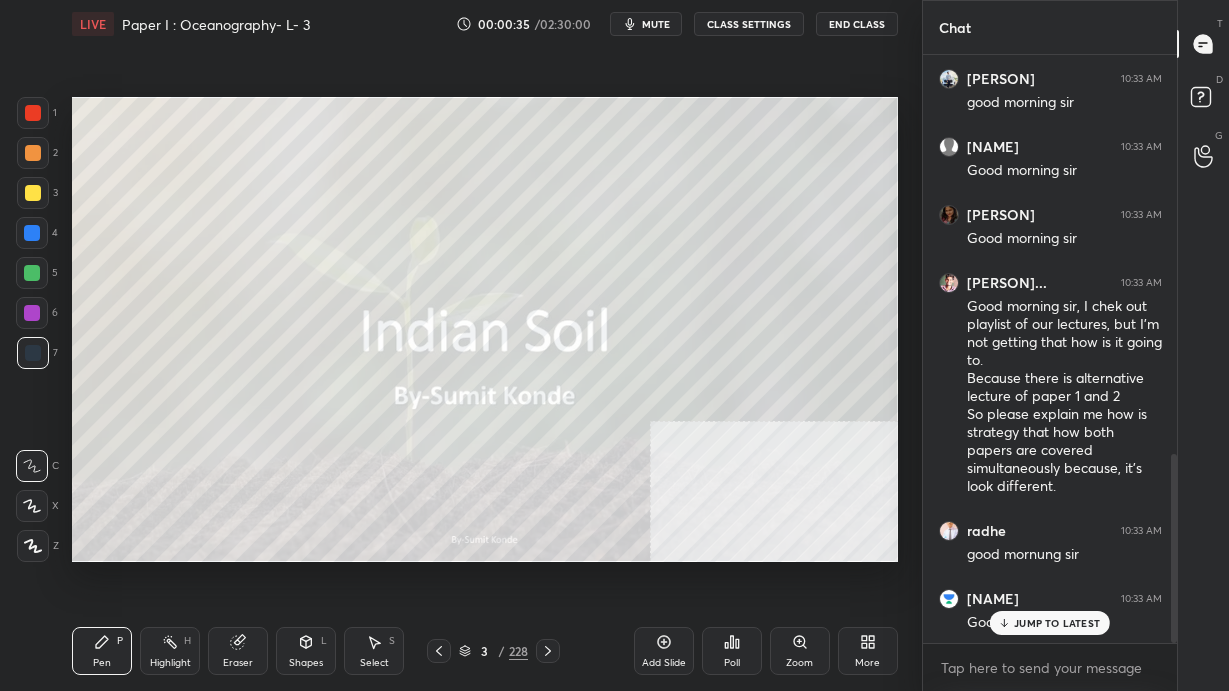 click at bounding box center [33, 193] 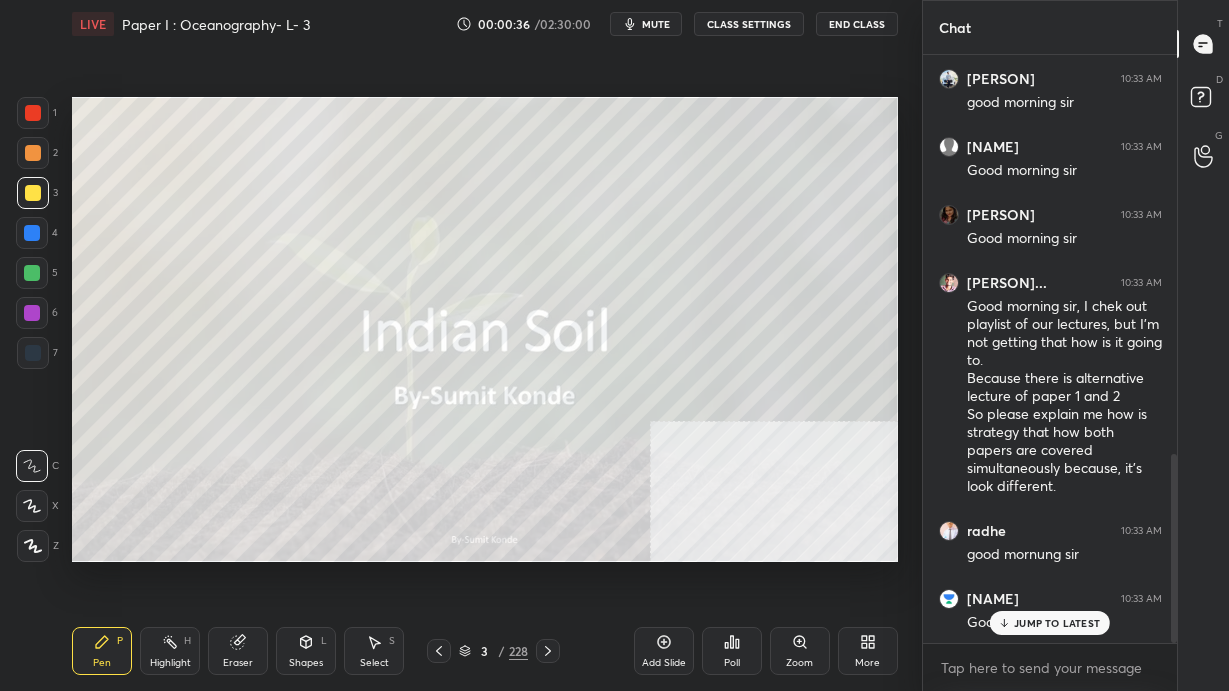 click 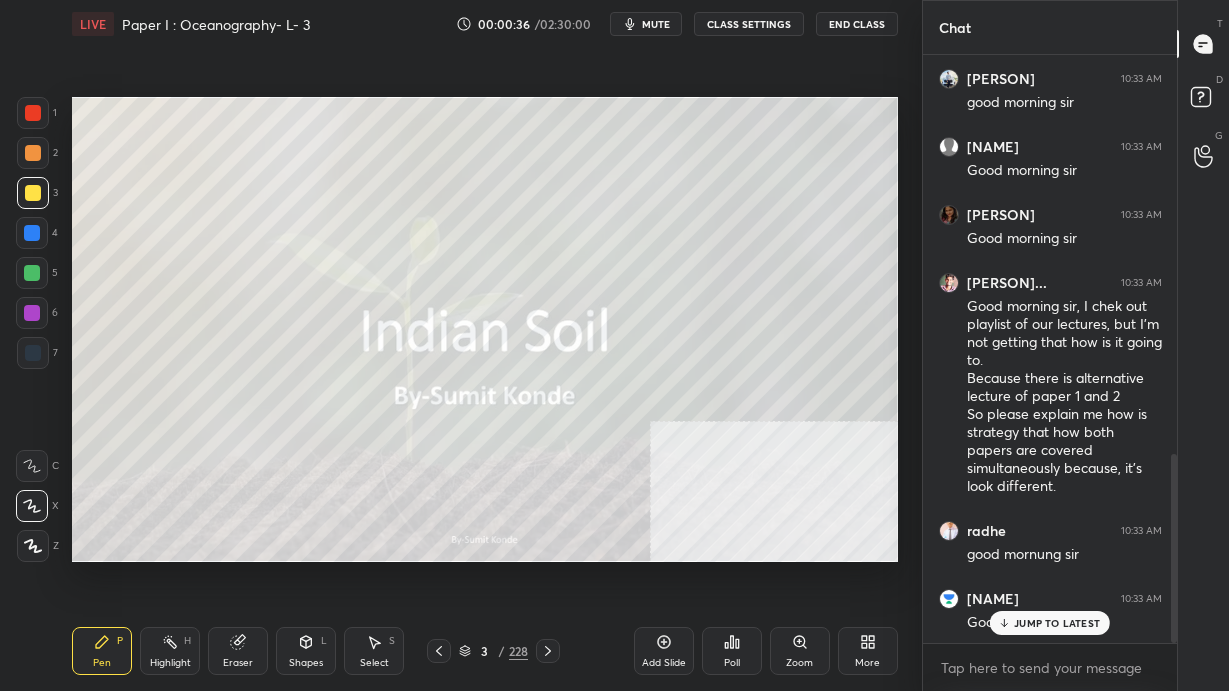 click at bounding box center [33, 546] 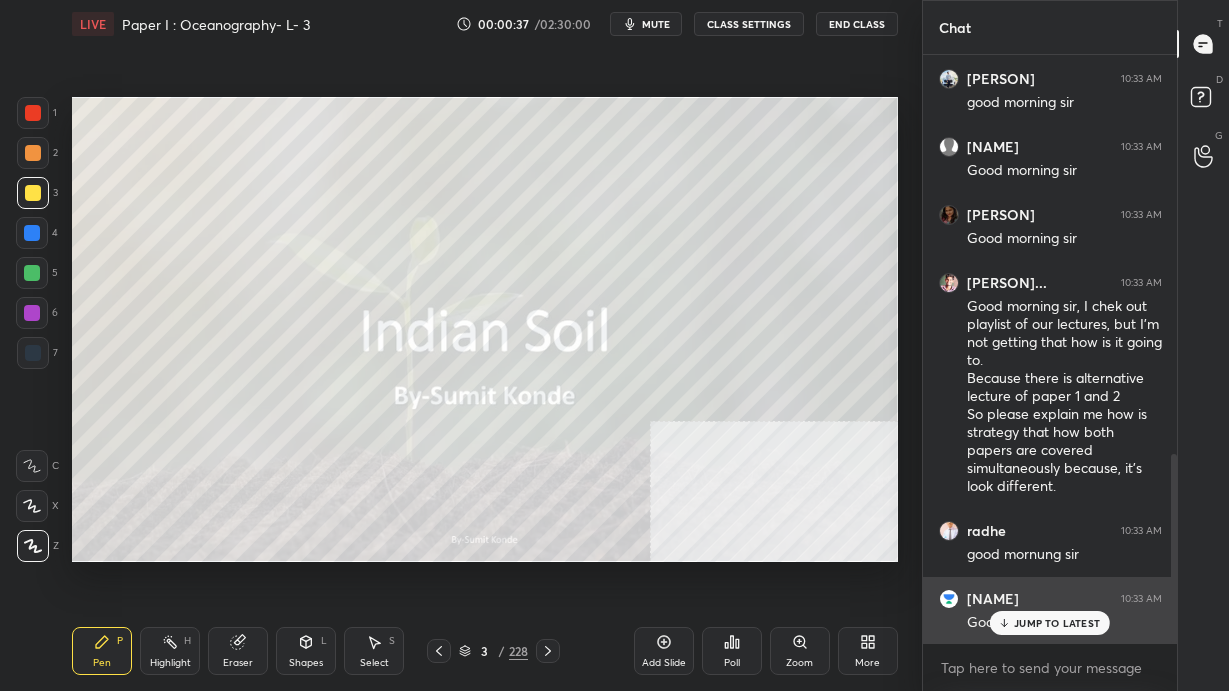 click on "[PERSON] [TIME]" at bounding box center (1050, 599) 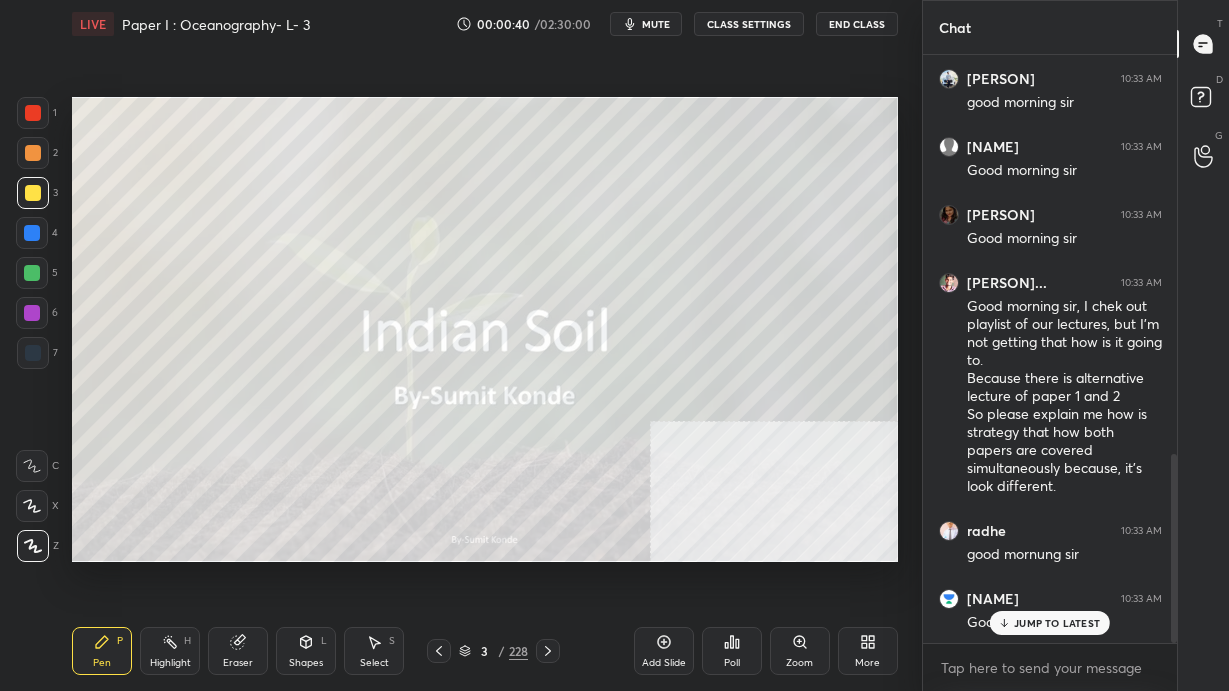click on "JUMP TO LATEST" at bounding box center (1057, 623) 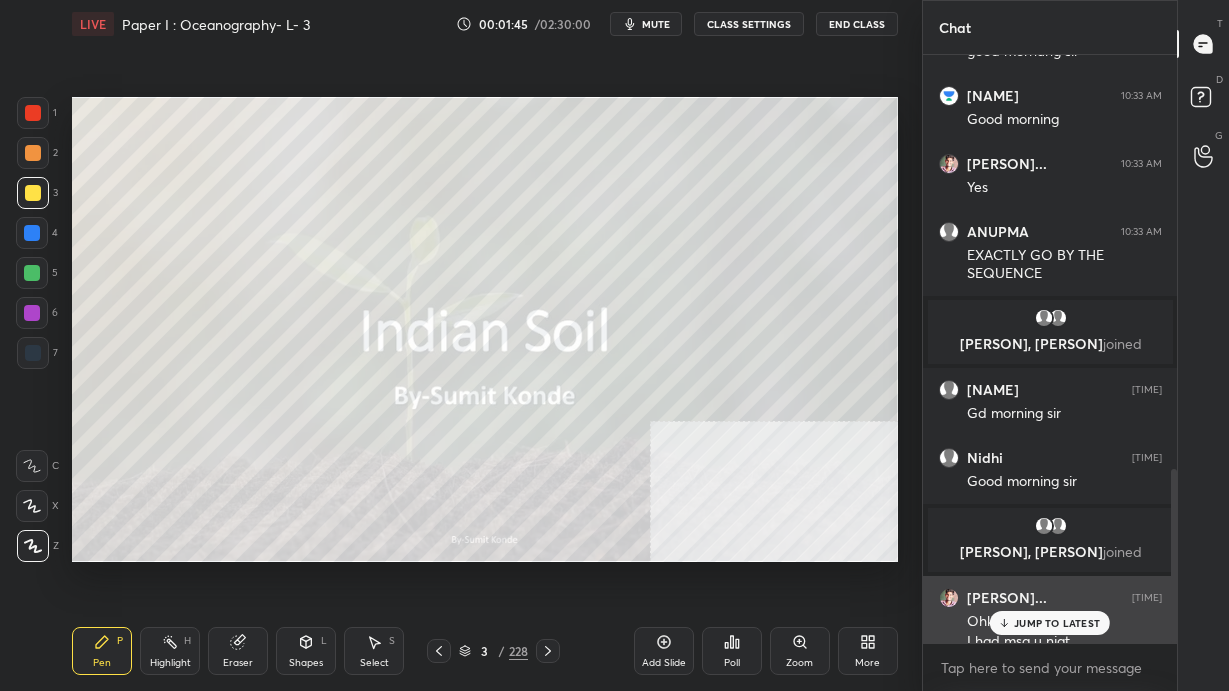 scroll, scrollTop: 1400, scrollLeft: 0, axis: vertical 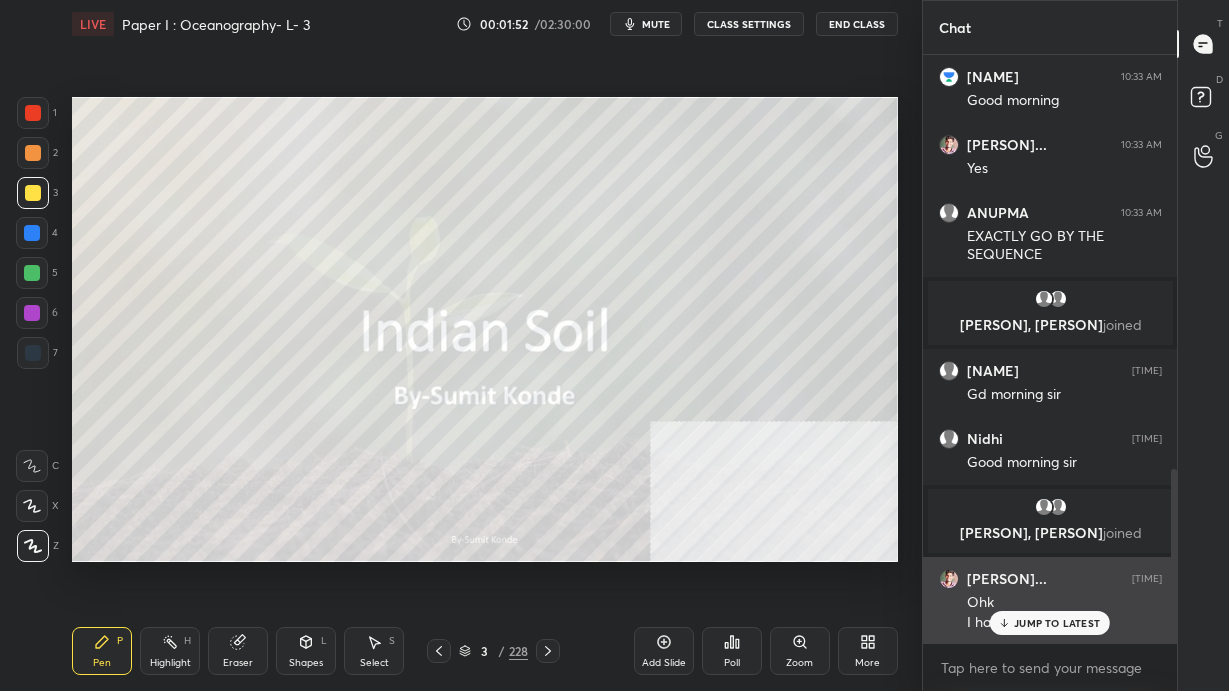 click on "JUMP TO LATEST" at bounding box center (1050, 623) 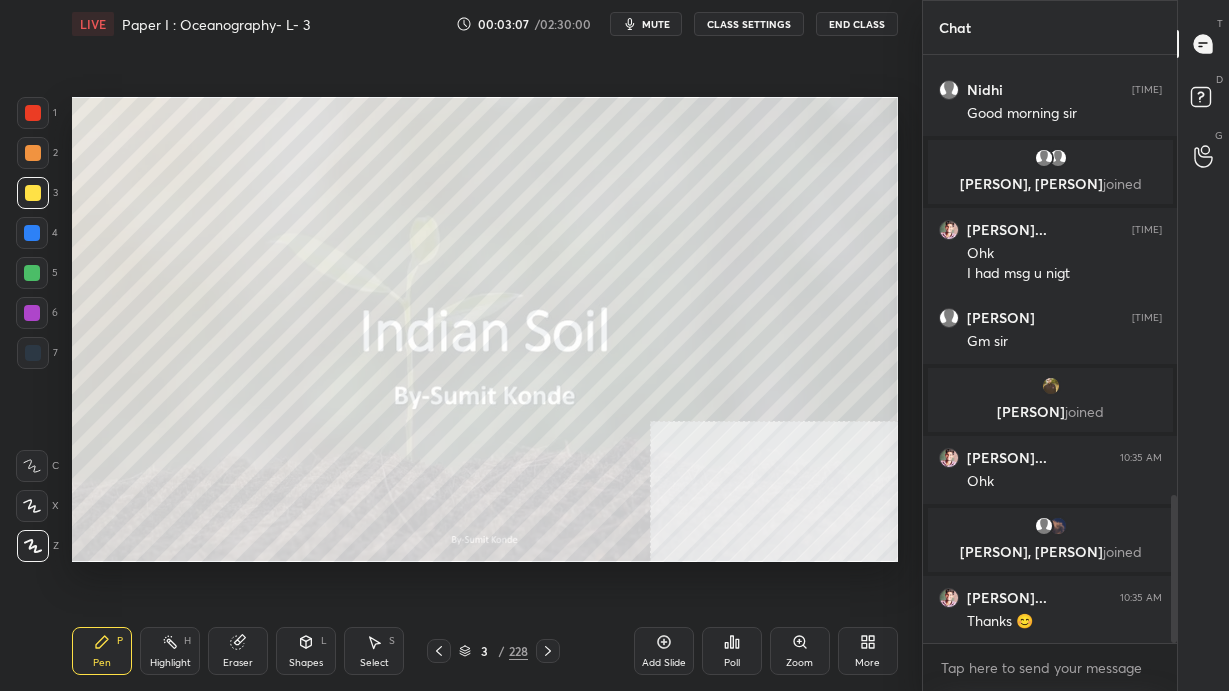 scroll, scrollTop: 1816, scrollLeft: 0, axis: vertical 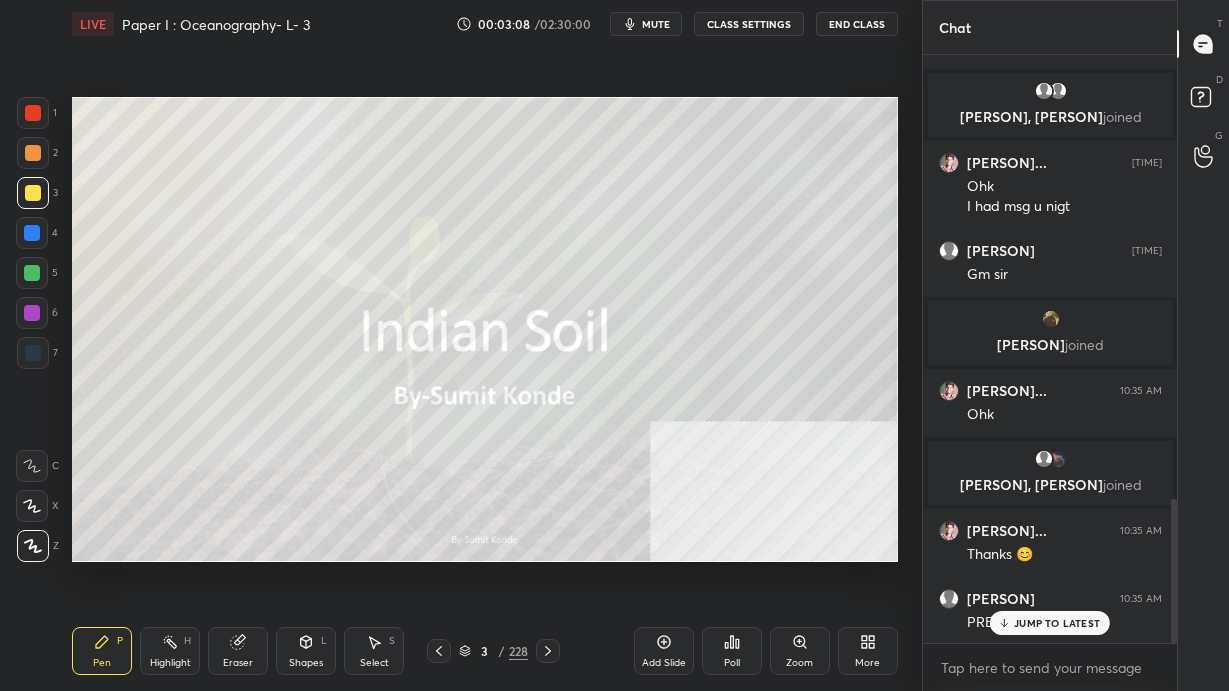 click on "3 / 228" at bounding box center [493, 651] 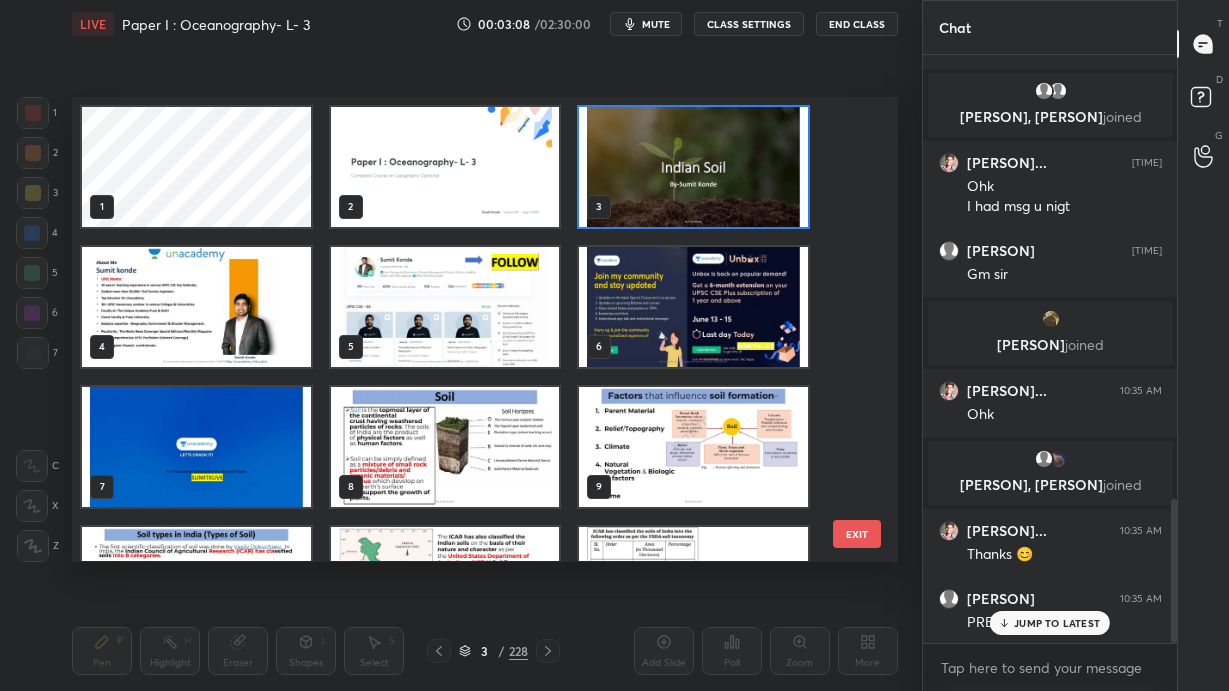 scroll, scrollTop: 6, scrollLeft: 10, axis: both 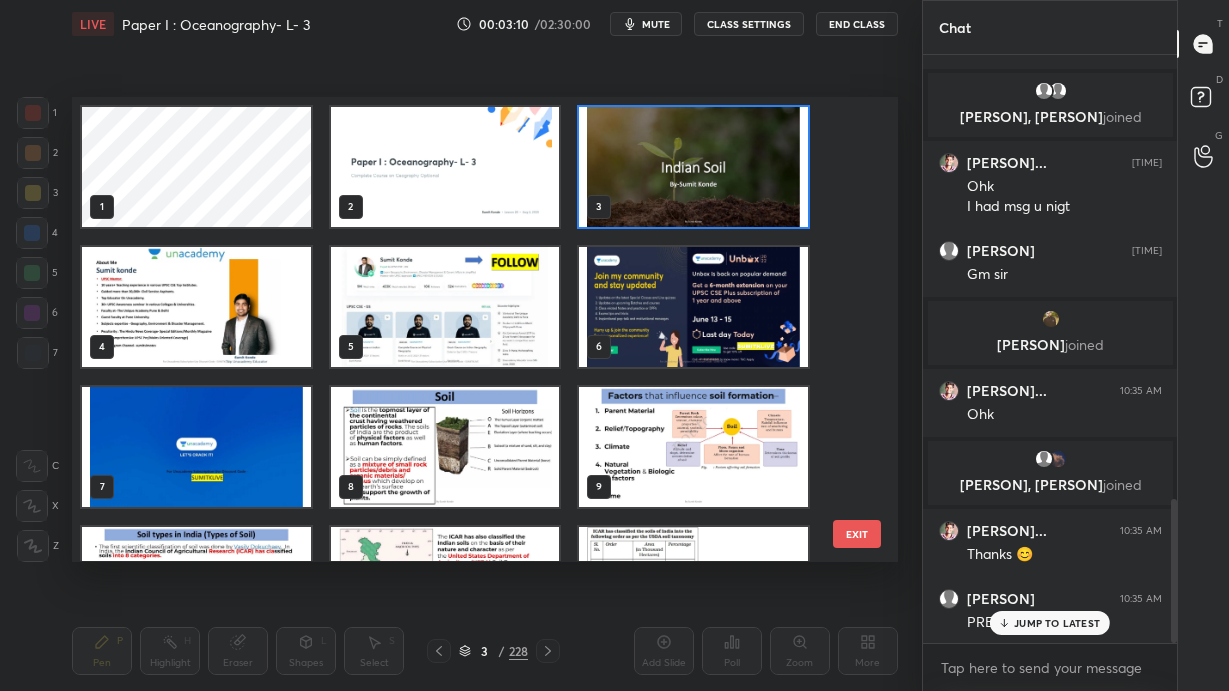 click on "EXIT" at bounding box center [857, 534] 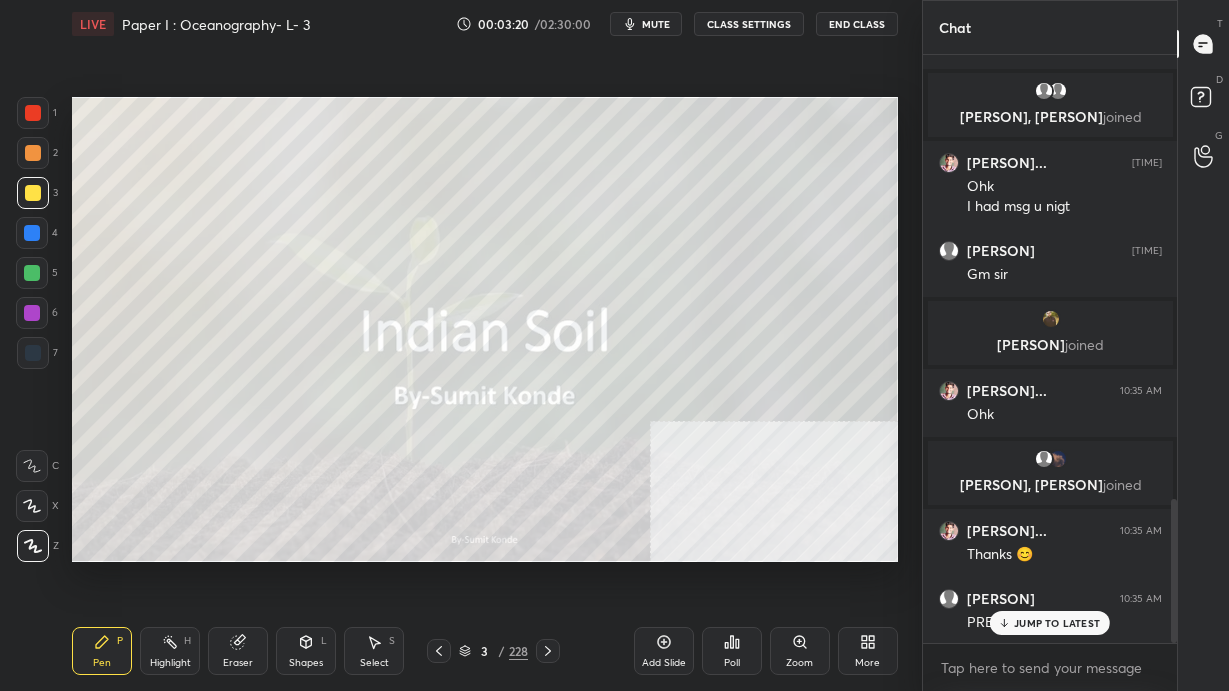 click 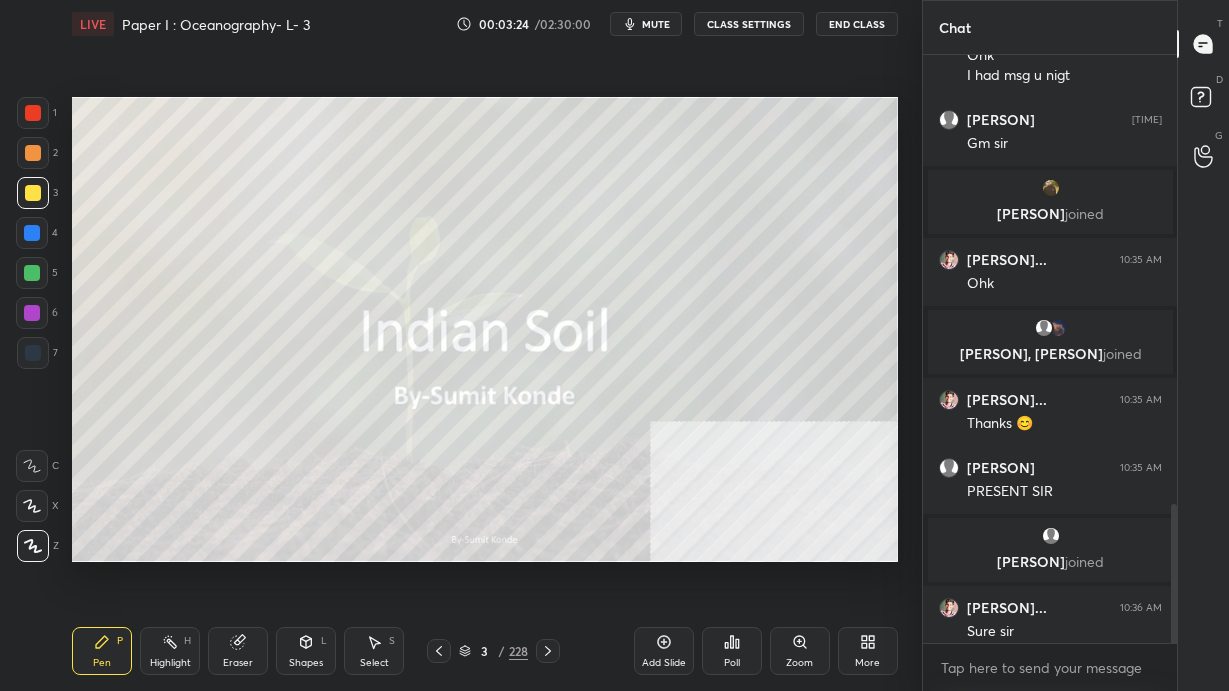 scroll, scrollTop: 1898, scrollLeft: 0, axis: vertical 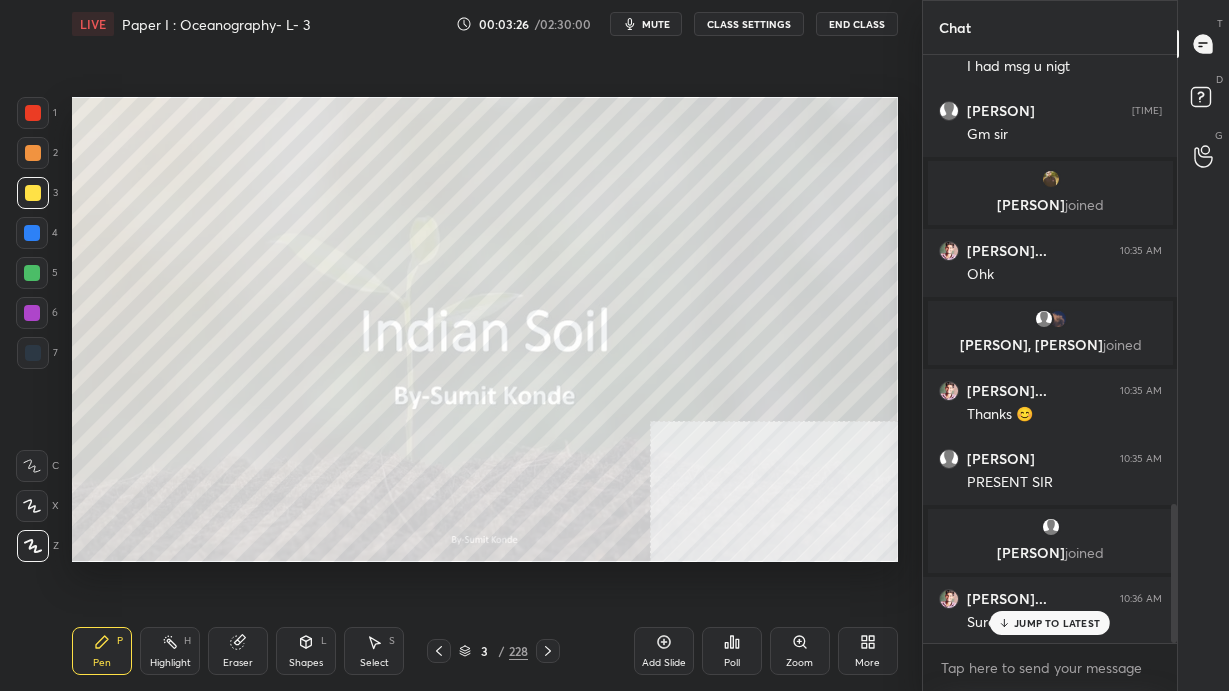 click on "Pen P Highlight H Eraser Shapes L Select S 3 / 228 Add Slide Poll Zoom More" at bounding box center (485, 651) 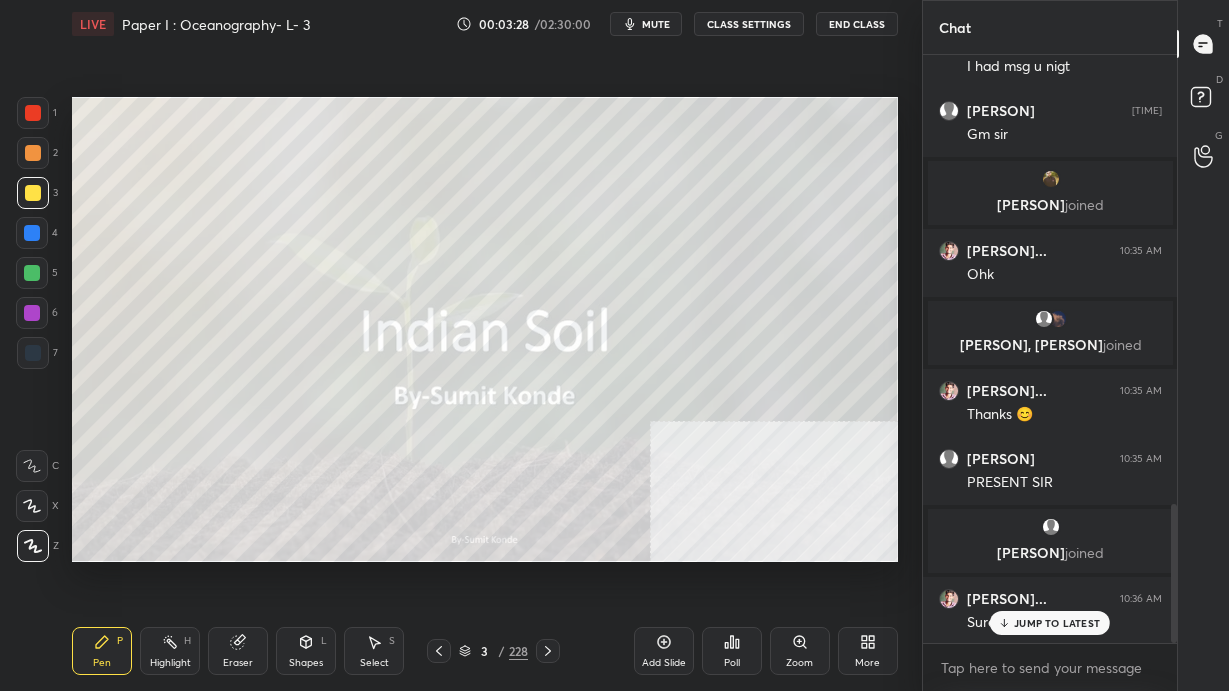 click 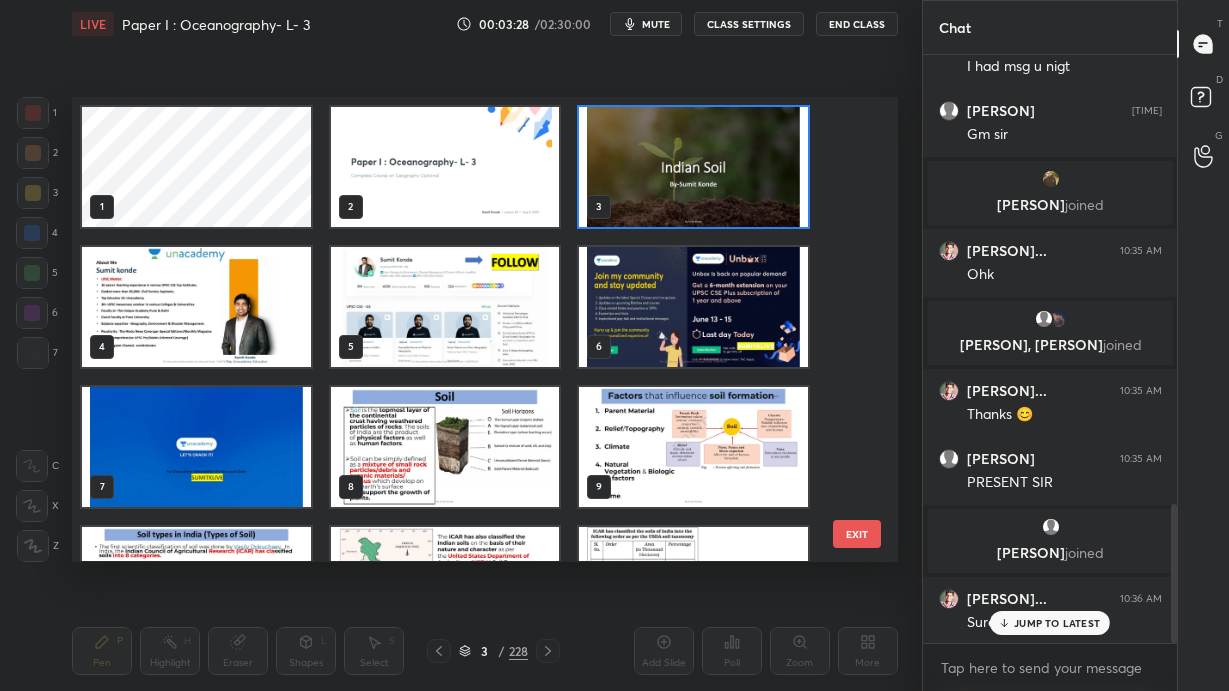 scroll, scrollTop: 6, scrollLeft: 10, axis: both 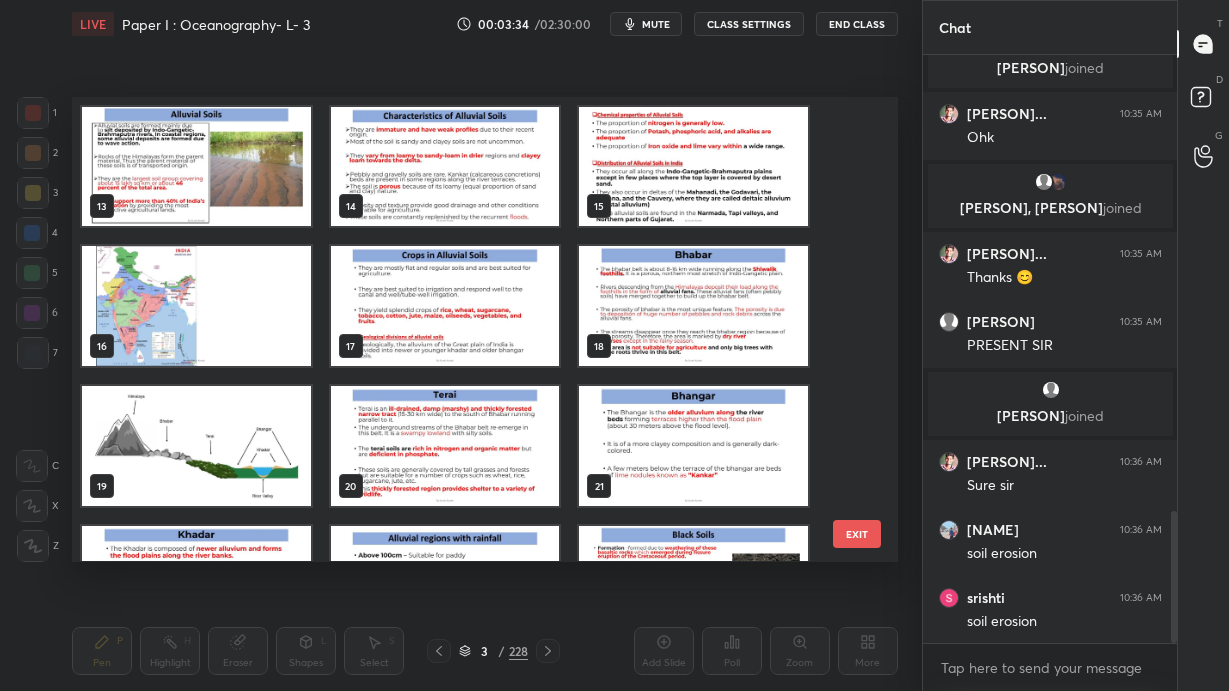 click on "EXIT" at bounding box center (857, 534) 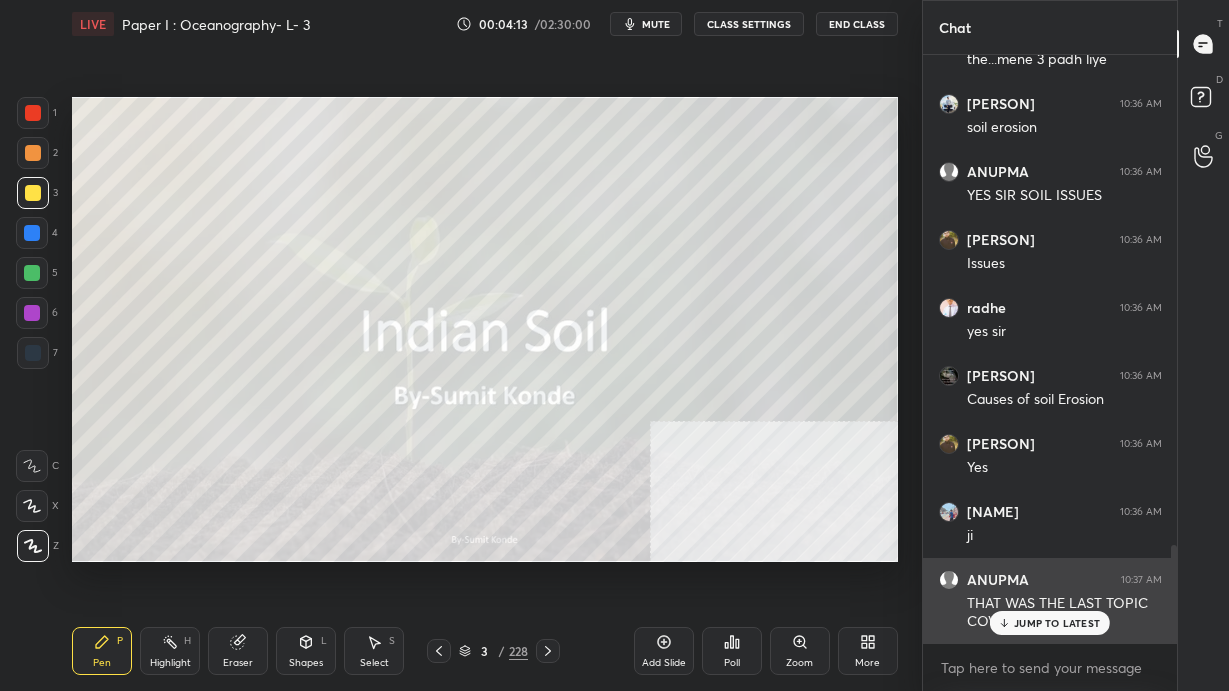scroll, scrollTop: 2958, scrollLeft: 0, axis: vertical 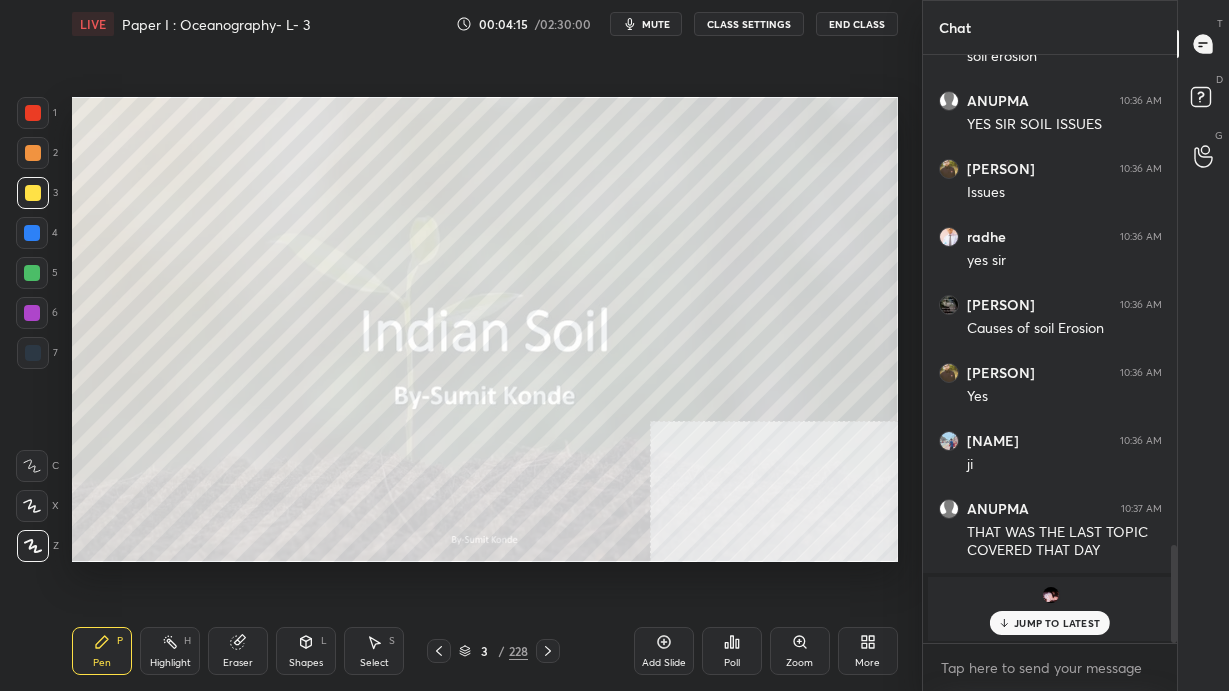 click on "JUMP TO LATEST" at bounding box center (1057, 623) 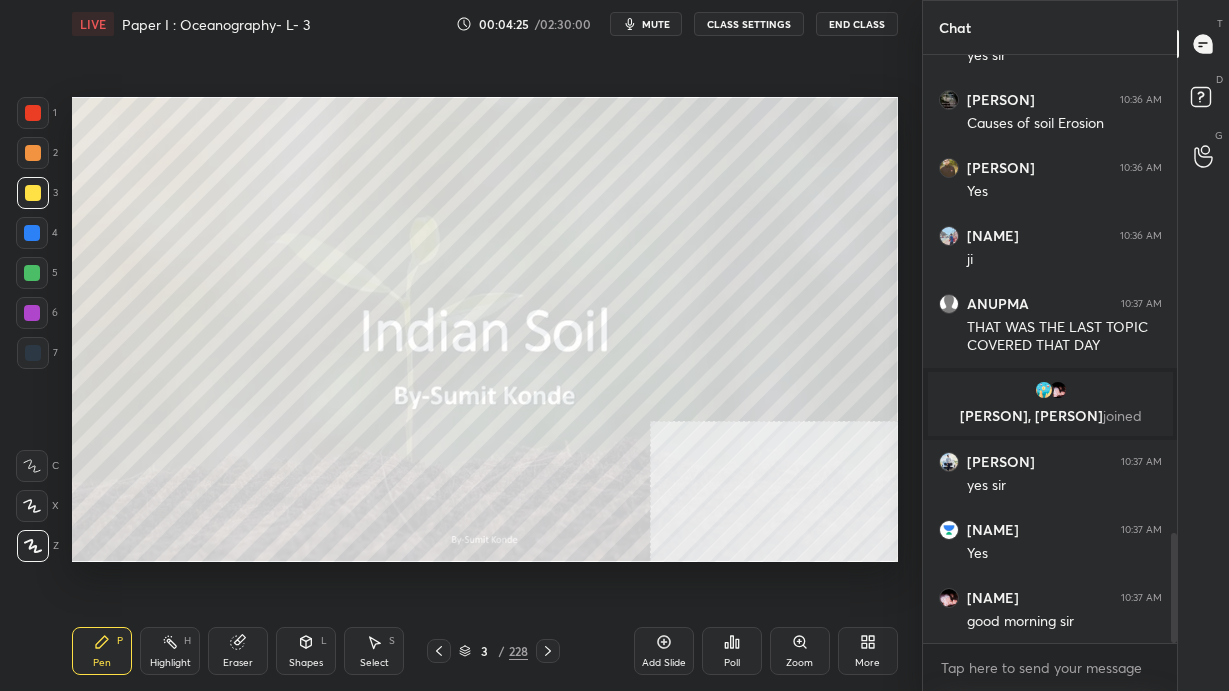 scroll, scrollTop: 2622, scrollLeft: 0, axis: vertical 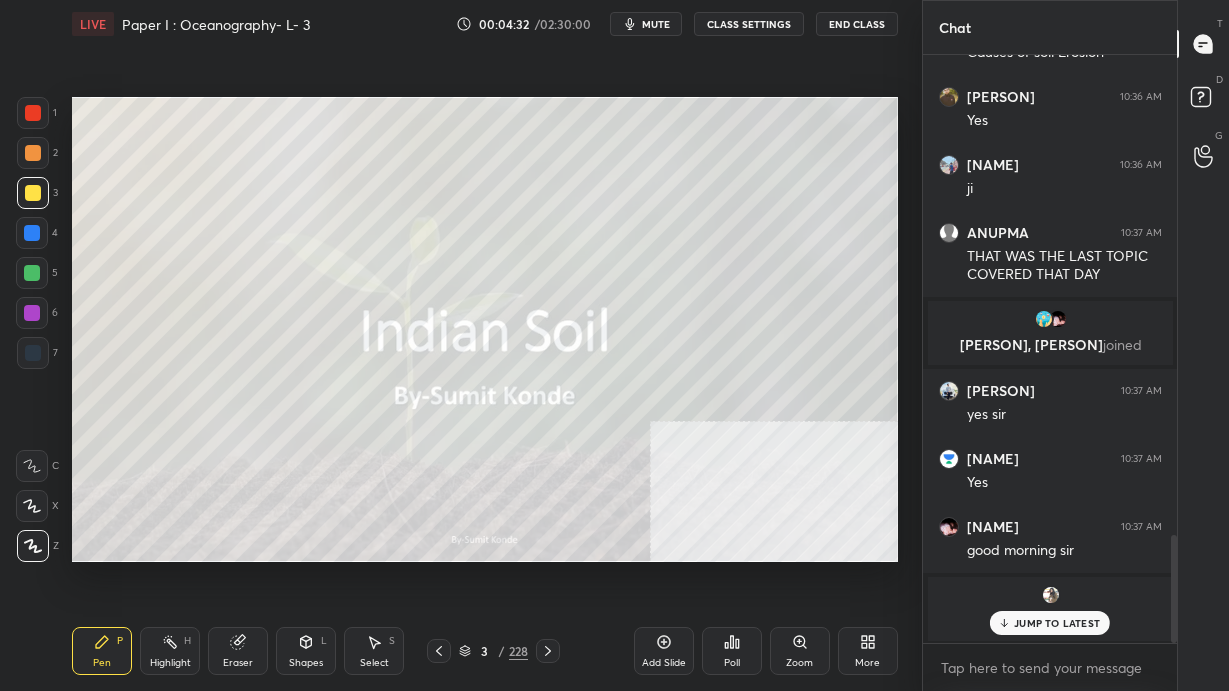 click on "3 / 228" at bounding box center [493, 651] 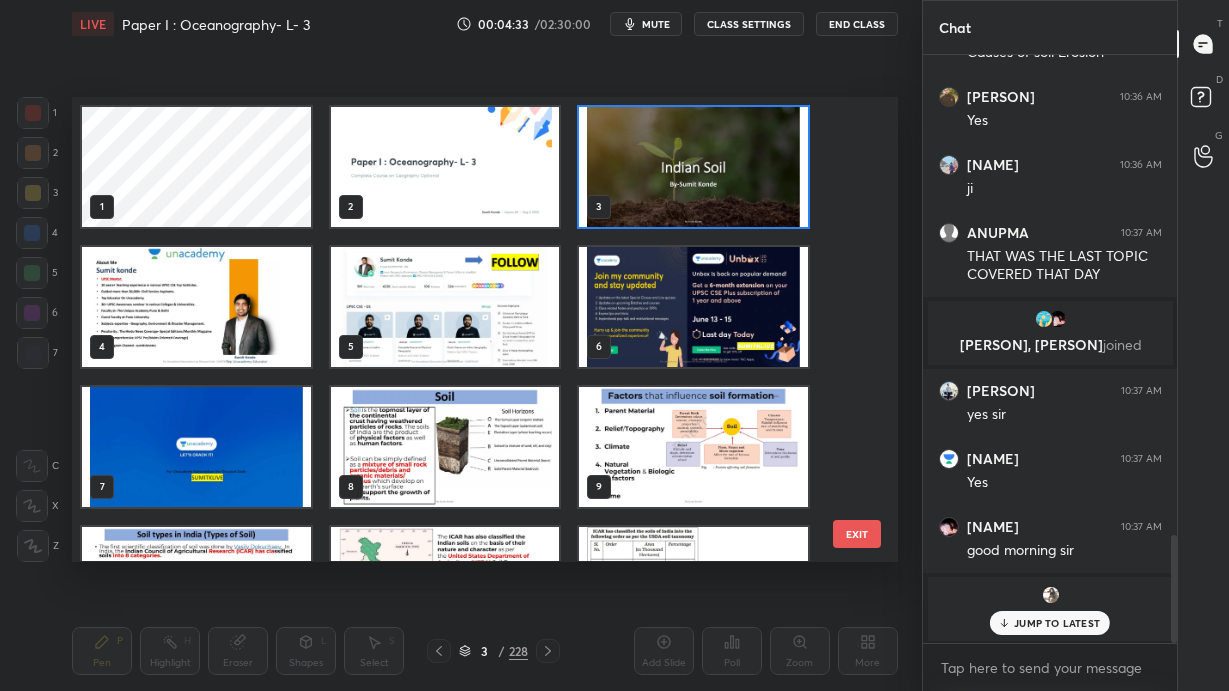 scroll, scrollTop: 6, scrollLeft: 10, axis: both 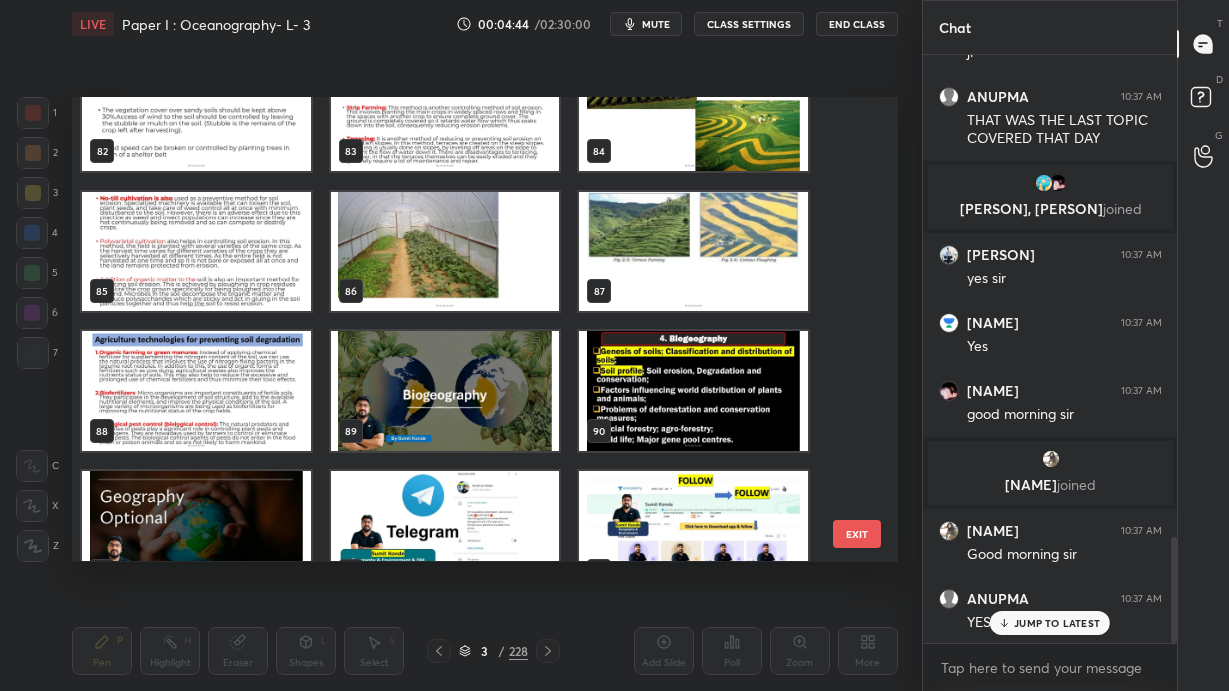 click at bounding box center (693, 392) 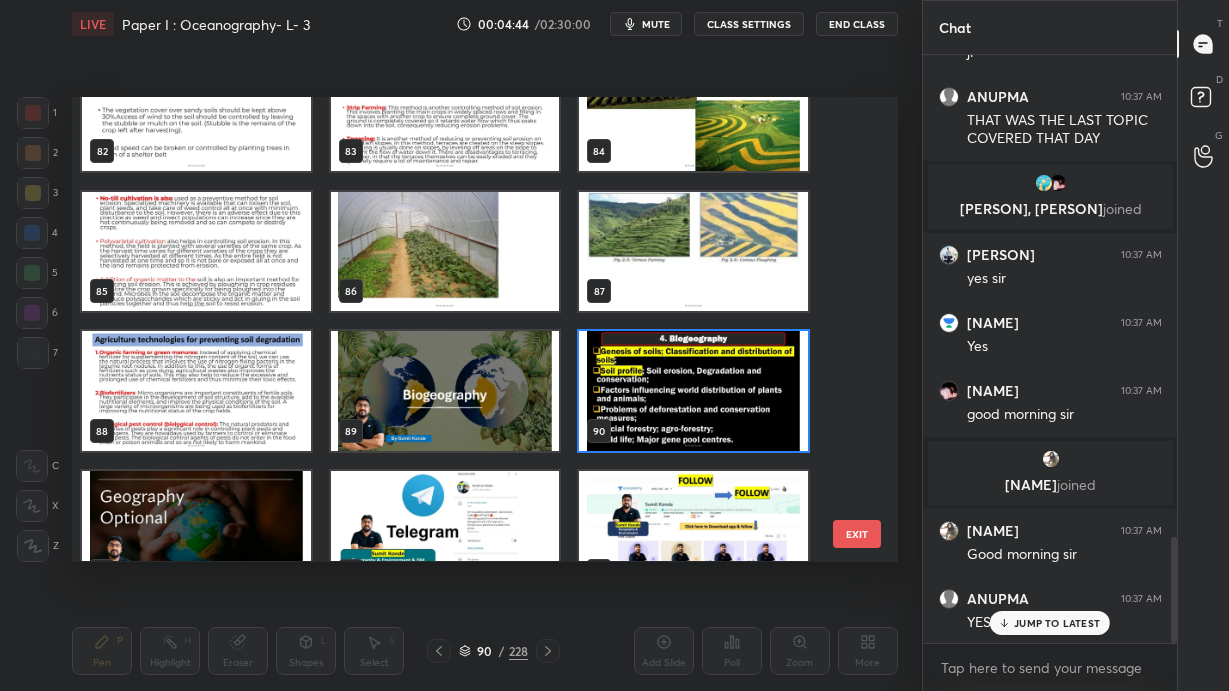 click at bounding box center [693, 392] 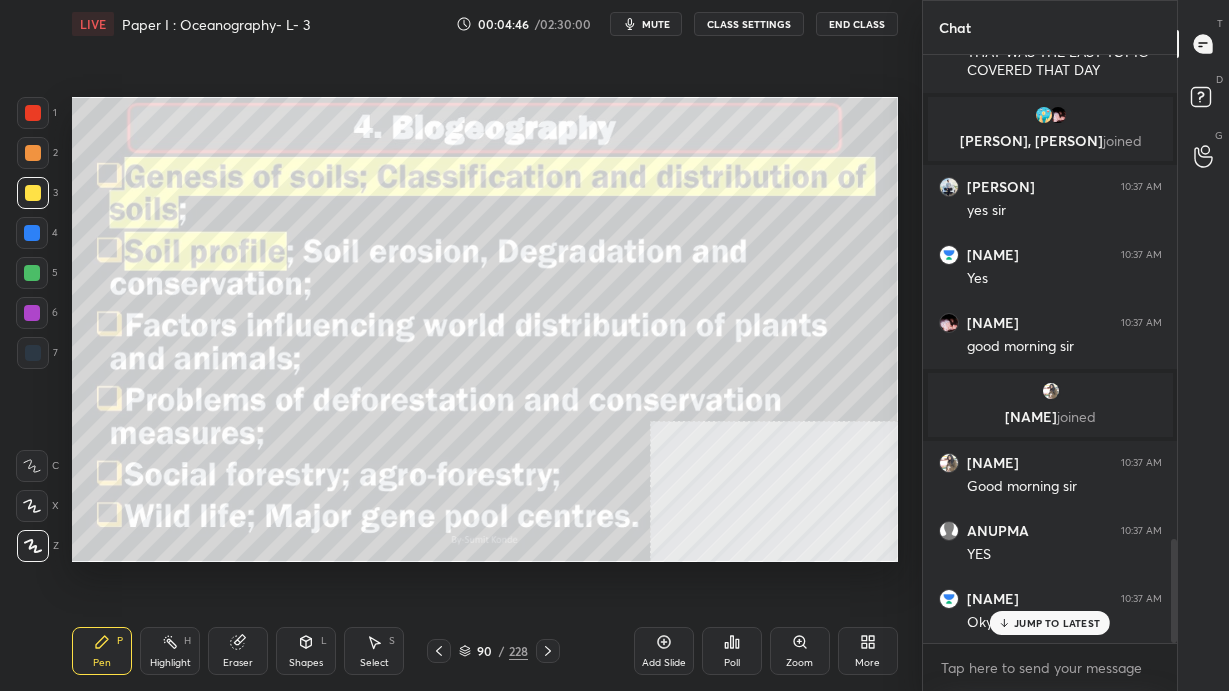 scroll, scrollTop: 2819, scrollLeft: 0, axis: vertical 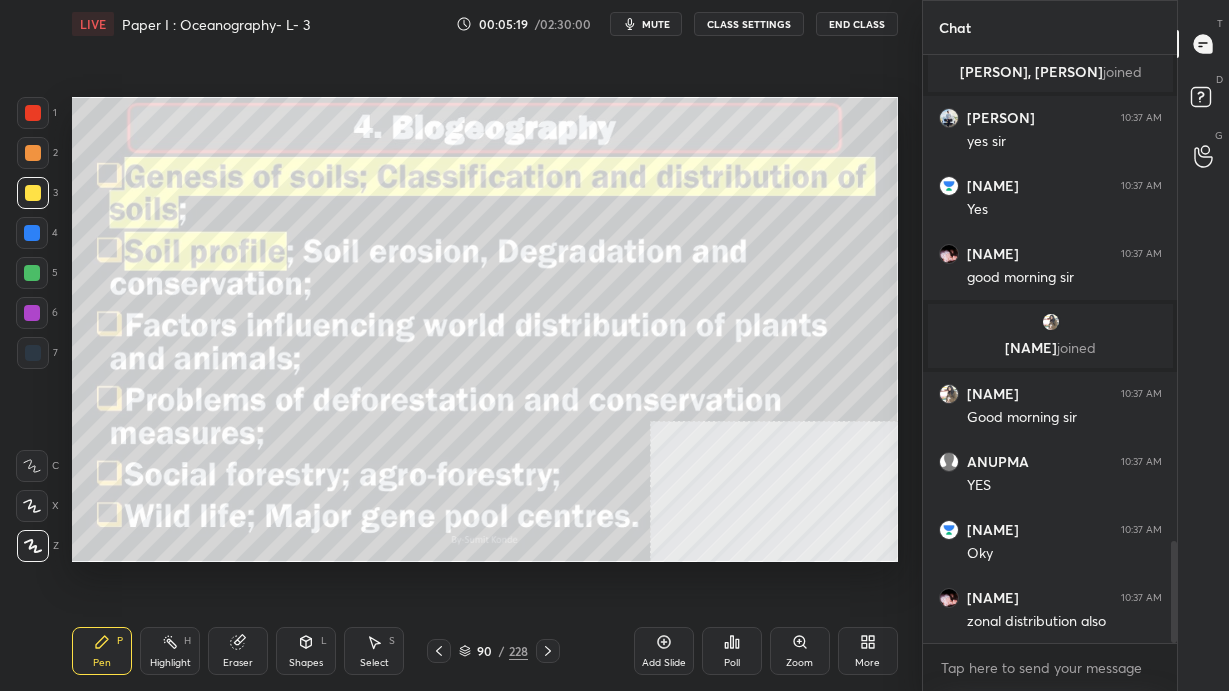 click 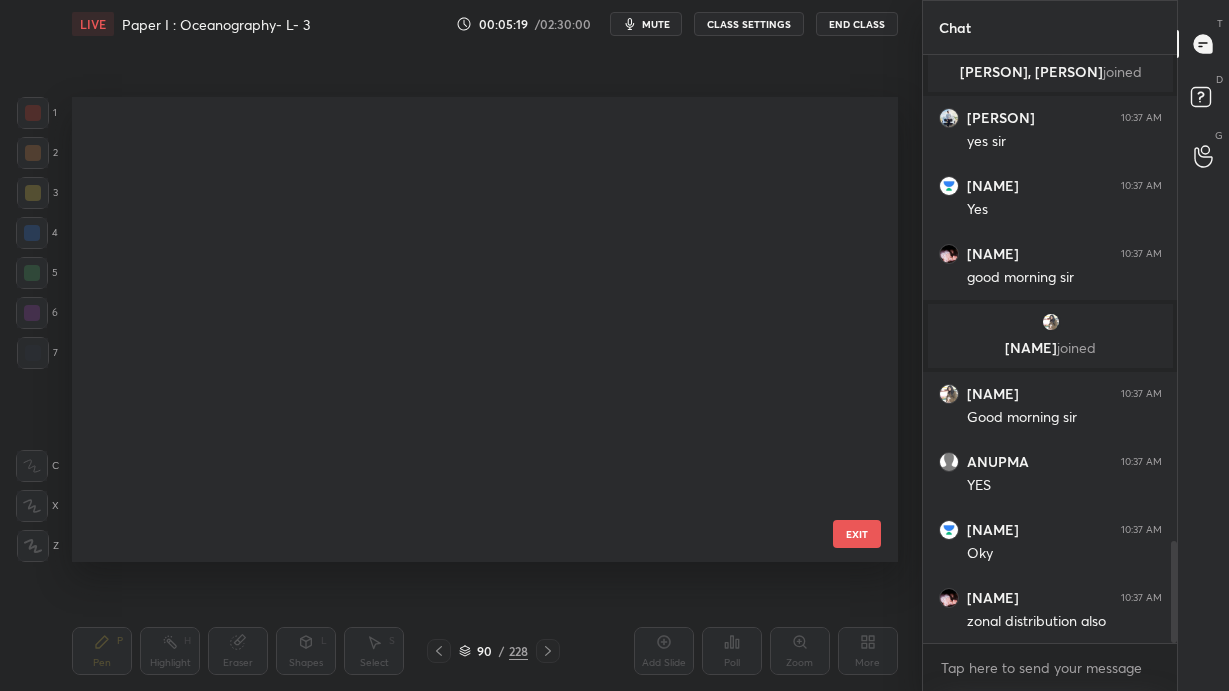 scroll, scrollTop: 3732, scrollLeft: 0, axis: vertical 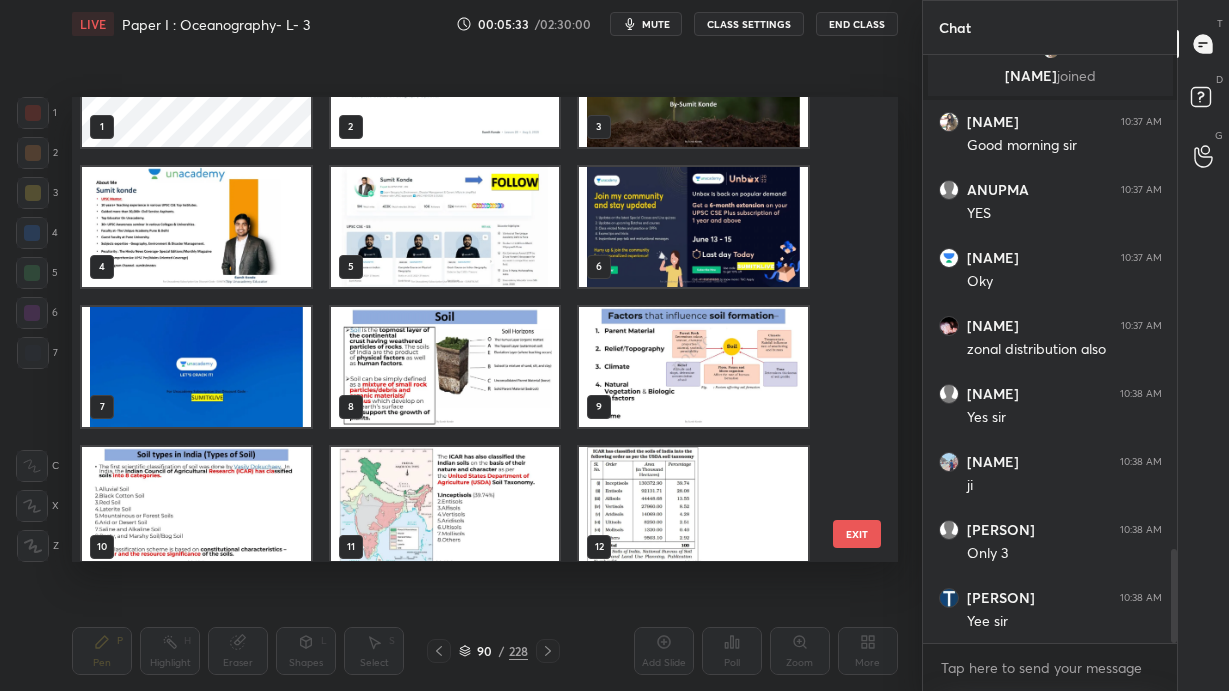 click at bounding box center [445, 367] 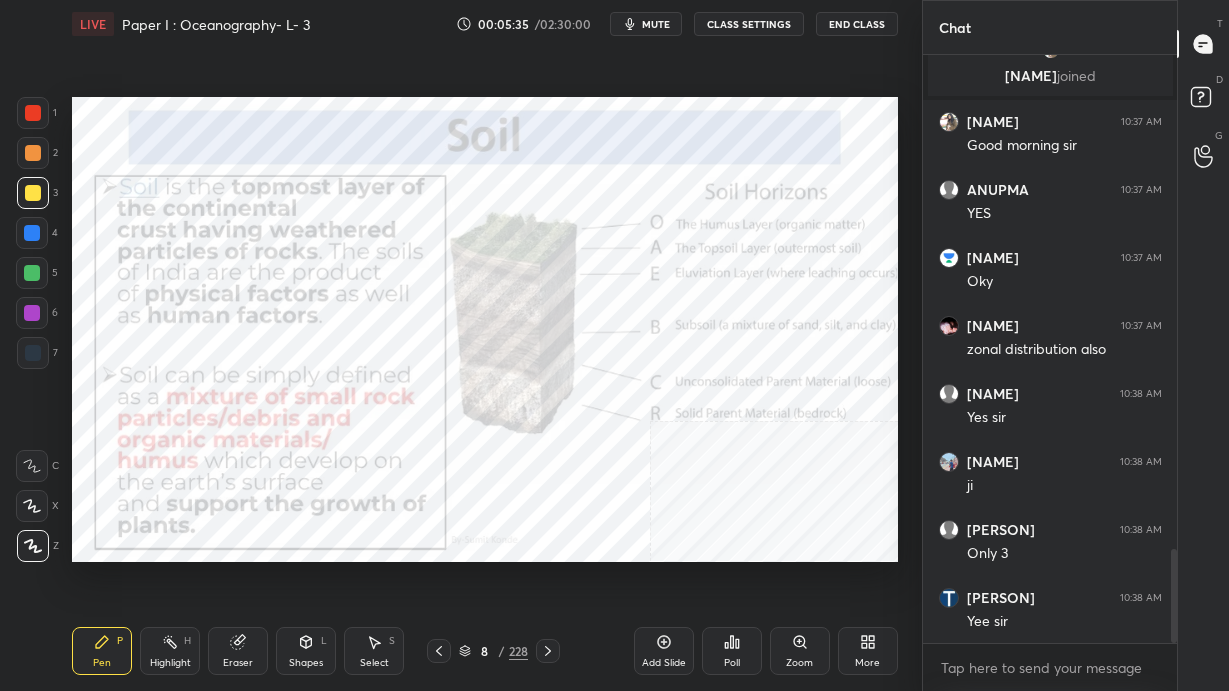 click 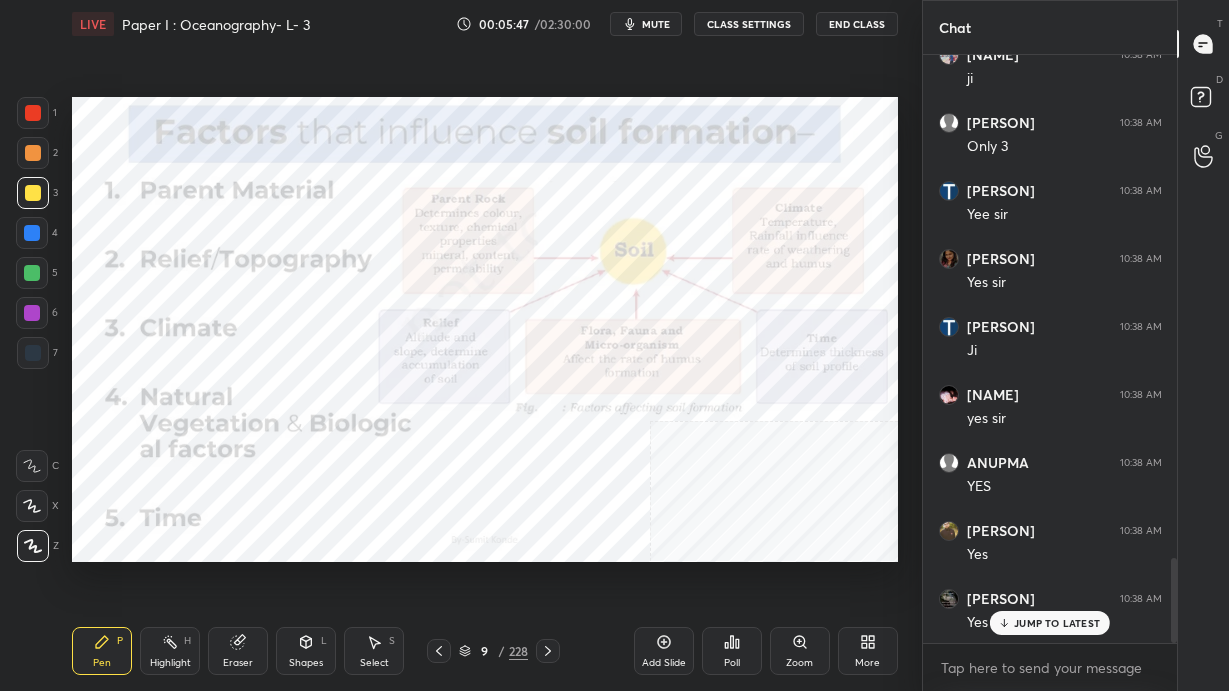 scroll, scrollTop: 3639, scrollLeft: 0, axis: vertical 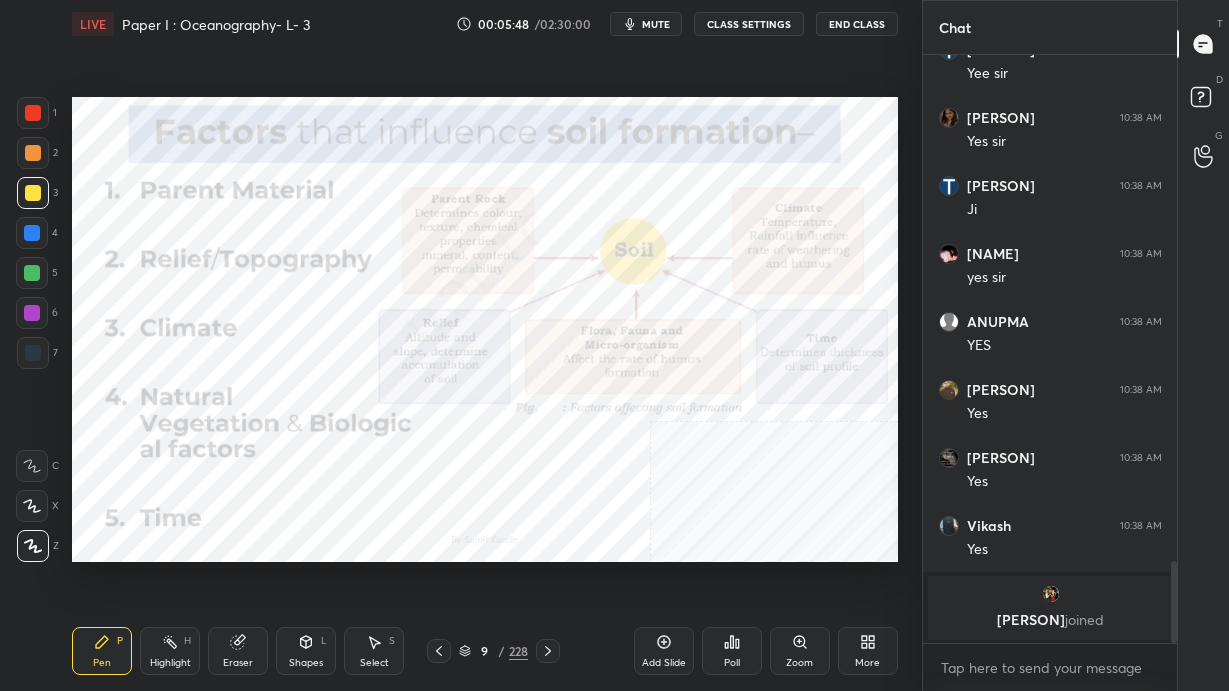 click 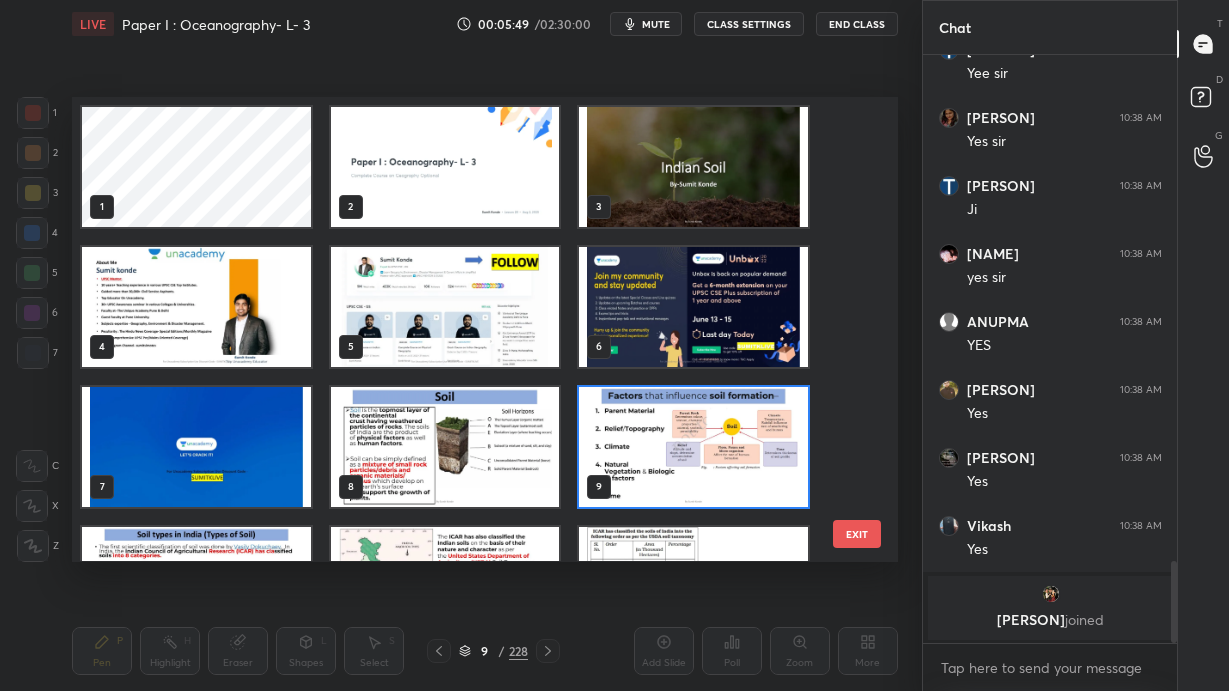 scroll, scrollTop: 6, scrollLeft: 10, axis: both 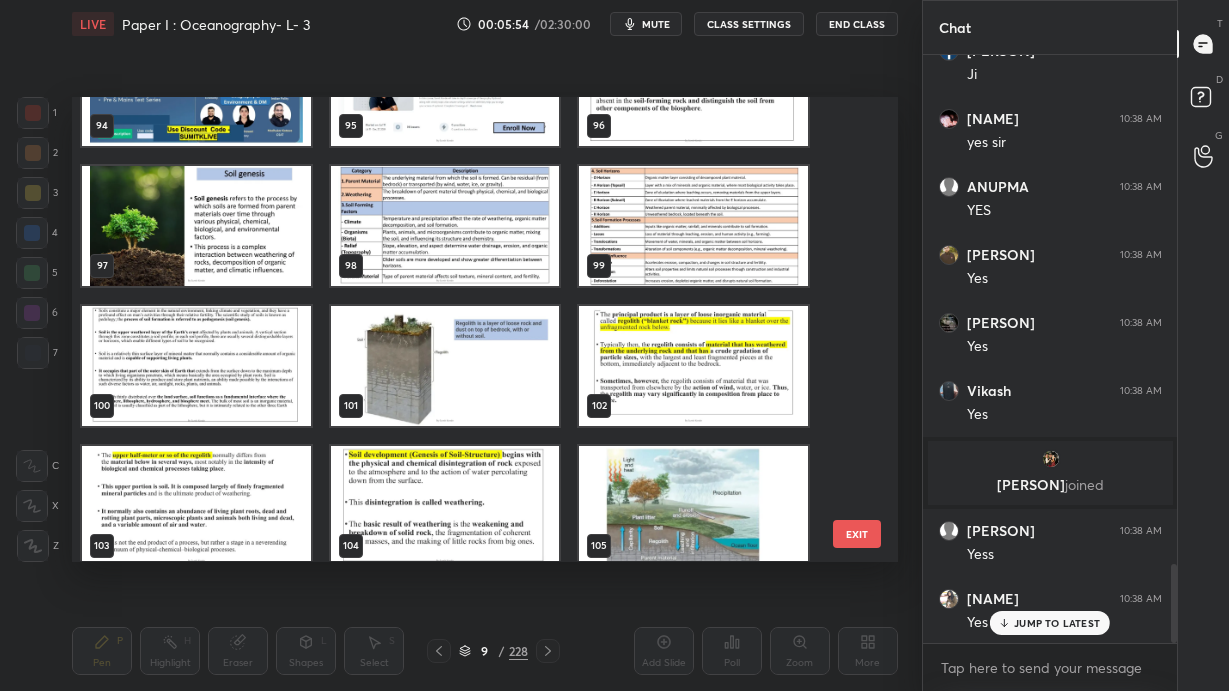 click at bounding box center [445, 226] 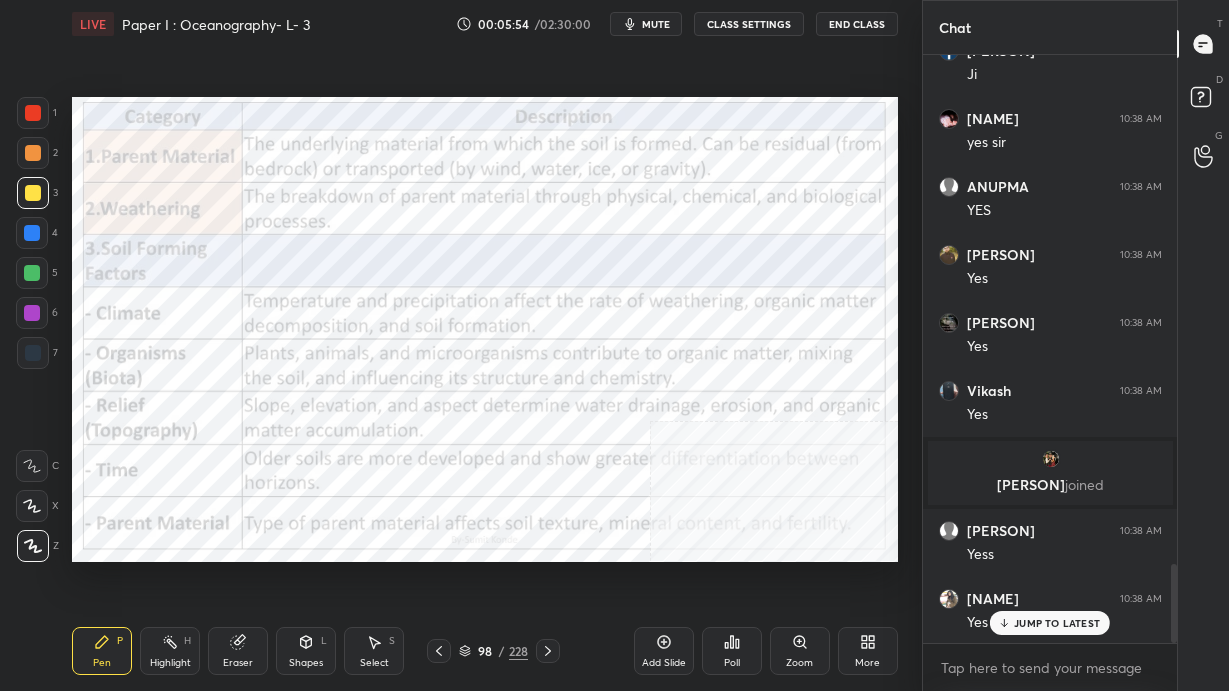 scroll, scrollTop: 3843, scrollLeft: 0, axis: vertical 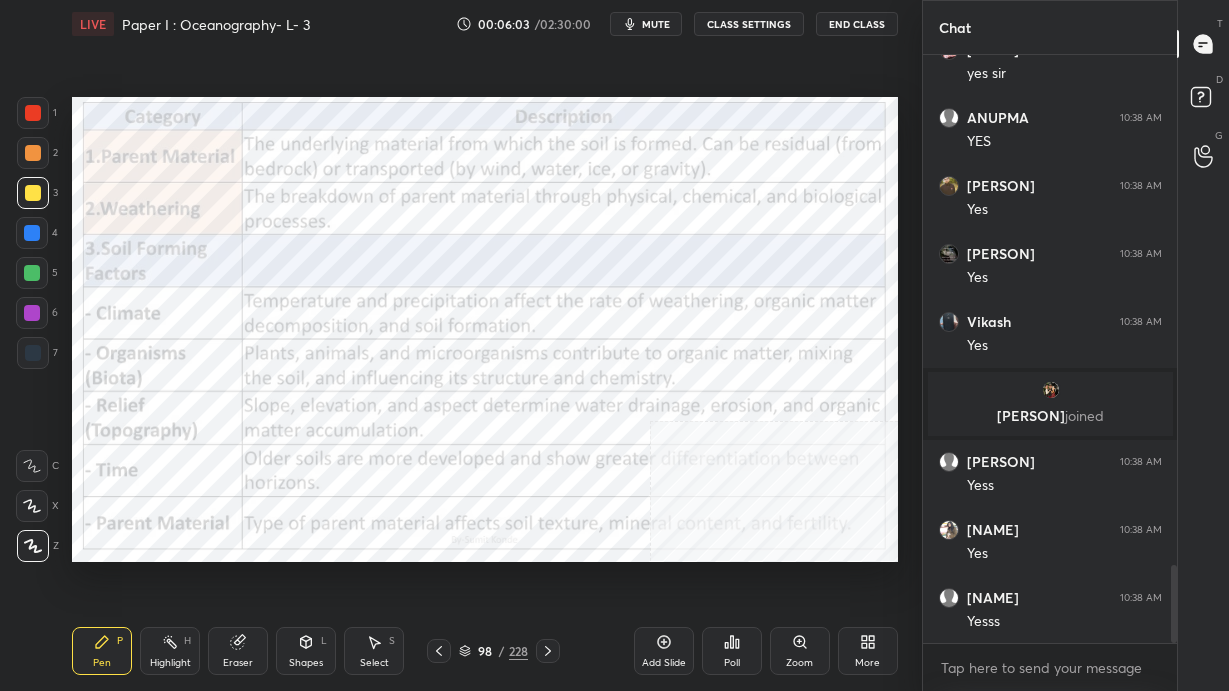 click at bounding box center [33, 113] 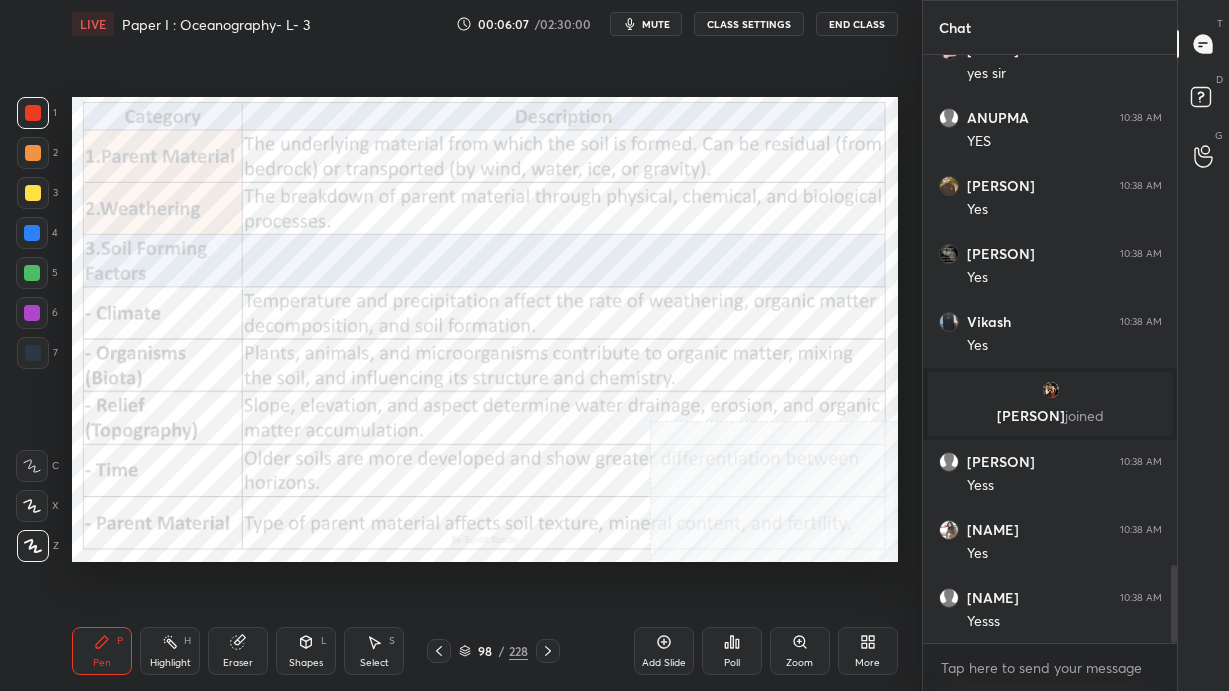 click at bounding box center (548, 651) 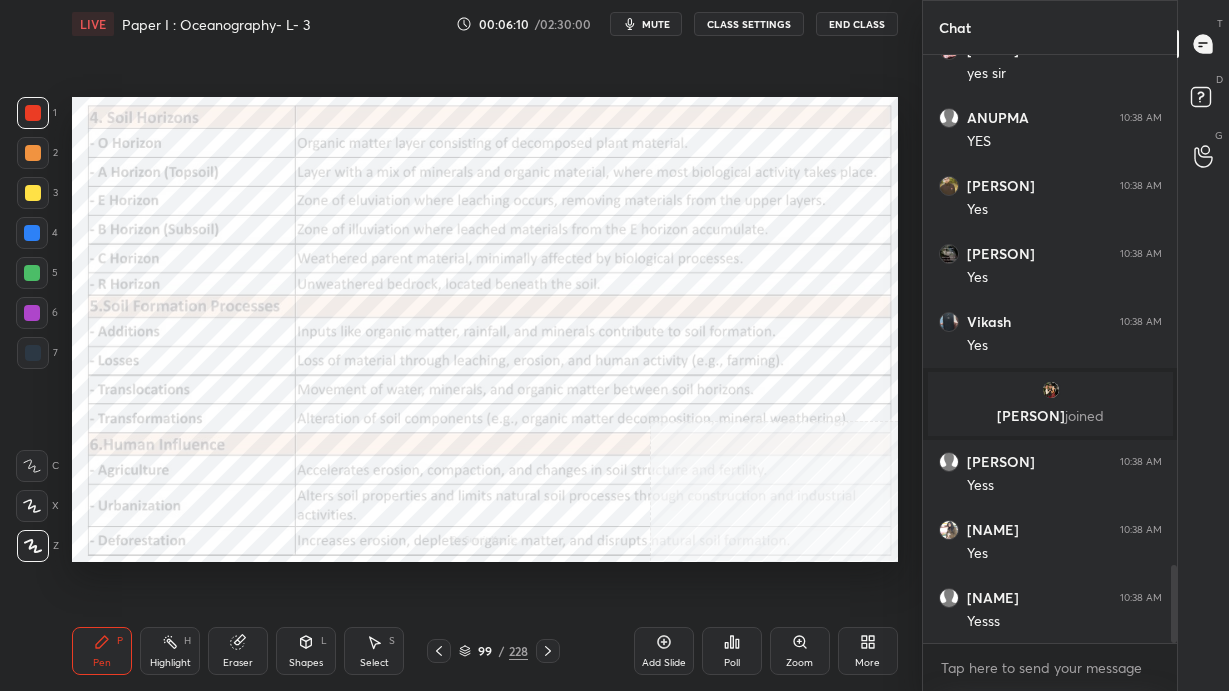 click at bounding box center (548, 651) 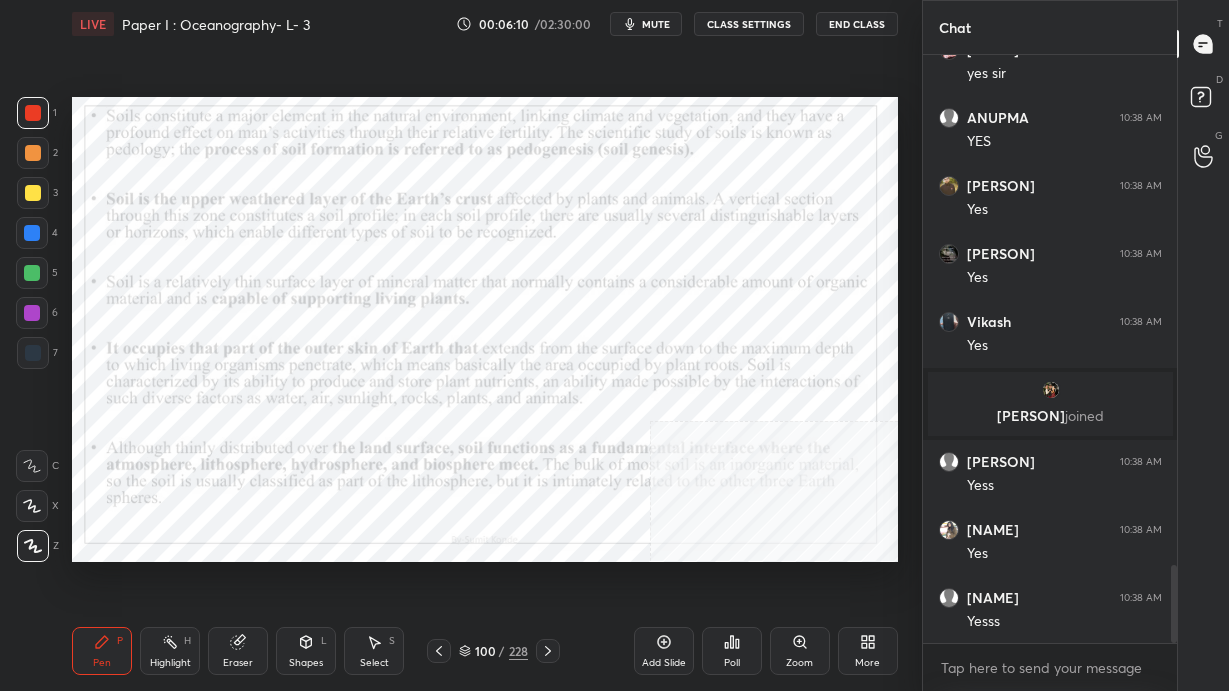 click at bounding box center [548, 651] 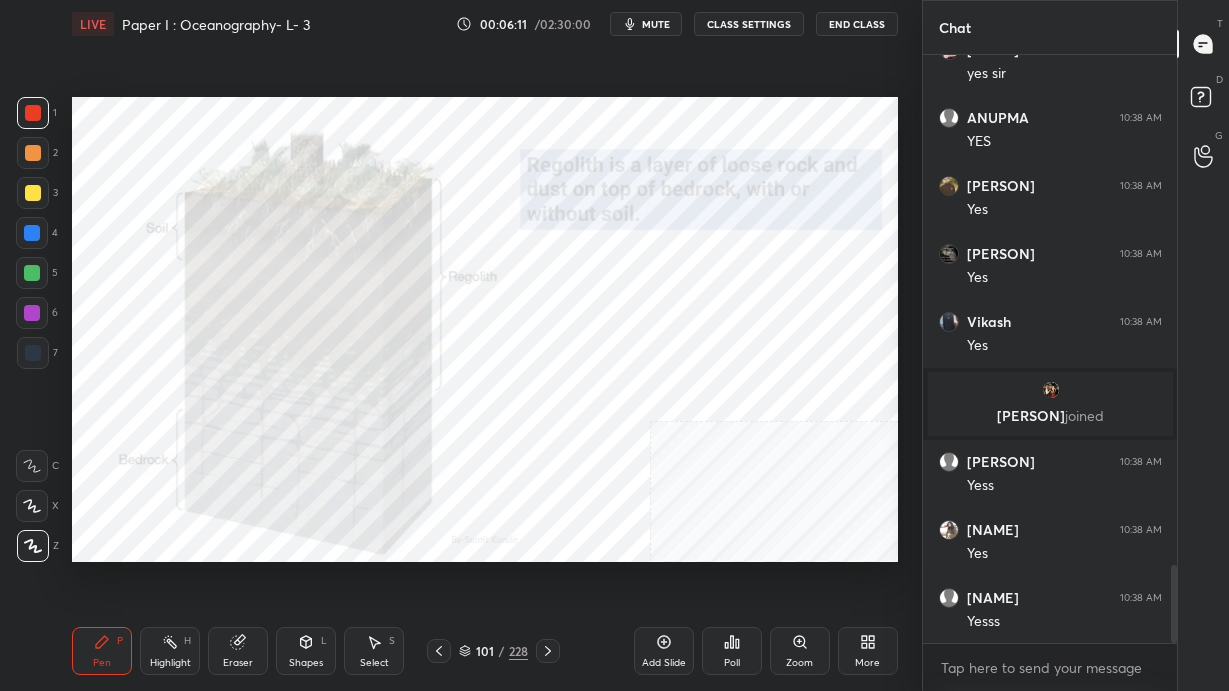 click at bounding box center (548, 651) 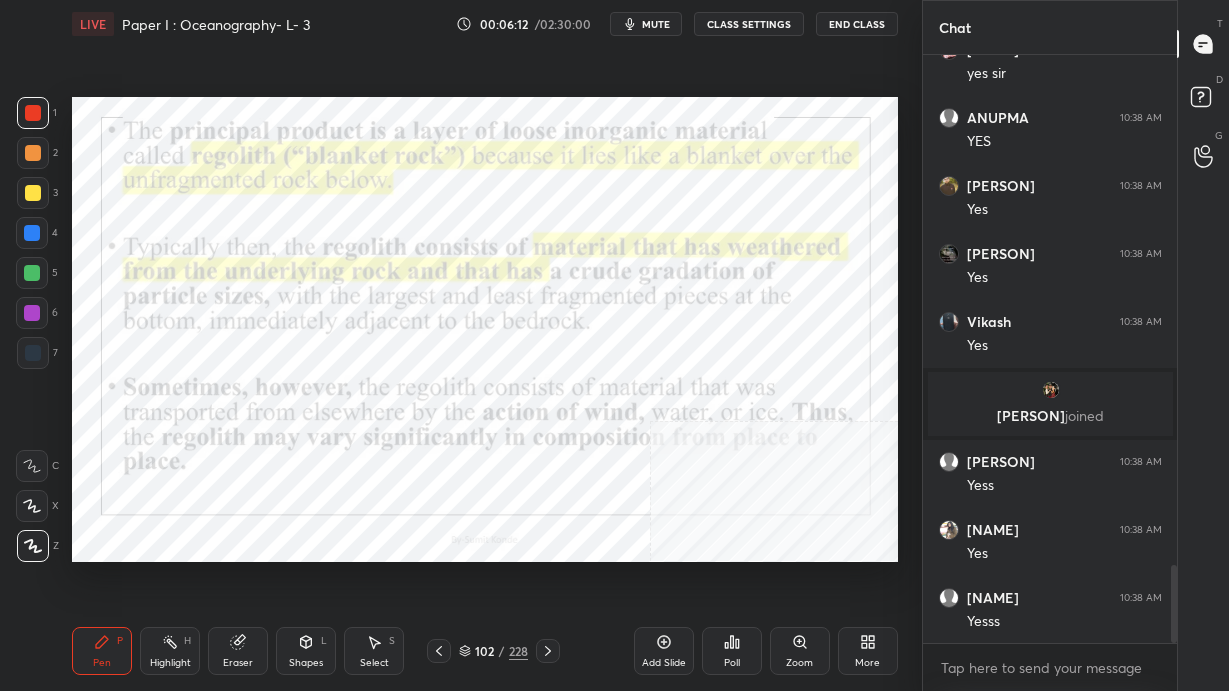 click on "102 / 228" at bounding box center [493, 651] 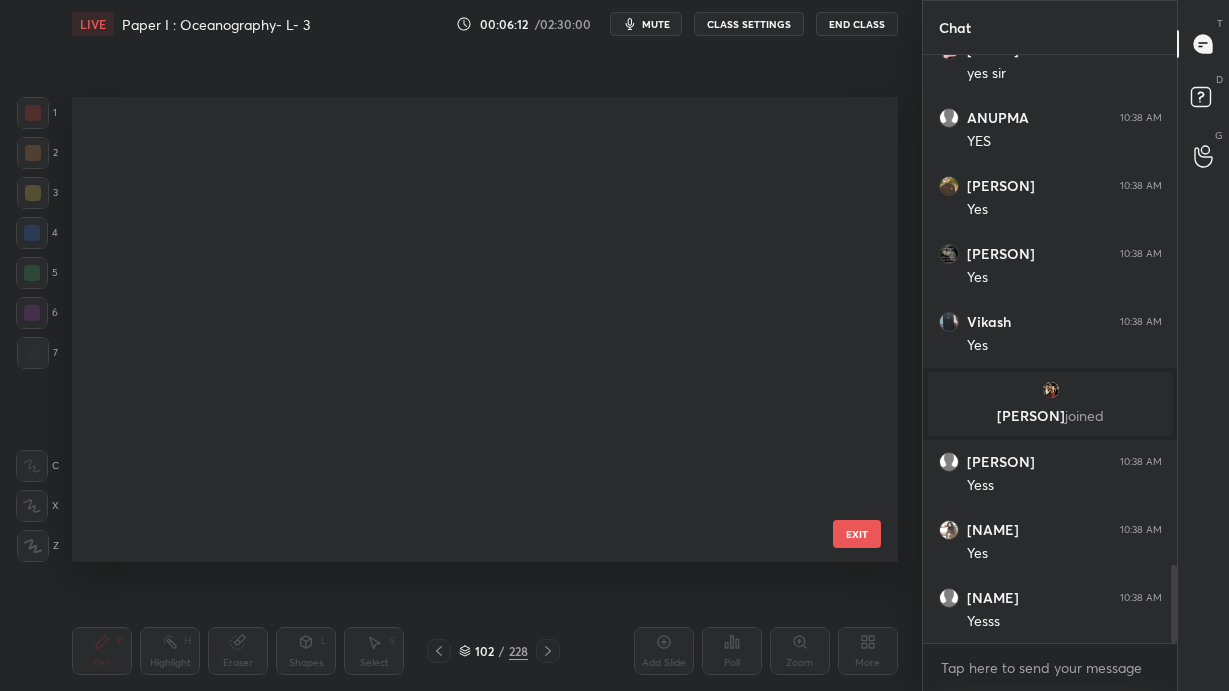 scroll, scrollTop: 4296, scrollLeft: 0, axis: vertical 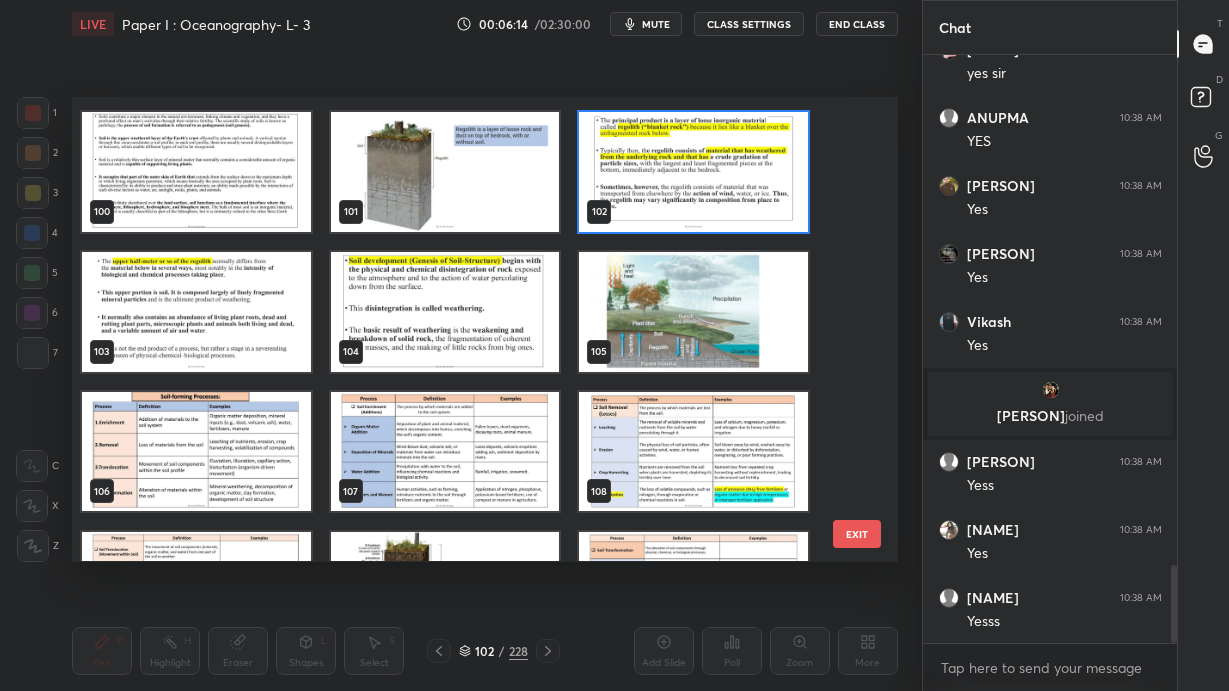click at bounding box center (196, 452) 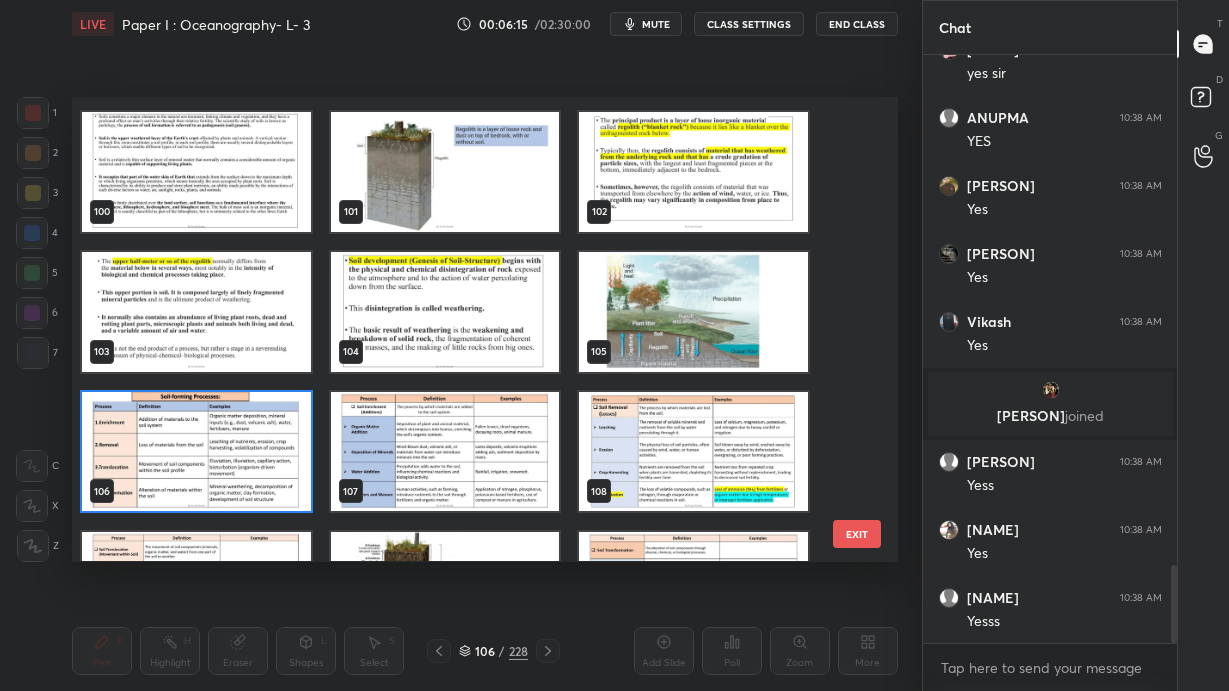 click at bounding box center [196, 452] 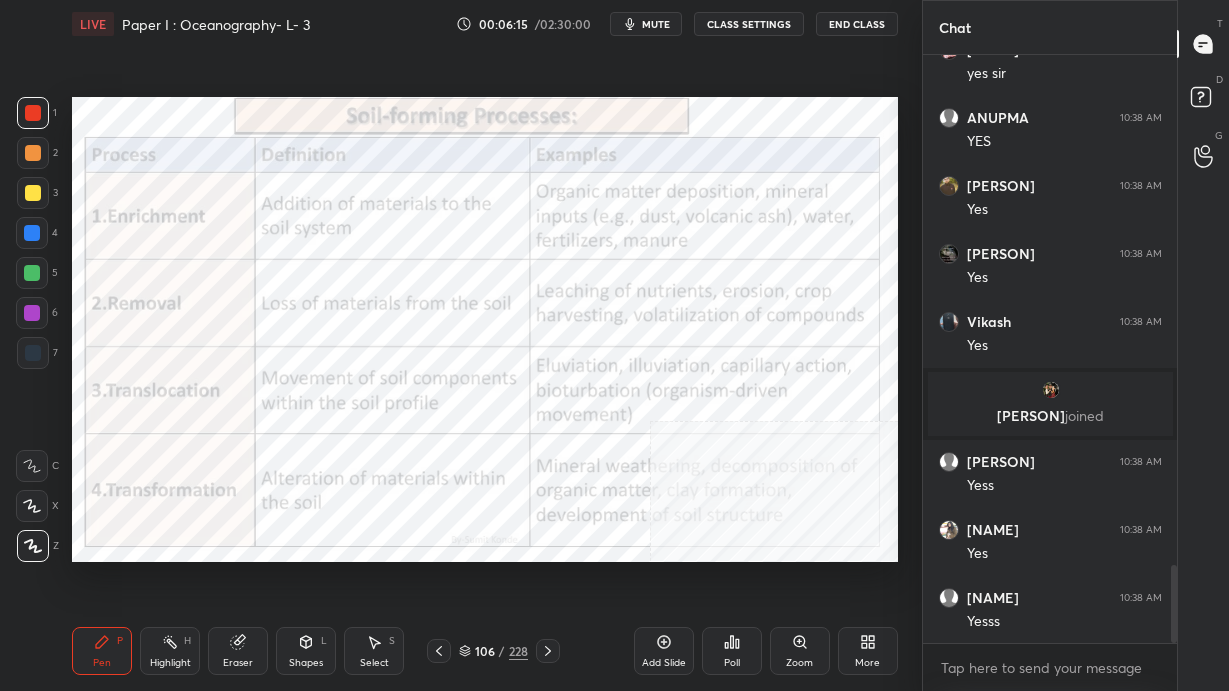 scroll, scrollTop: 3911, scrollLeft: 0, axis: vertical 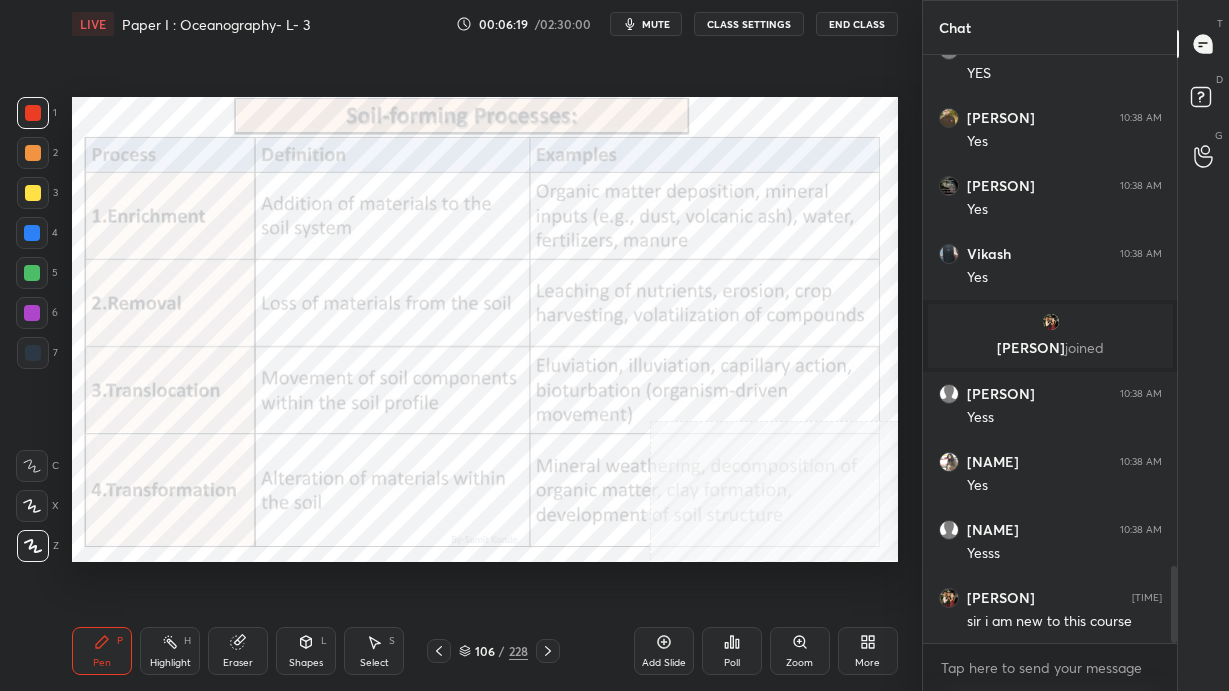 click 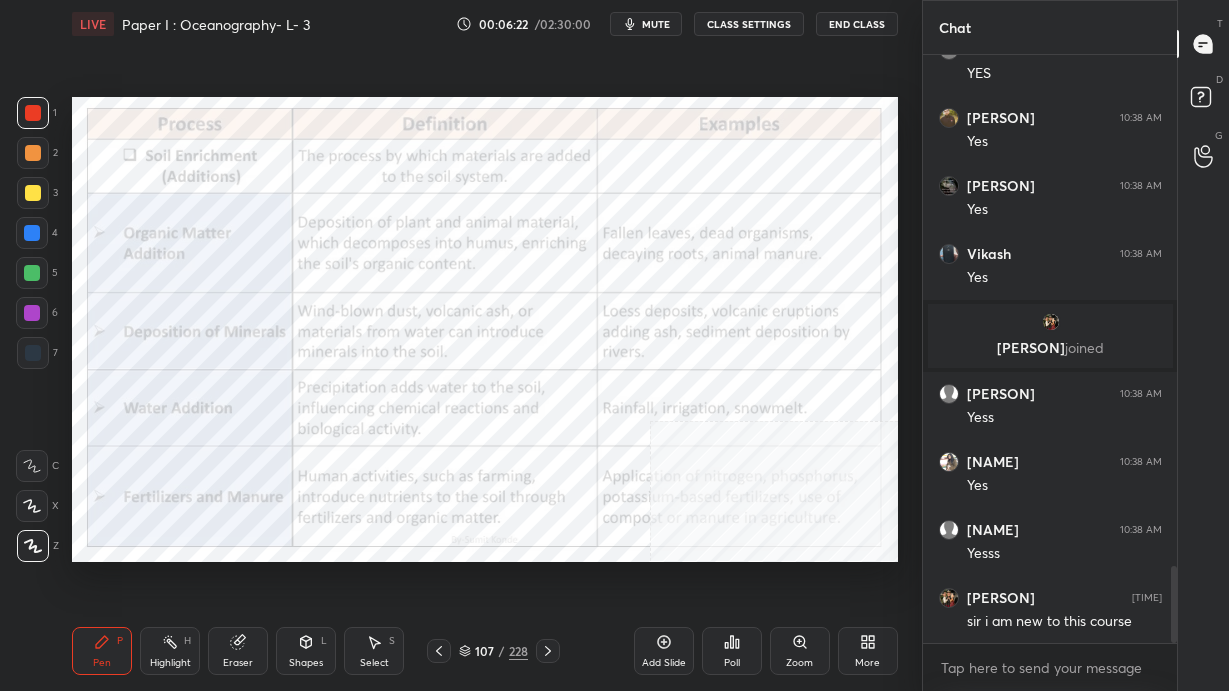 click 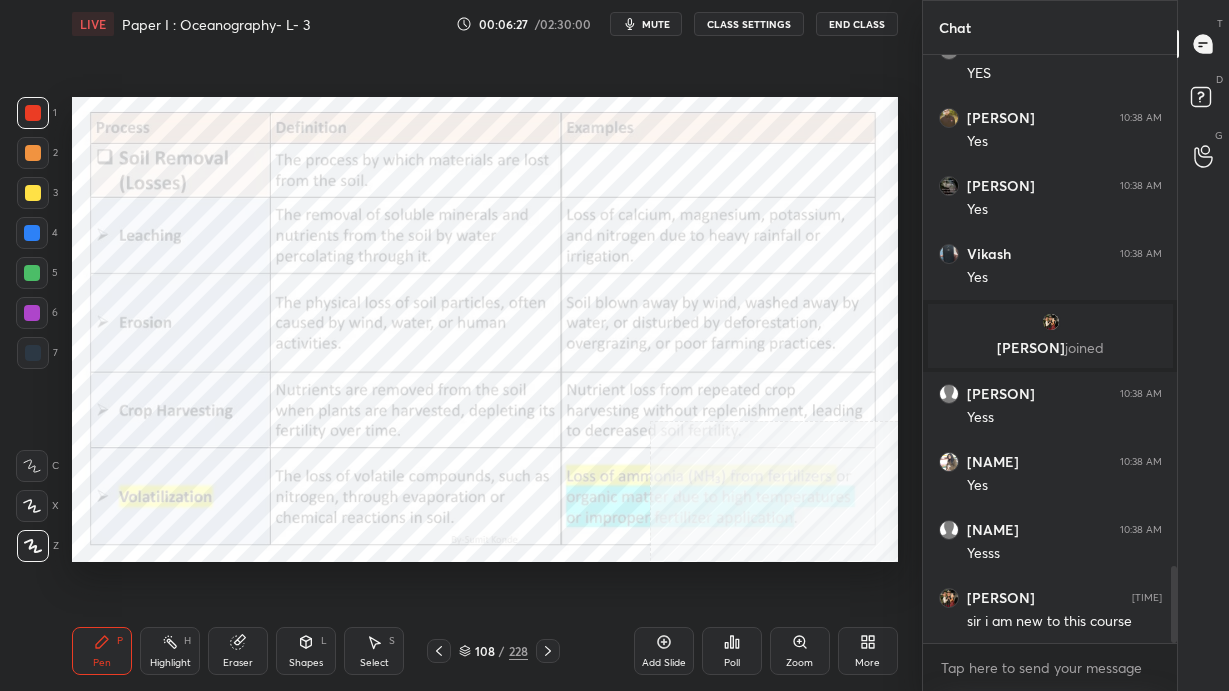 click 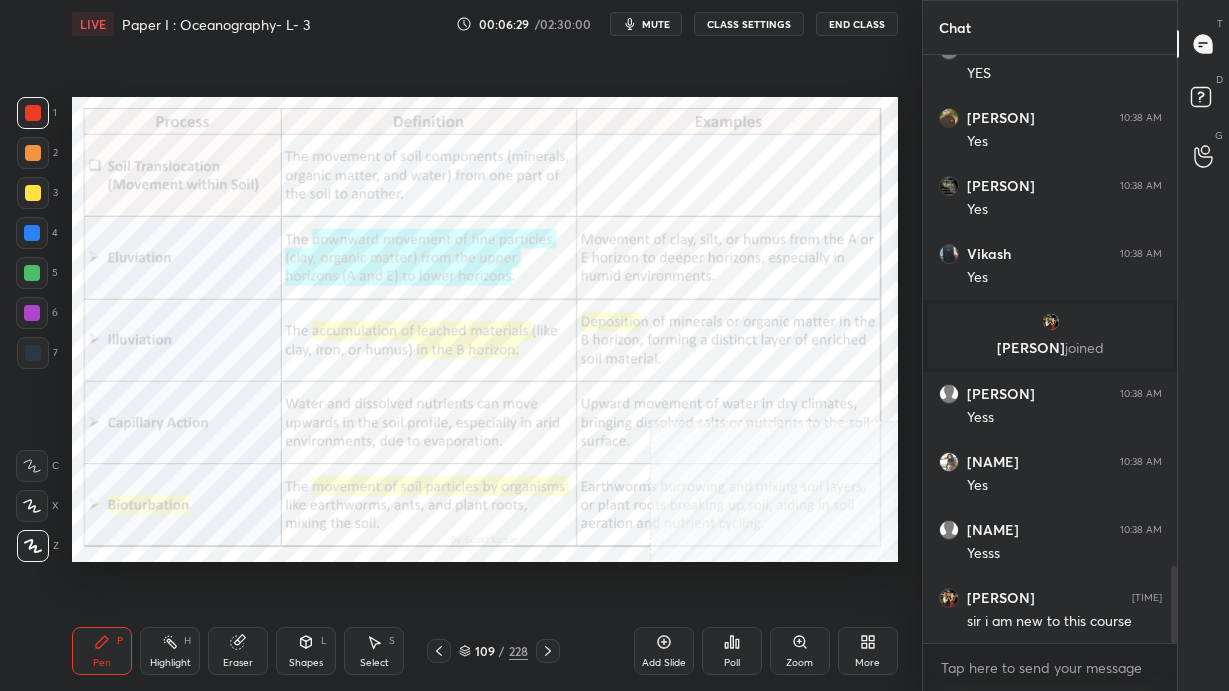 click 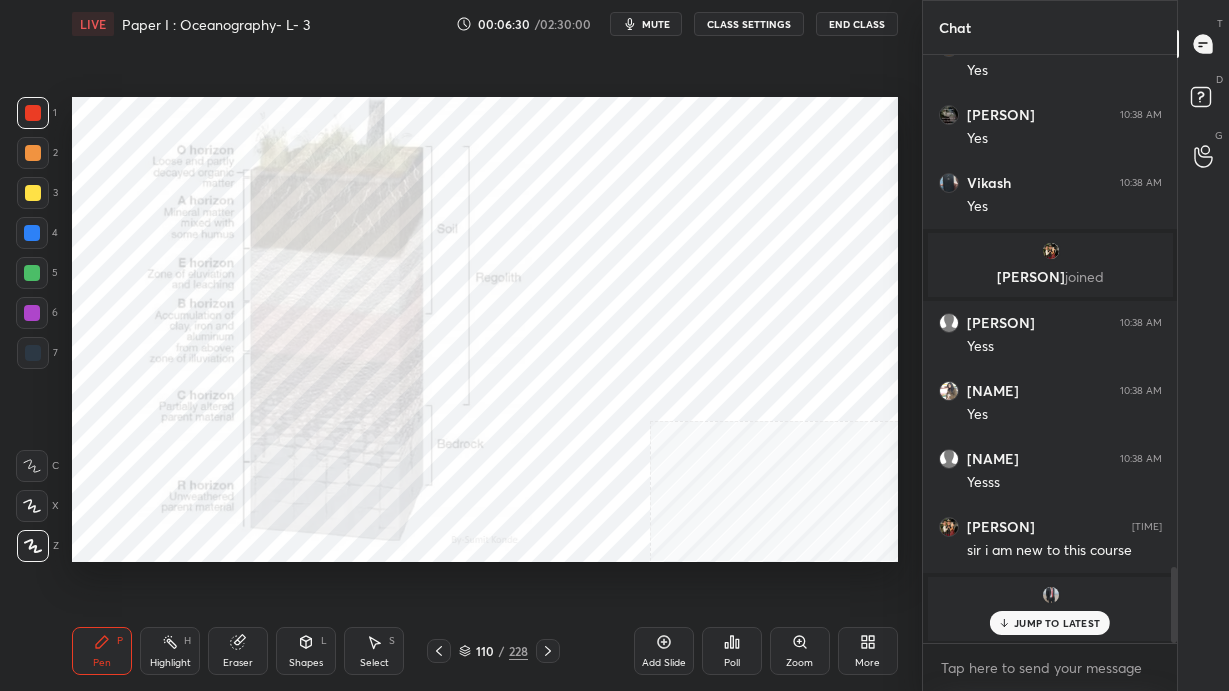 scroll, scrollTop: 3628, scrollLeft: 0, axis: vertical 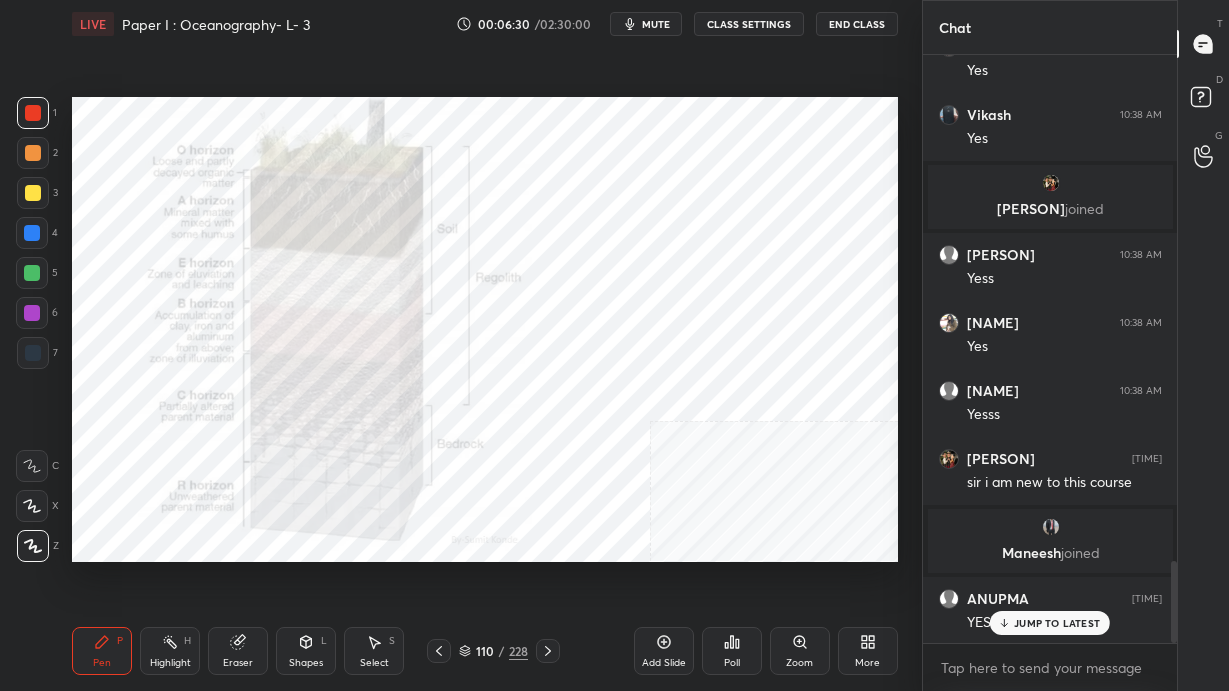 click 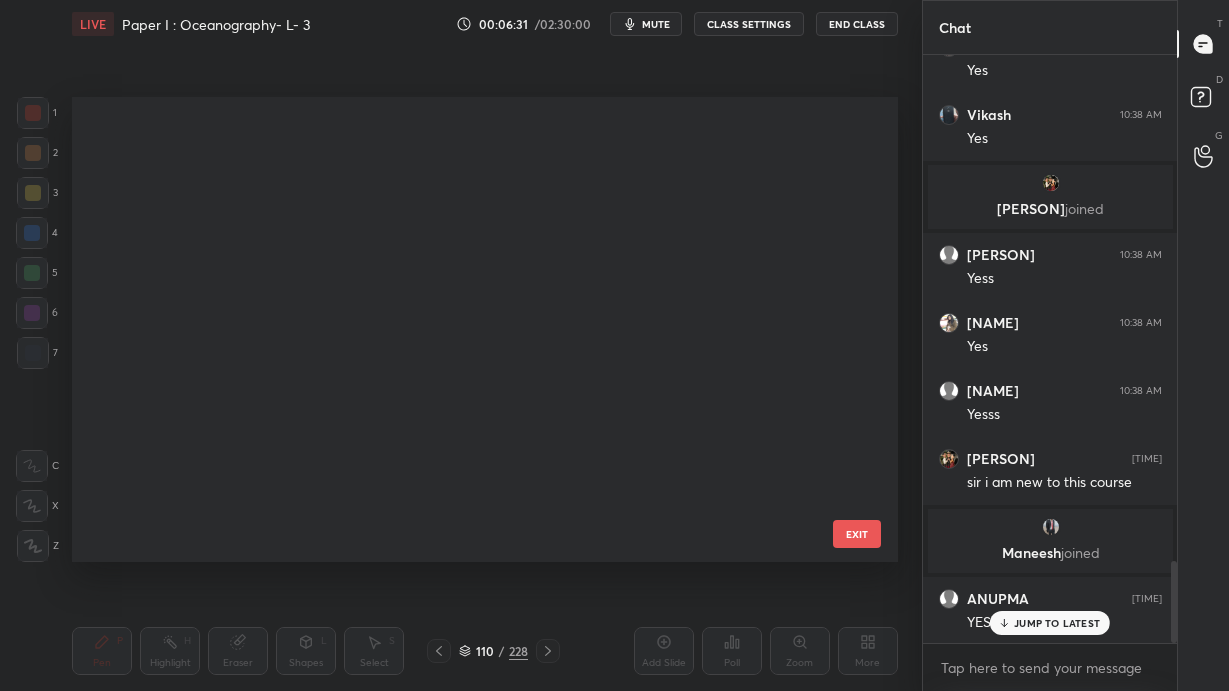scroll, scrollTop: 4711, scrollLeft: 0, axis: vertical 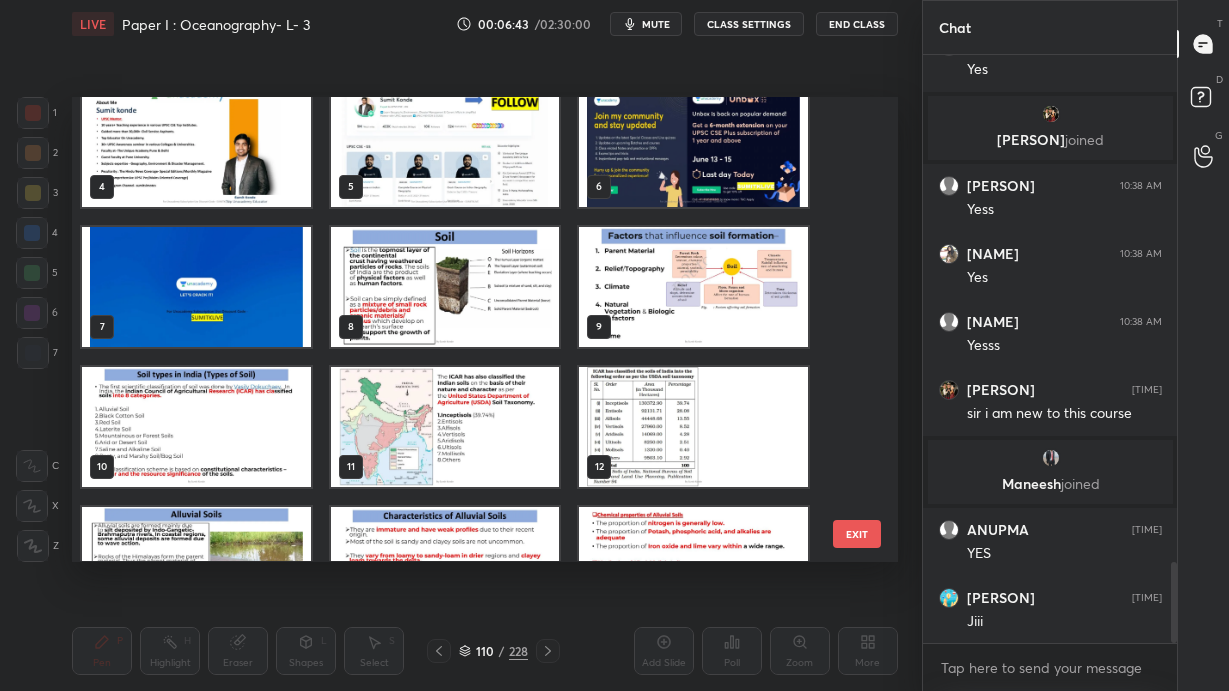 click at bounding box center (196, 427) 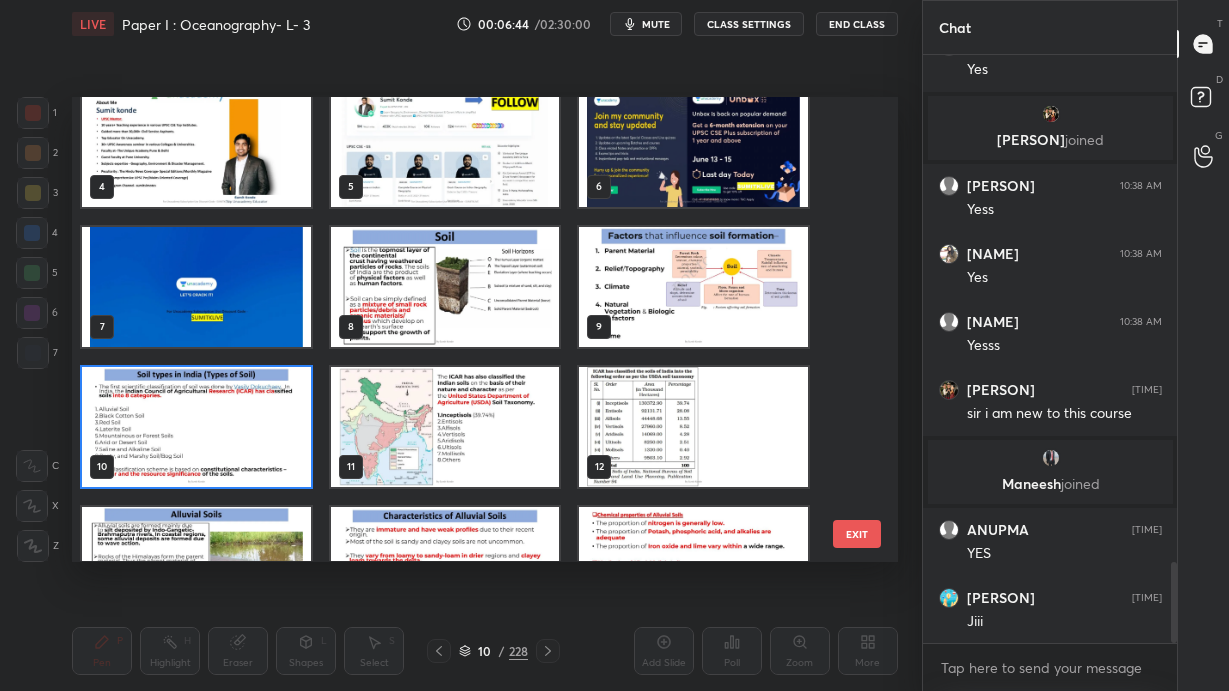 click at bounding box center (196, 427) 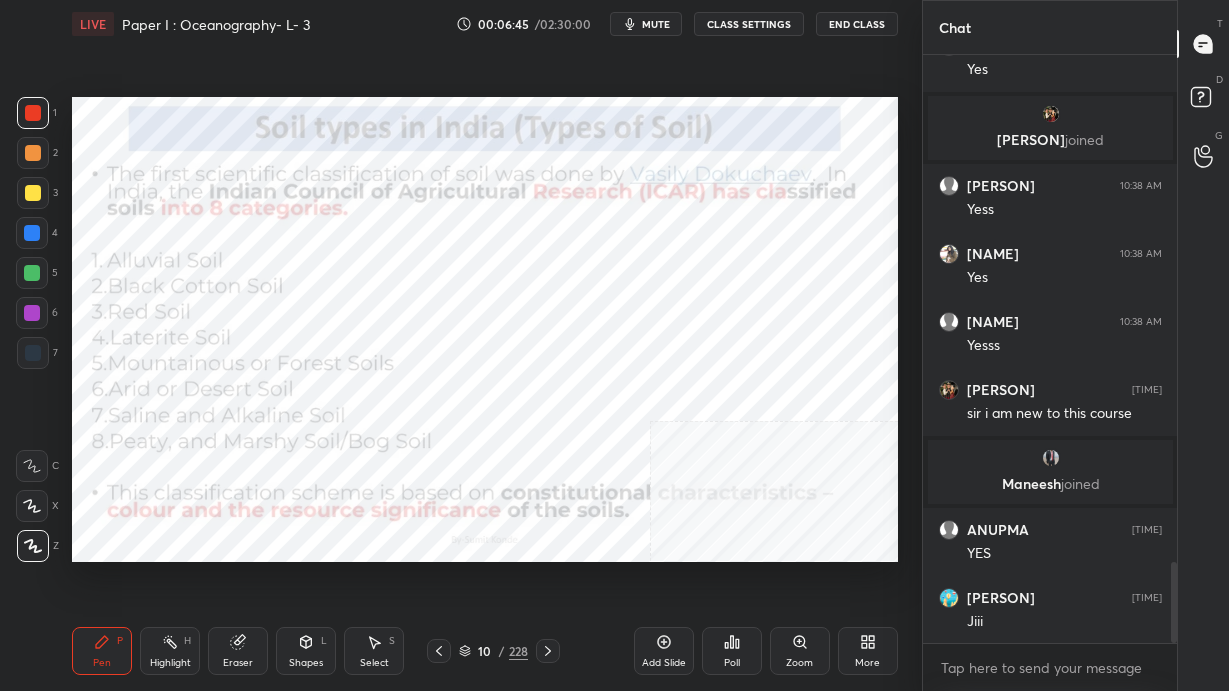 click on "More" at bounding box center [868, 651] 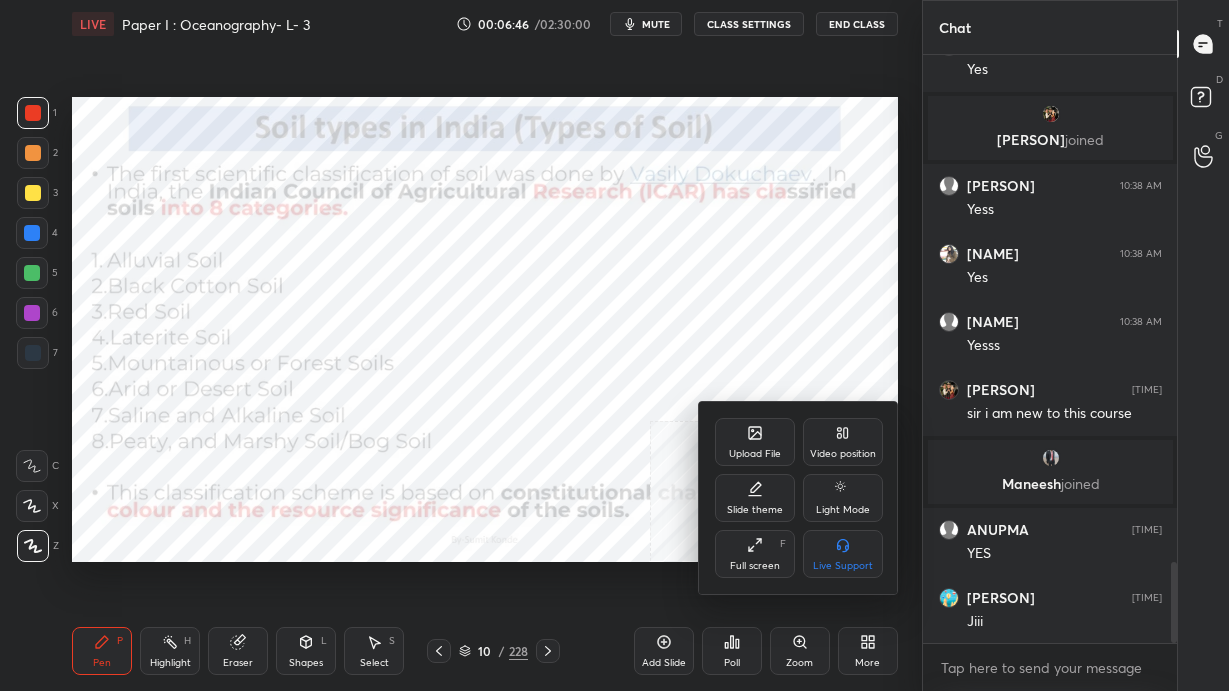 click 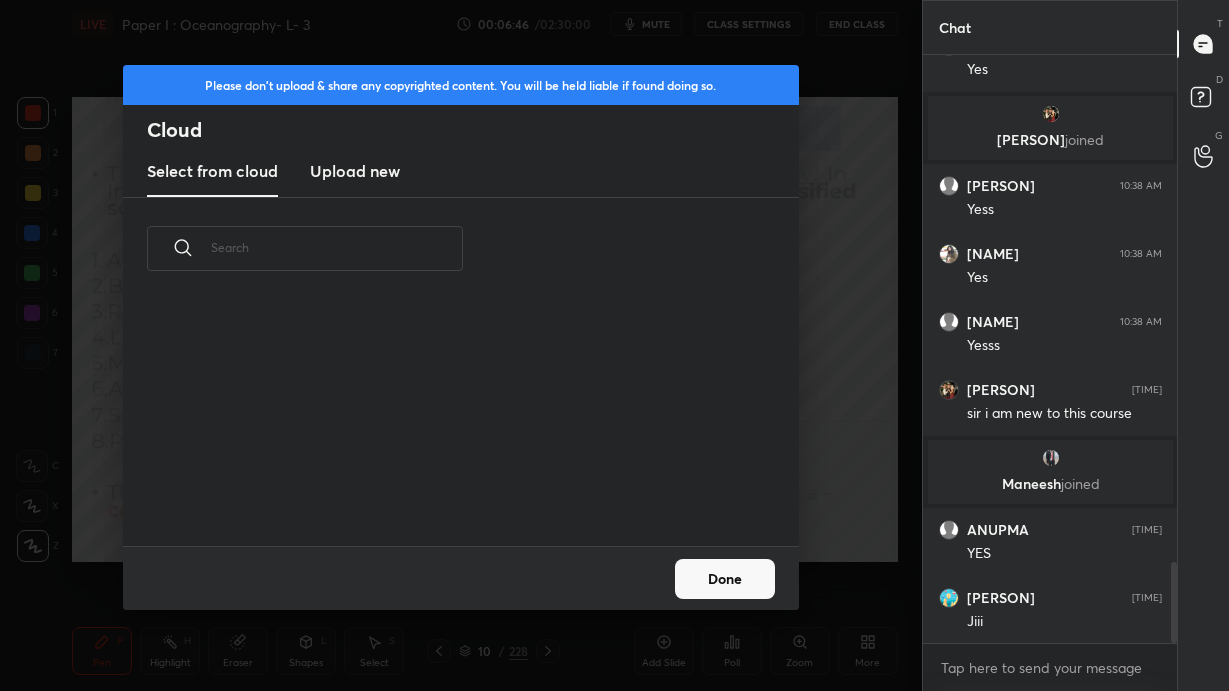 click on "Upload new" at bounding box center [355, 171] 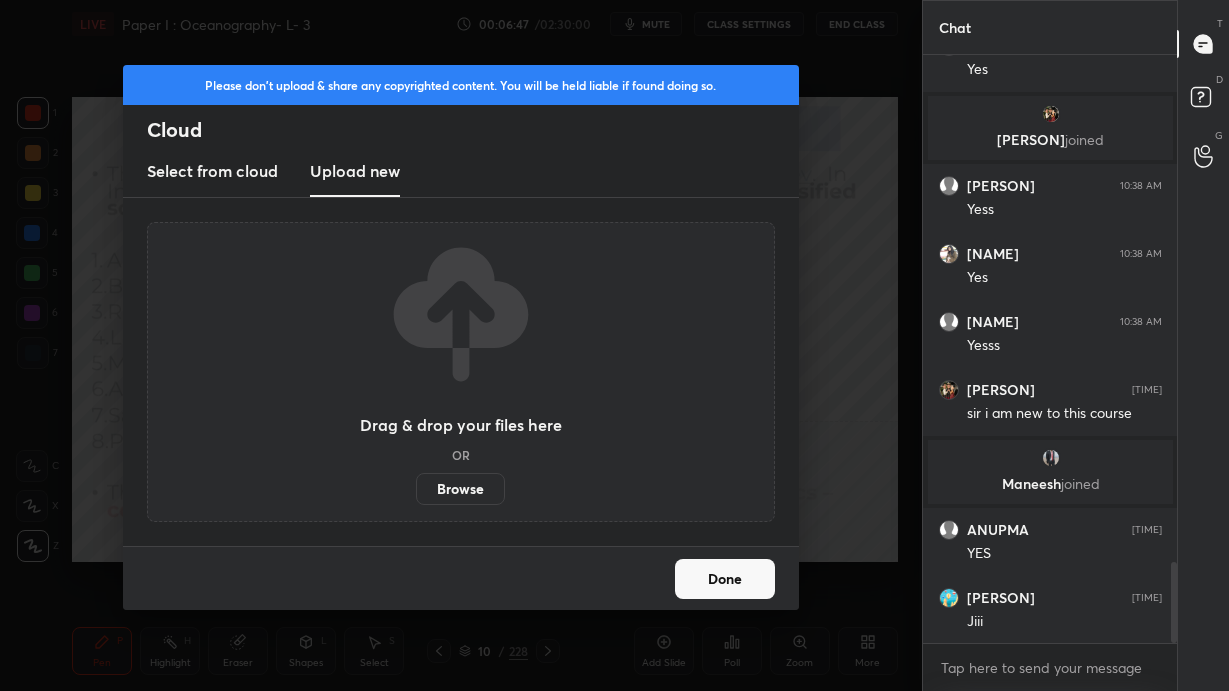 scroll, scrollTop: 3765, scrollLeft: 0, axis: vertical 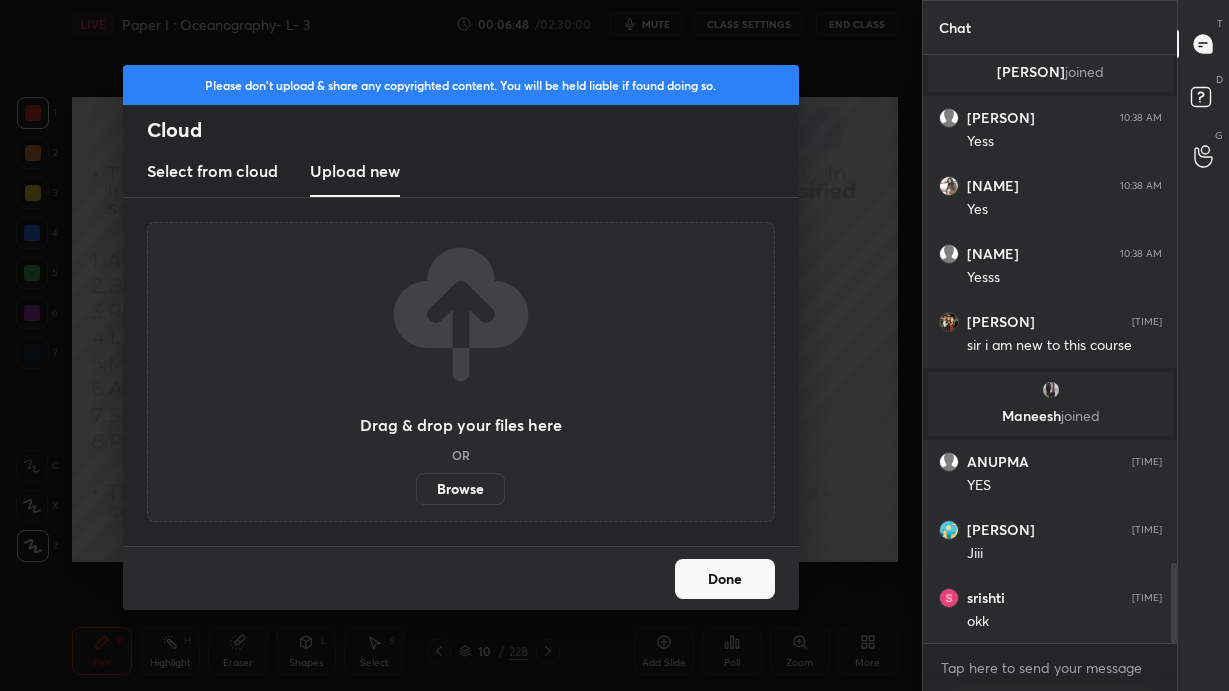 click on "Done" at bounding box center [725, 579] 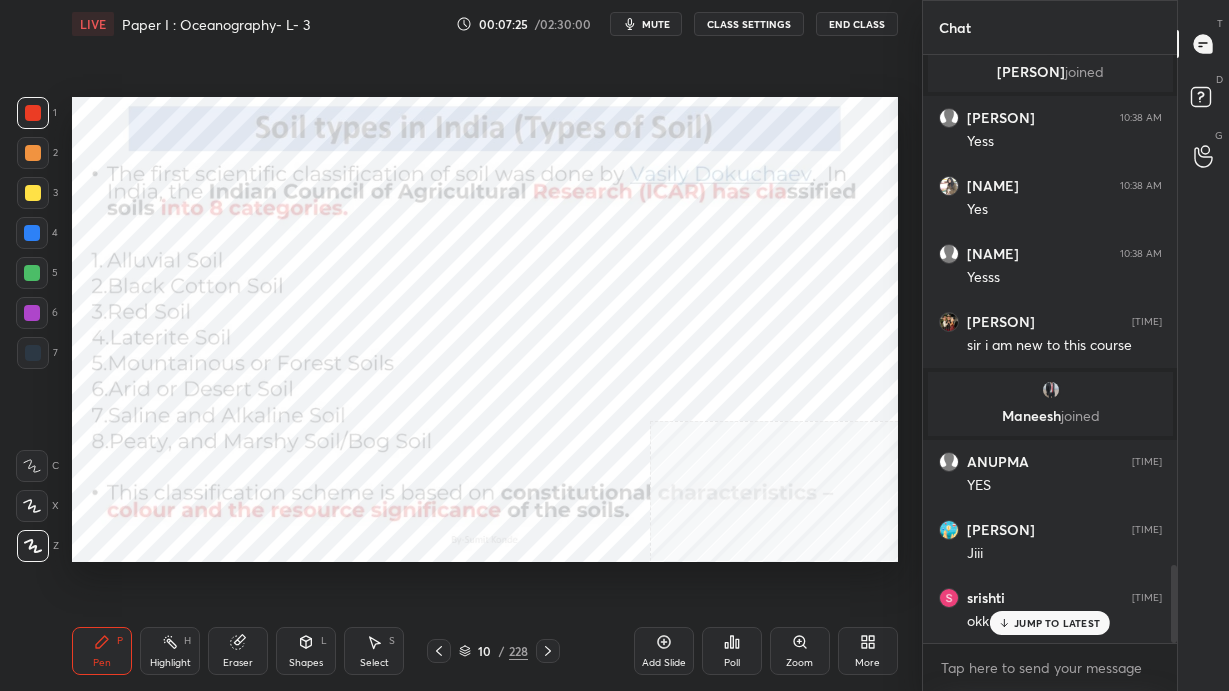 scroll, scrollTop: 3832, scrollLeft: 0, axis: vertical 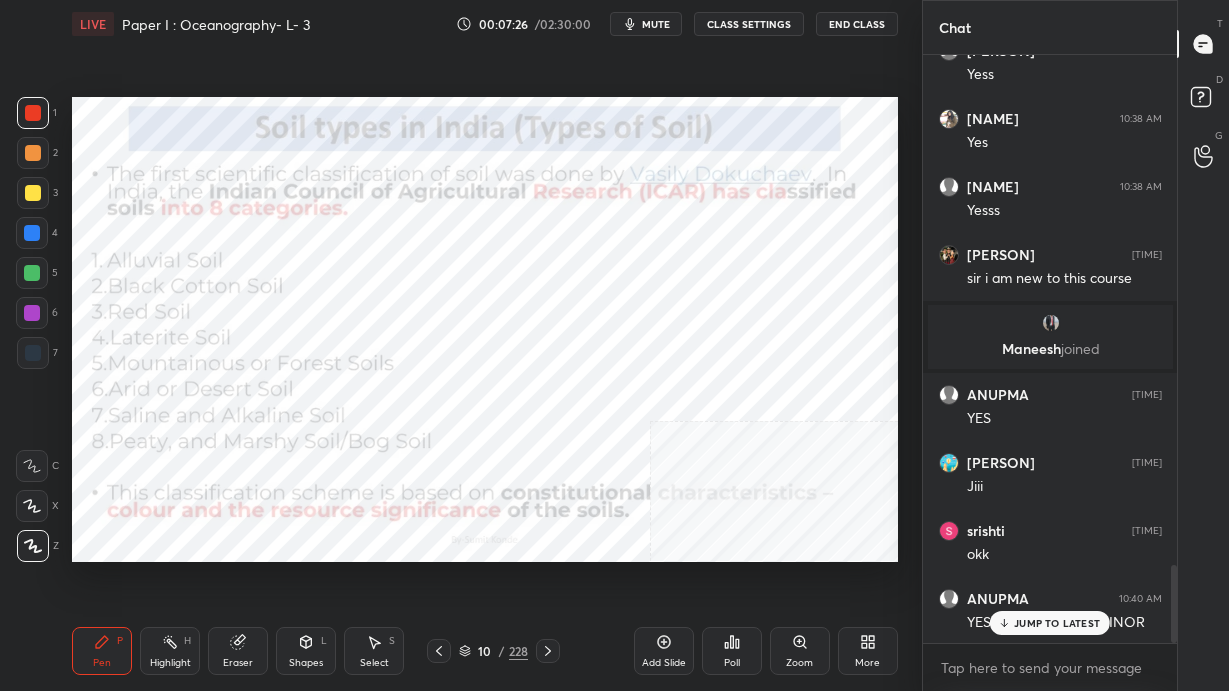 click 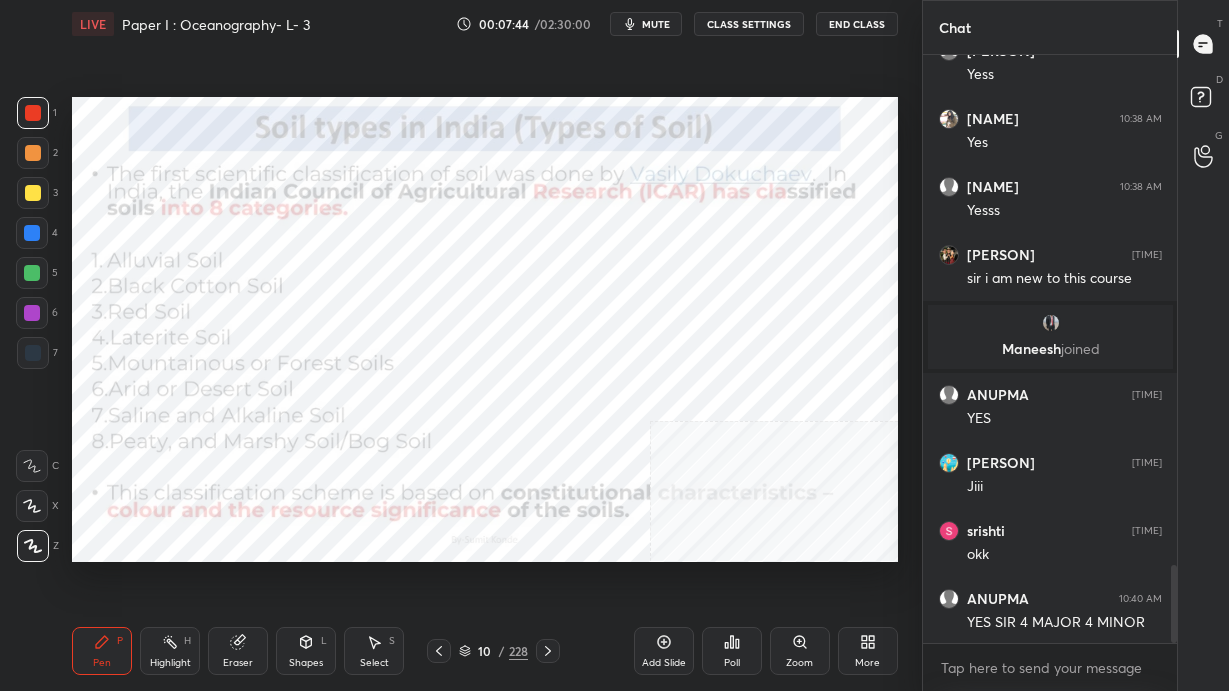 click 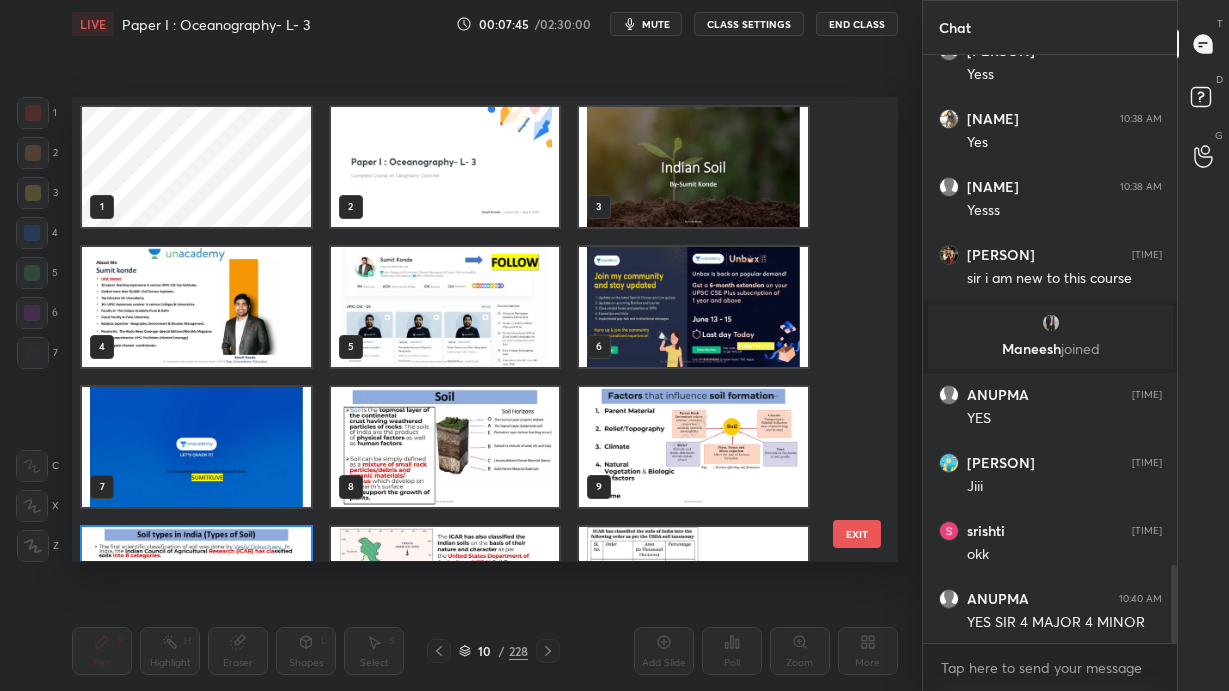 scroll, scrollTop: 95, scrollLeft: 0, axis: vertical 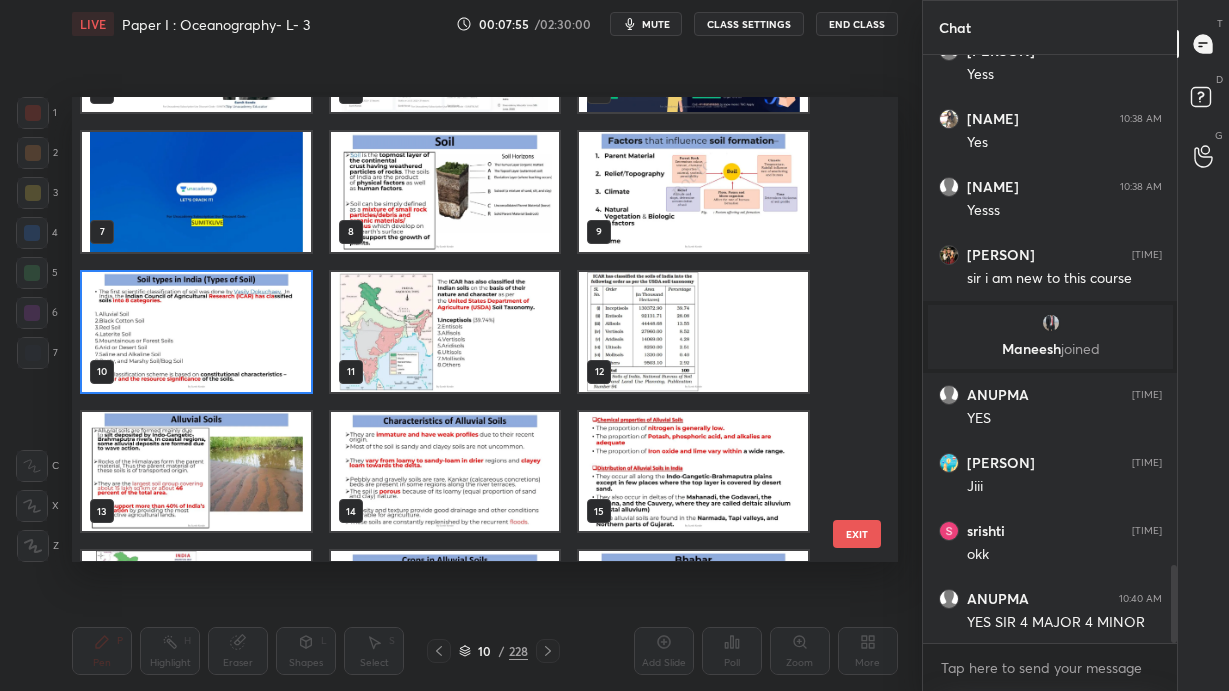 click at bounding box center [445, 332] 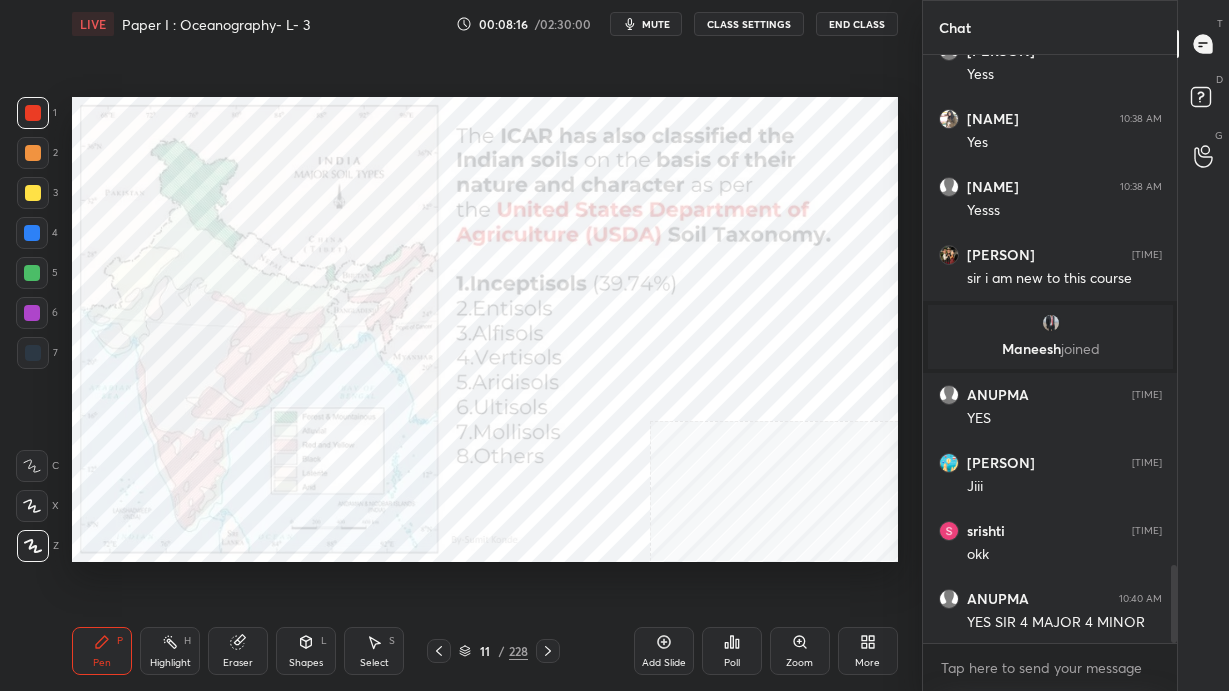 click 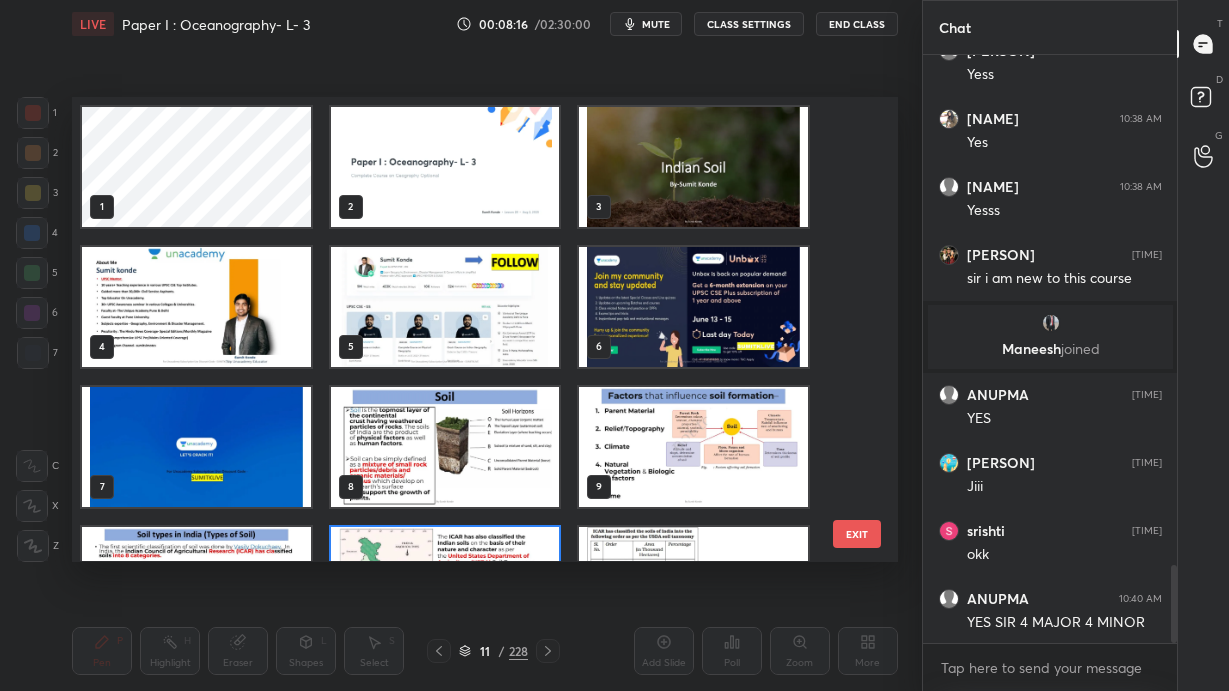 scroll, scrollTop: 95, scrollLeft: 0, axis: vertical 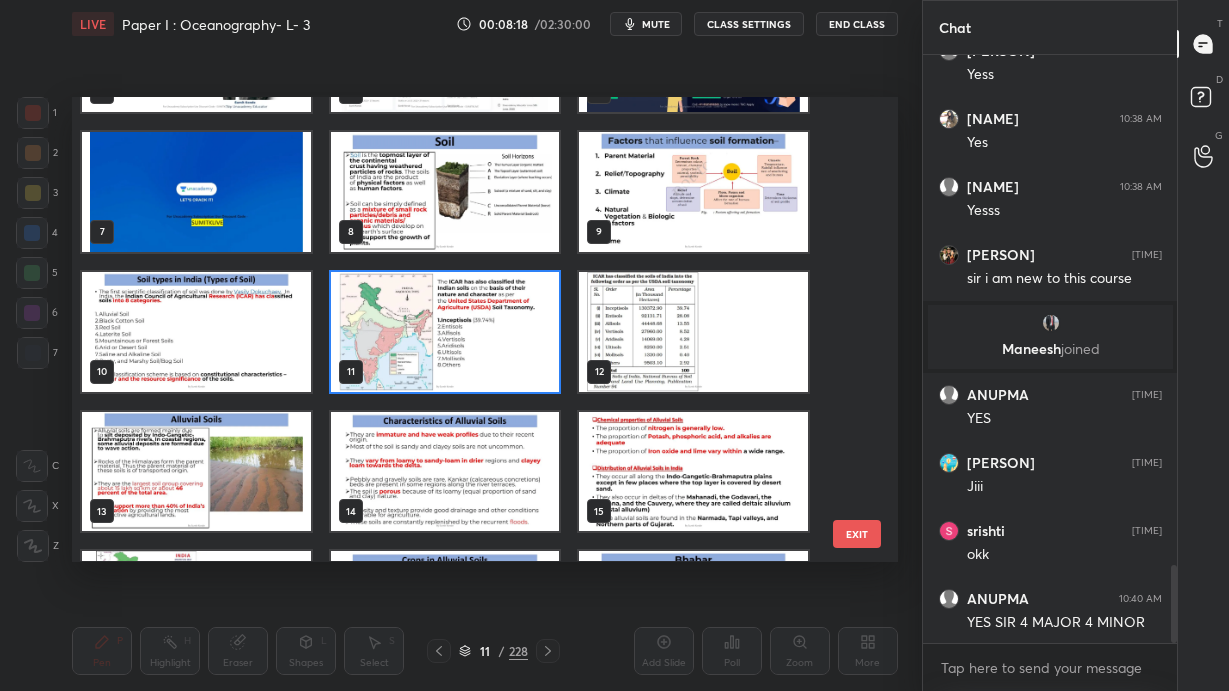 click at bounding box center (693, 332) 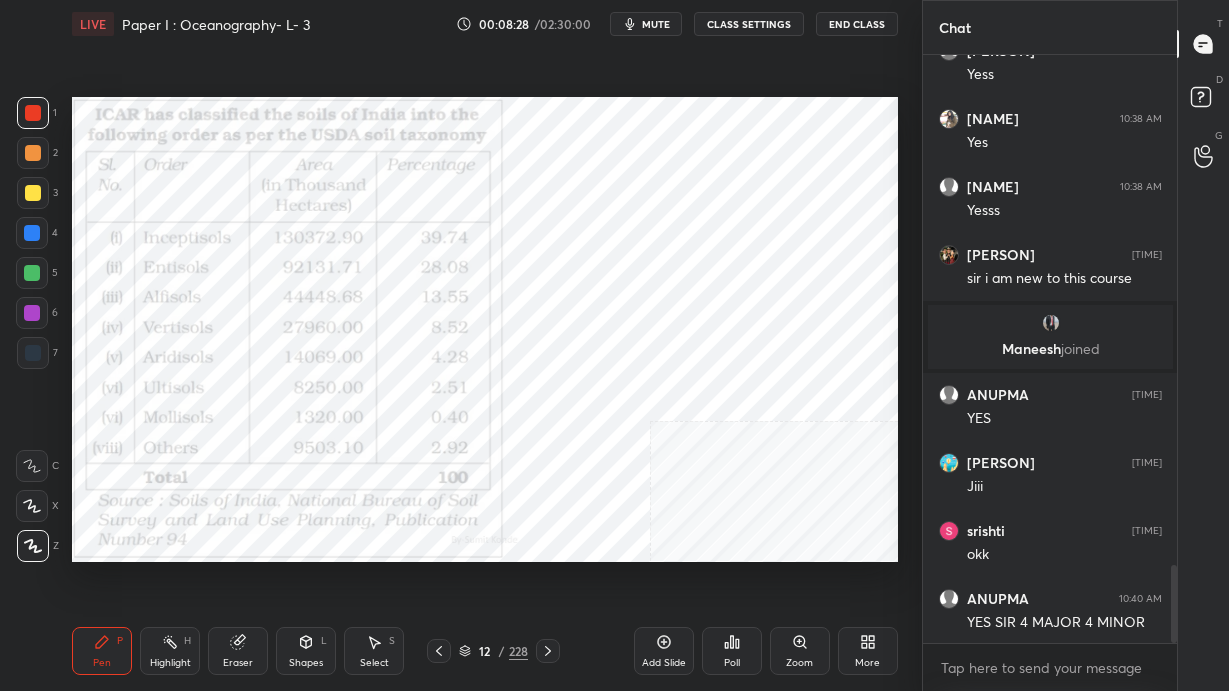 click 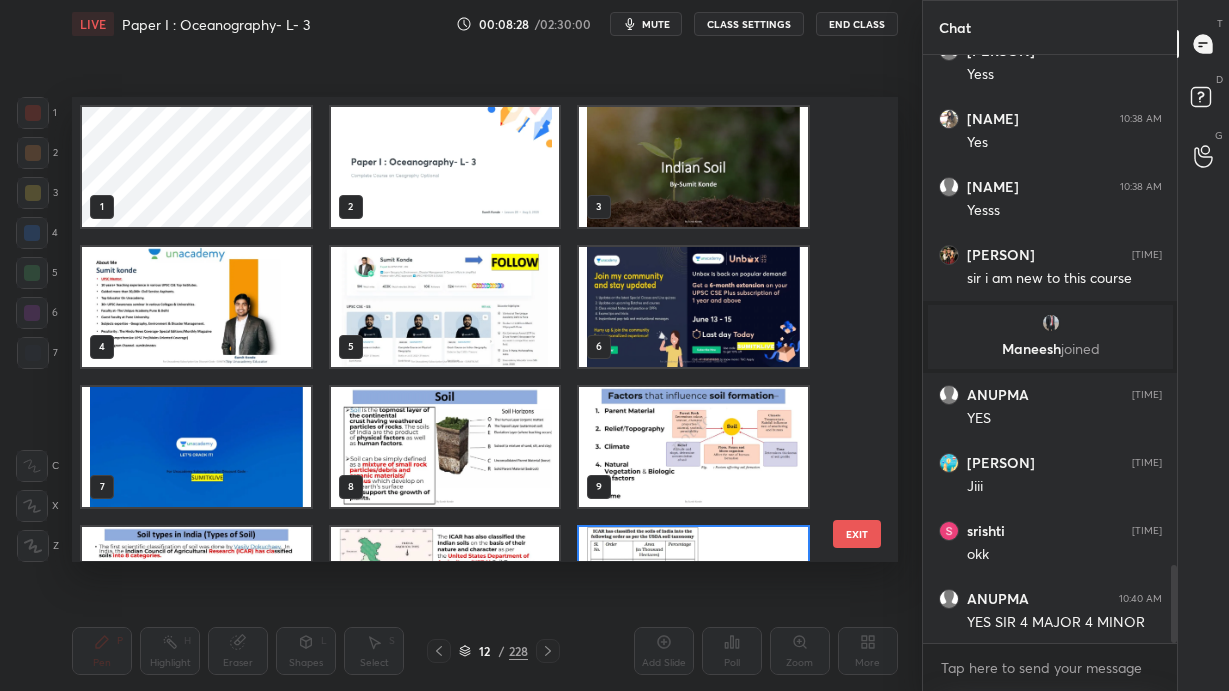 scroll, scrollTop: 95, scrollLeft: 0, axis: vertical 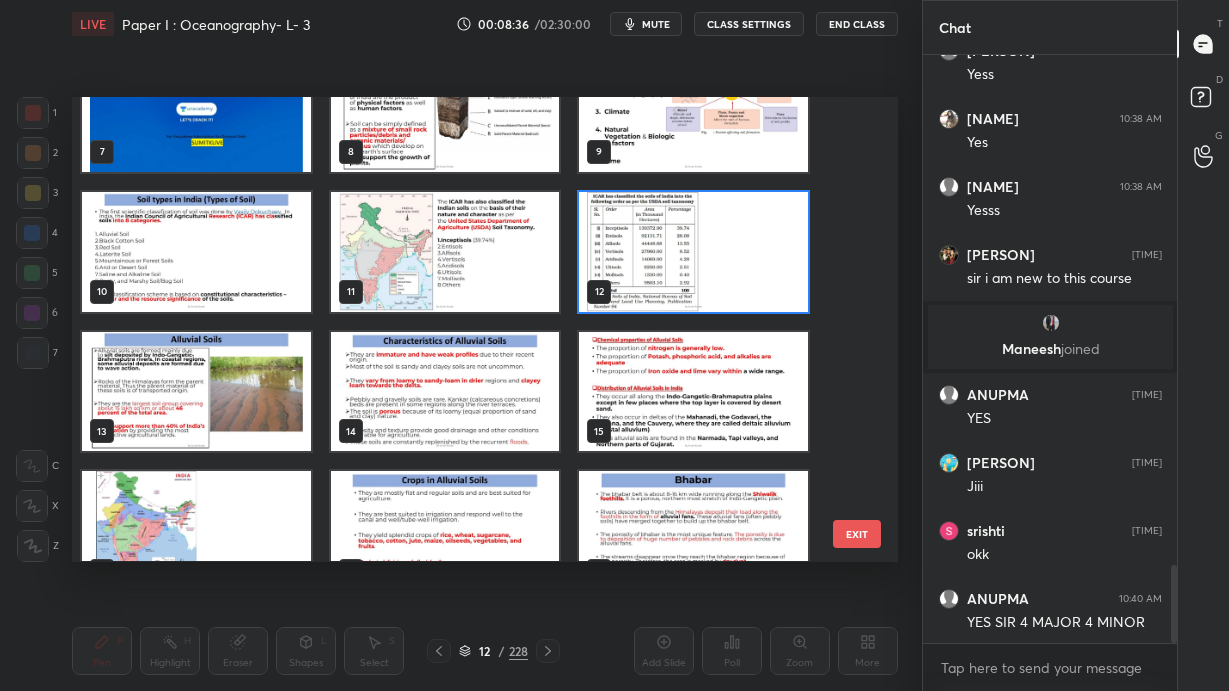 click at bounding box center (196, 252) 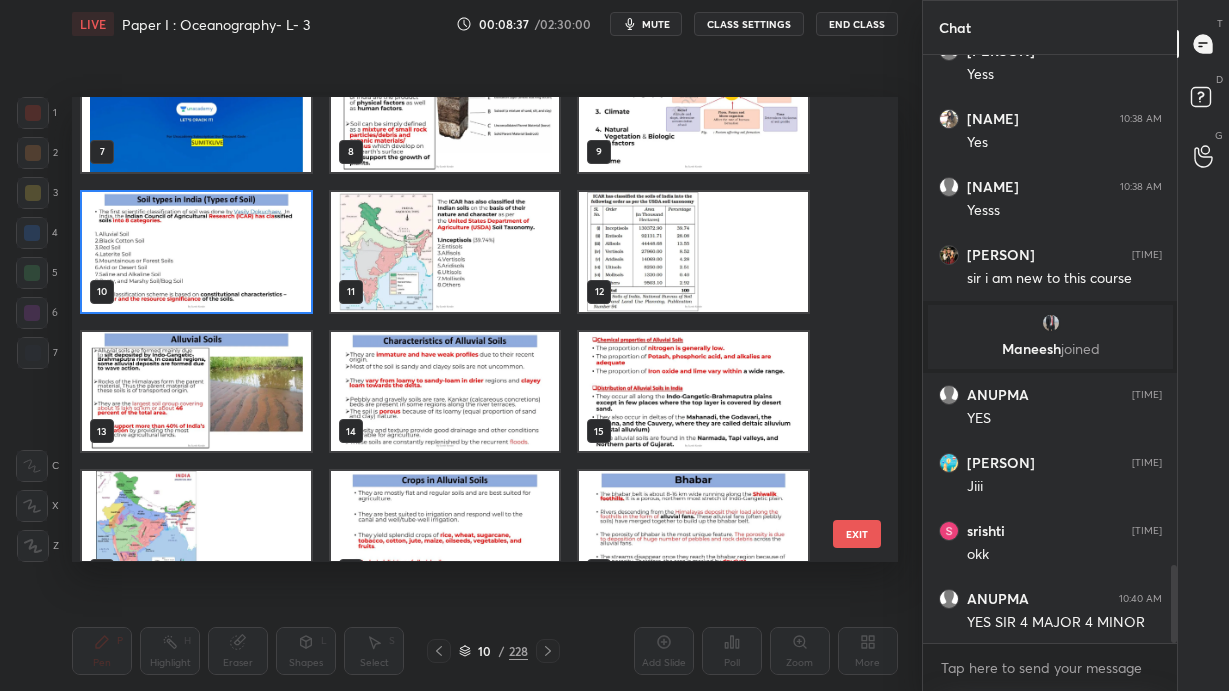click at bounding box center (196, 252) 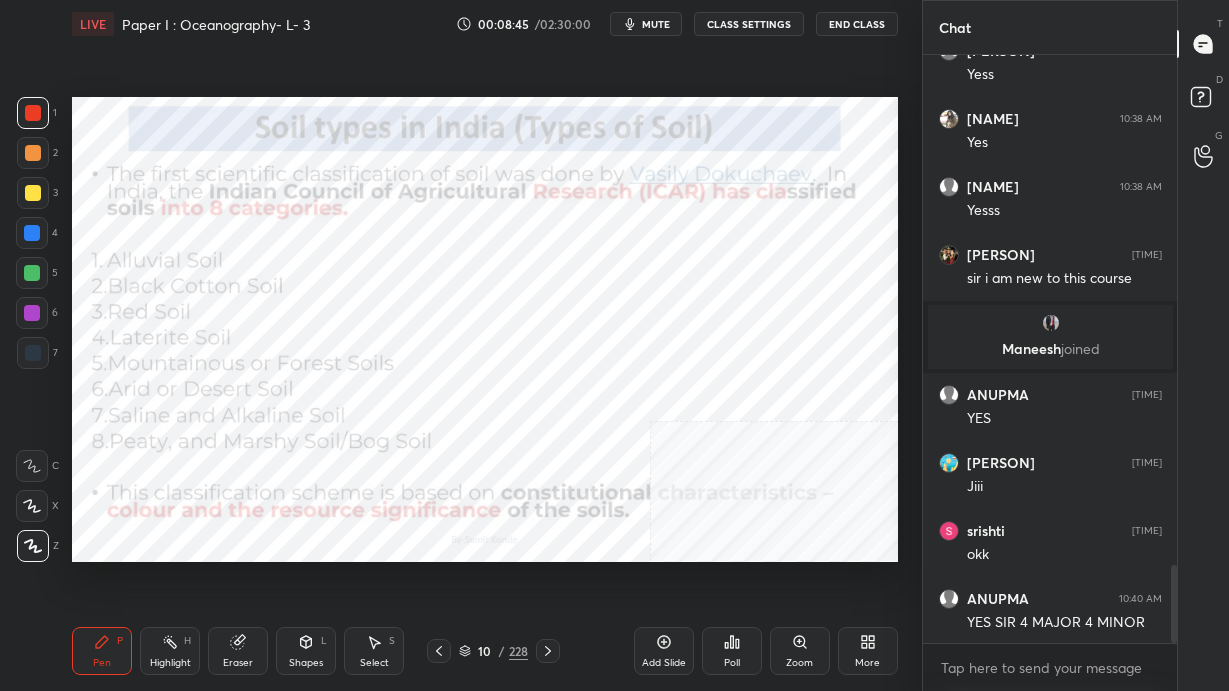 click on "More" at bounding box center [868, 651] 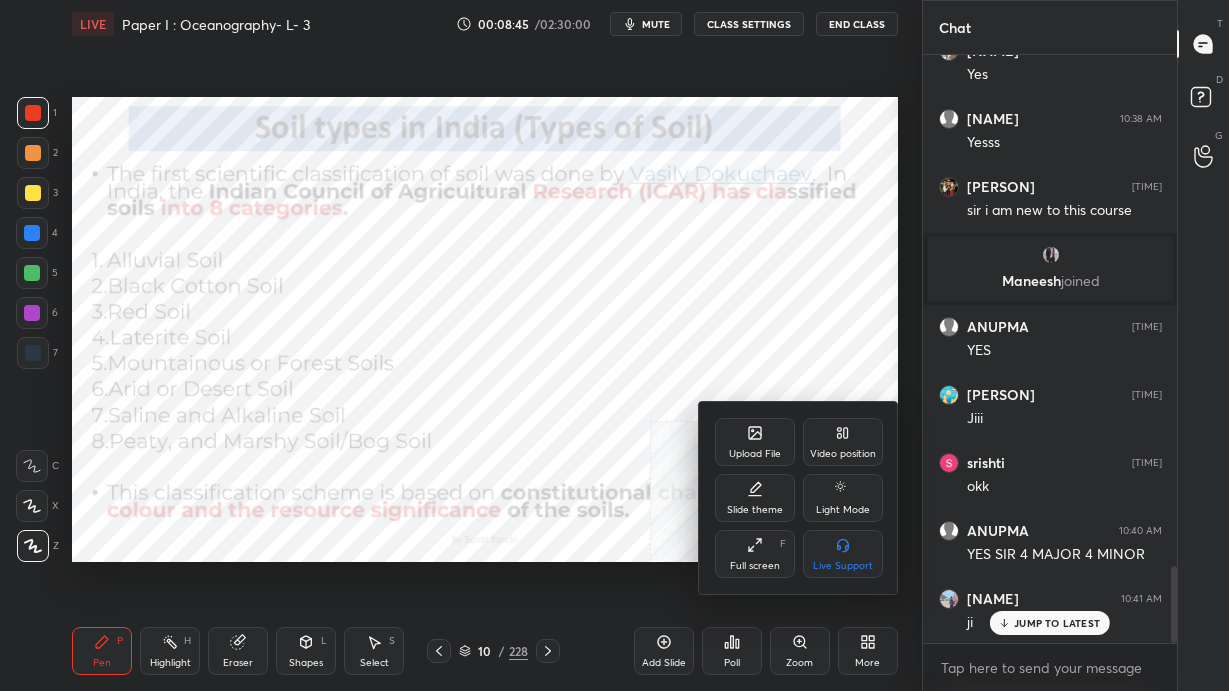 click 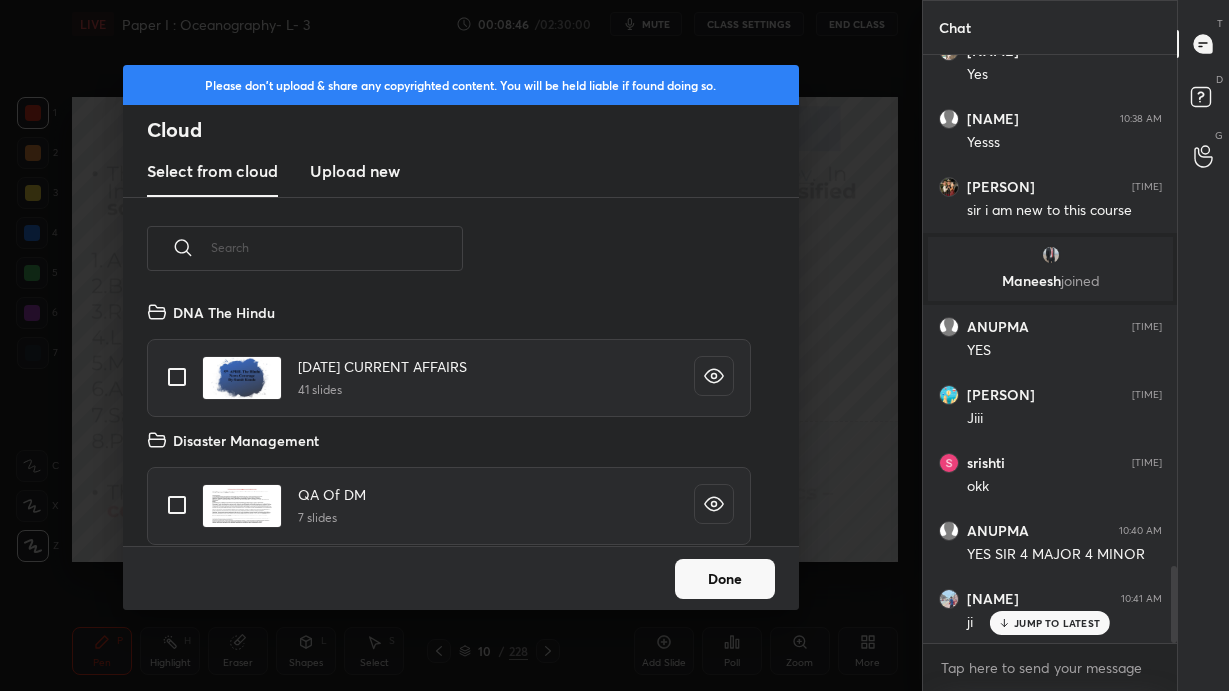 scroll, scrollTop: 6, scrollLeft: 10, axis: both 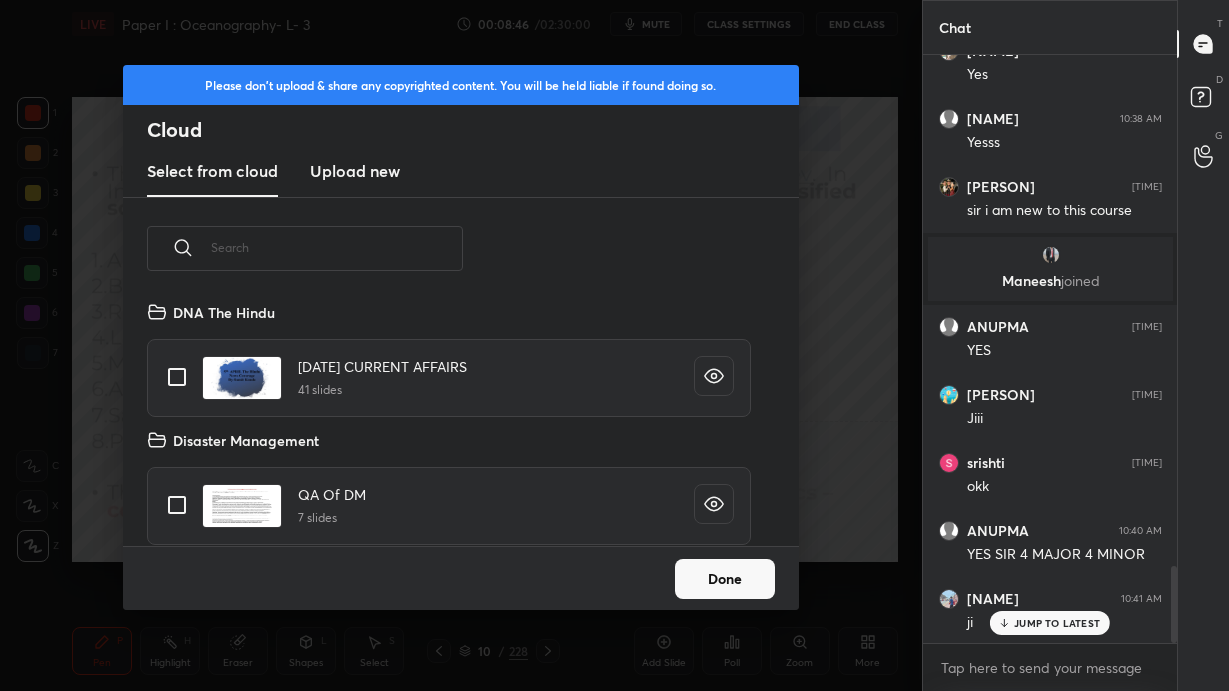 click on "Upload new" at bounding box center [355, 171] 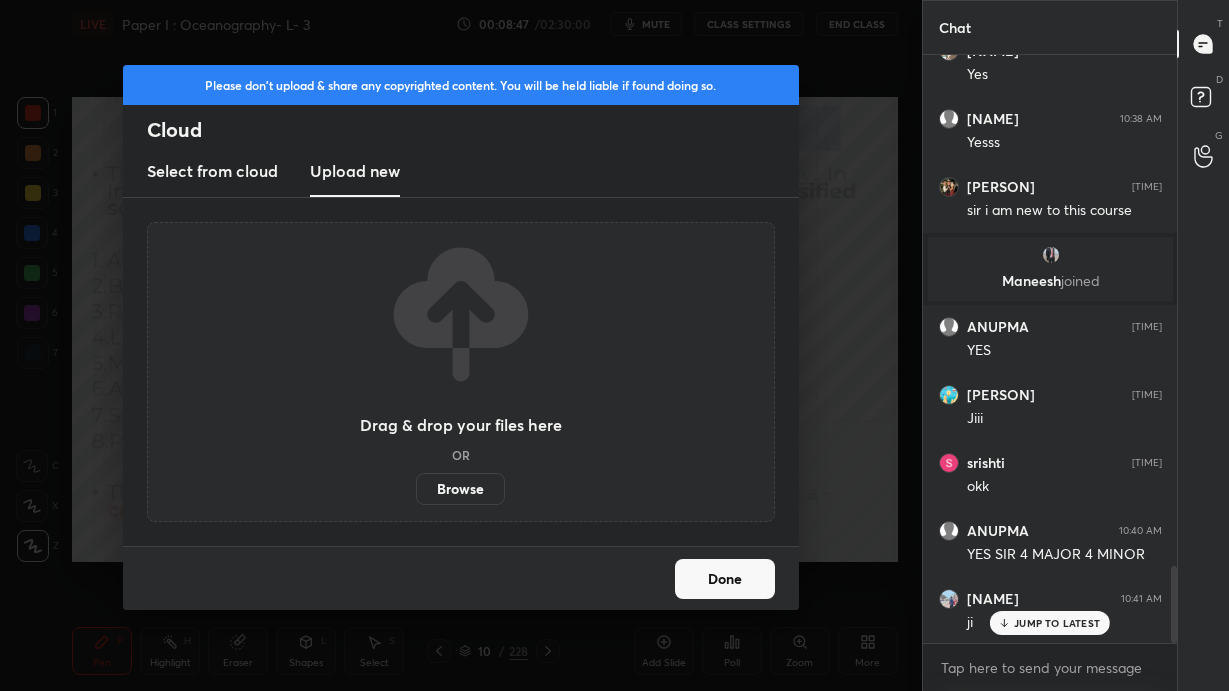 click on "Browse" at bounding box center [460, 489] 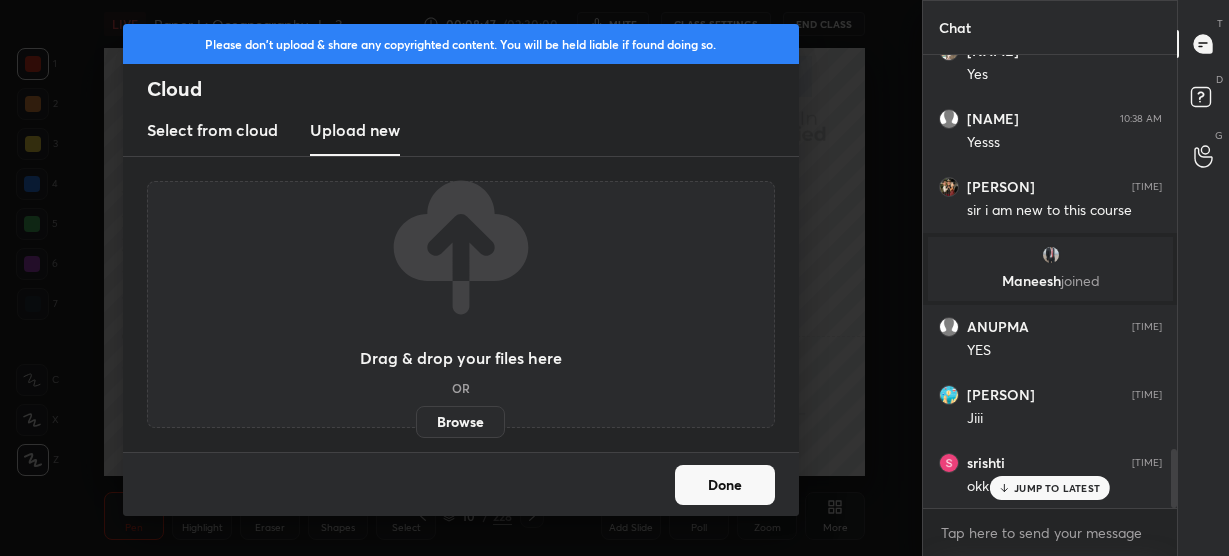scroll, scrollTop: 428, scrollLeft: 841, axis: both 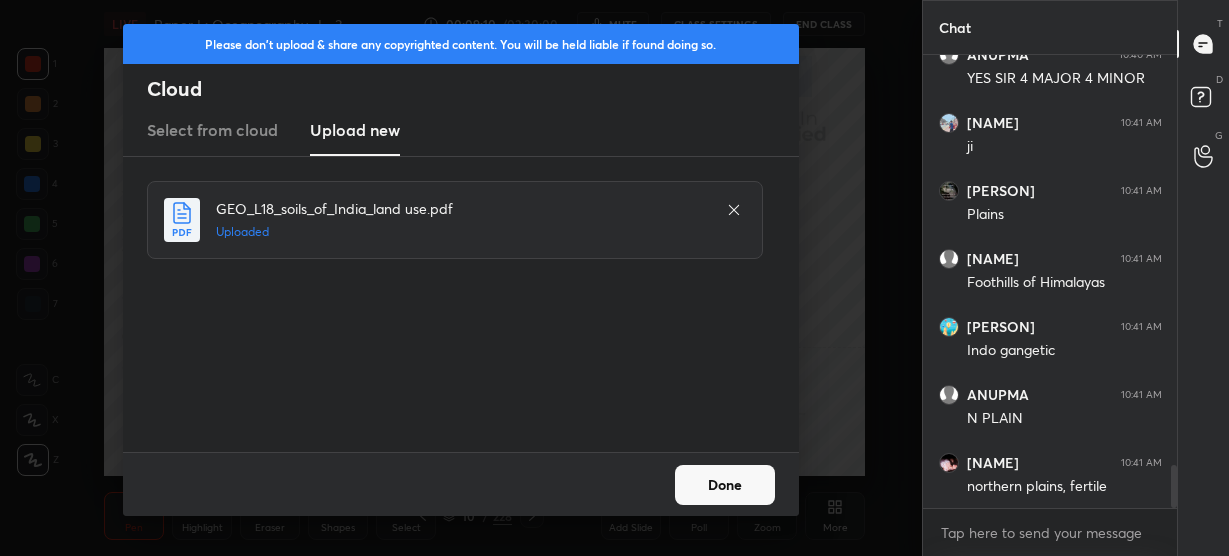 click on "Done" at bounding box center [461, 484] 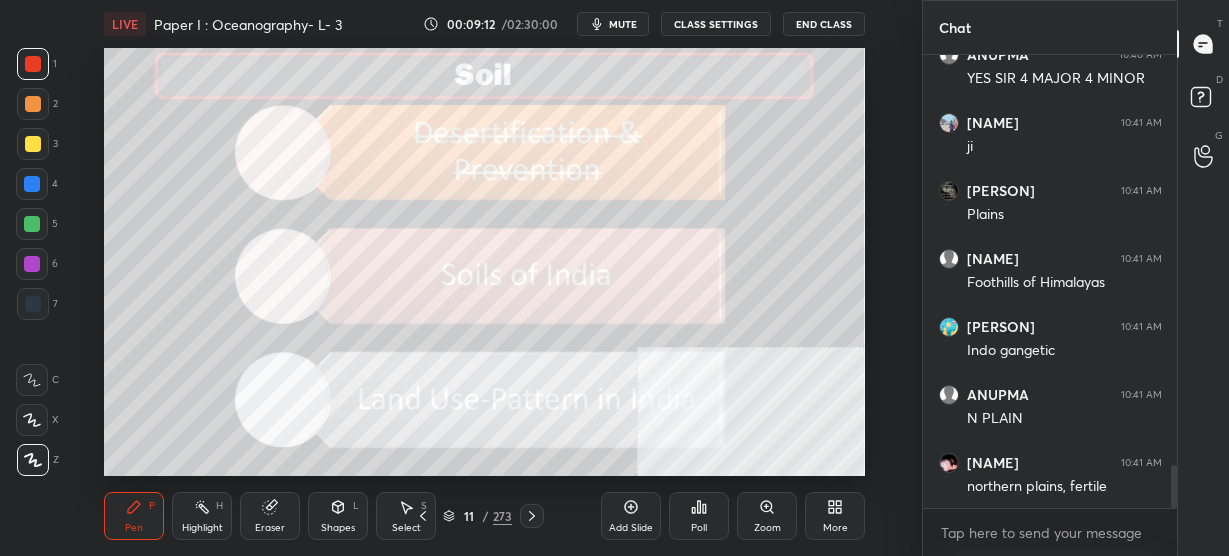 click 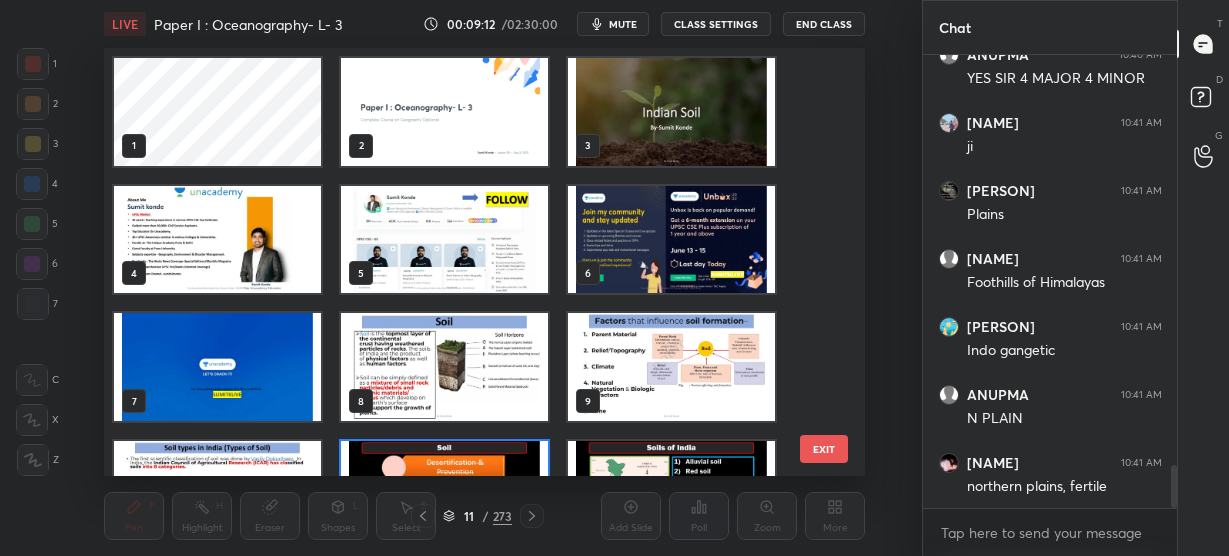 scroll, scrollTop: 82, scrollLeft: 0, axis: vertical 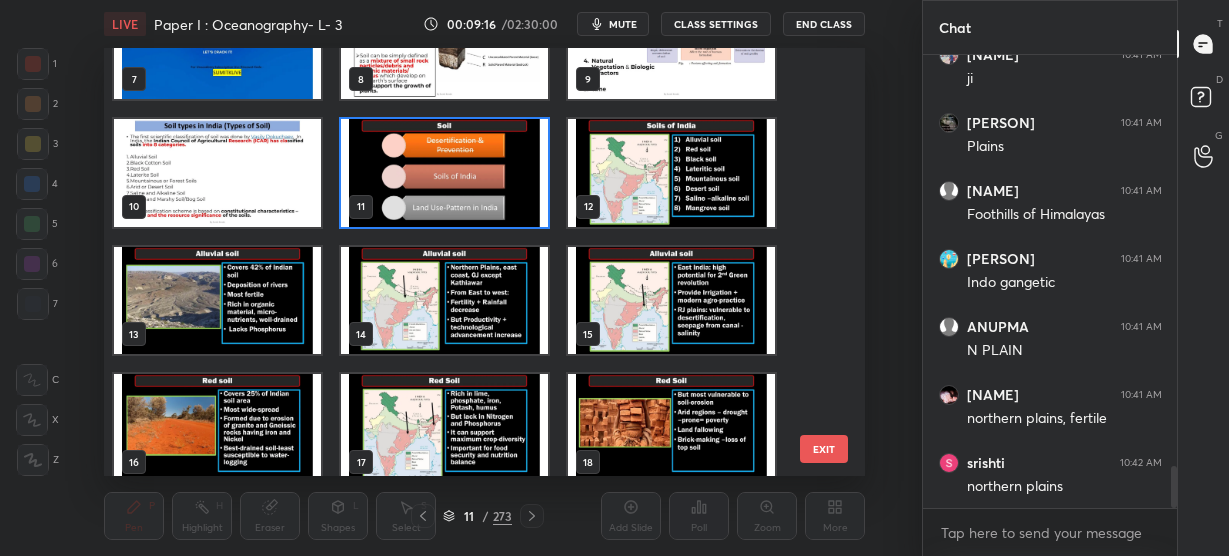 click at bounding box center (671, 173) 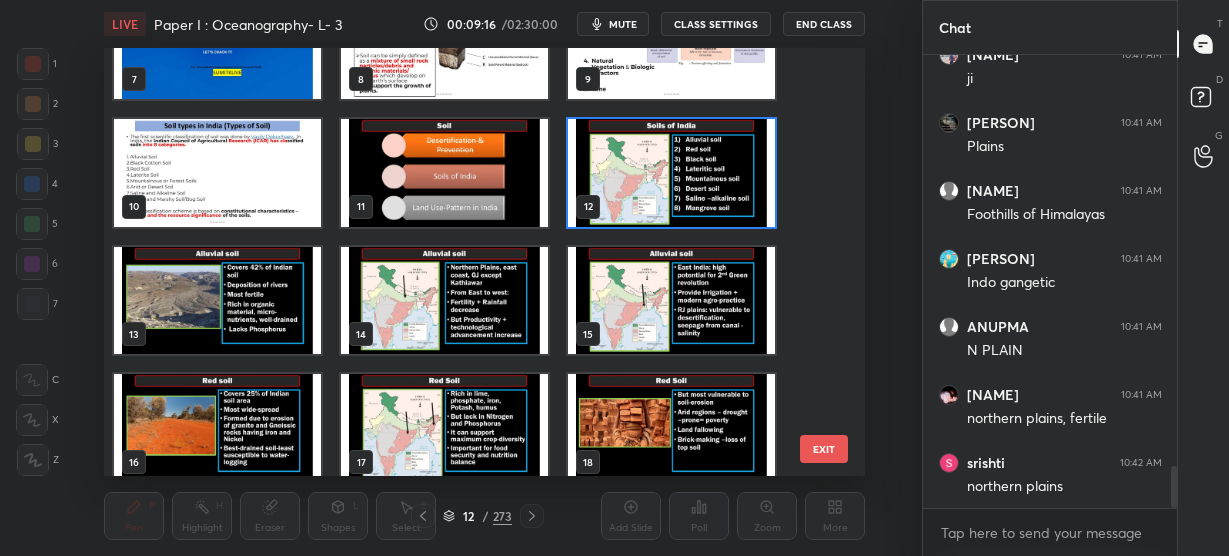 click at bounding box center [671, 173] 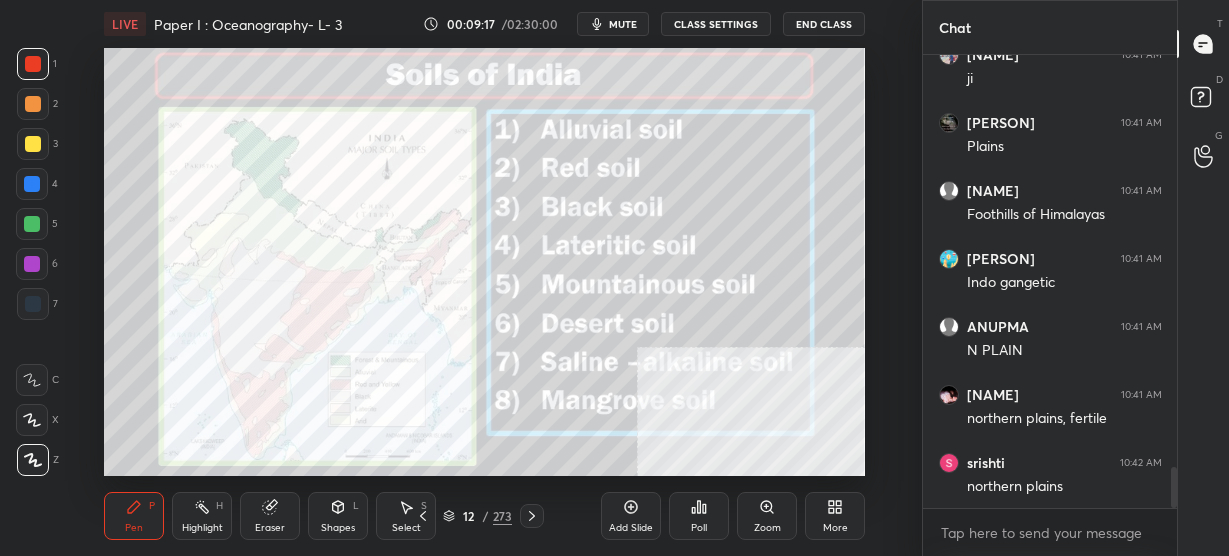 scroll, scrollTop: 4512, scrollLeft: 0, axis: vertical 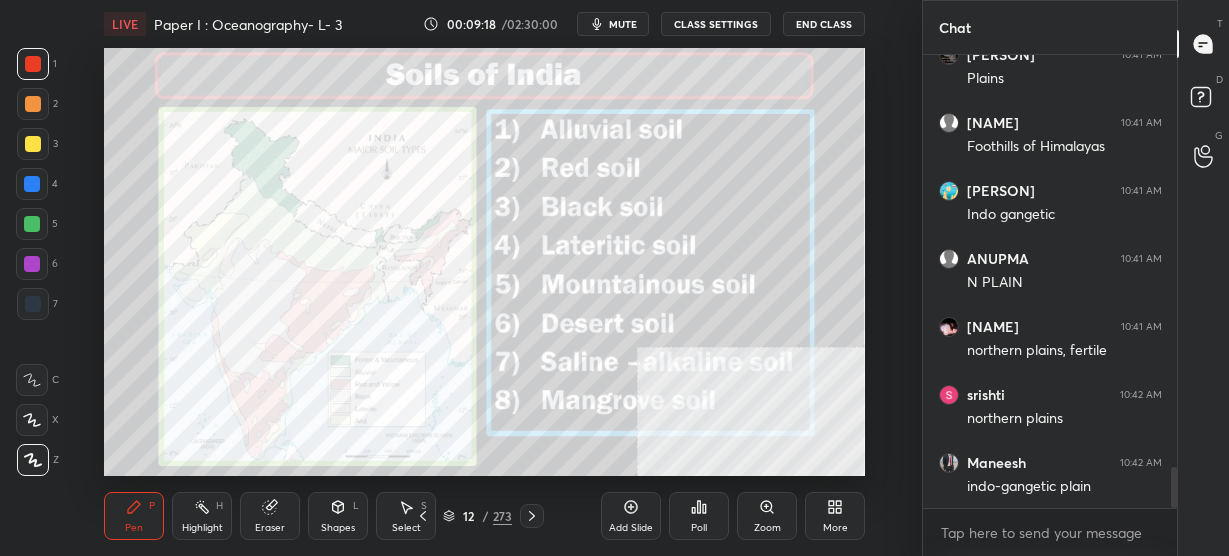click on "More" at bounding box center [835, 516] 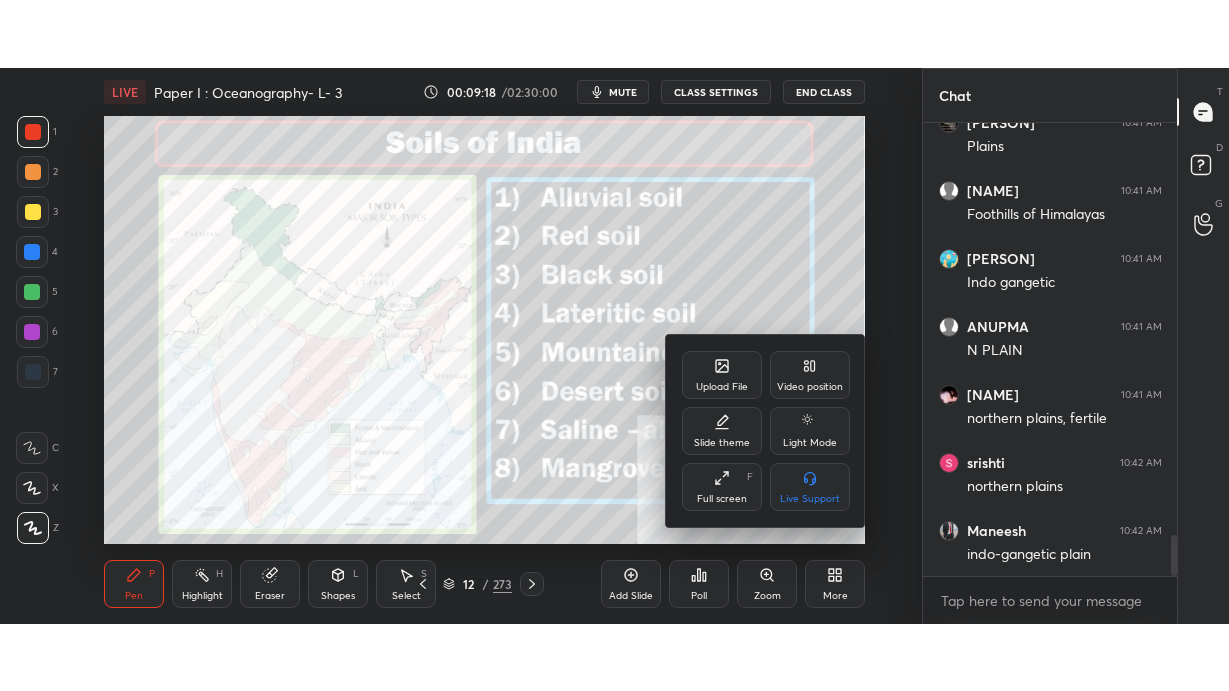 scroll, scrollTop: 4579, scrollLeft: 0, axis: vertical 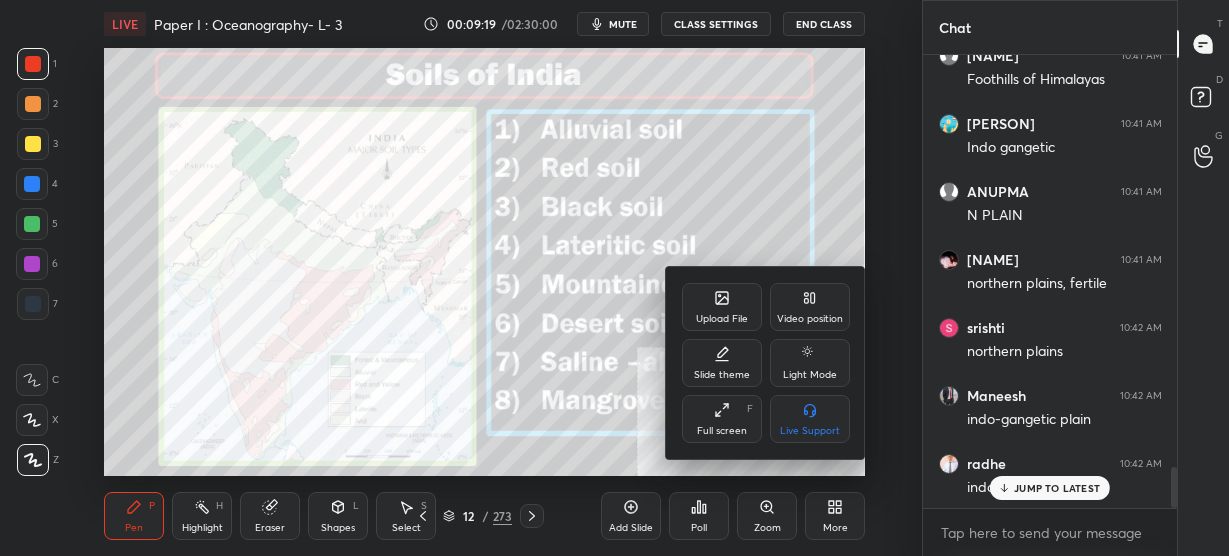click on "Full screen F" at bounding box center (722, 419) 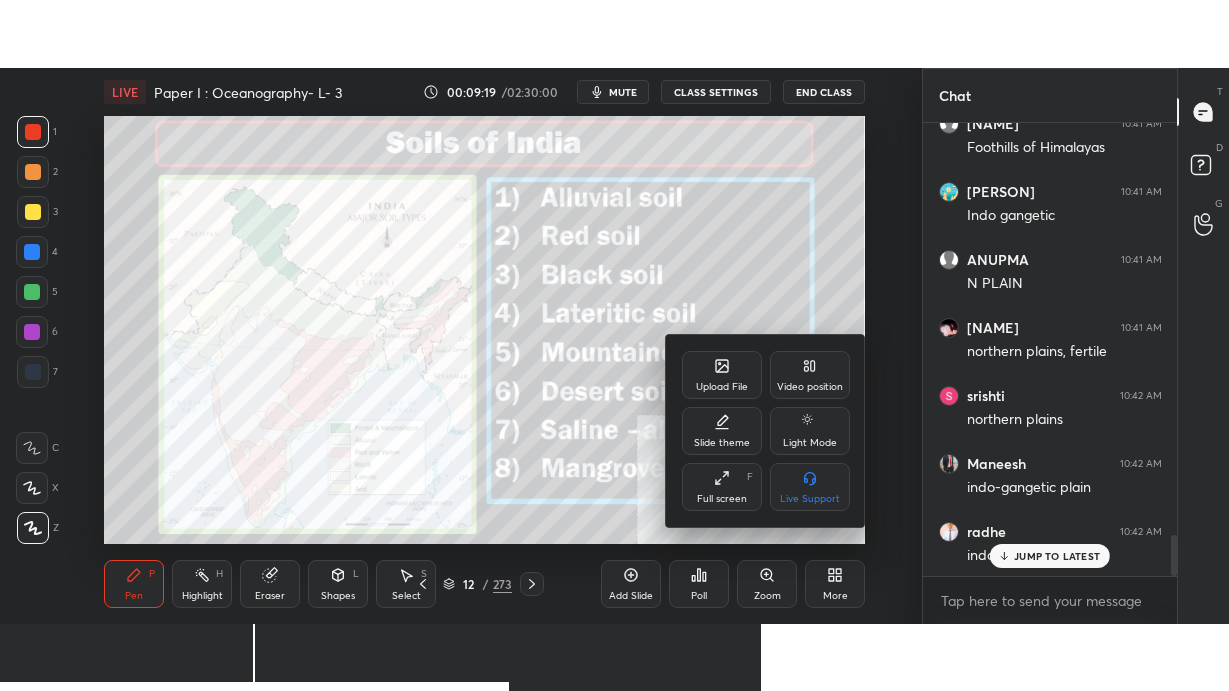 scroll, scrollTop: 99436, scrollLeft: 99158, axis: both 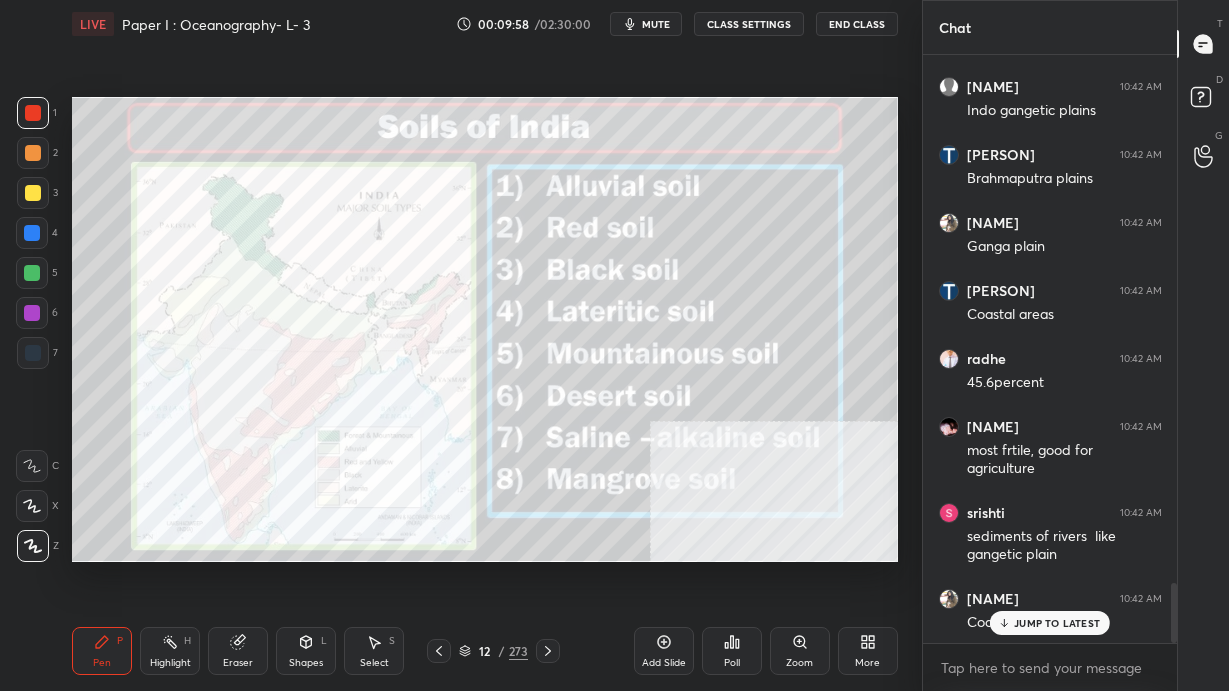 click 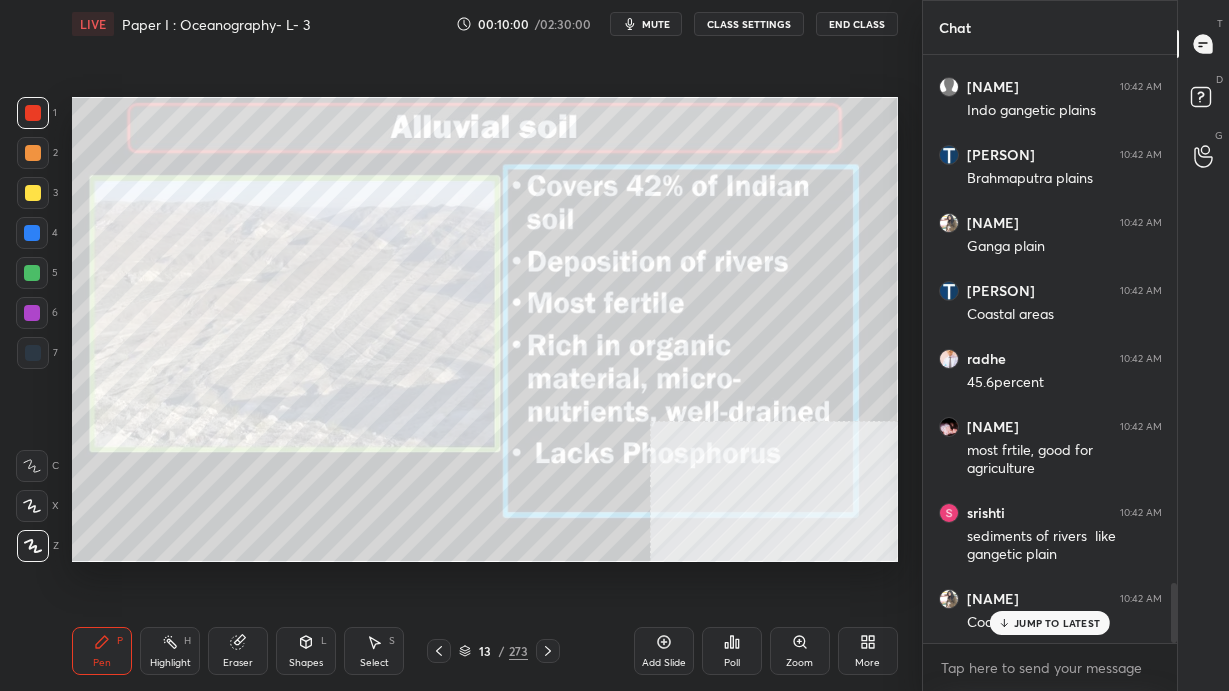 click on "JUMP TO LATEST" at bounding box center [1057, 623] 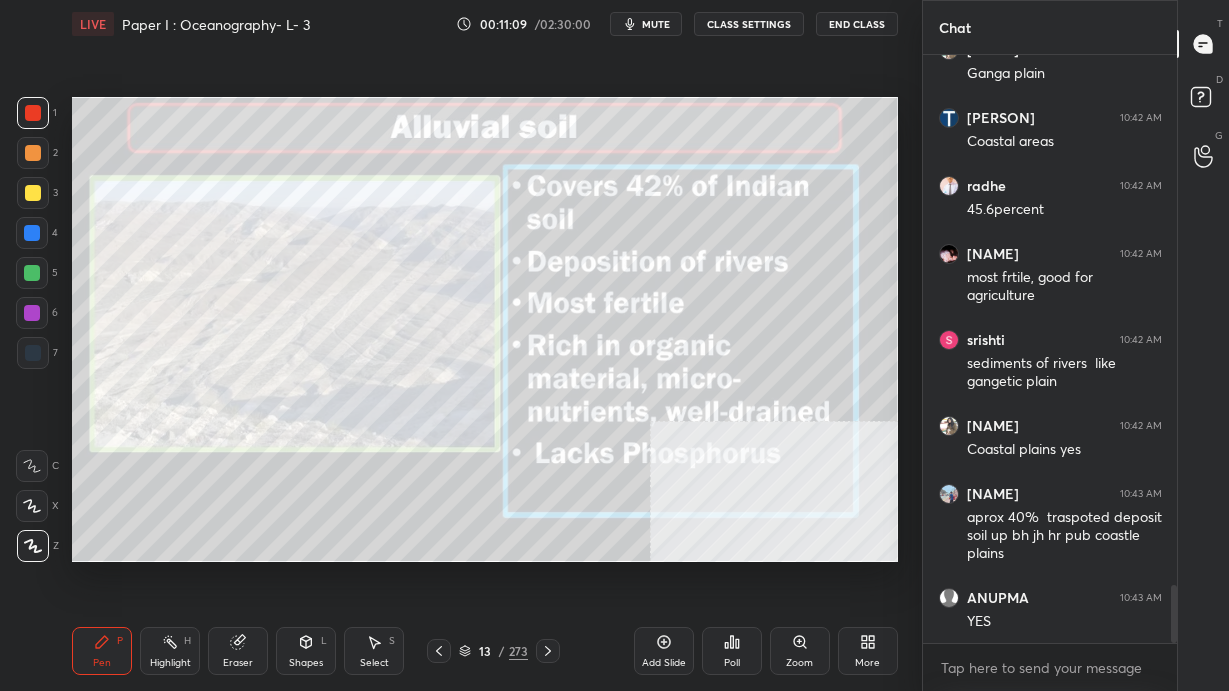 scroll, scrollTop: 5400, scrollLeft: 0, axis: vertical 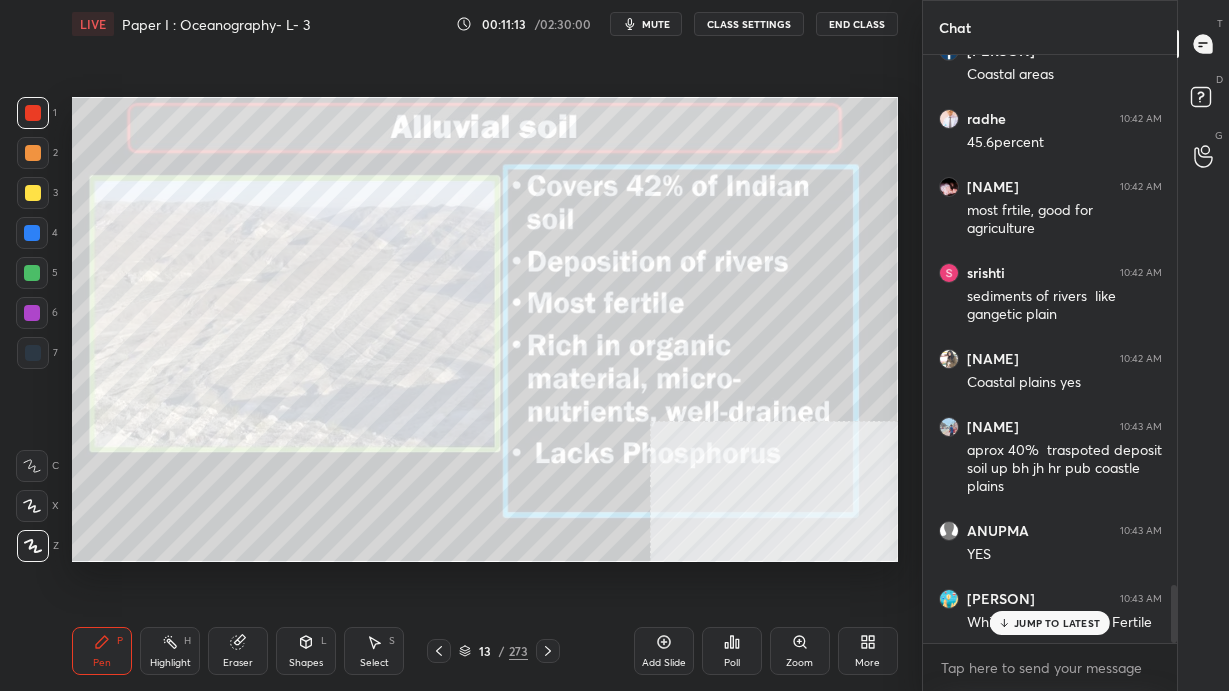 click on "JUMP TO LATEST" at bounding box center (1050, 623) 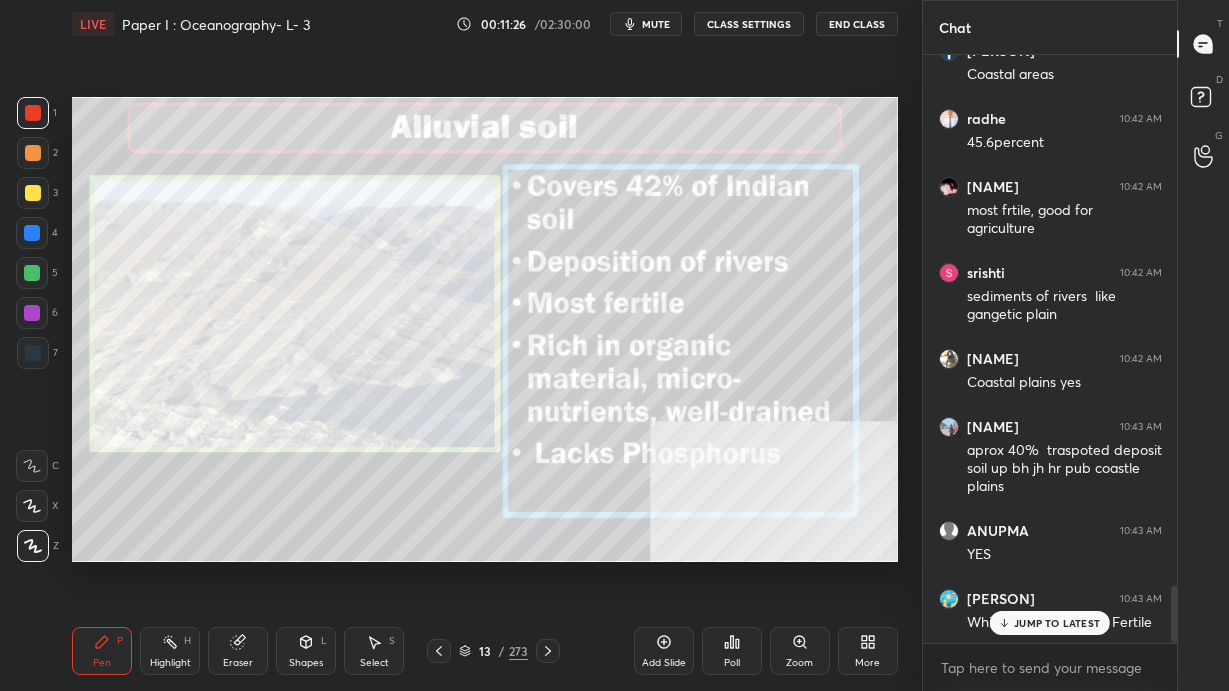 scroll, scrollTop: 5468, scrollLeft: 0, axis: vertical 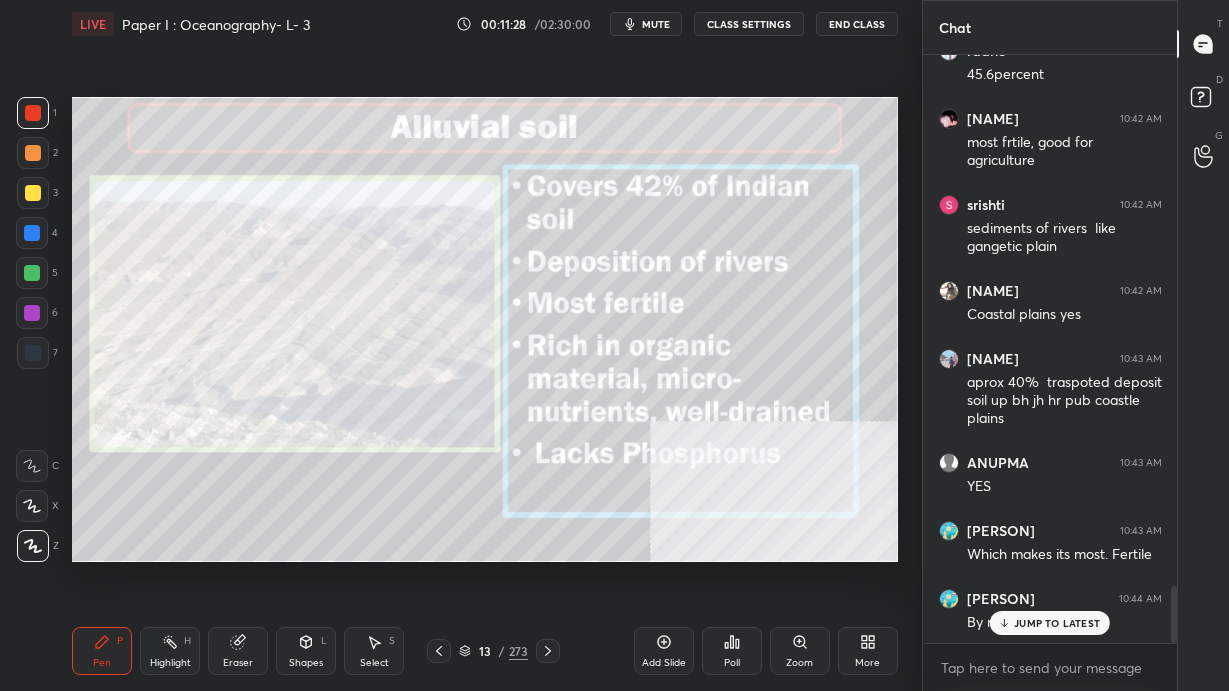 click on "JUMP TO LATEST" at bounding box center [1057, 623] 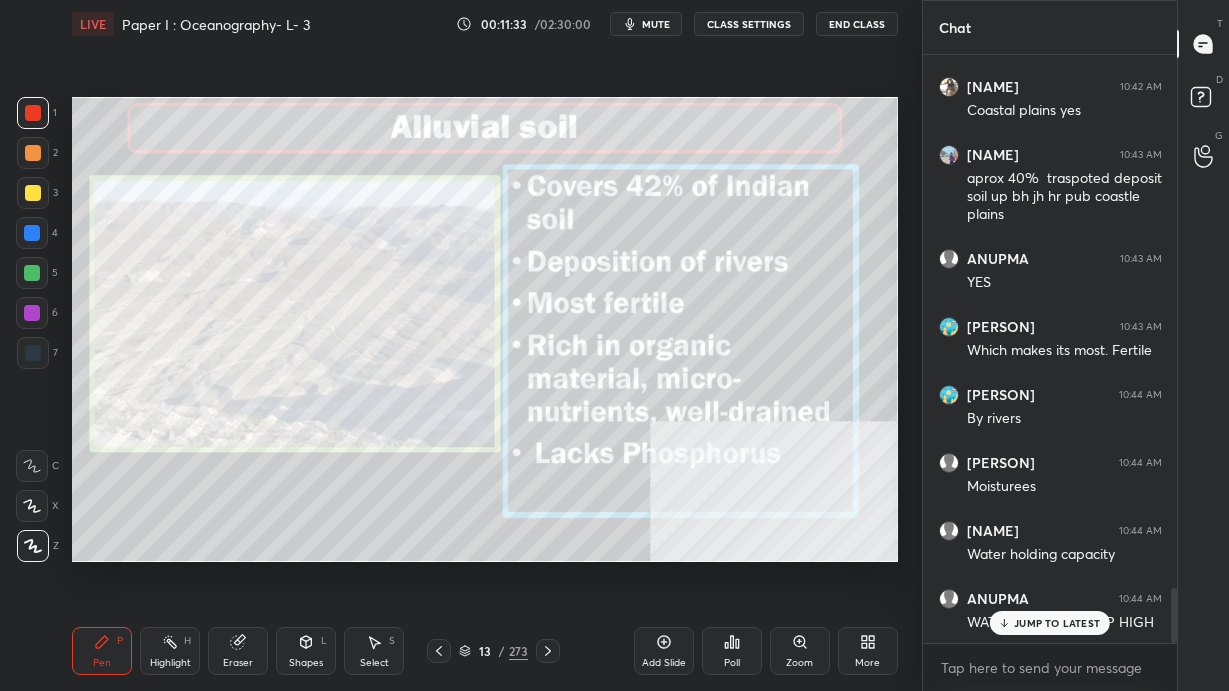 scroll, scrollTop: 5740, scrollLeft: 0, axis: vertical 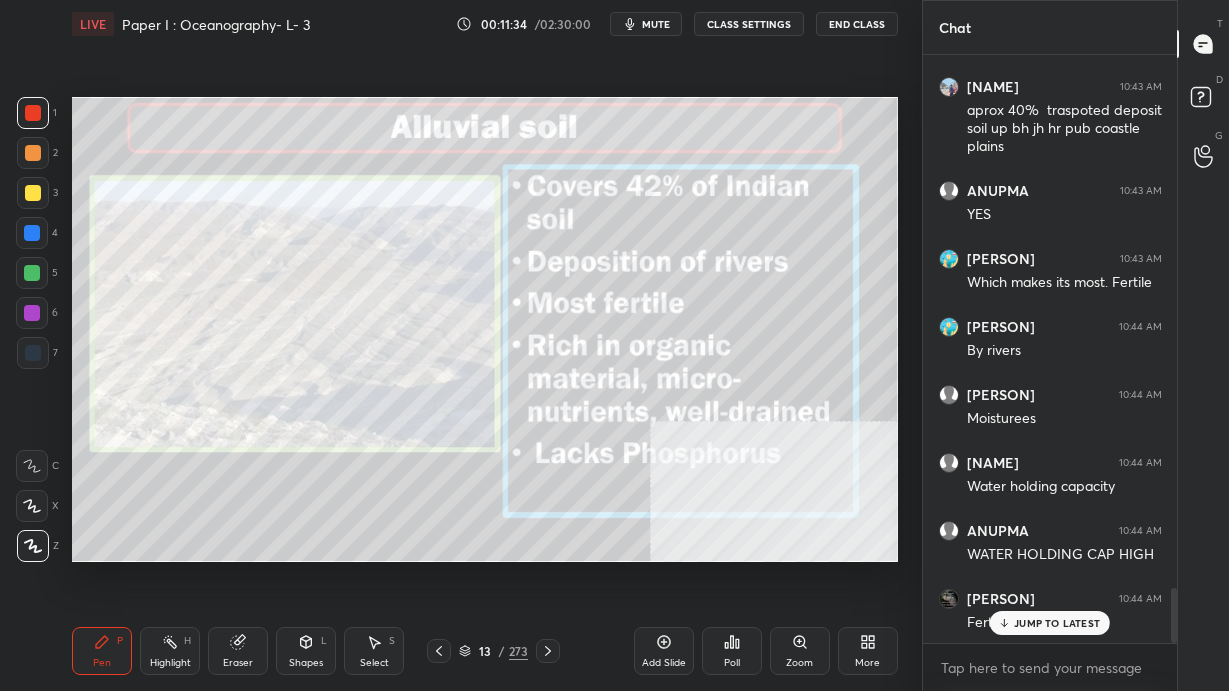 click on "JUMP TO LATEST" at bounding box center (1057, 623) 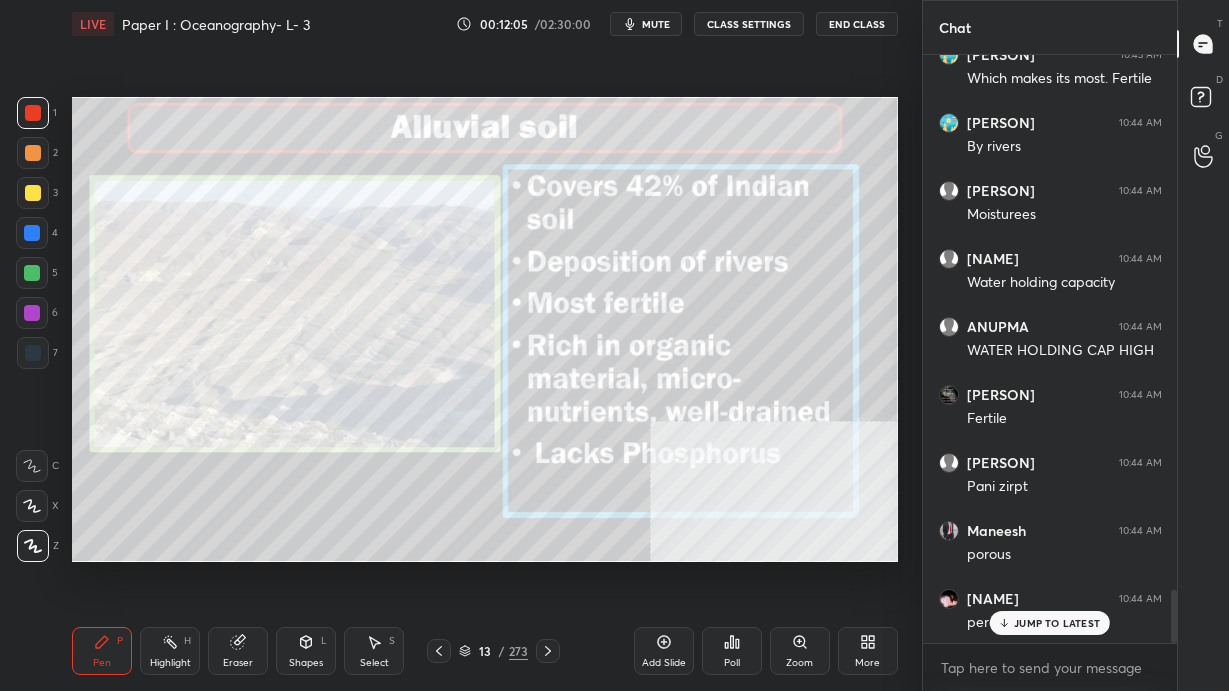 scroll, scrollTop: 6012, scrollLeft: 0, axis: vertical 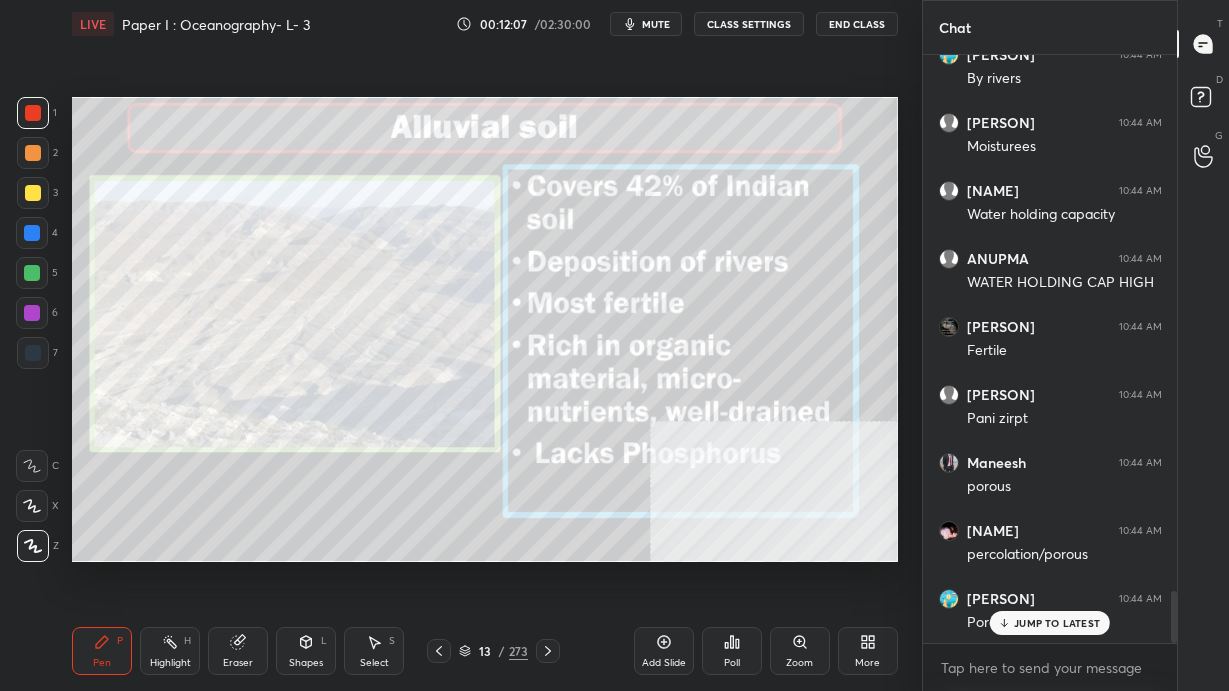 click 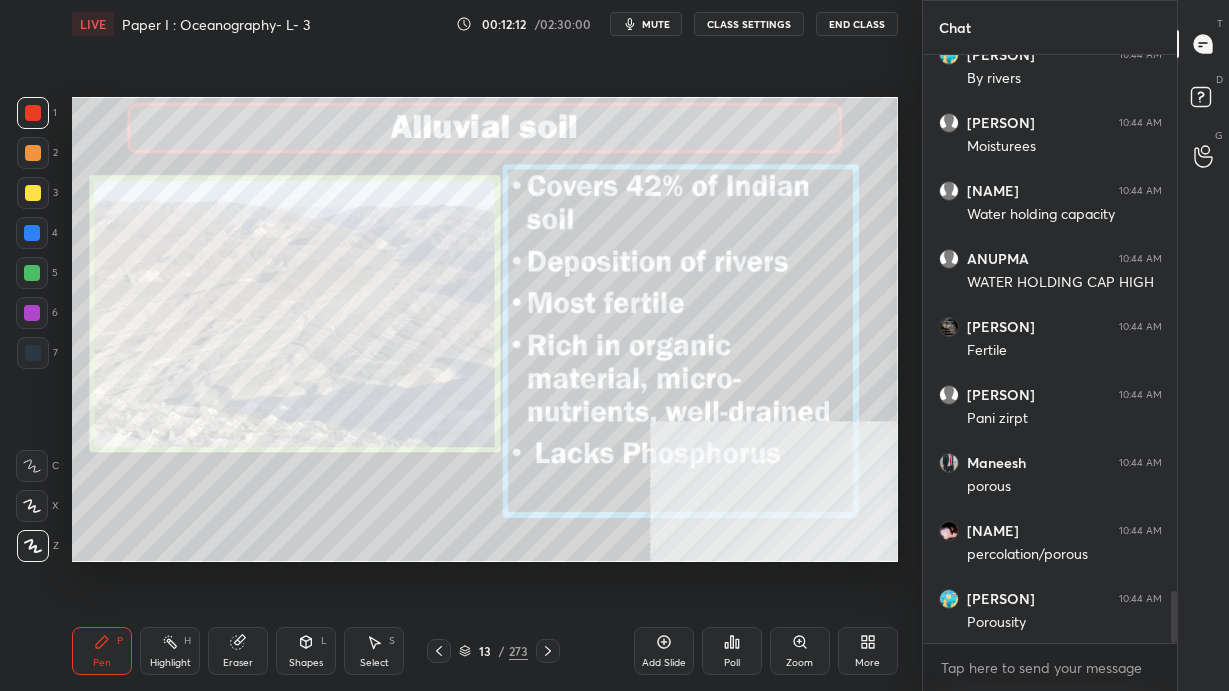 click on "1 2 3 4 5 6 7 C X Z C X Z E E Erase all   H H LIVE Paper I : Oceanography- L- 3 00:12:12 /  02:30:00 mute CLASS SETTINGS End Class Setting up your live class Poll for   secs No correct answer Start poll Back Paper I : Oceanography- L- 3 • L28 of Complete Course on Geography Optional [PERSON] Pen P Highlight H Eraser Shapes L Select S 13 / 273 Add Slide Poll Zoom More" at bounding box center (461, 345) 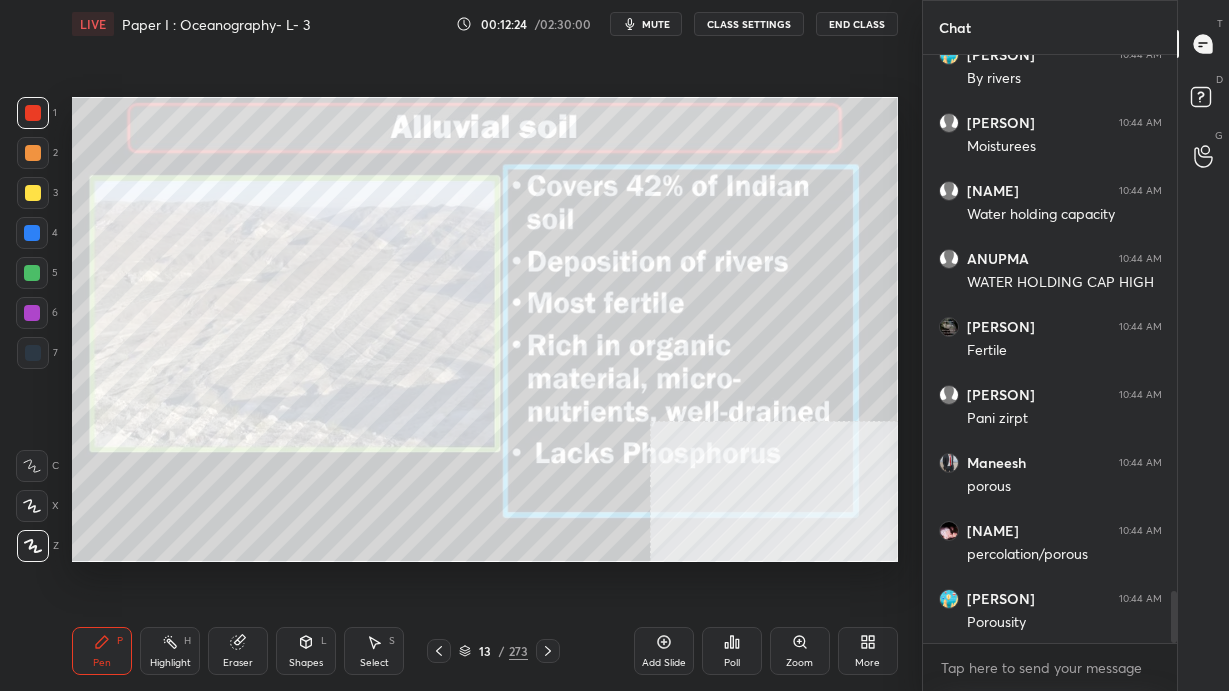 scroll, scrollTop: 6081, scrollLeft: 0, axis: vertical 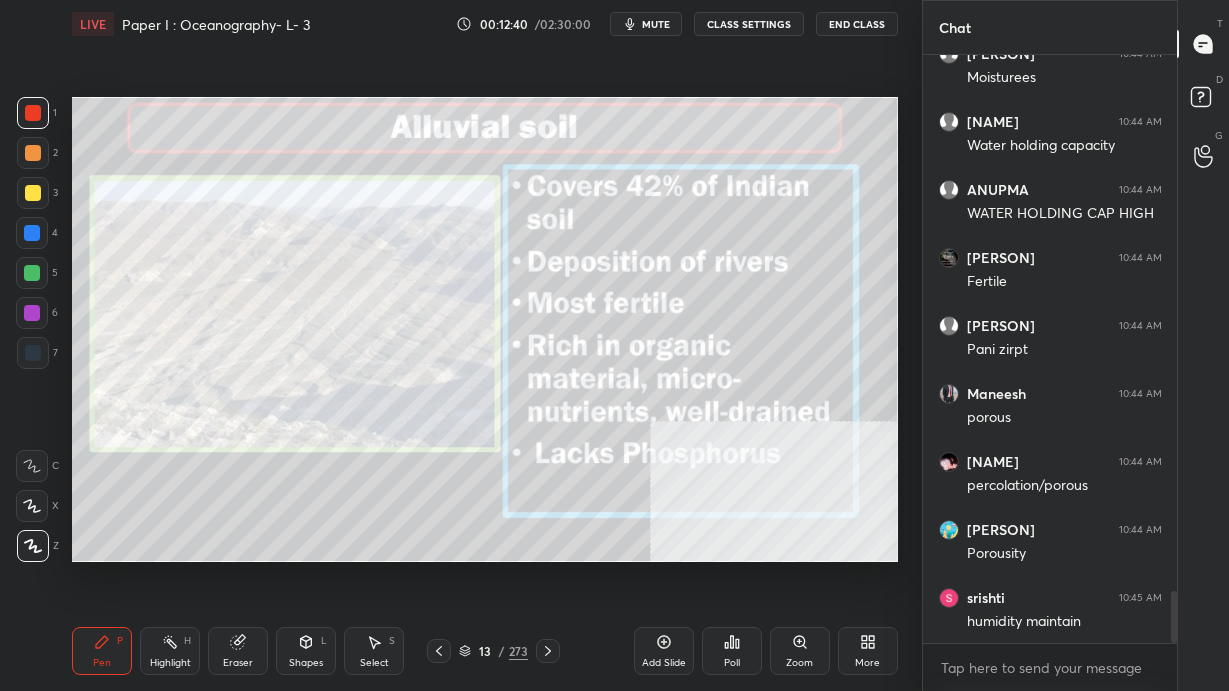 click on "13 / 273" at bounding box center (493, 651) 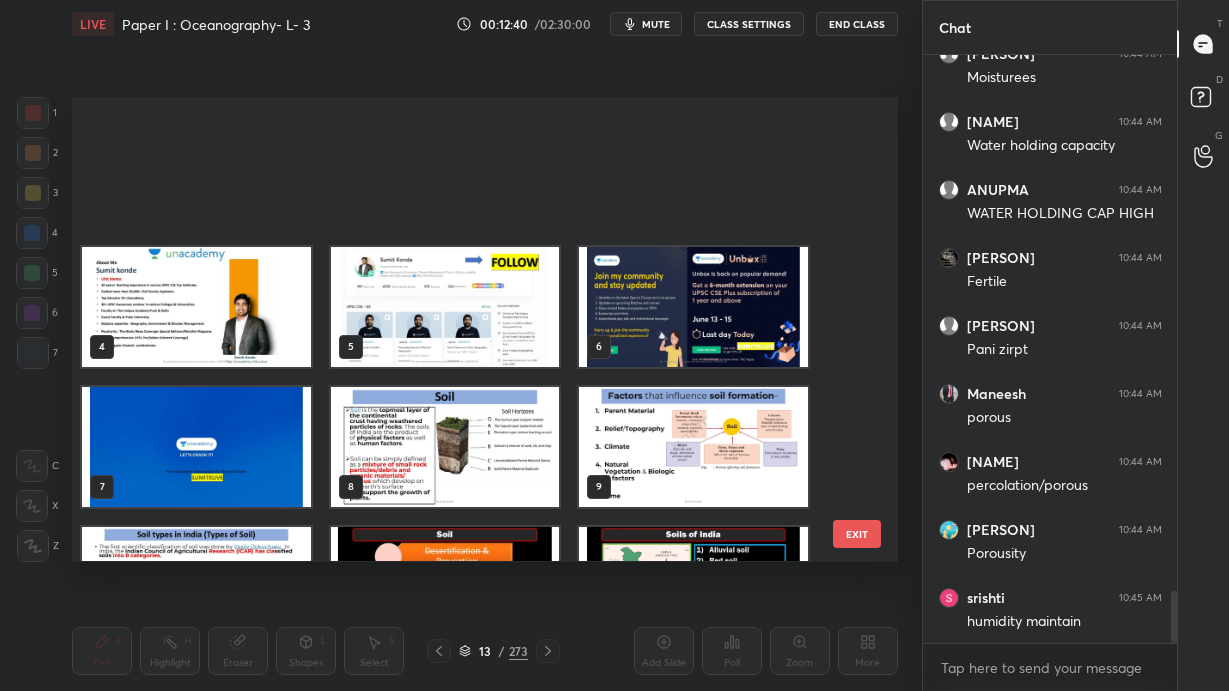 scroll, scrollTop: 235, scrollLeft: 0, axis: vertical 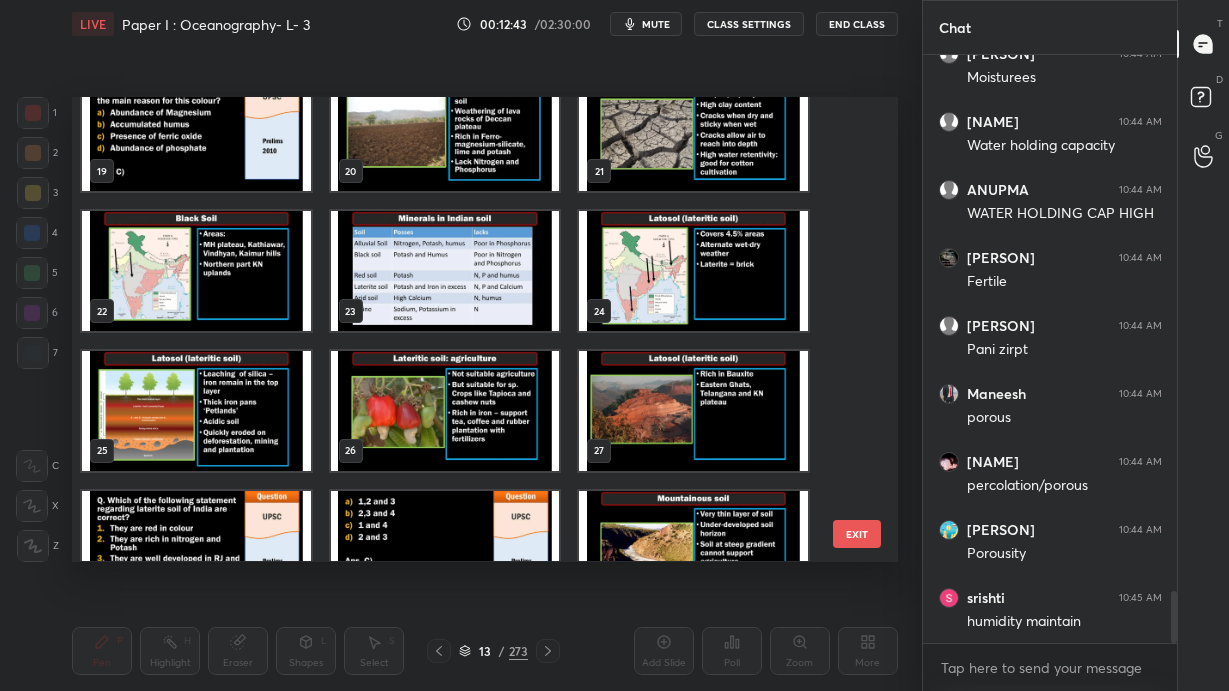 click at bounding box center (445, 271) 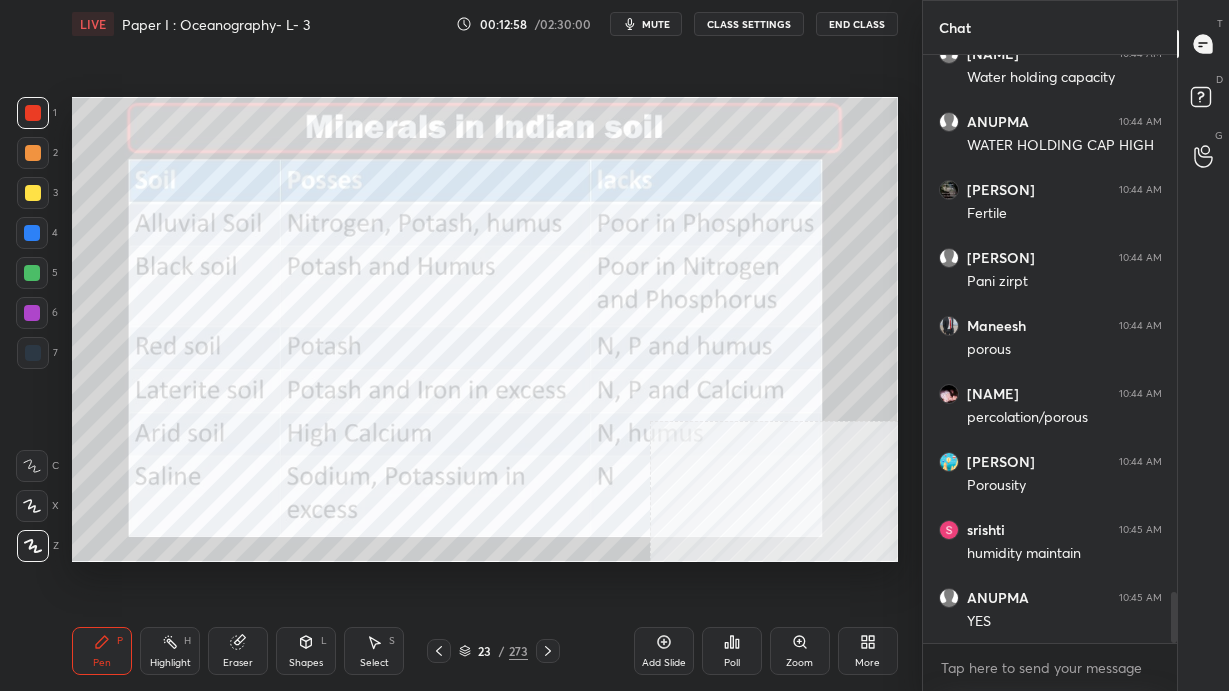 scroll, scrollTop: 6216, scrollLeft: 0, axis: vertical 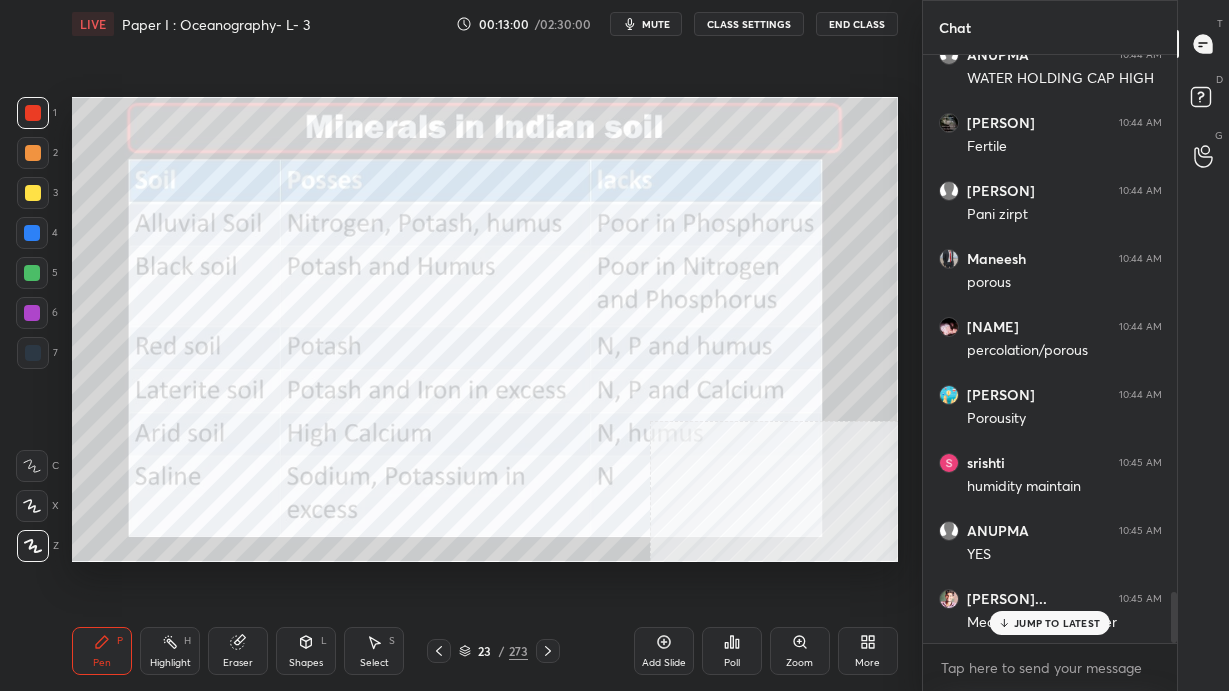 click on "JUMP TO LATEST" at bounding box center [1057, 623] 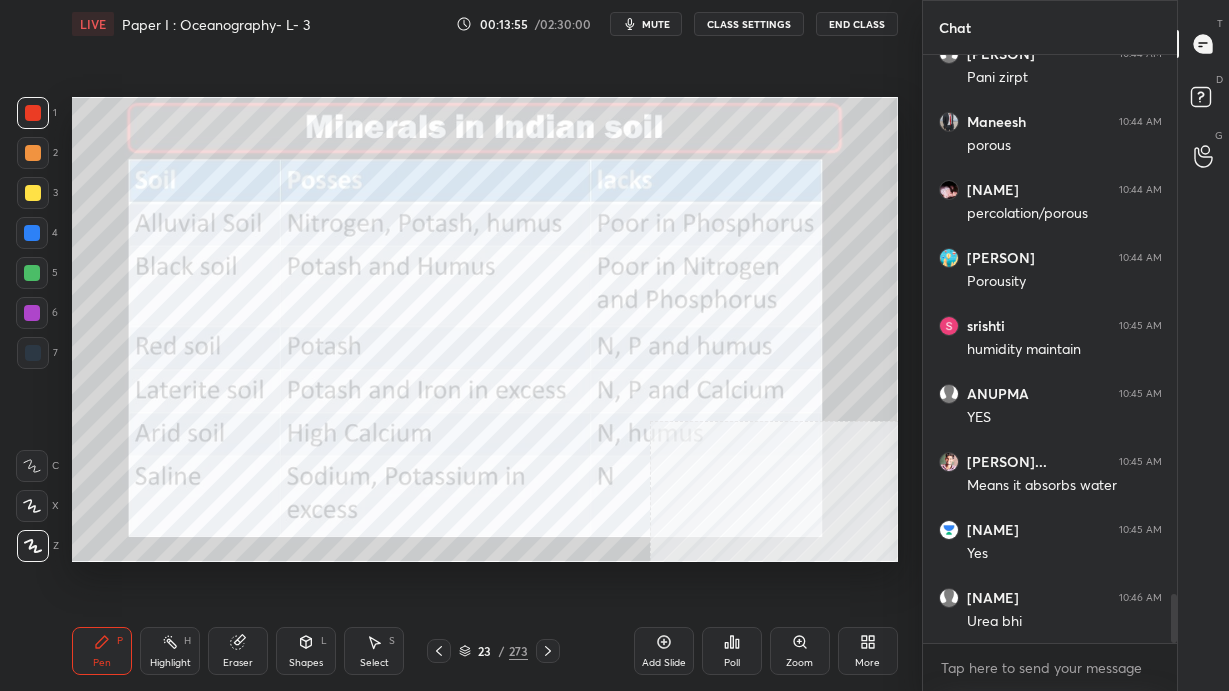 scroll, scrollTop: 6421, scrollLeft: 0, axis: vertical 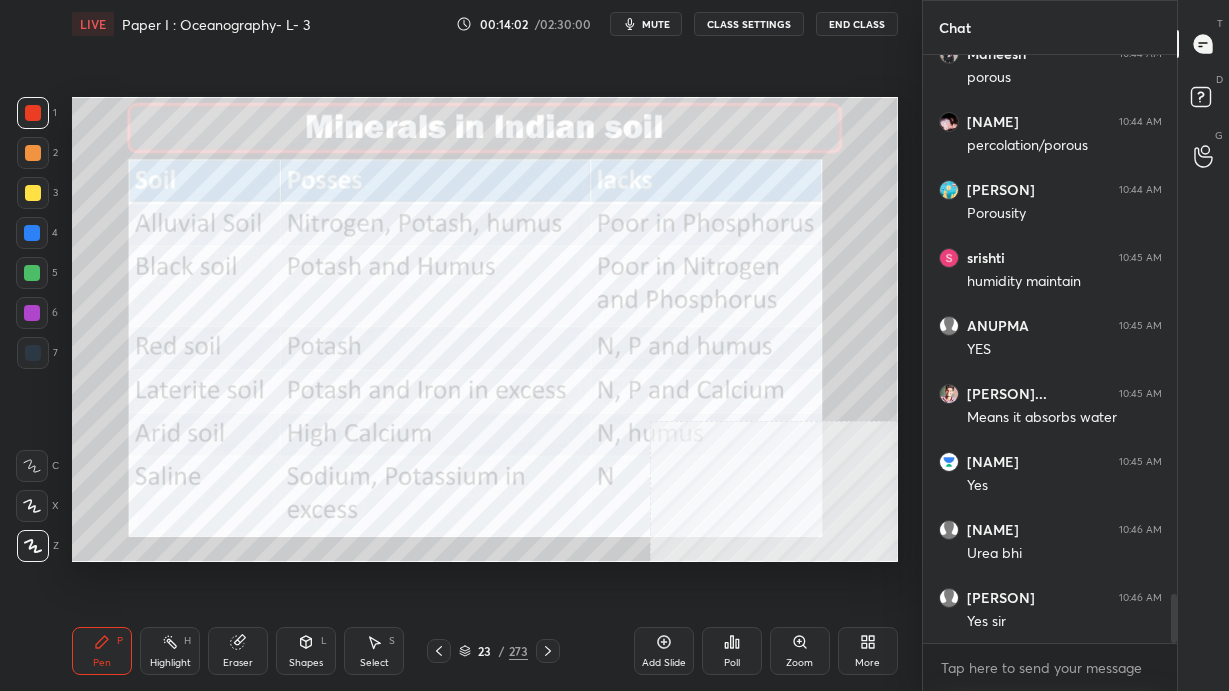 click 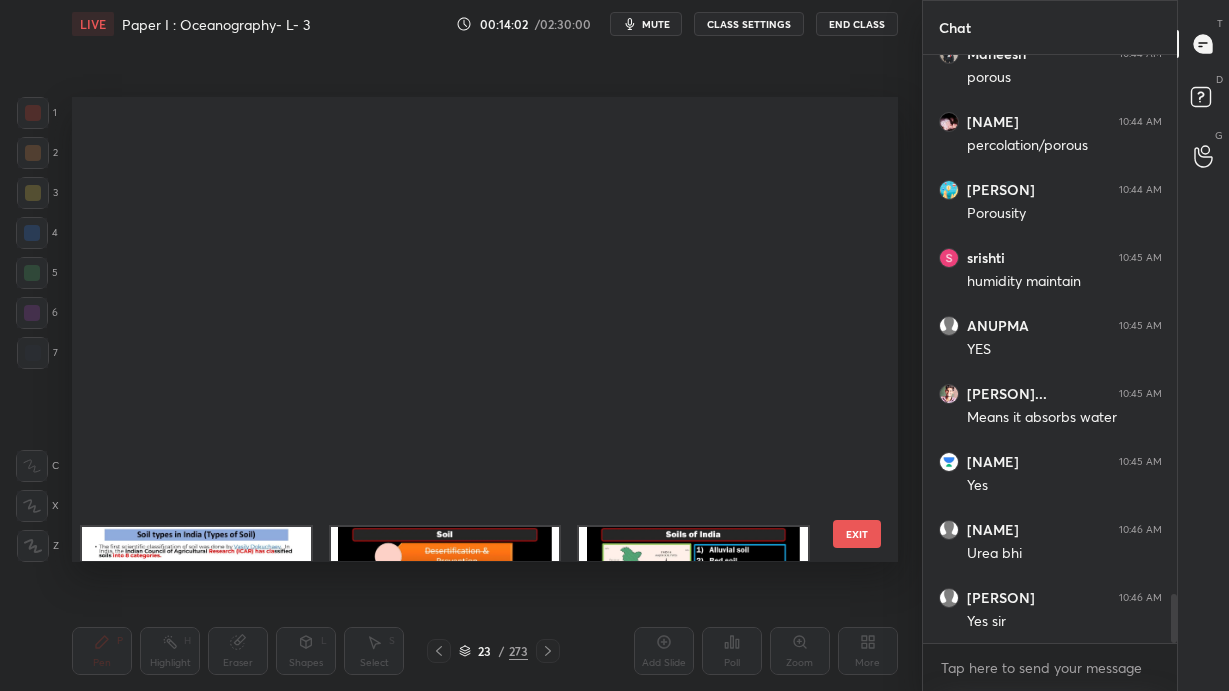 scroll, scrollTop: 654, scrollLeft: 0, axis: vertical 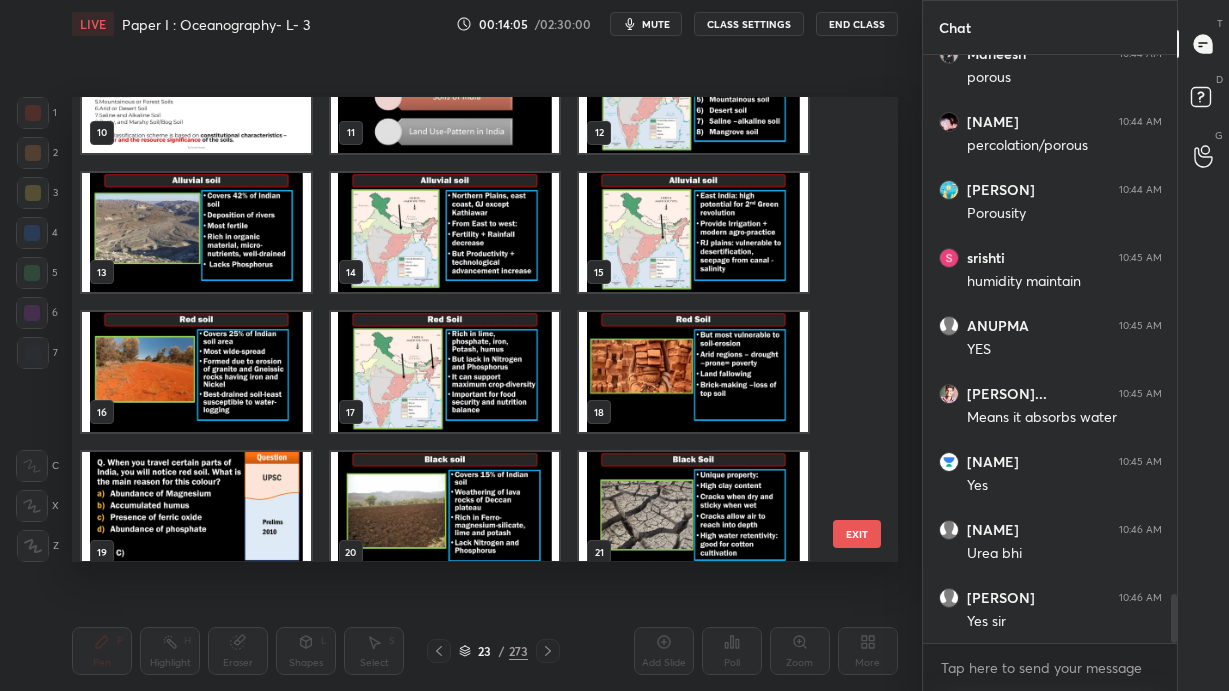 click at bounding box center [445, 233] 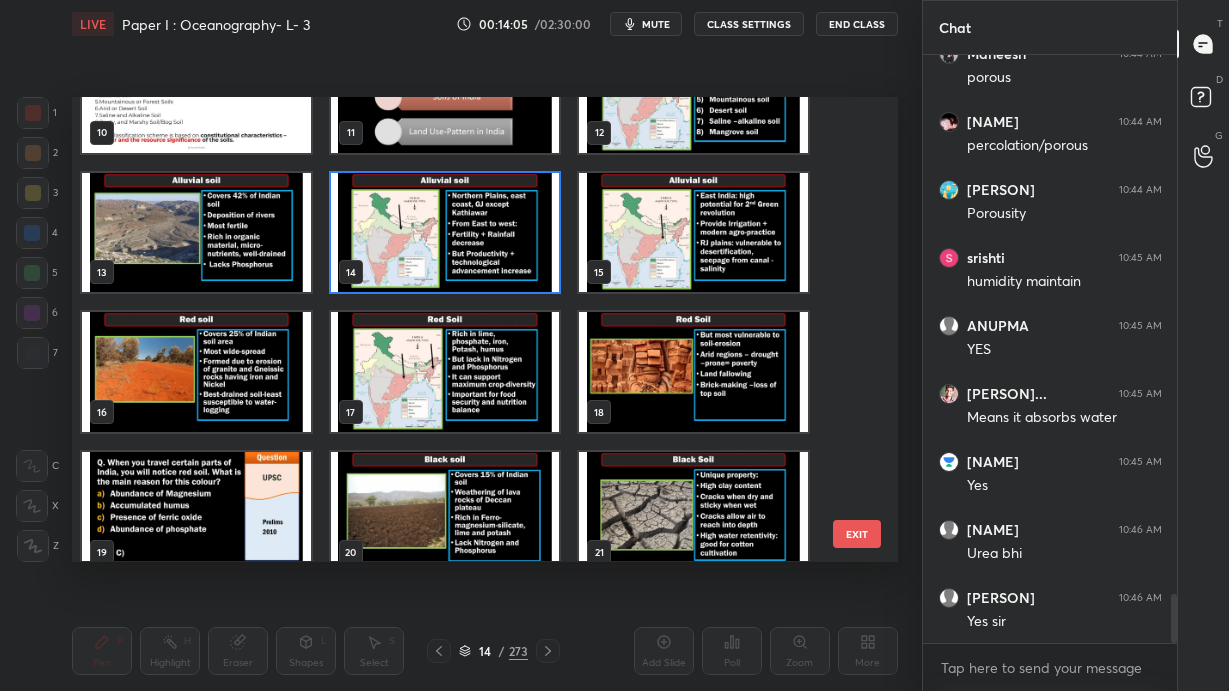 click at bounding box center (445, 233) 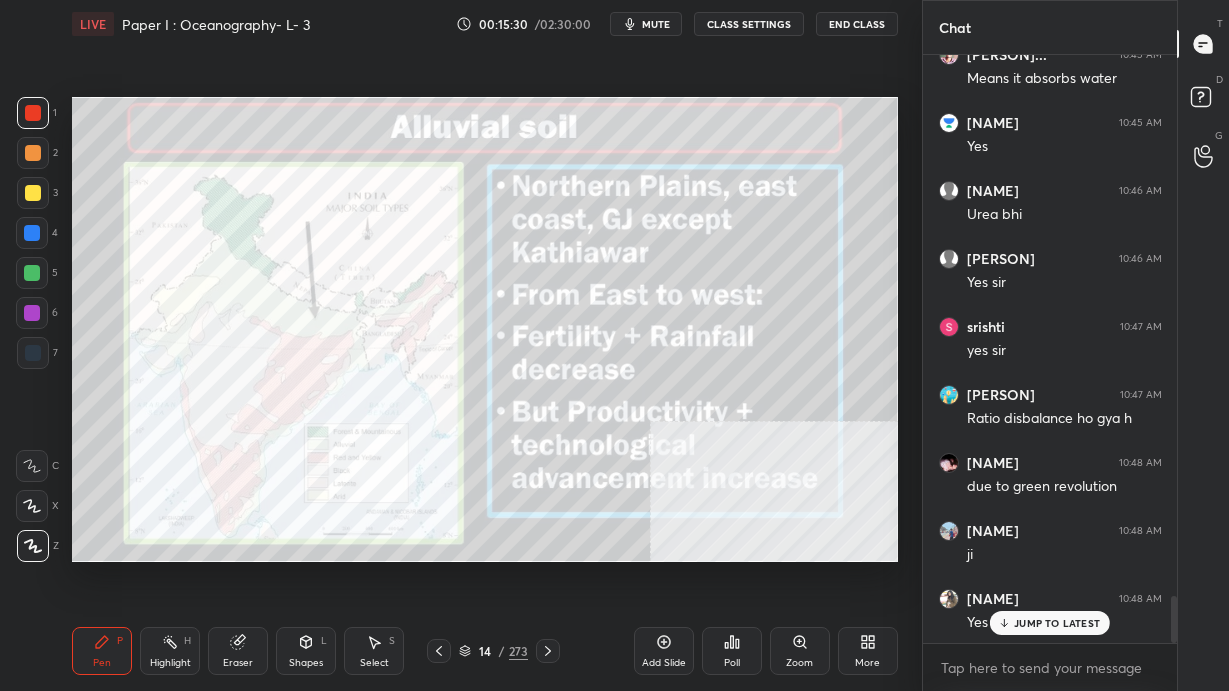 scroll, scrollTop: 6828, scrollLeft: 0, axis: vertical 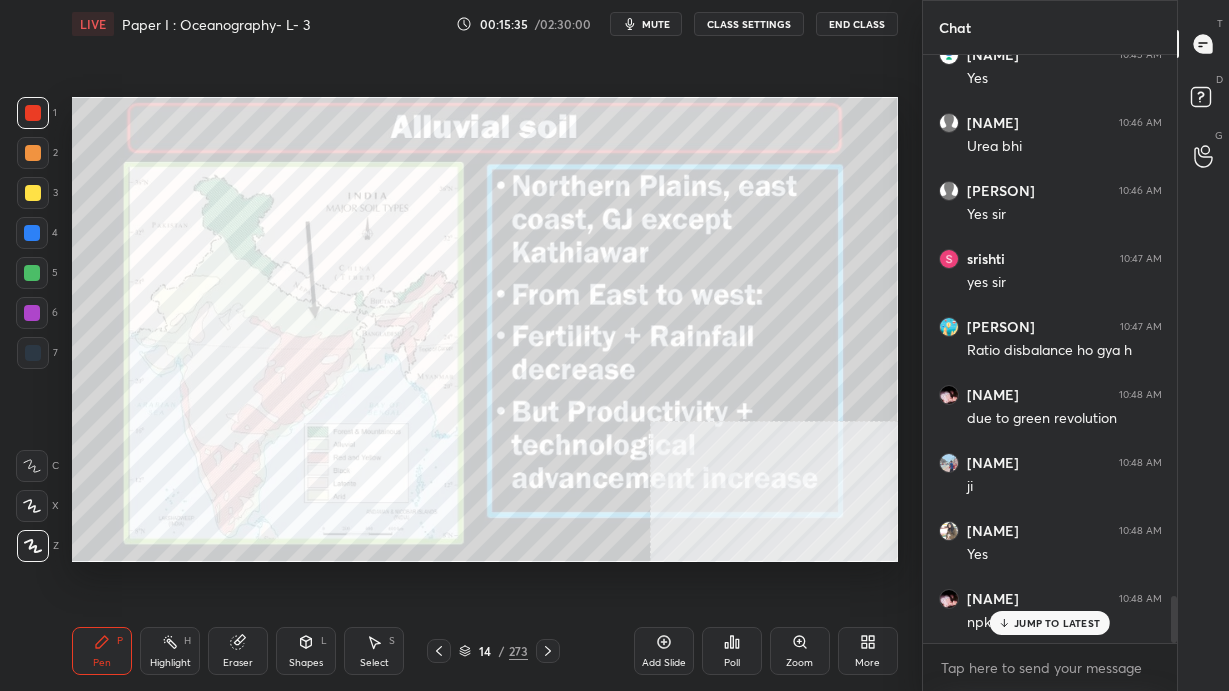 click 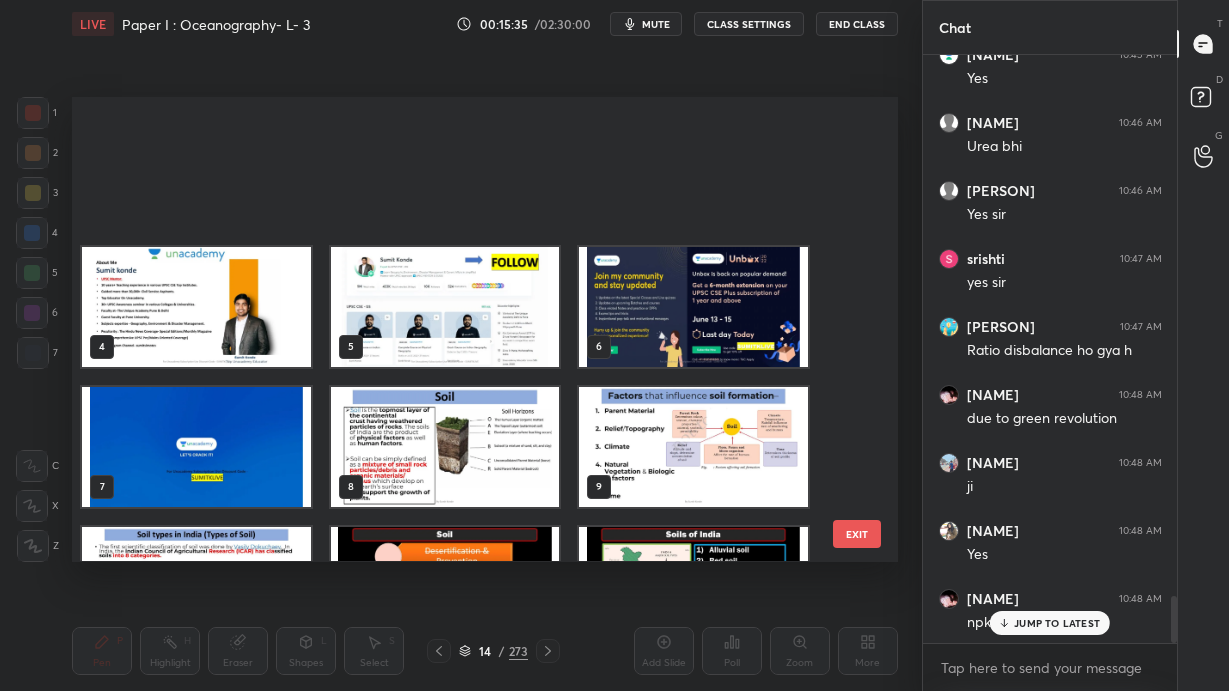 scroll, scrollTop: 235, scrollLeft: 0, axis: vertical 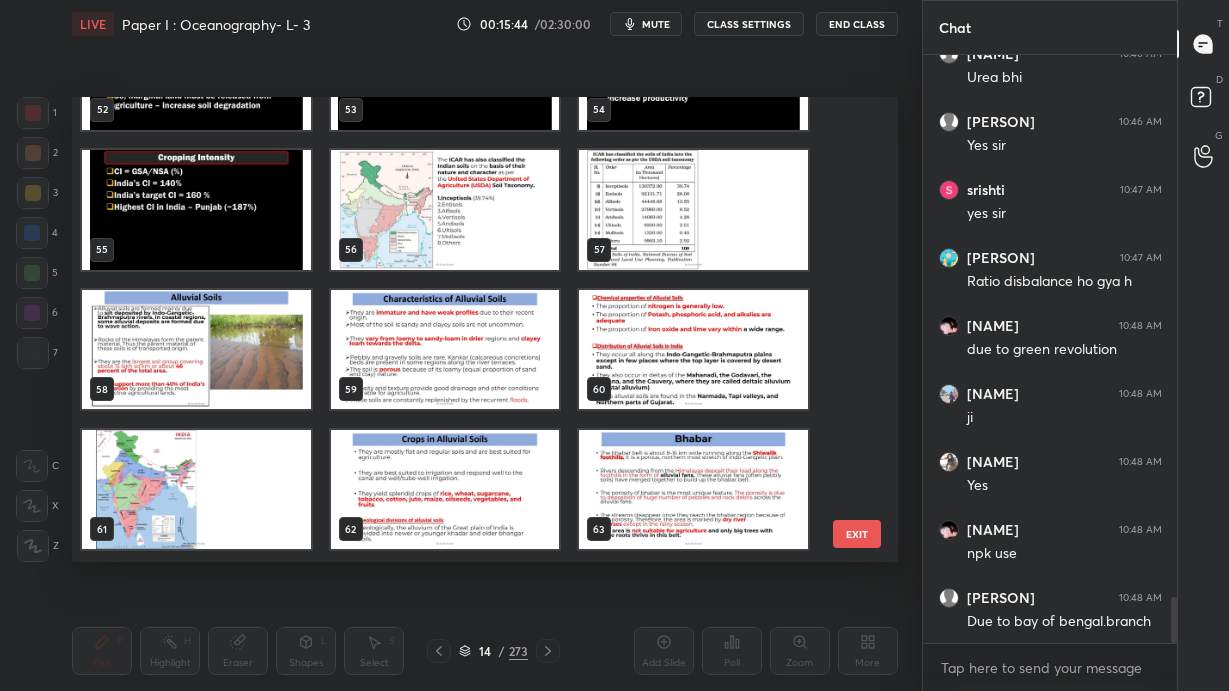 click at bounding box center [196, 350] 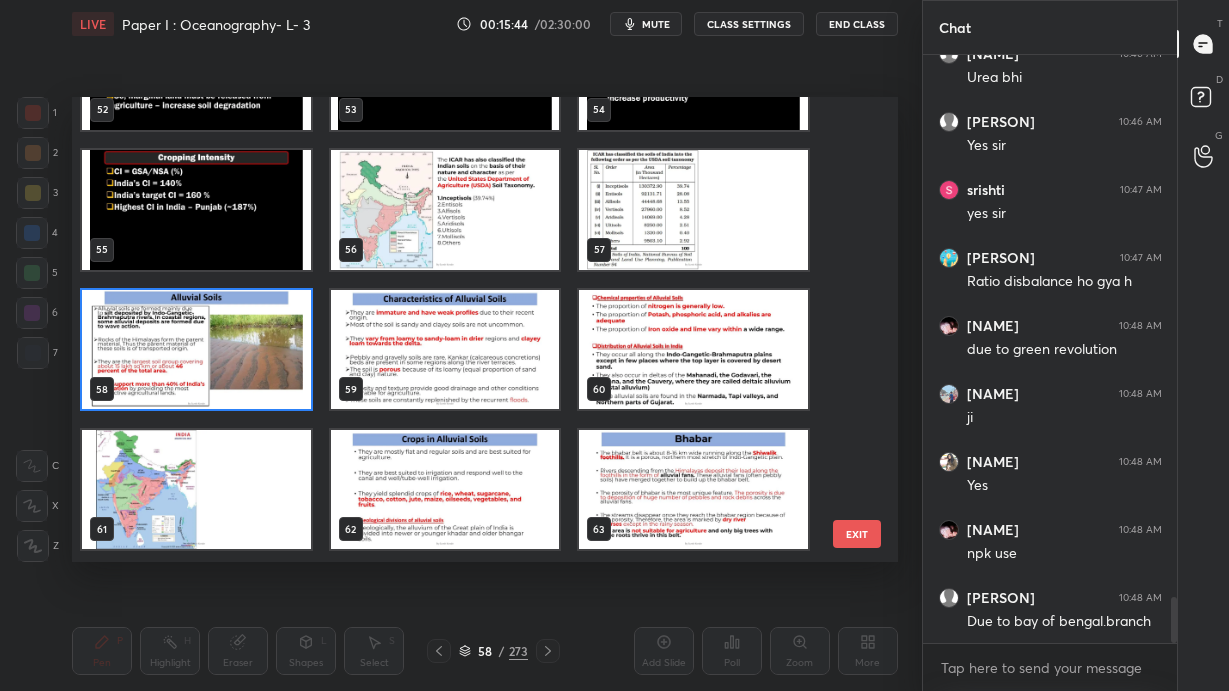 click at bounding box center [196, 350] 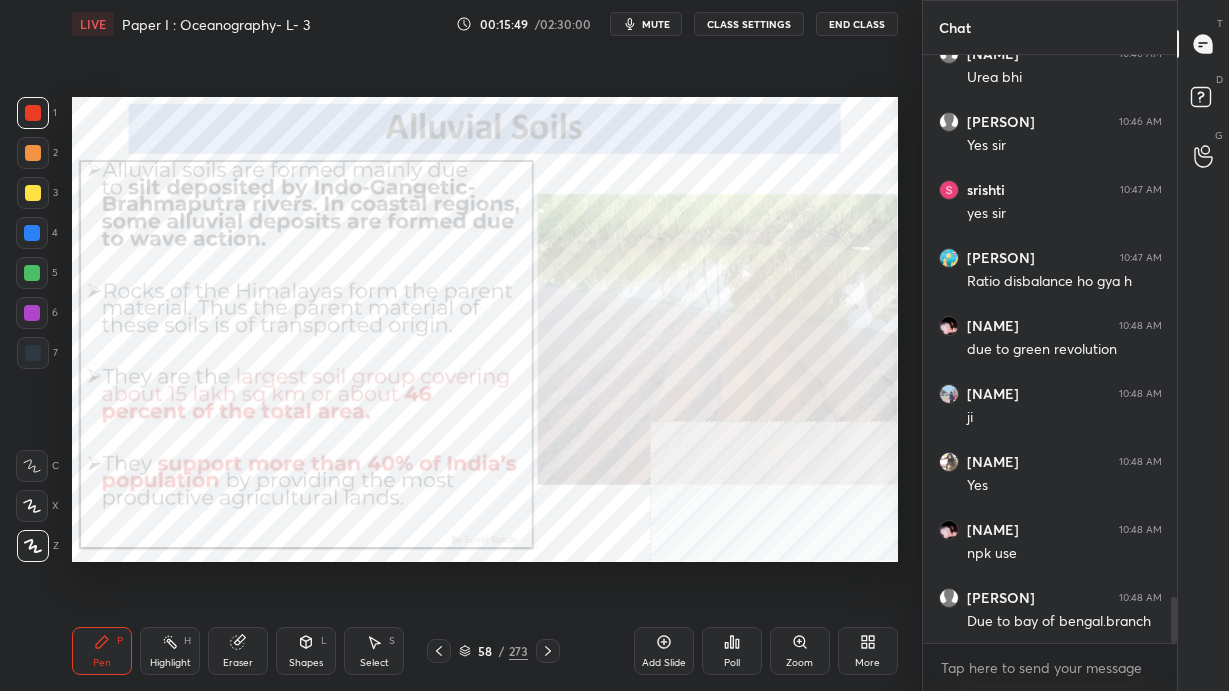 scroll, scrollTop: 6965, scrollLeft: 0, axis: vertical 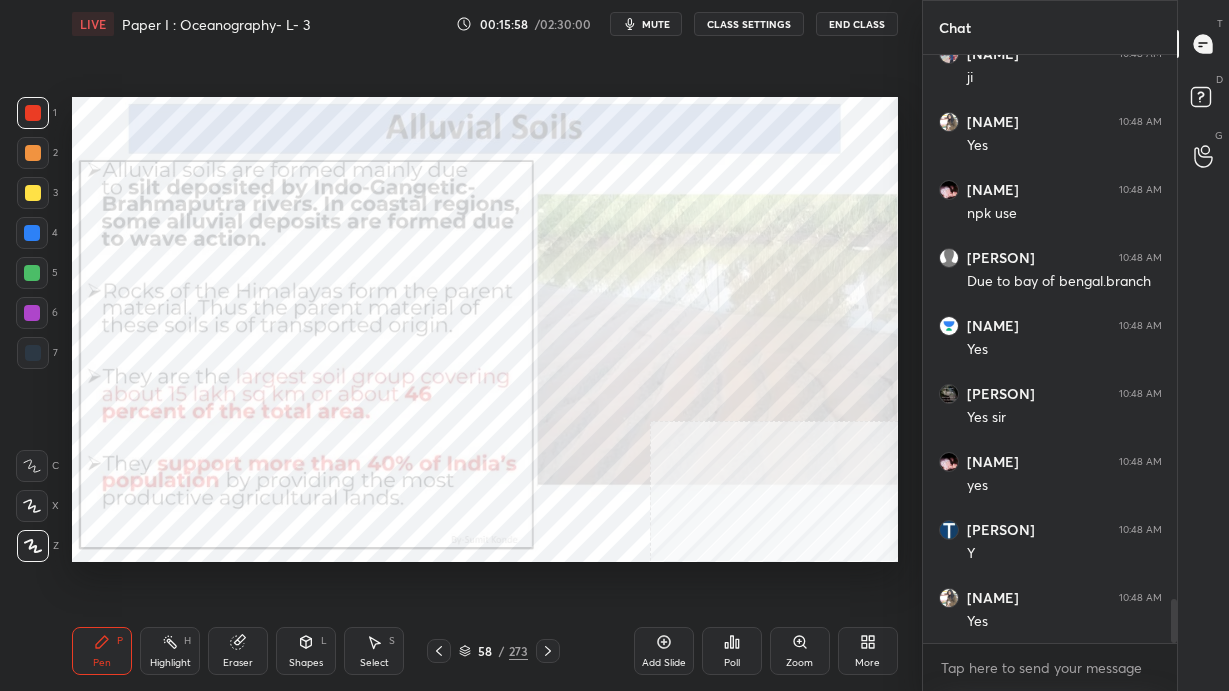 click 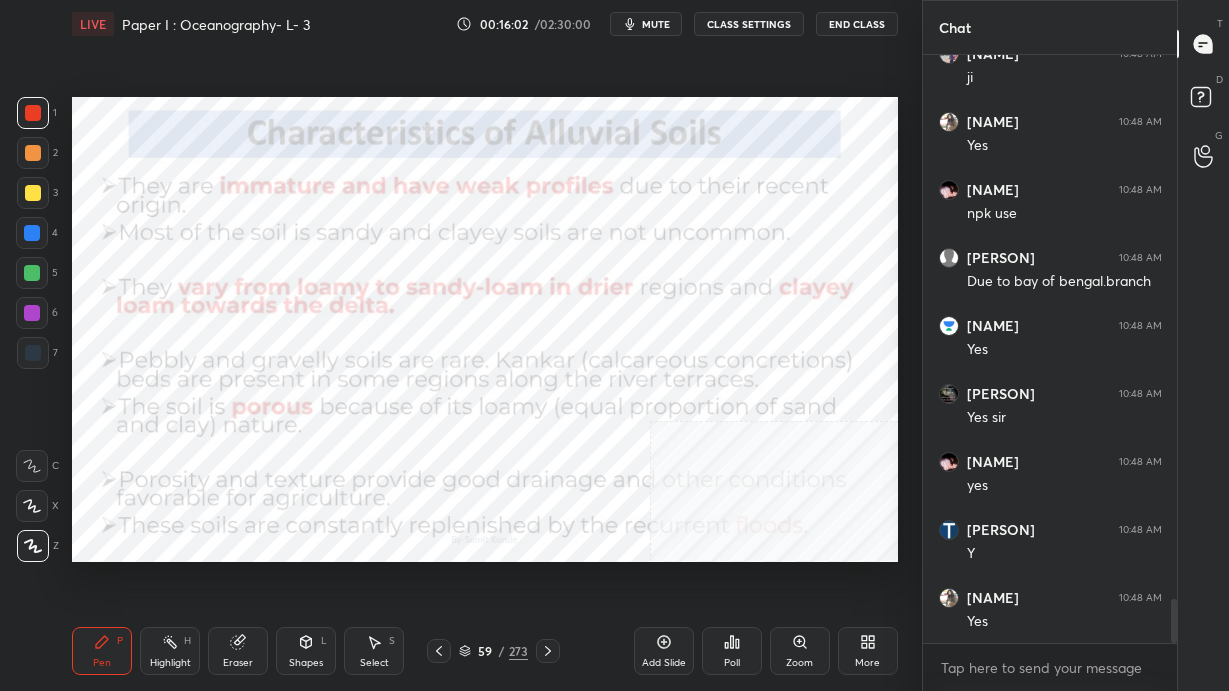 scroll, scrollTop: 7304, scrollLeft: 0, axis: vertical 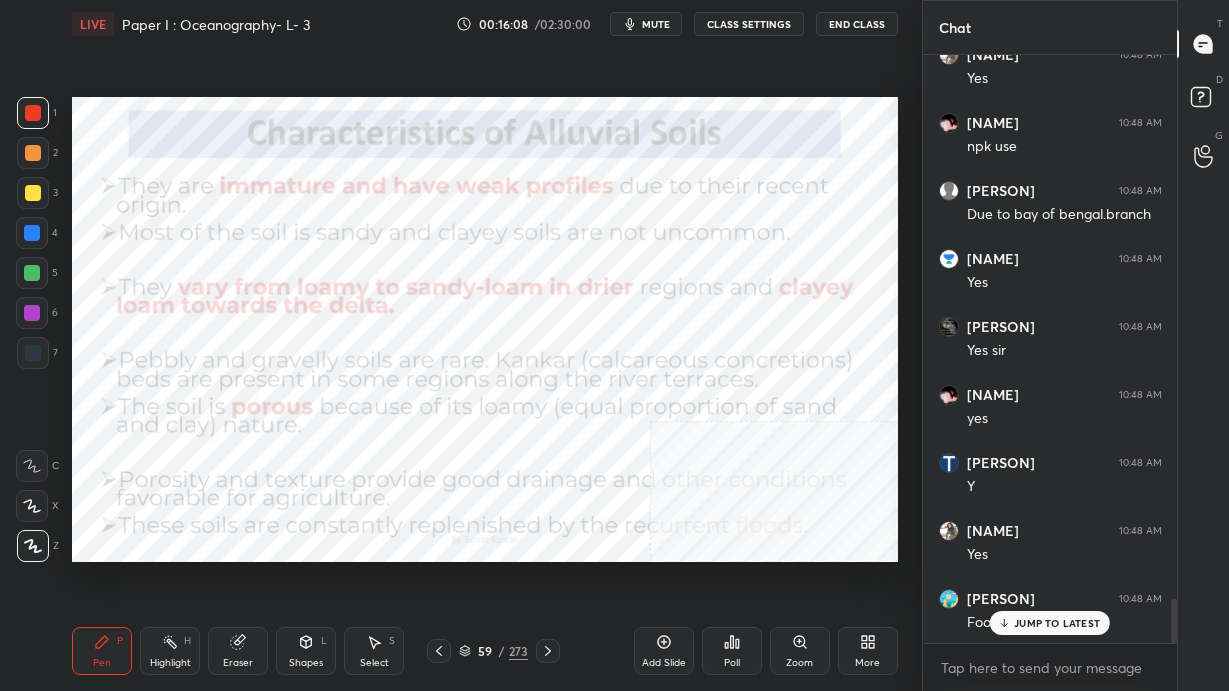 click on "JUMP TO LATEST" at bounding box center [1057, 623] 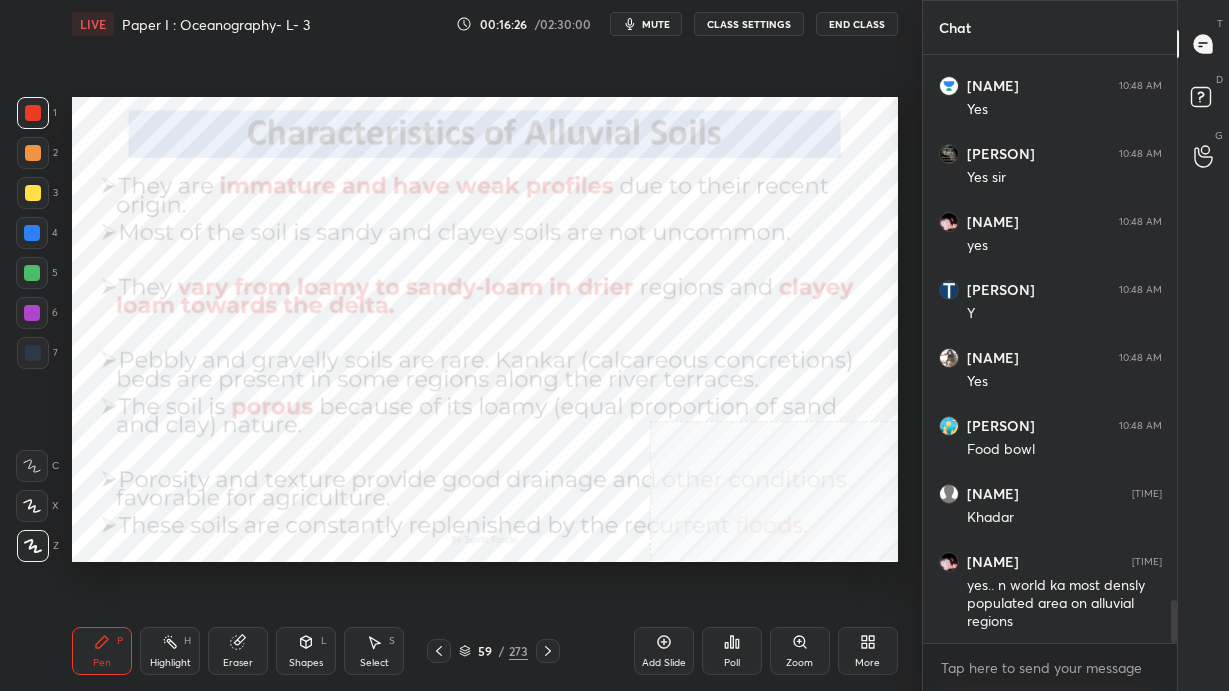 scroll, scrollTop: 7544, scrollLeft: 0, axis: vertical 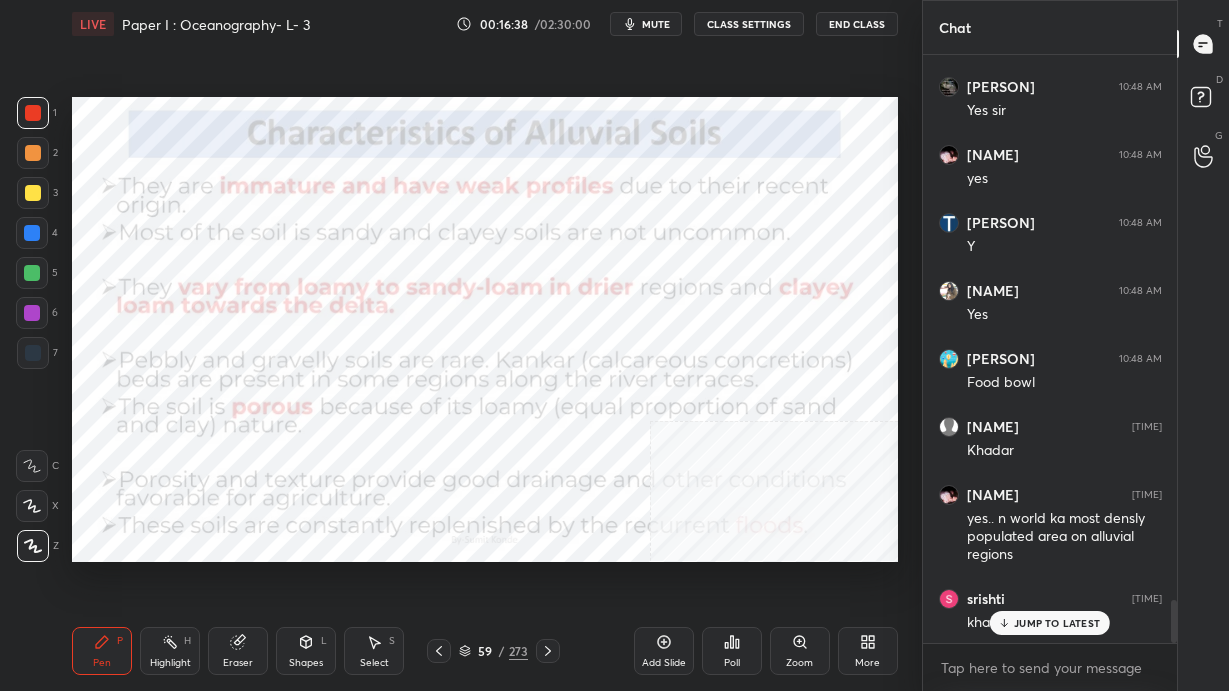 click on "JUMP TO LATEST" at bounding box center [1057, 623] 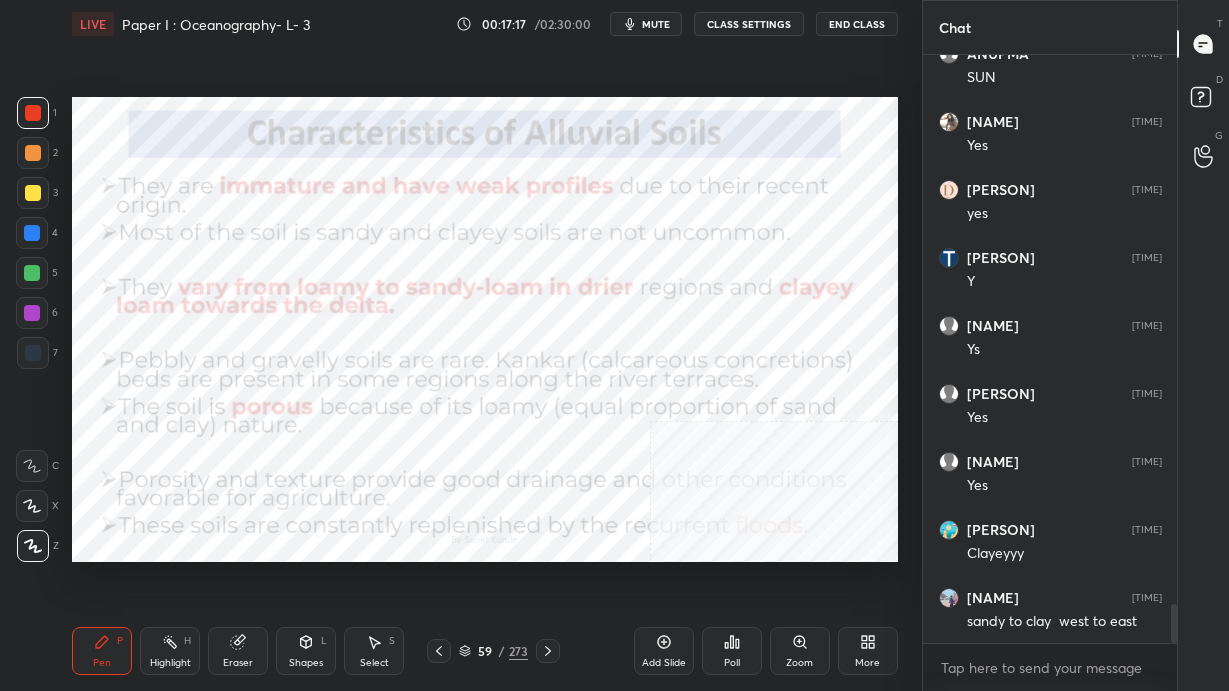 scroll, scrollTop: 8293, scrollLeft: 0, axis: vertical 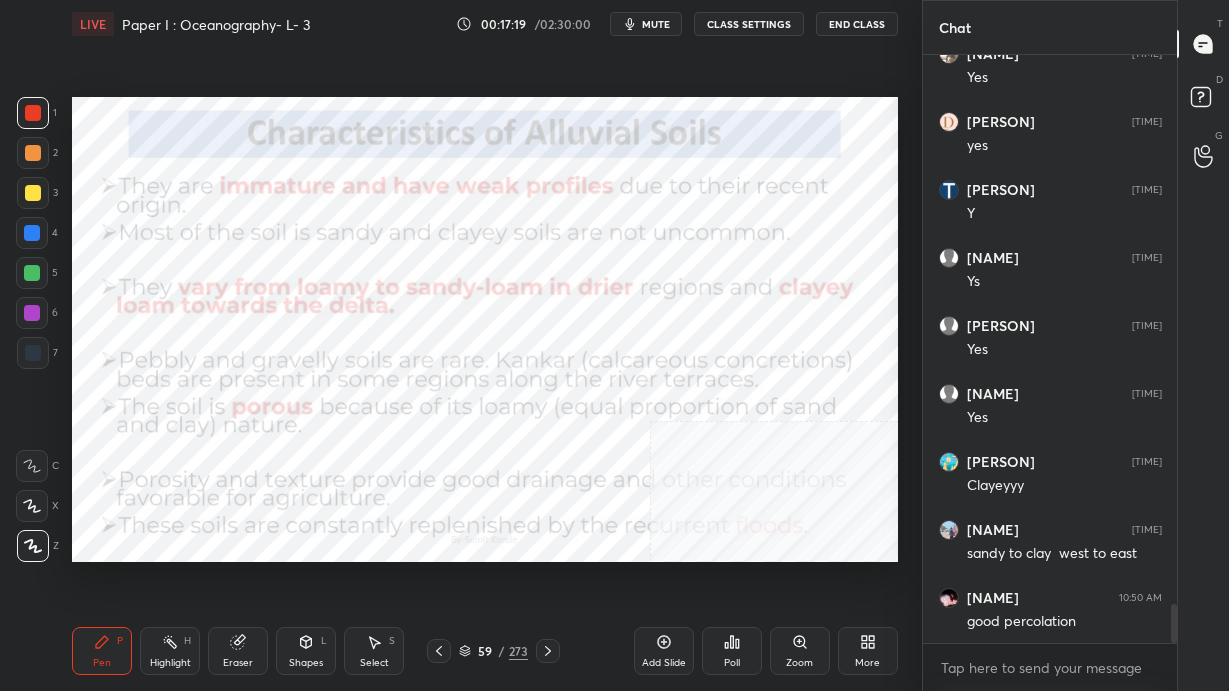 click 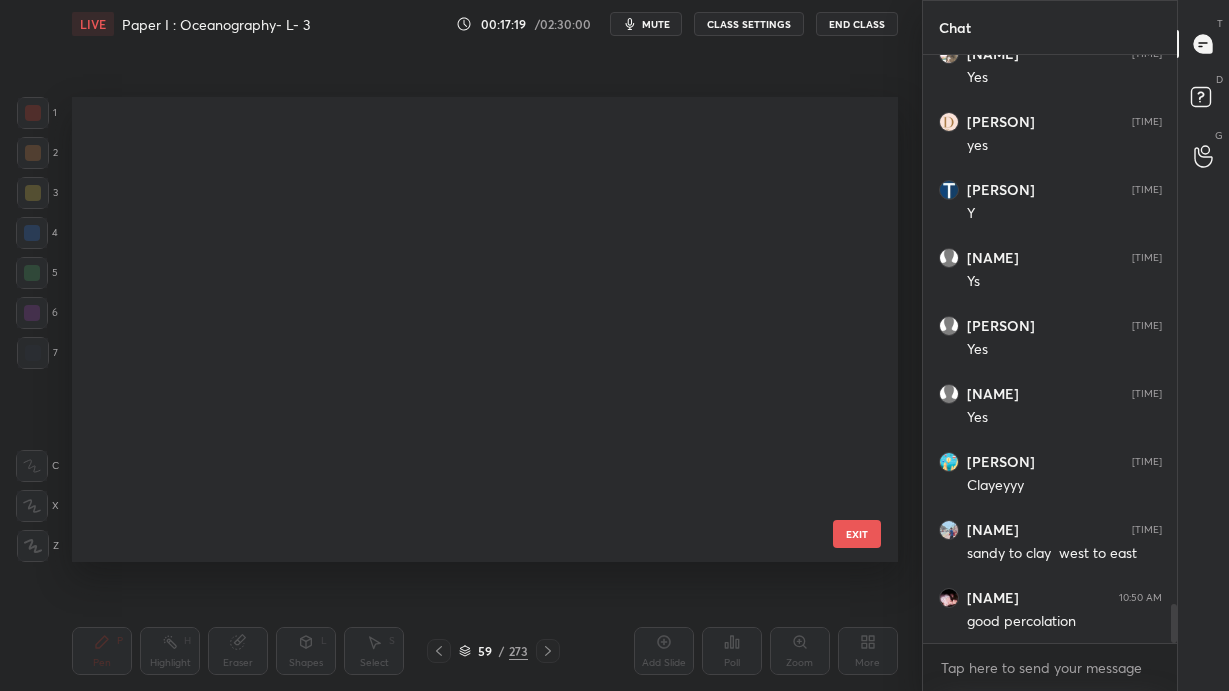 scroll, scrollTop: 2333, scrollLeft: 0, axis: vertical 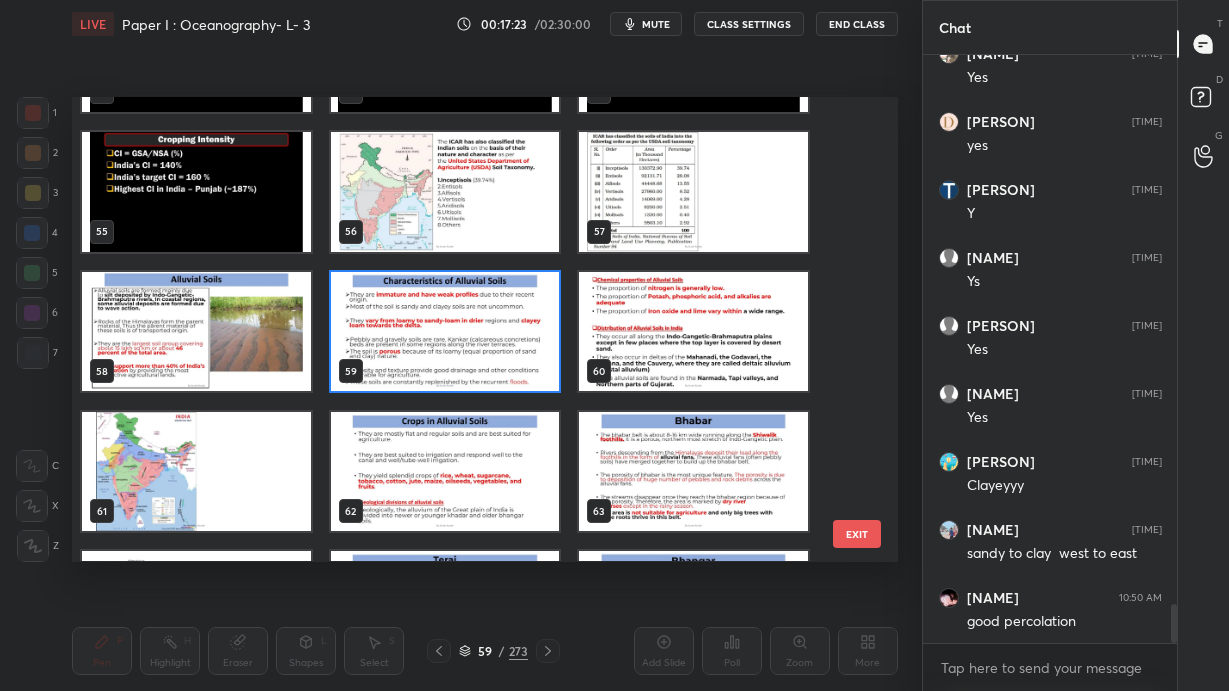 click at bounding box center (693, 332) 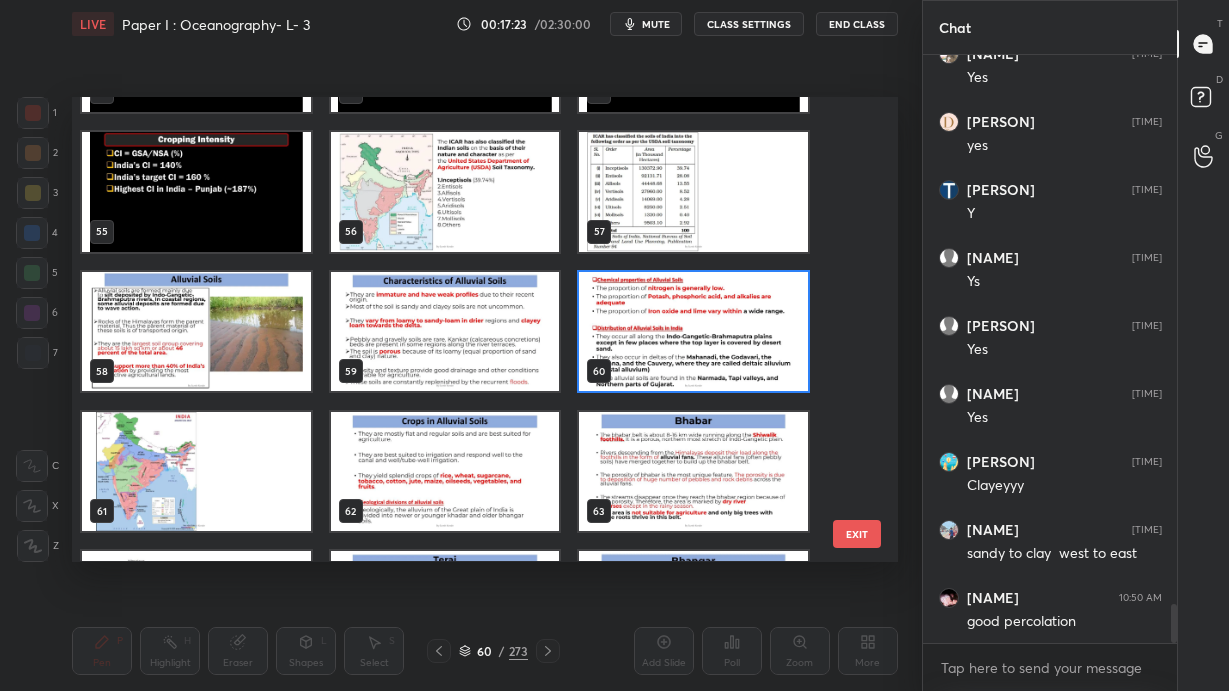 click at bounding box center [693, 332] 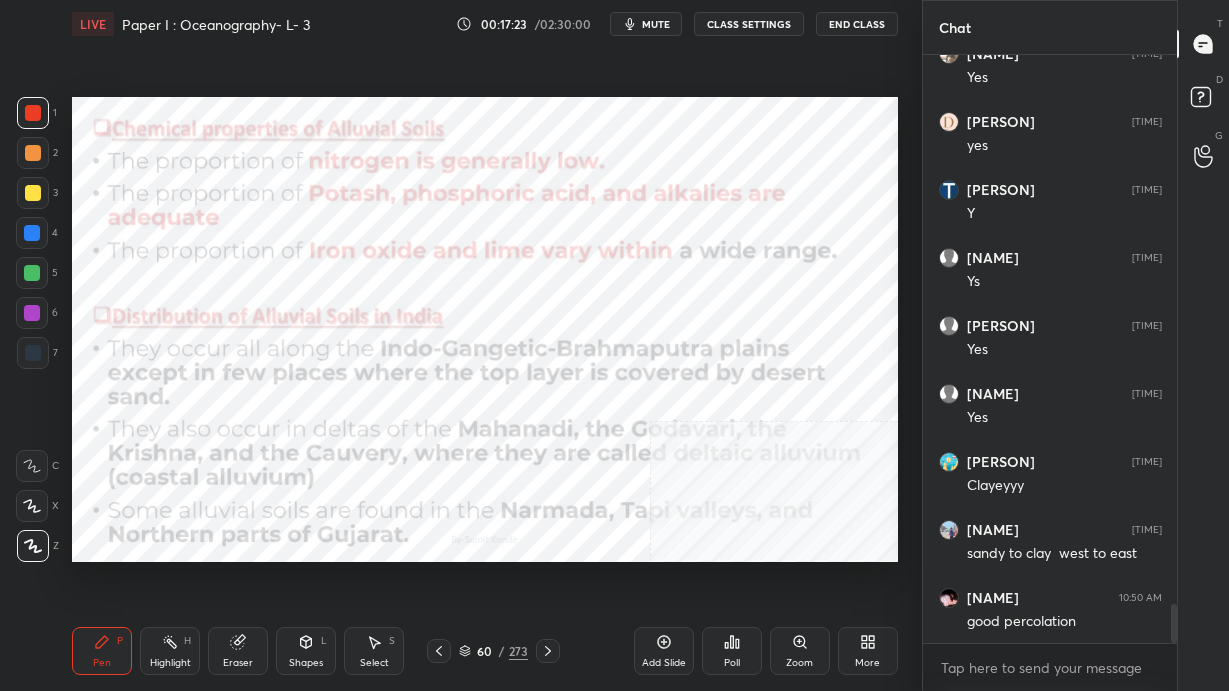 scroll, scrollTop: 8360, scrollLeft: 0, axis: vertical 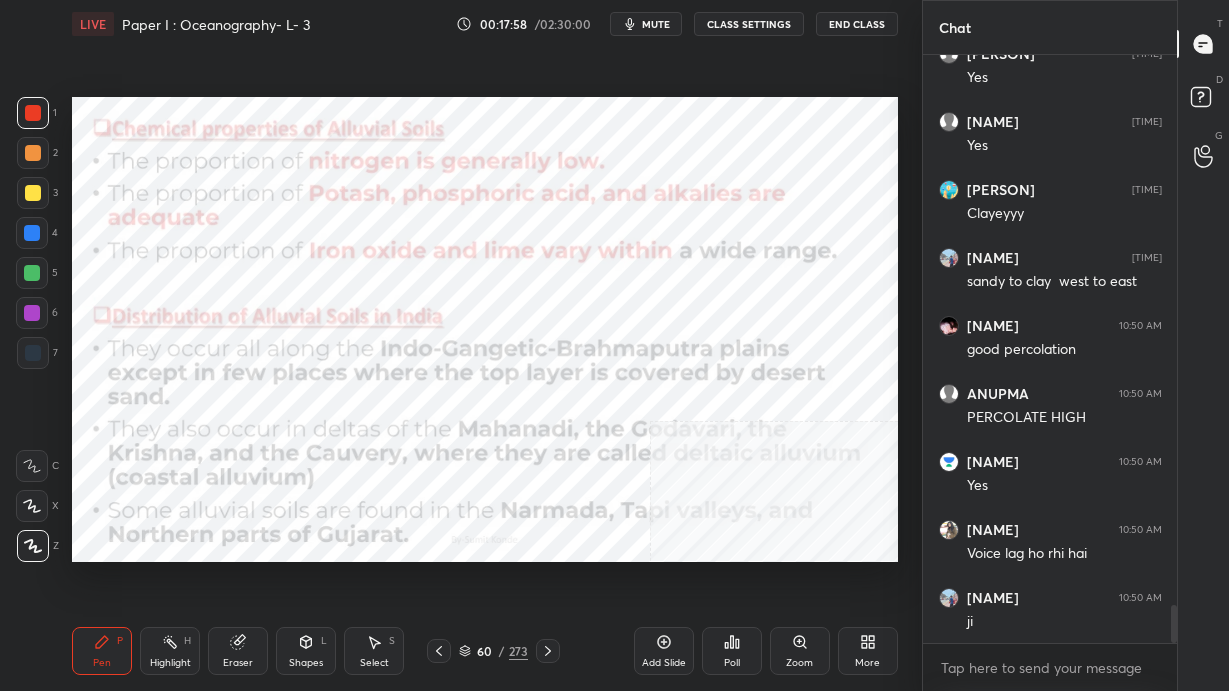 click 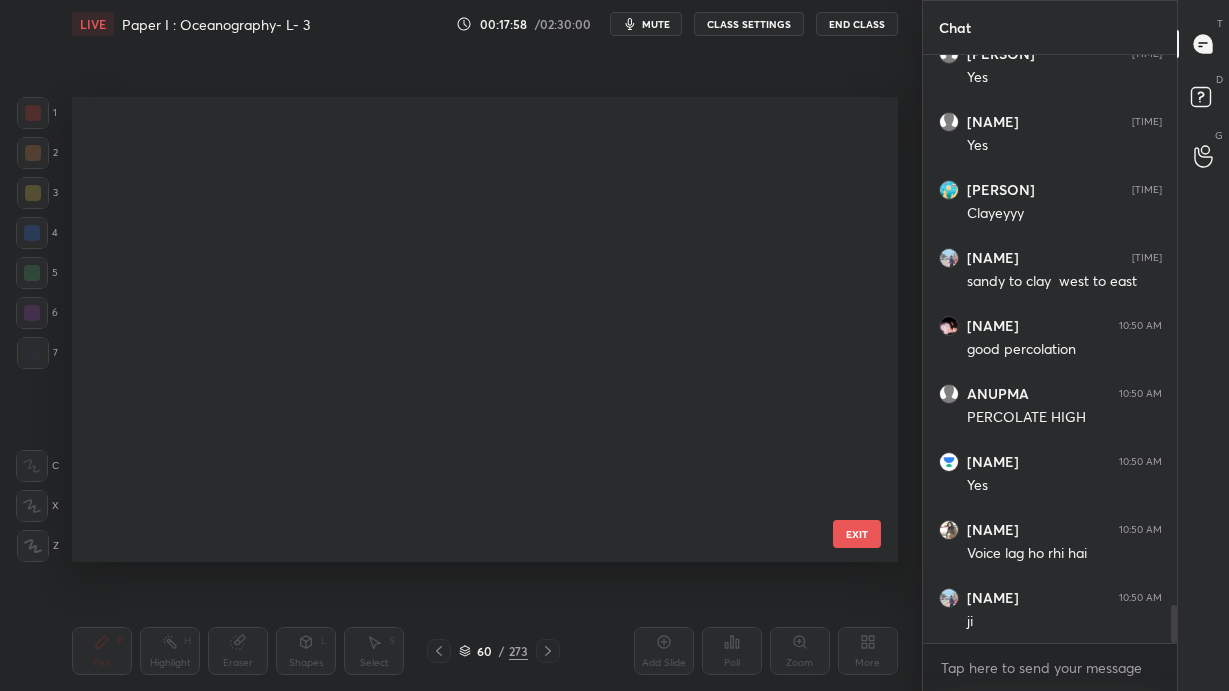 scroll, scrollTop: 2333, scrollLeft: 0, axis: vertical 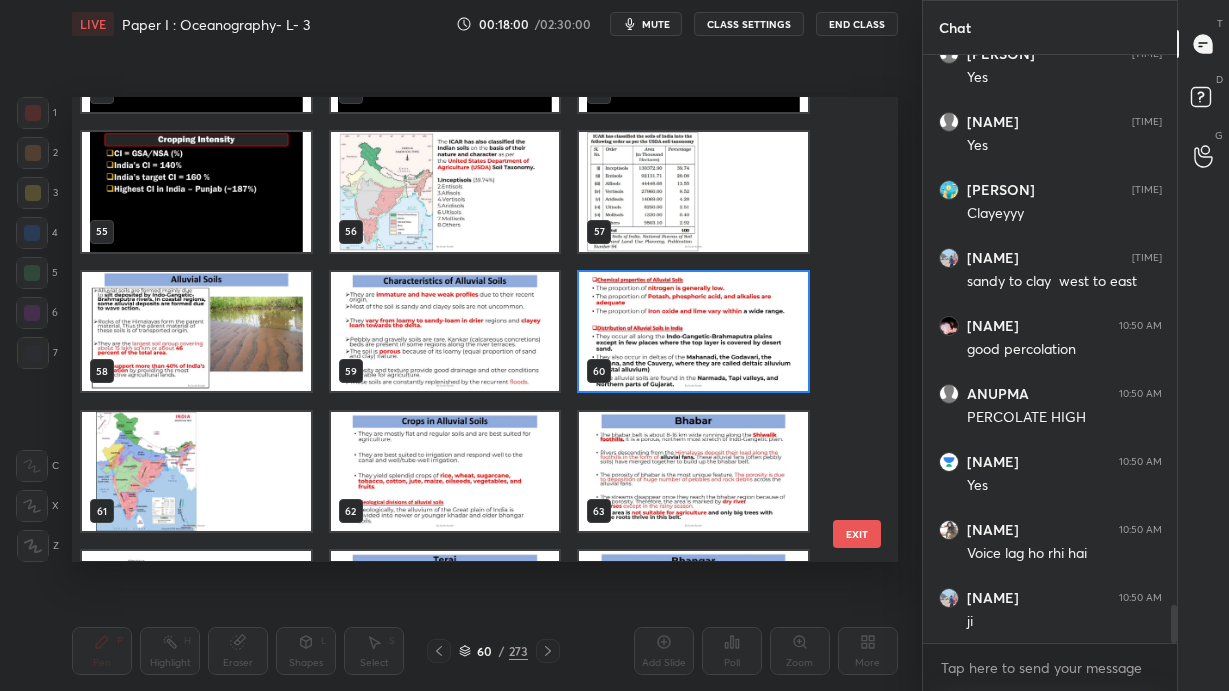 click at bounding box center [445, 472] 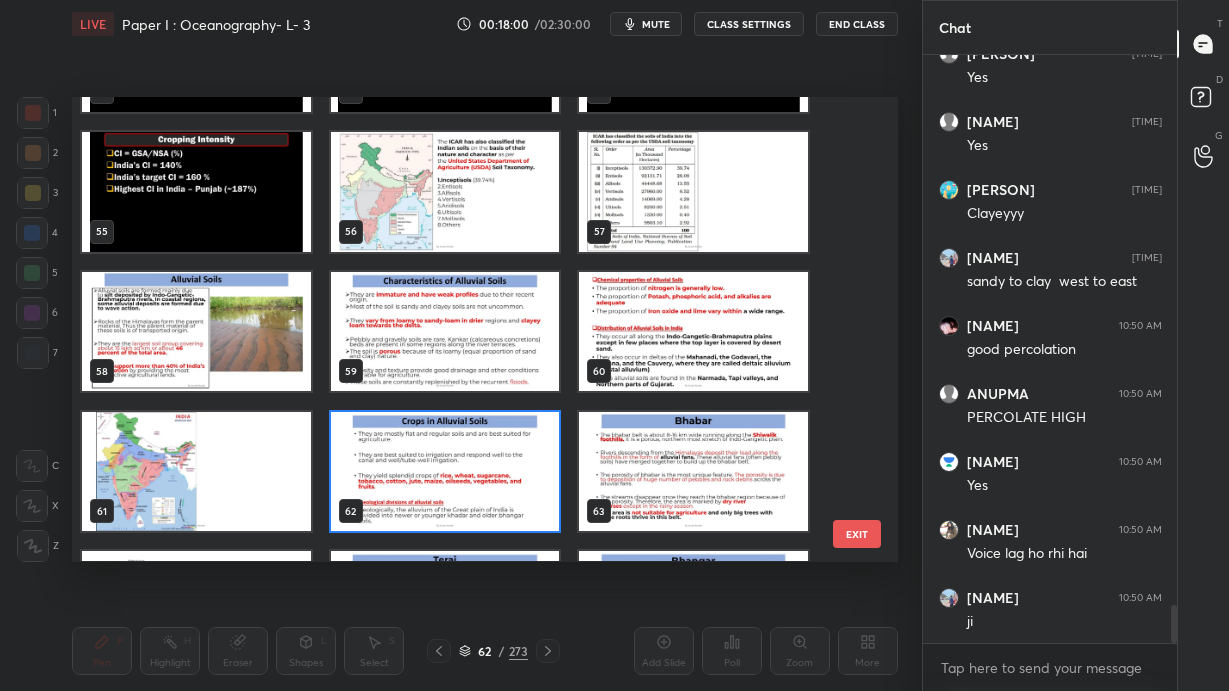 click at bounding box center [445, 472] 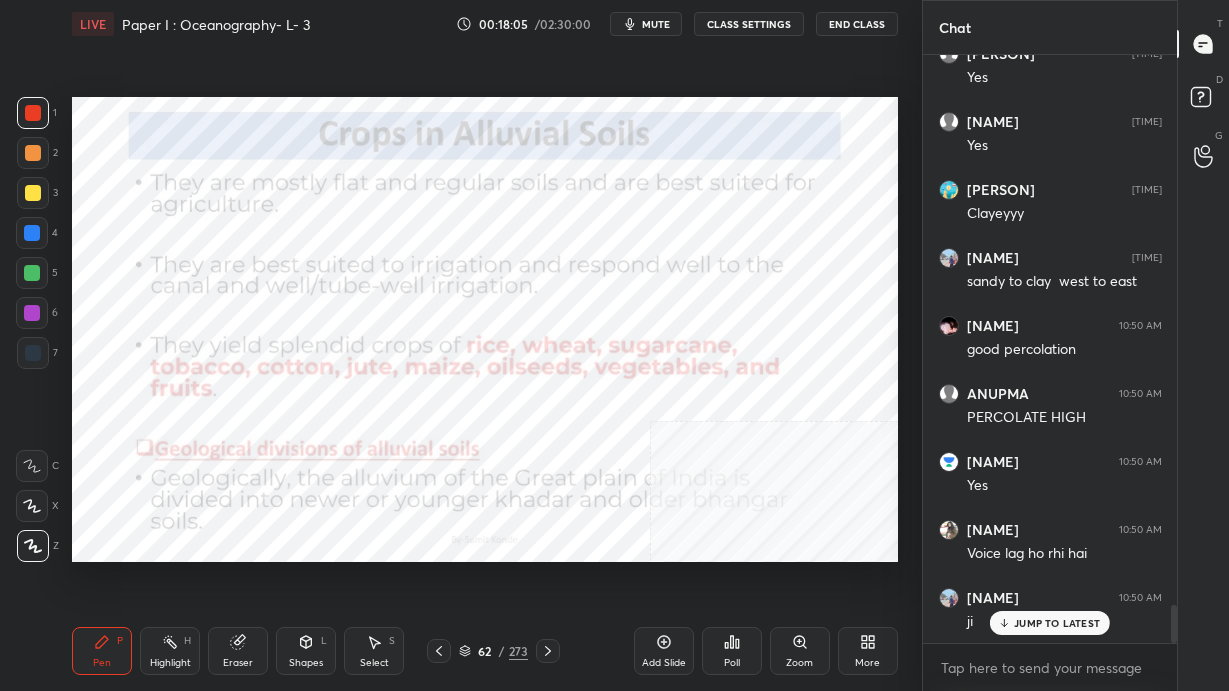 scroll, scrollTop: 8632, scrollLeft: 0, axis: vertical 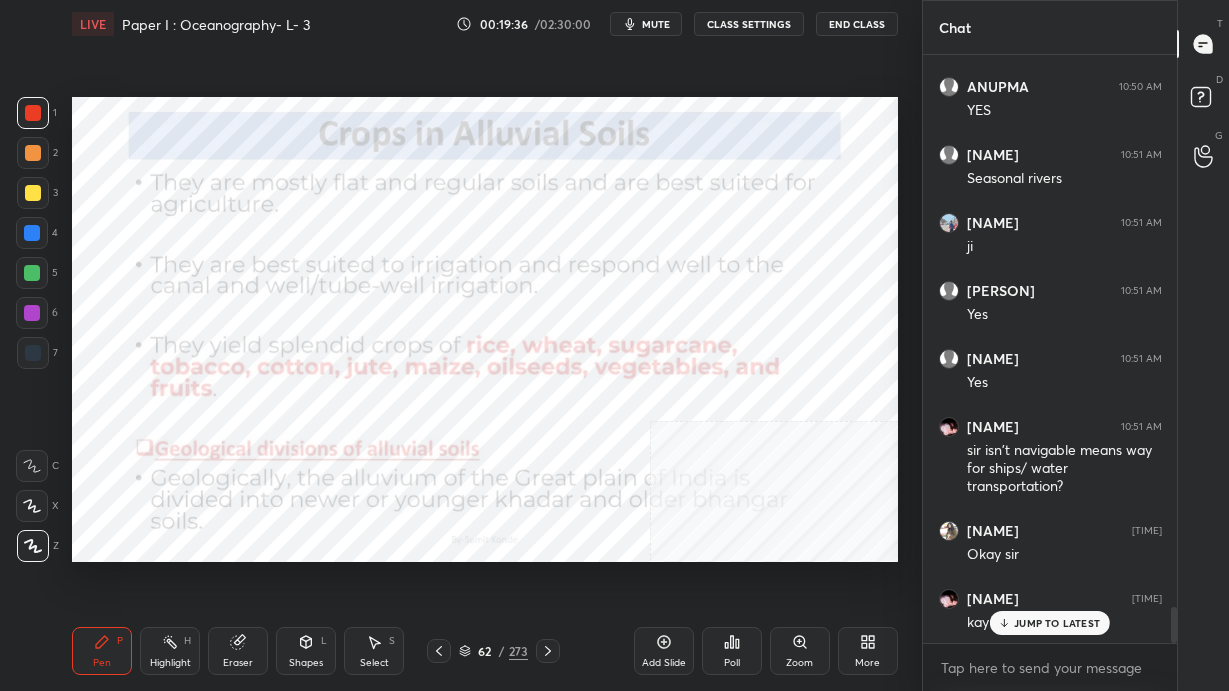 click on "JUMP TO LATEST" at bounding box center (1050, 623) 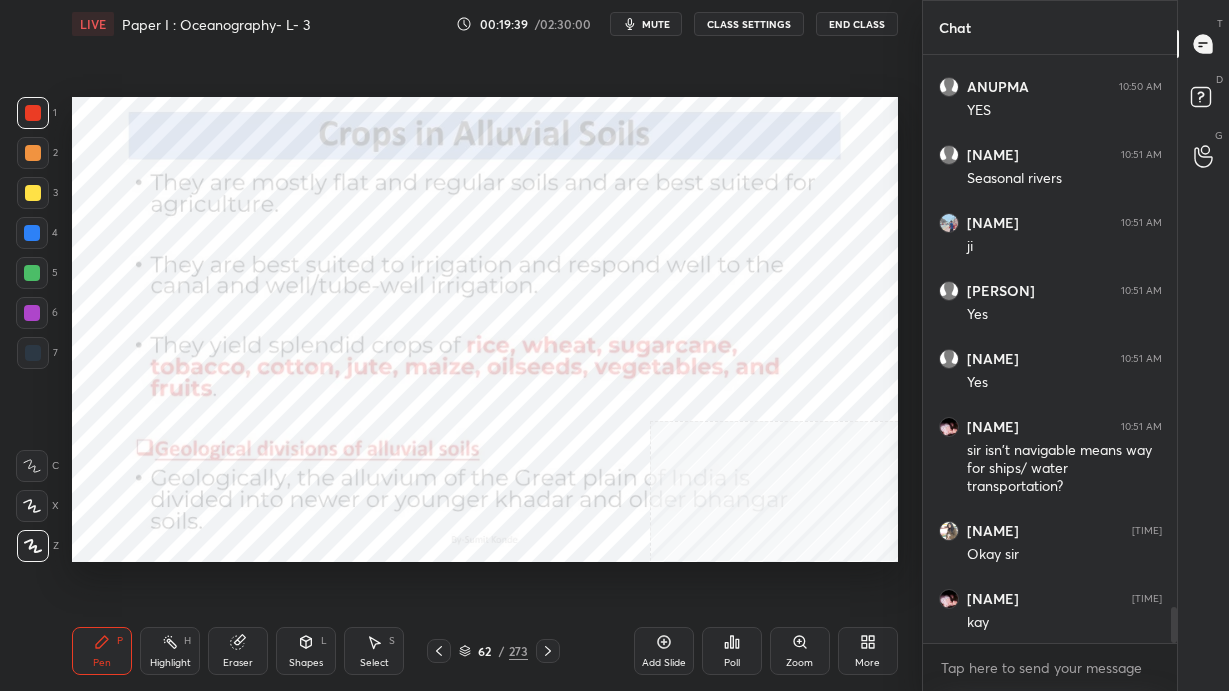 click 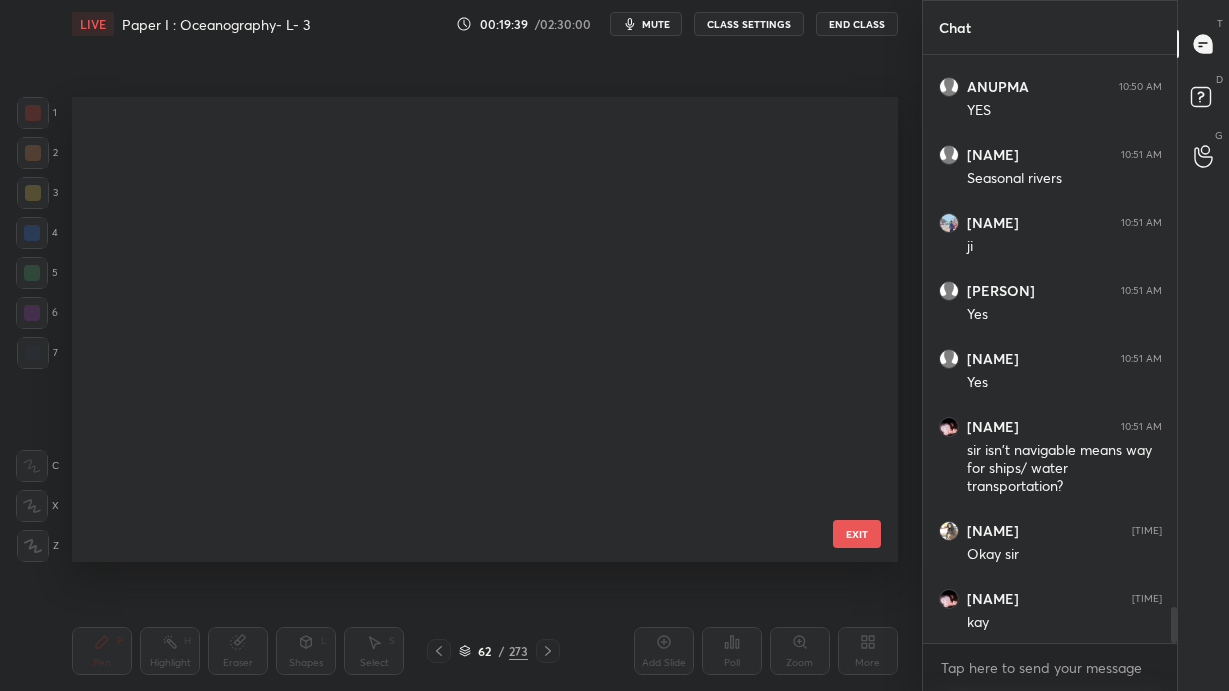 scroll, scrollTop: 2473, scrollLeft: 0, axis: vertical 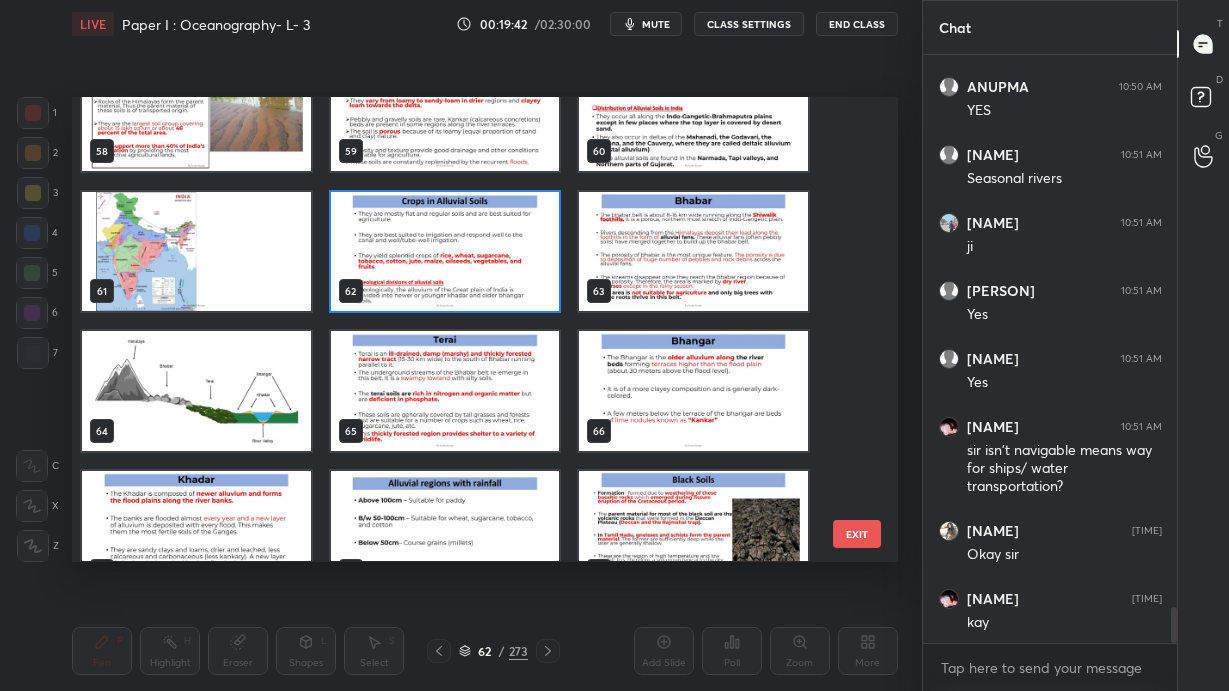 click at bounding box center (196, 392) 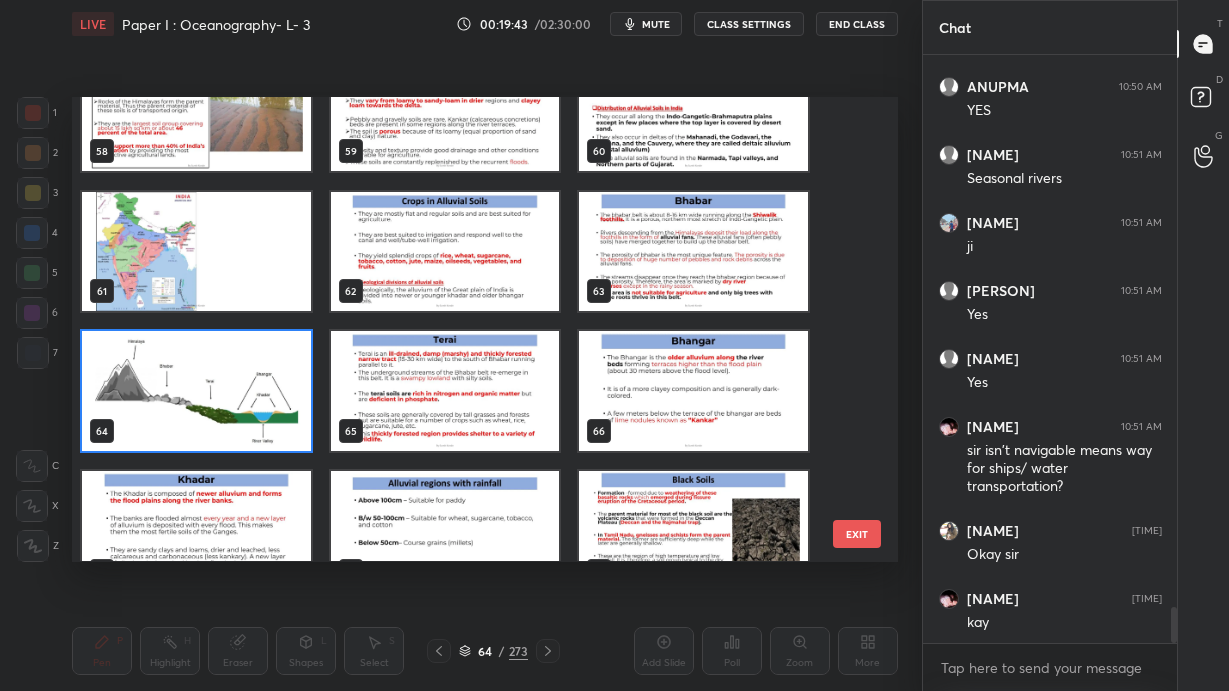 click at bounding box center [196, 392] 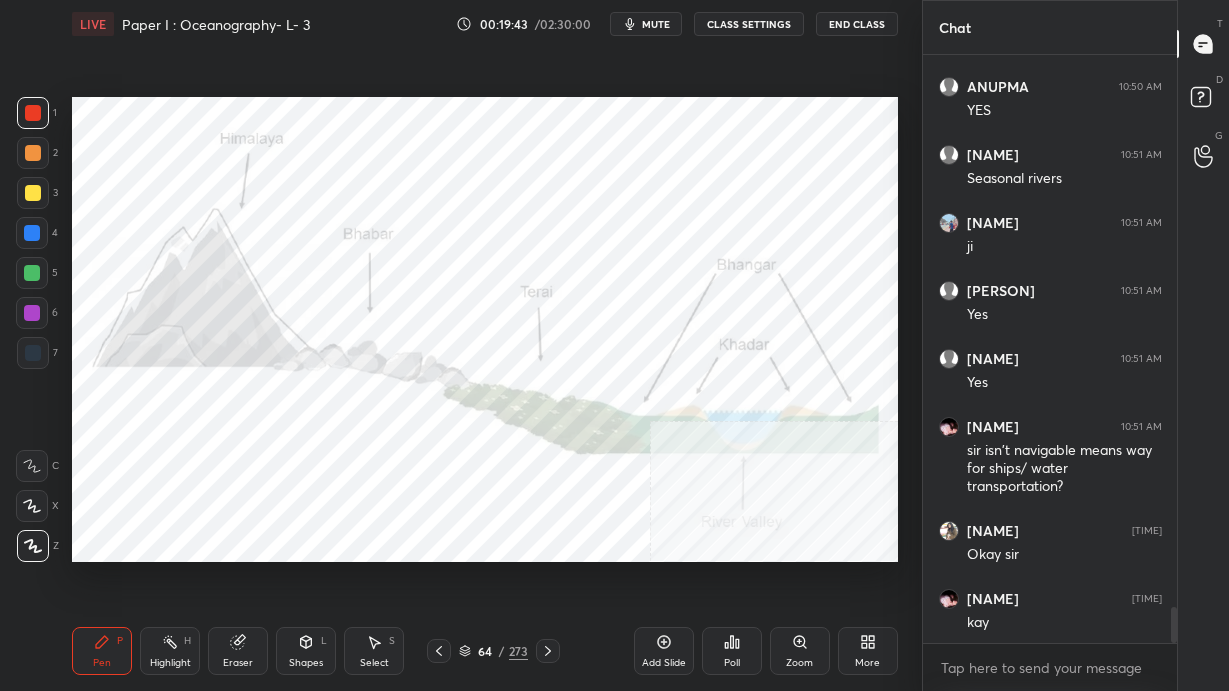 click at bounding box center (196, 392) 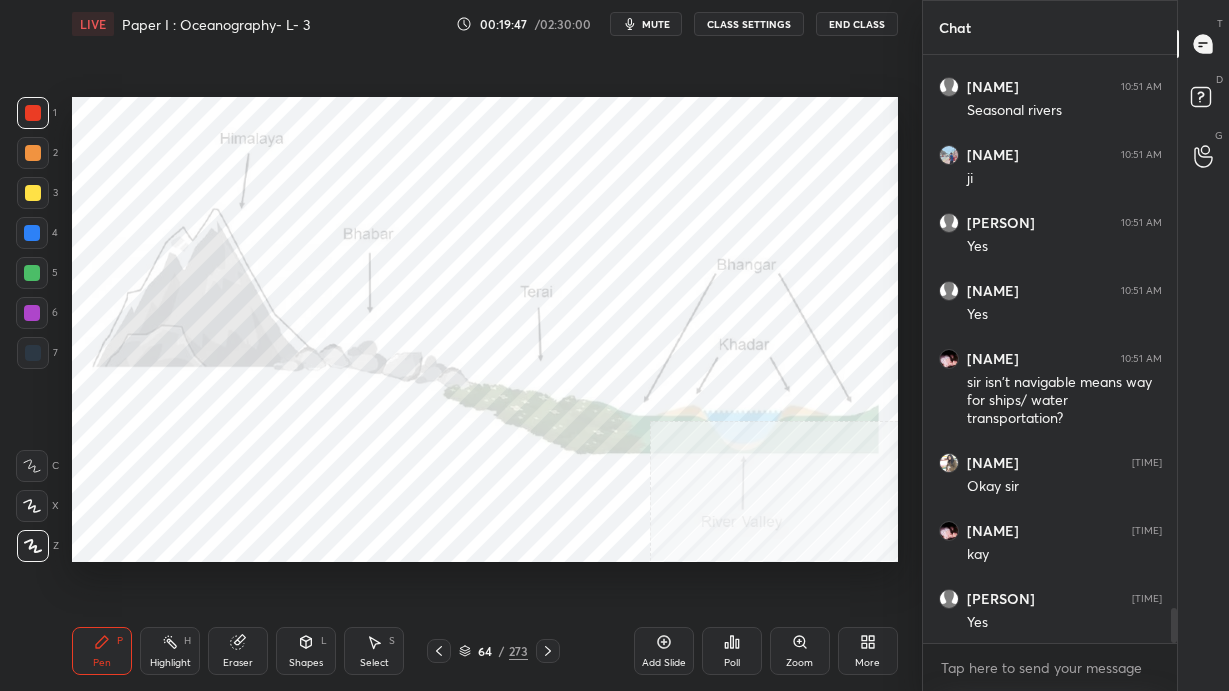 scroll, scrollTop: 9281, scrollLeft: 0, axis: vertical 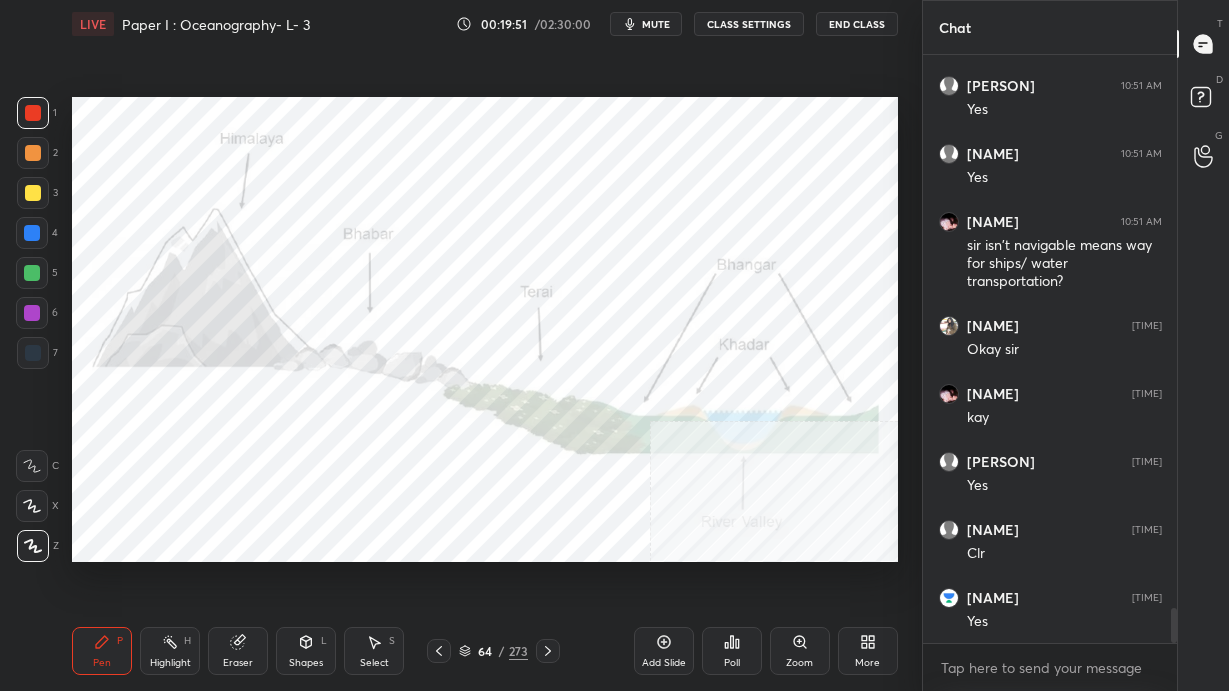 click 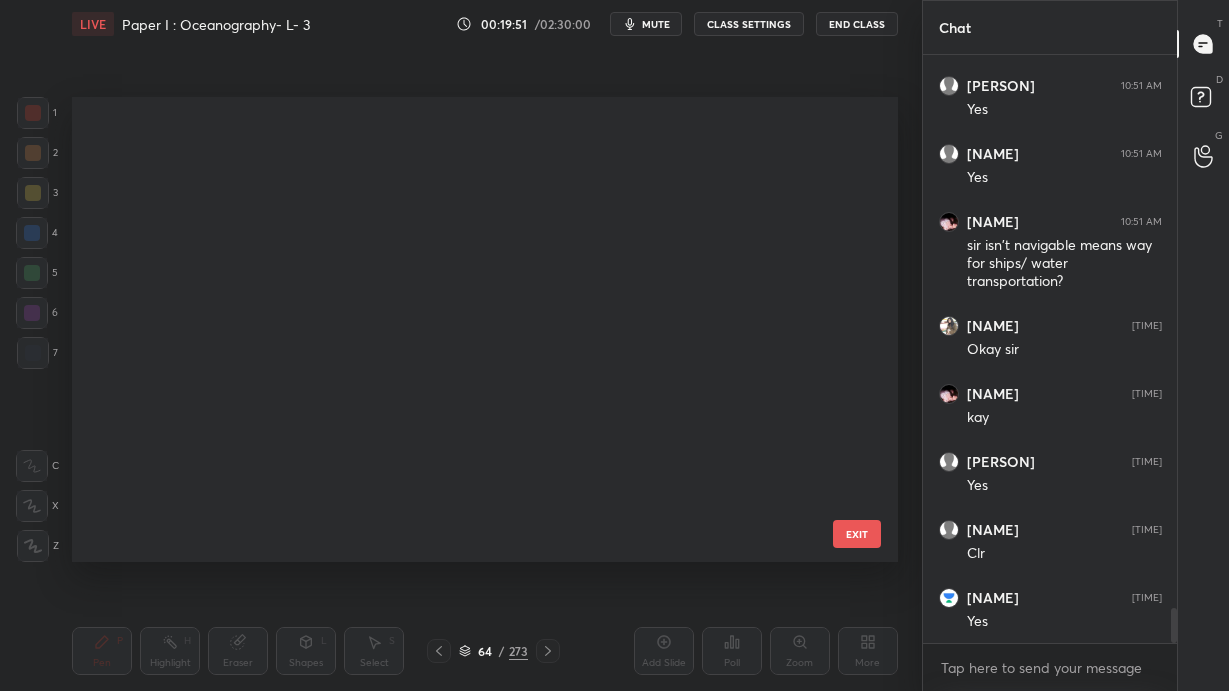 scroll, scrollTop: 2613, scrollLeft: 0, axis: vertical 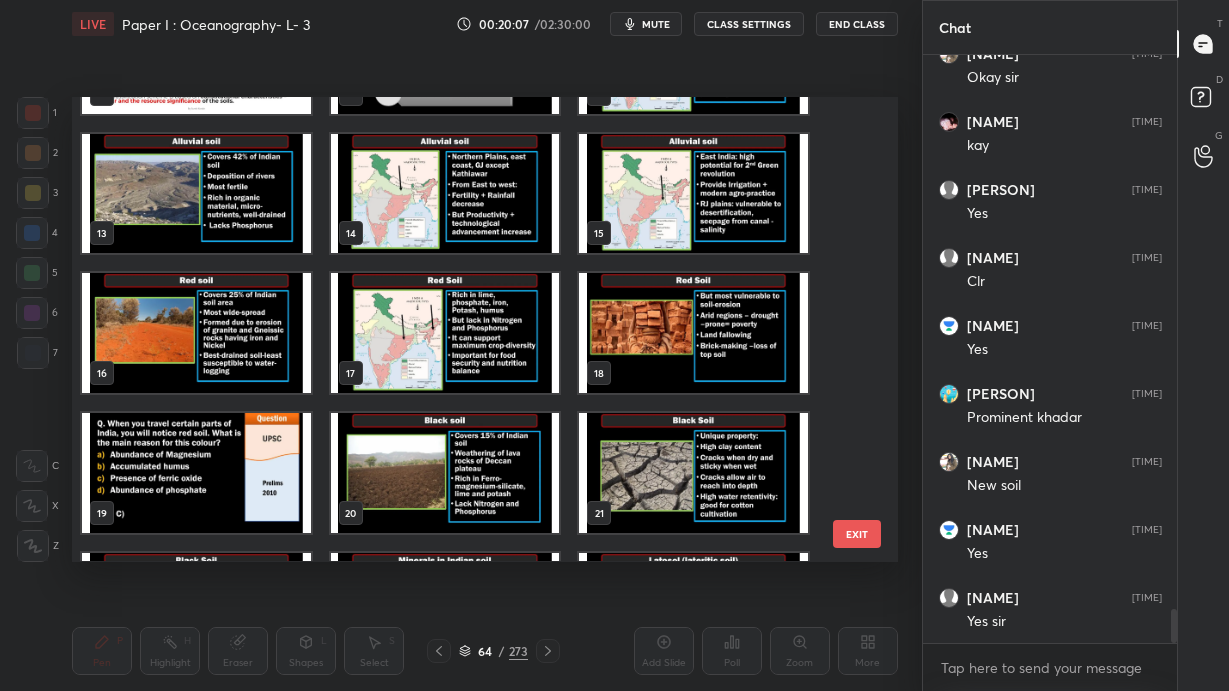 click at bounding box center (445, 474) 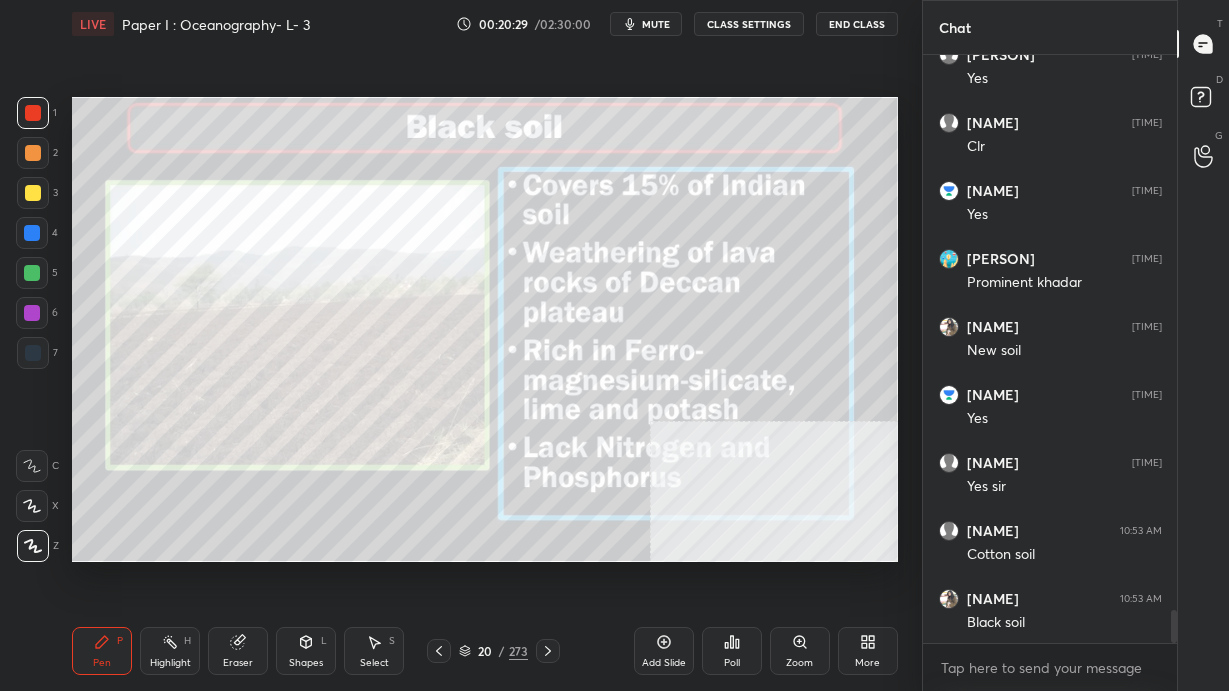 scroll, scrollTop: 9825, scrollLeft: 0, axis: vertical 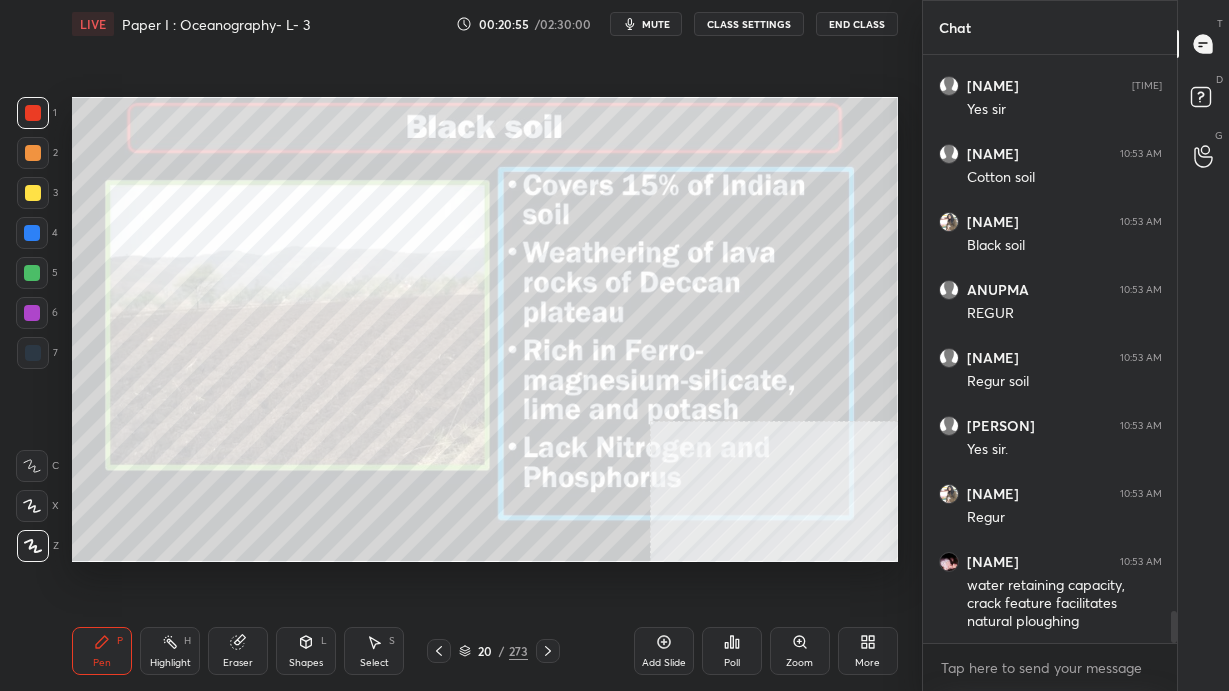 click on "20" at bounding box center [485, 651] 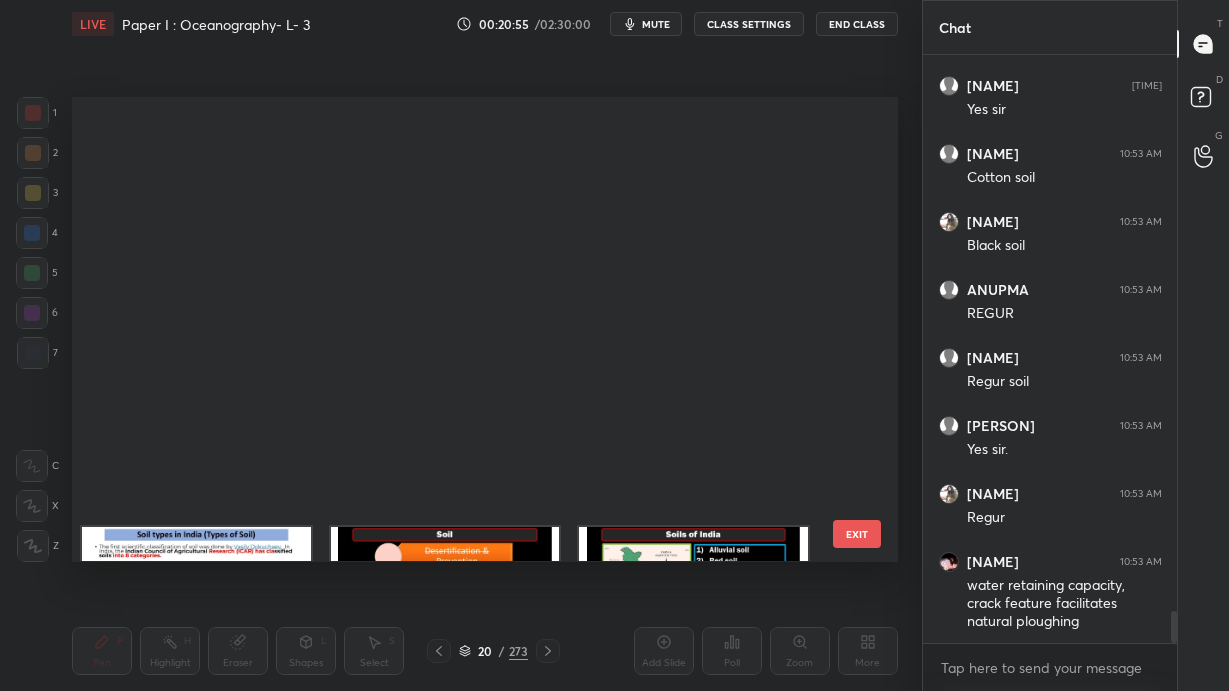 scroll, scrollTop: 515, scrollLeft: 0, axis: vertical 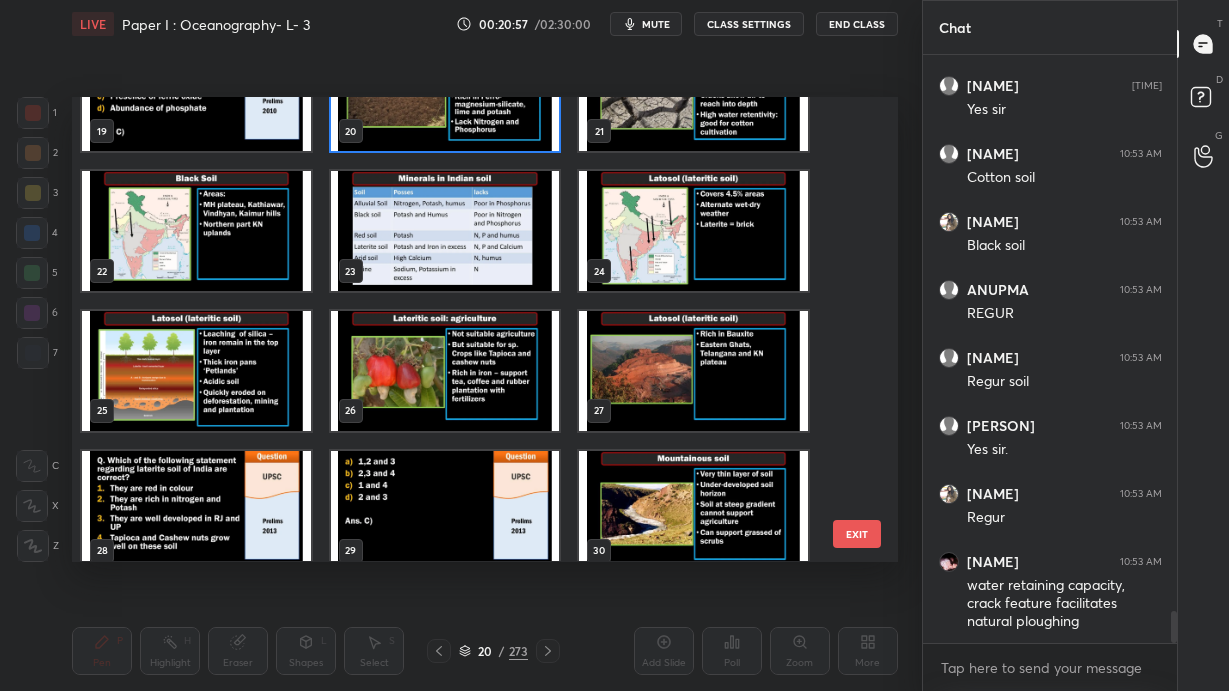 click at bounding box center (445, 231) 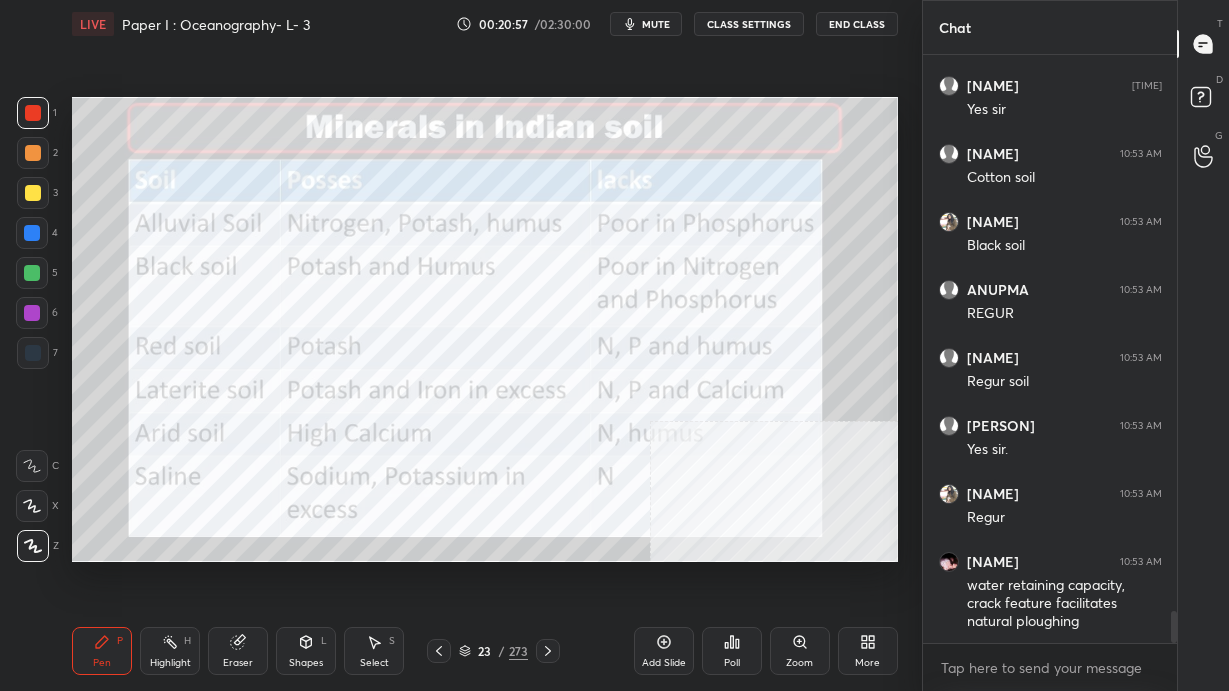 click at bounding box center [445, 231] 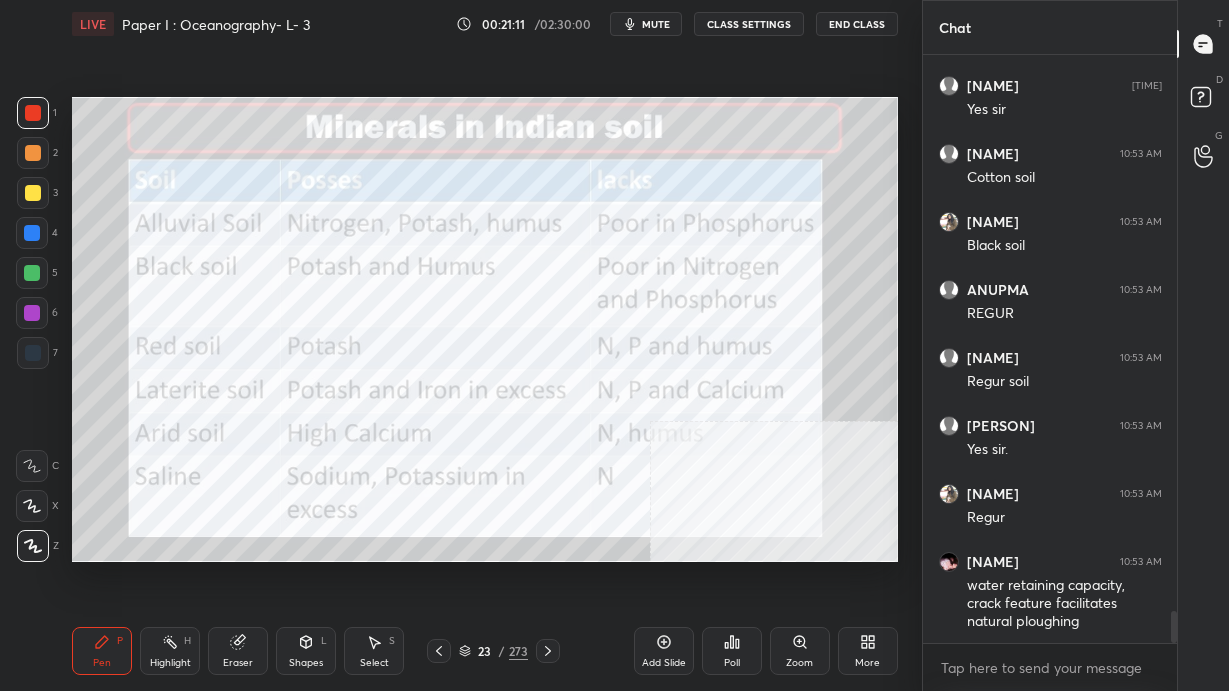 click on "23" at bounding box center [485, 651] 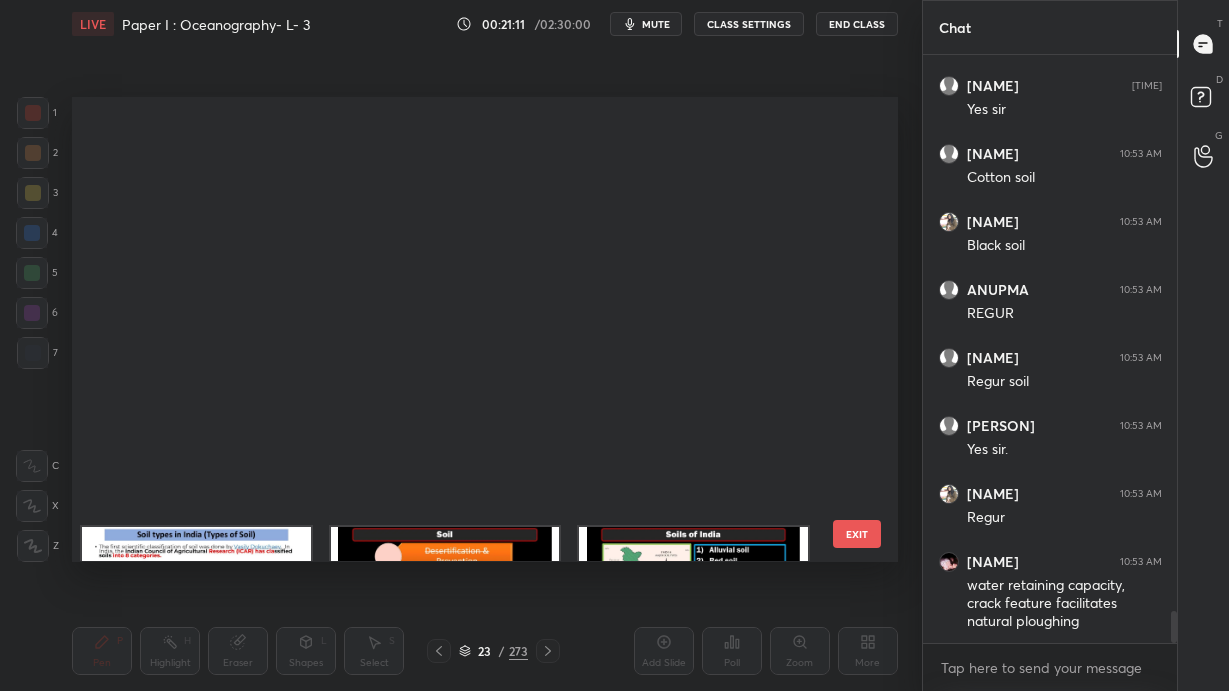 scroll, scrollTop: 654, scrollLeft: 0, axis: vertical 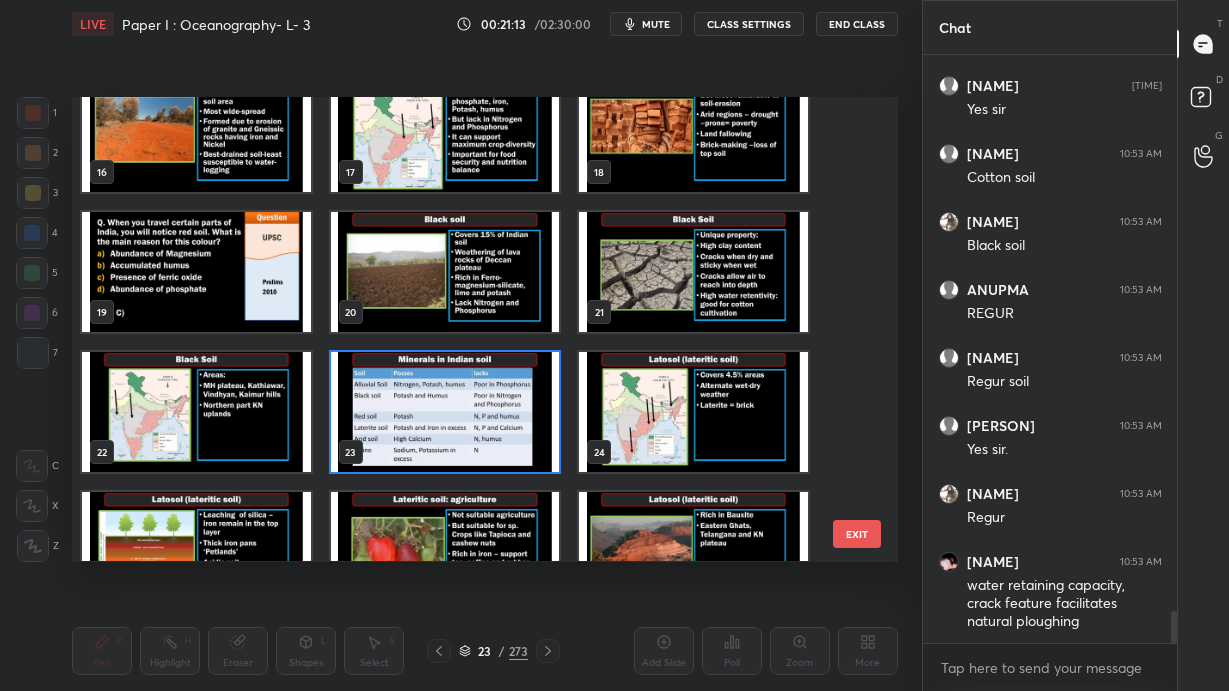 click at bounding box center (196, 412) 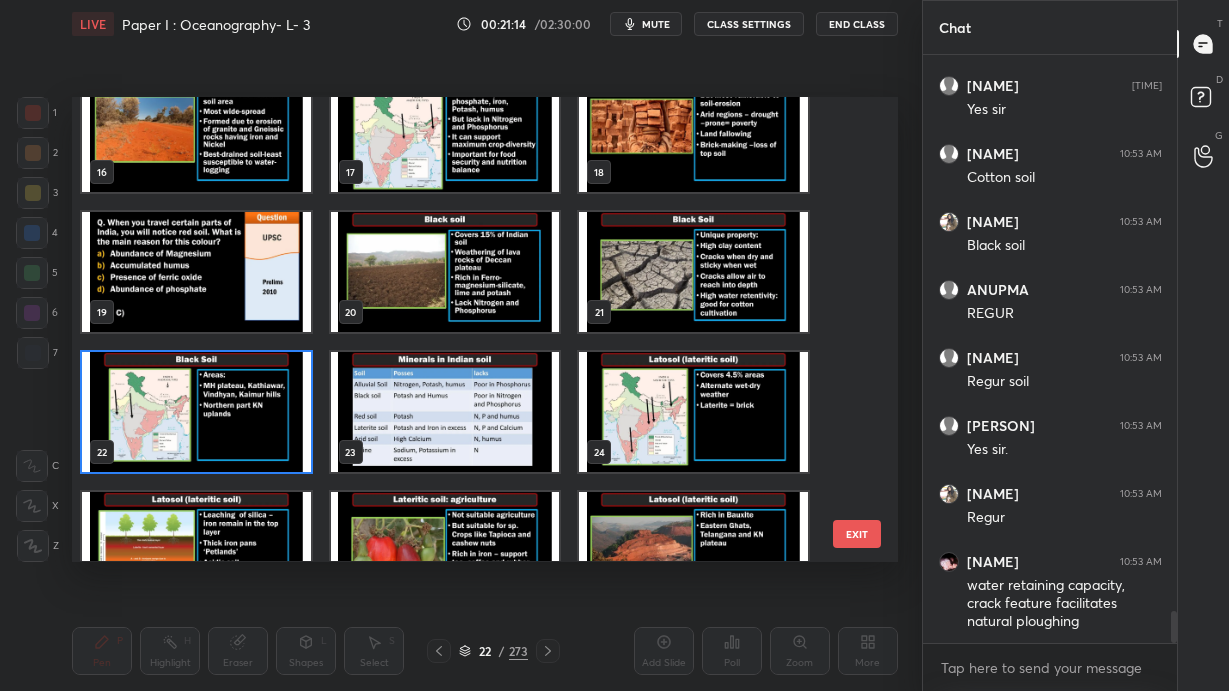 click at bounding box center [196, 412] 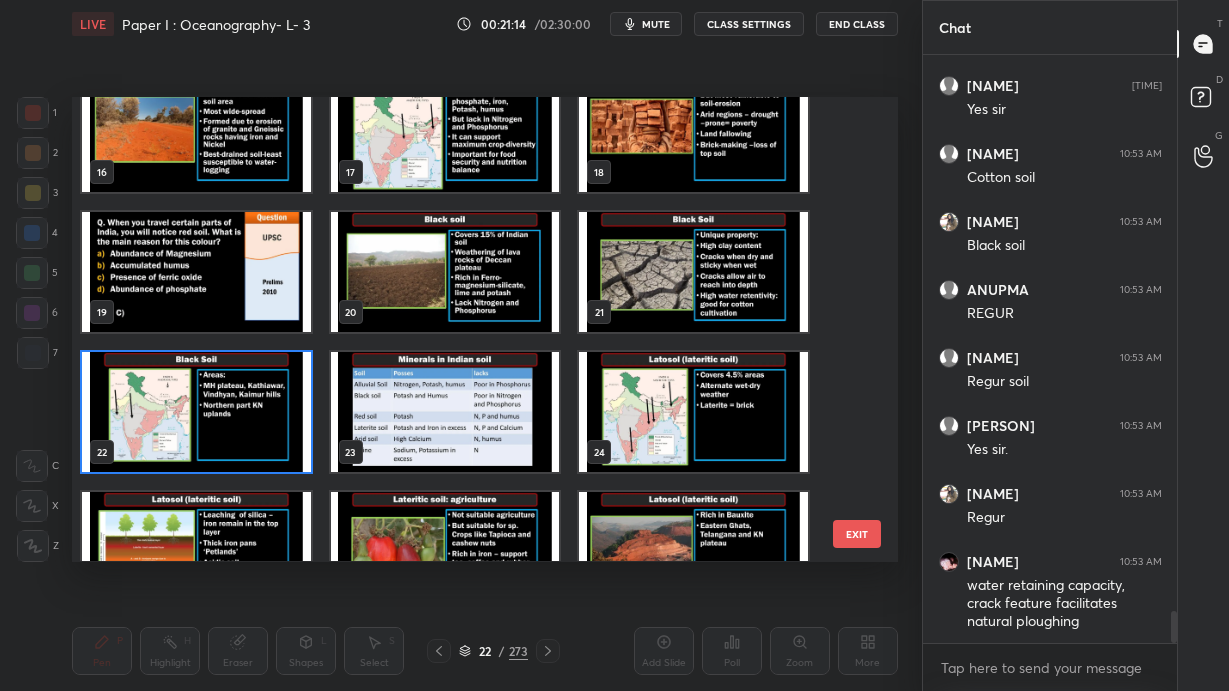 click at bounding box center [196, 412] 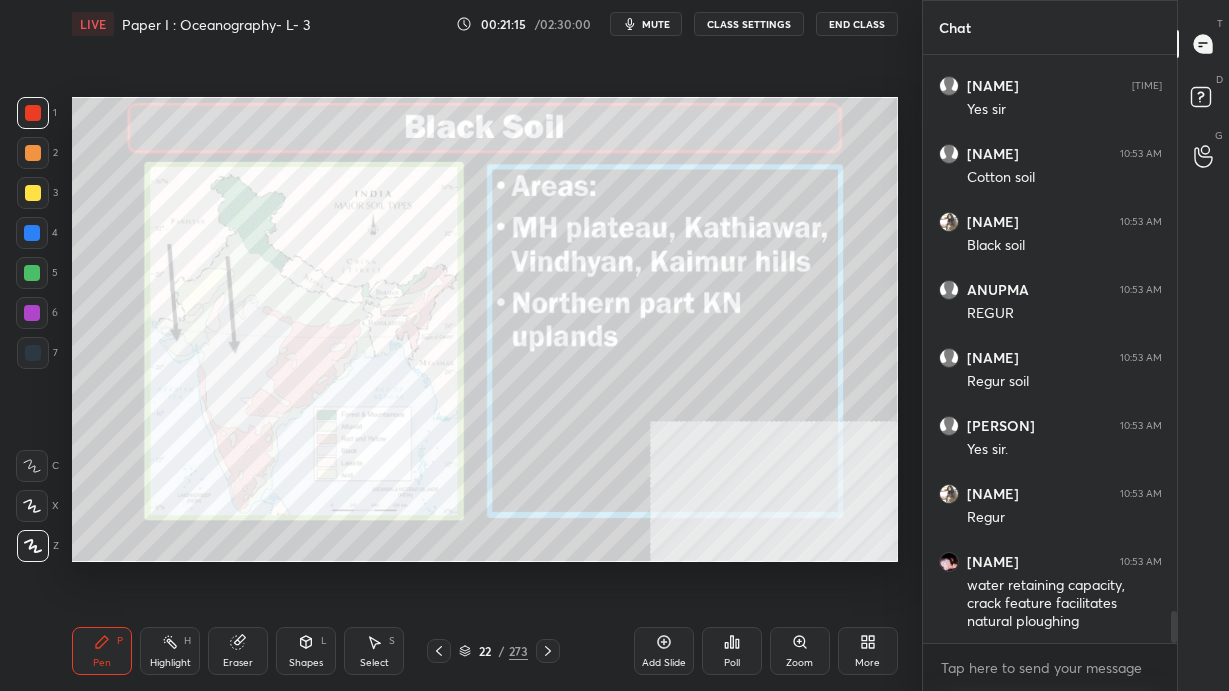 scroll, scrollTop: 10218, scrollLeft: 0, axis: vertical 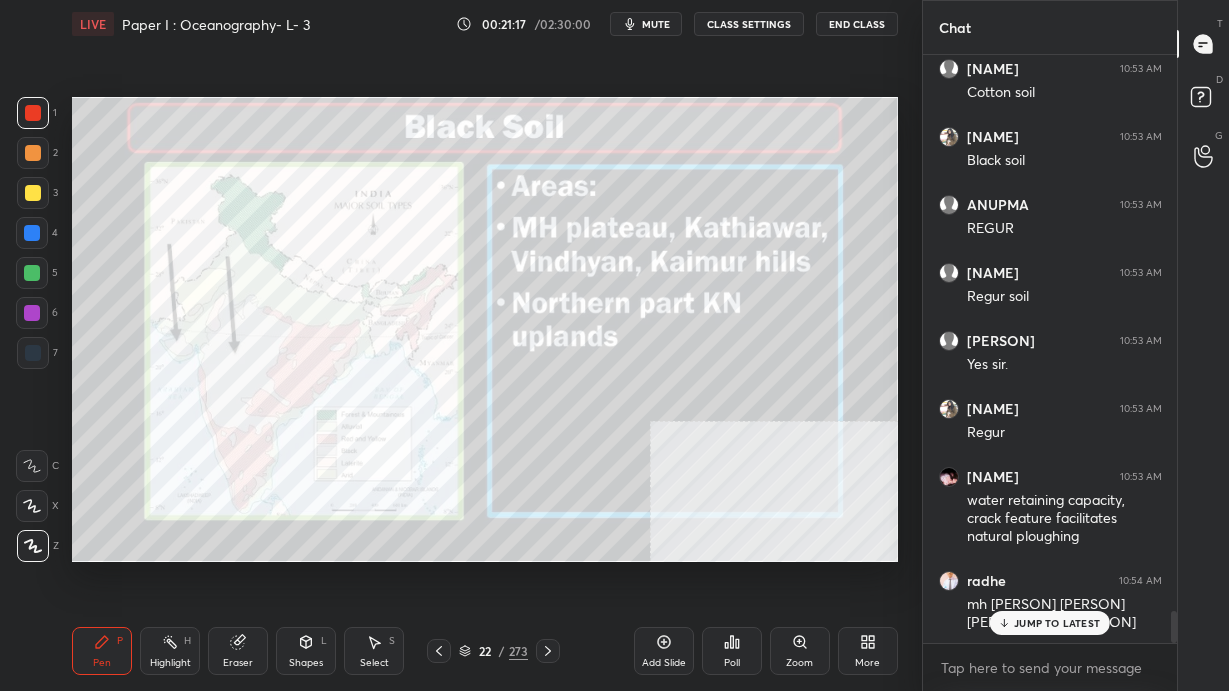 click on "JUMP TO LATEST" at bounding box center [1057, 623] 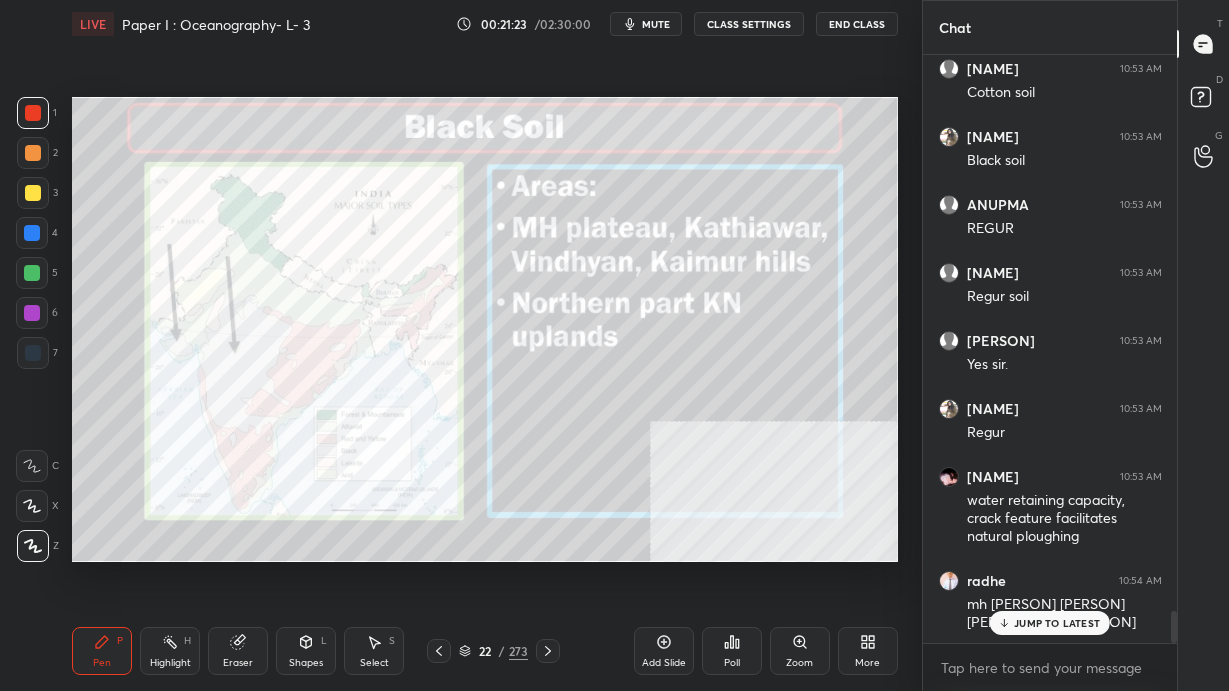 scroll, scrollTop: 10286, scrollLeft: 0, axis: vertical 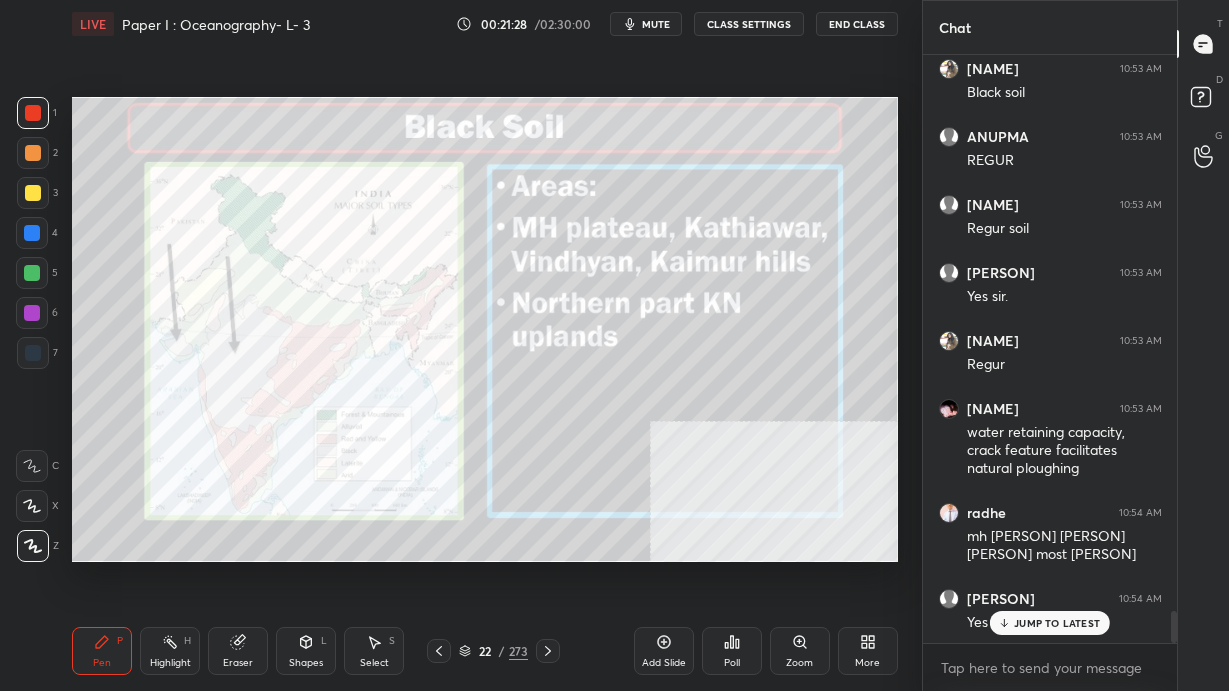 drag, startPoint x: 469, startPoint y: 645, endPoint x: 497, endPoint y: 574, distance: 76.321686 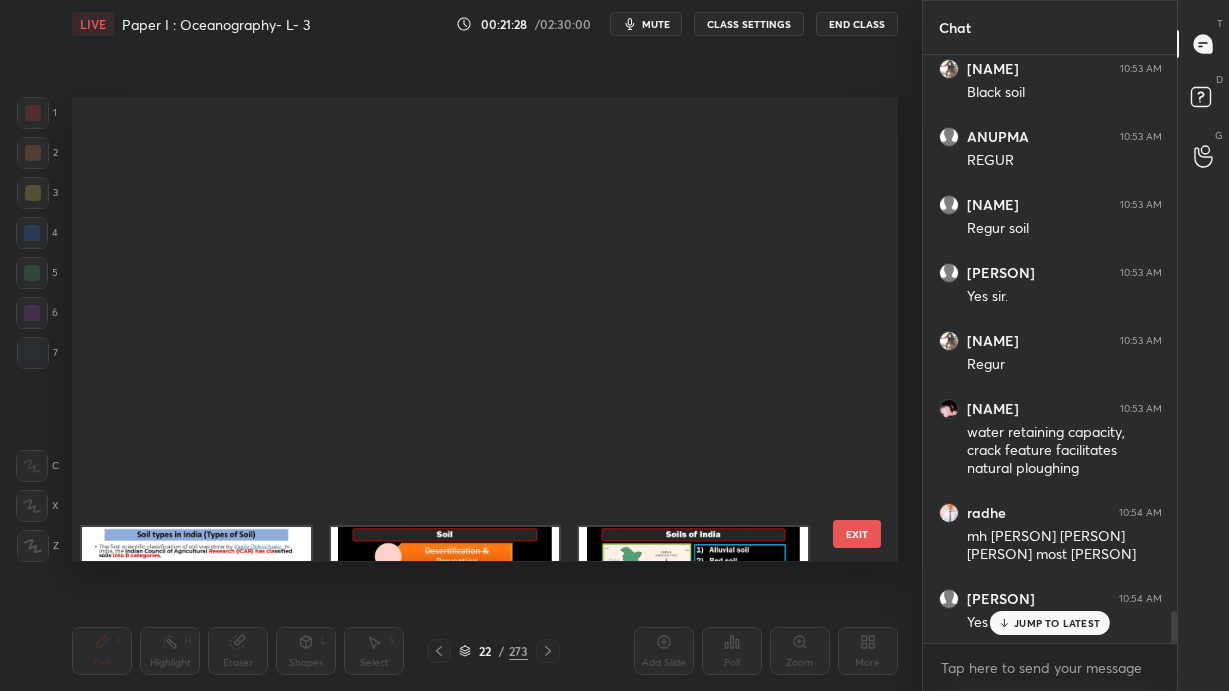 scroll, scrollTop: 654, scrollLeft: 0, axis: vertical 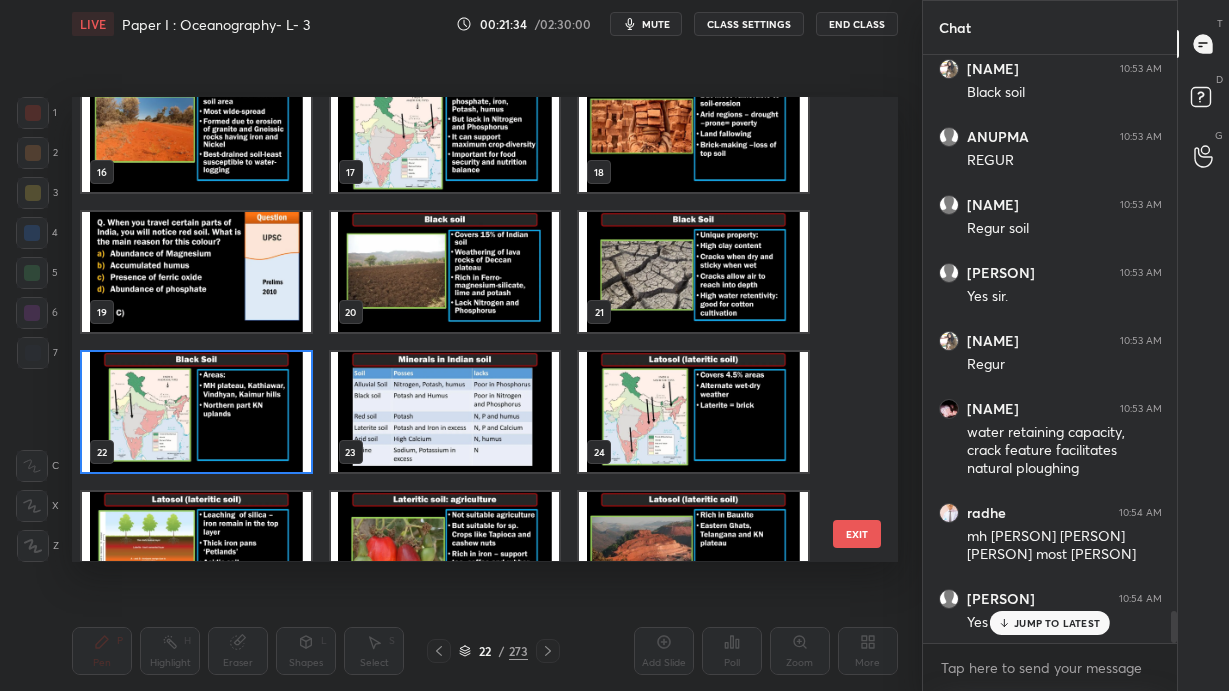 click at bounding box center [693, 273] 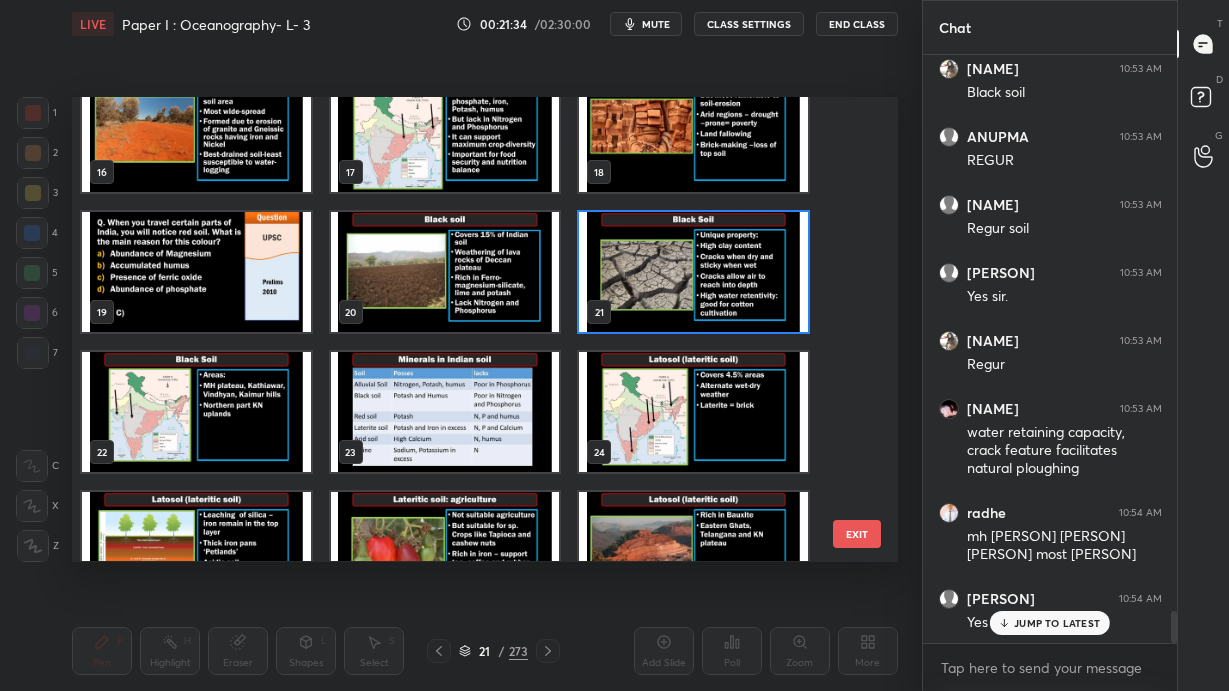 click at bounding box center (693, 273) 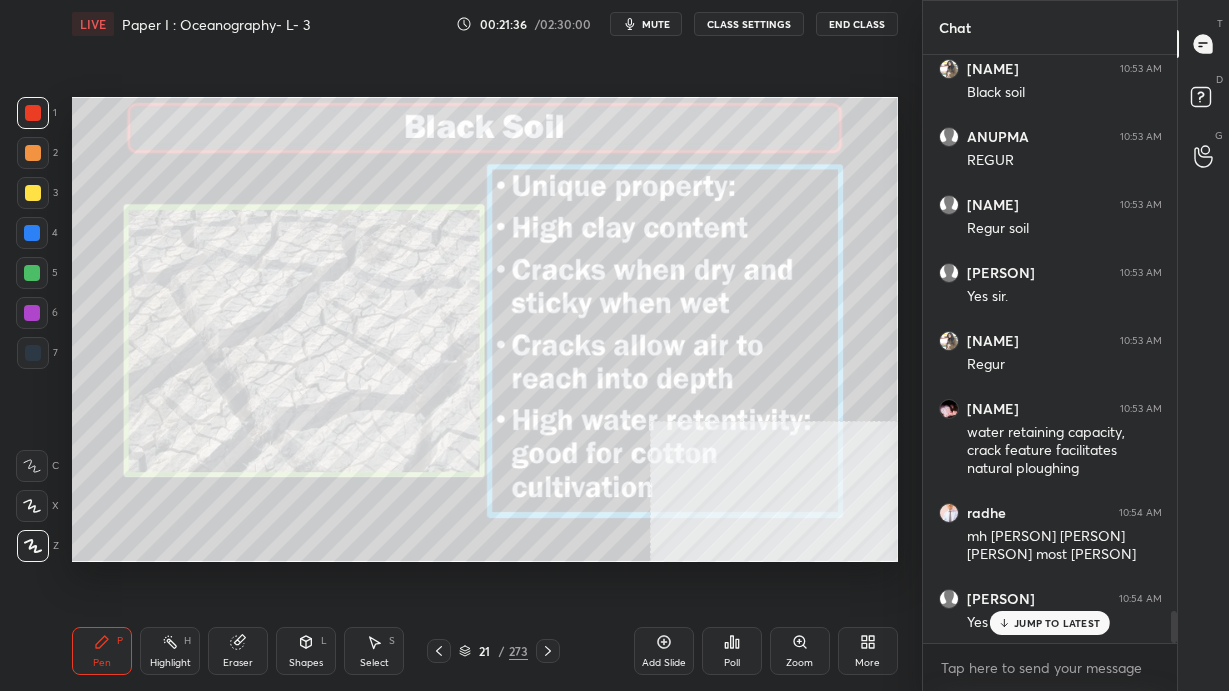 click on "JUMP TO LATEST" at bounding box center (1057, 623) 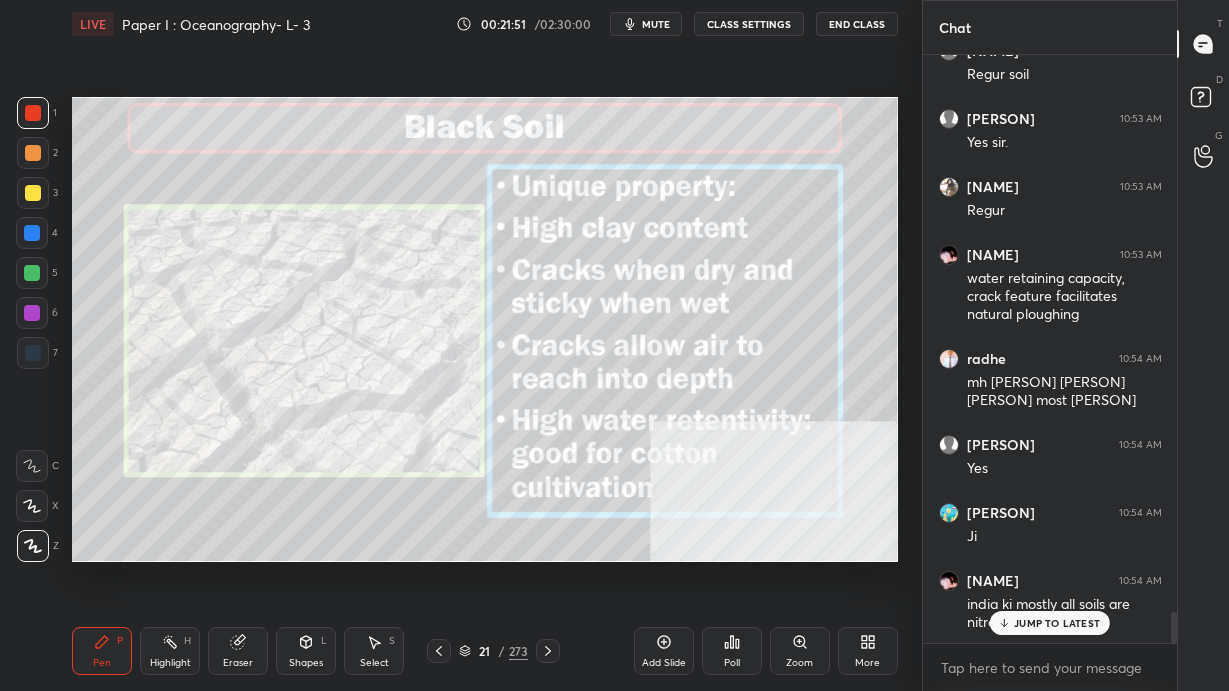 scroll, scrollTop: 10460, scrollLeft: 0, axis: vertical 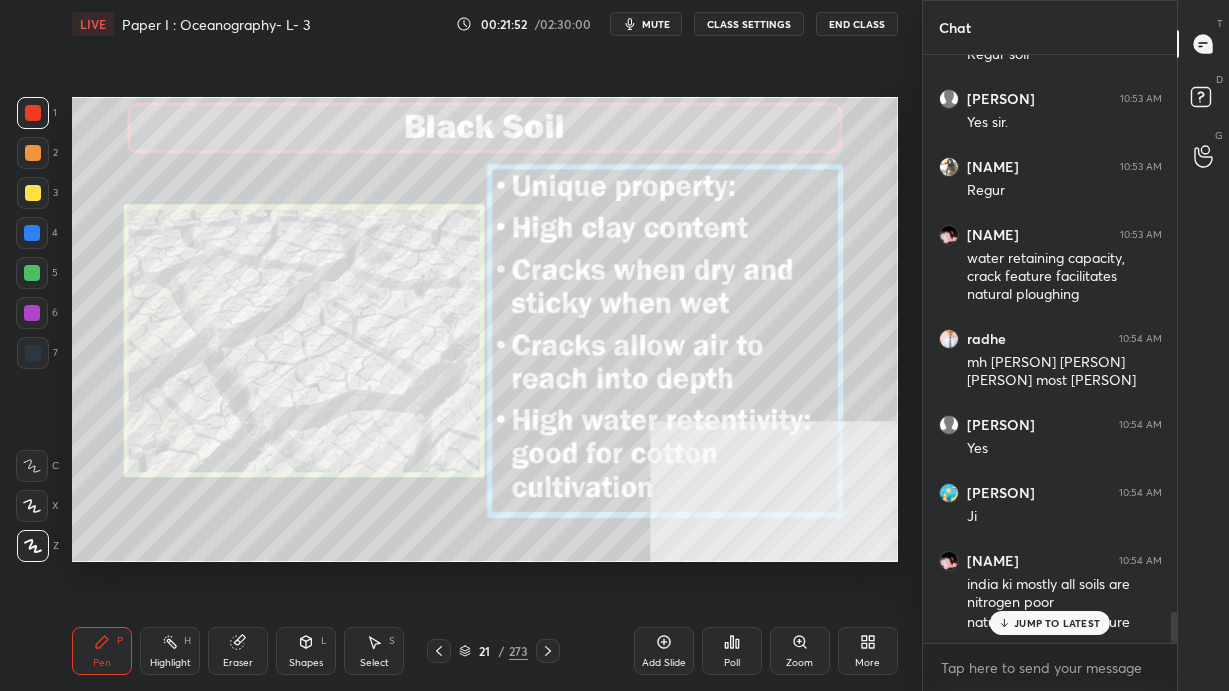 click on "JUMP TO LATEST" at bounding box center [1057, 623] 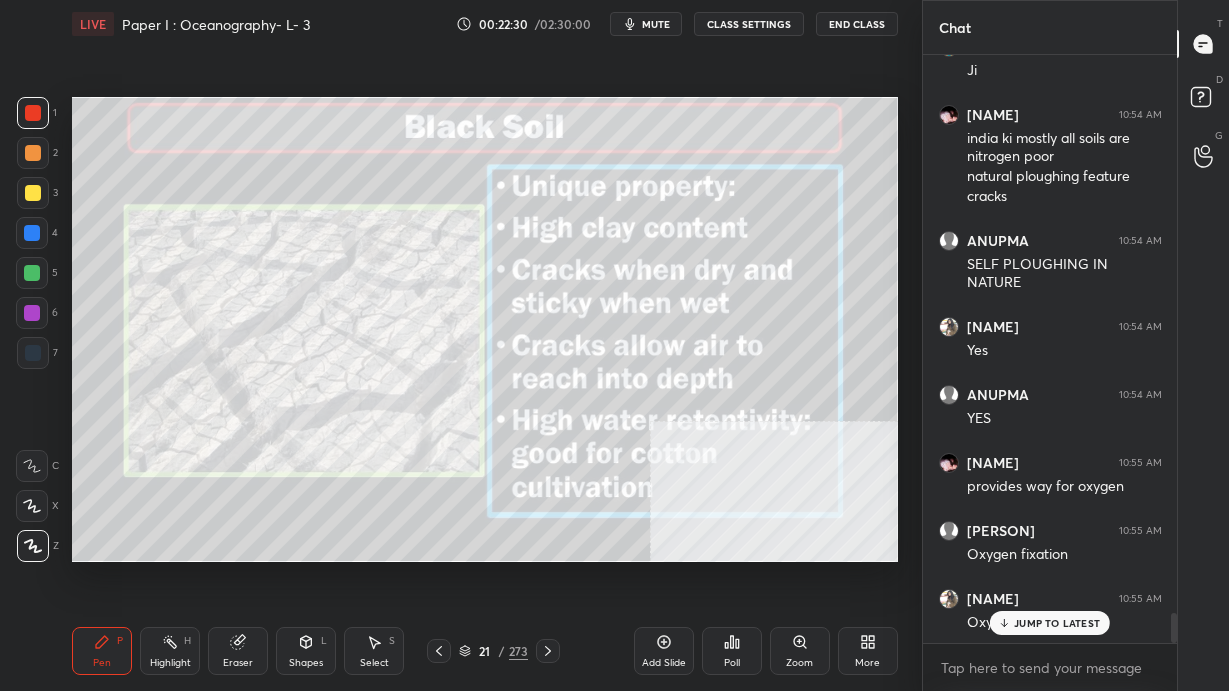 scroll, scrollTop: 10974, scrollLeft: 0, axis: vertical 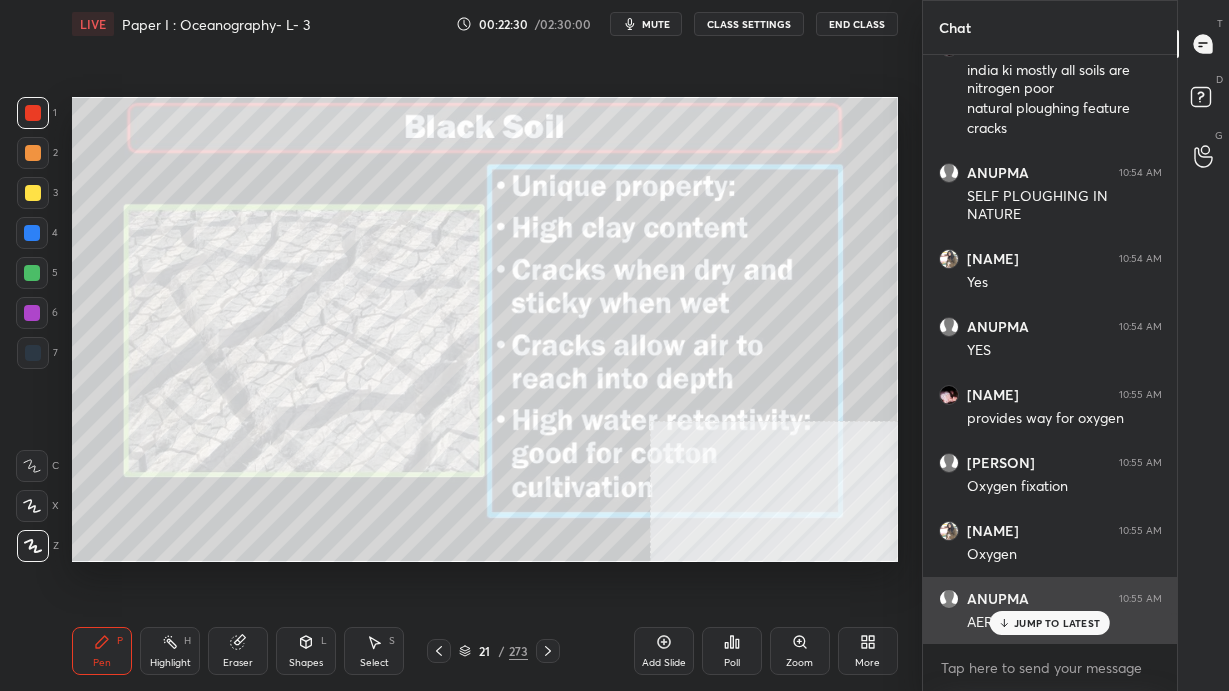 click on "JUMP TO LATEST" at bounding box center (1057, 623) 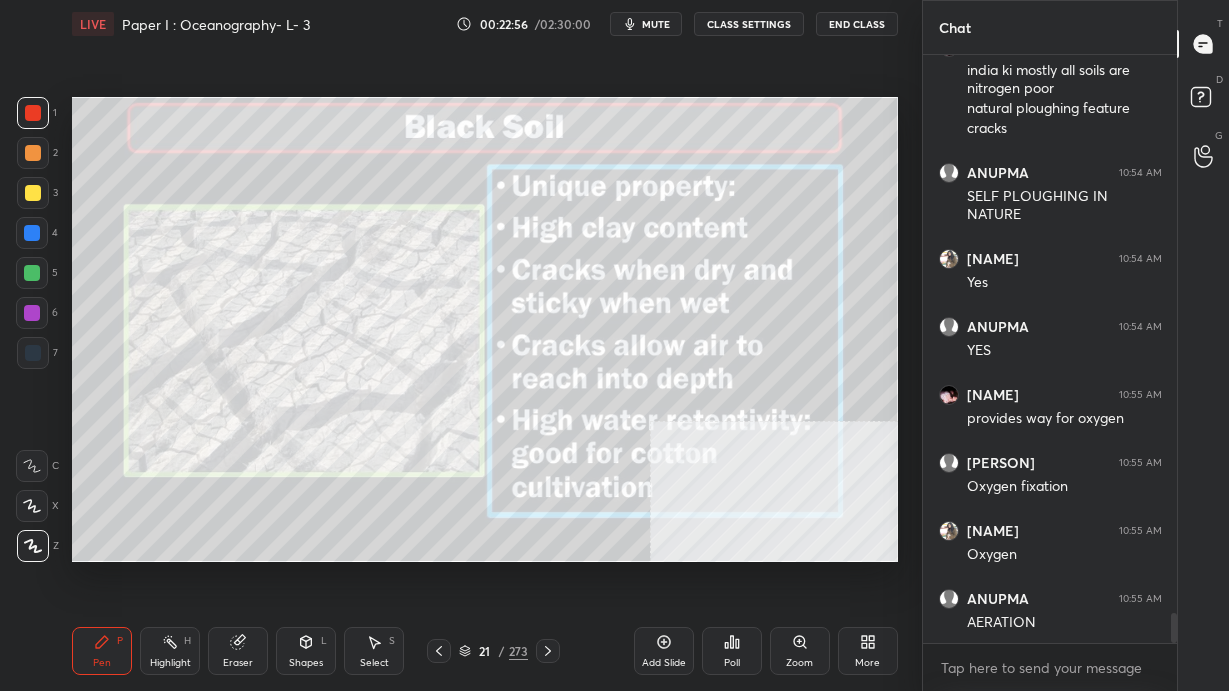 click on "Setting up your live class Poll for   secs No correct answer Start poll" at bounding box center [485, 329] 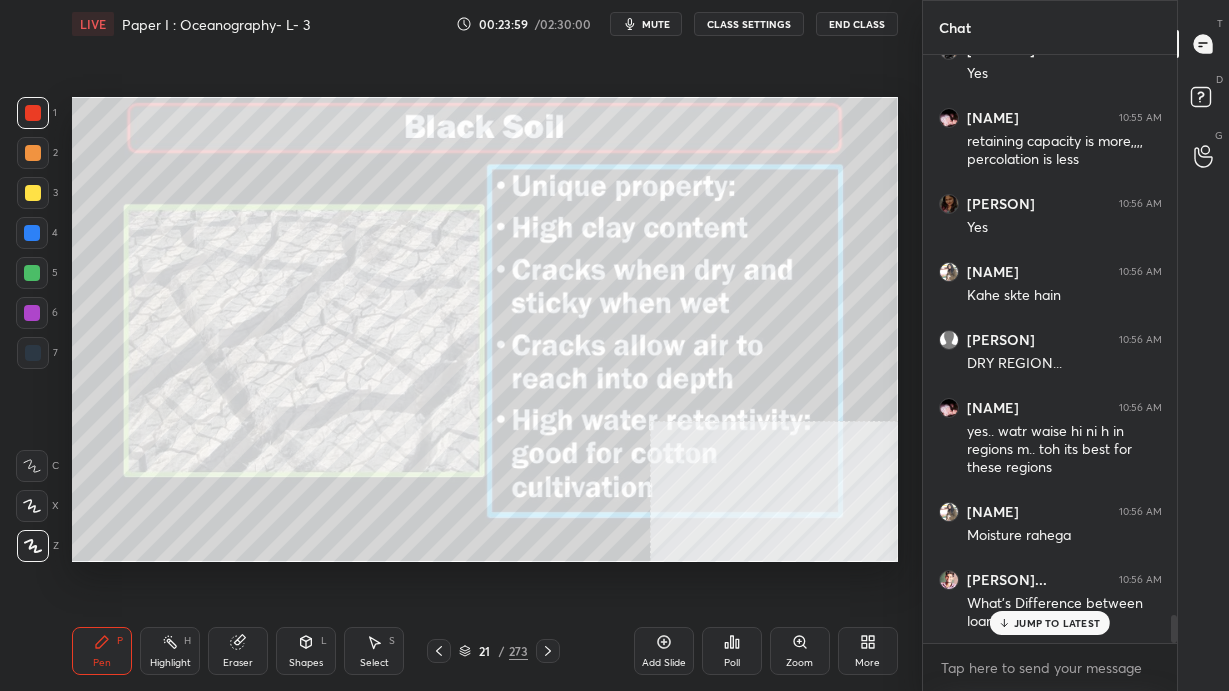 scroll, scrollTop: 11930, scrollLeft: 0, axis: vertical 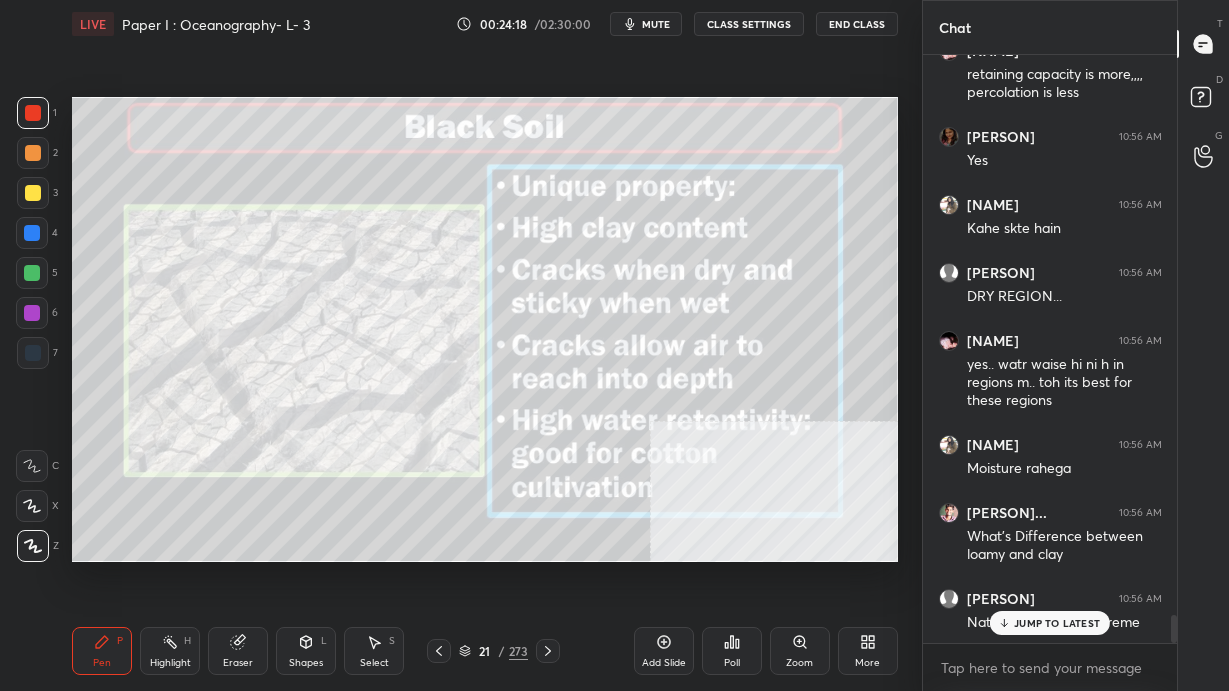 click on "JUMP TO LATEST" at bounding box center [1057, 623] 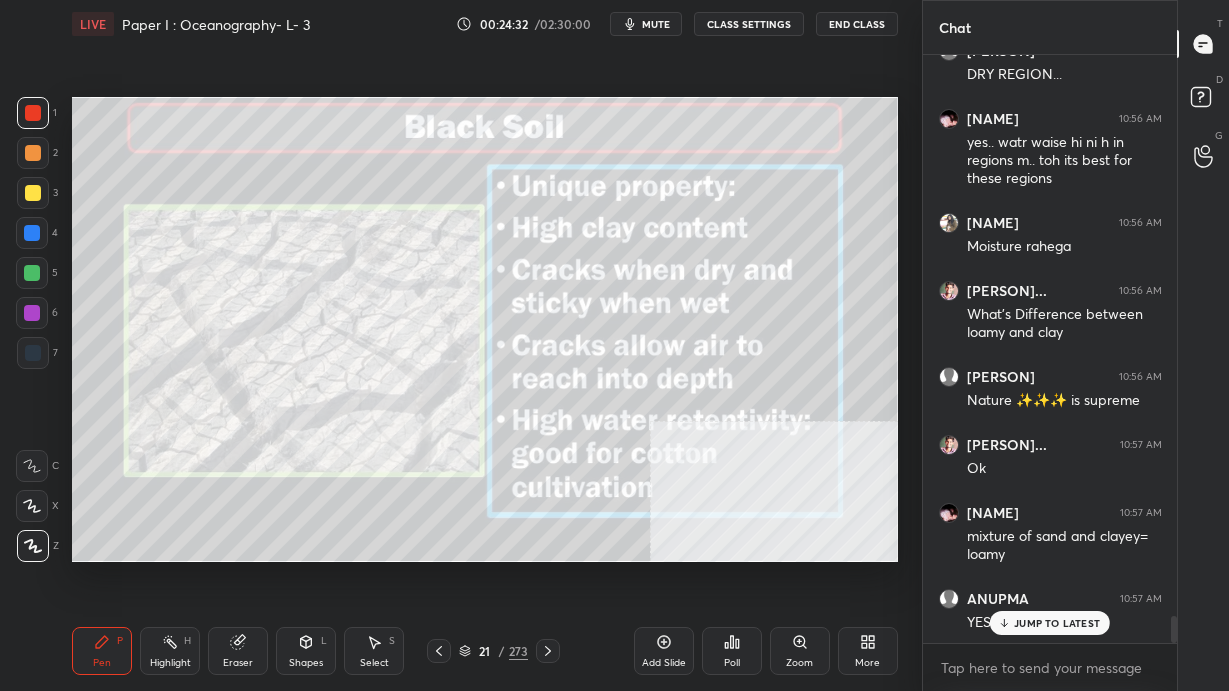 scroll, scrollTop: 12220, scrollLeft: 0, axis: vertical 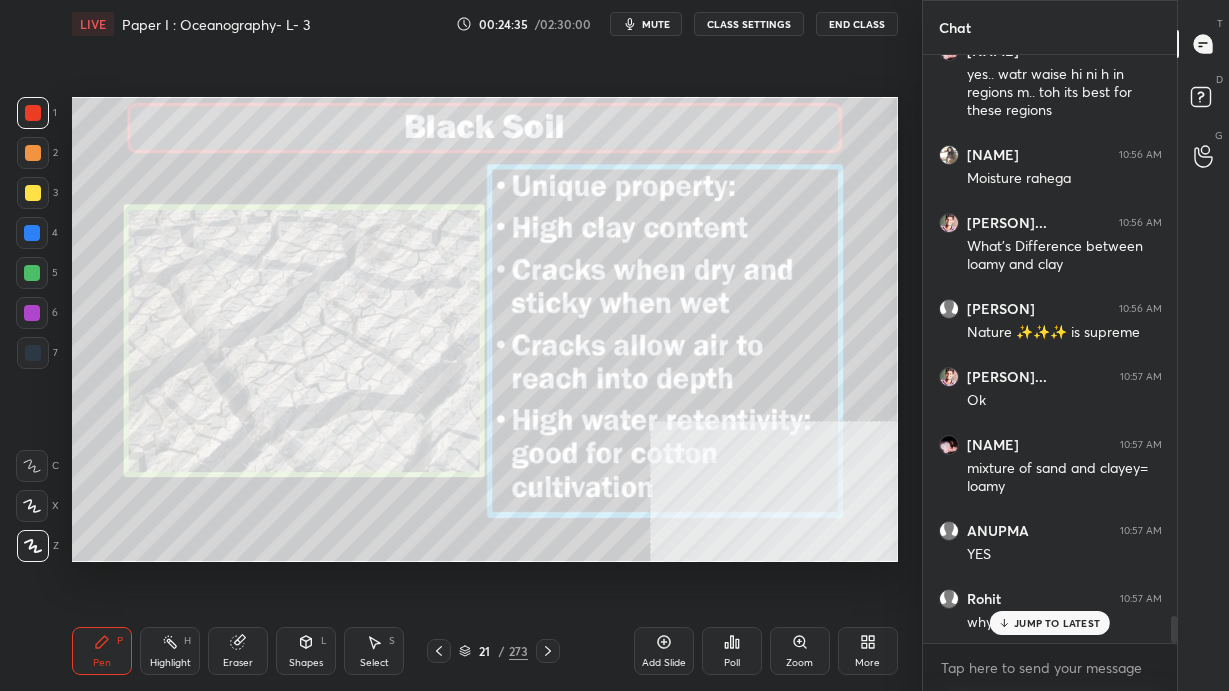 click on "21" at bounding box center [485, 651] 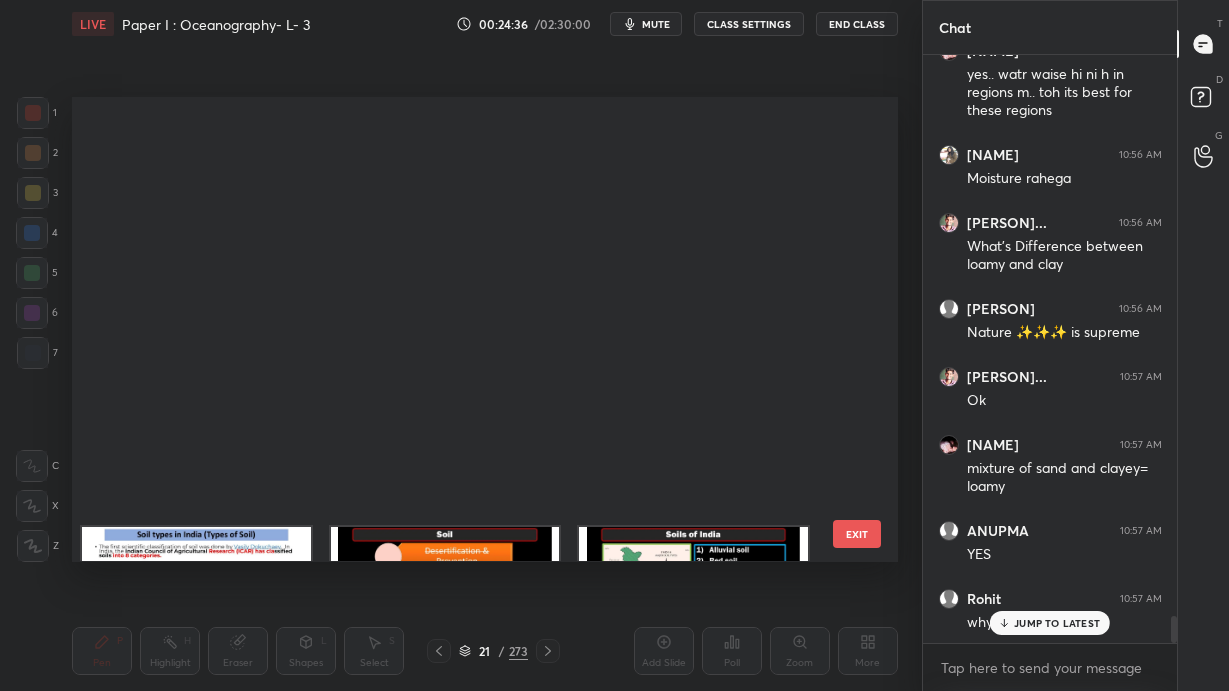 scroll, scrollTop: 515, scrollLeft: 0, axis: vertical 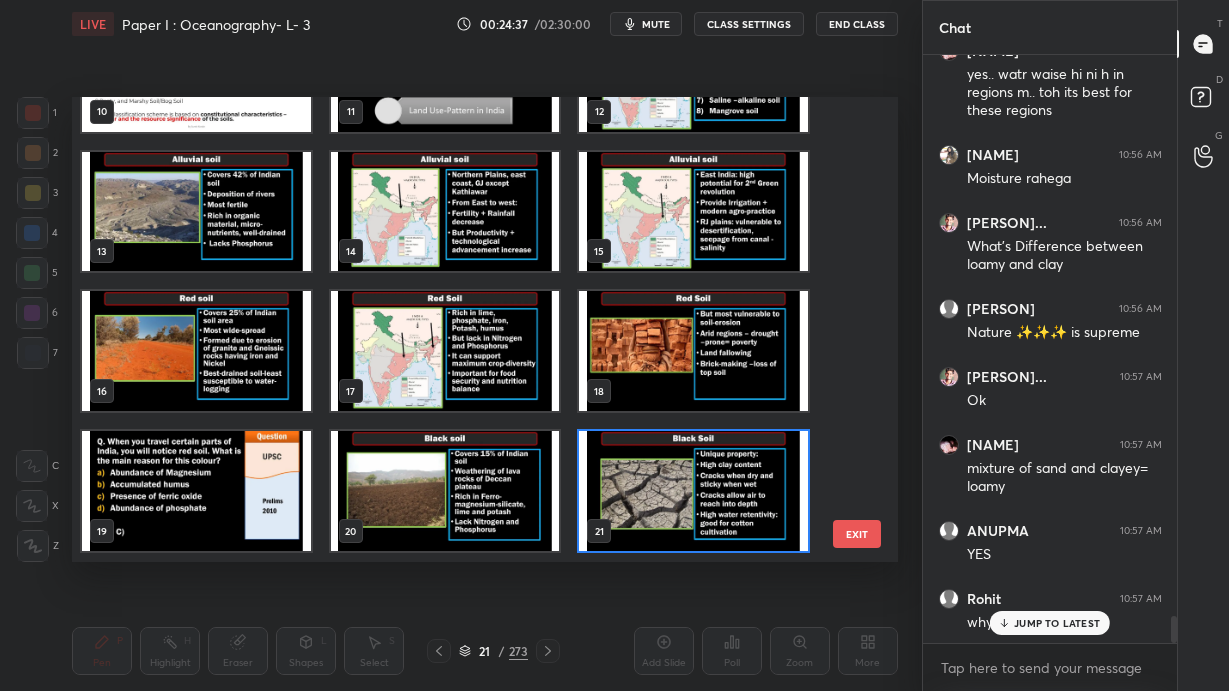 drag, startPoint x: 1059, startPoint y: 625, endPoint x: 734, endPoint y: 620, distance: 325.03845 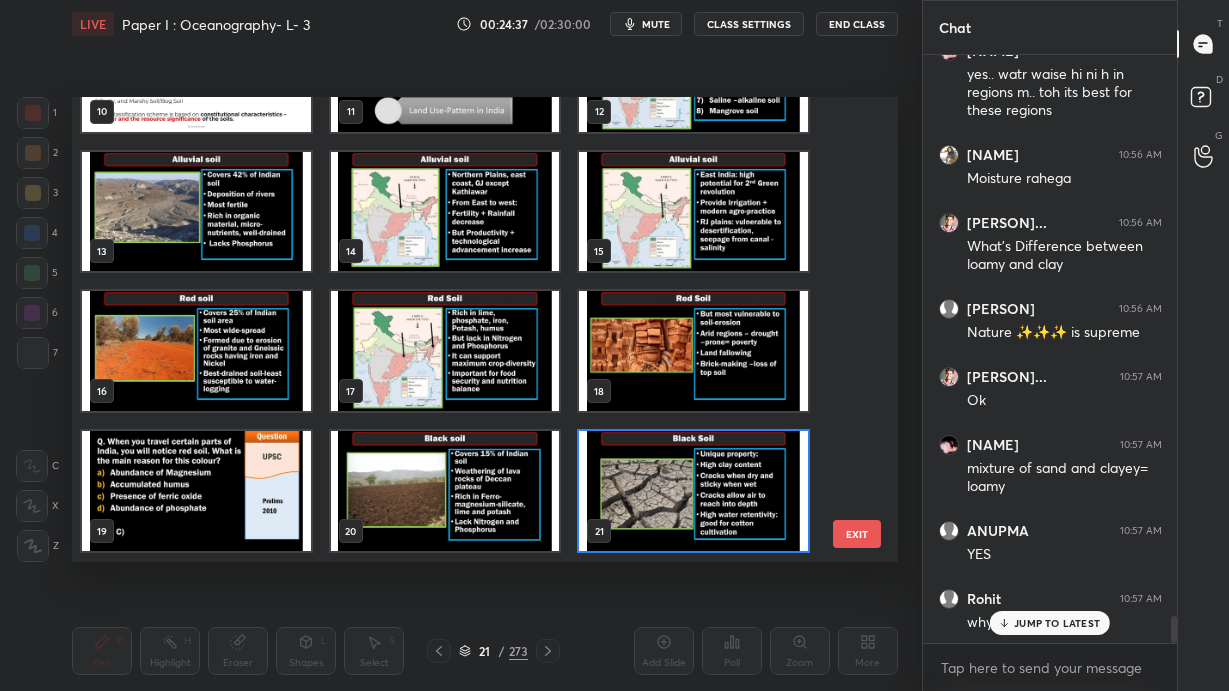 click on "JUMP TO LATEST" at bounding box center (1057, 623) 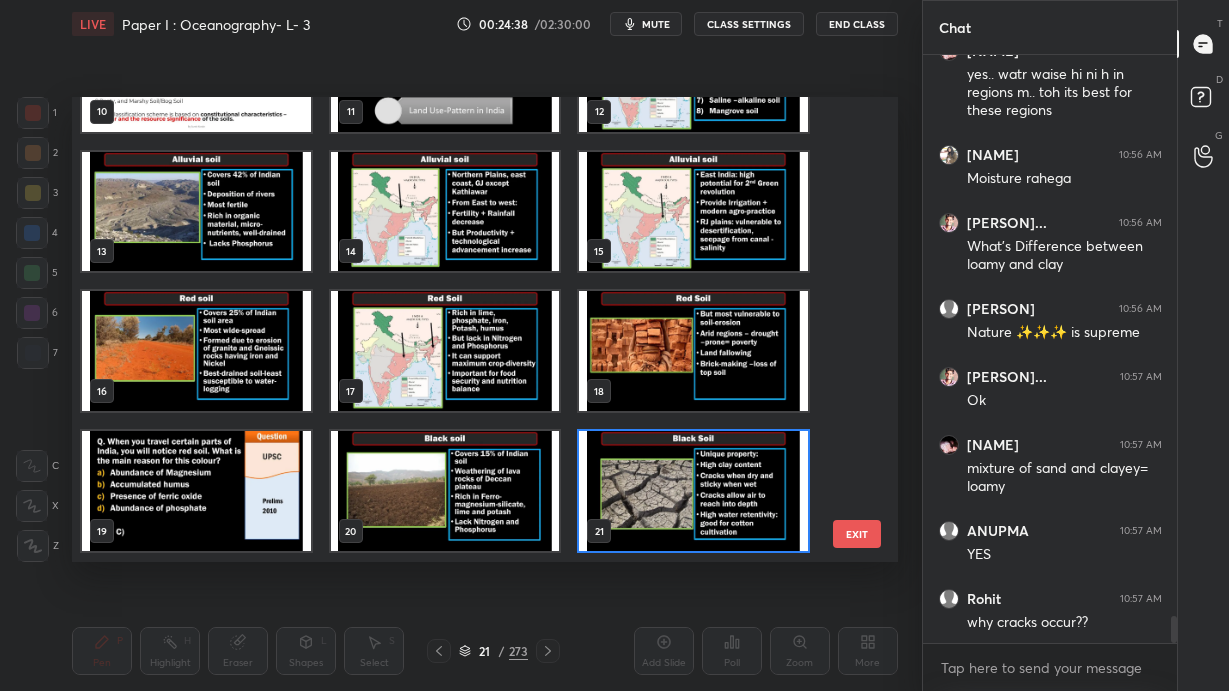 click on "EXIT" at bounding box center (857, 534) 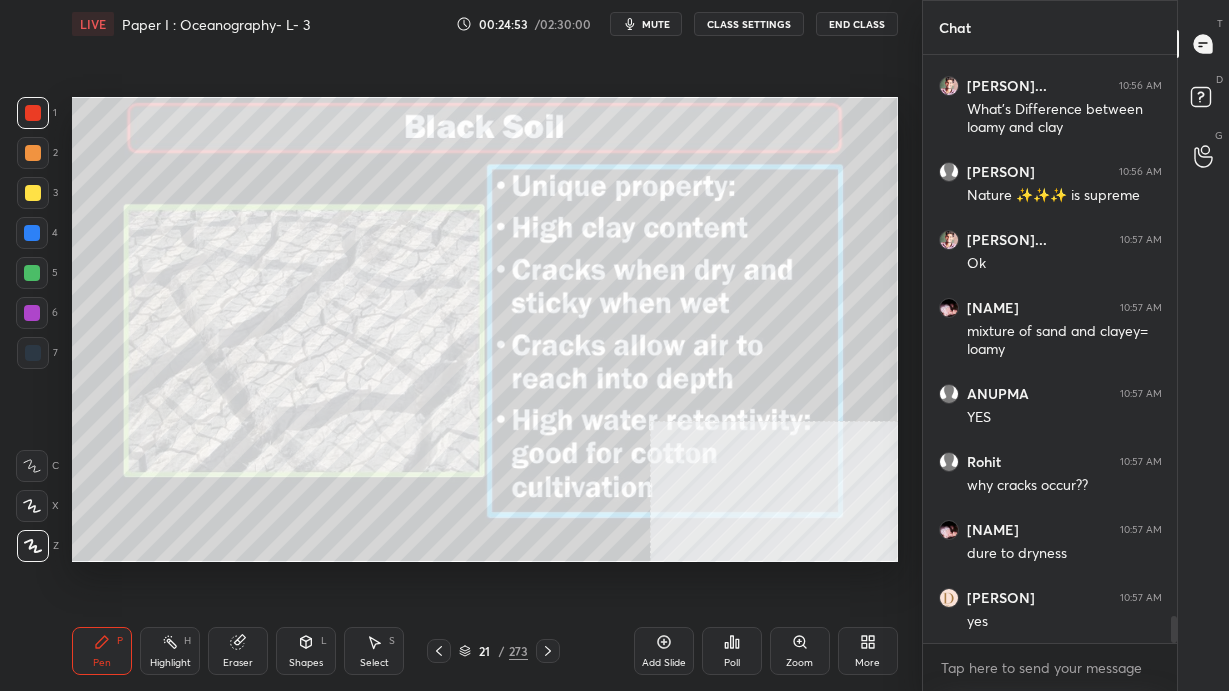 scroll, scrollTop: 12424, scrollLeft: 0, axis: vertical 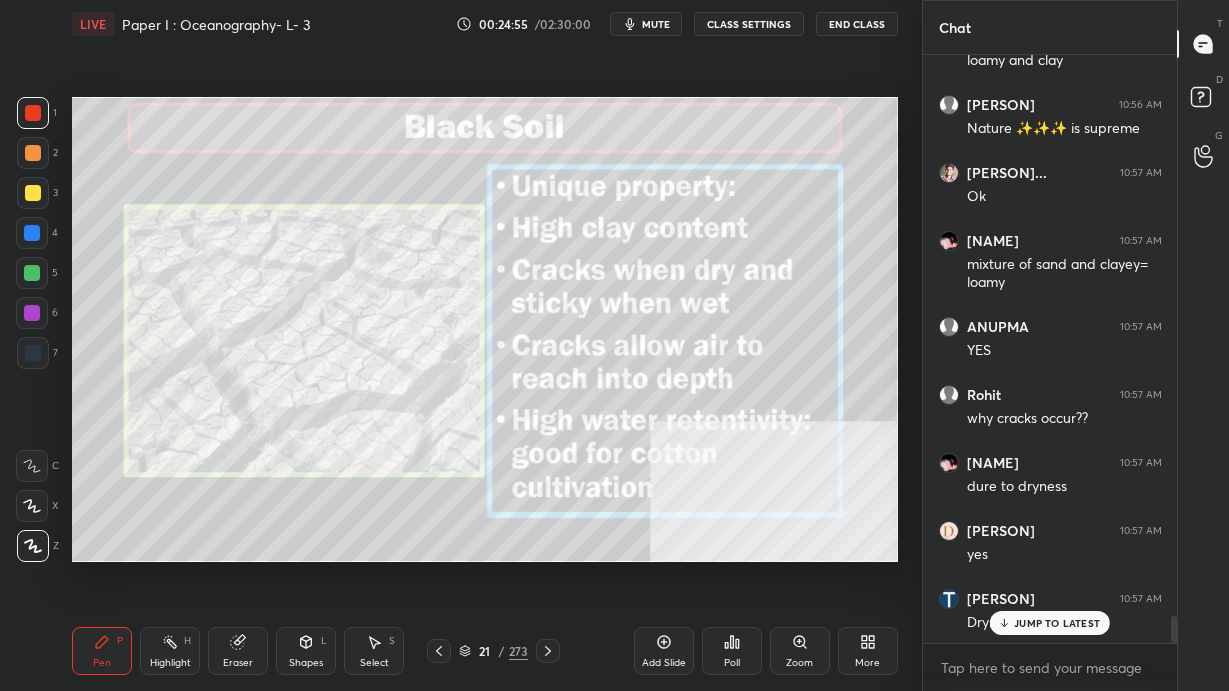 click on "JUMP TO LATEST" at bounding box center [1057, 623] 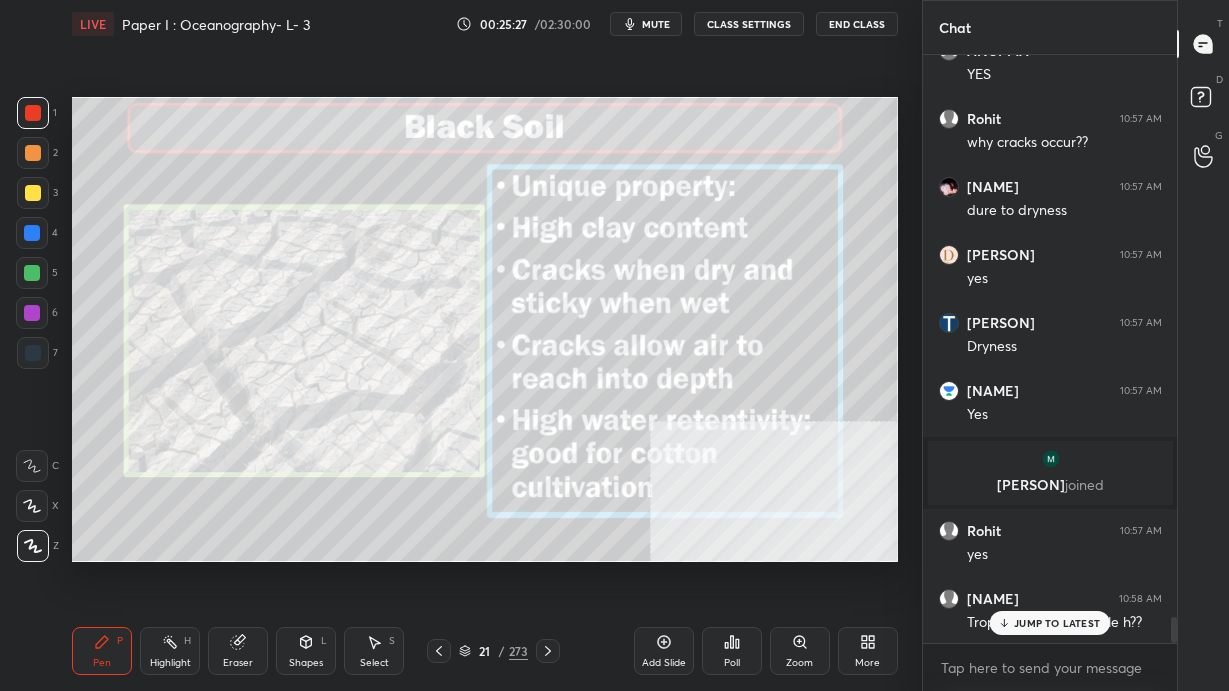 scroll, scrollTop: 12769, scrollLeft: 0, axis: vertical 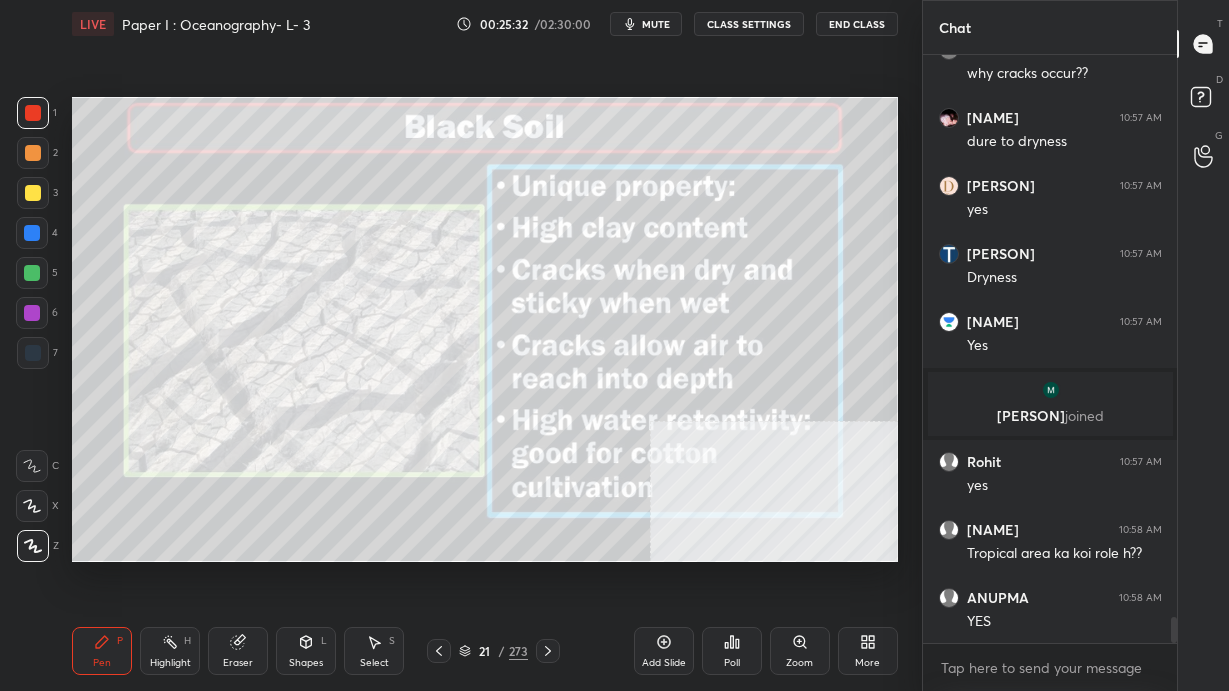 click on "21 / 273" at bounding box center [493, 651] 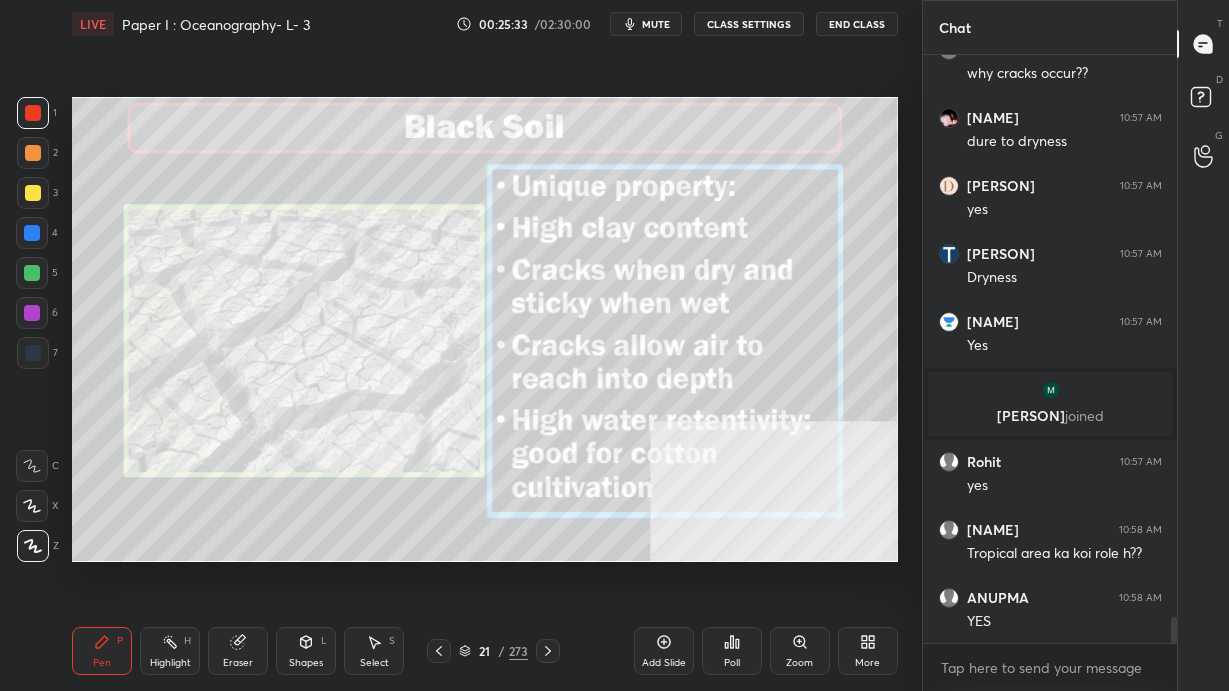 click 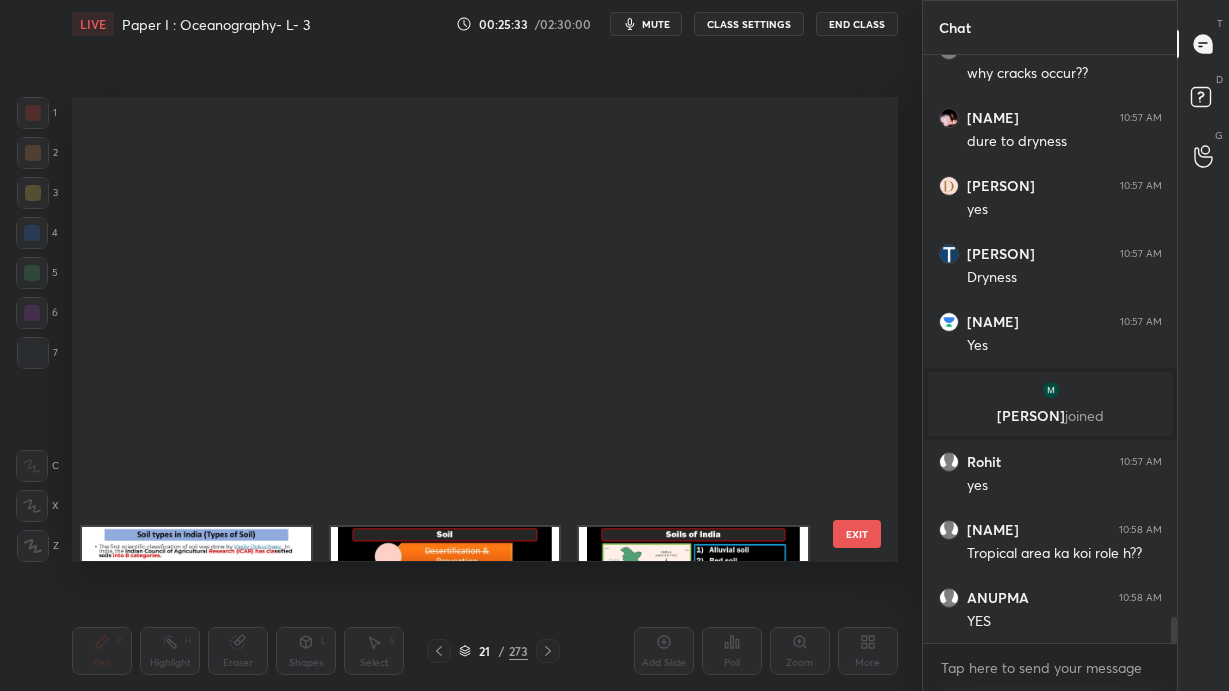 scroll, scrollTop: 515, scrollLeft: 0, axis: vertical 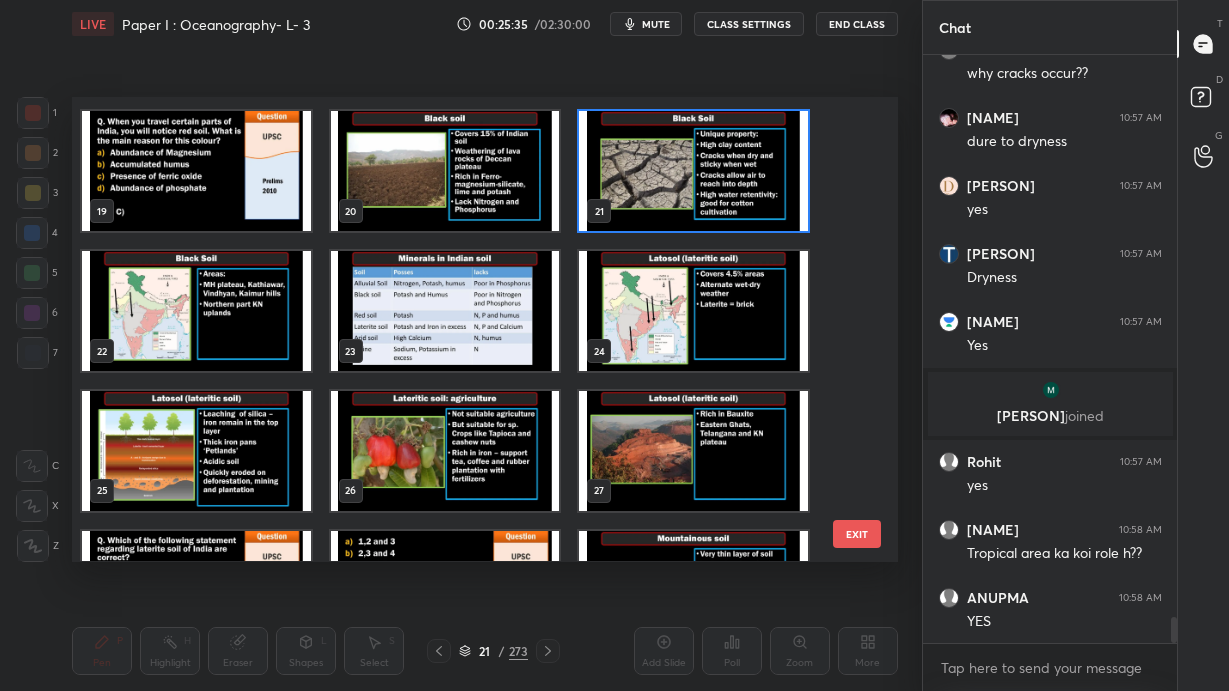 click on "EXIT" at bounding box center (857, 534) 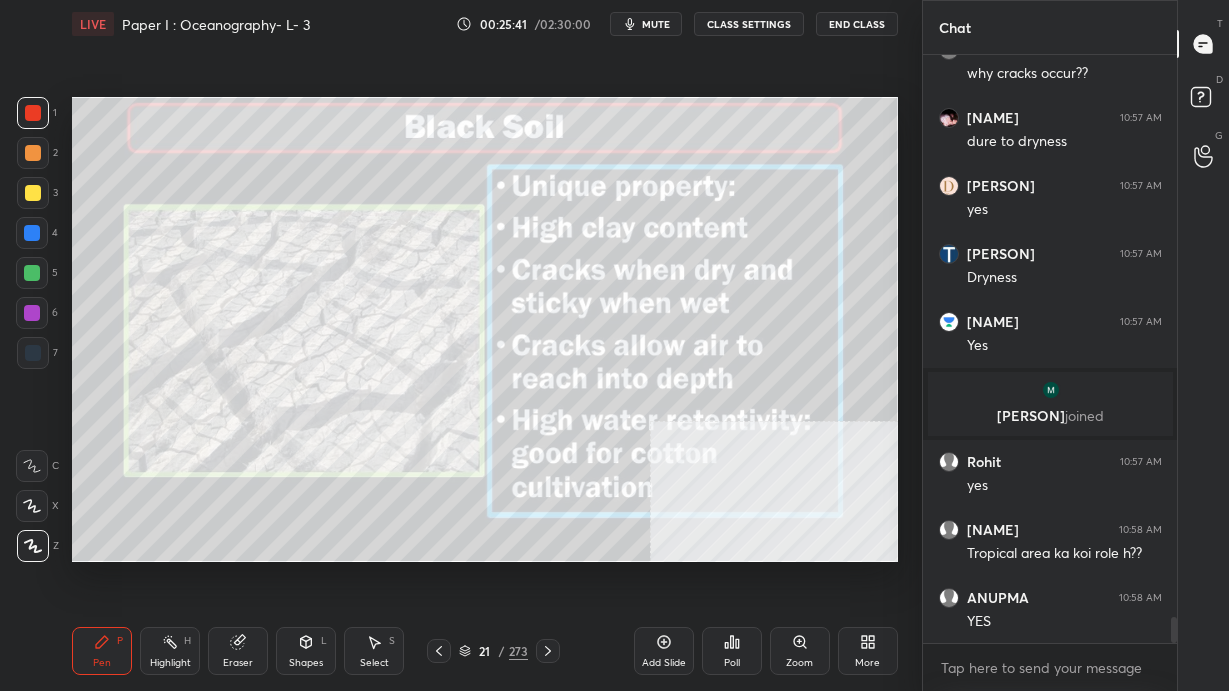 scroll, scrollTop: 12837, scrollLeft: 0, axis: vertical 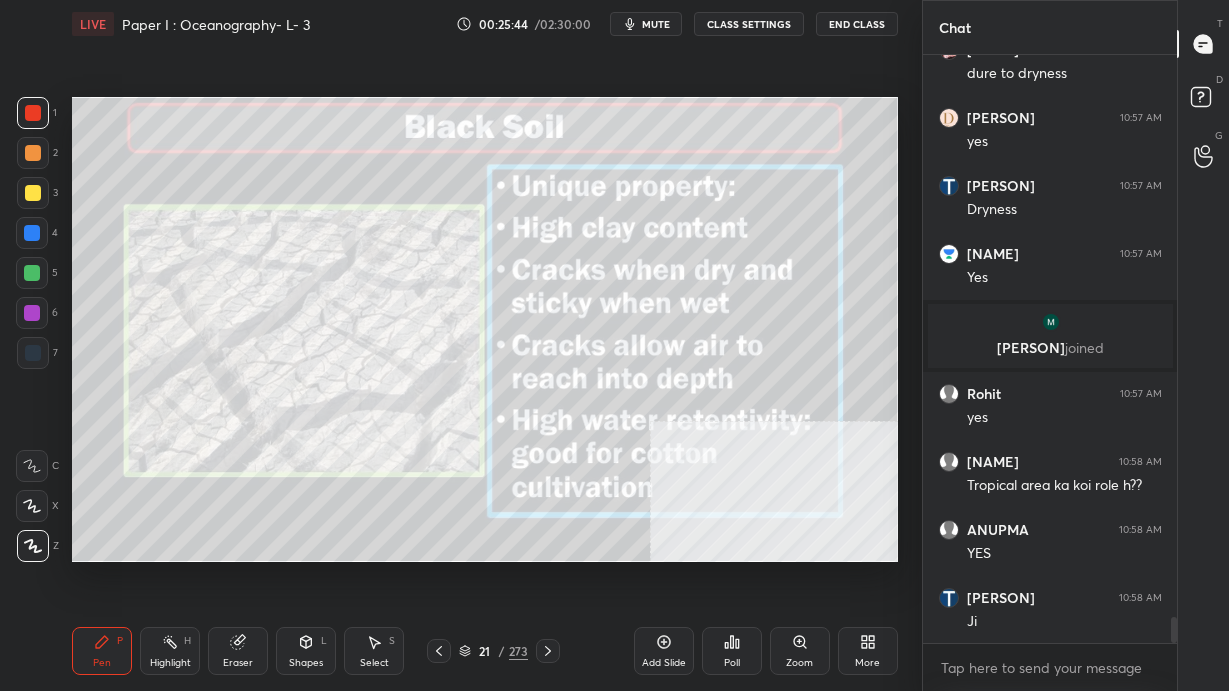 click on "21 / 273" at bounding box center (493, 651) 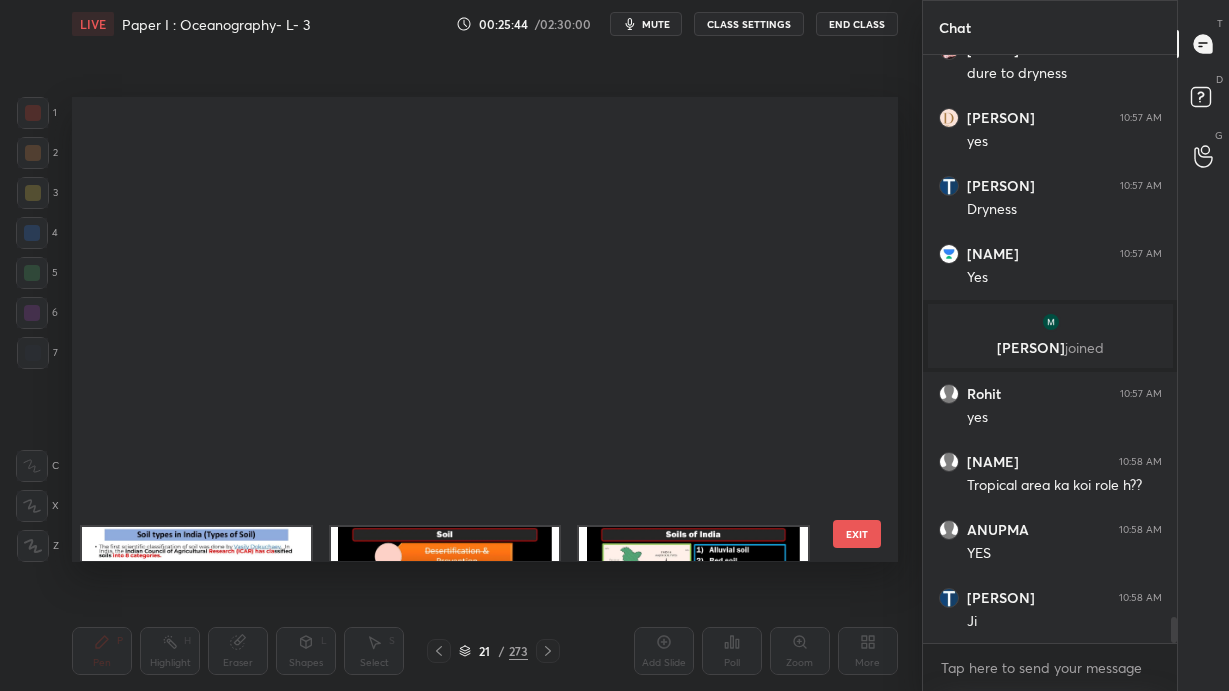 scroll, scrollTop: 515, scrollLeft: 0, axis: vertical 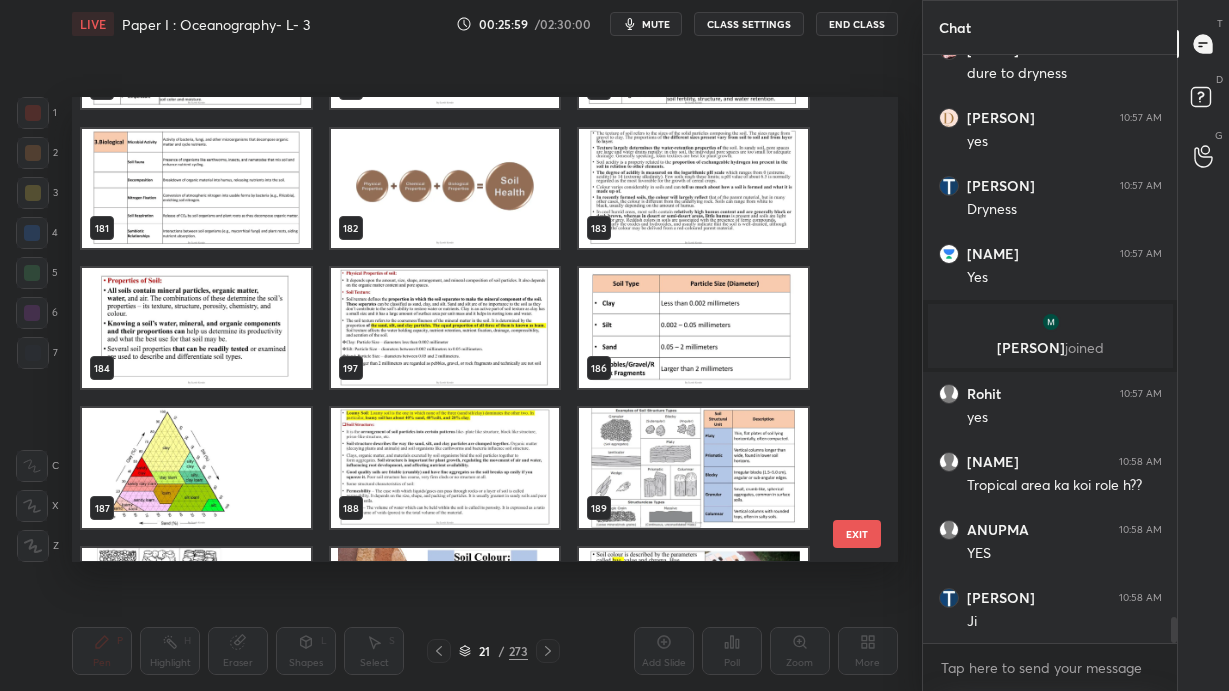 click at bounding box center (693, 329) 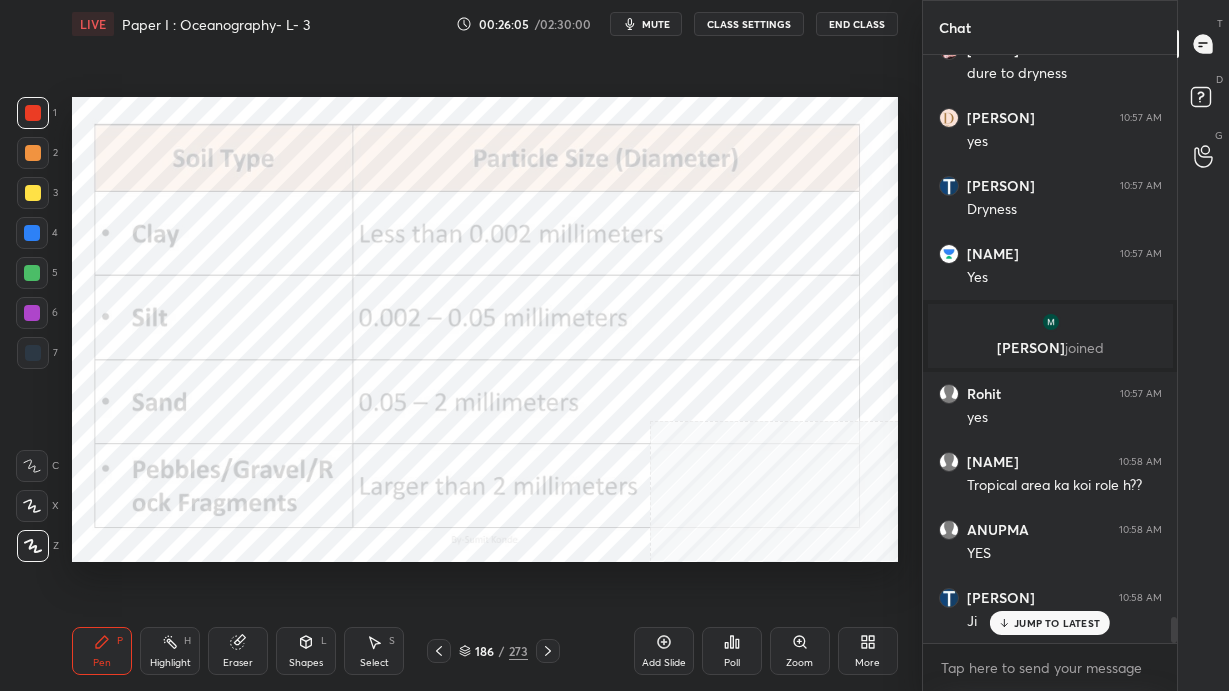 scroll, scrollTop: 12904, scrollLeft: 0, axis: vertical 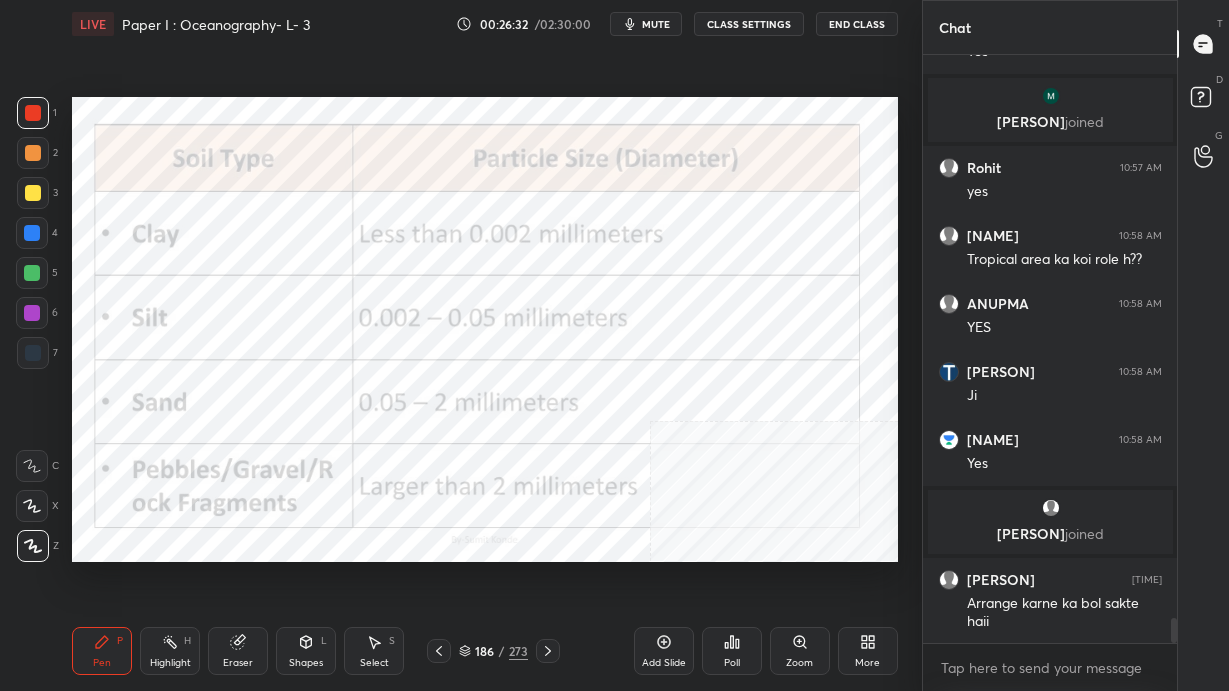 click on "186 / 273" at bounding box center (493, 651) 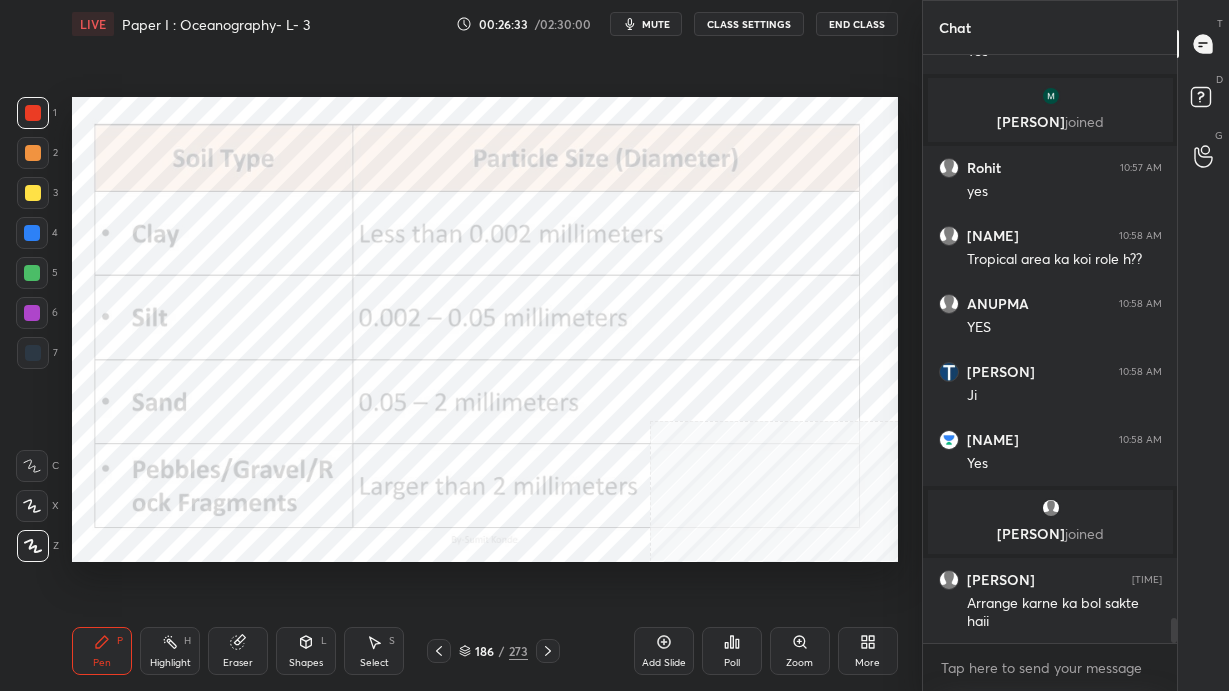 click 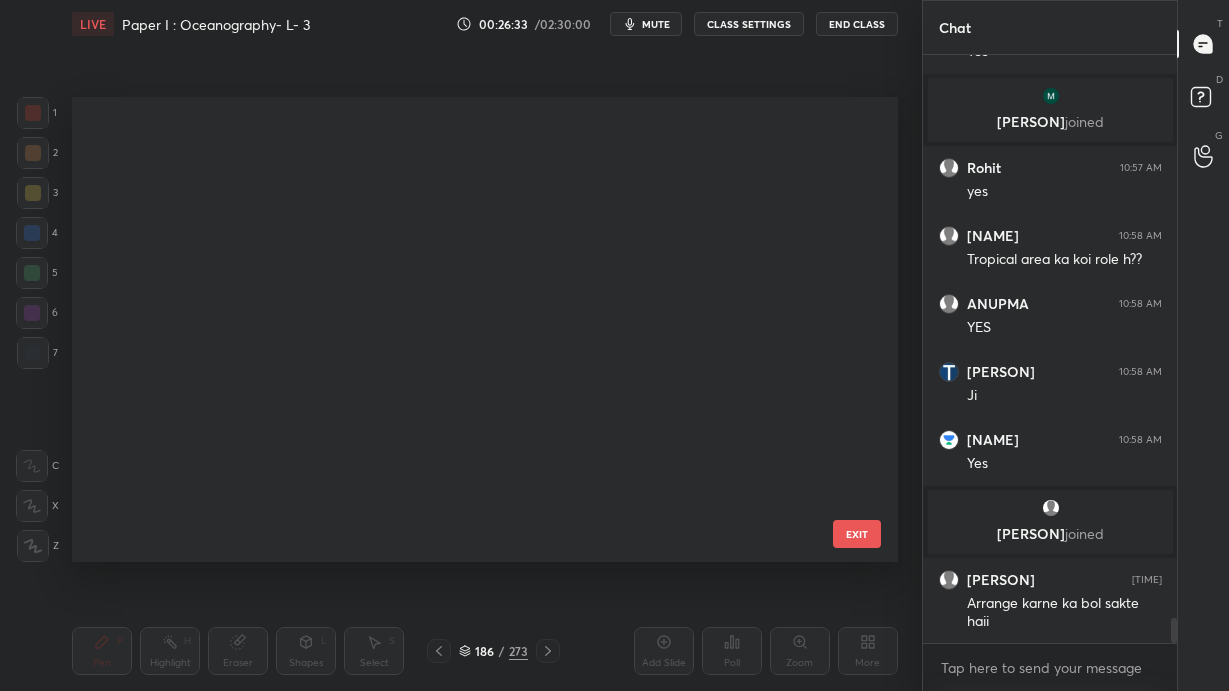 scroll, scrollTop: 8208, scrollLeft: 0, axis: vertical 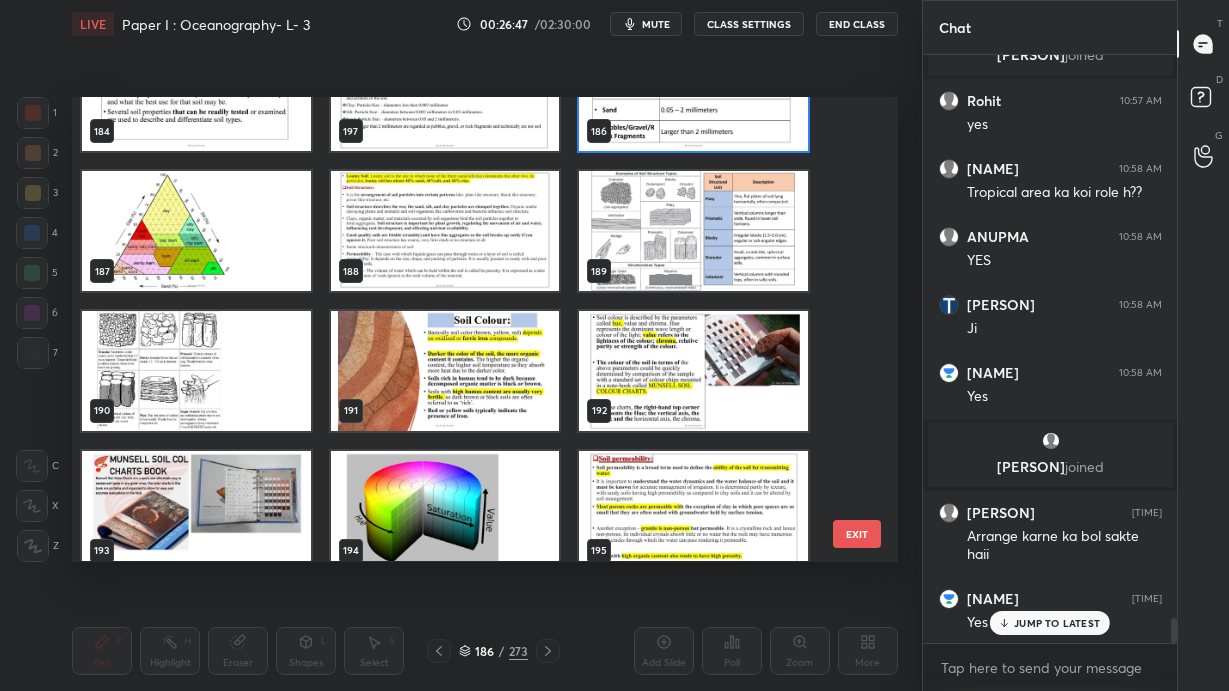 click at bounding box center [693, 232] 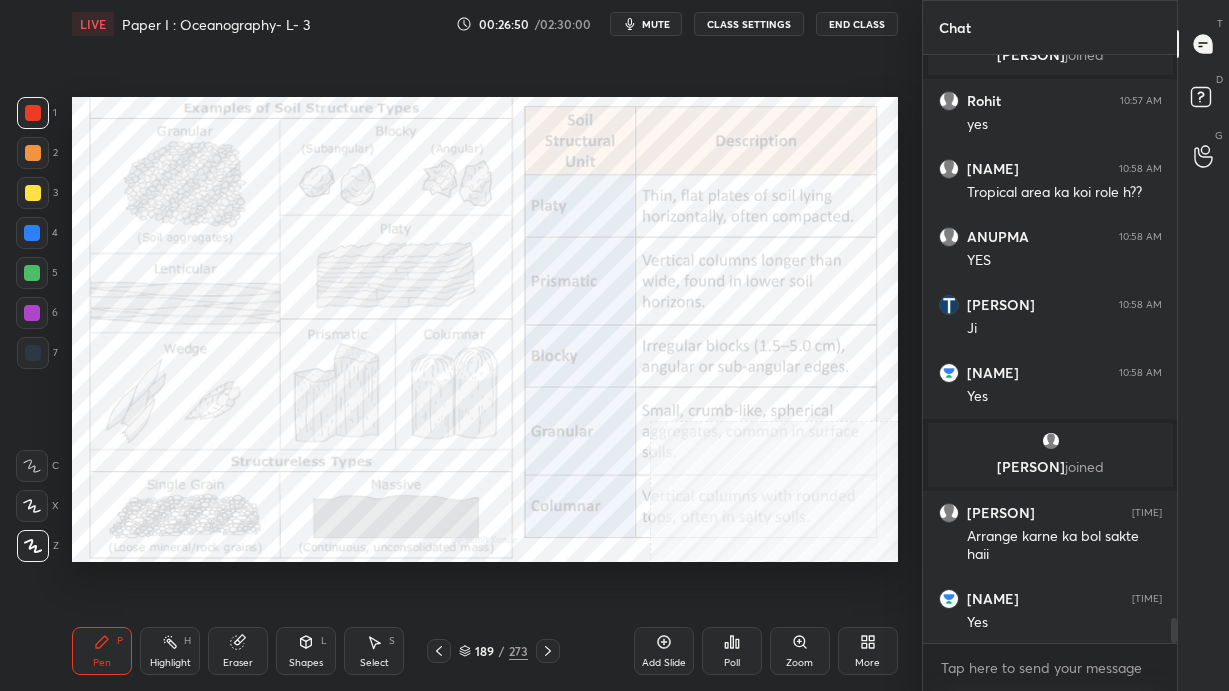scroll, scrollTop: 13217, scrollLeft: 0, axis: vertical 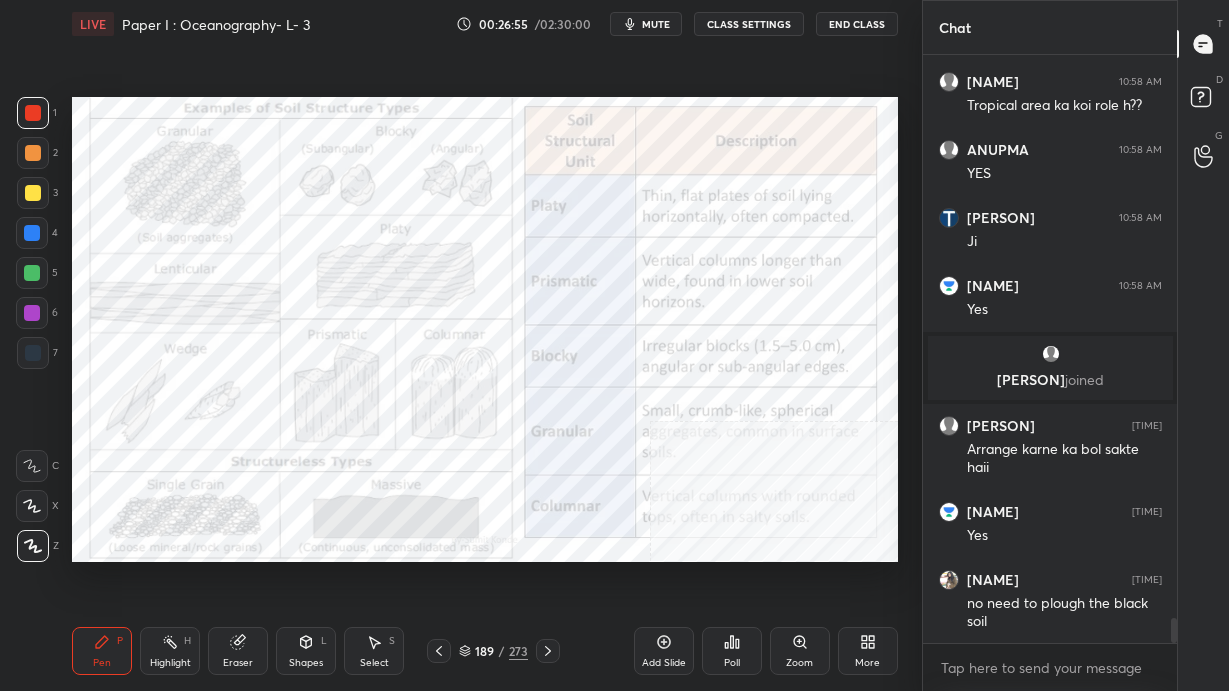 click on "189" at bounding box center [485, 651] 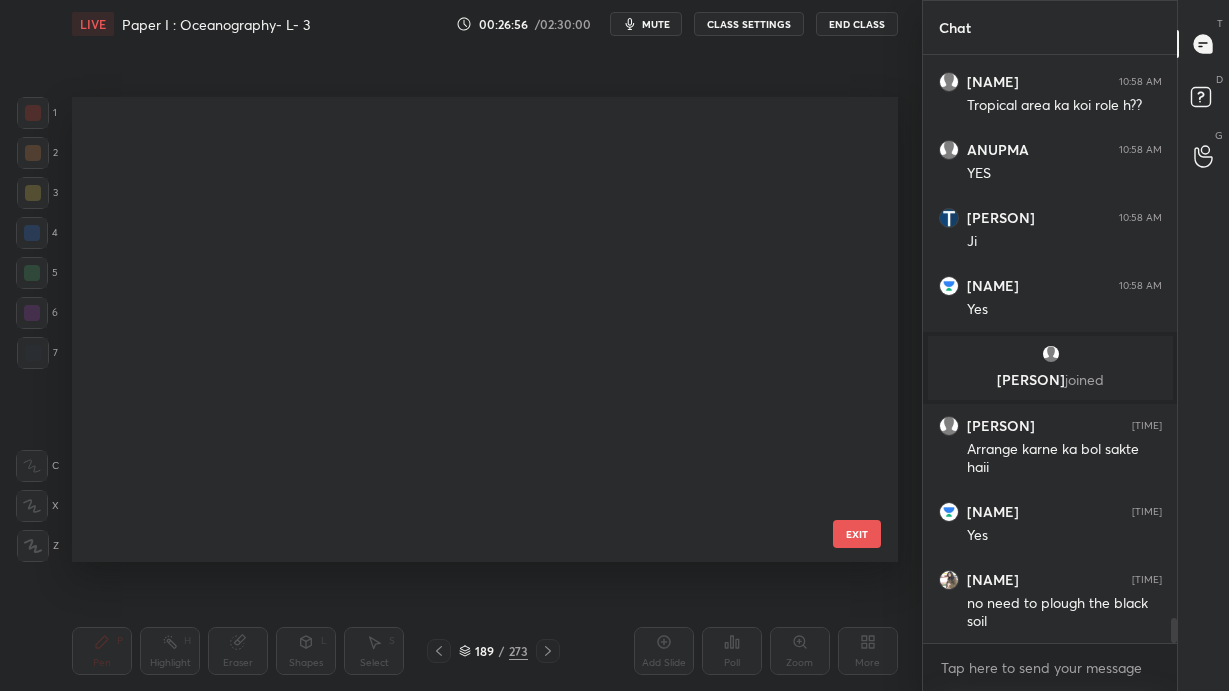 scroll, scrollTop: 8348, scrollLeft: 0, axis: vertical 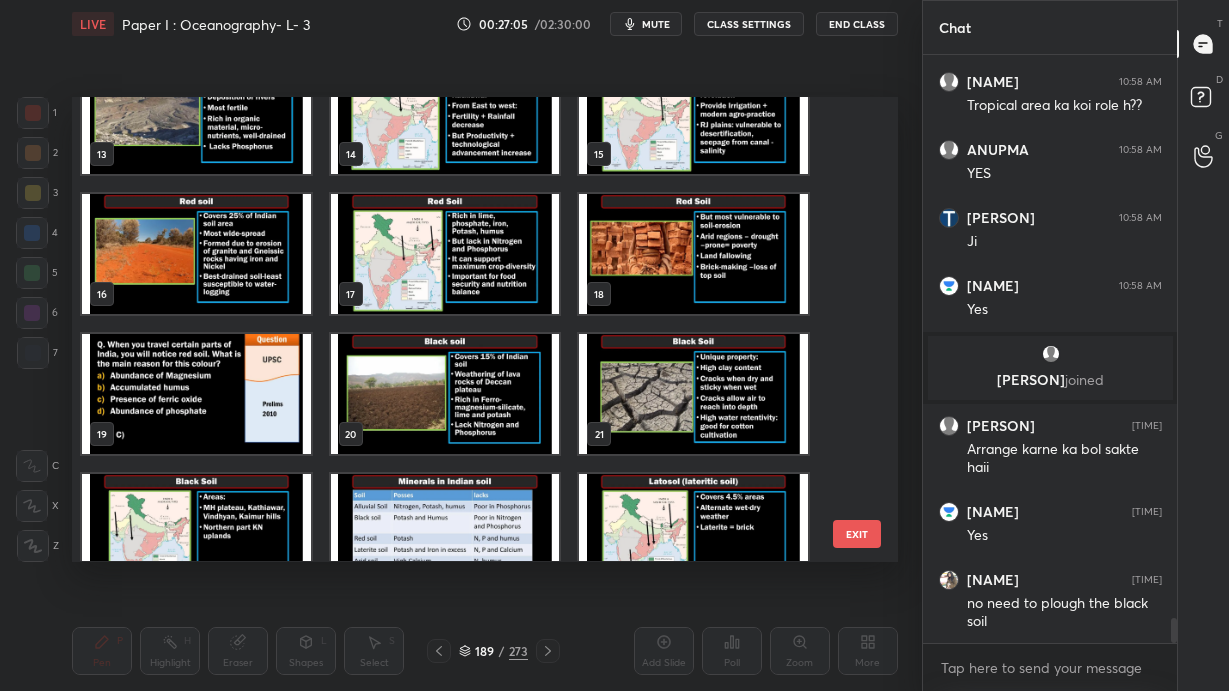 click at bounding box center (445, 395) 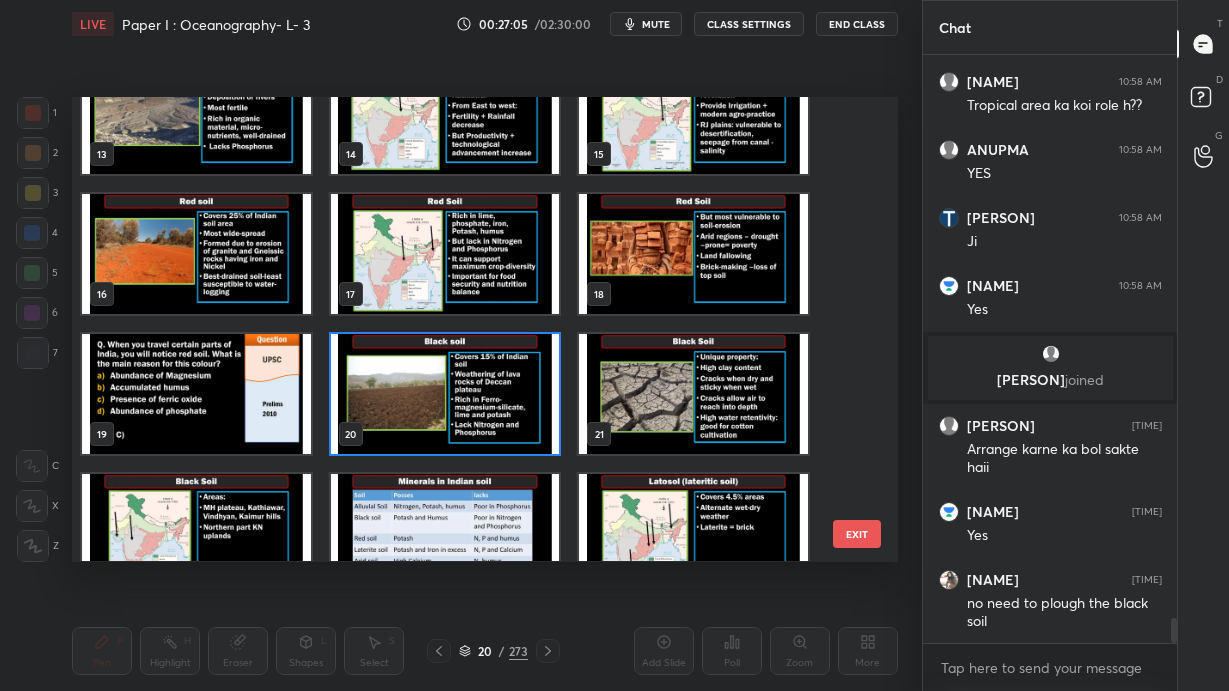 click at bounding box center (445, 395) 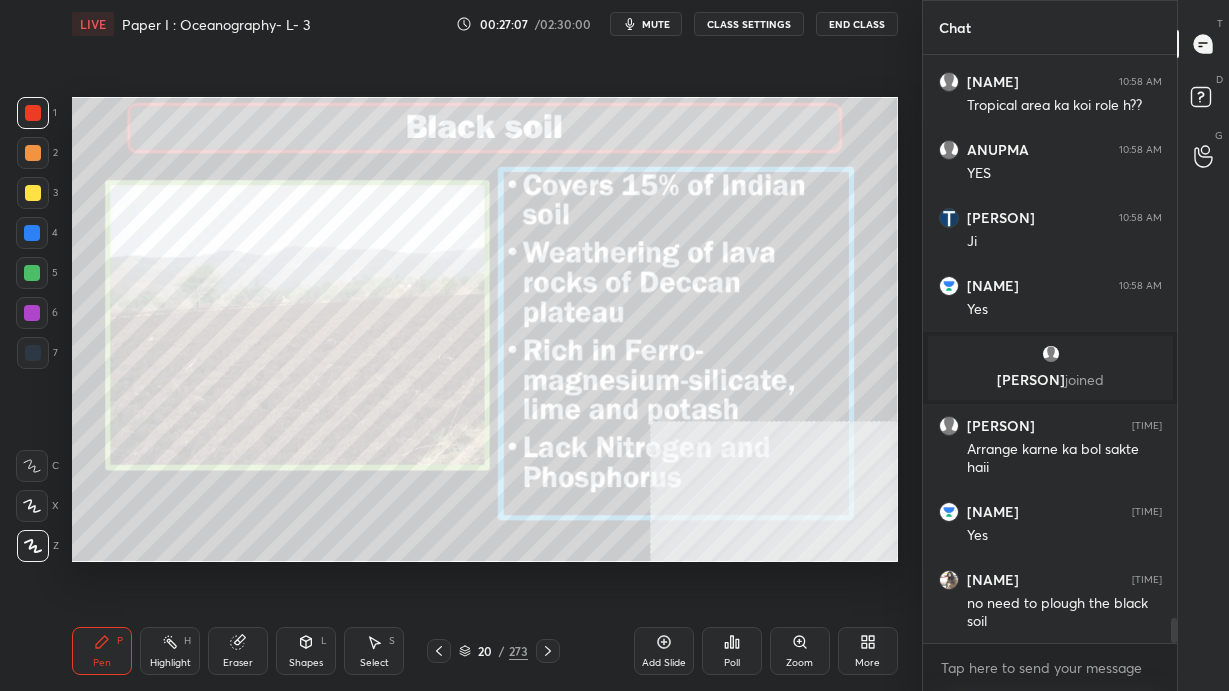 click at bounding box center (548, 651) 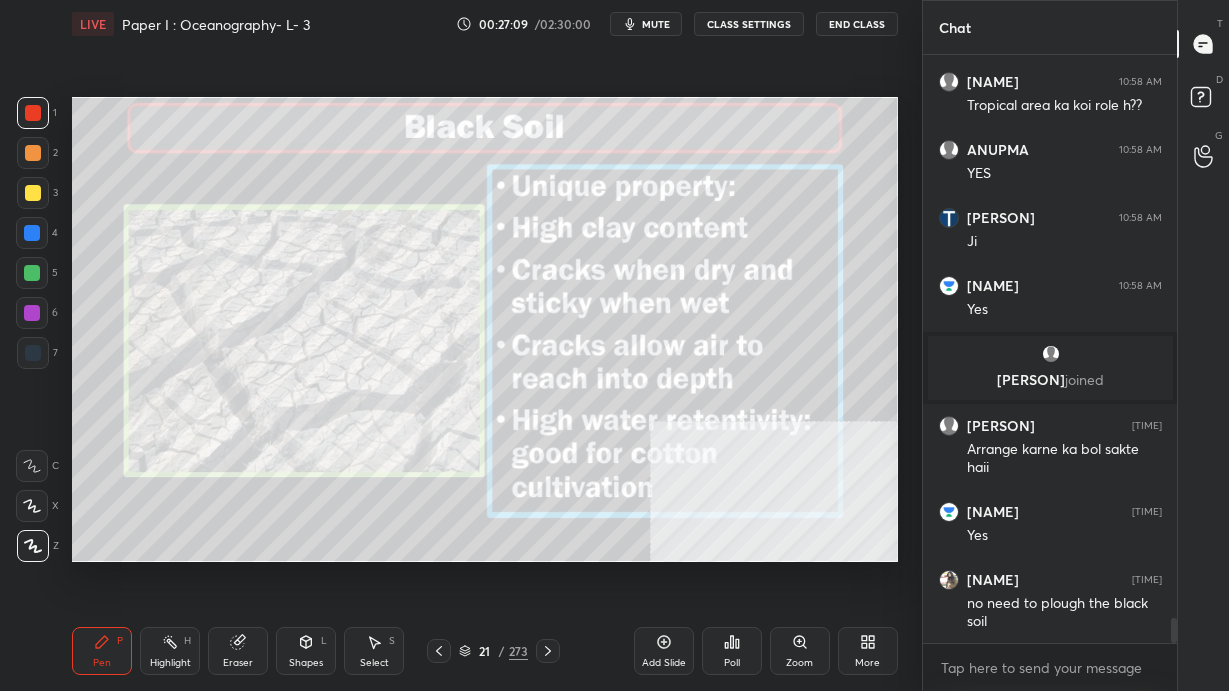 click on "Pen P Highlight H Eraser Shapes L Select S 21 / 273 Add Slide Poll Zoom More" at bounding box center [485, 651] 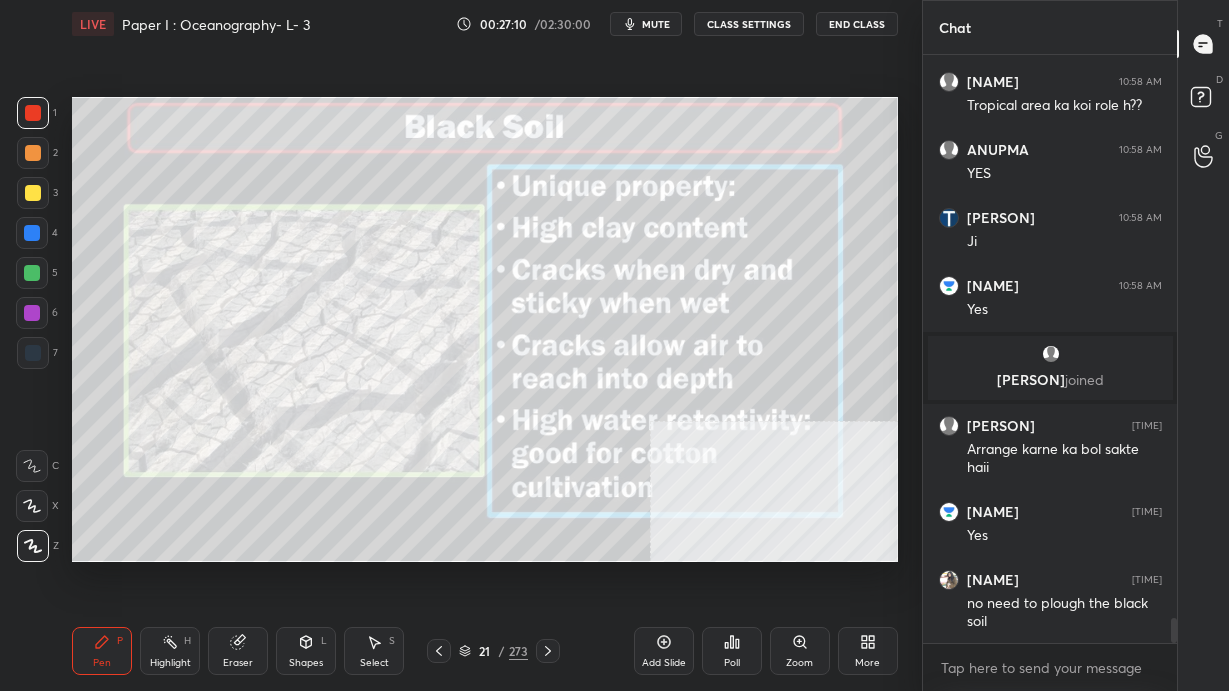click 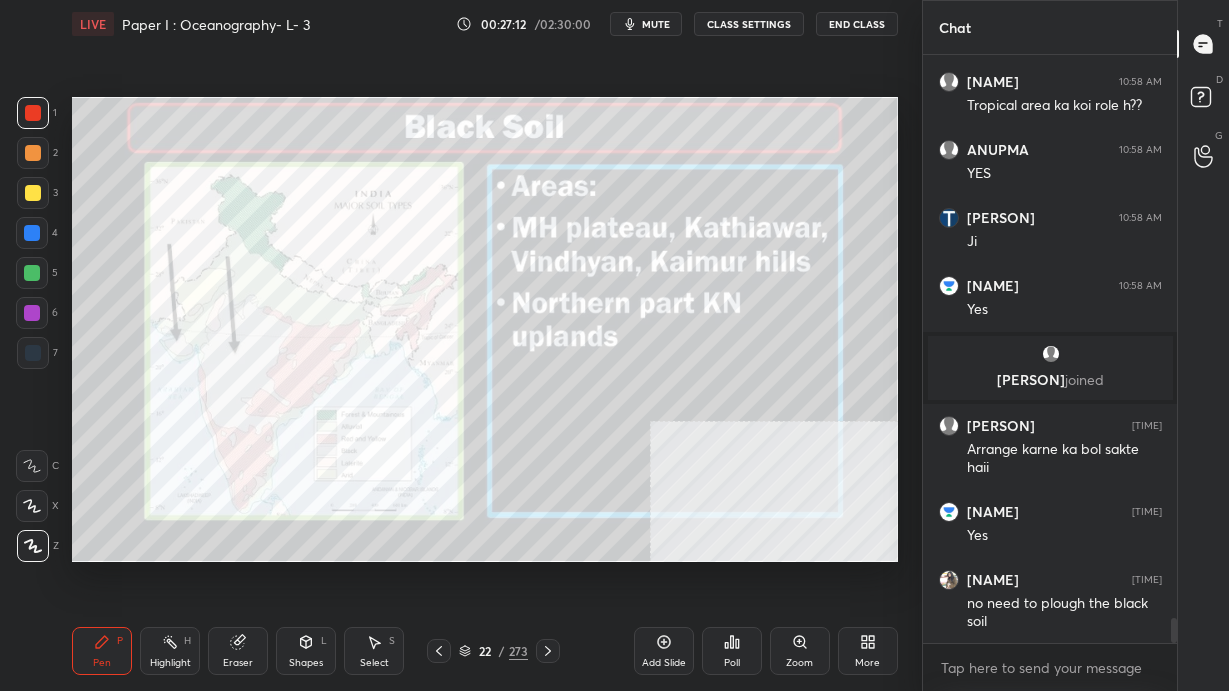 scroll, scrollTop: 13320, scrollLeft: 0, axis: vertical 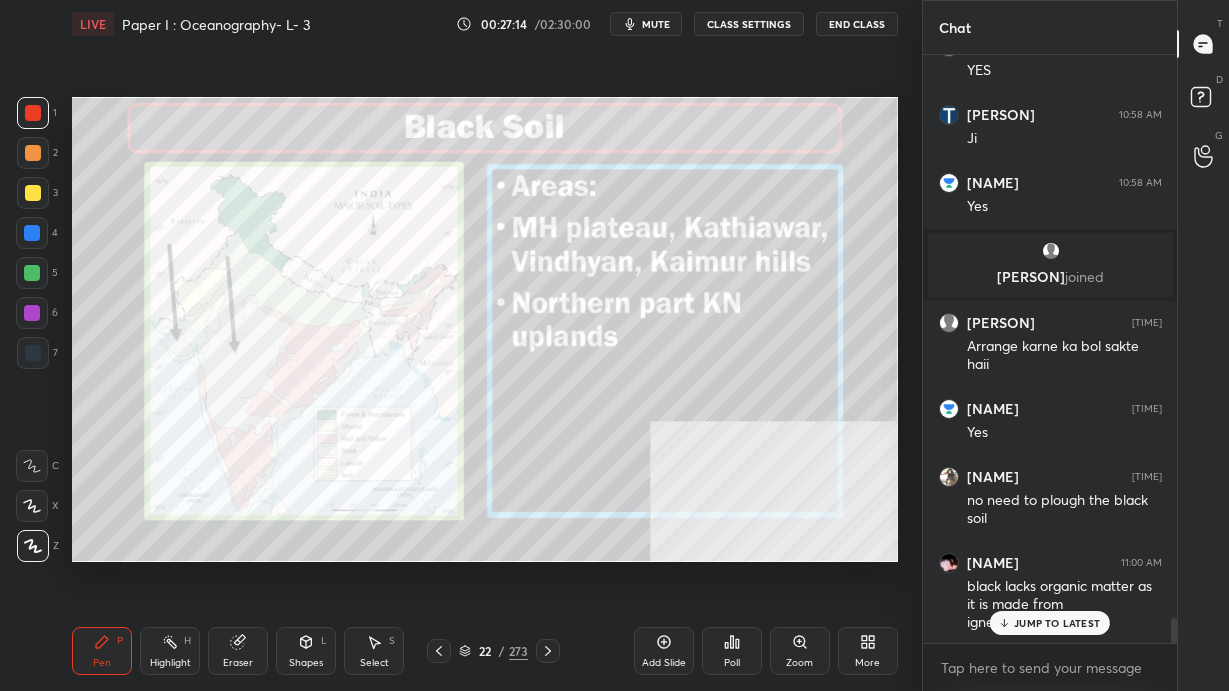 click 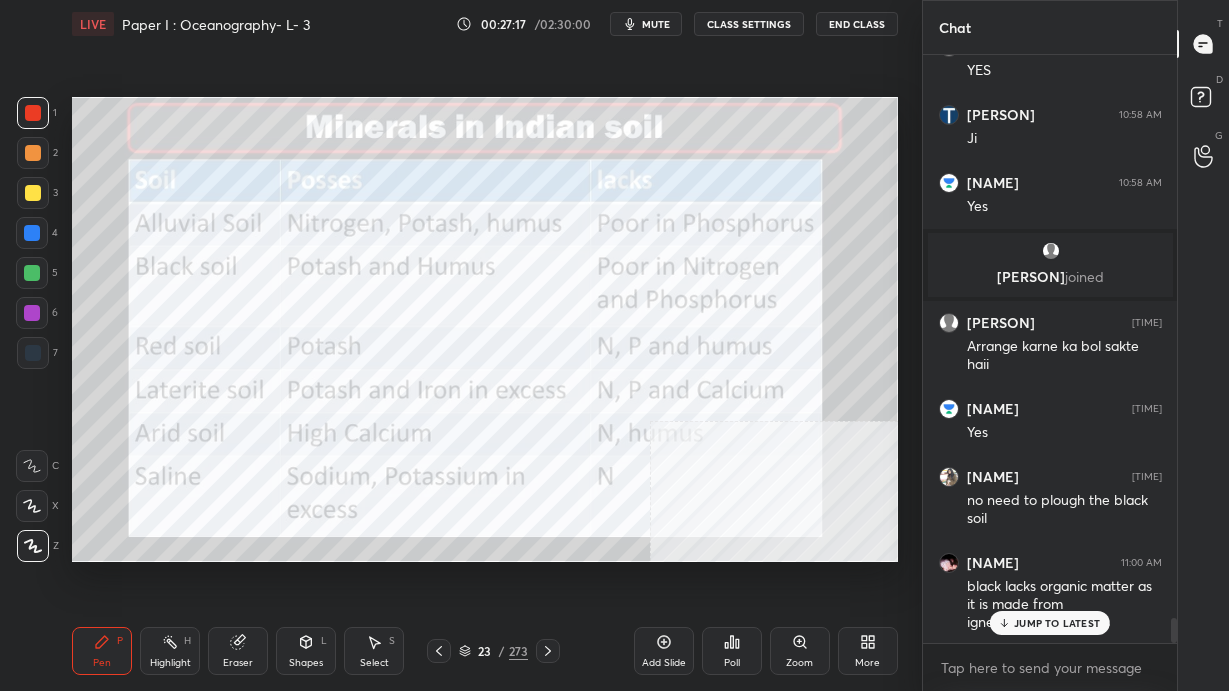 click 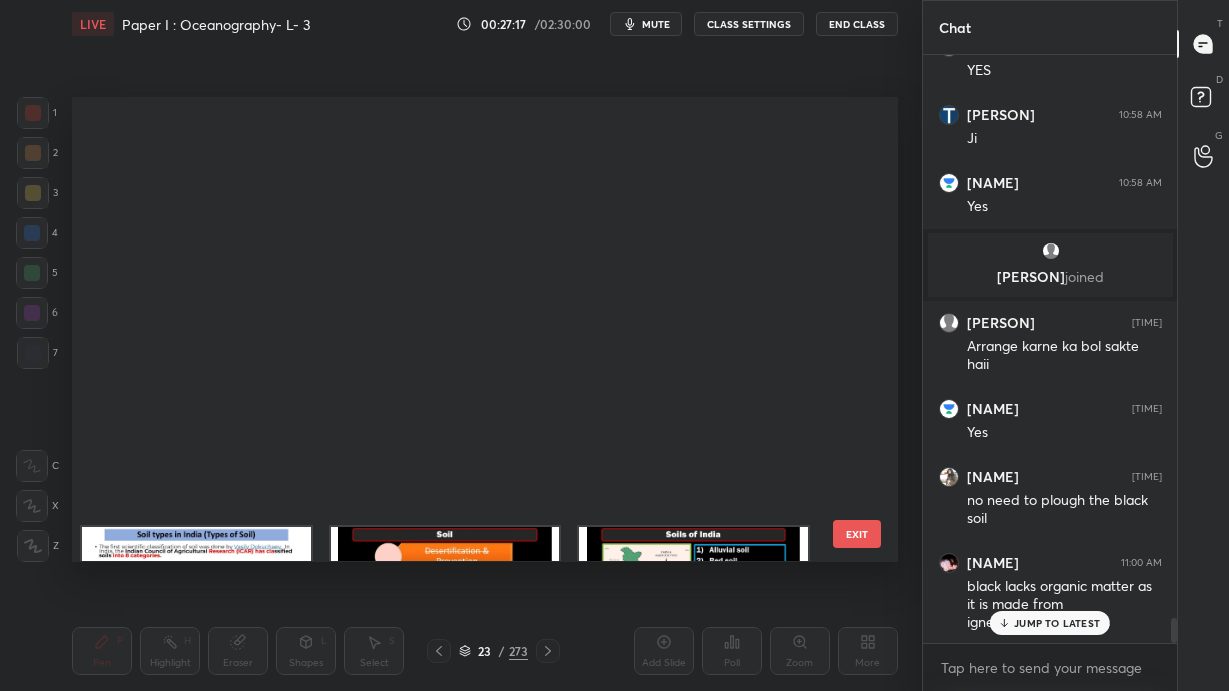 scroll, scrollTop: 654, scrollLeft: 0, axis: vertical 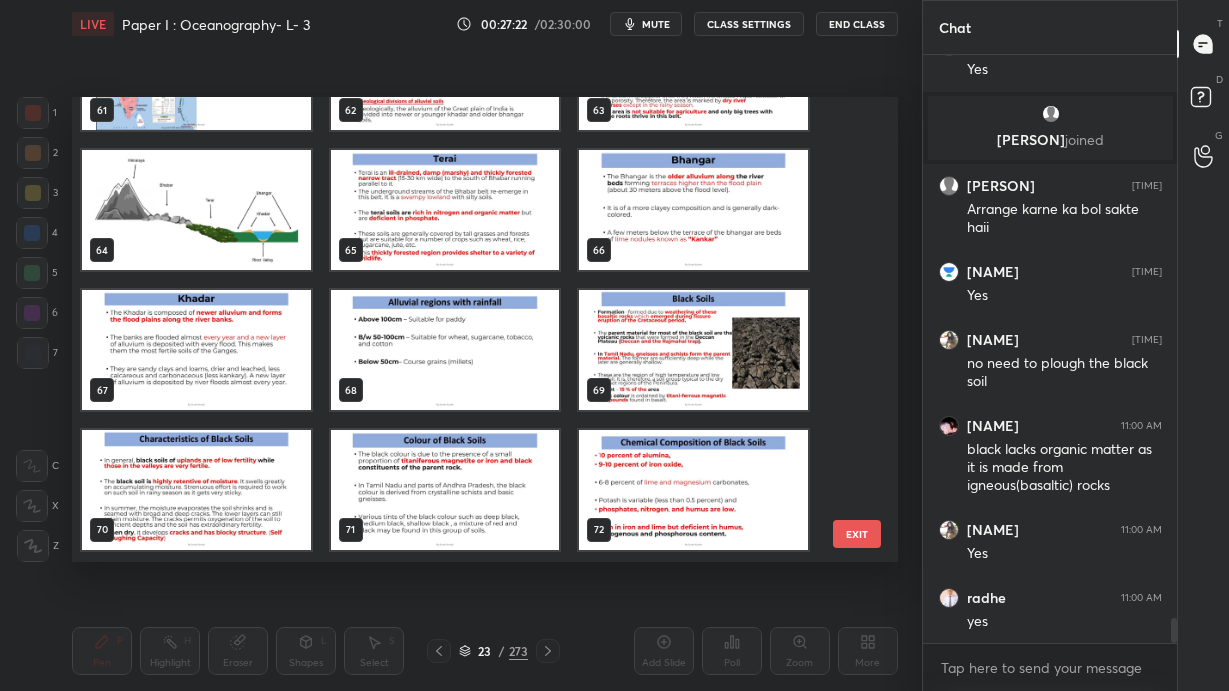 click at bounding box center [693, 351] 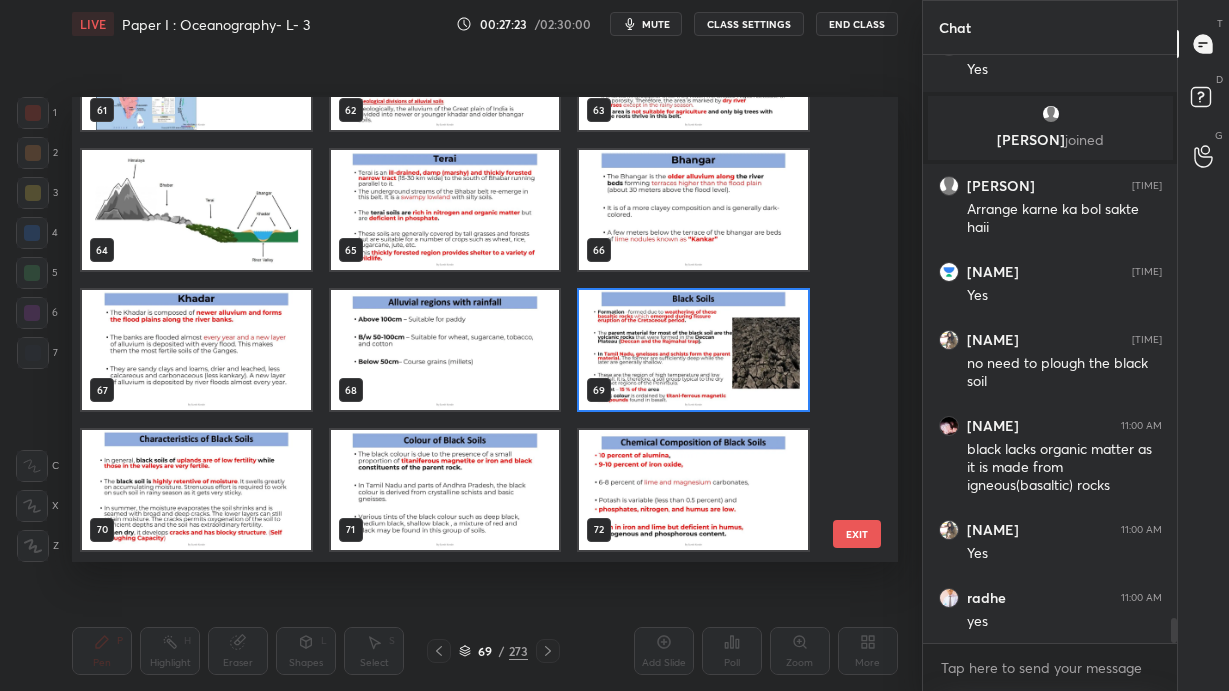 click at bounding box center [693, 351] 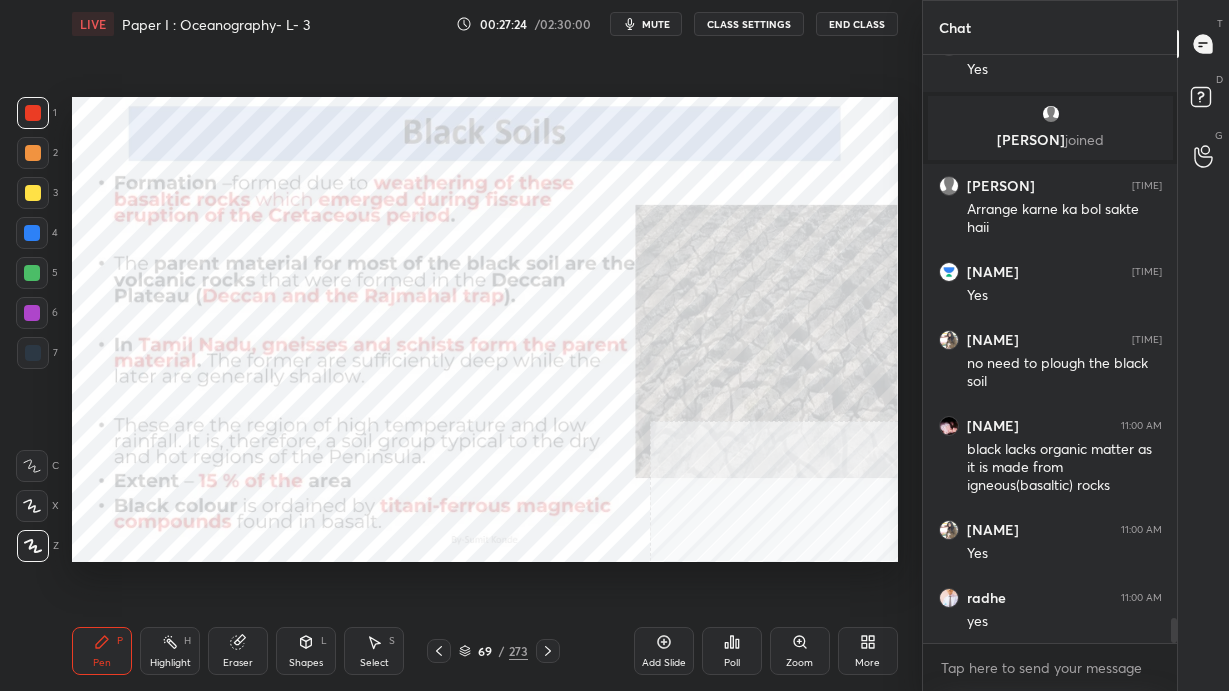 click at bounding box center [693, 351] 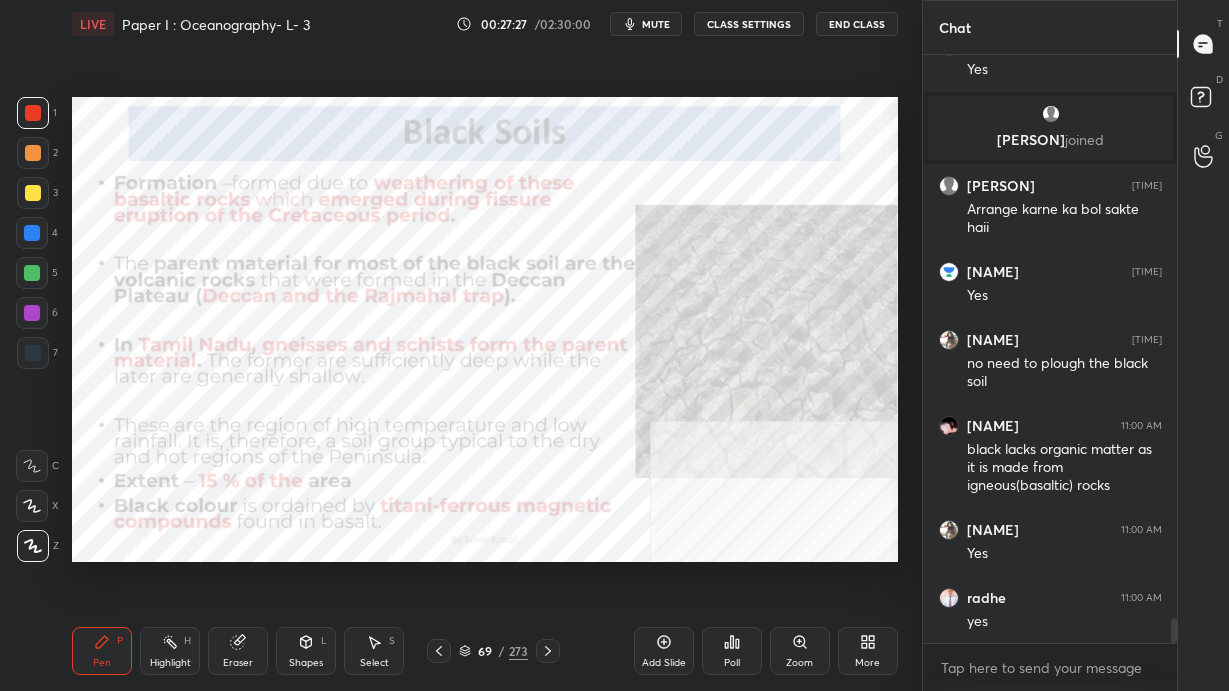scroll, scrollTop: 13525, scrollLeft: 0, axis: vertical 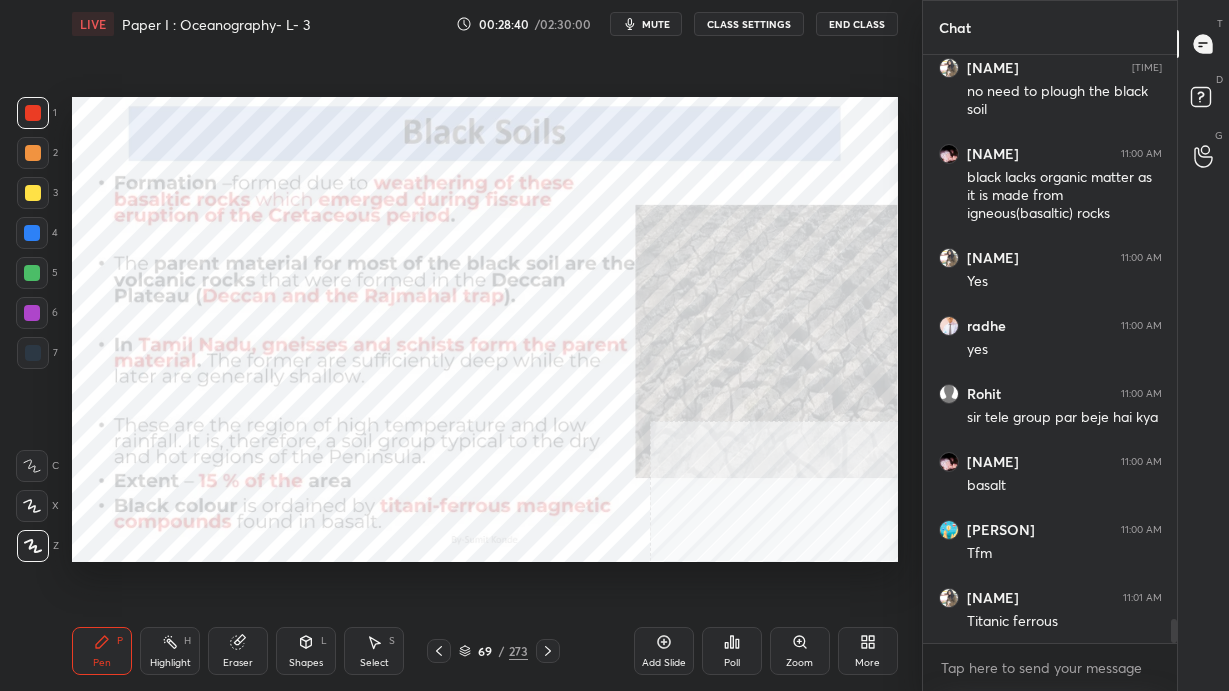 click on "Add Slide" at bounding box center [664, 651] 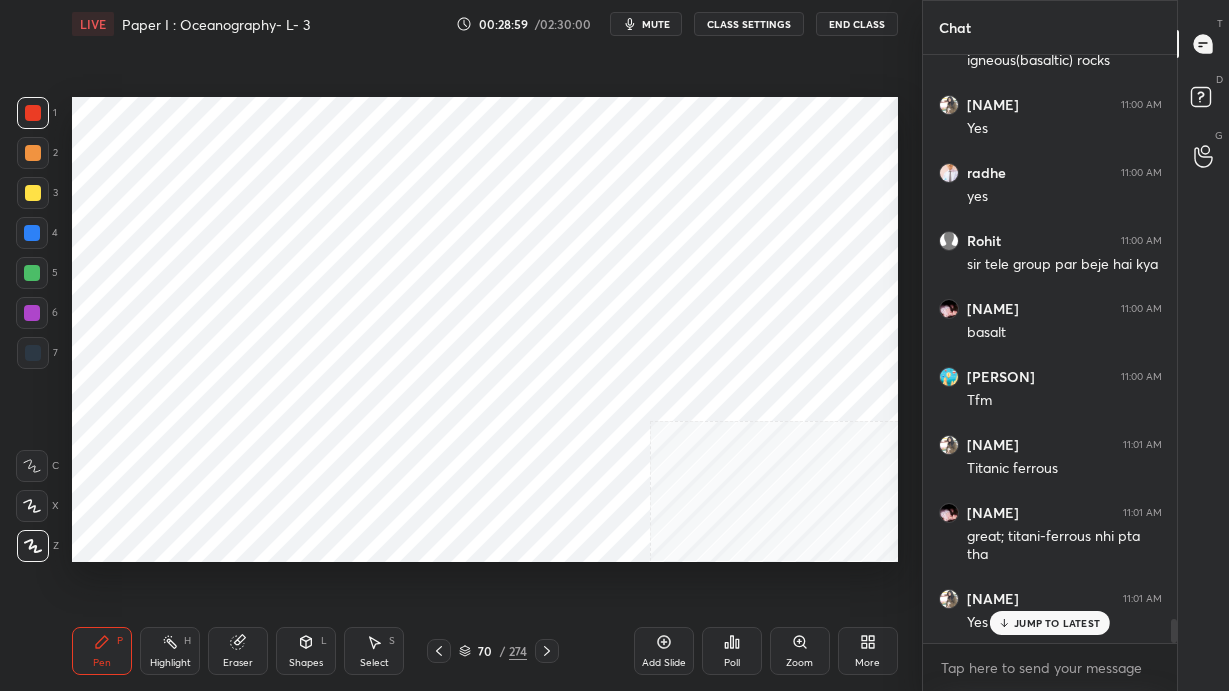 scroll, scrollTop: 13950, scrollLeft: 0, axis: vertical 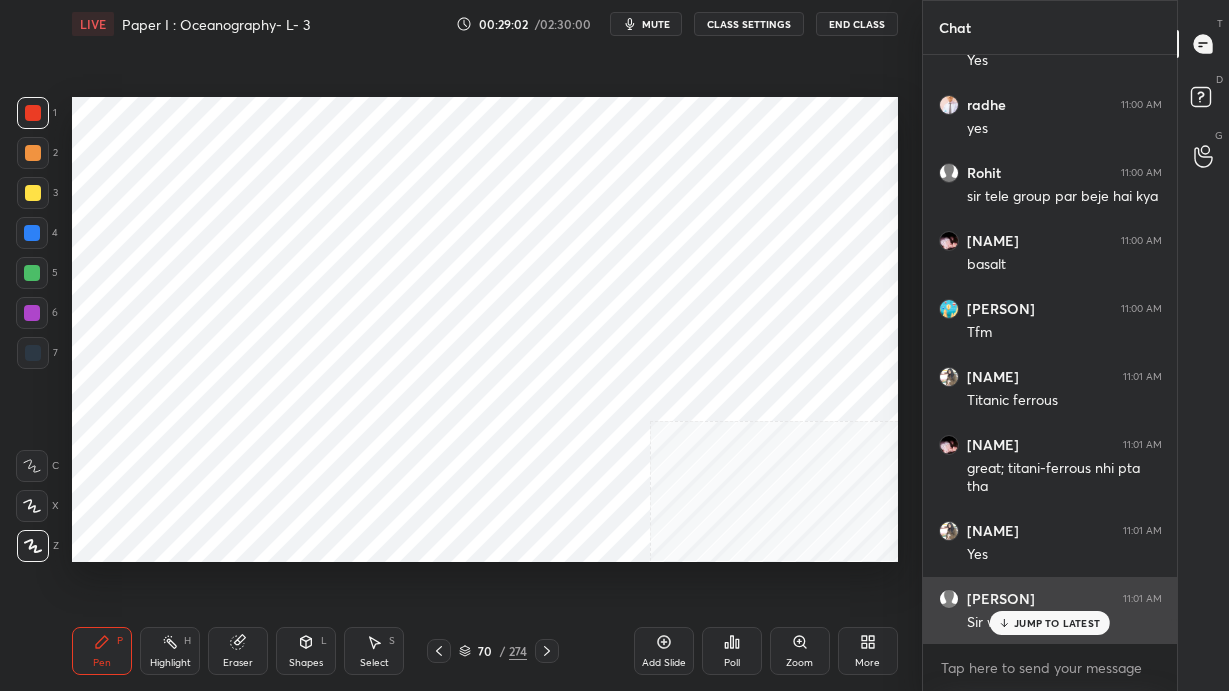 click on "JUMP TO LATEST" at bounding box center (1057, 623) 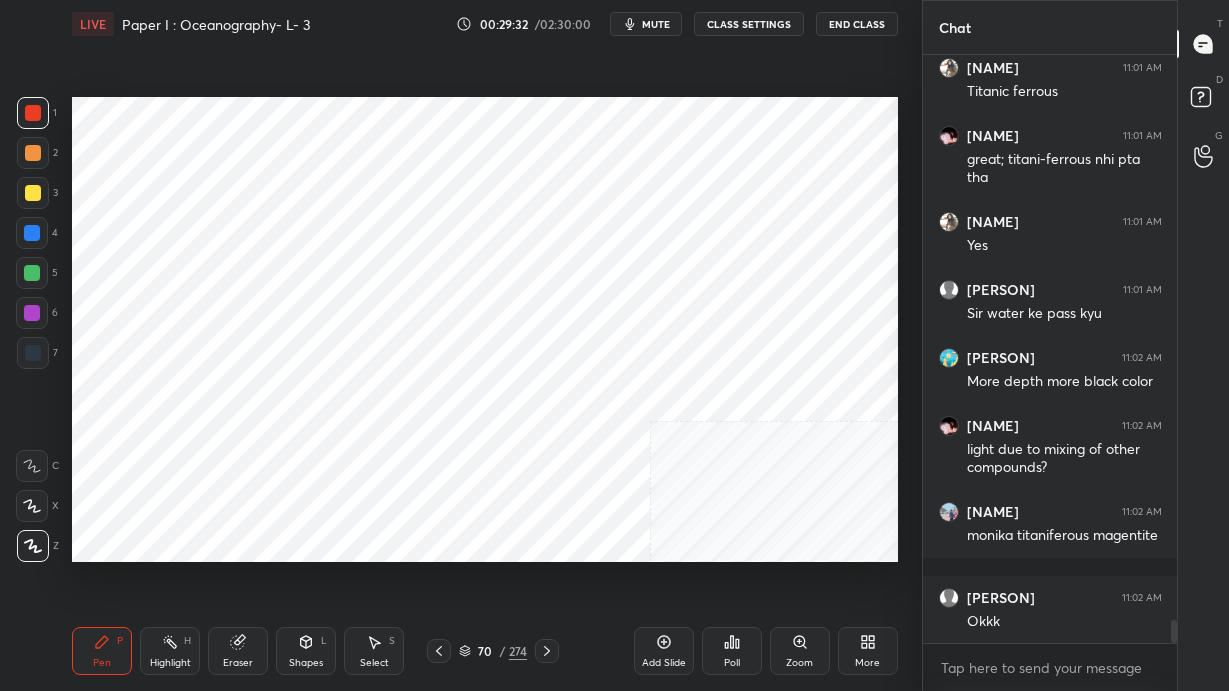 scroll, scrollTop: 14344, scrollLeft: 0, axis: vertical 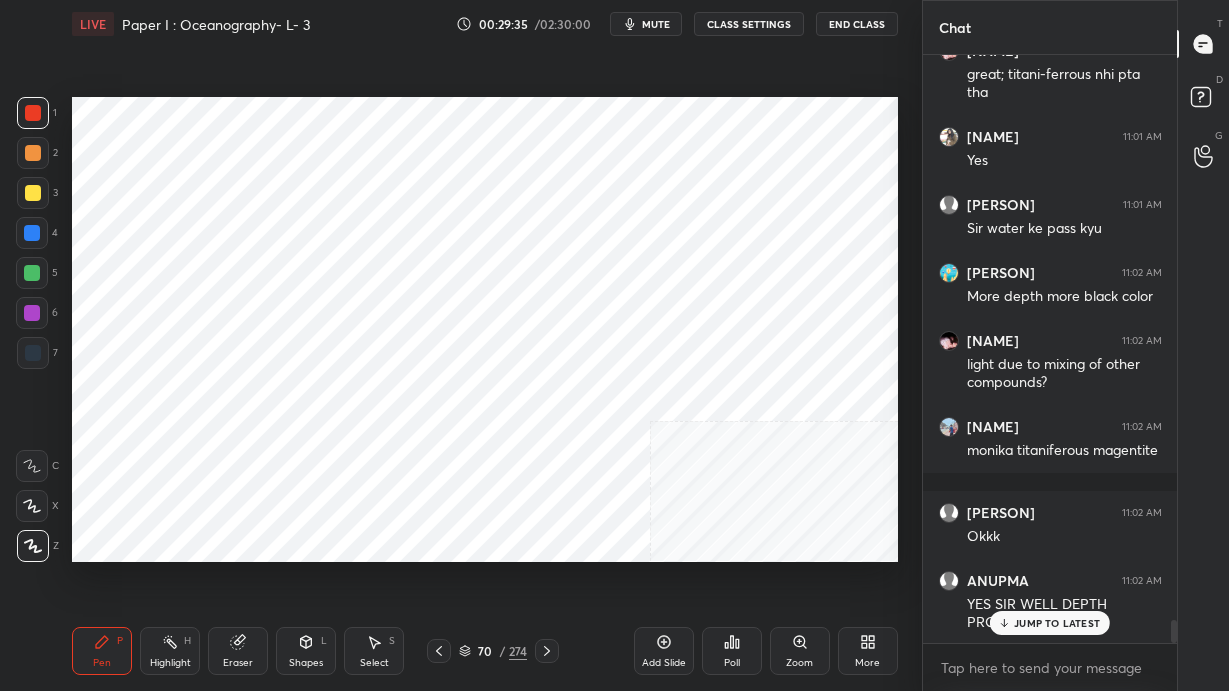click on "JUMP TO LATEST" at bounding box center (1050, 623) 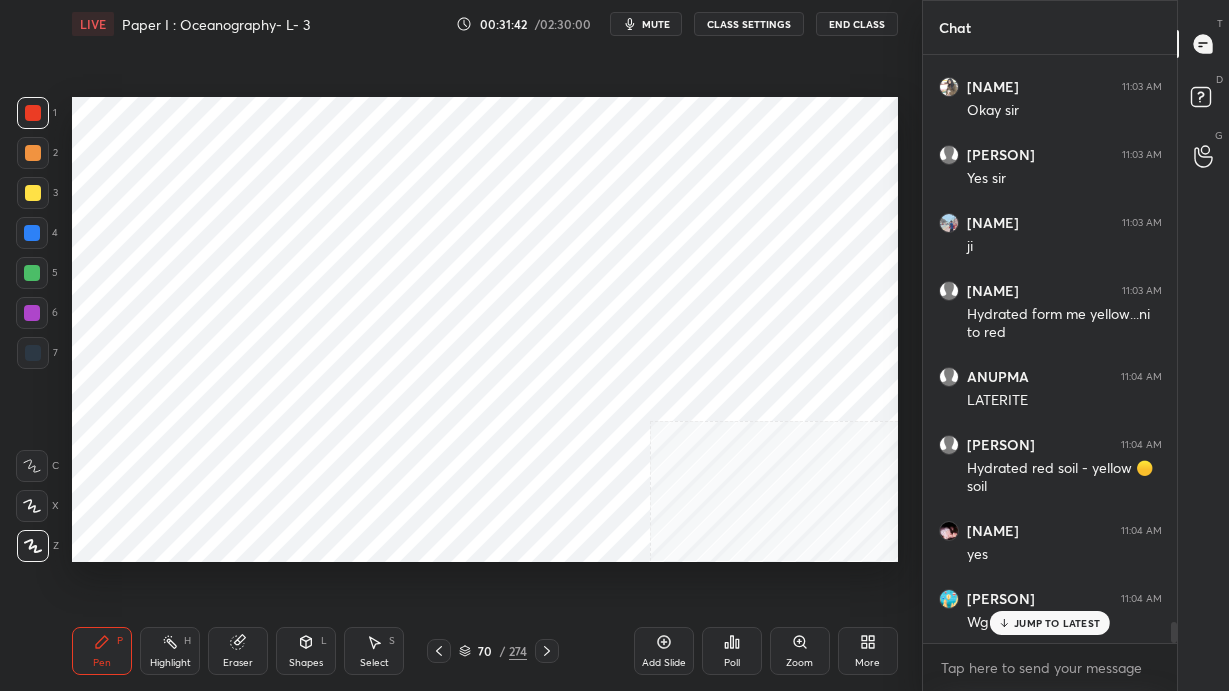 scroll, scrollTop: 15628, scrollLeft: 0, axis: vertical 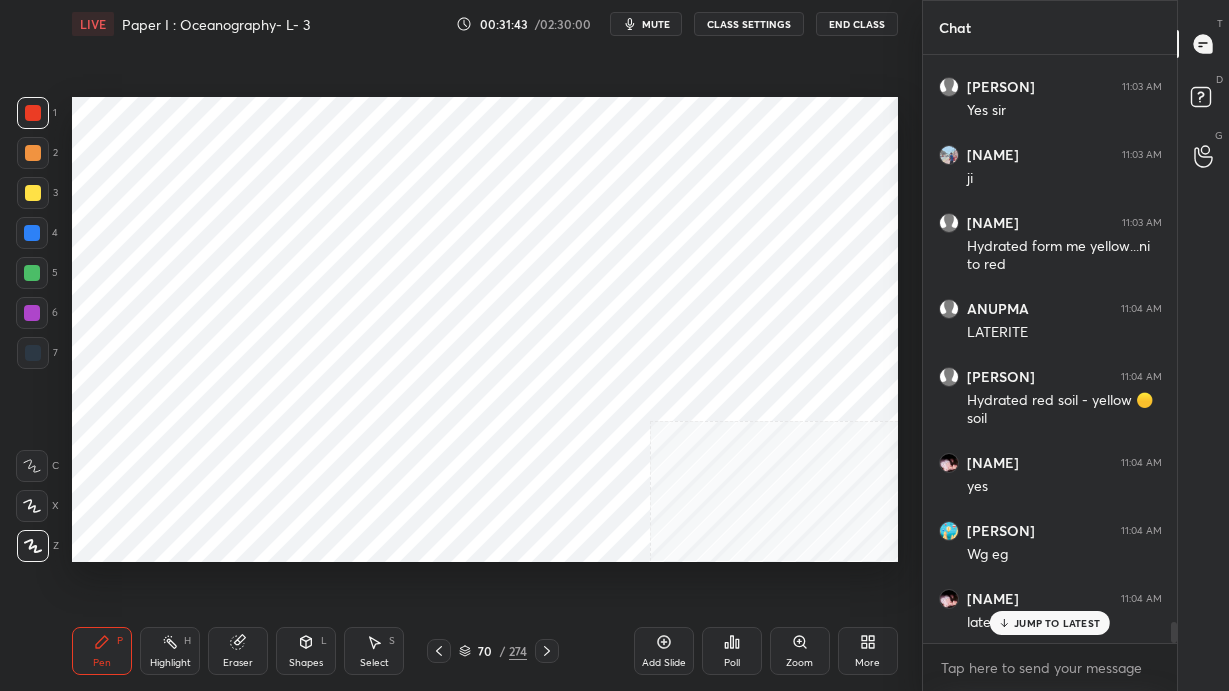 click 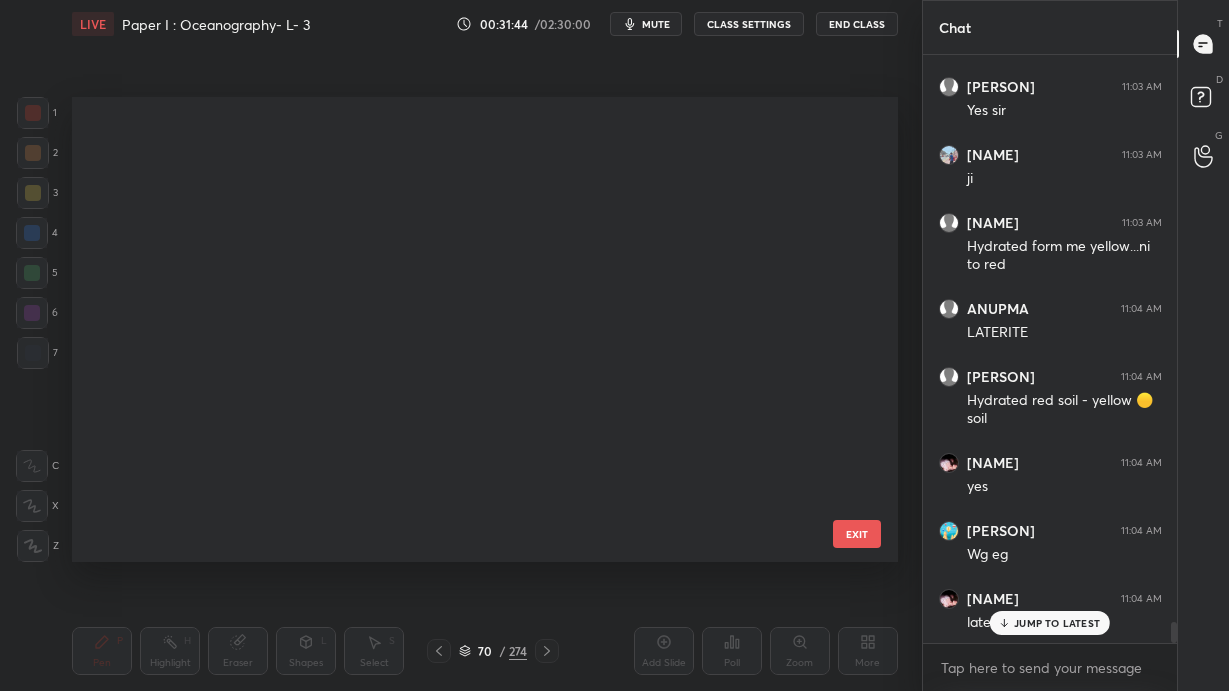 scroll, scrollTop: 2892, scrollLeft: 0, axis: vertical 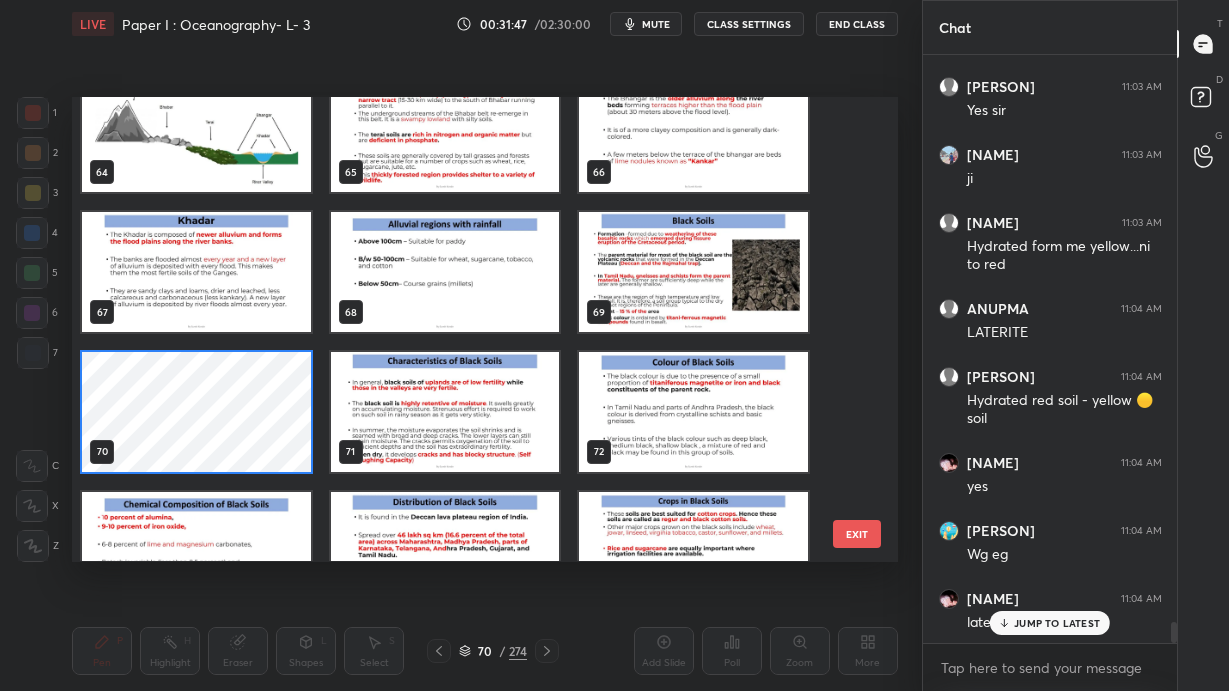 click at bounding box center (693, 273) 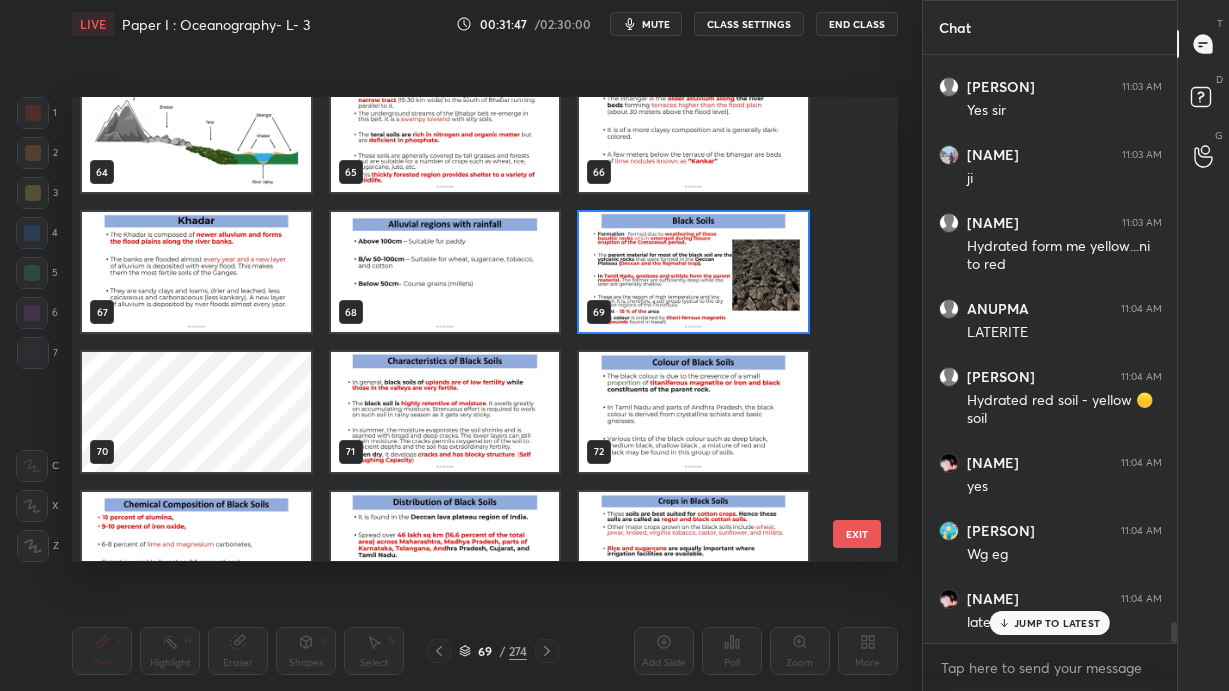 click at bounding box center [693, 273] 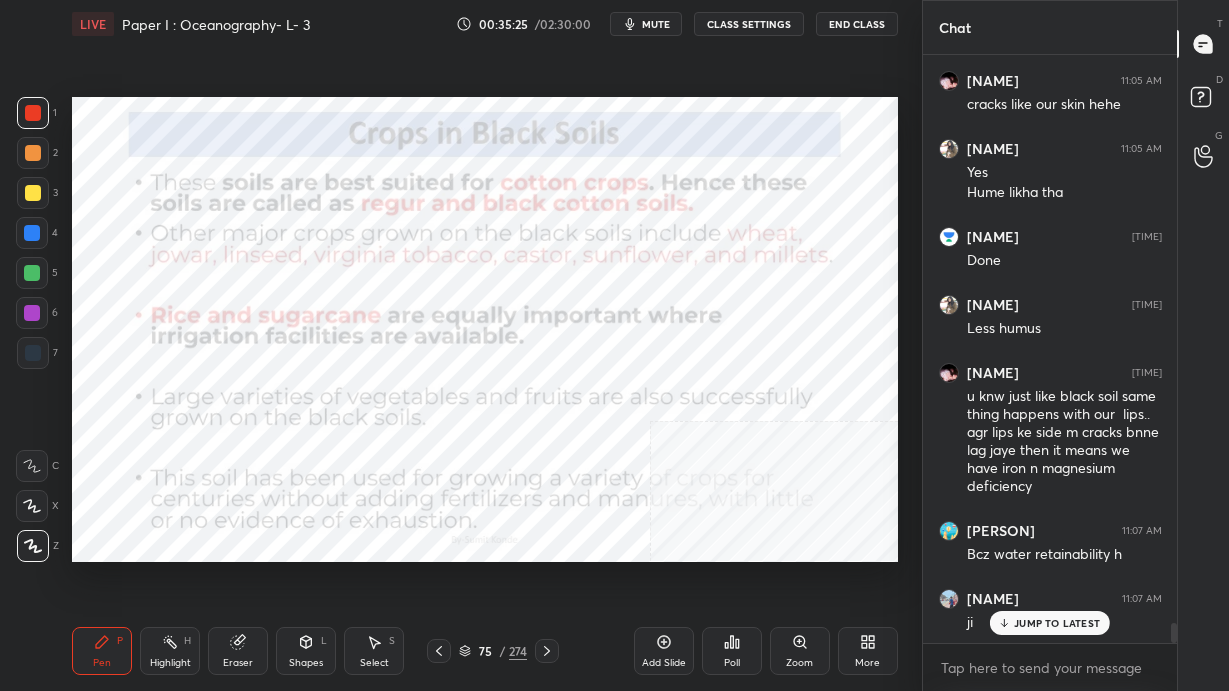 scroll, scrollTop: 16691, scrollLeft: 0, axis: vertical 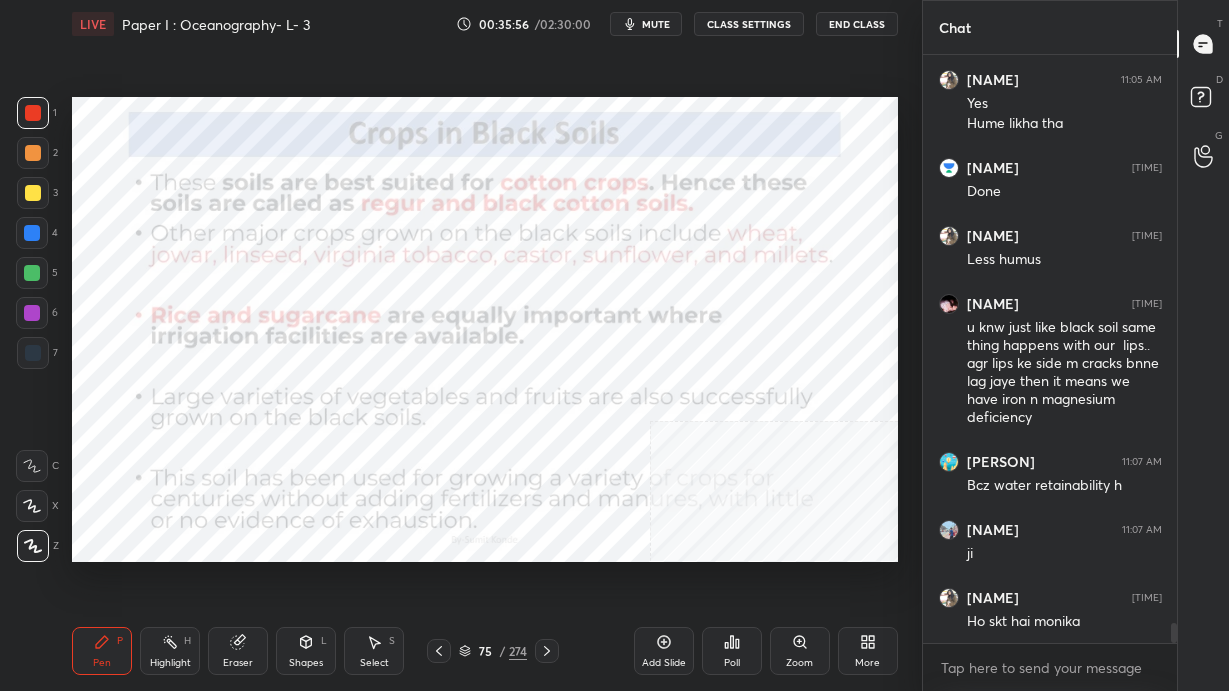 click on "75 / 274" at bounding box center [493, 651] 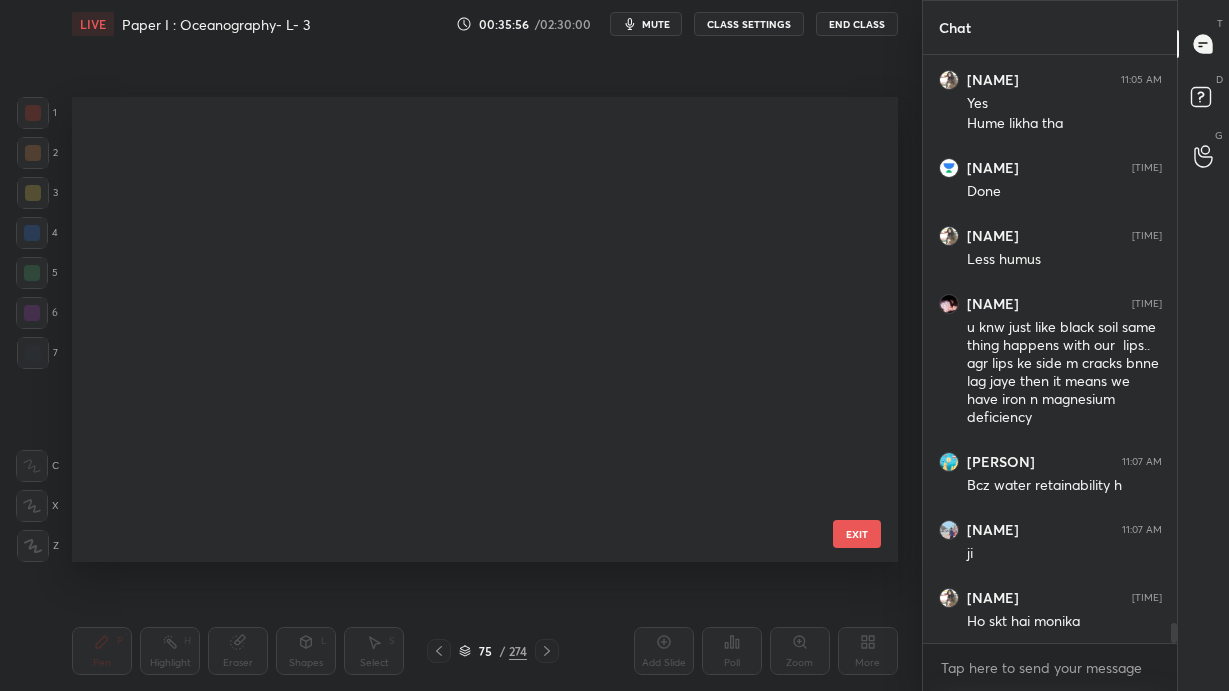 scroll, scrollTop: 3032, scrollLeft: 0, axis: vertical 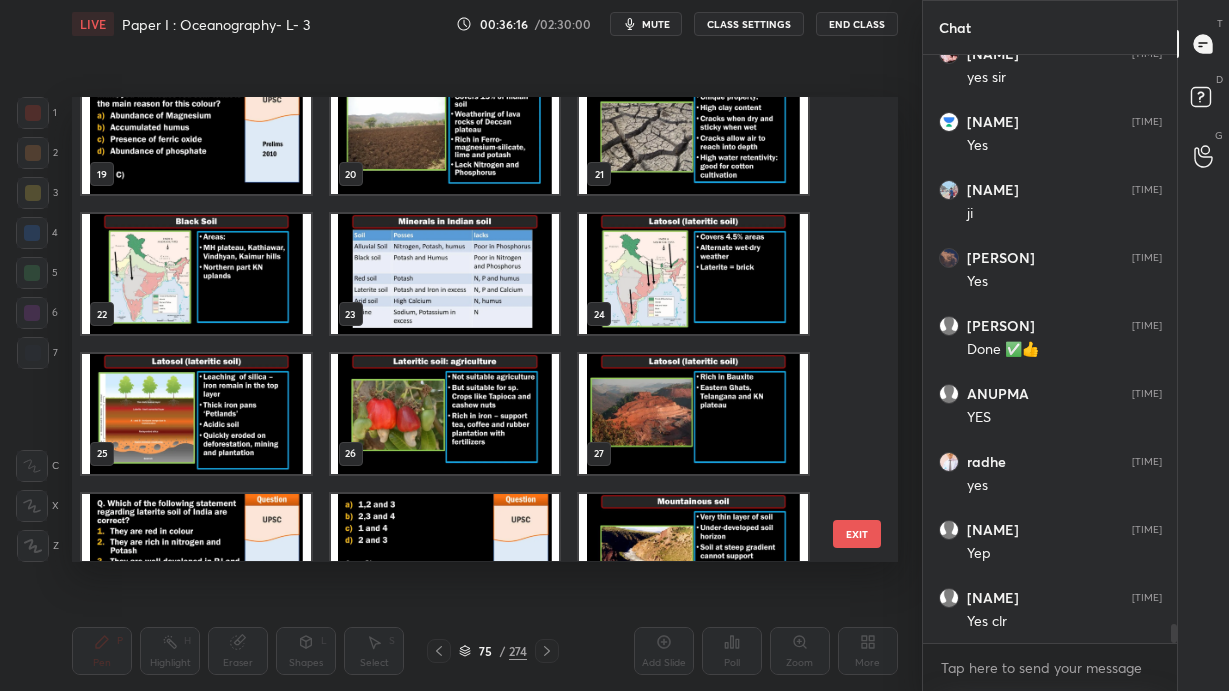 click at bounding box center [693, 414] 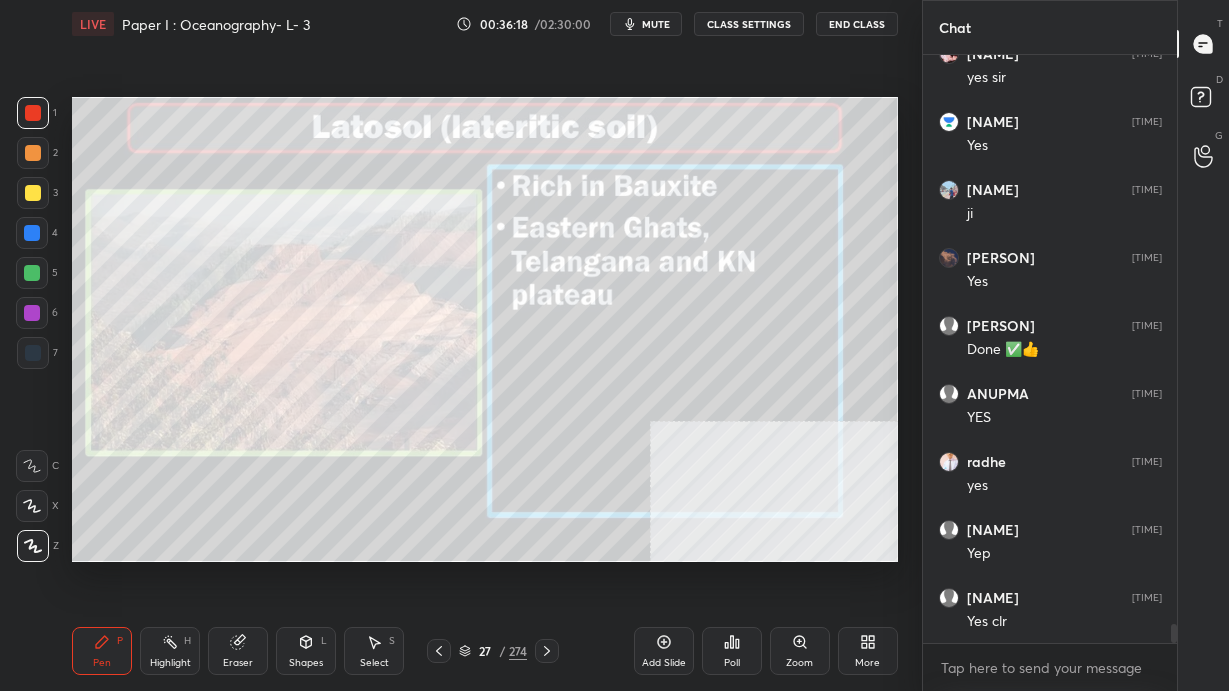 click on "27 / 274" at bounding box center (493, 651) 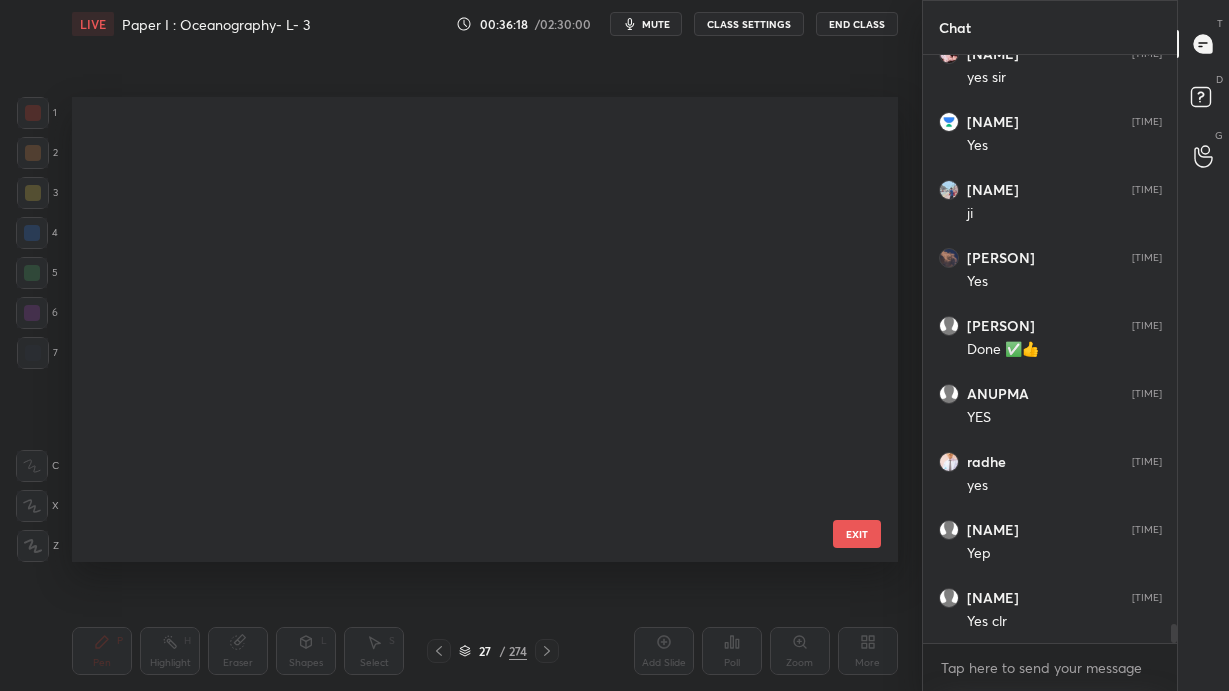 scroll, scrollTop: 794, scrollLeft: 0, axis: vertical 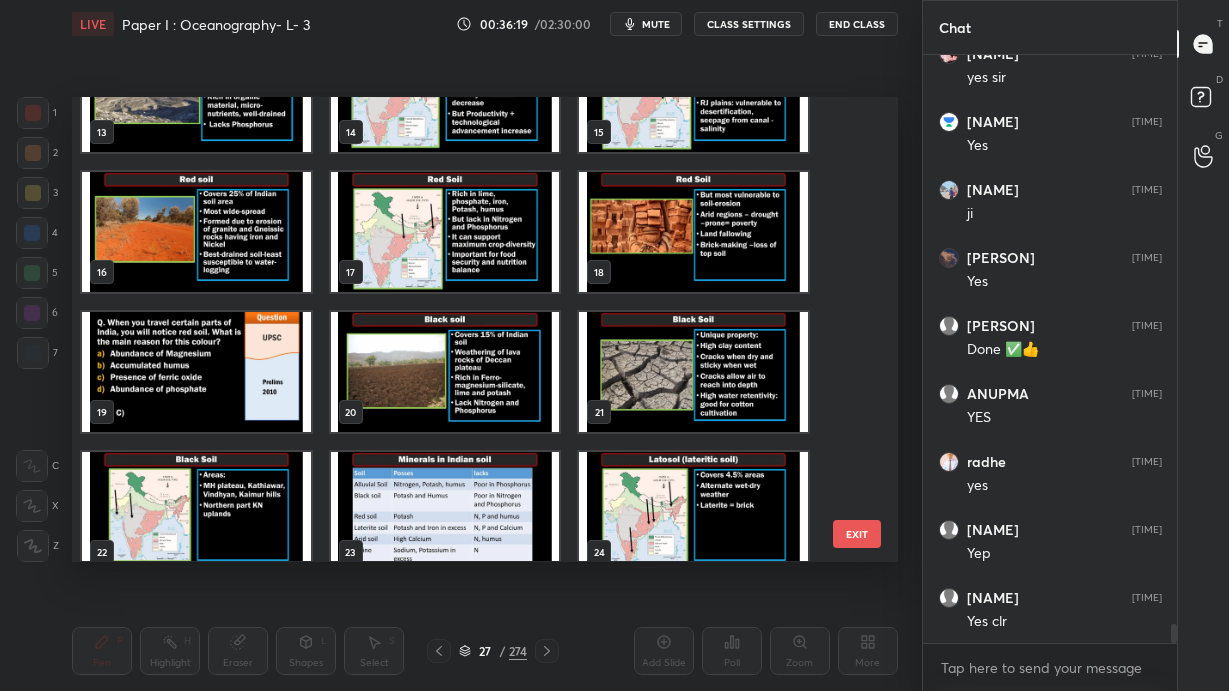 click at bounding box center [693, 512] 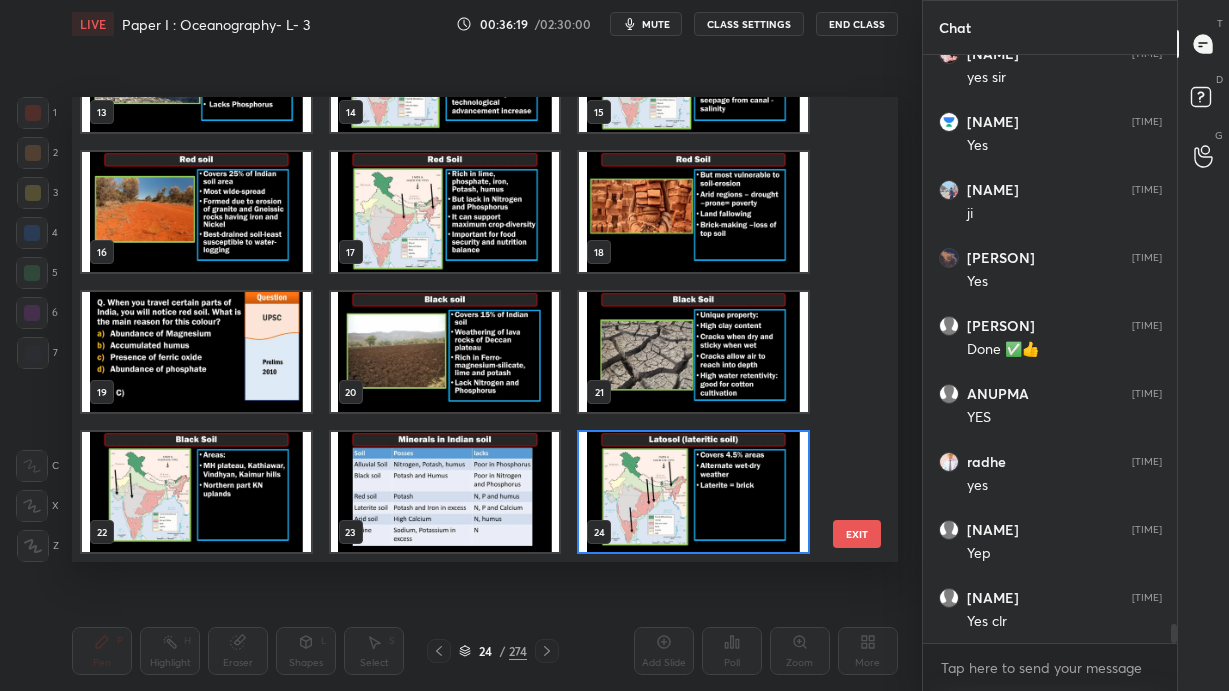 click on "10 11 12 13 14 15 16 17 18 19 20 21 22 23 24" at bounding box center [467, 329] 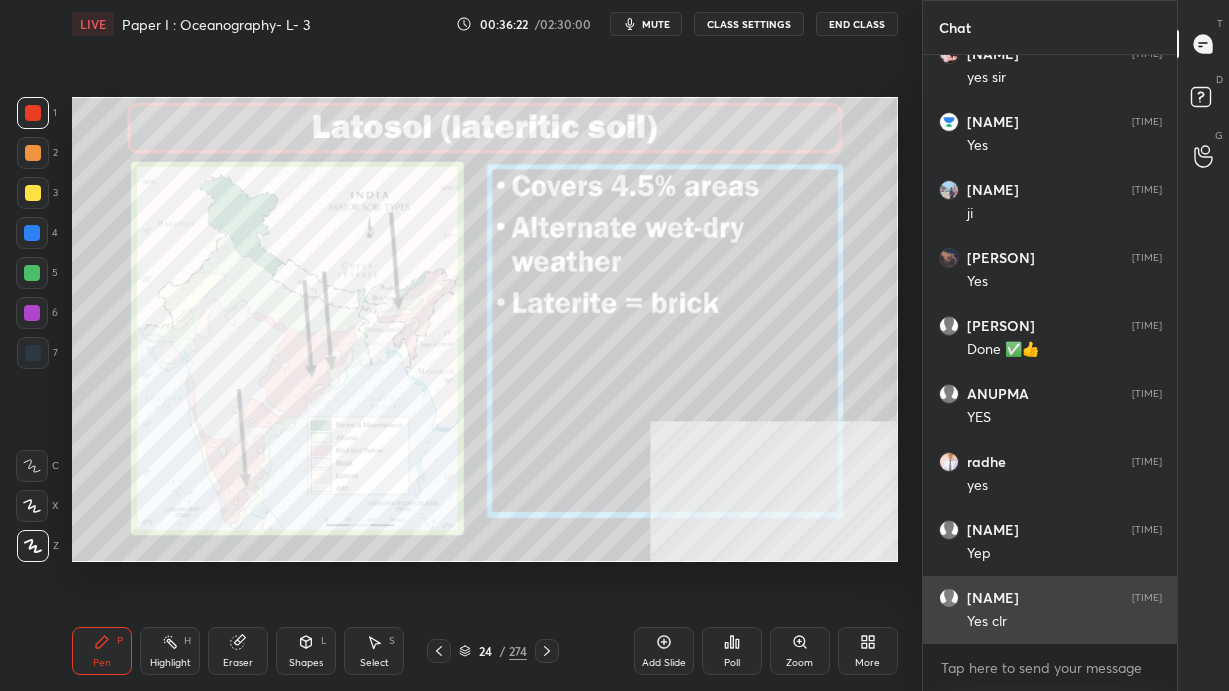 scroll, scrollTop: 17370, scrollLeft: 0, axis: vertical 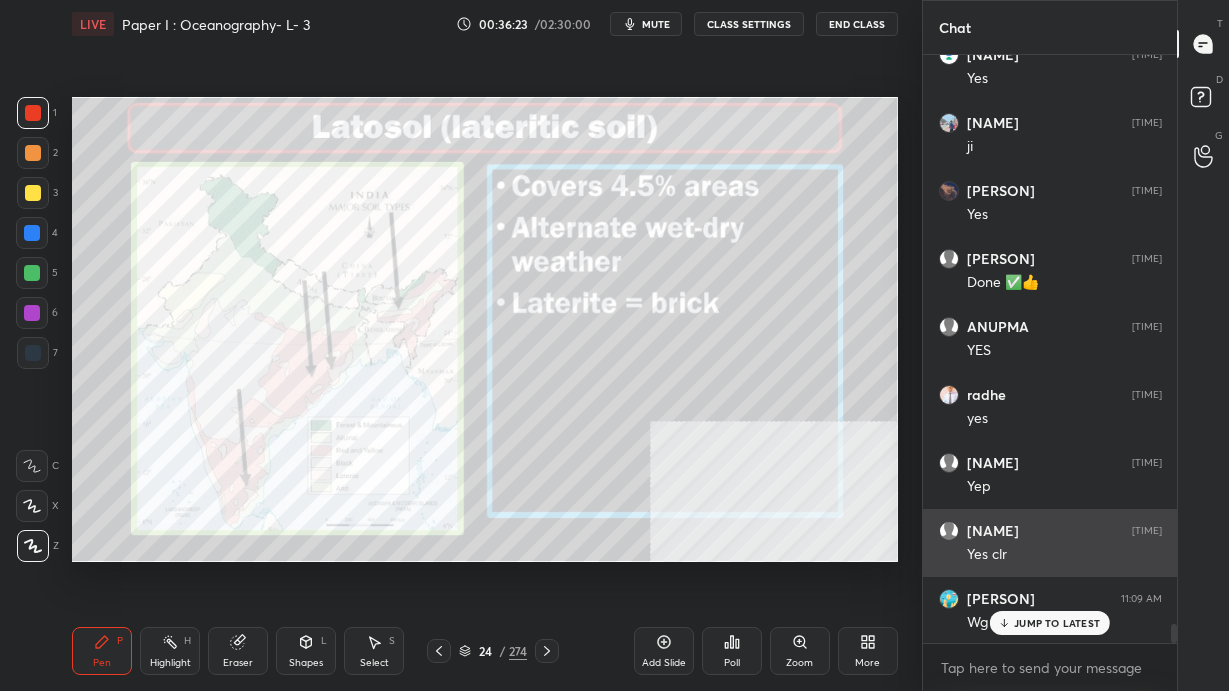 click on "JUMP TO LATEST" at bounding box center (1057, 623) 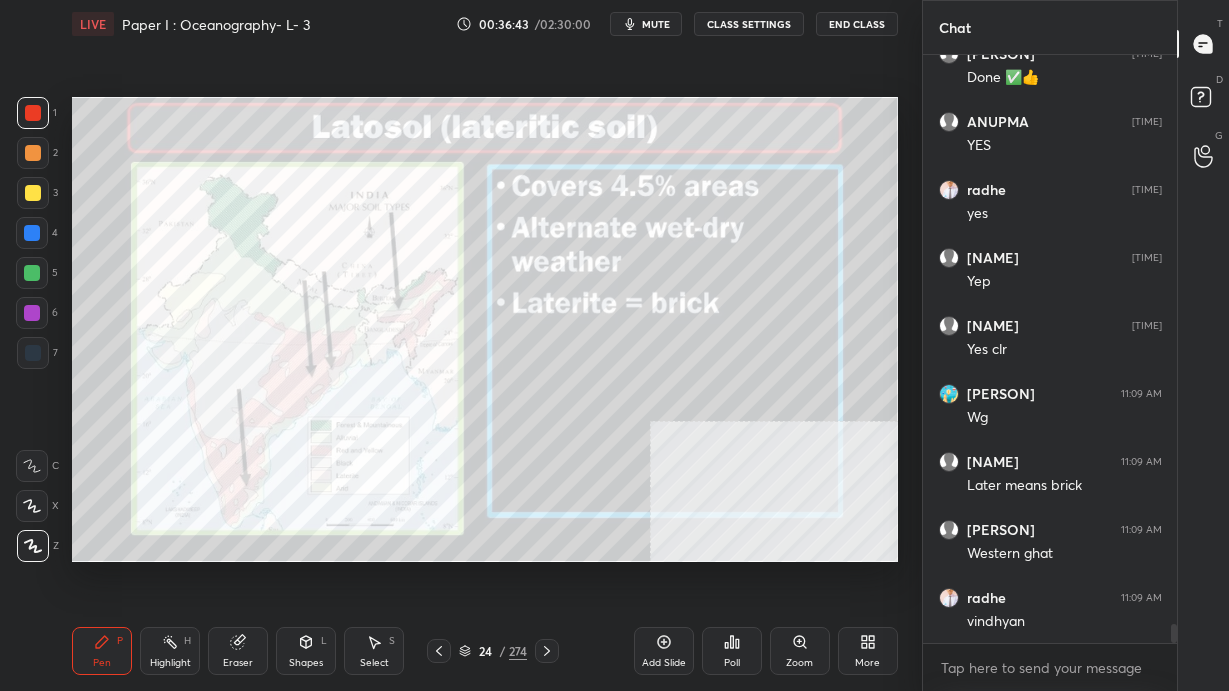 scroll, scrollTop: 17594, scrollLeft: 0, axis: vertical 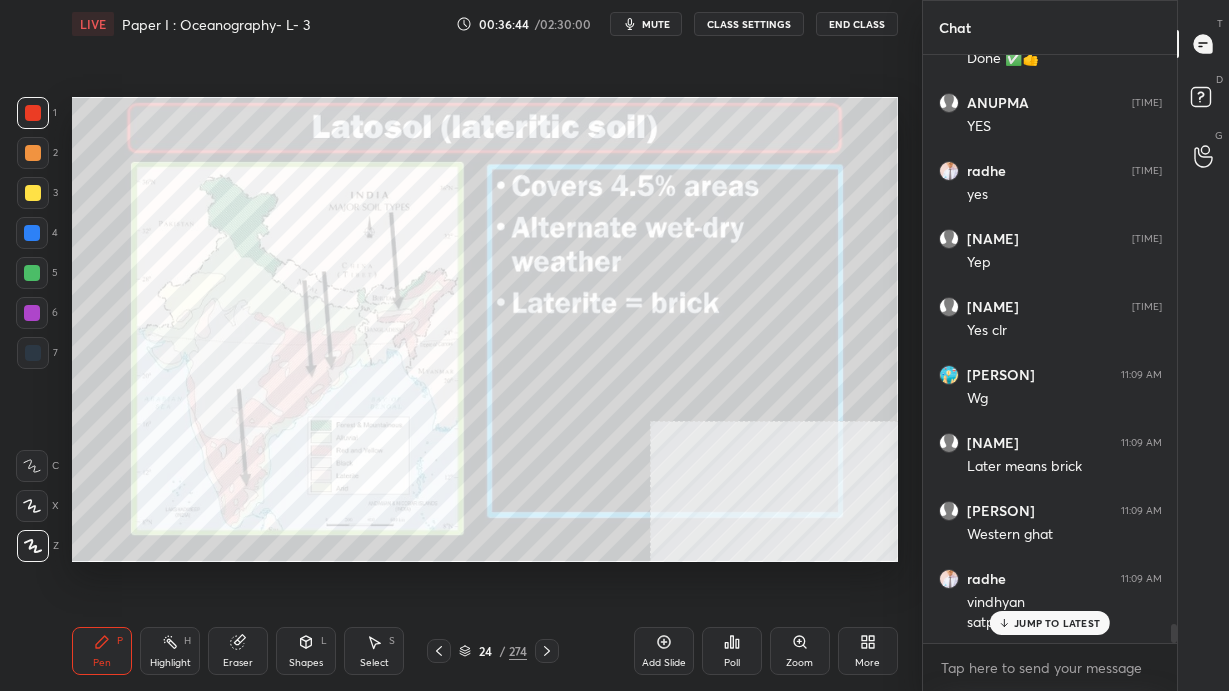 click 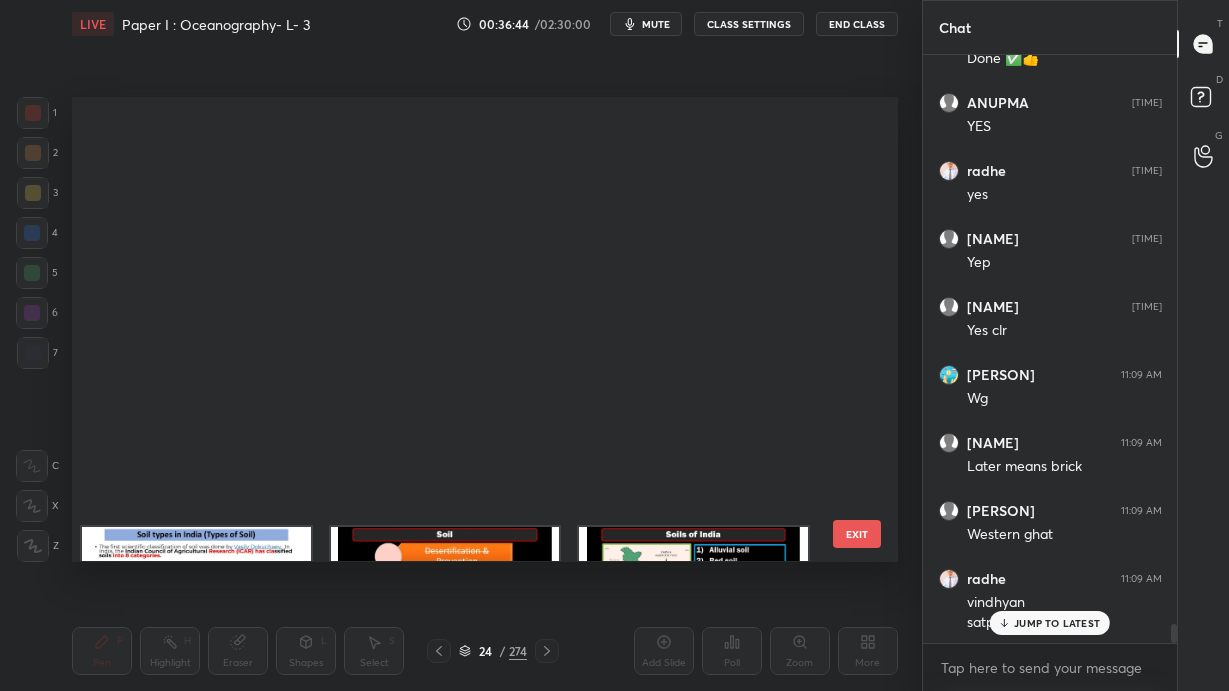 scroll, scrollTop: 654, scrollLeft: 0, axis: vertical 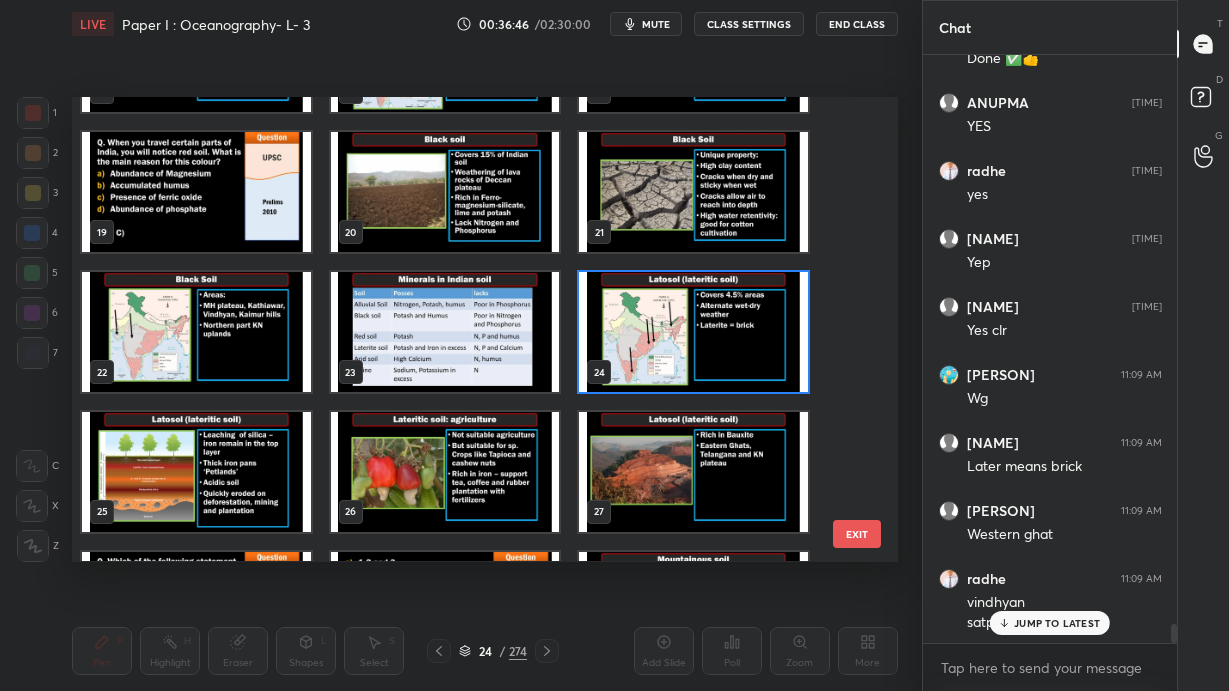click at bounding box center [196, 472] 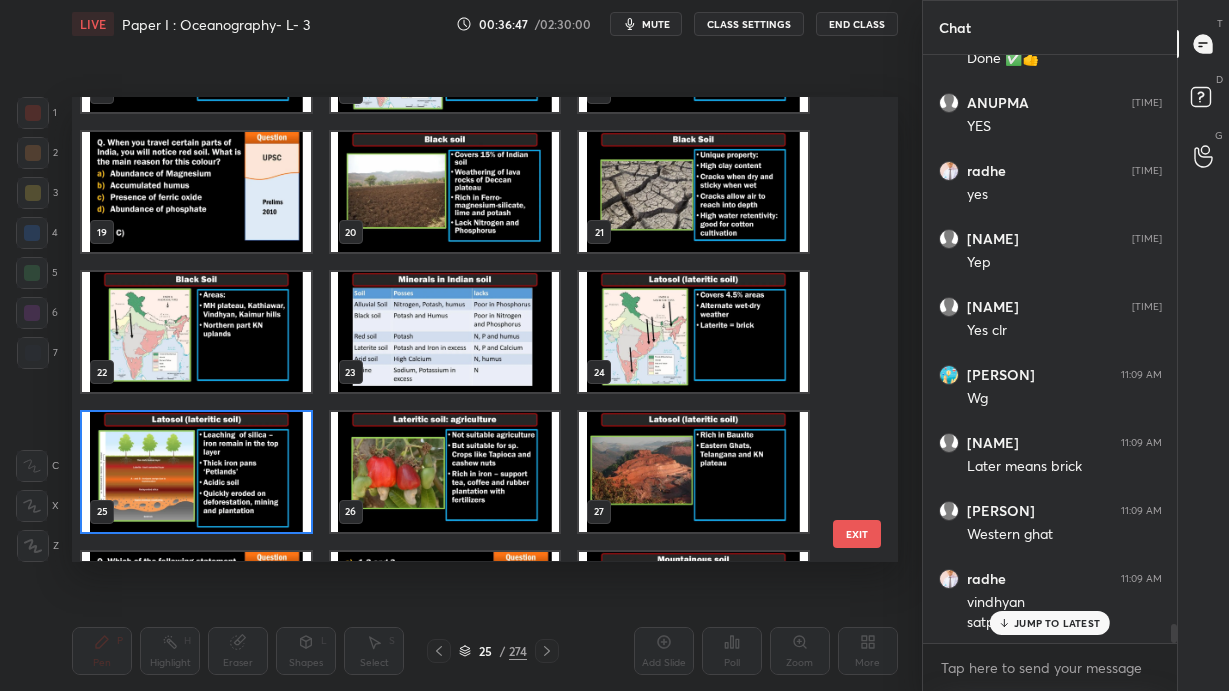 click at bounding box center [196, 472] 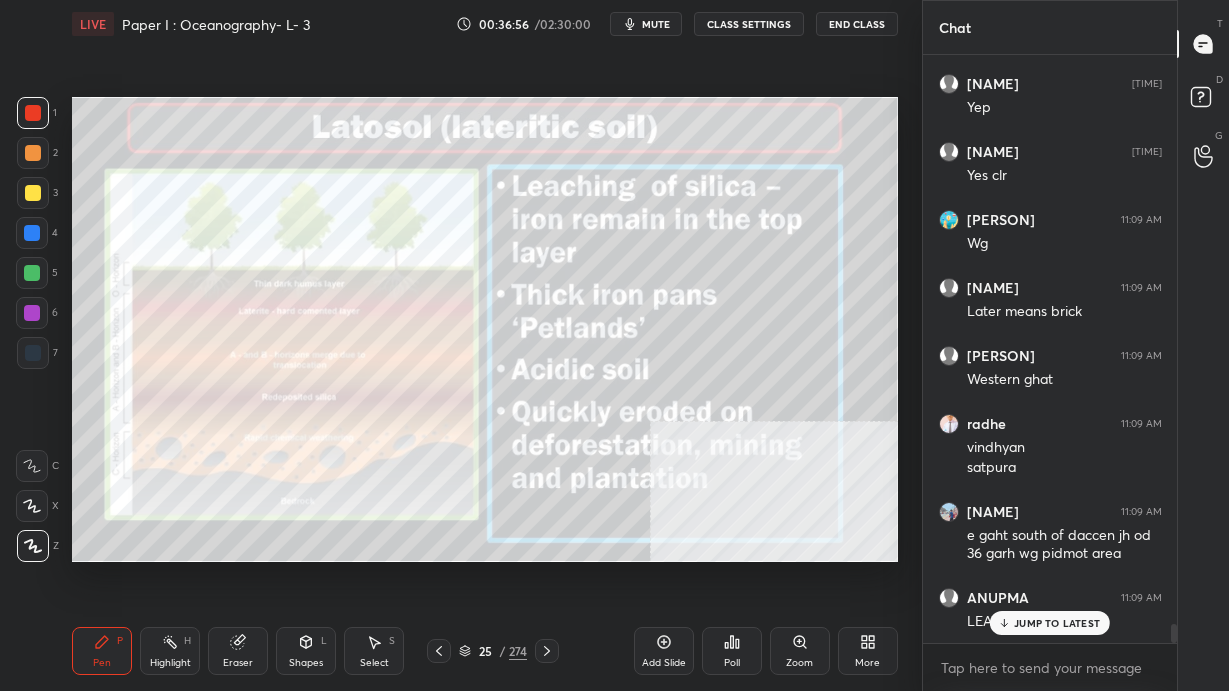 scroll, scrollTop: 17816, scrollLeft: 0, axis: vertical 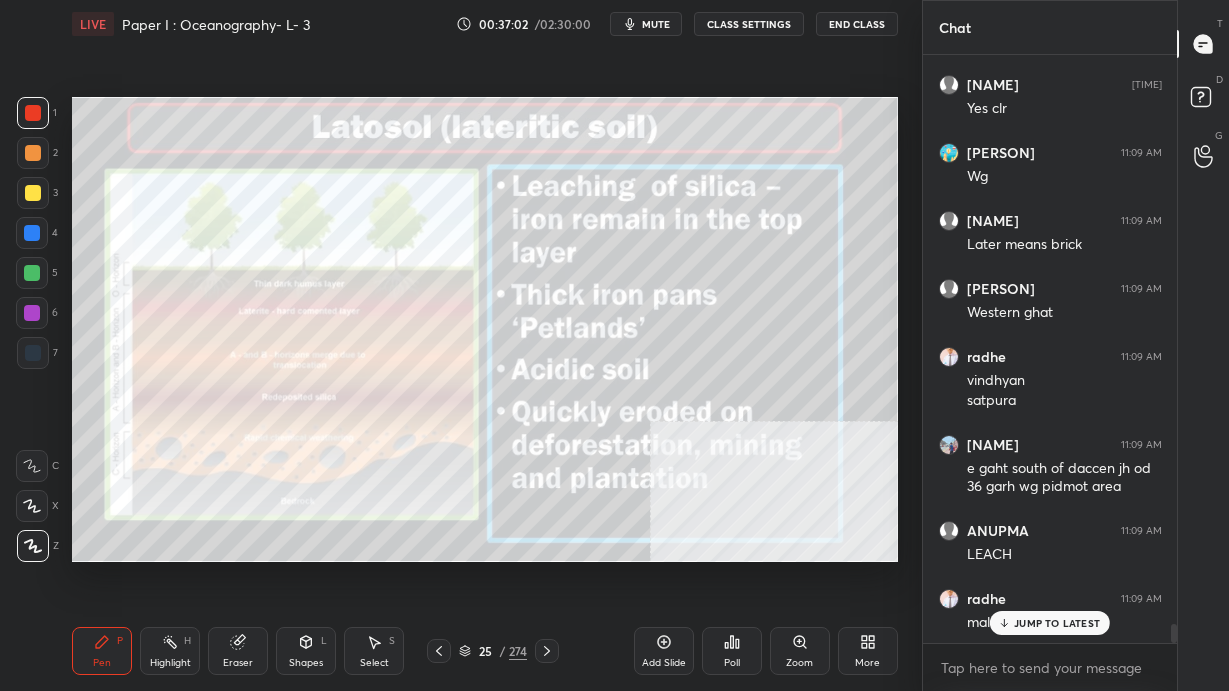 click on "JUMP TO LATEST" at bounding box center (1057, 623) 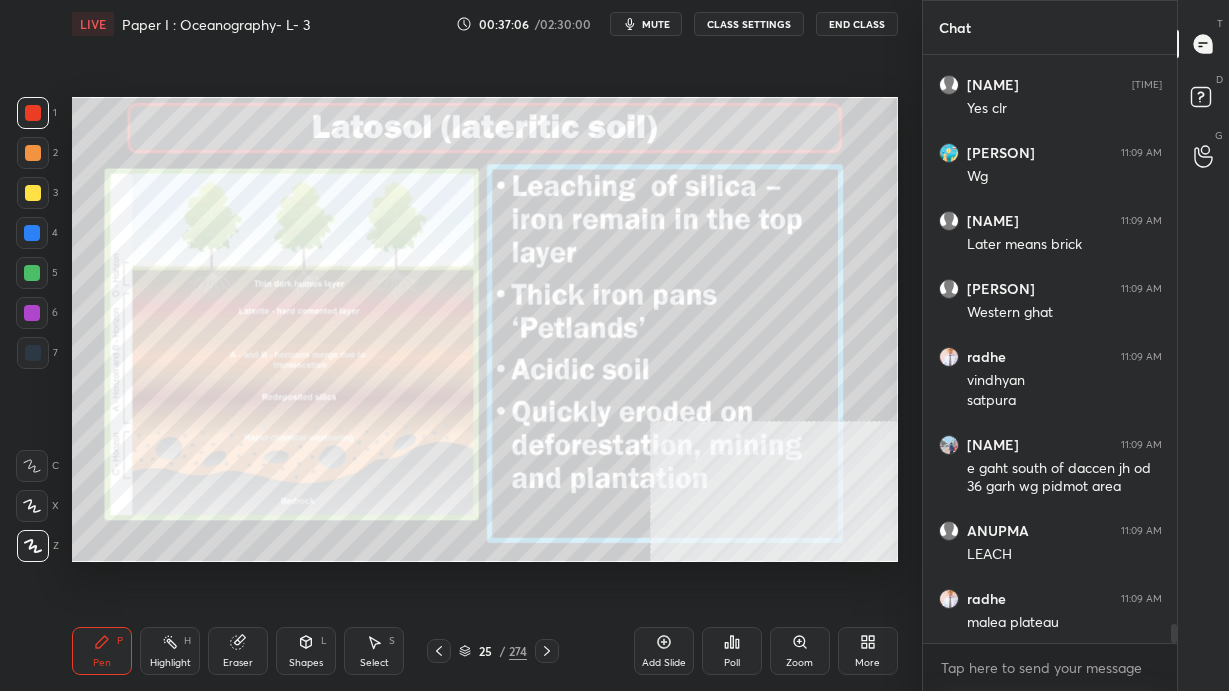 click 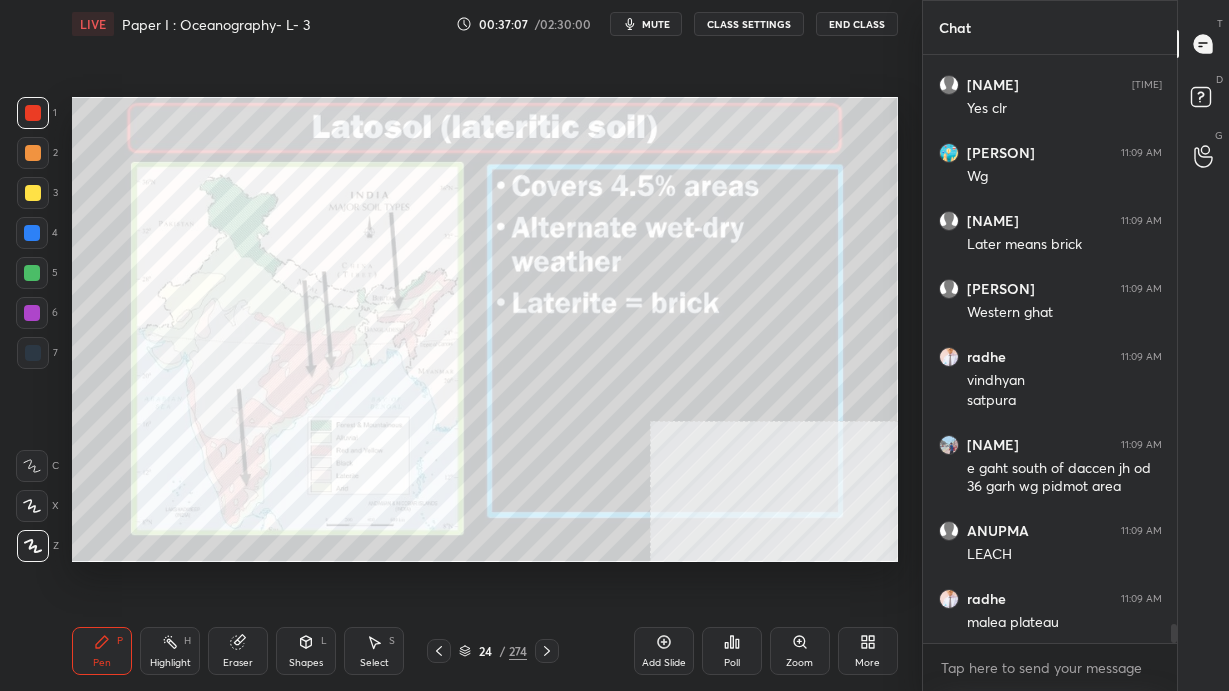 click on "24 / 274" at bounding box center (493, 651) 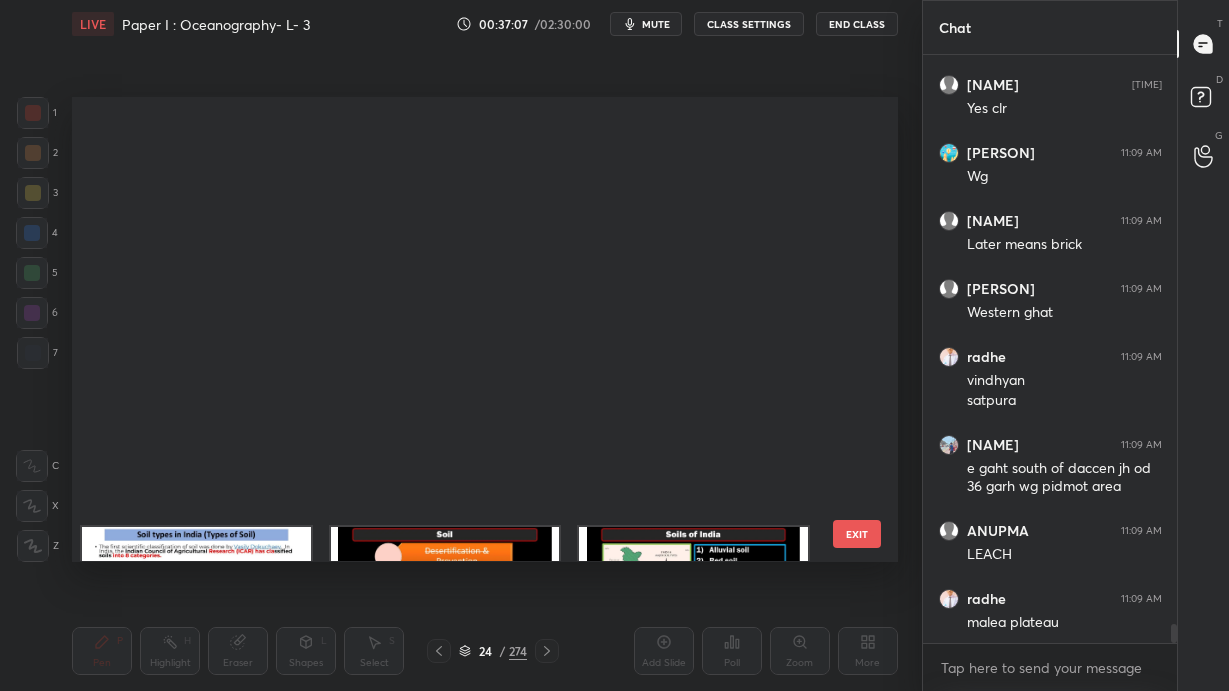 scroll, scrollTop: 654, scrollLeft: 0, axis: vertical 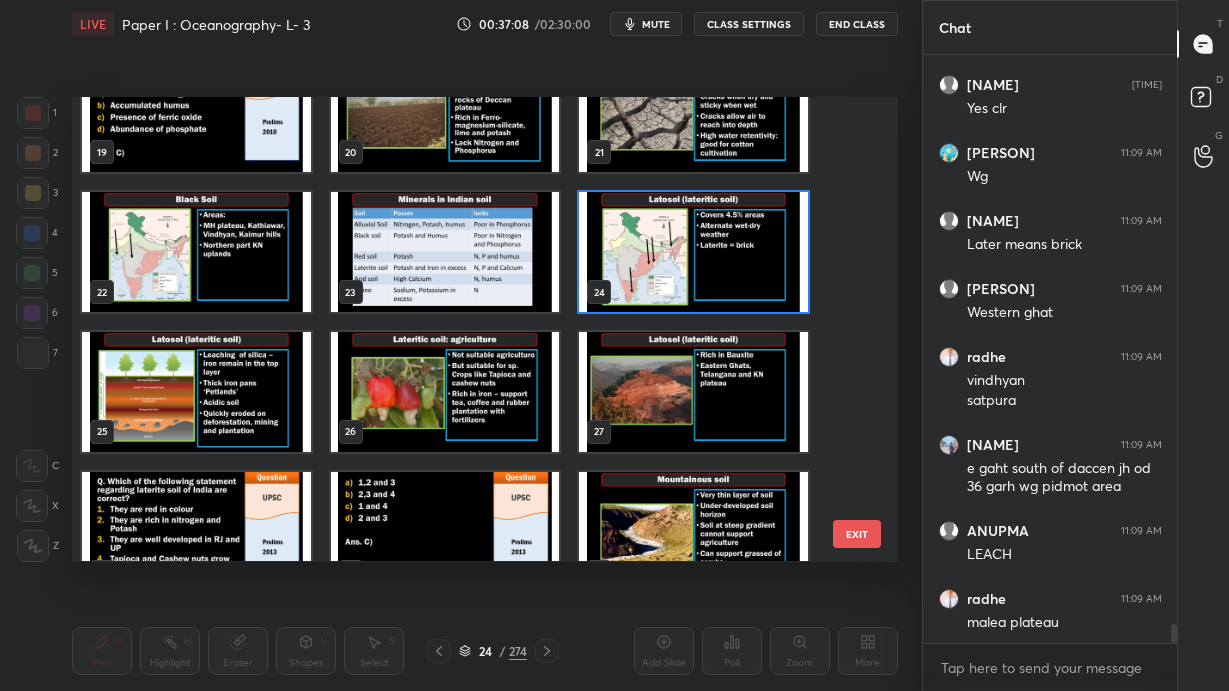 click at bounding box center [693, 392] 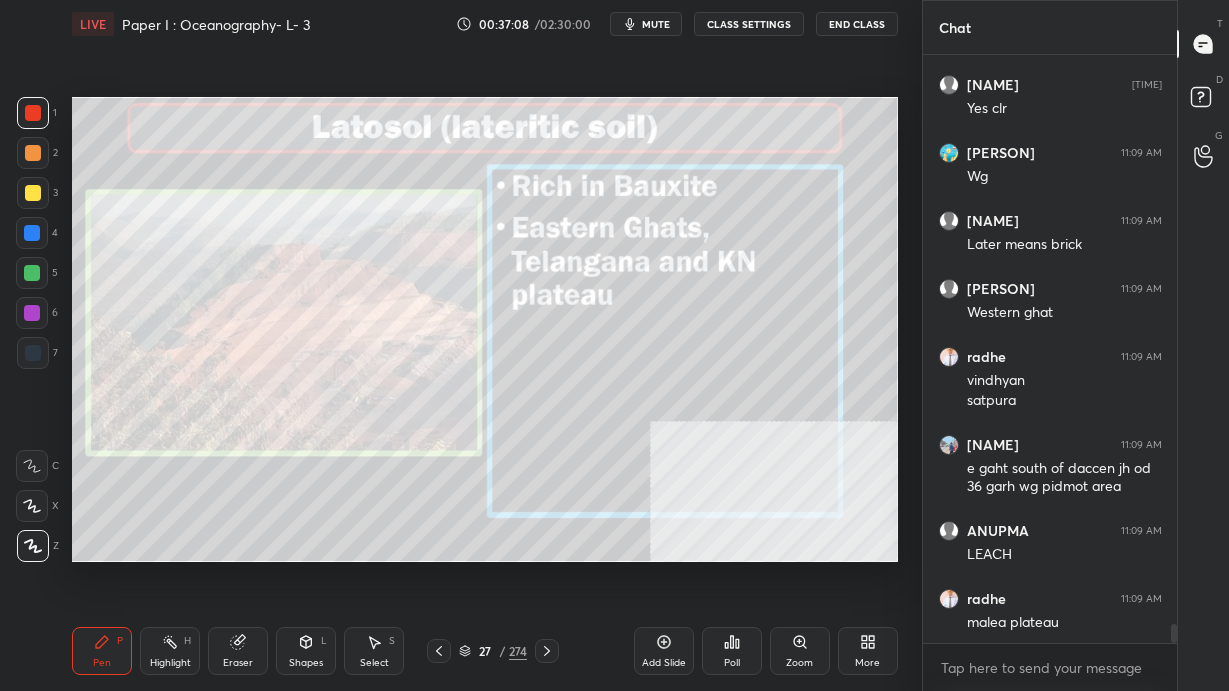 click at bounding box center [693, 392] 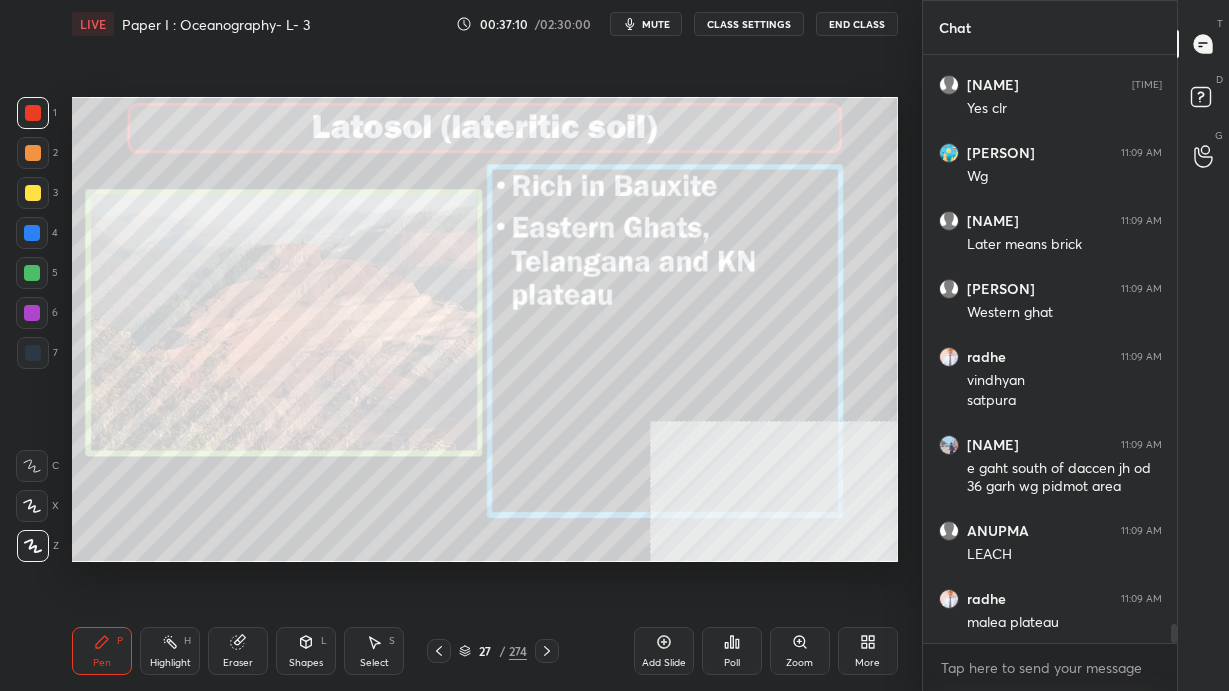 scroll, scrollTop: 17884, scrollLeft: 0, axis: vertical 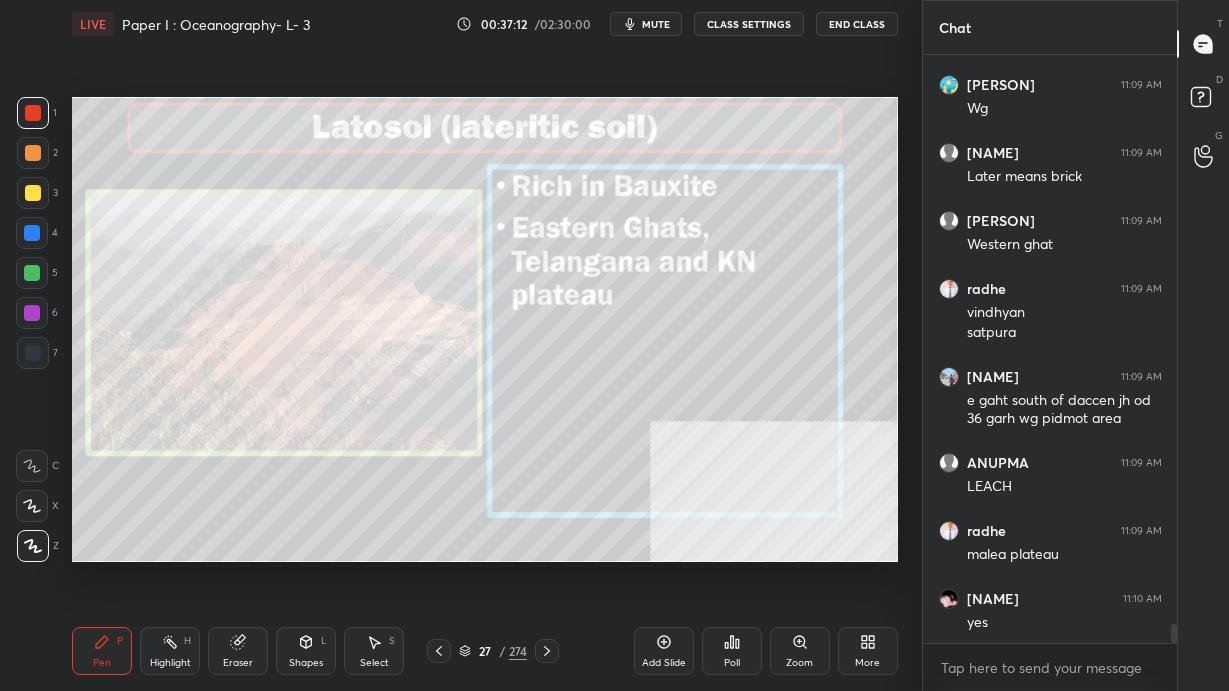 click 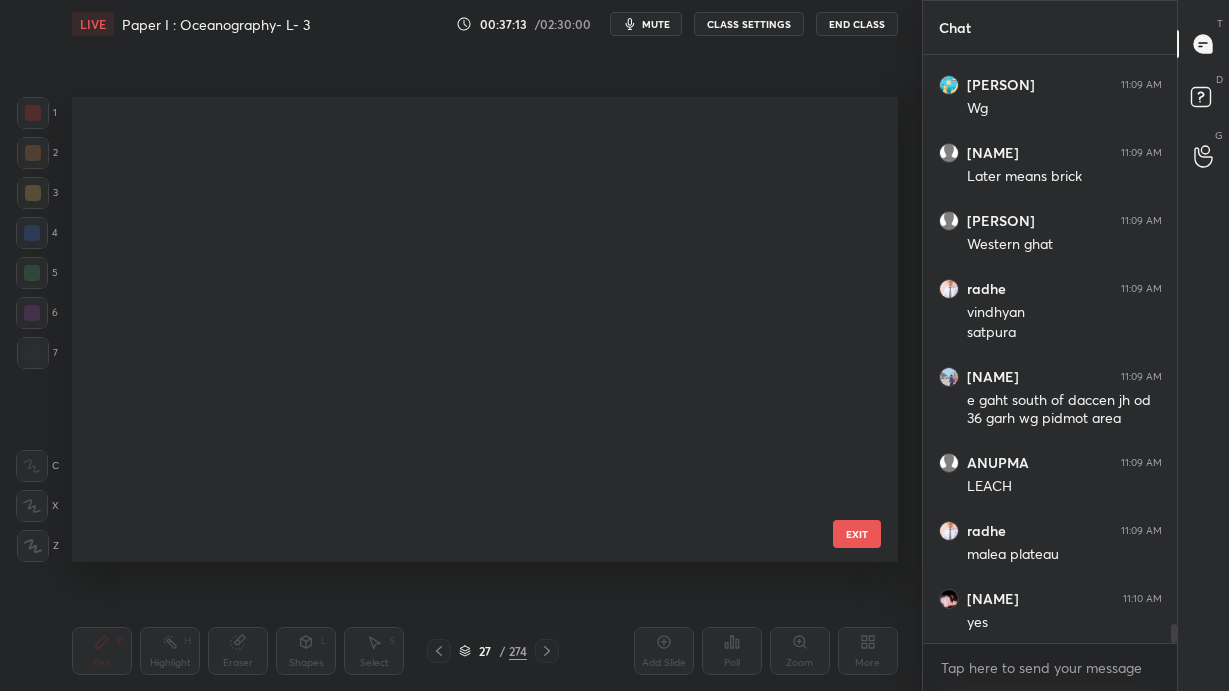 scroll, scrollTop: 794, scrollLeft: 0, axis: vertical 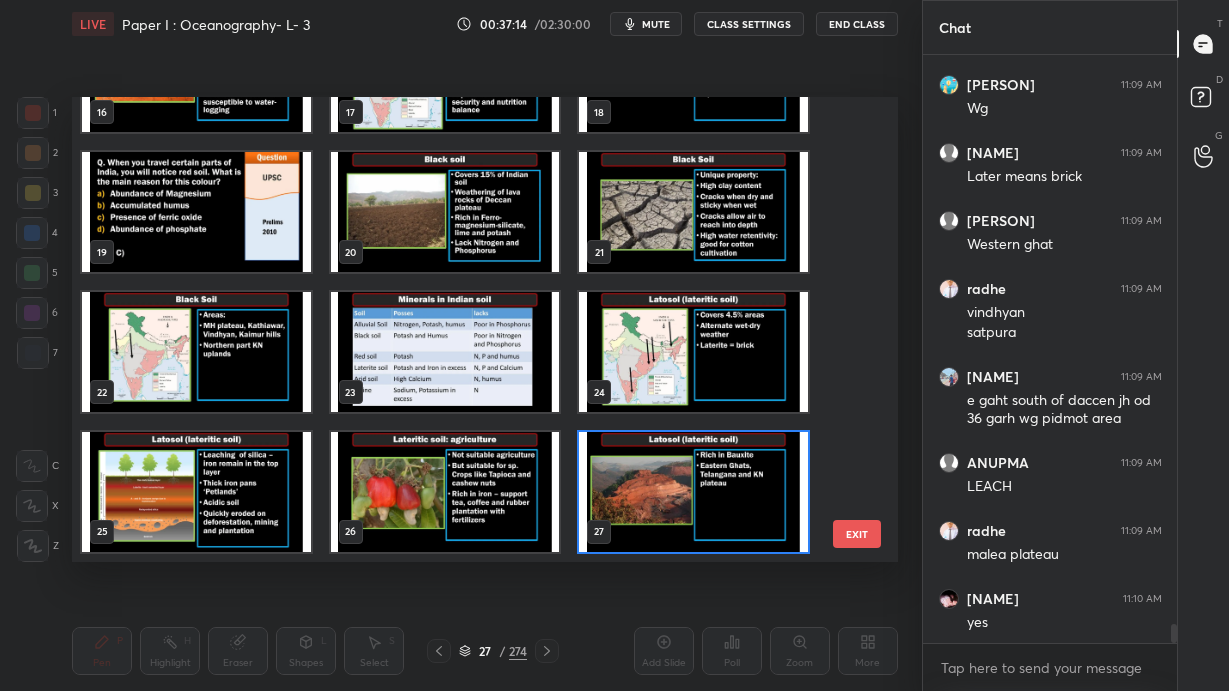 click at bounding box center (196, 492) 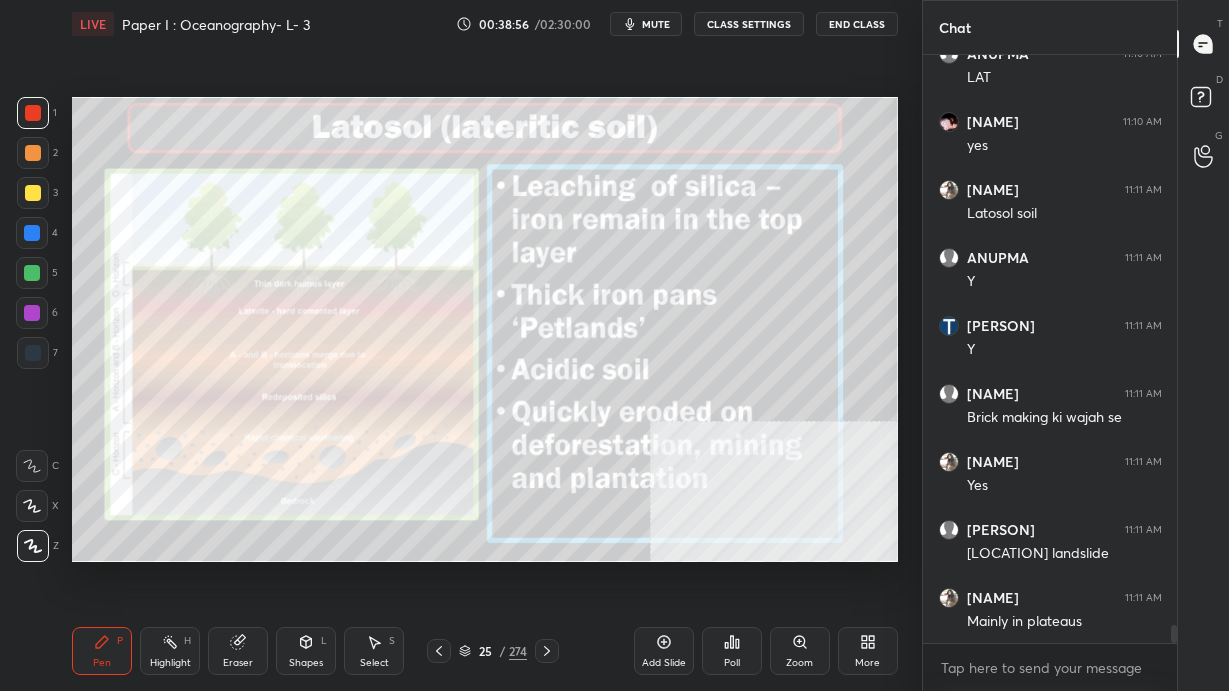 scroll, scrollTop: 18837, scrollLeft: 0, axis: vertical 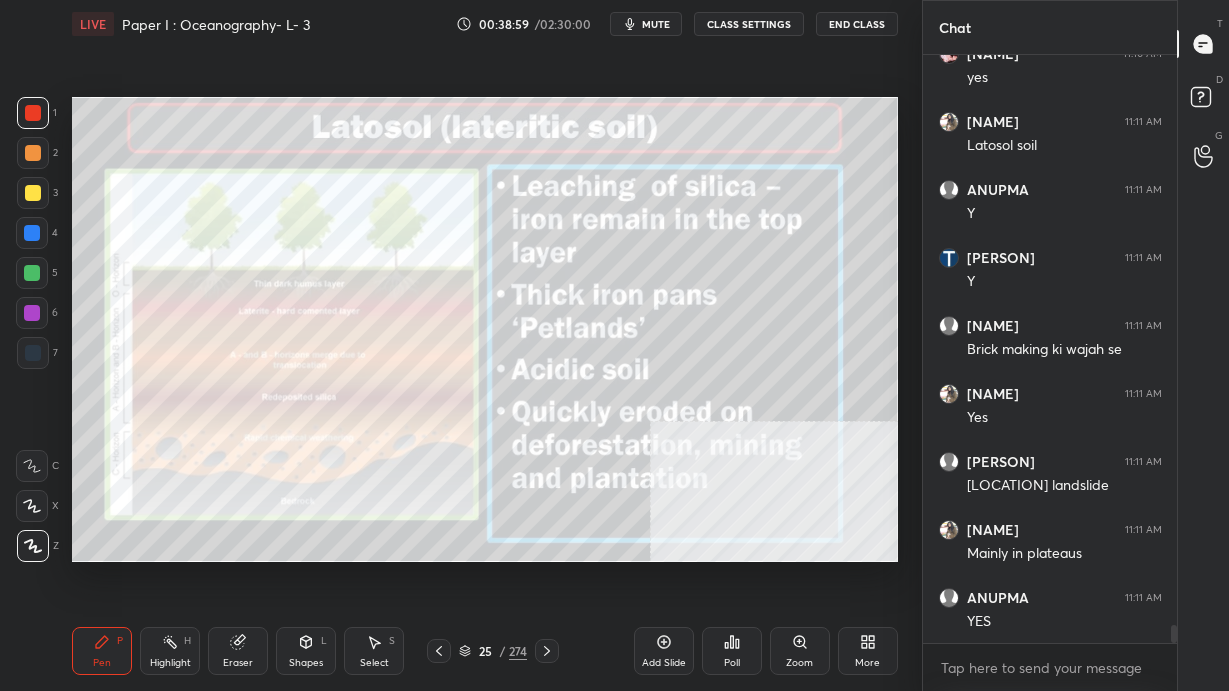 click on "25 / 274" at bounding box center (493, 651) 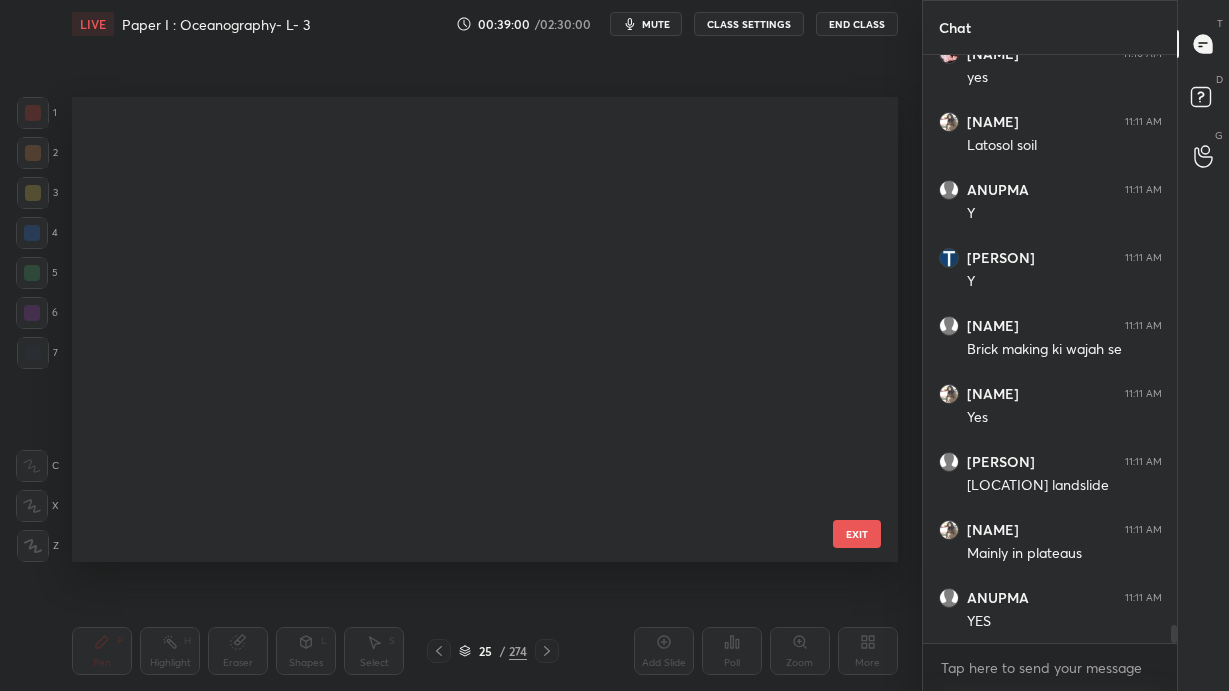 scroll, scrollTop: 794, scrollLeft: 0, axis: vertical 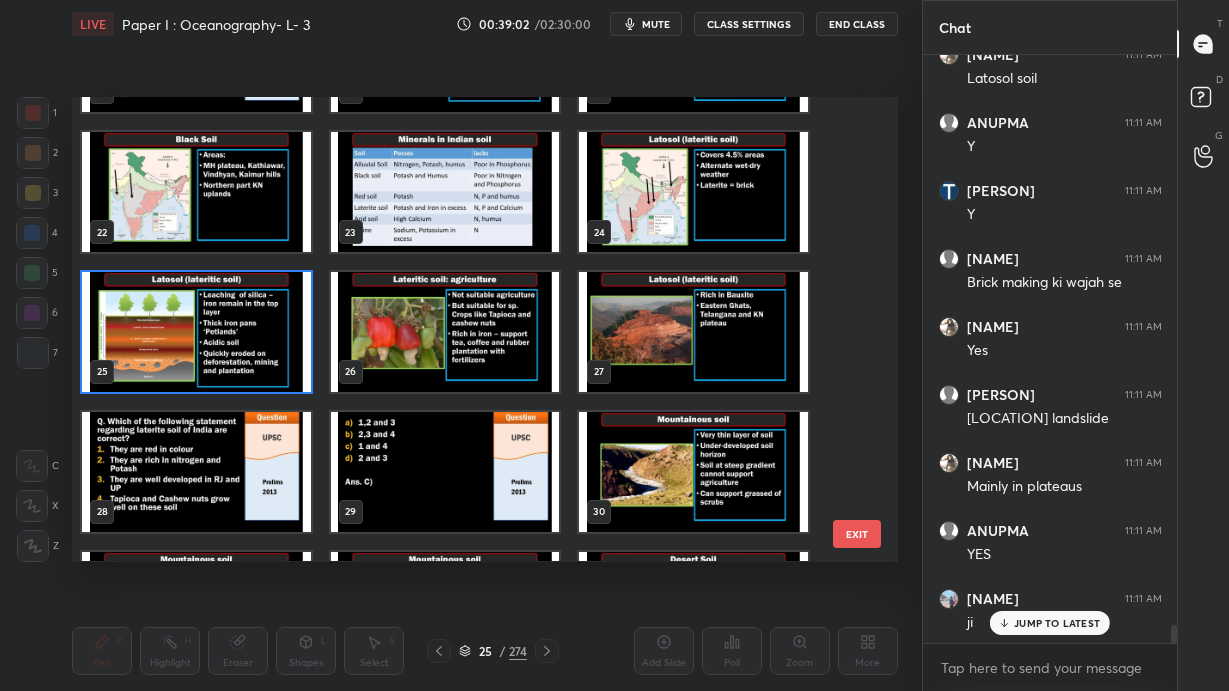 click on "EXIT" at bounding box center (857, 534) 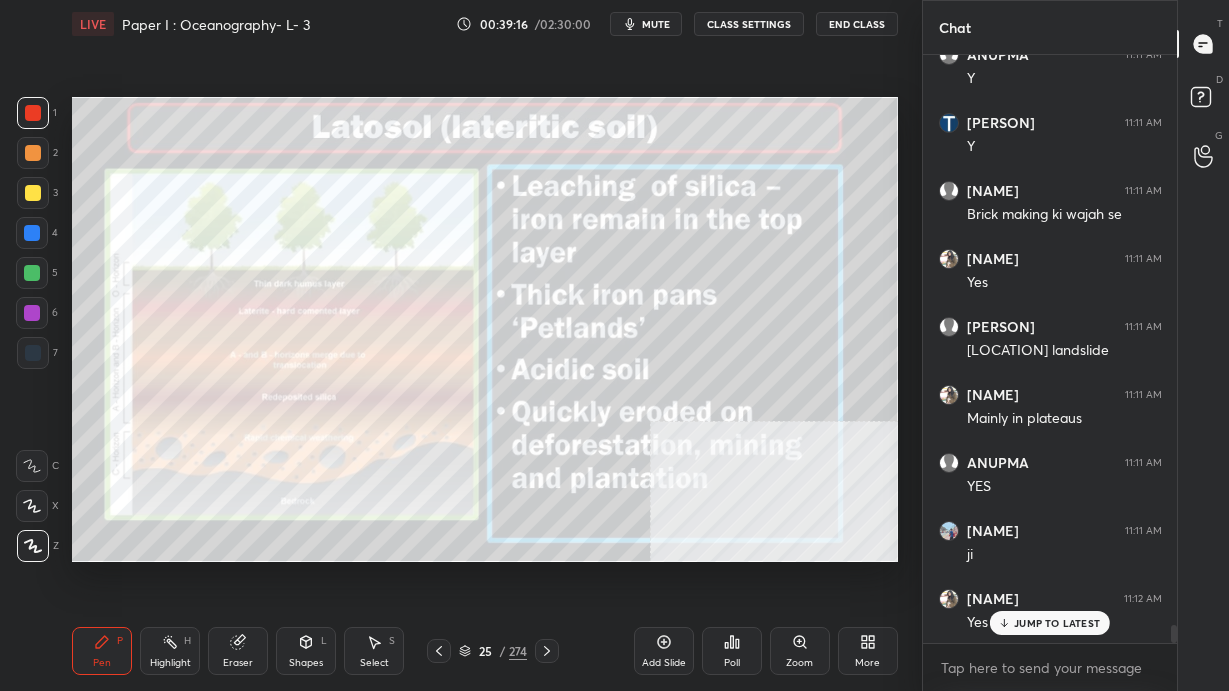 scroll, scrollTop: 19041, scrollLeft: 0, axis: vertical 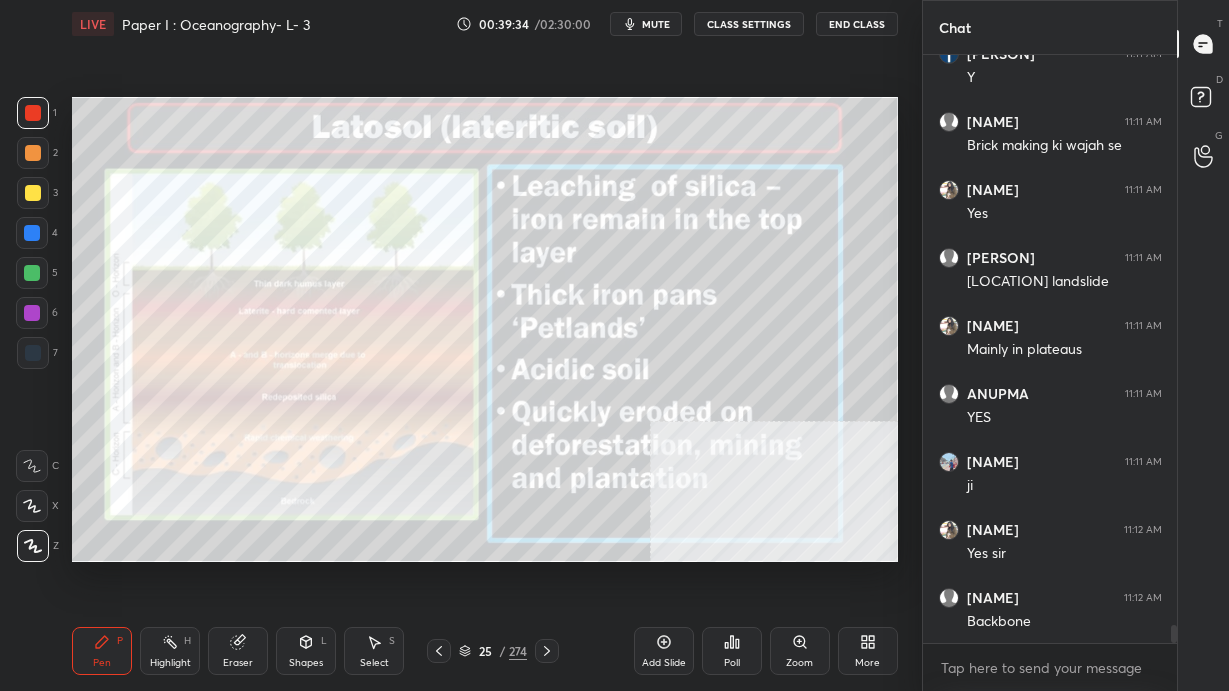 click 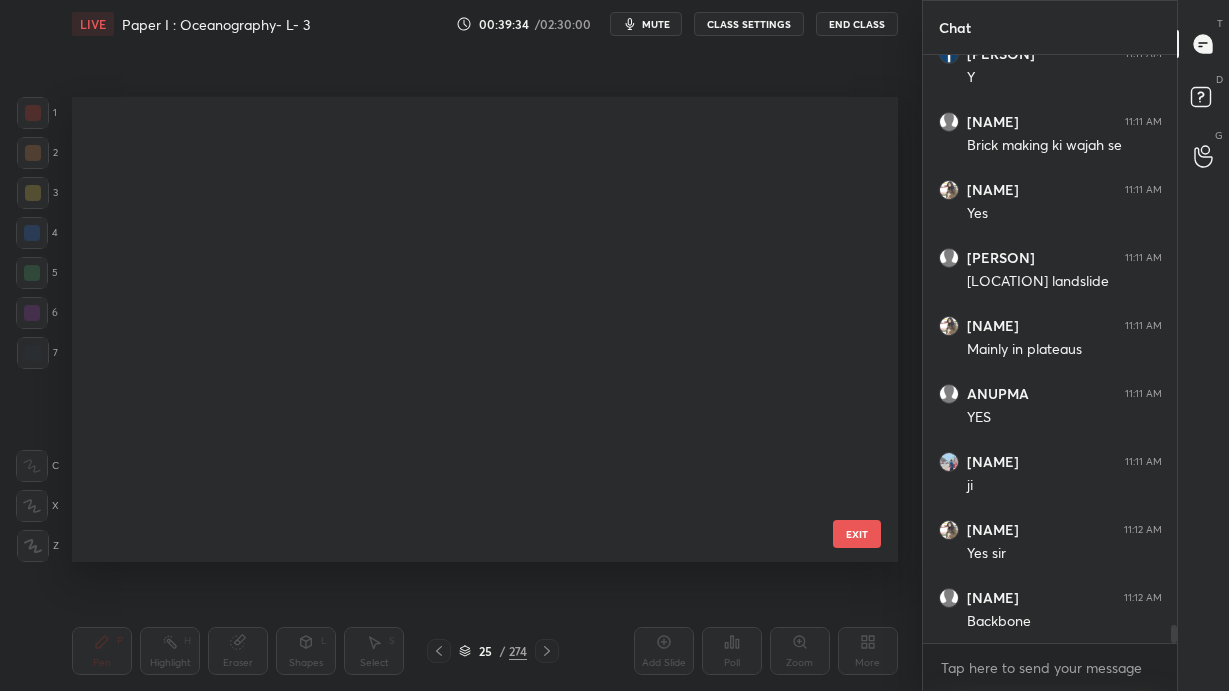scroll, scrollTop: 794, scrollLeft: 0, axis: vertical 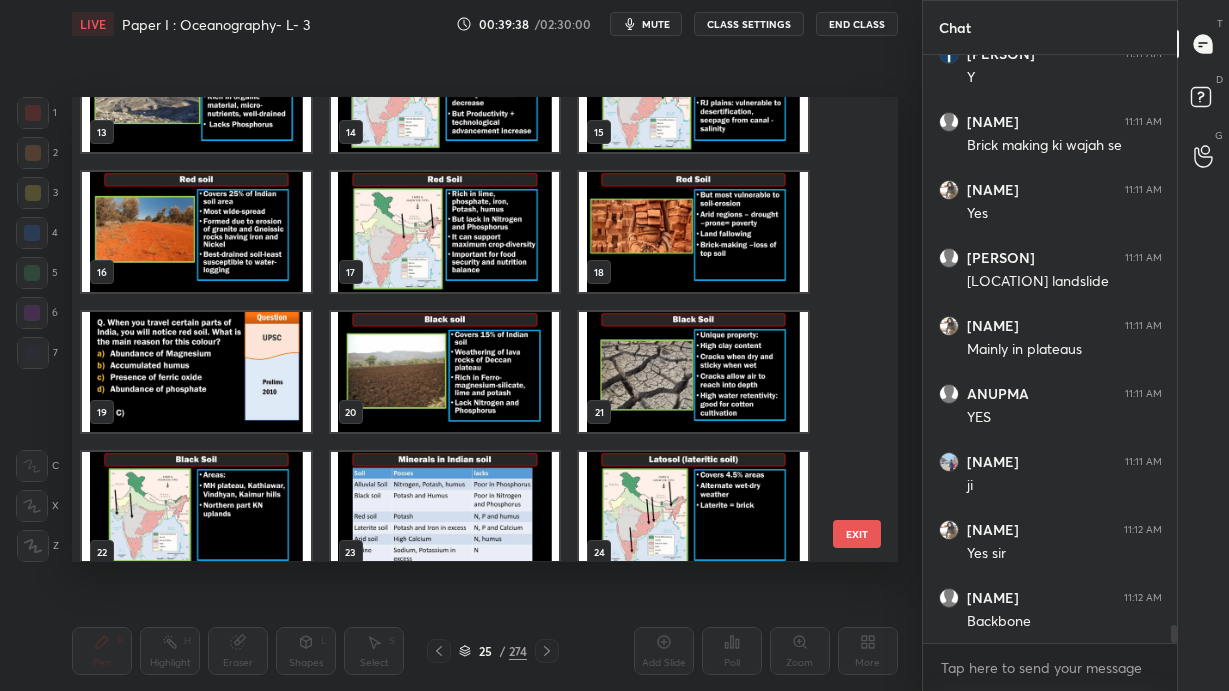 click at bounding box center [693, 233] 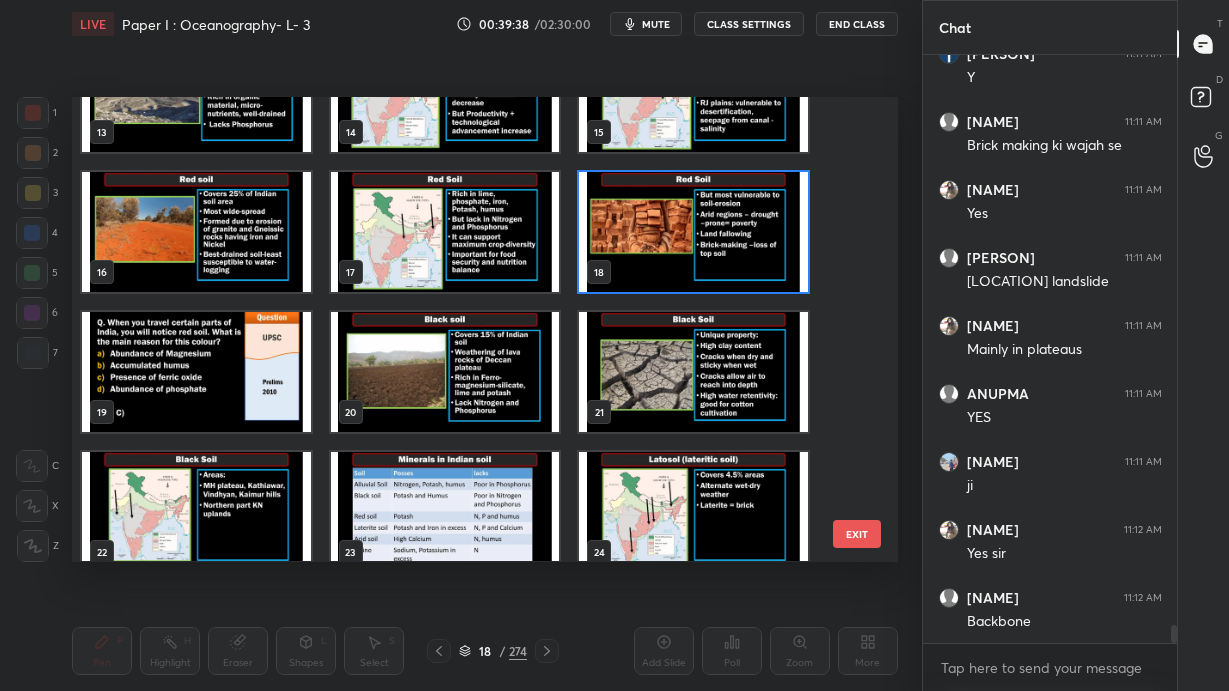 click at bounding box center (693, 233) 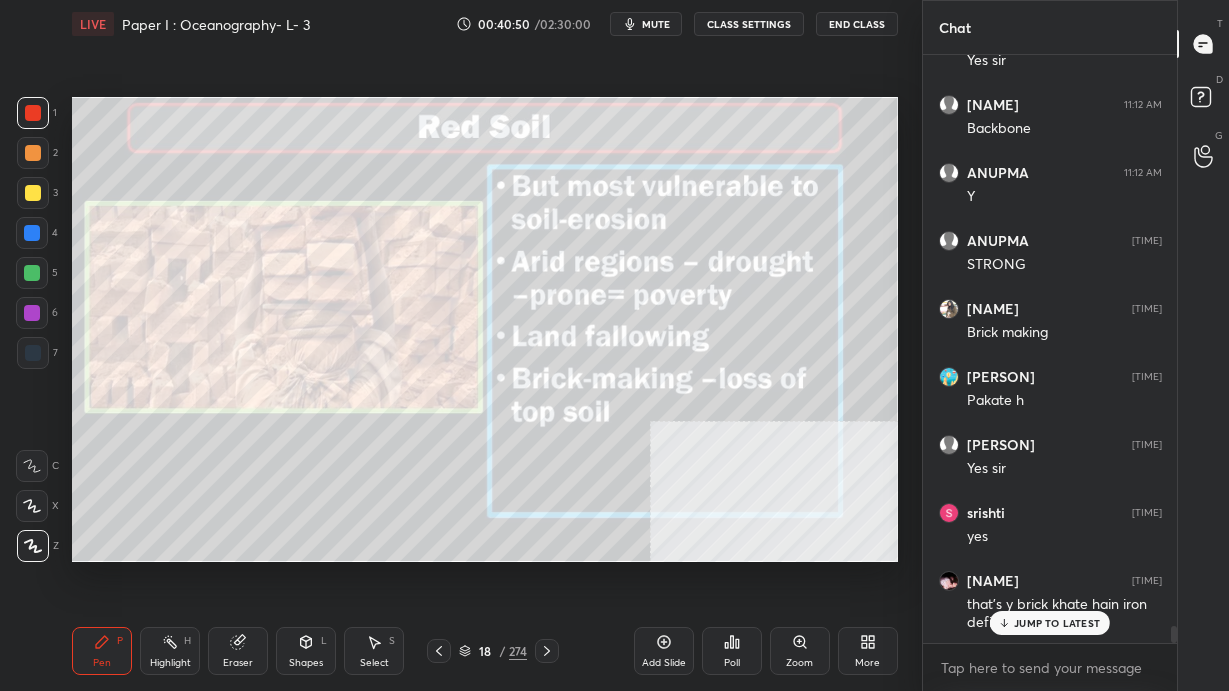 scroll, scrollTop: 19603, scrollLeft: 0, axis: vertical 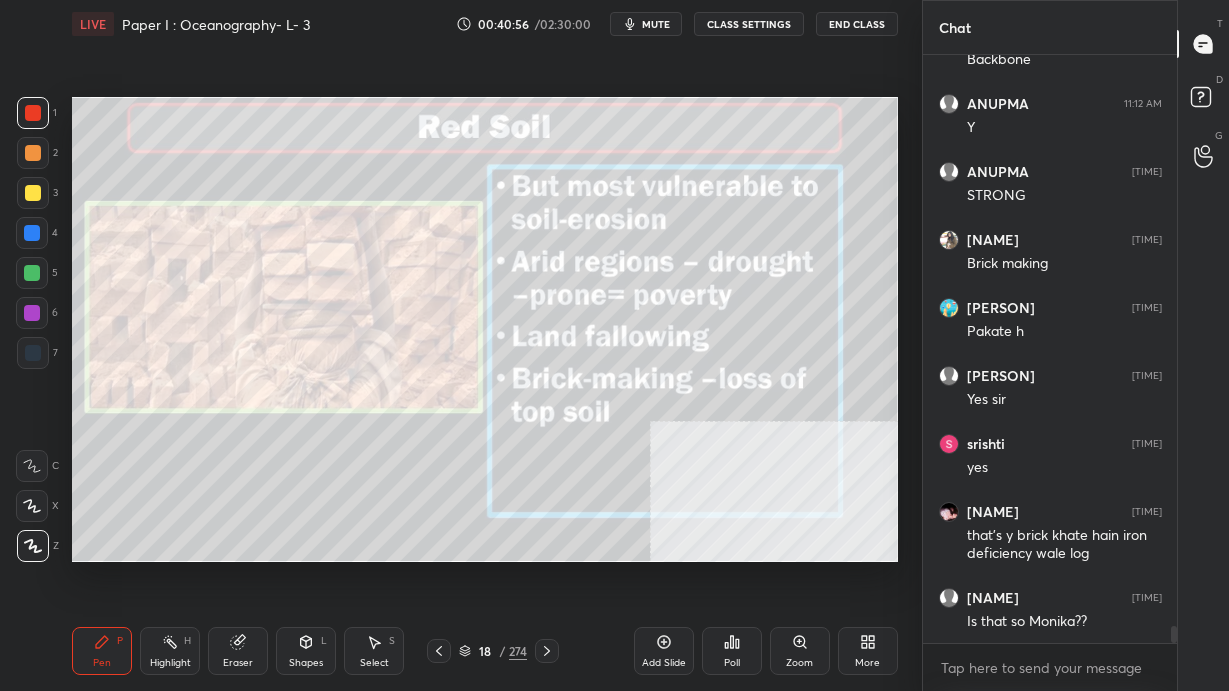 click 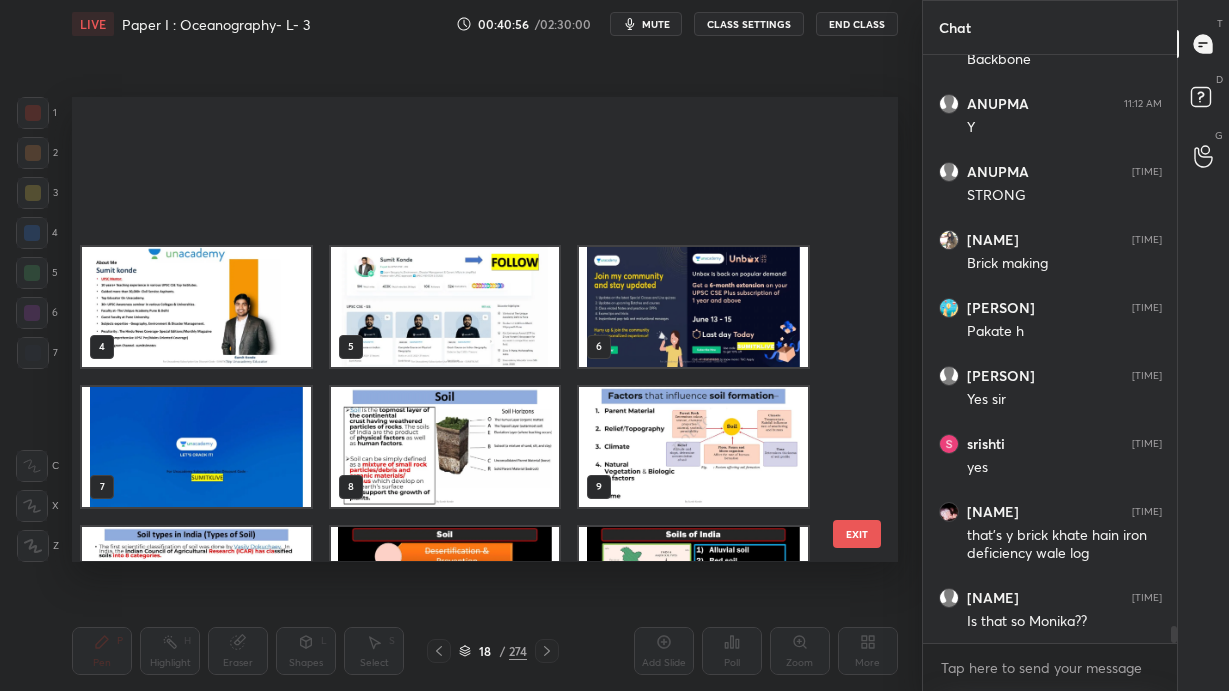 scroll, scrollTop: 375, scrollLeft: 0, axis: vertical 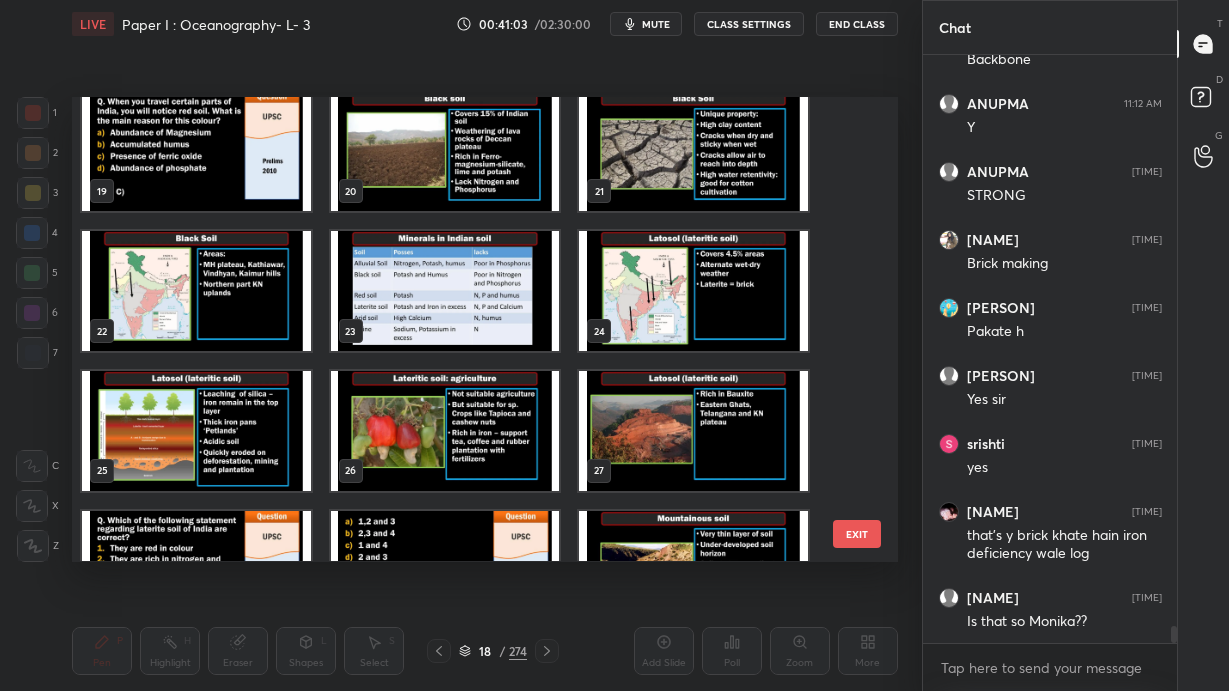 click at bounding box center [445, 291] 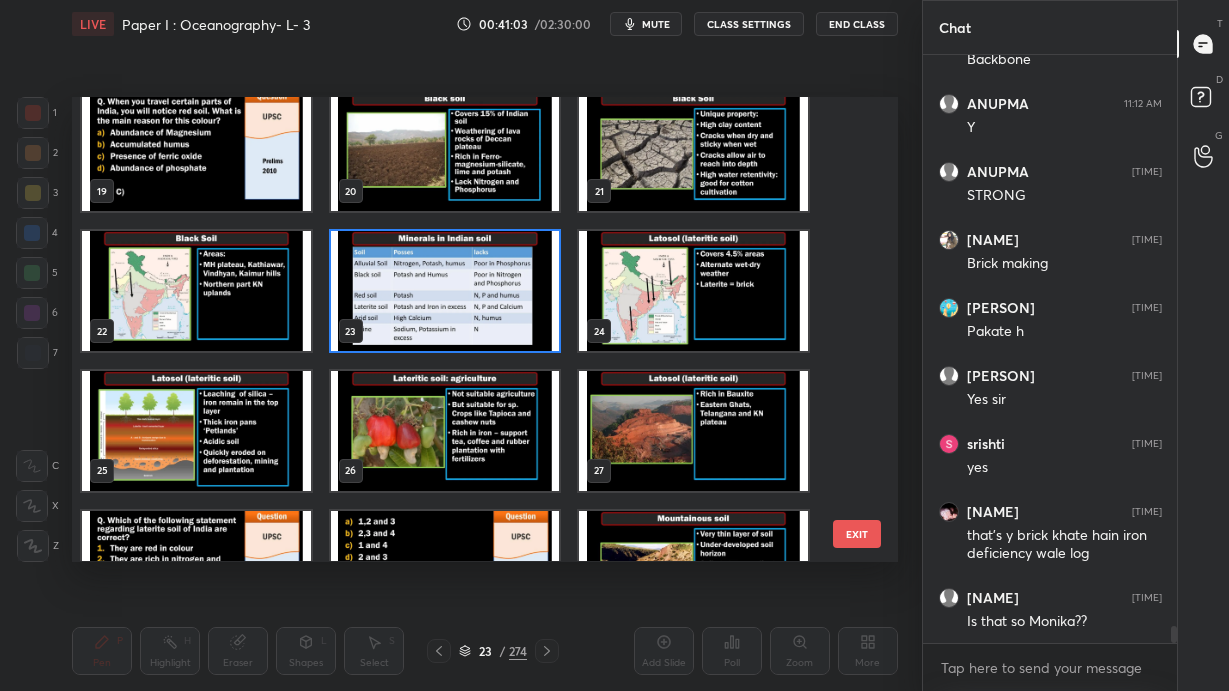 click at bounding box center (445, 291) 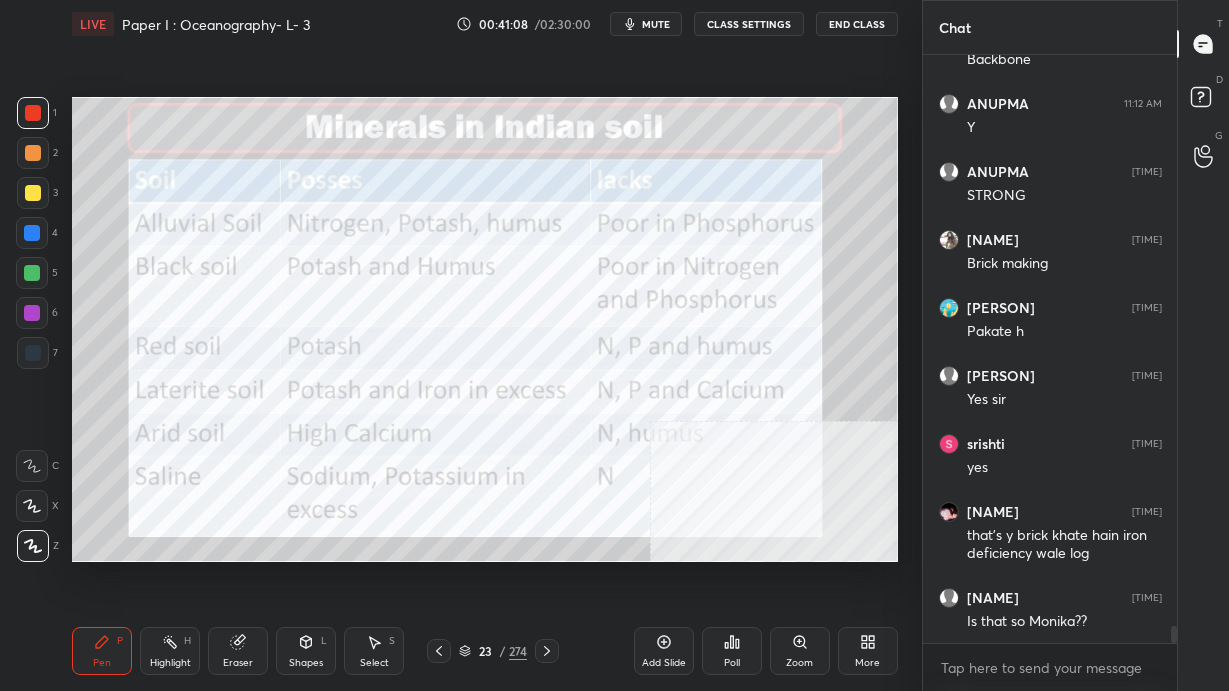 scroll, scrollTop: 19688, scrollLeft: 0, axis: vertical 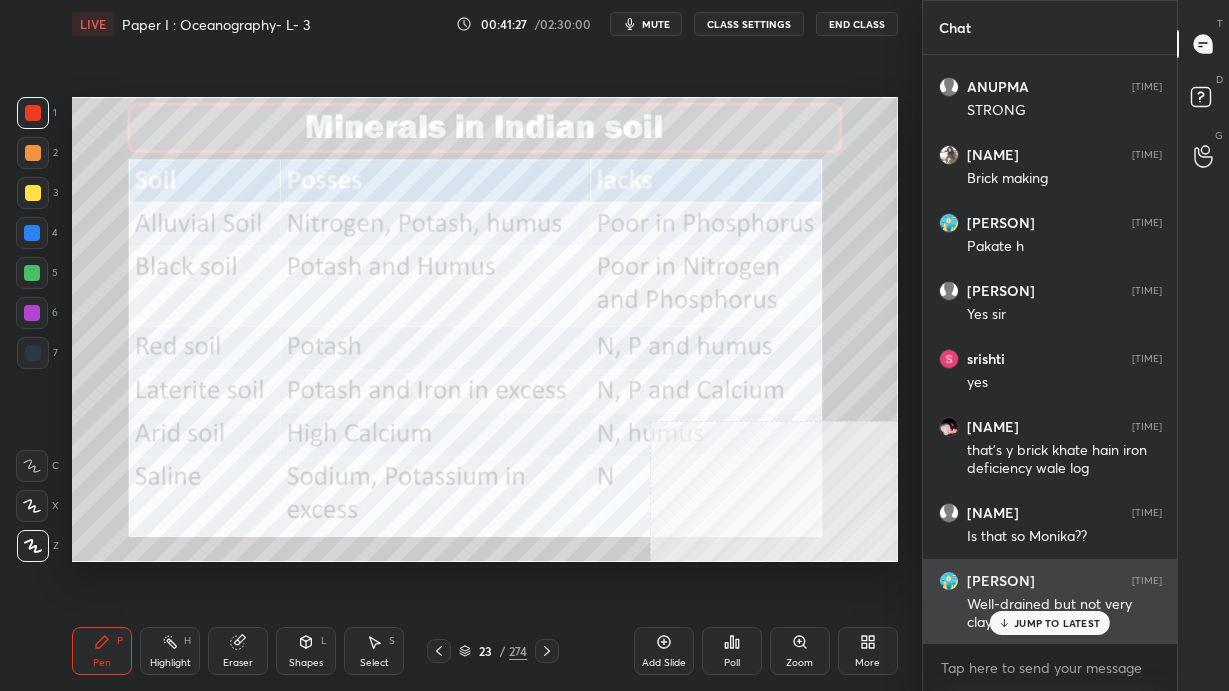 click on "Well-drained but not very clayey" at bounding box center [1064, 614] 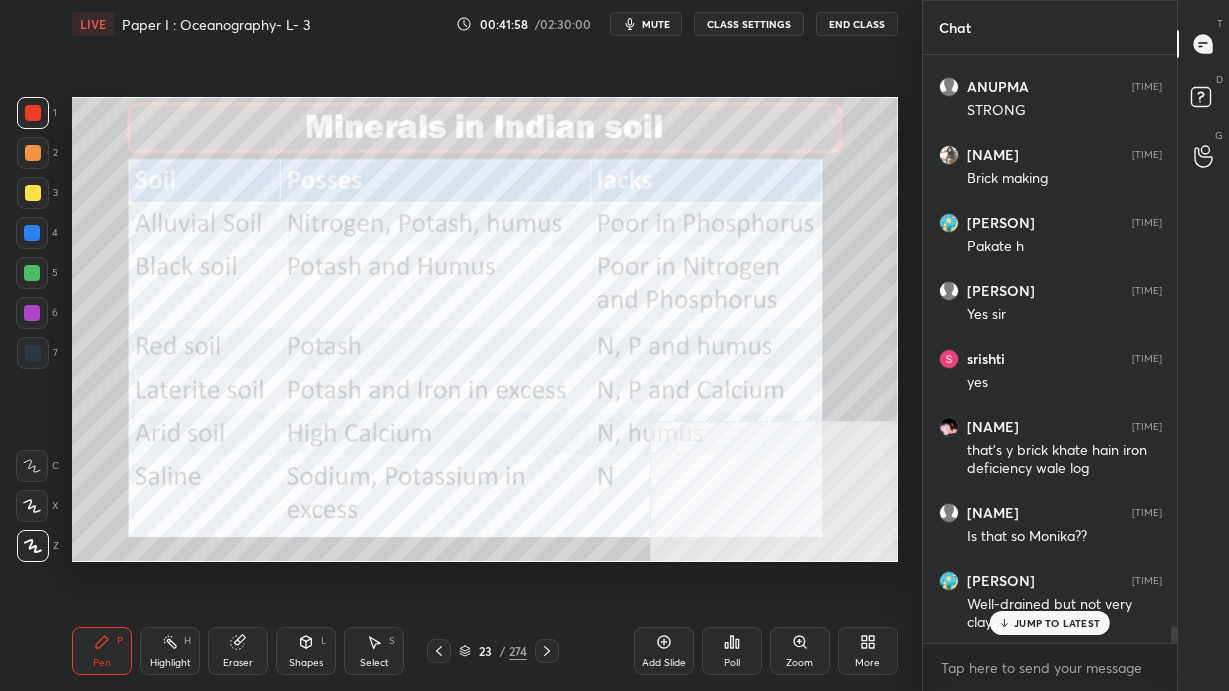 scroll, scrollTop: 19756, scrollLeft: 0, axis: vertical 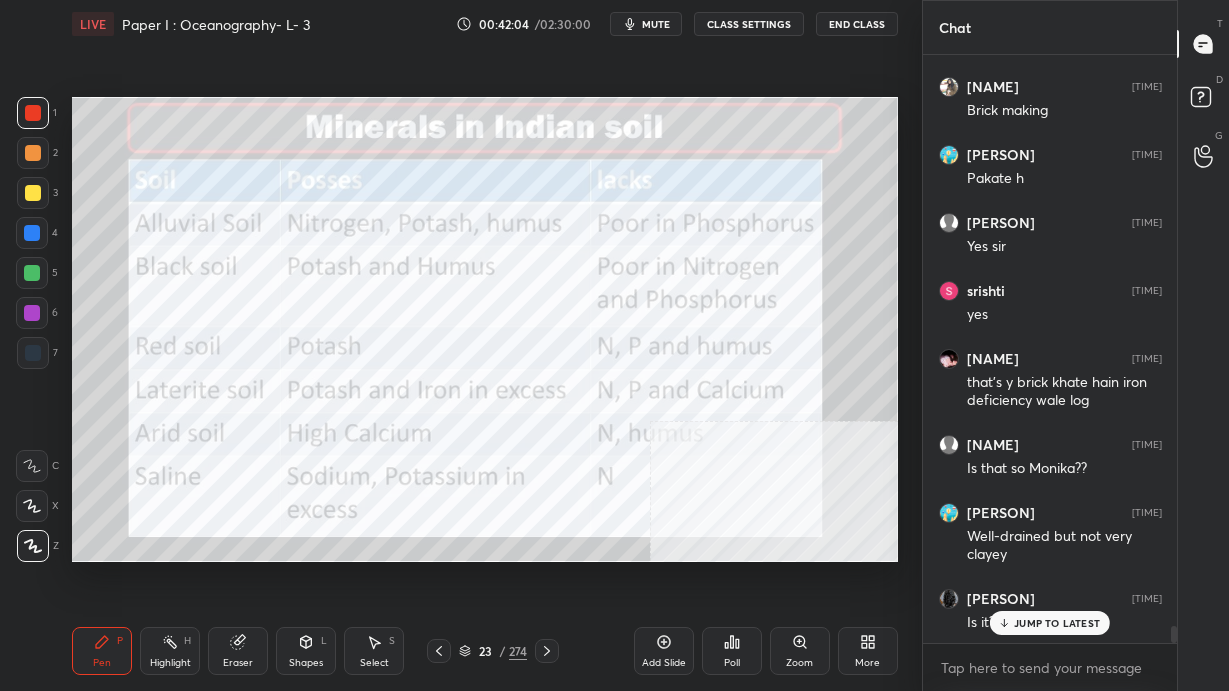 click on "JUMP TO LATEST" at bounding box center [1050, 623] 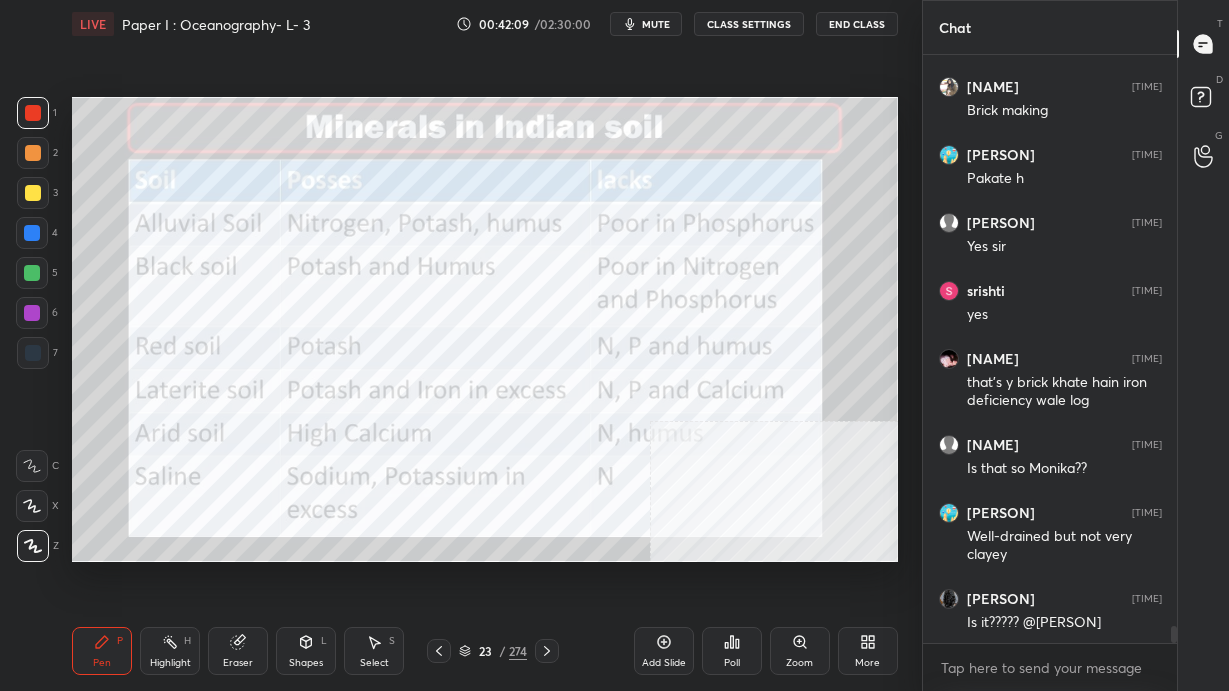 scroll, scrollTop: 19829, scrollLeft: 0, axis: vertical 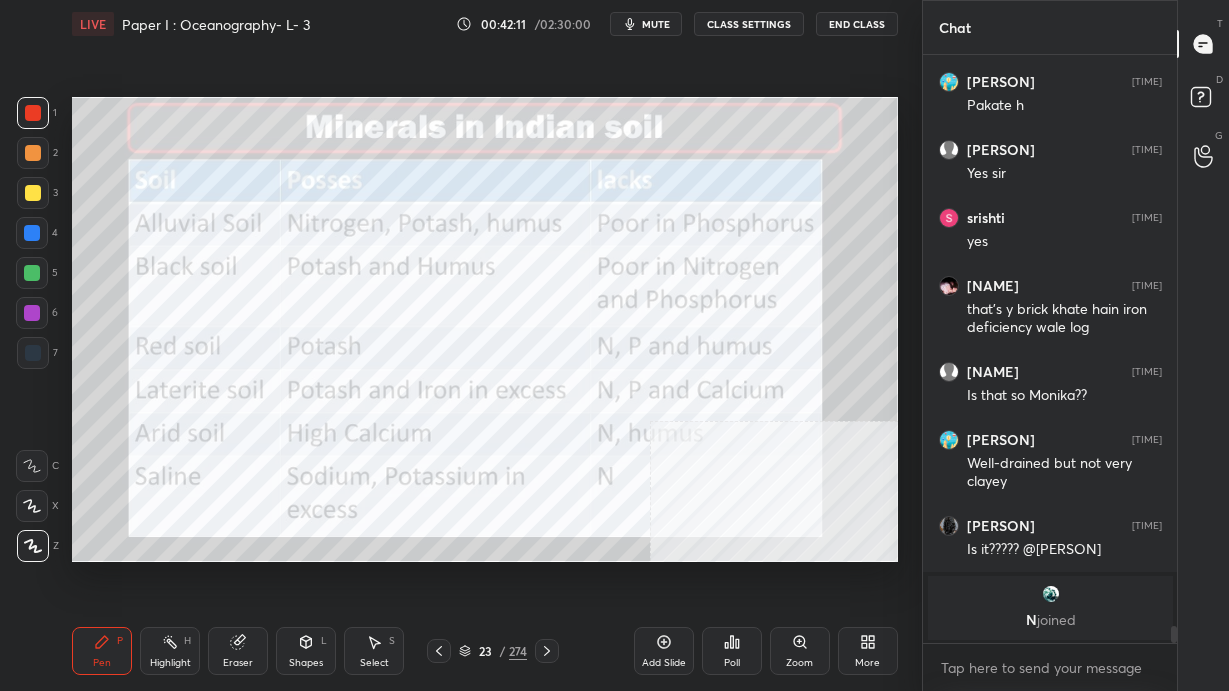 click 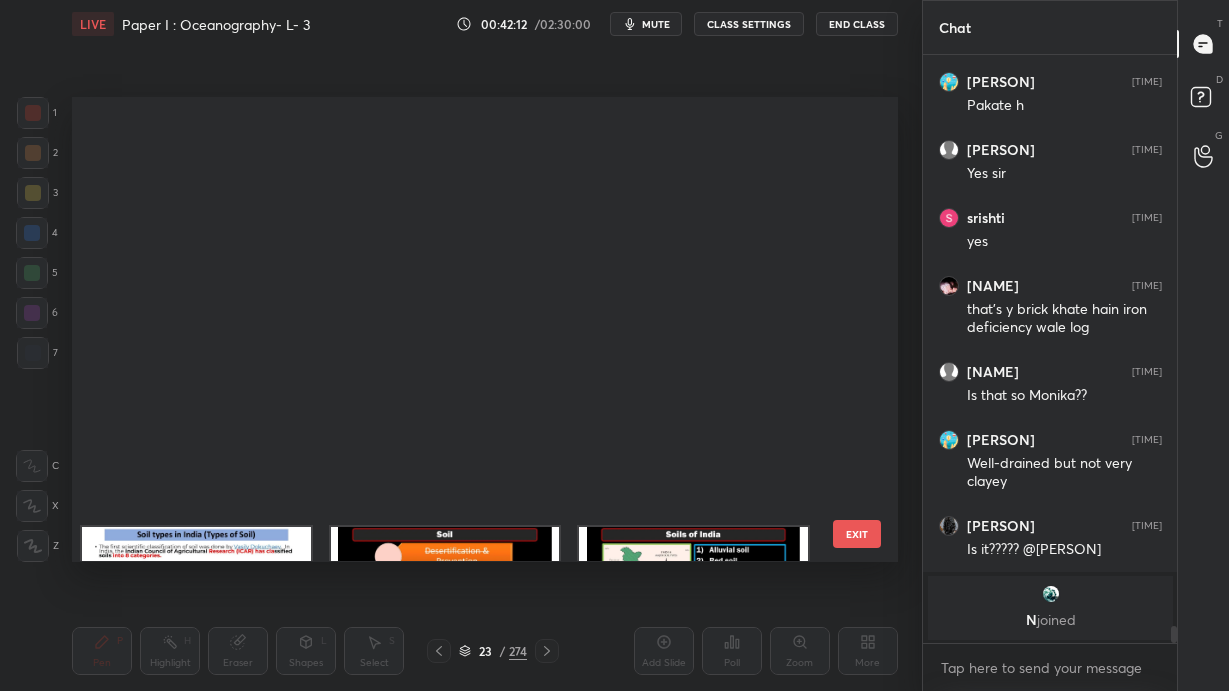 scroll, scrollTop: 654, scrollLeft: 0, axis: vertical 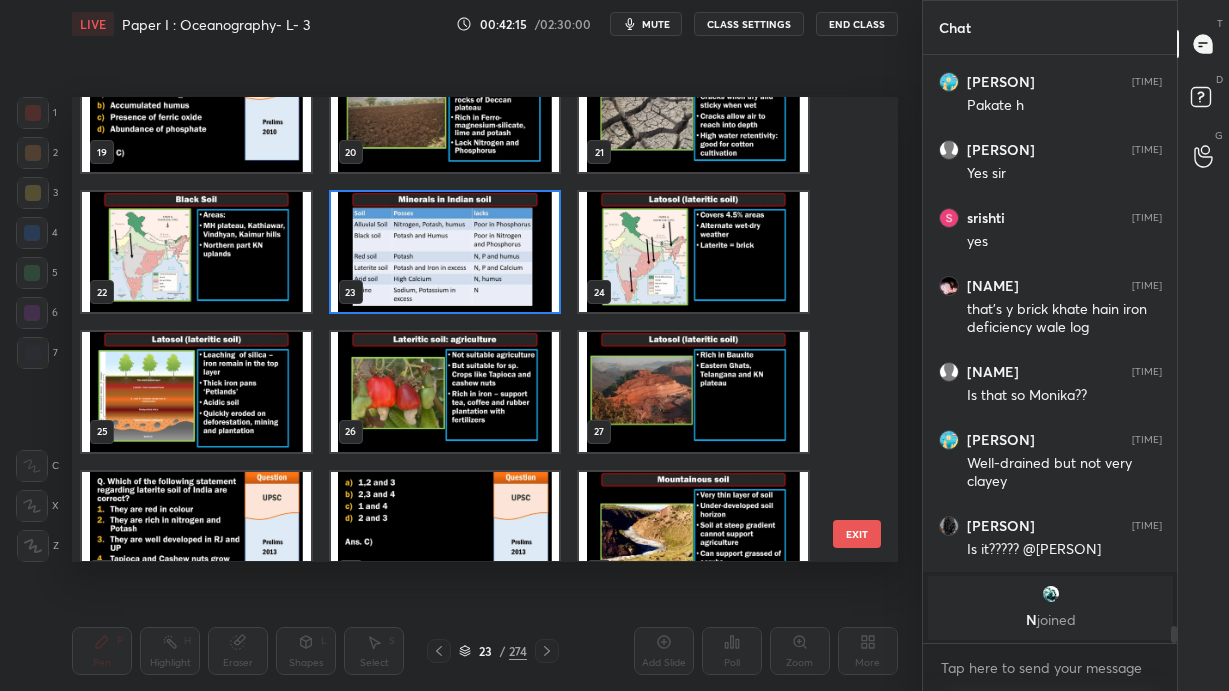 click at bounding box center (693, 392) 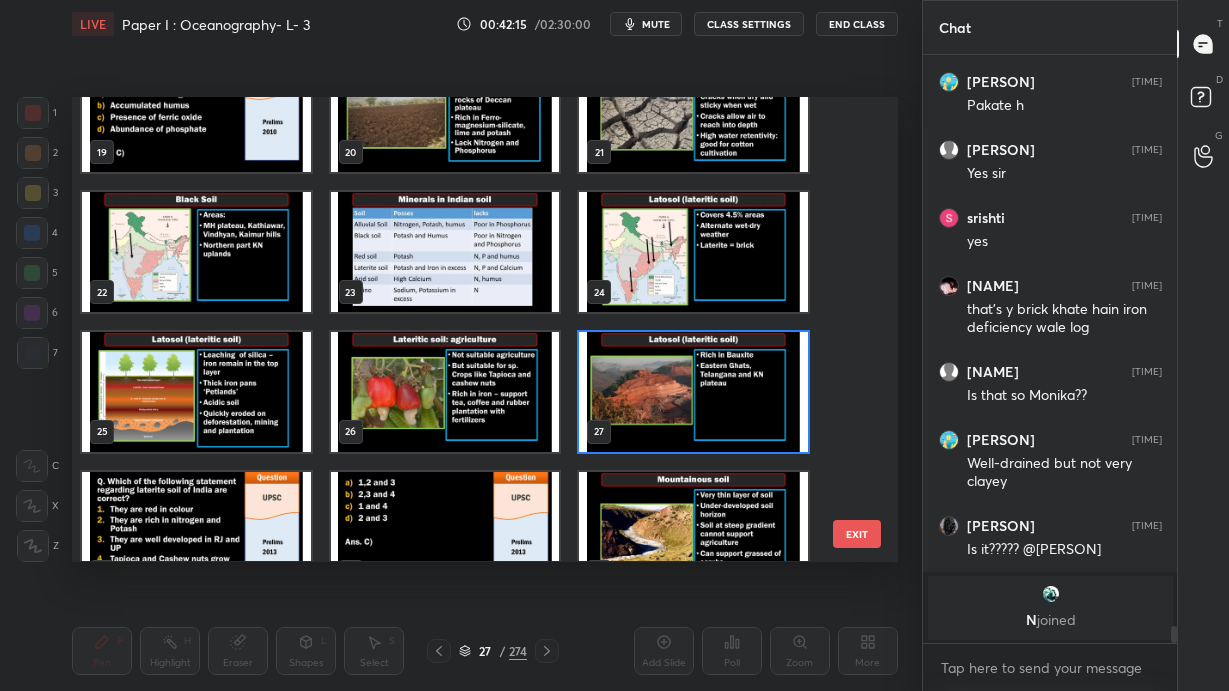 click at bounding box center [693, 392] 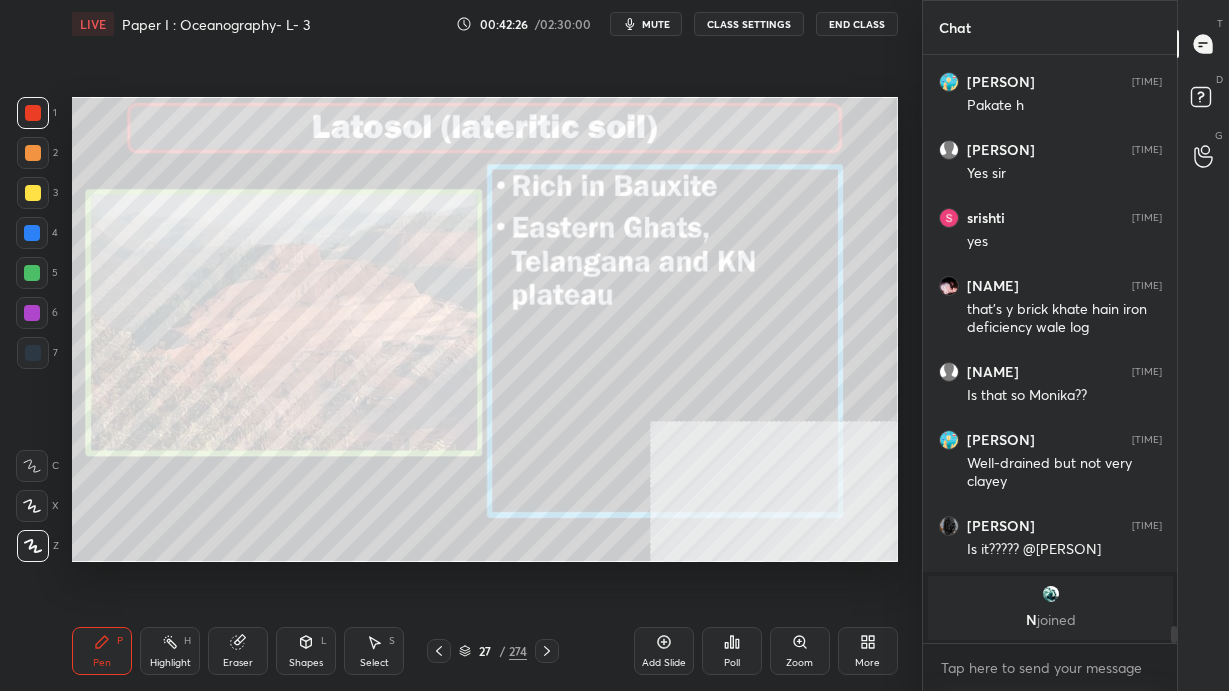 click on "27 / 274" at bounding box center [493, 651] 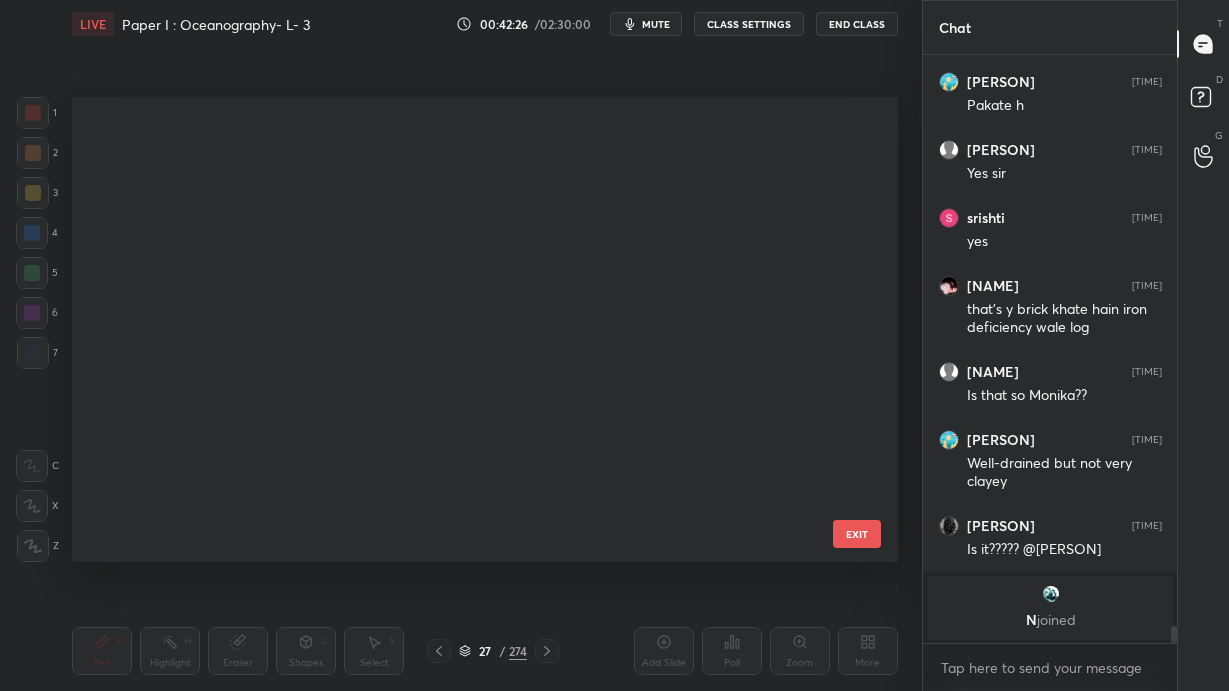 scroll, scrollTop: 794, scrollLeft: 0, axis: vertical 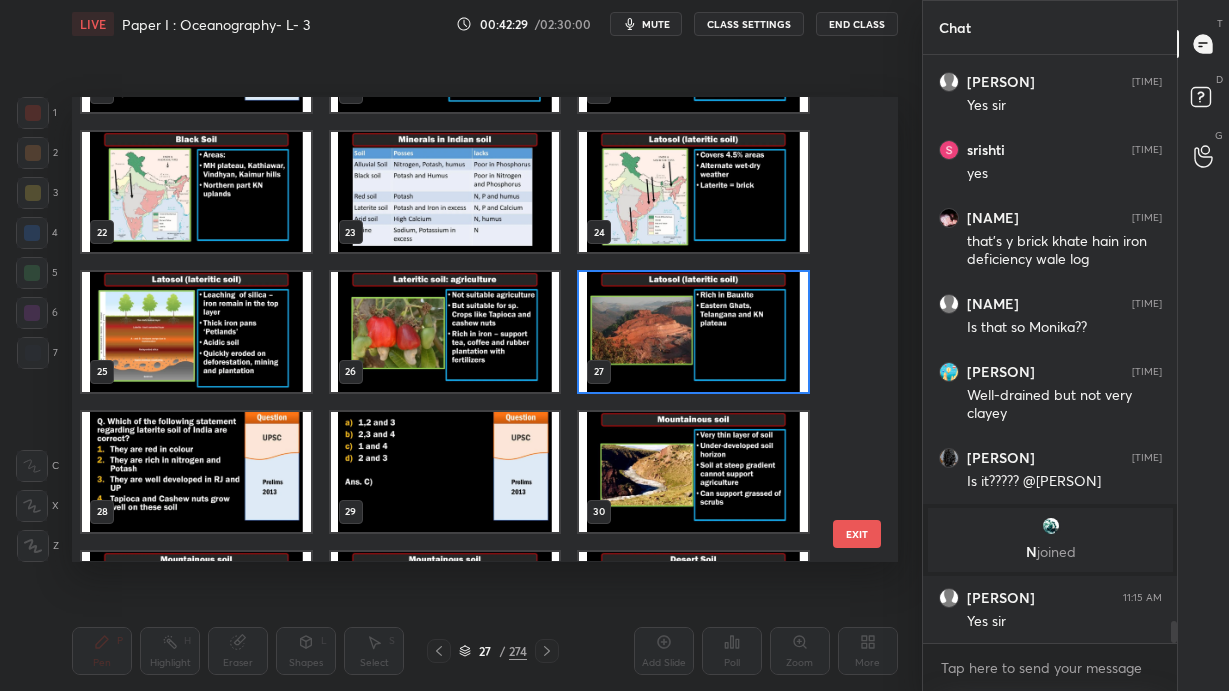 click at bounding box center [445, 332] 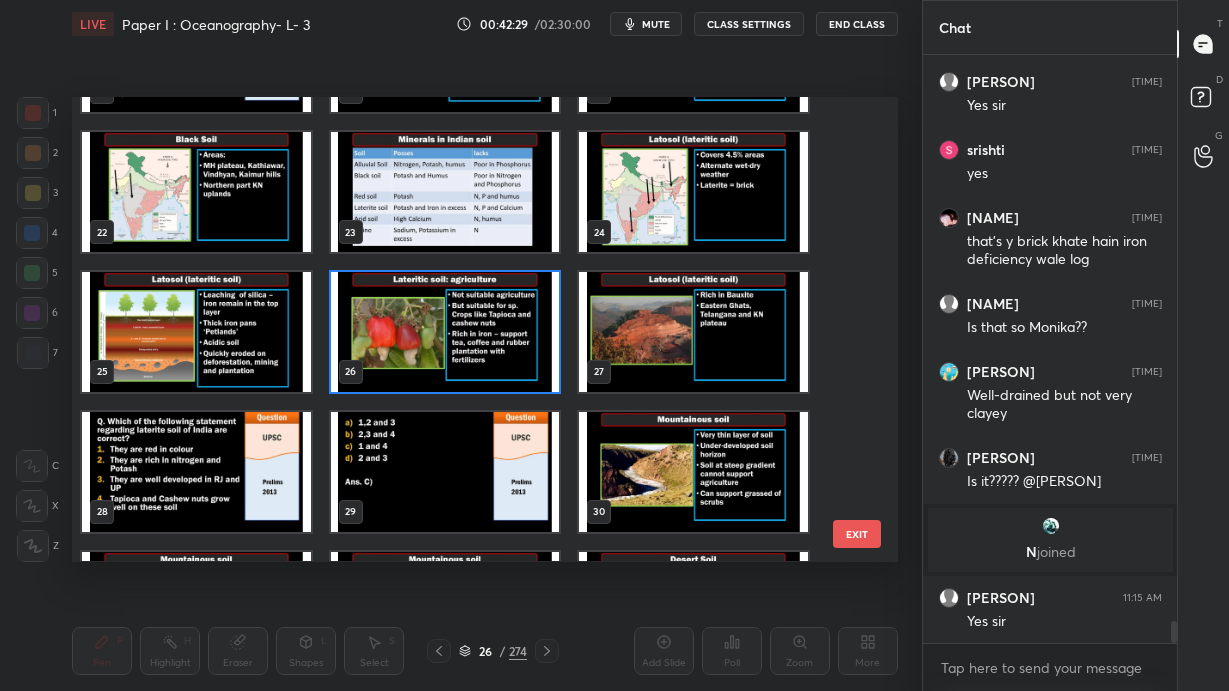 click at bounding box center (445, 332) 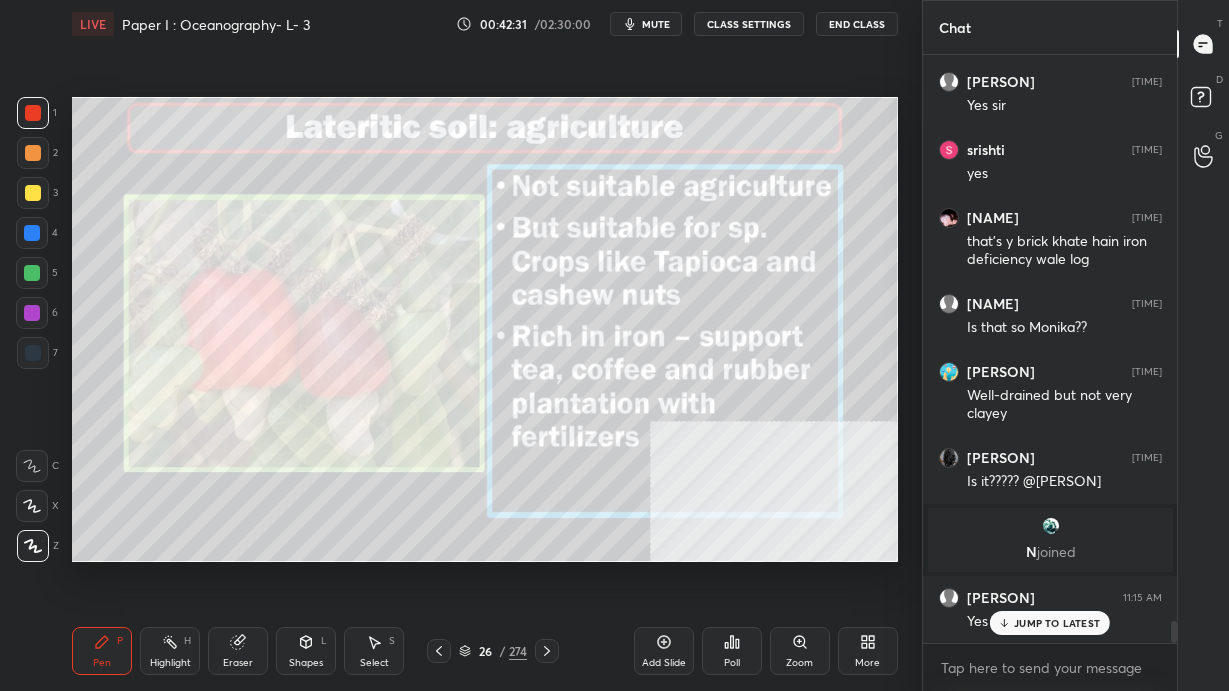 scroll, scrollTop: 15096, scrollLeft: 0, axis: vertical 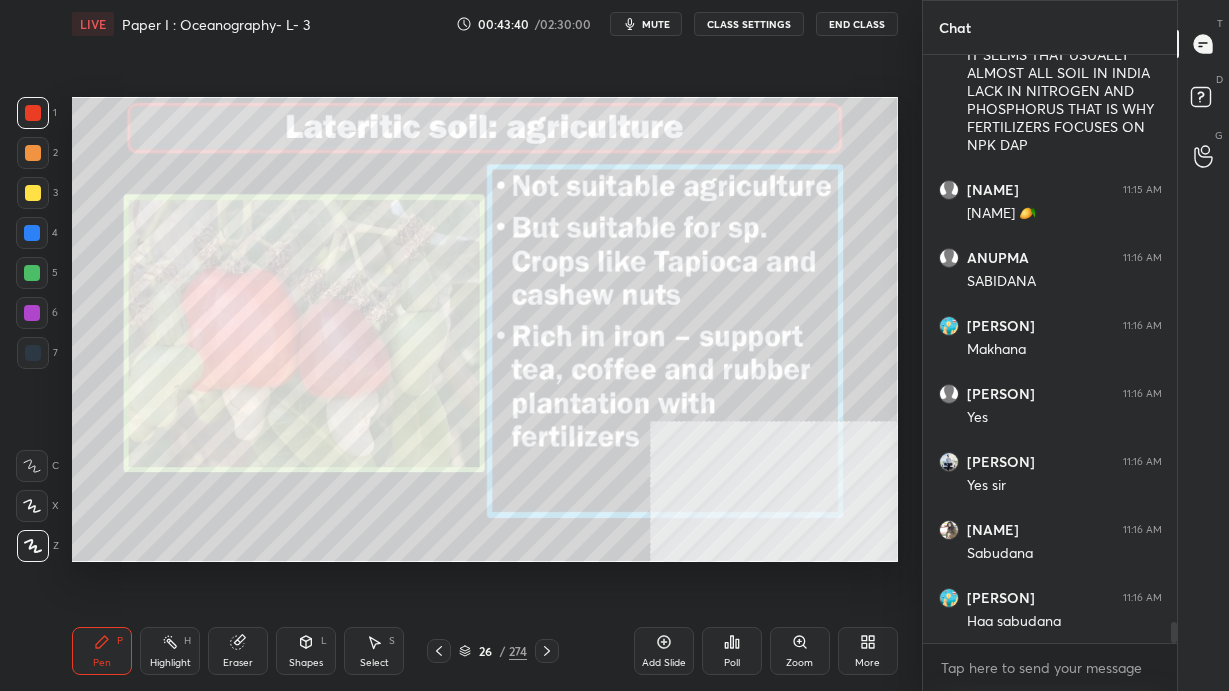 click 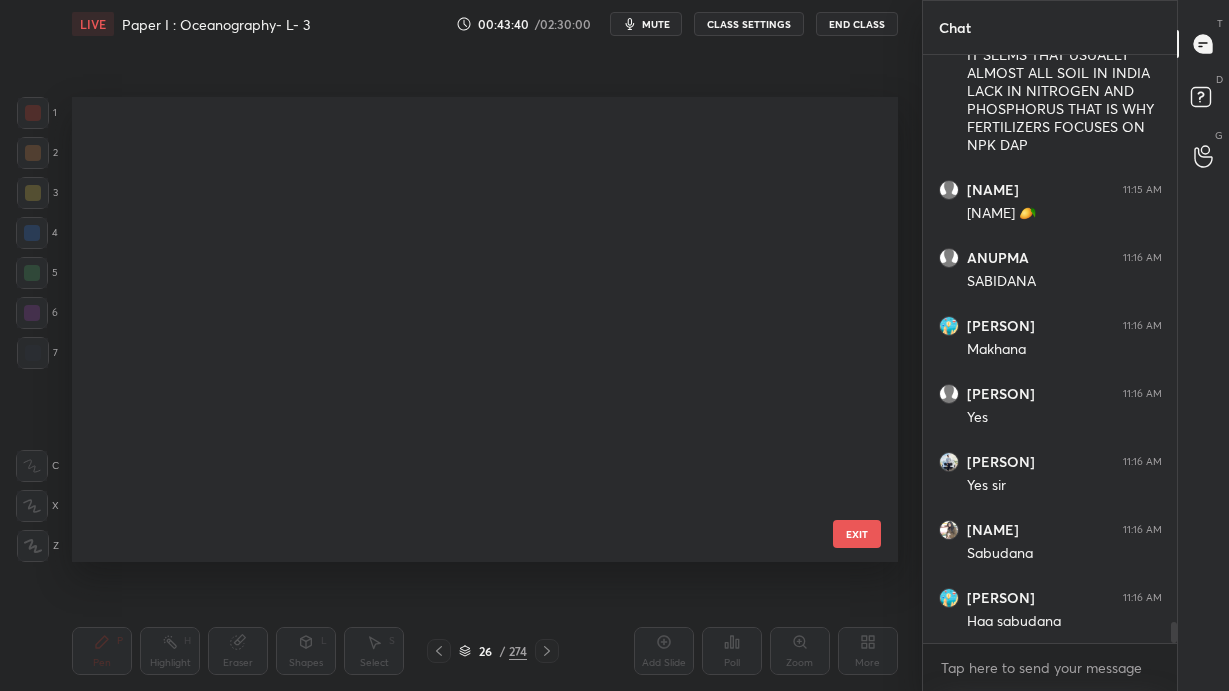 scroll, scrollTop: 794, scrollLeft: 0, axis: vertical 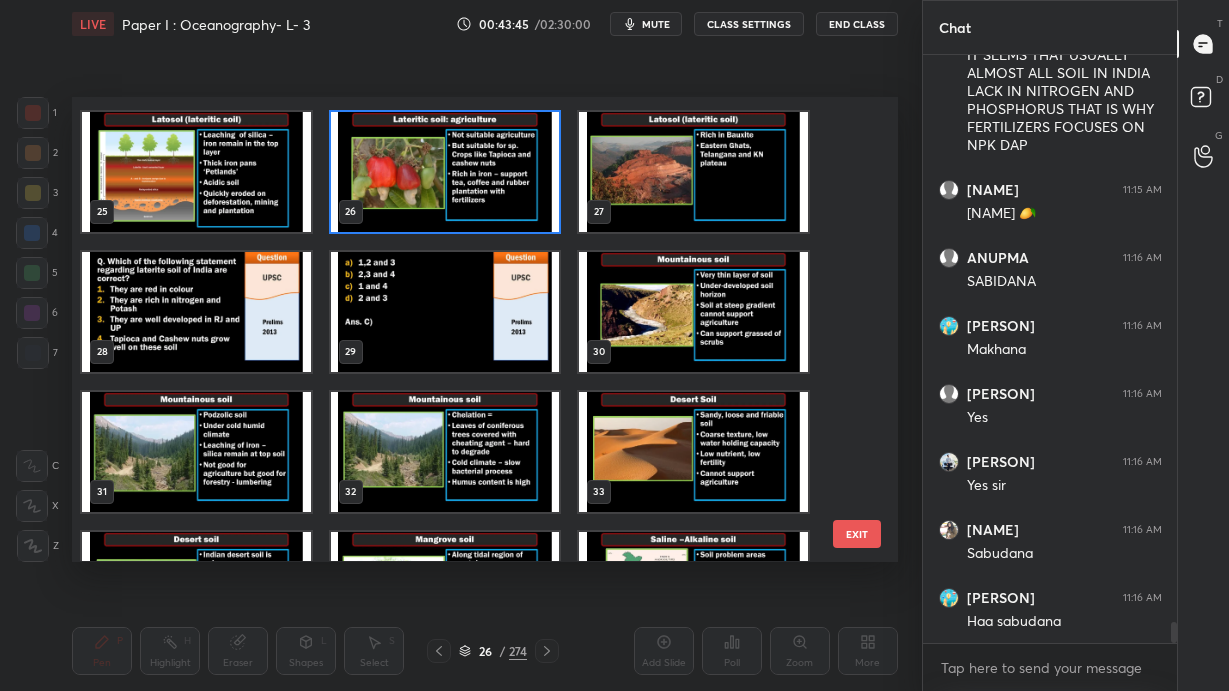 click at bounding box center [196, 312] 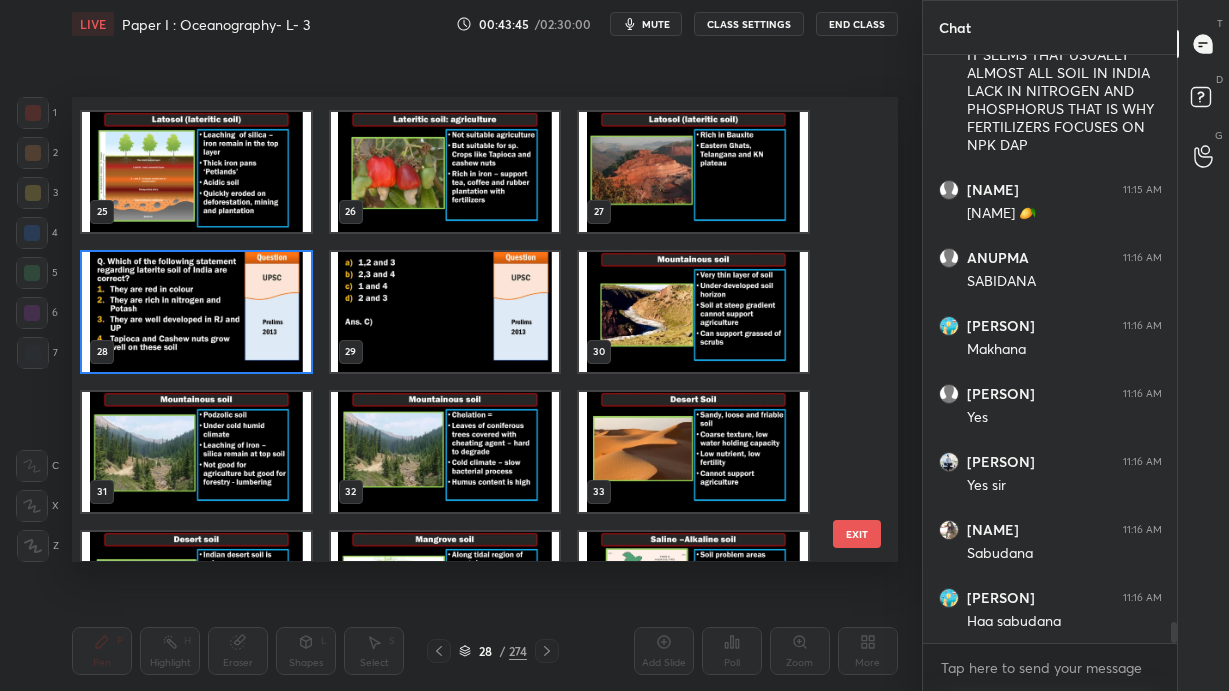 click at bounding box center (196, 312) 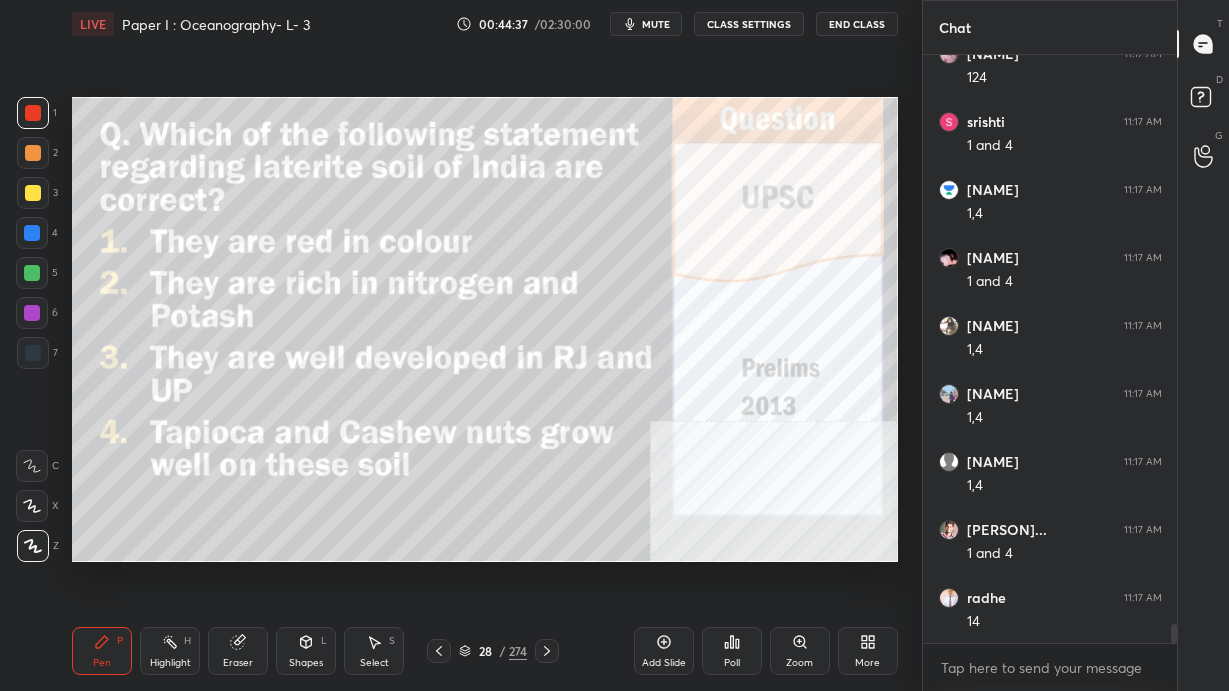 scroll, scrollTop: 17253, scrollLeft: 0, axis: vertical 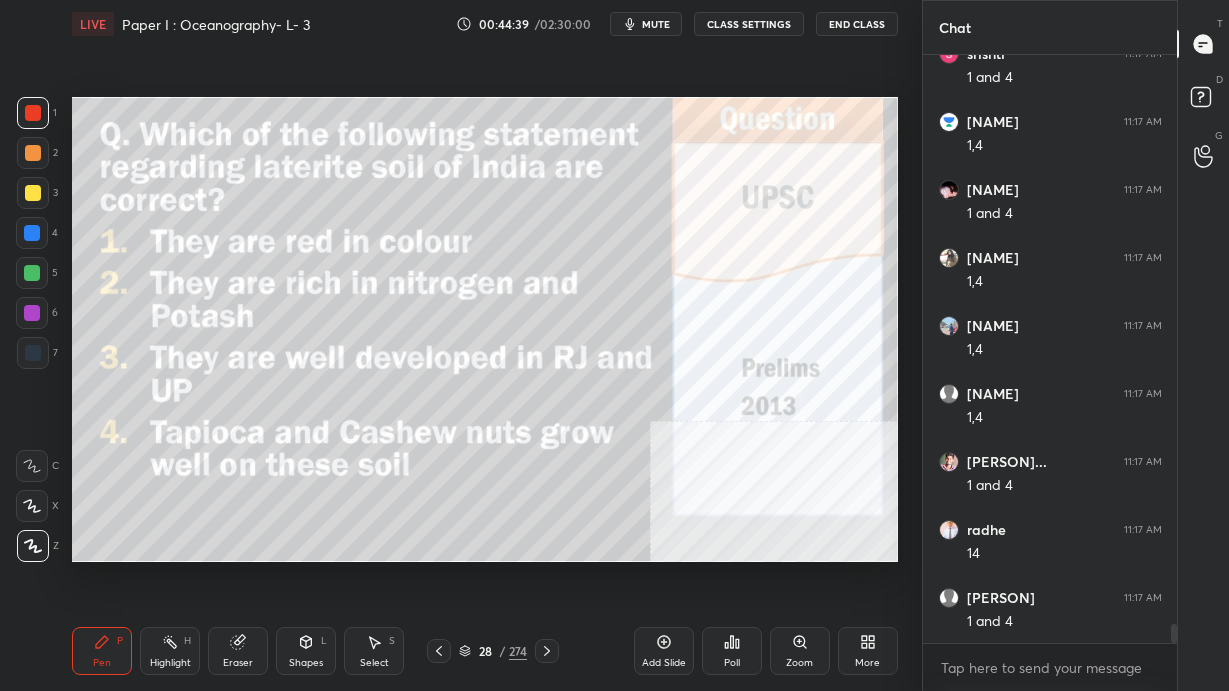 click on "[NUMBER] / [NUMBER]" at bounding box center [493, 651] 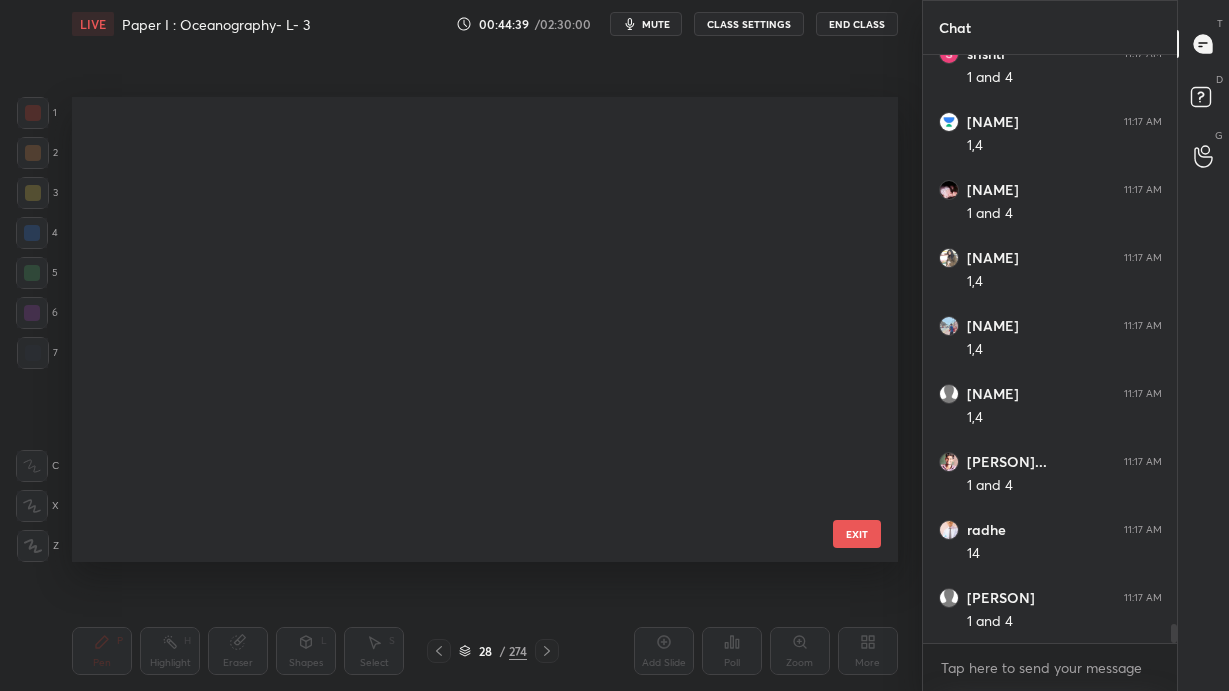 scroll, scrollTop: 935, scrollLeft: 0, axis: vertical 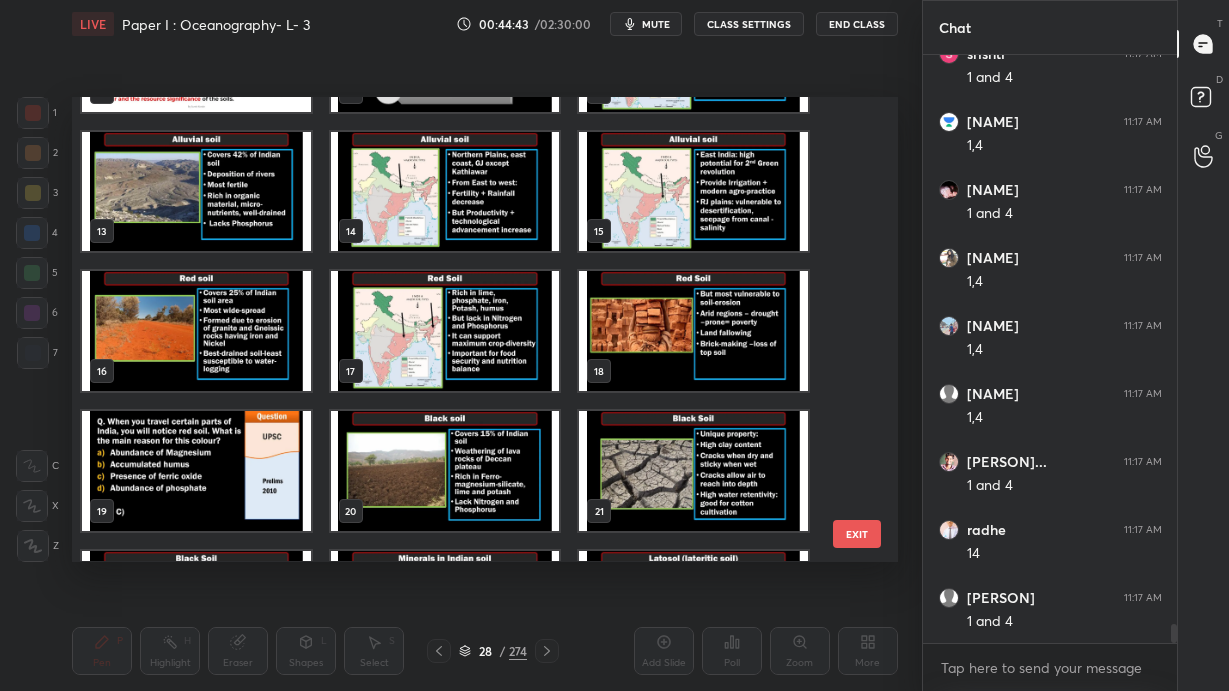 click at bounding box center (196, 472) 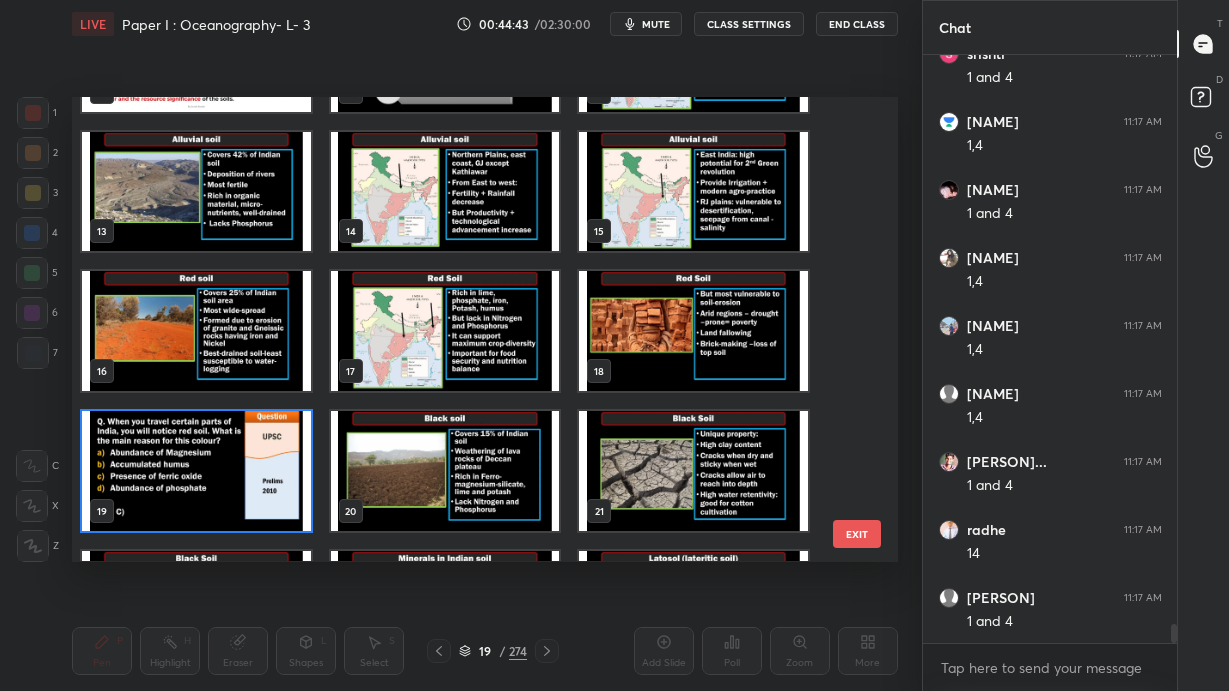 click at bounding box center [196, 472] 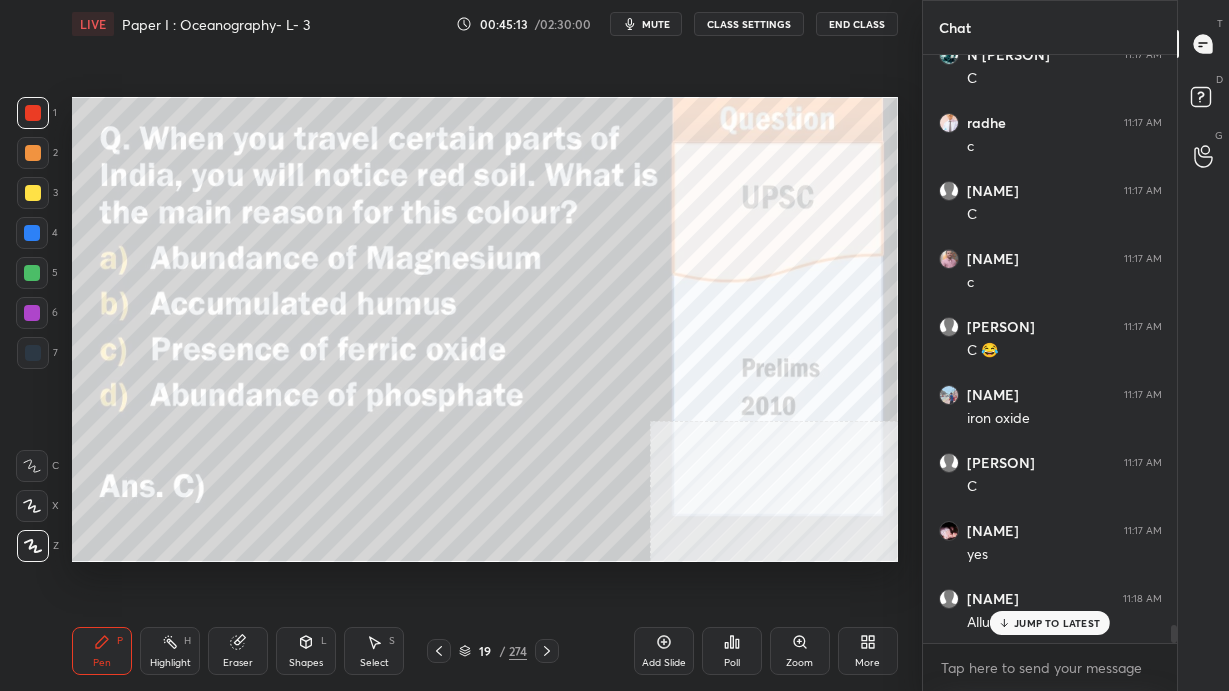 scroll, scrollTop: 18204, scrollLeft: 0, axis: vertical 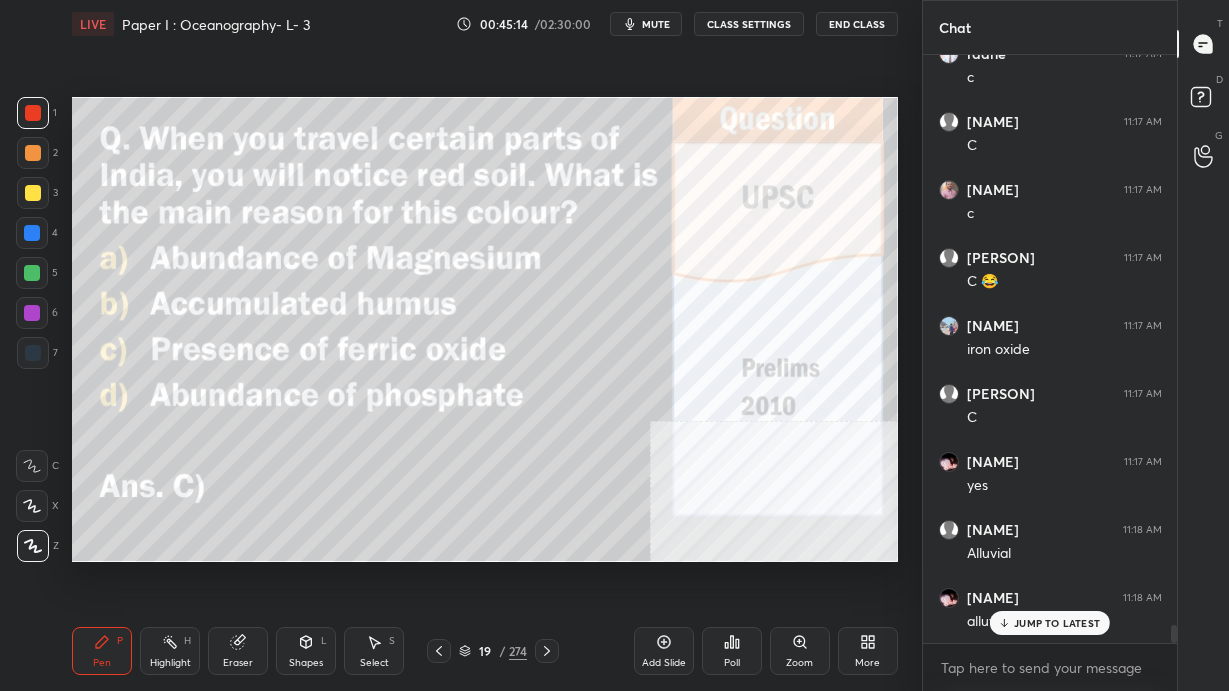 click on "[PERSON] 11:17 AM 1,4 [PERSON] 11:17 AM 1 and 4 [PERSON] 11:17 AM 14 [PERSON] 11:17 AM 1 and 4 [PERSON] 11:17 AM C [PERSON] 11:17 AM C [PERSON] 11:17 AM C [PERSON] 11:17 AM c [PERSON] 11:17 AM C [PERSON] 11:17 AM C [PERSON] 11:17 AM C [PERSON] 11:17 AM iron oxide [PERSON] 11:17 AM C [PERSON] 11:18 AM Alluvial [PERSON] 11:18 AM alluvial" at bounding box center [1050, 349] 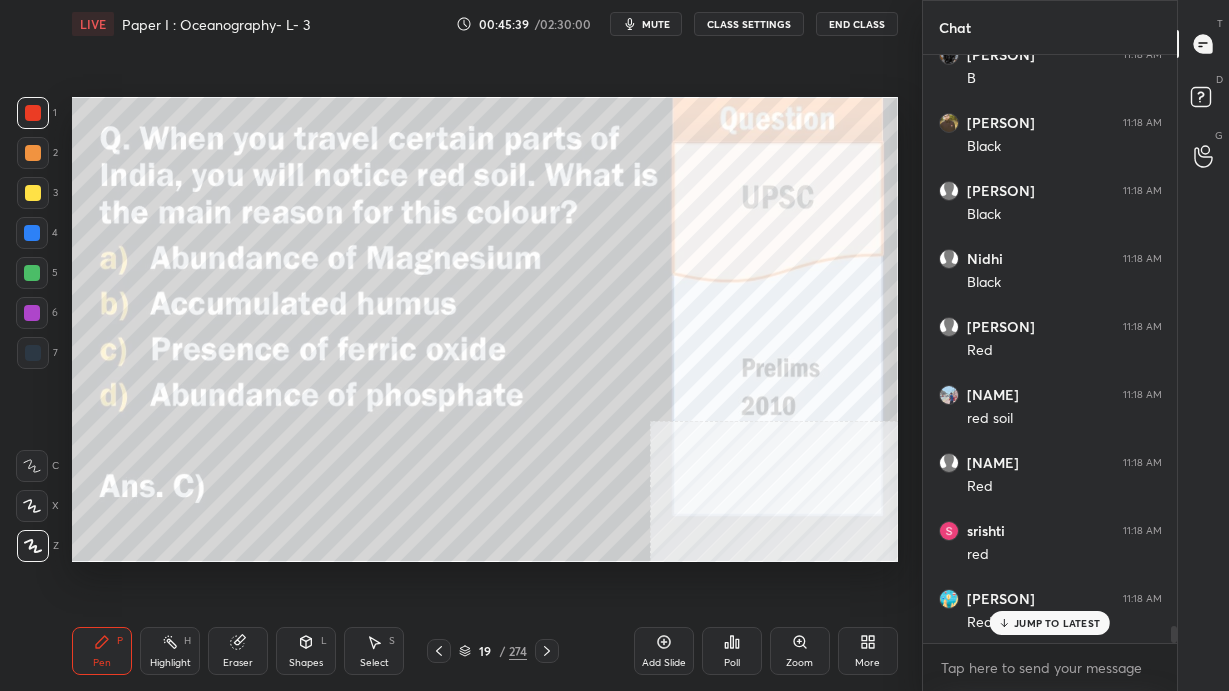 scroll, scrollTop: 20517, scrollLeft: 0, axis: vertical 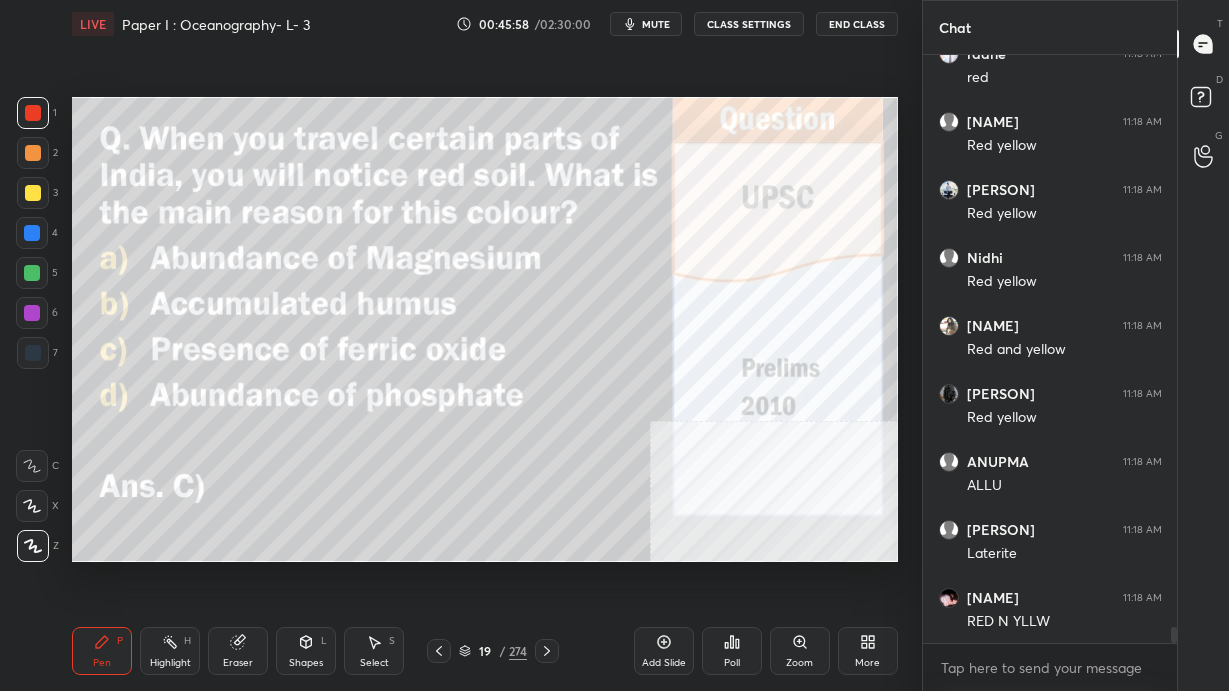 click 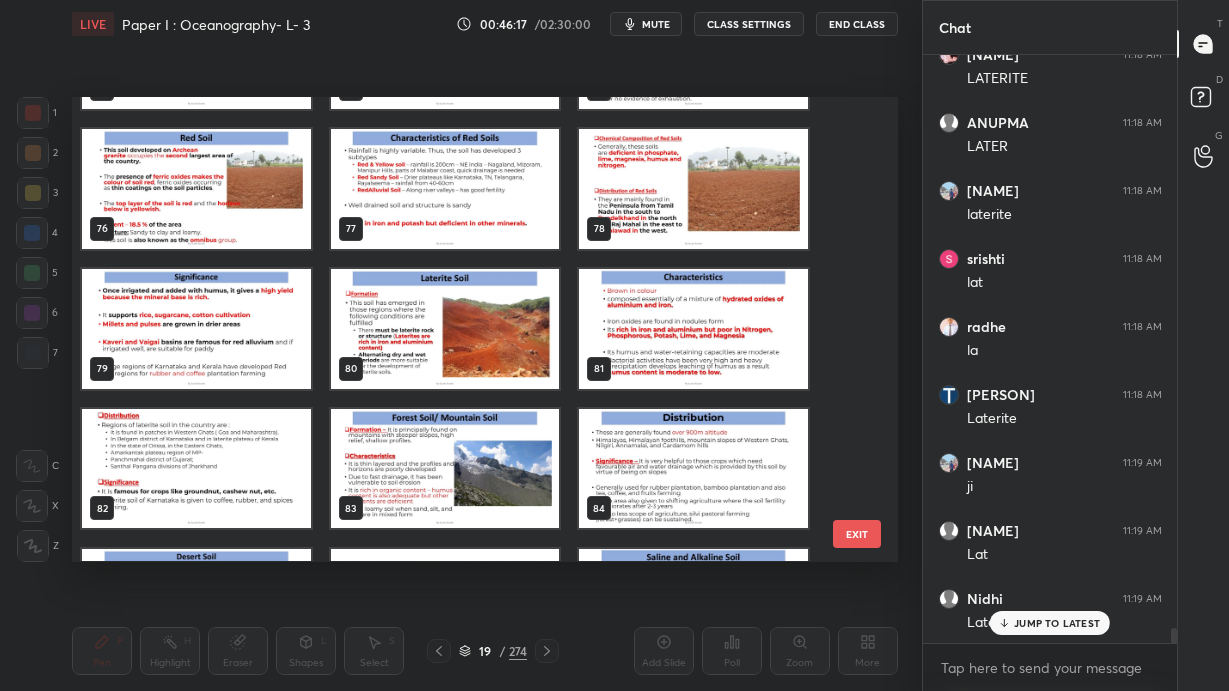 click at bounding box center (445, 329) 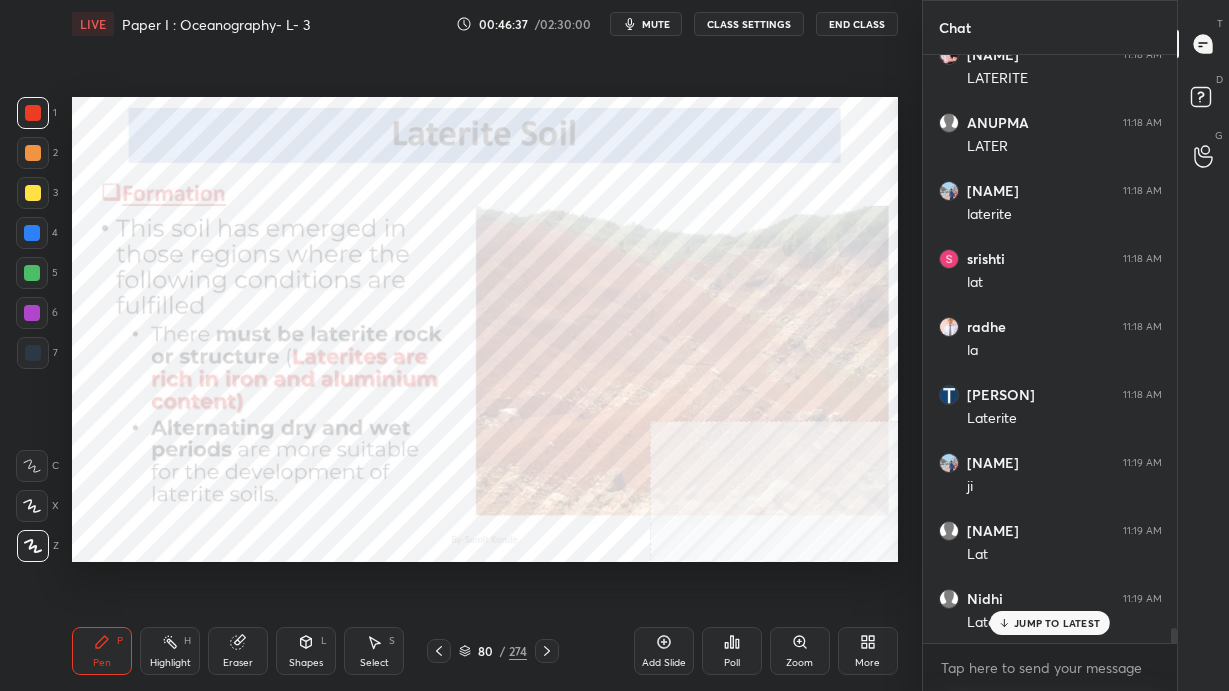 click 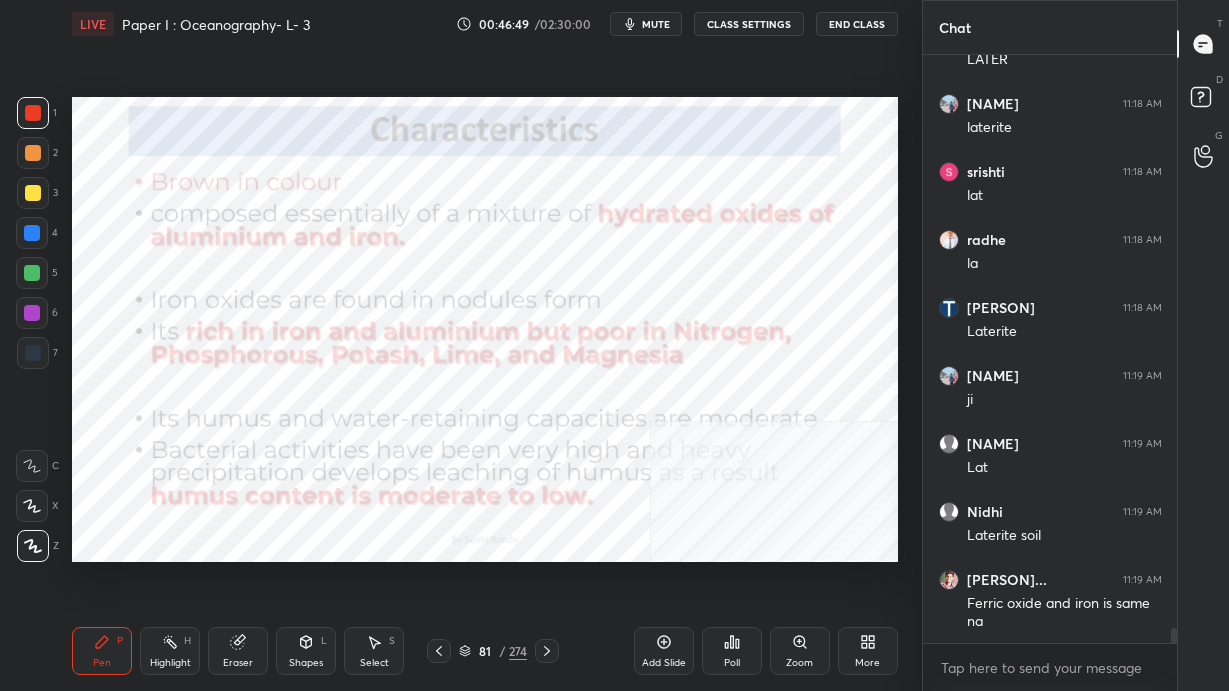 scroll, scrollTop: 22184, scrollLeft: 0, axis: vertical 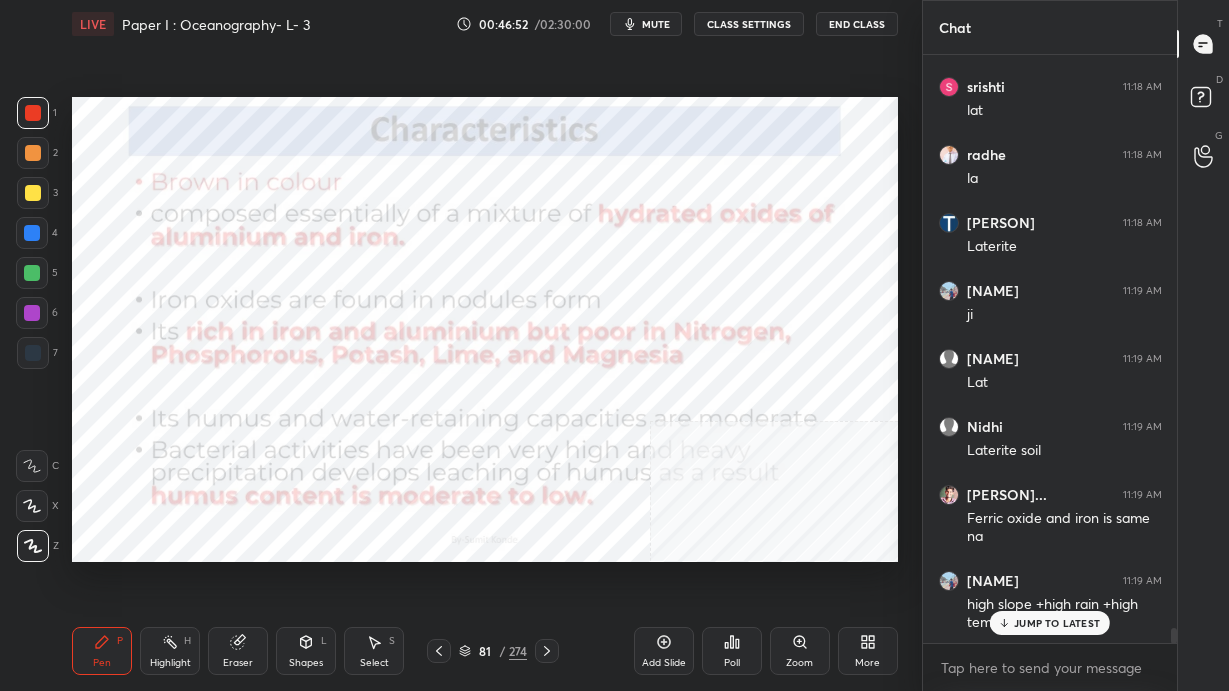 click 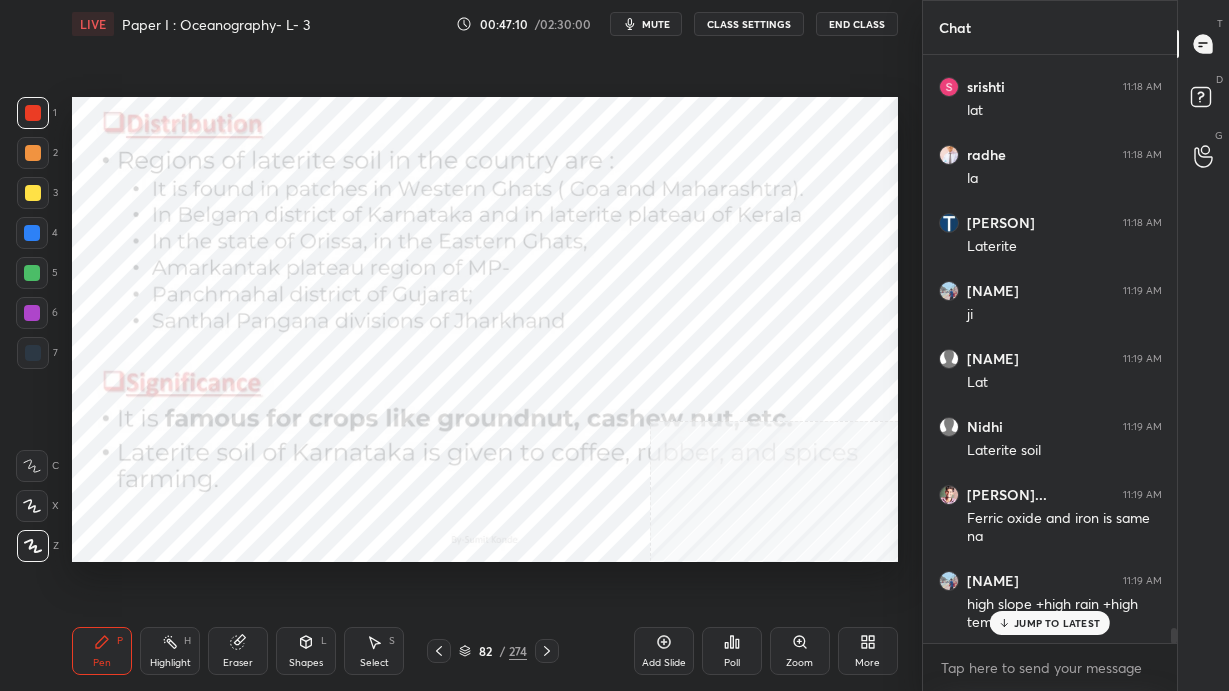 click 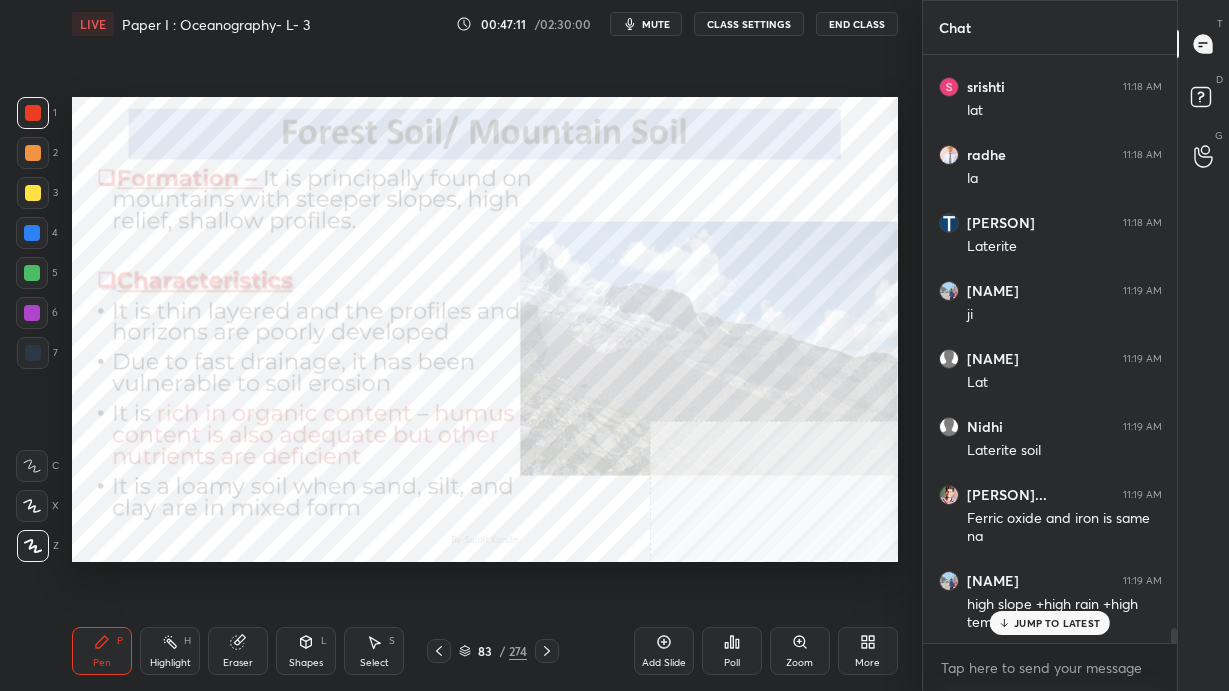 click 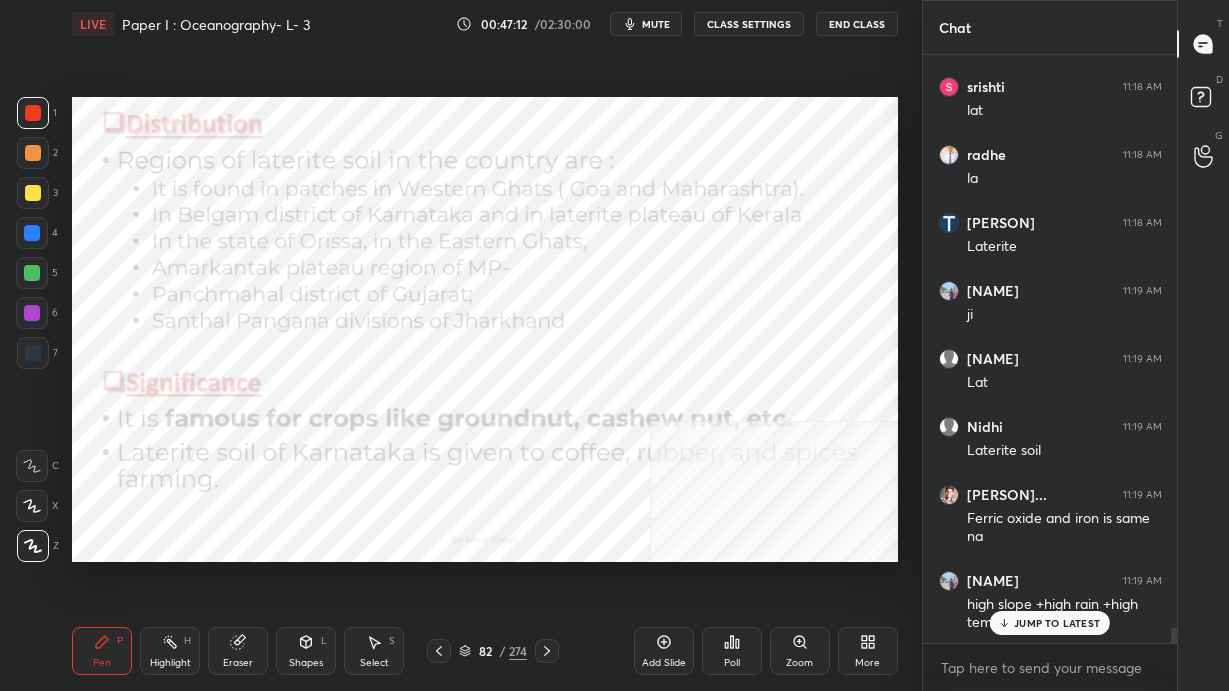 click on "[NUMBER] / [NUMBER]" at bounding box center (493, 651) 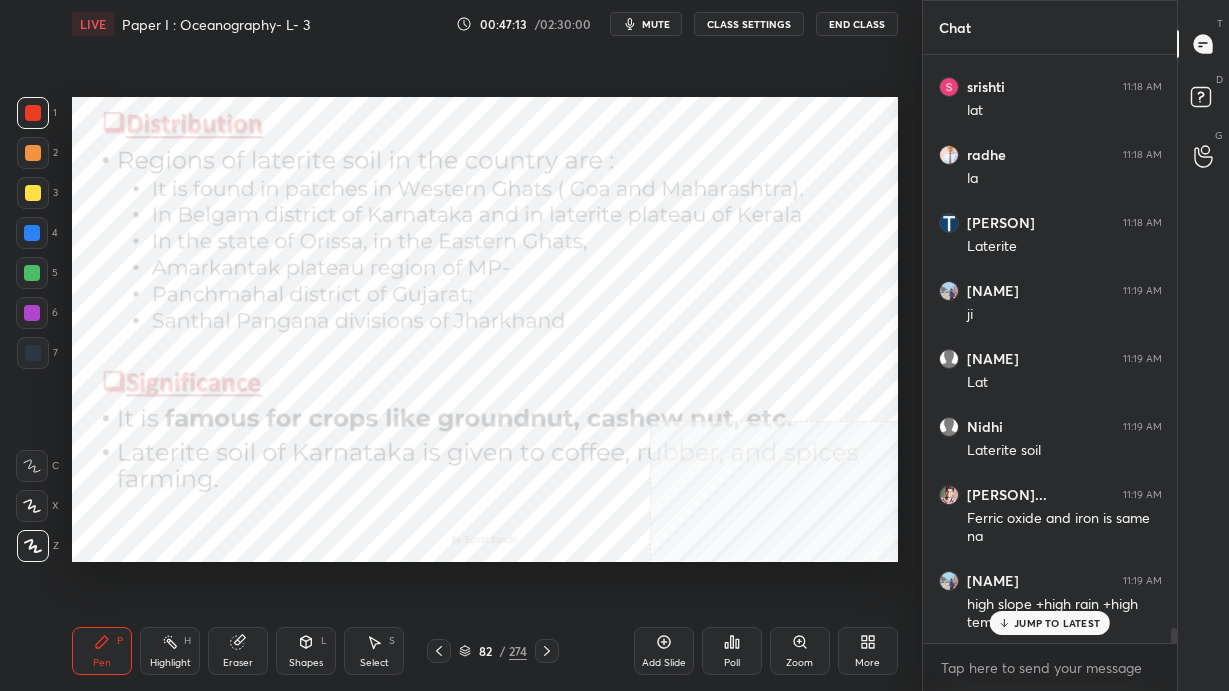 click on "[NUMBER] / [NUMBER]" at bounding box center [493, 651] 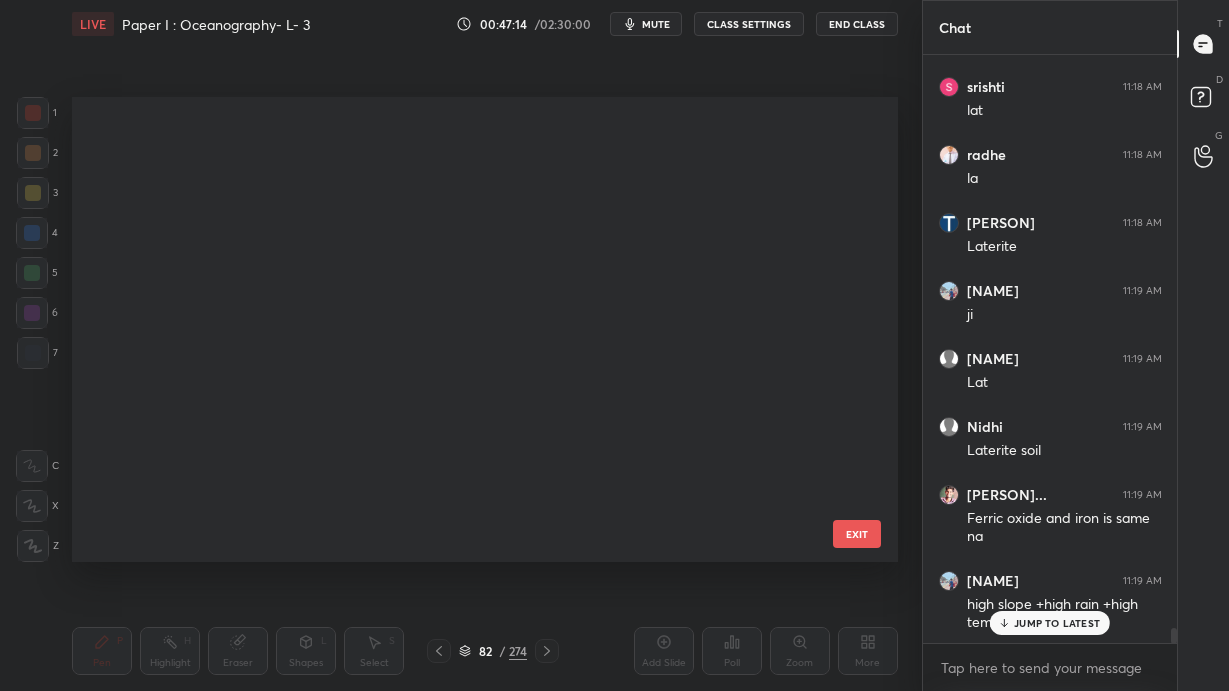 scroll, scrollTop: 3452, scrollLeft: 0, axis: vertical 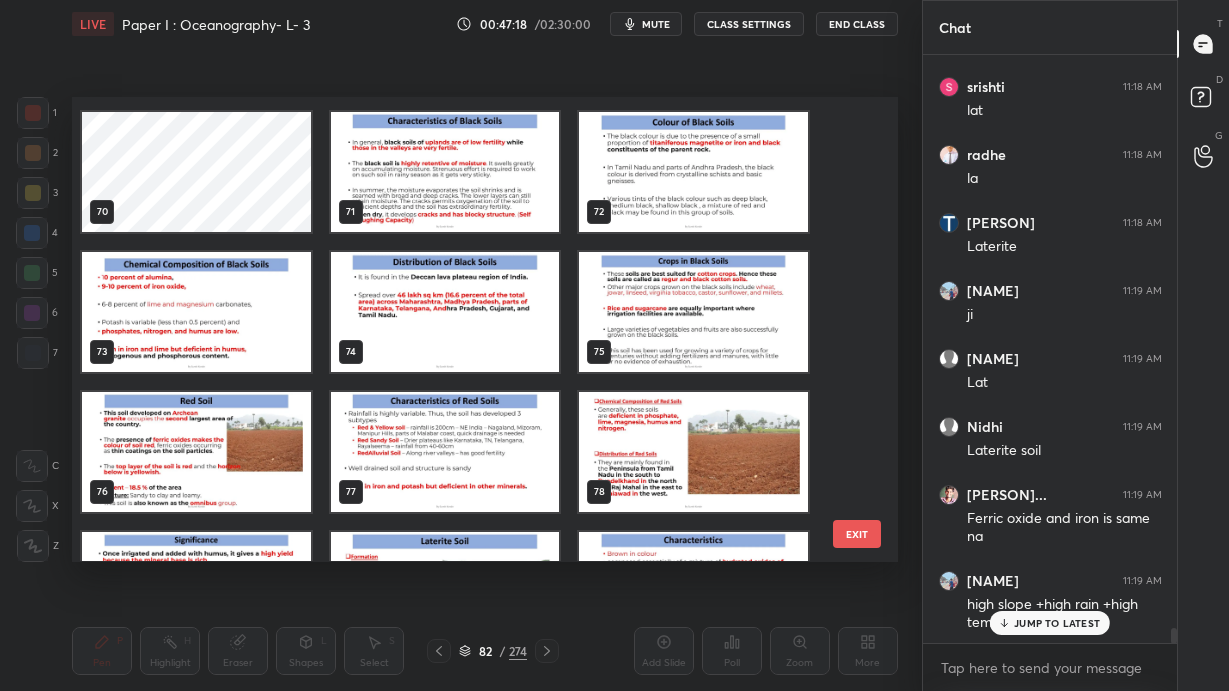click at bounding box center [196, 452] 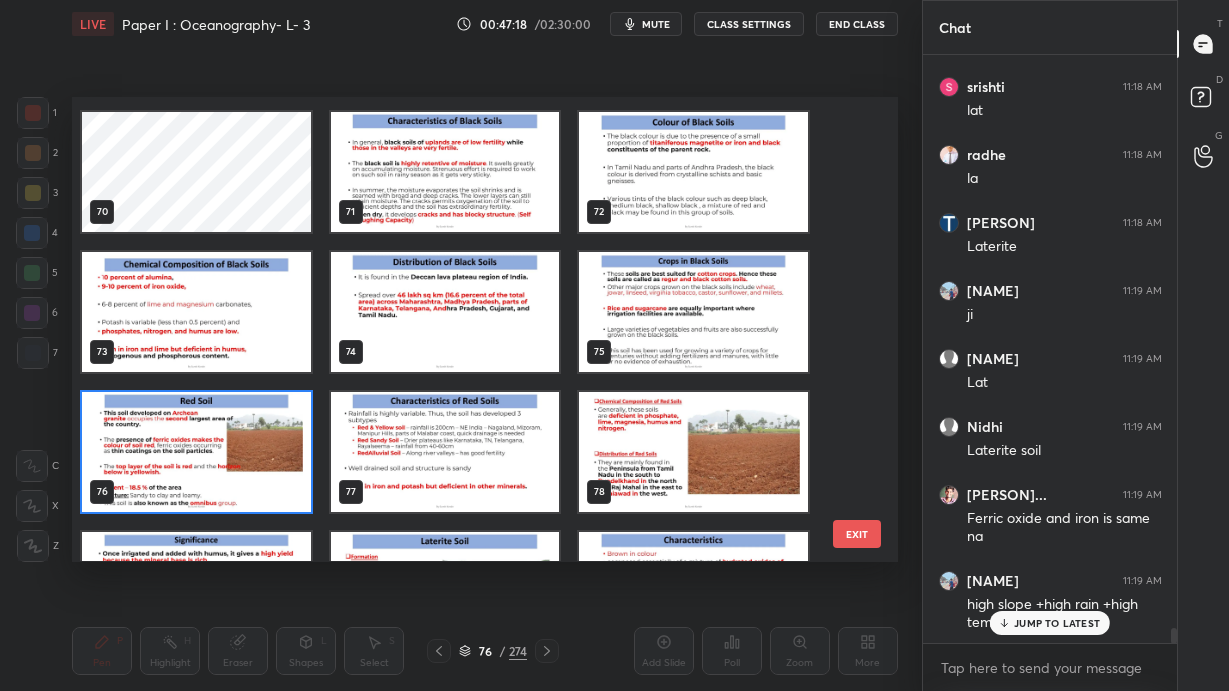 click at bounding box center [196, 452] 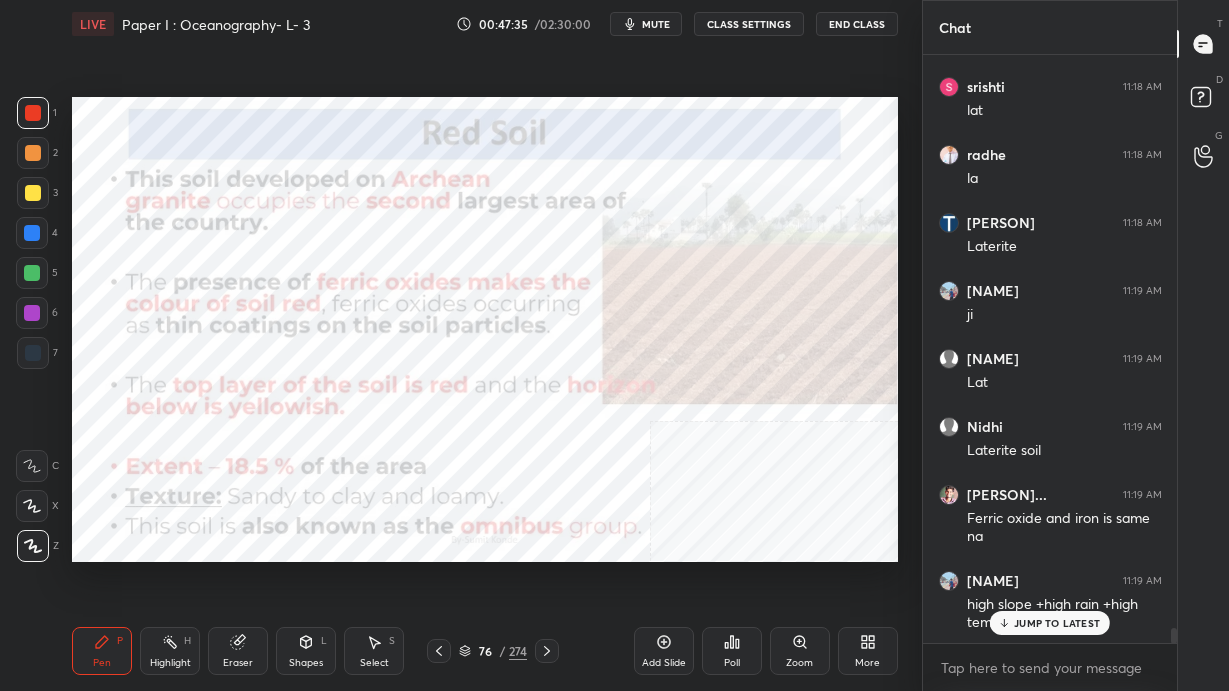 scroll, scrollTop: 22252, scrollLeft: 0, axis: vertical 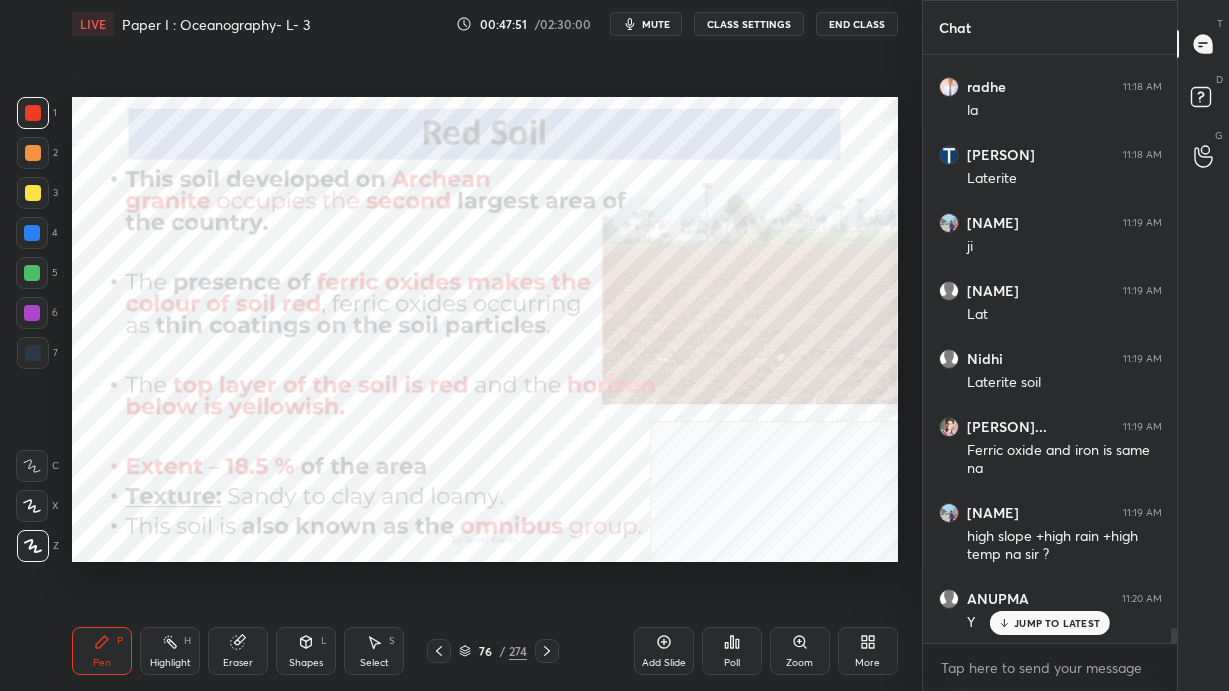 click 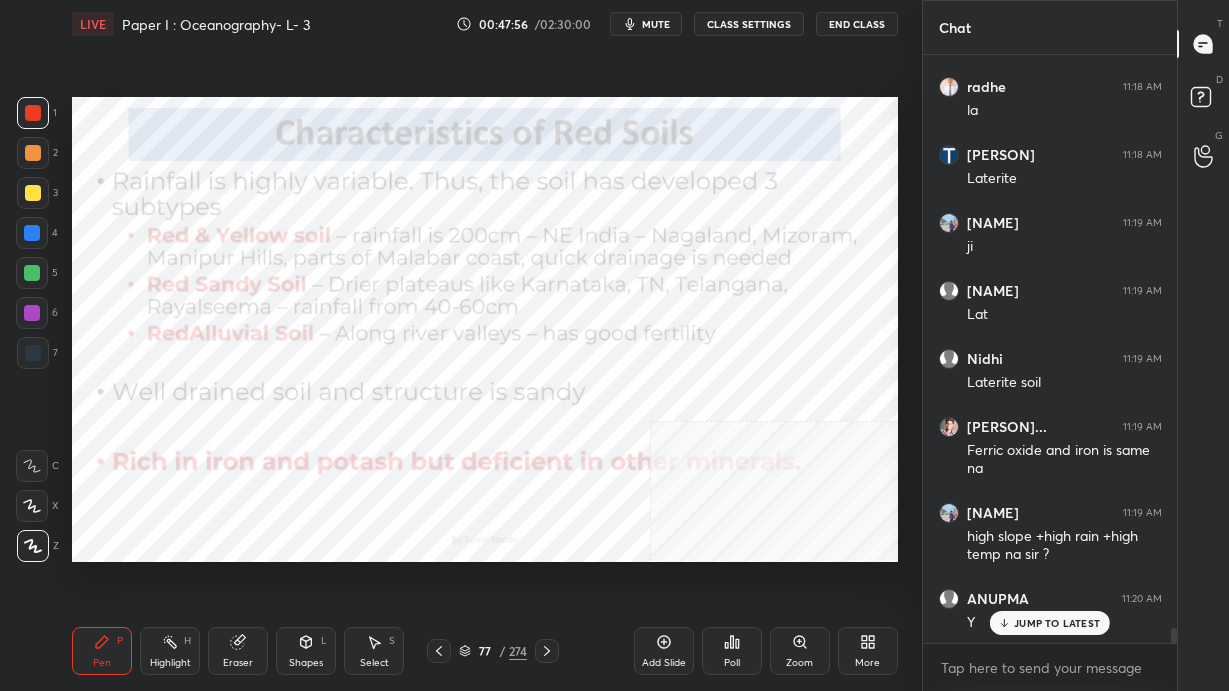 scroll, scrollTop: 22321, scrollLeft: 0, axis: vertical 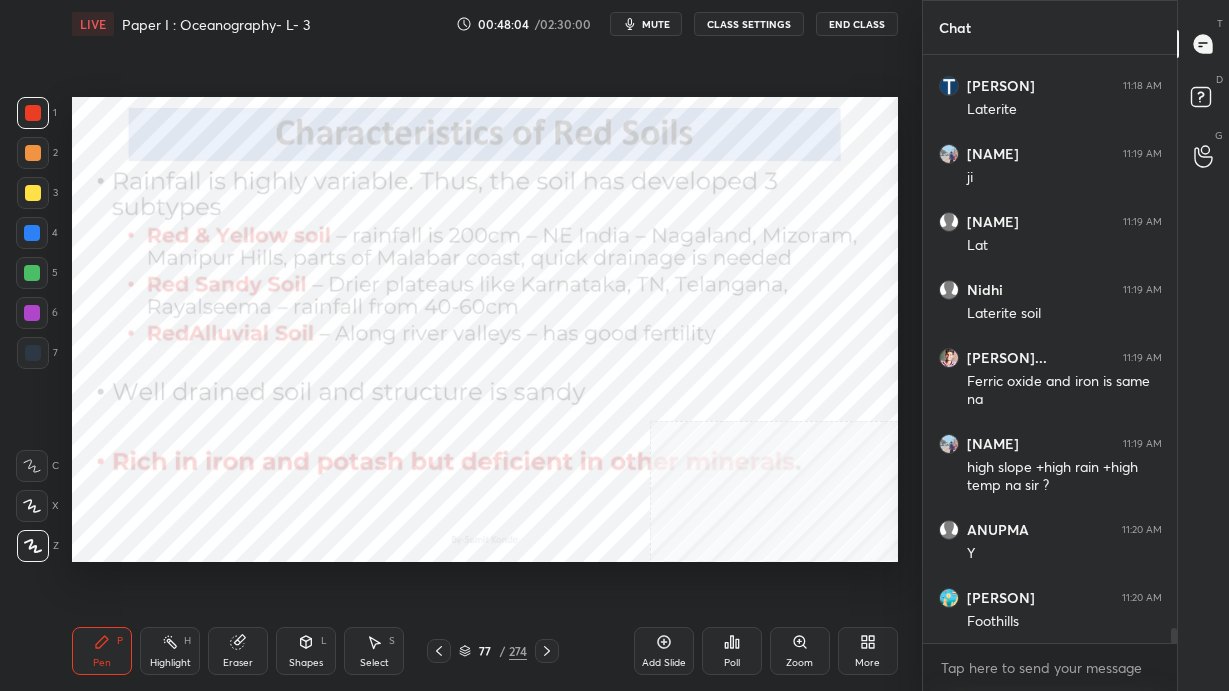 click 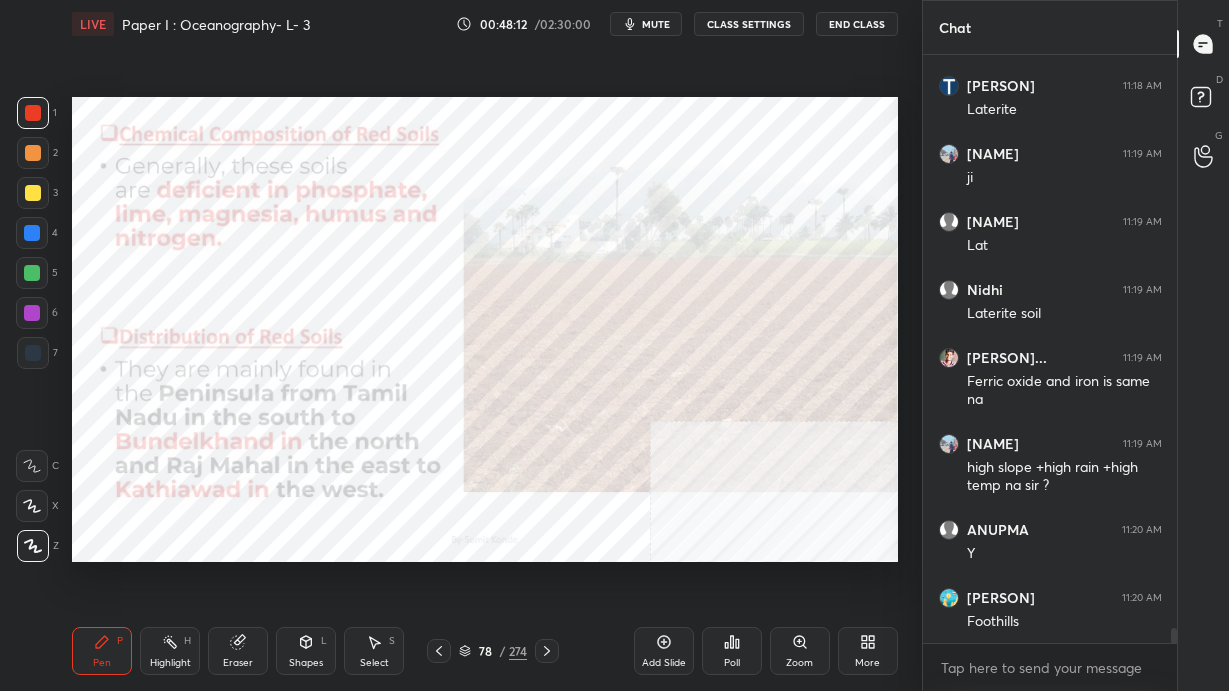 click at bounding box center (547, 651) 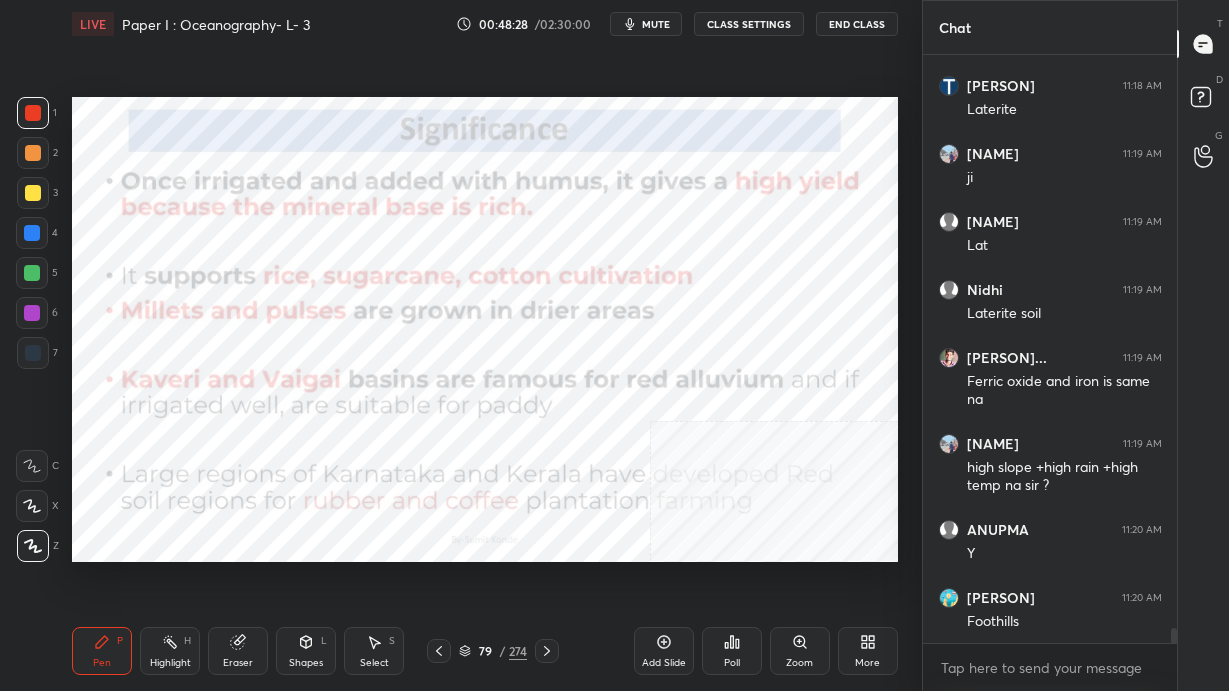 click on "79 / 274" at bounding box center (493, 651) 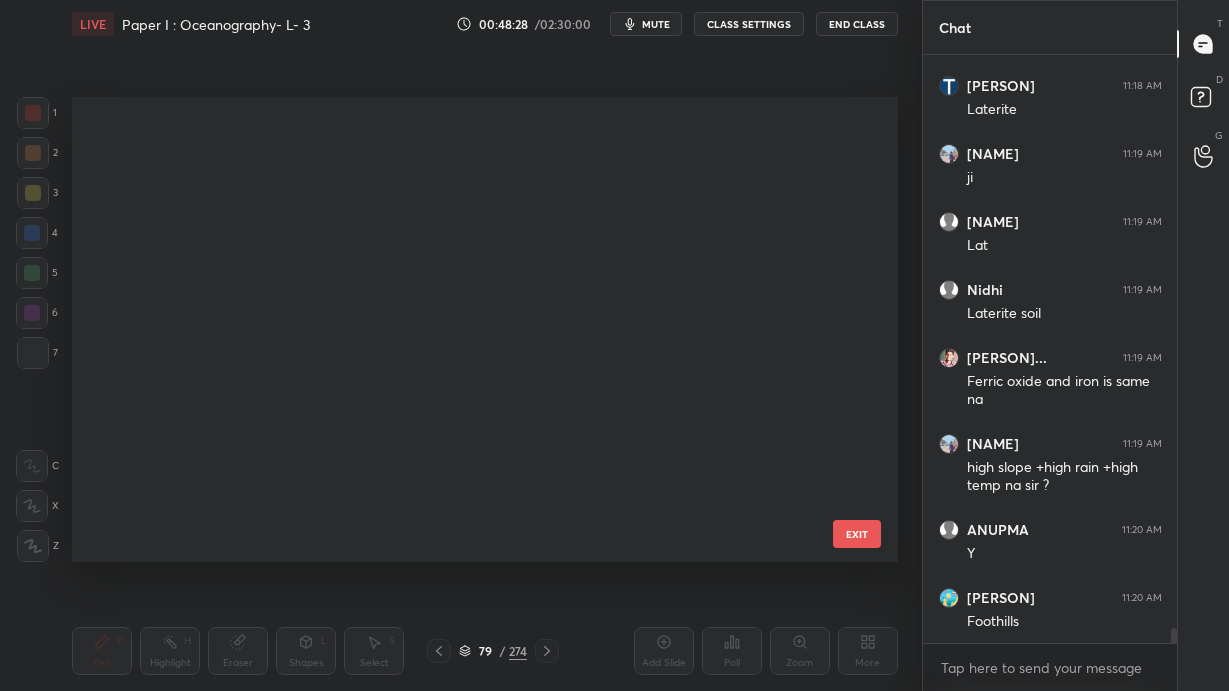 scroll, scrollTop: 3312, scrollLeft: 0, axis: vertical 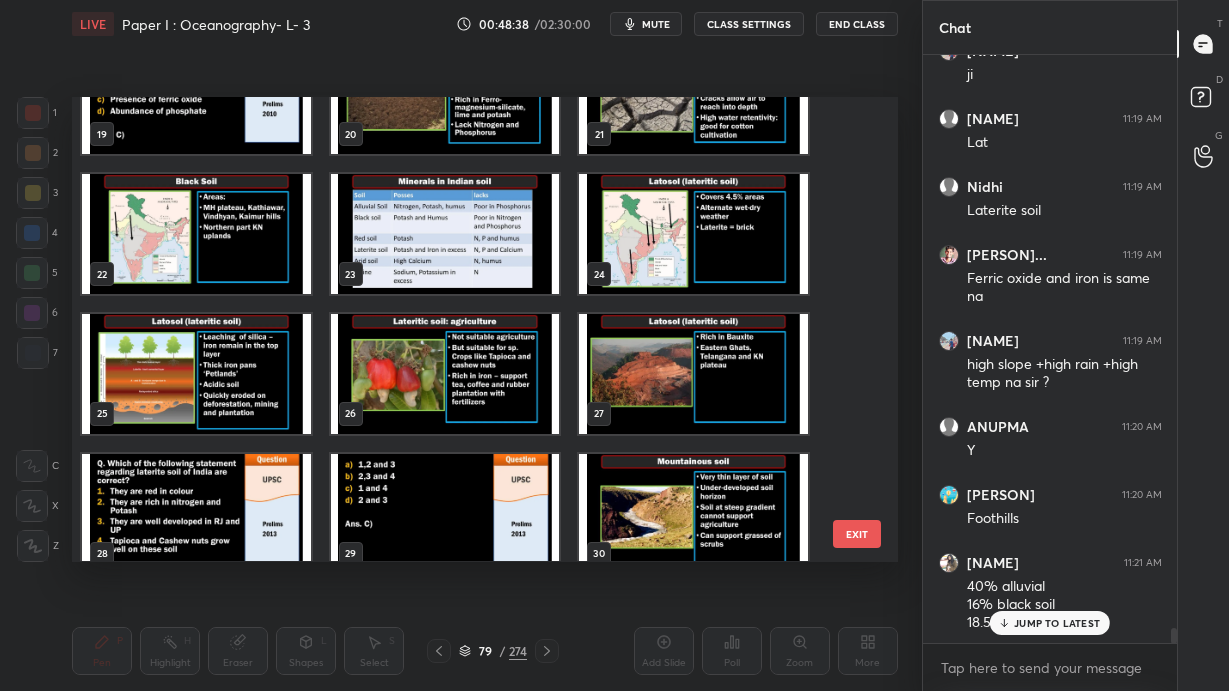 click at bounding box center (196, 234) 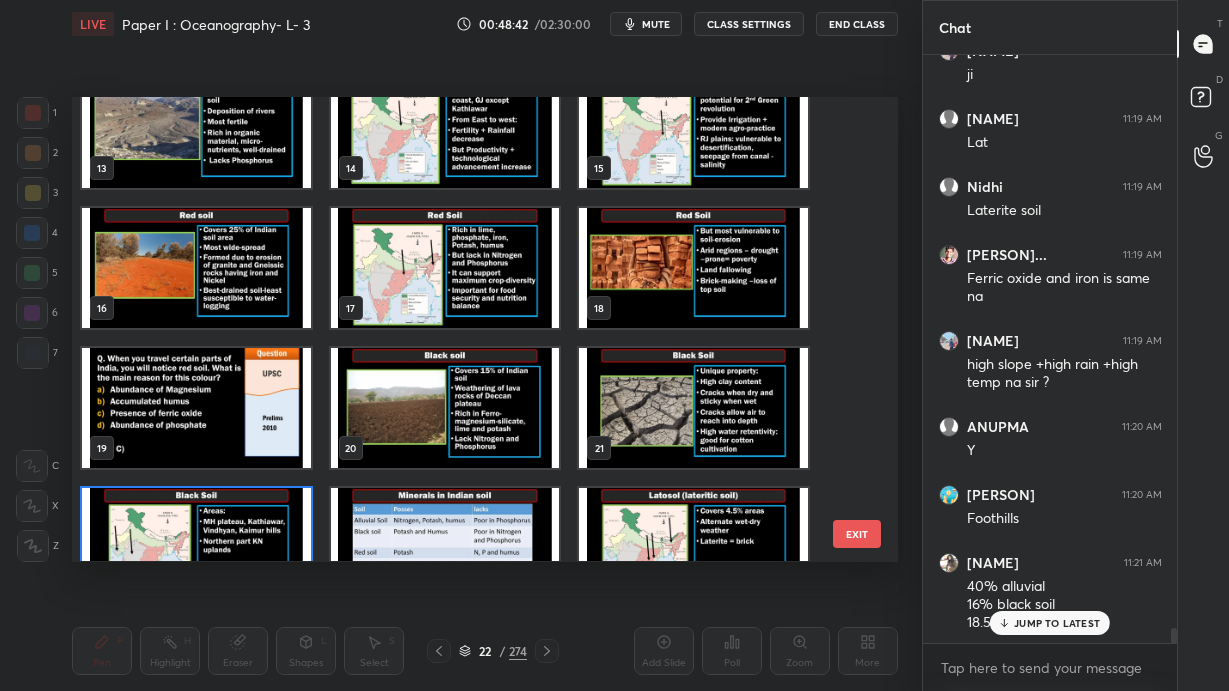 scroll, scrollTop: 592, scrollLeft: 0, axis: vertical 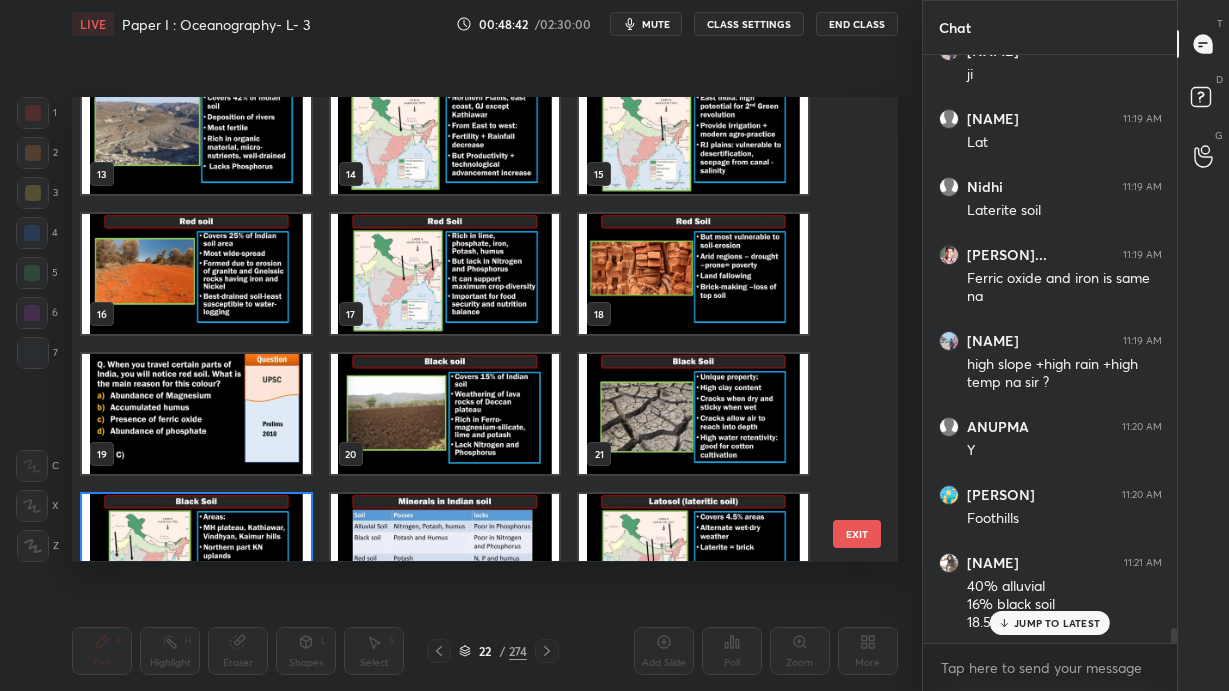 click at bounding box center [445, 275] 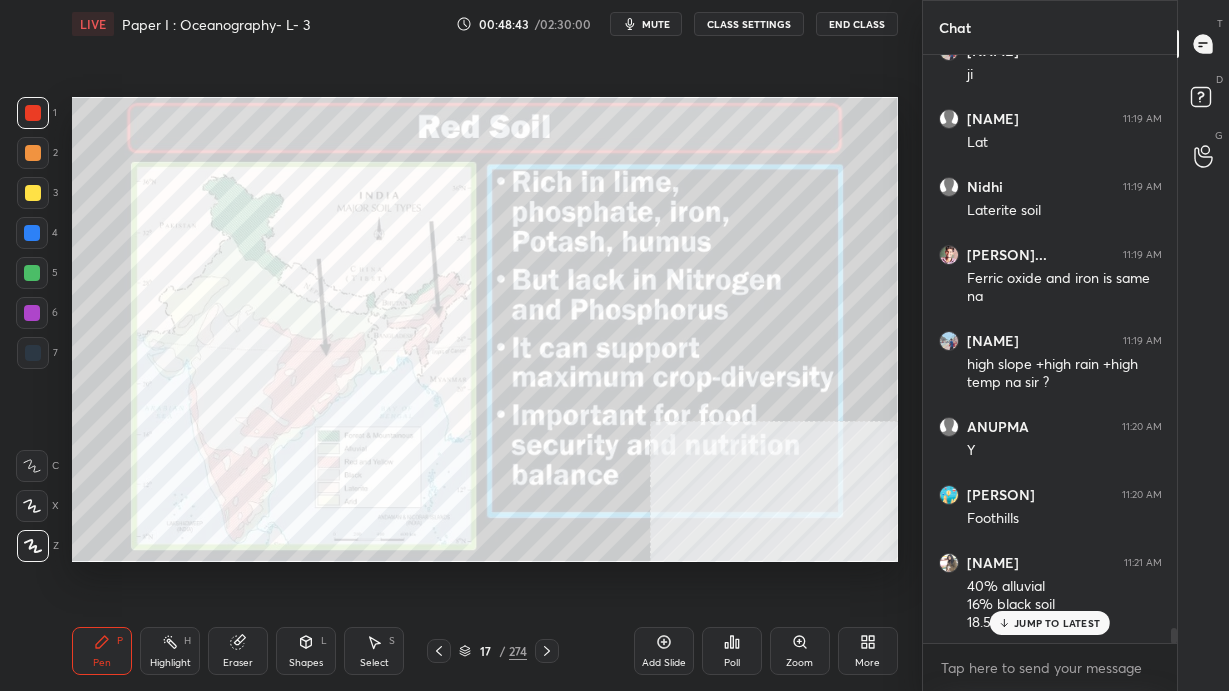 click at bounding box center [445, 275] 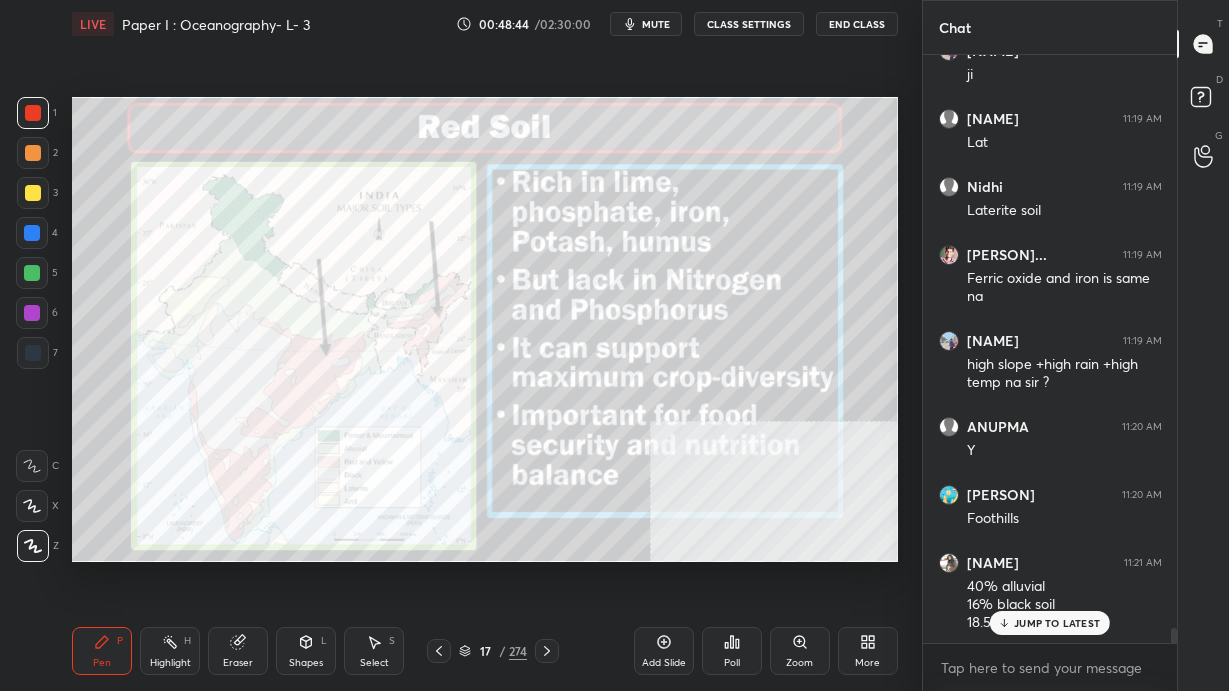 click on "JUMP TO LATEST" at bounding box center [1057, 623] 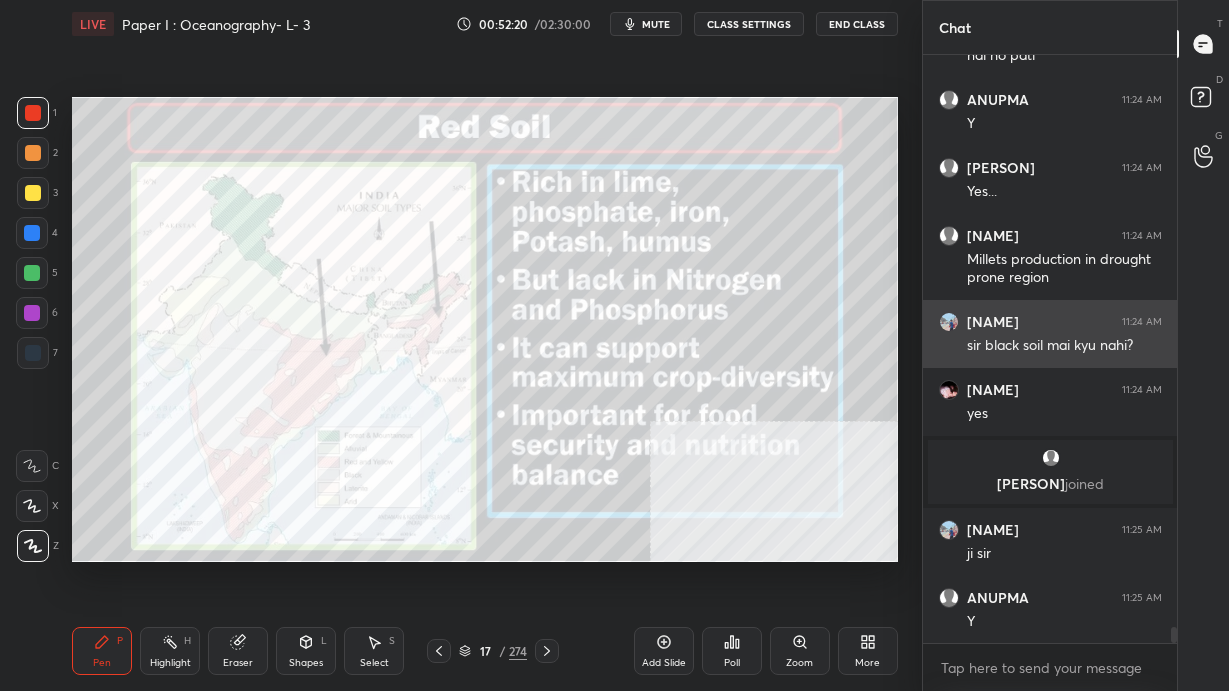 scroll, scrollTop: 21740, scrollLeft: 0, axis: vertical 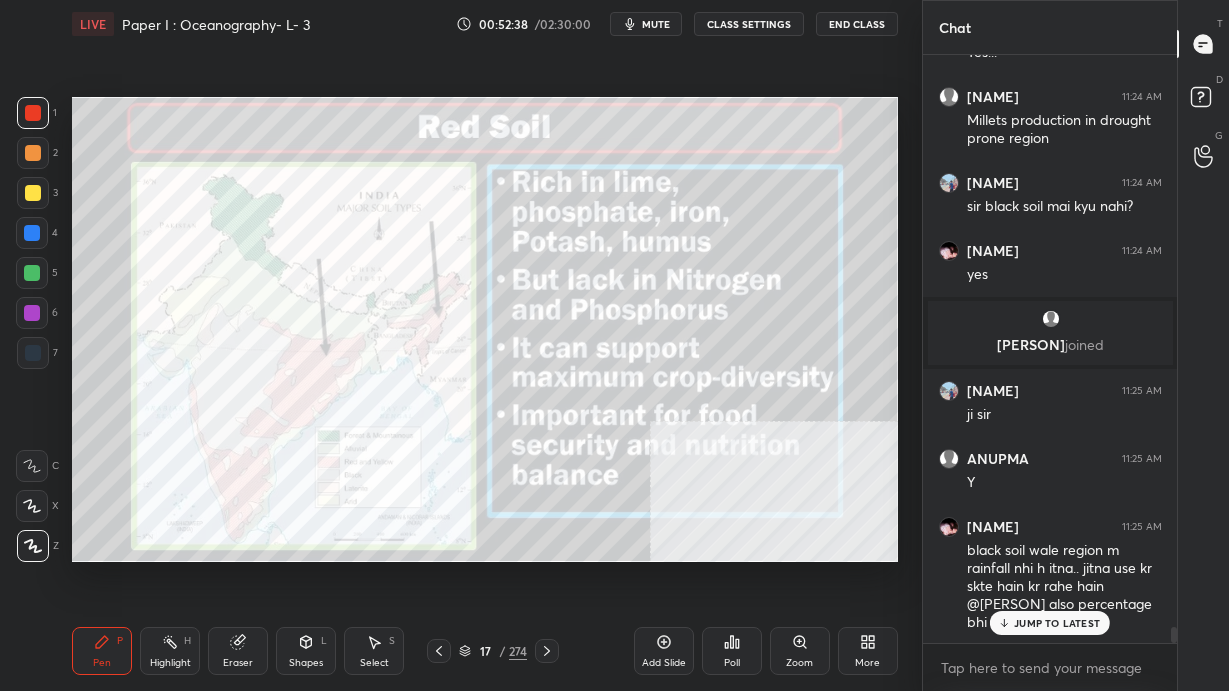 click on "JUMP TO LATEST" at bounding box center (1057, 623) 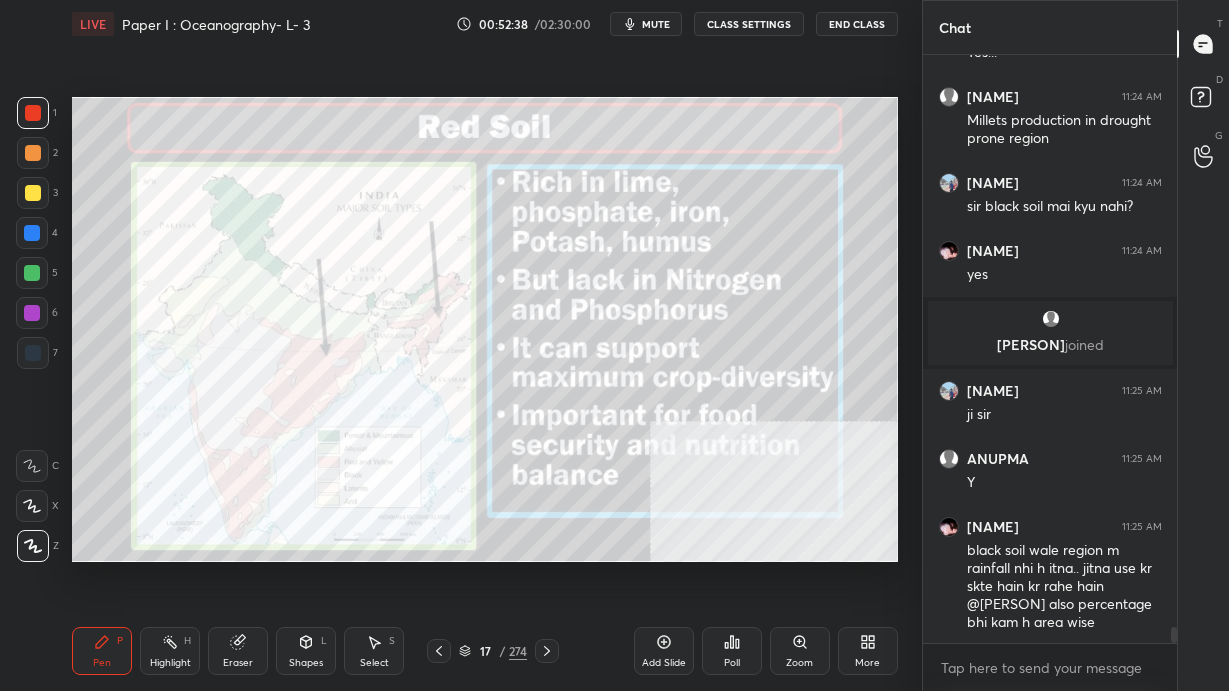scroll, scrollTop: 21809, scrollLeft: 0, axis: vertical 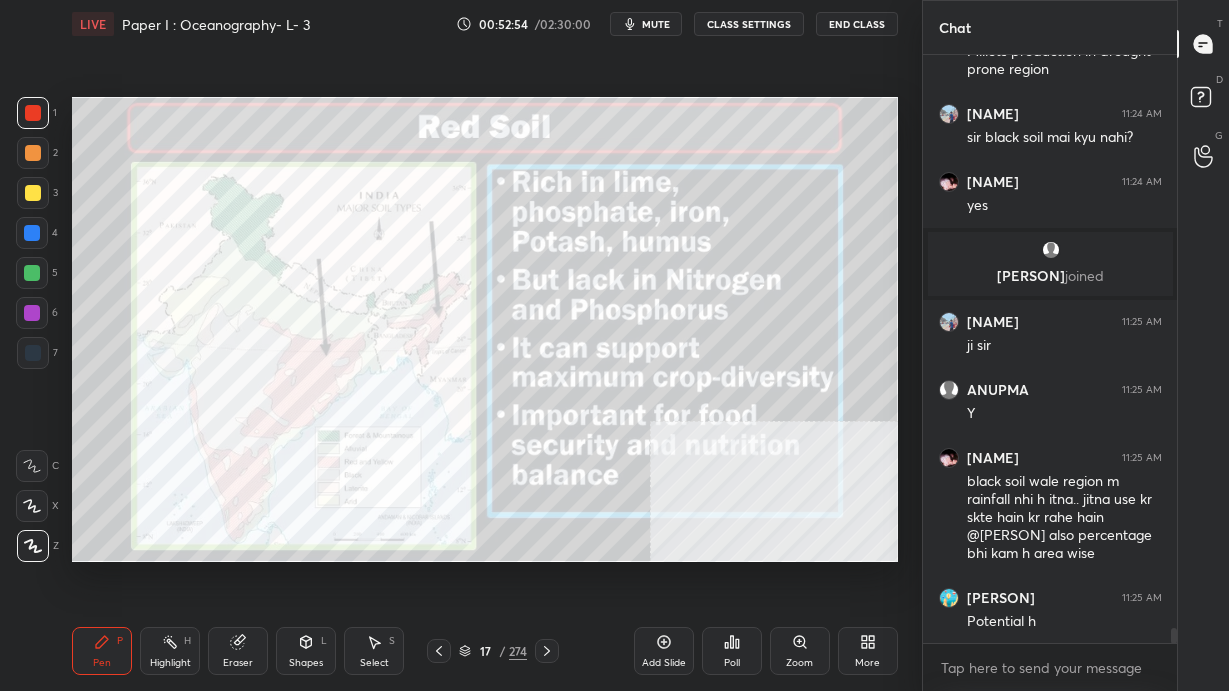 click on "17 / 274" at bounding box center (493, 651) 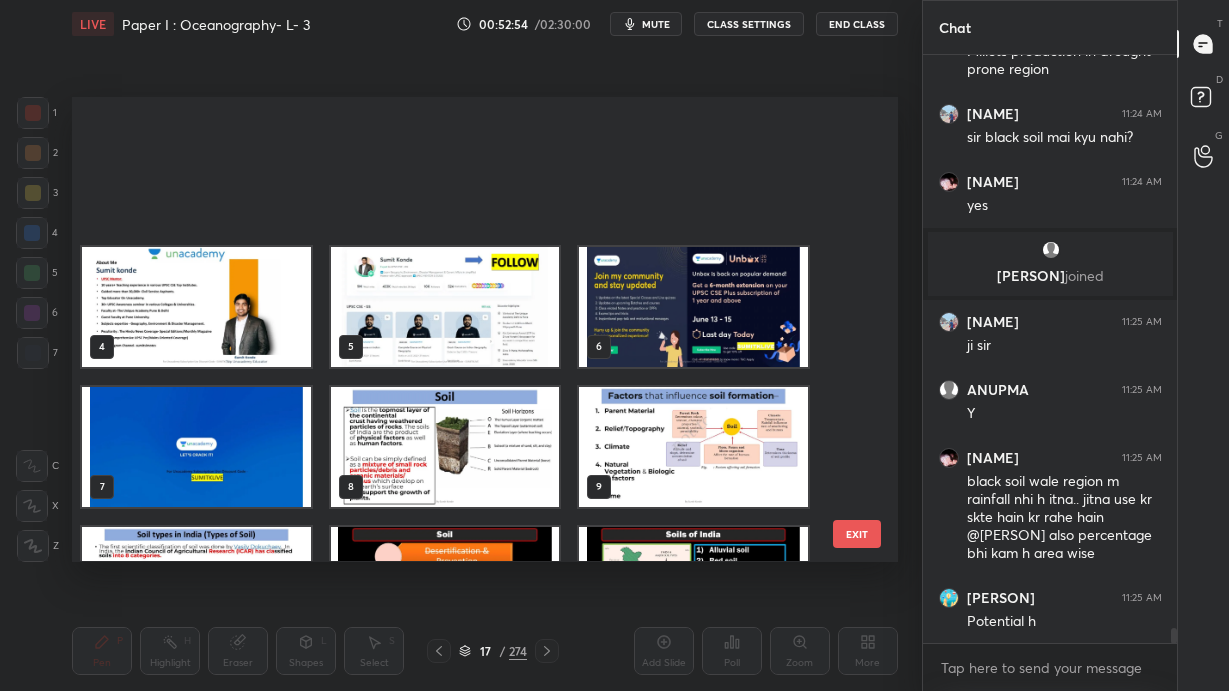 scroll, scrollTop: 375, scrollLeft: 0, axis: vertical 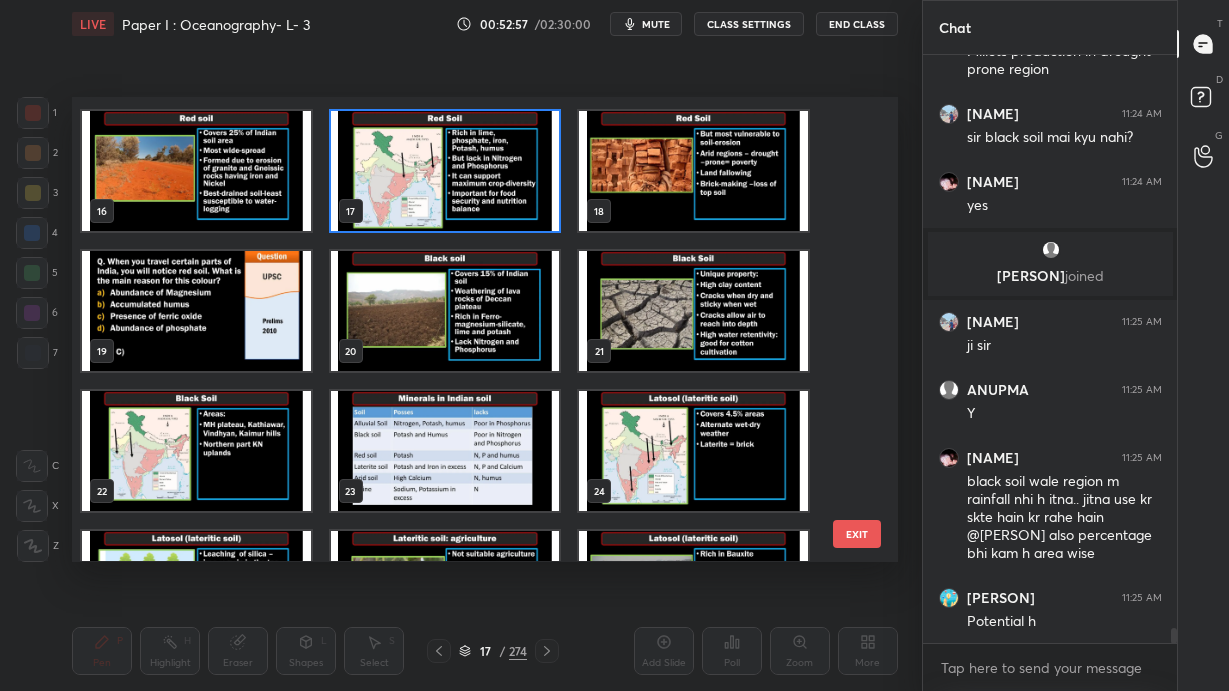 click at bounding box center [693, 172] 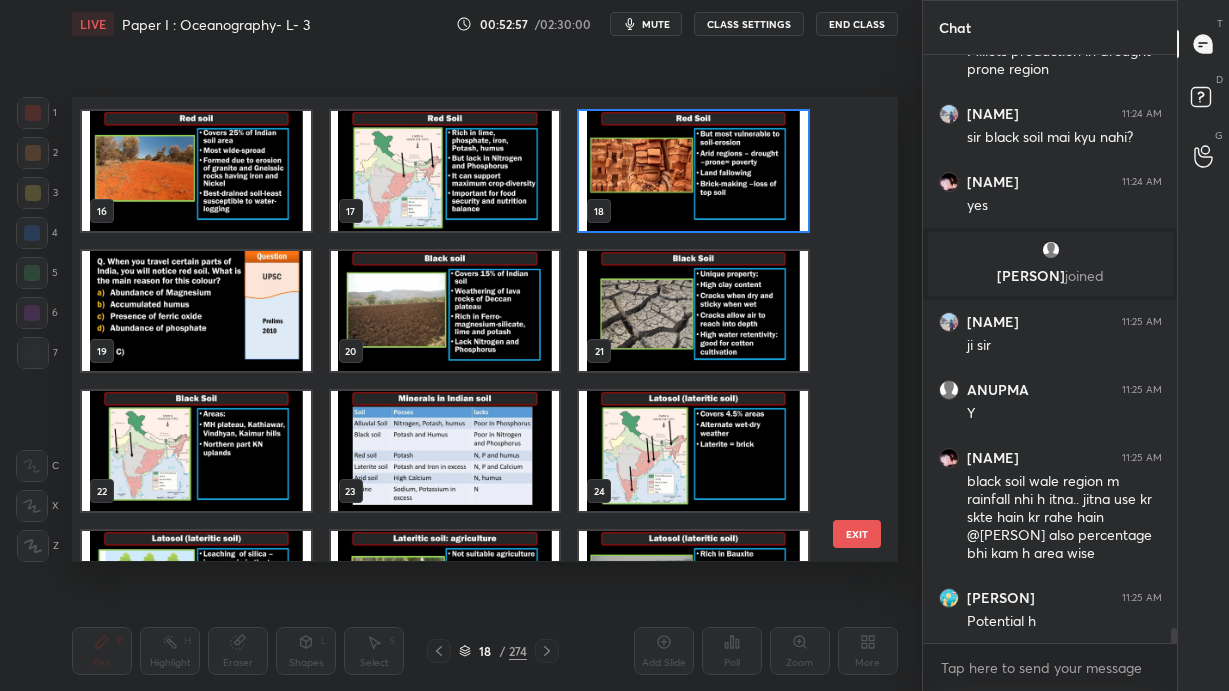 click at bounding box center (693, 172) 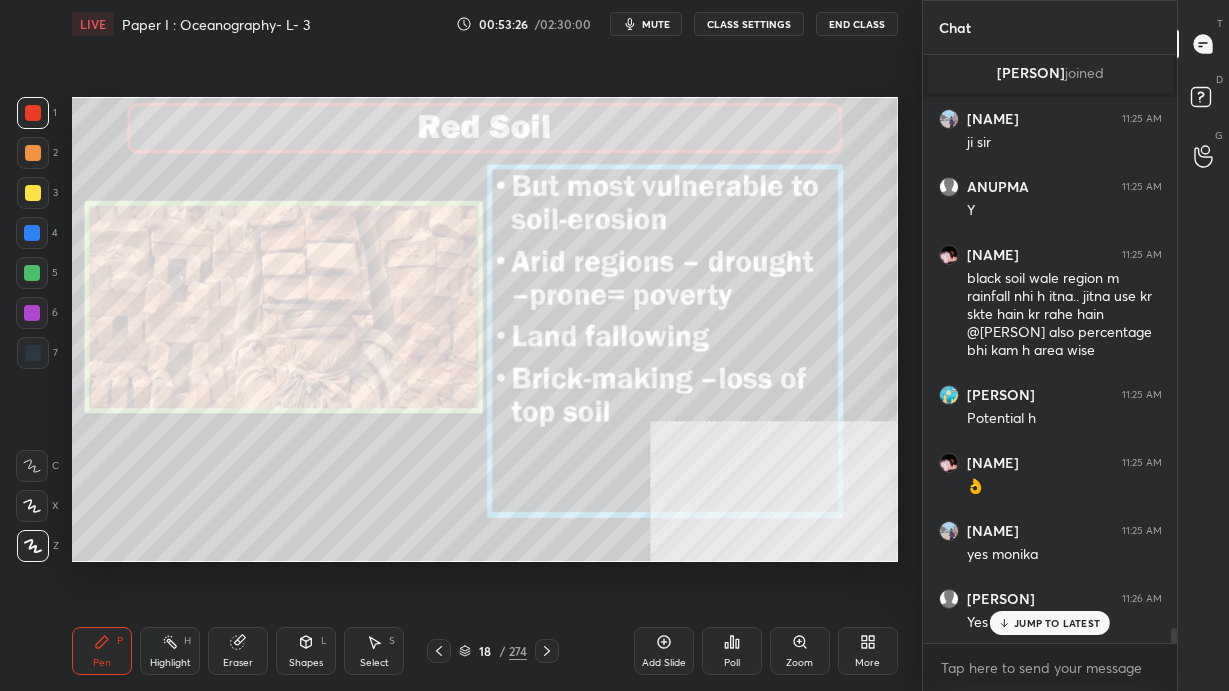 scroll, scrollTop: 22170, scrollLeft: 0, axis: vertical 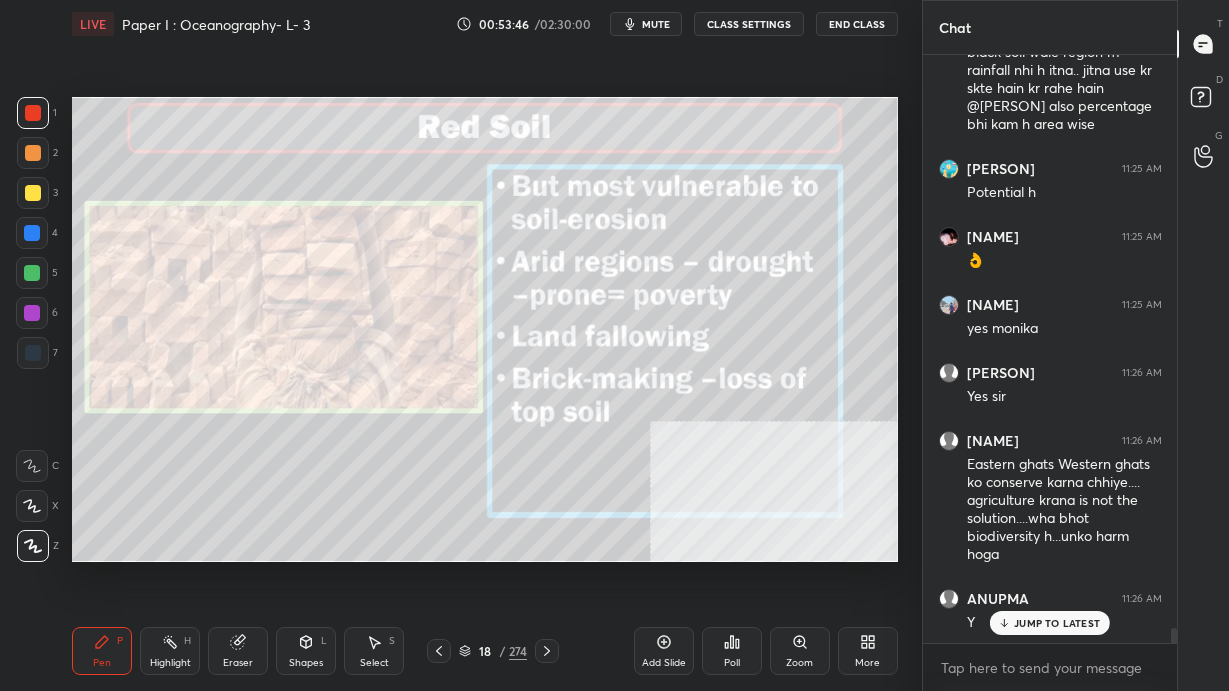 click on "JUMP TO LATEST" at bounding box center (1050, 623) 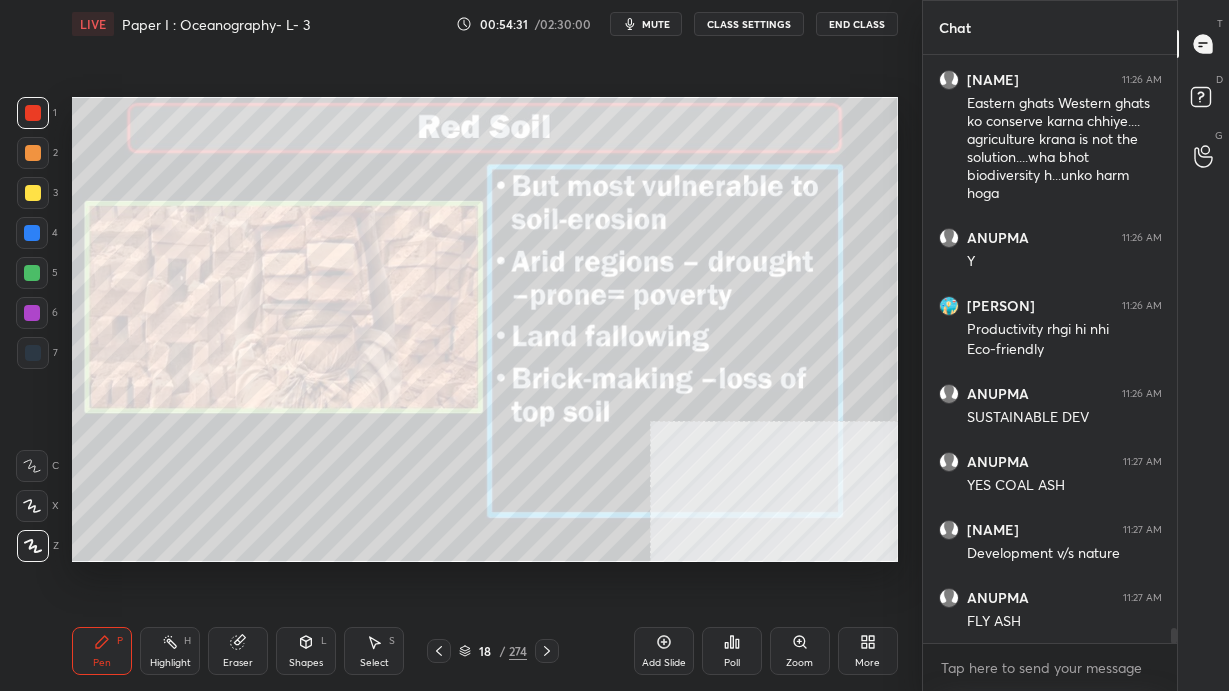 scroll, scrollTop: 22684, scrollLeft: 0, axis: vertical 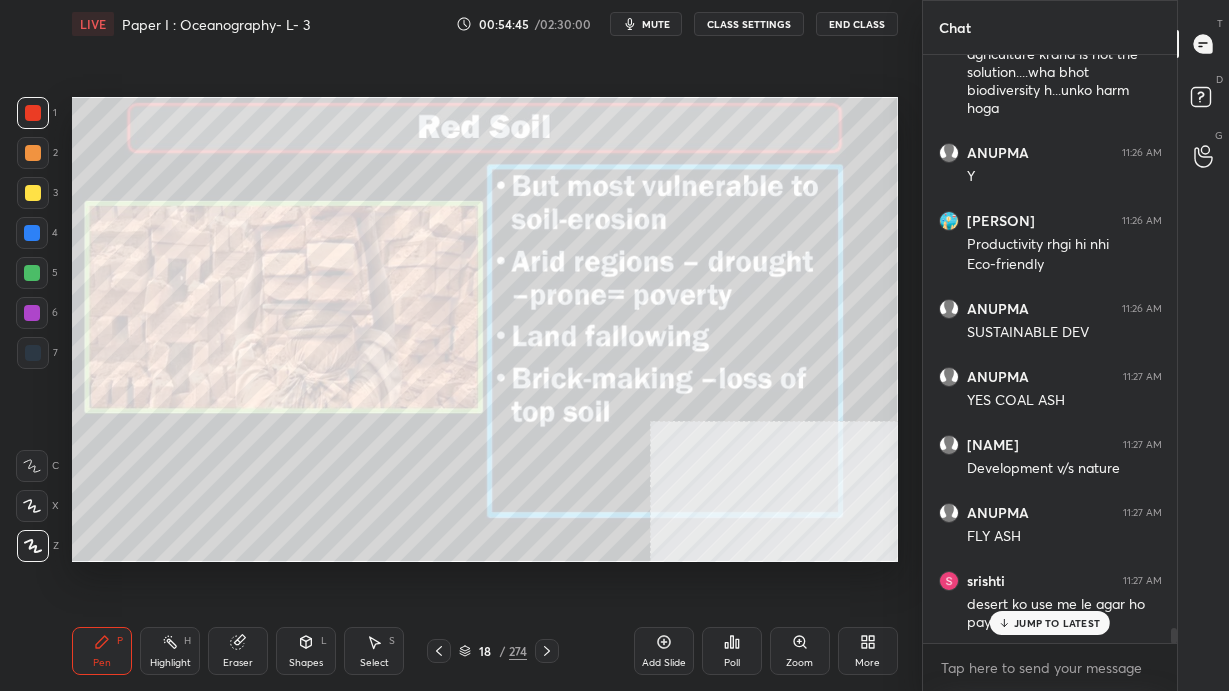 click on "Mayank 11:24 AM sir black soil mai kyu nahi? Monika 11:24 AM yes Pooja joined Mayank 11:25 AM ji sir ANUPMA 11:25 AM Y Monika 11:25 AM black soil wale region m rainfall nhi h itna.. jitna use kr skte hain kr rahe hain @mayank also percentage bhi kam h area wise Trishna 11:25 AM Potential h Monika 11:25 AM 👌 Mayank 11:25 AM yes monika Raj 11:26 AM Yes sir Isha 11:26 AM Eastern ghats Western ghats ko conserve karna chhiye.... agriculture krana is not the solution....wha bhot biodiversity h...unko harm hoga ANUPMA 11:26 AM Y Trishna 11:26 AM Productivity rhgi hi nhi Eco-friendly ANUPMA 11:26 AM SUSTAINABLE DEV ANUPMA 11:27 AM YES COAL ASH Isha 11:27 AM Development v/s nature ANUPMA 11:27 AM FLY ASH srishti 11:27 AM desert ko use me le agar ho paye to" at bounding box center [1050, 349] 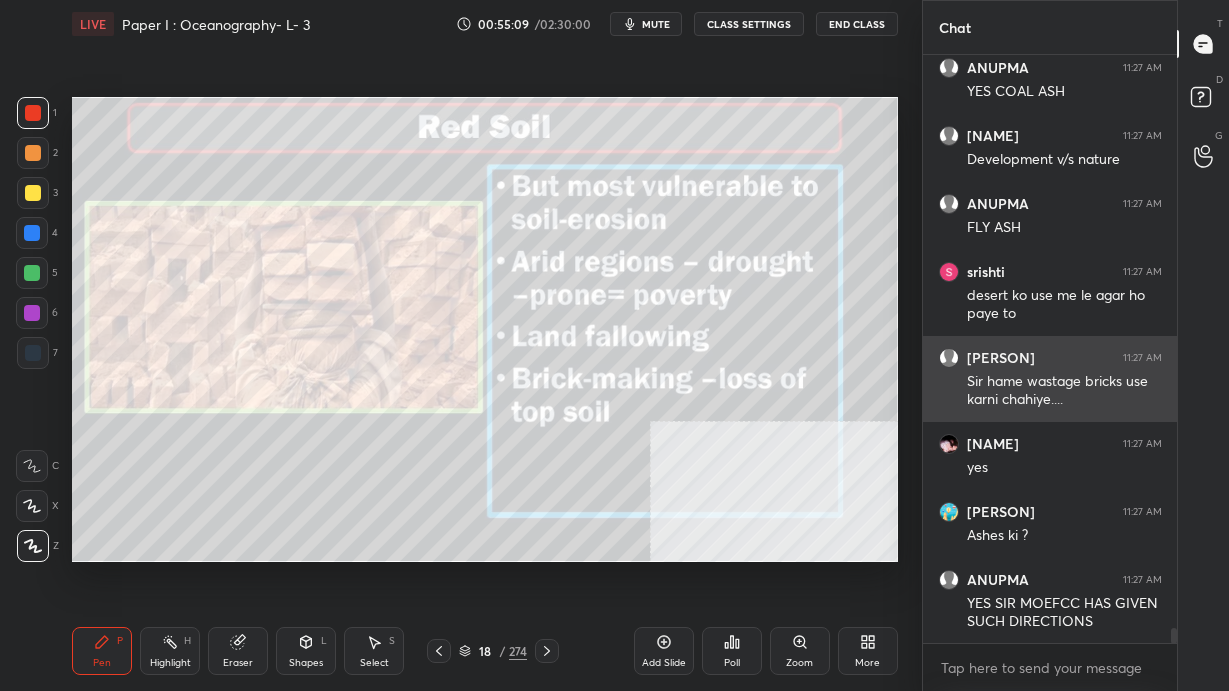 scroll, scrollTop: 23061, scrollLeft: 0, axis: vertical 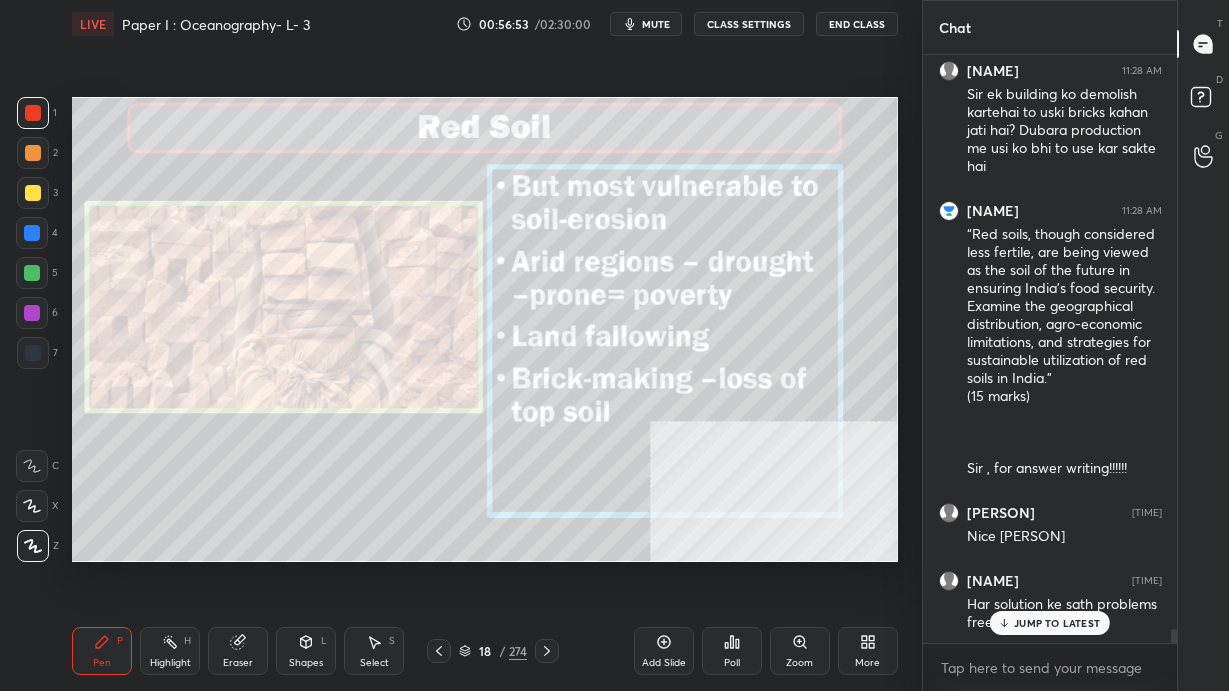 click on "JUMP TO LATEST" at bounding box center (1057, 623) 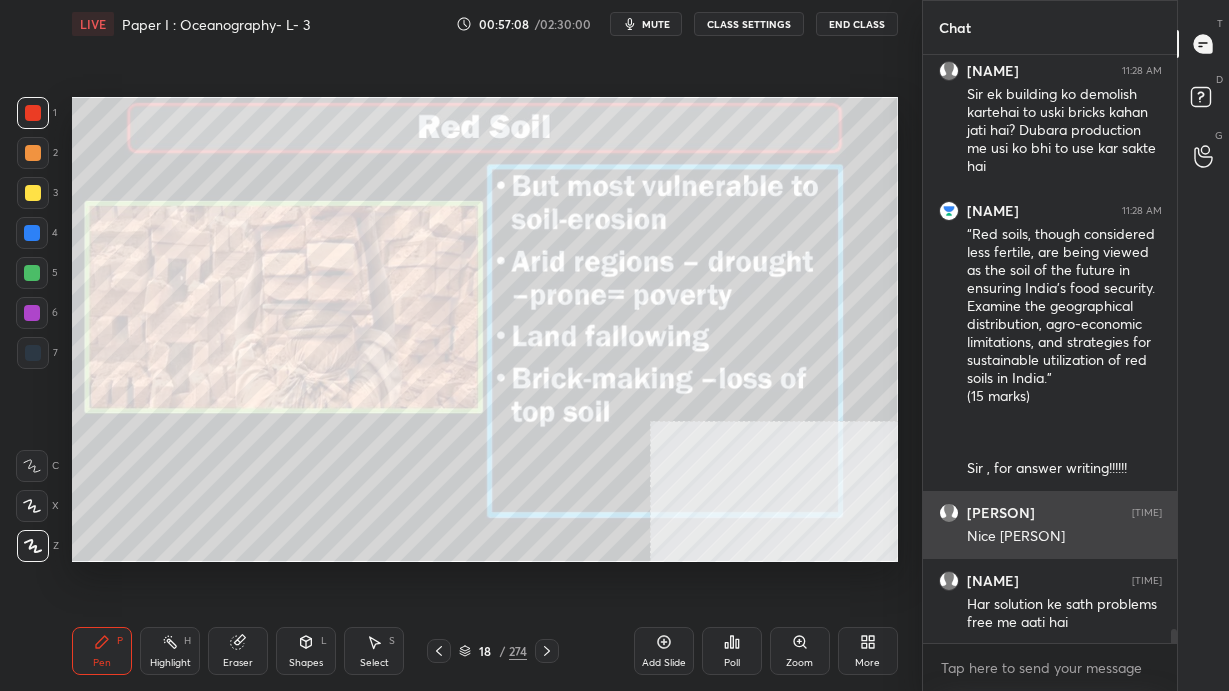scroll, scrollTop: 23964, scrollLeft: 0, axis: vertical 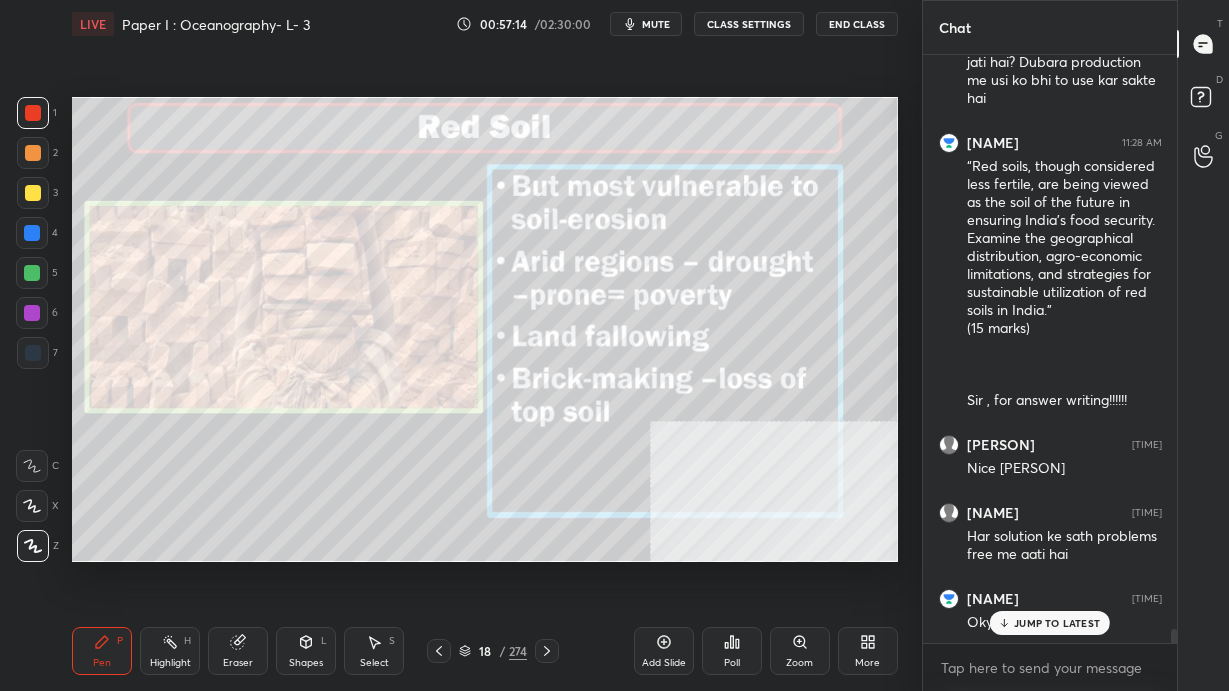 click on "18 / 274" at bounding box center [493, 651] 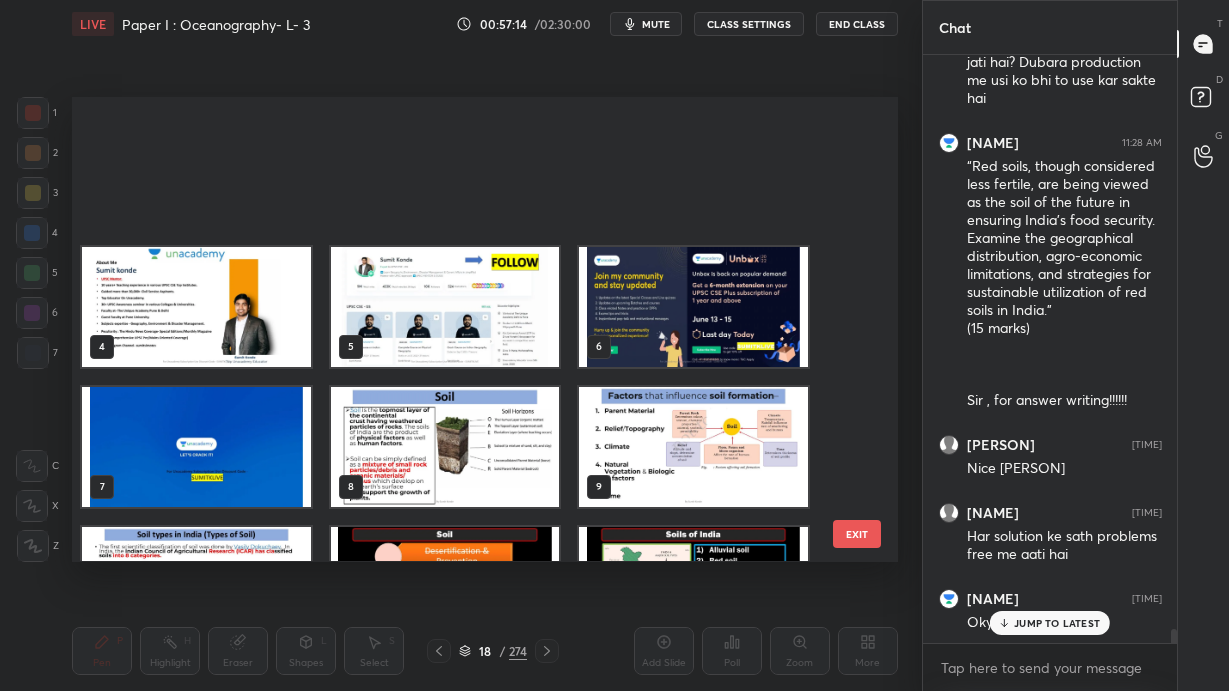 scroll, scrollTop: 375, scrollLeft: 0, axis: vertical 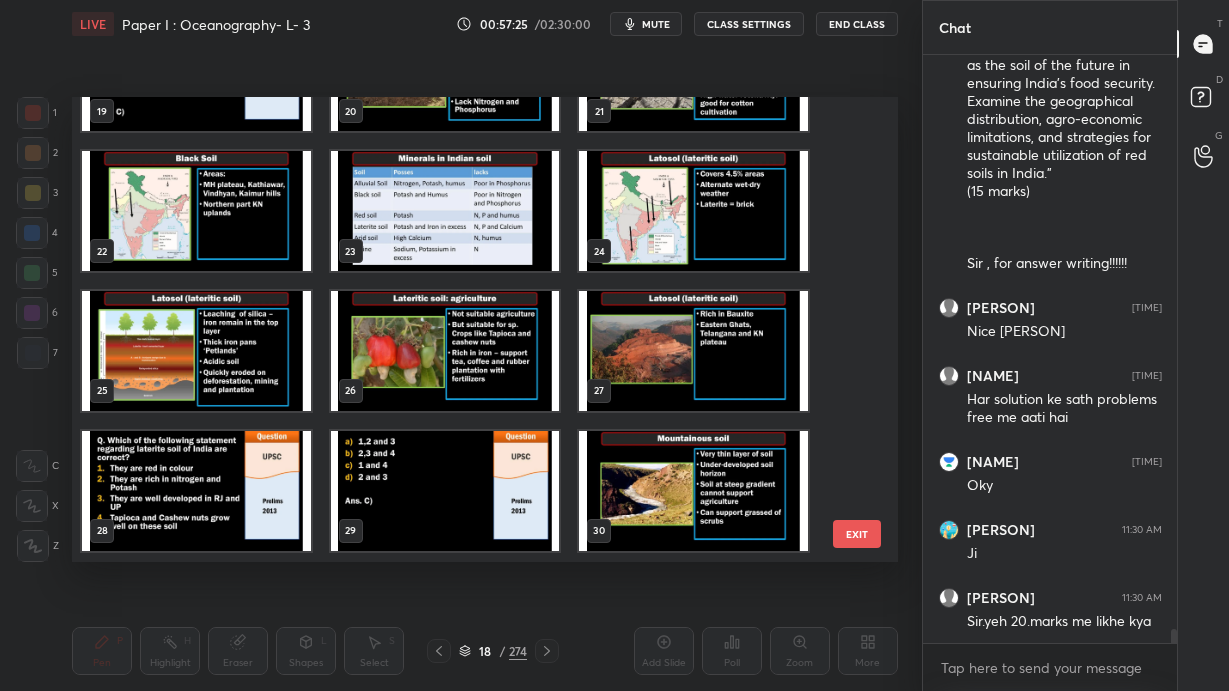 click on "EXIT" at bounding box center [857, 534] 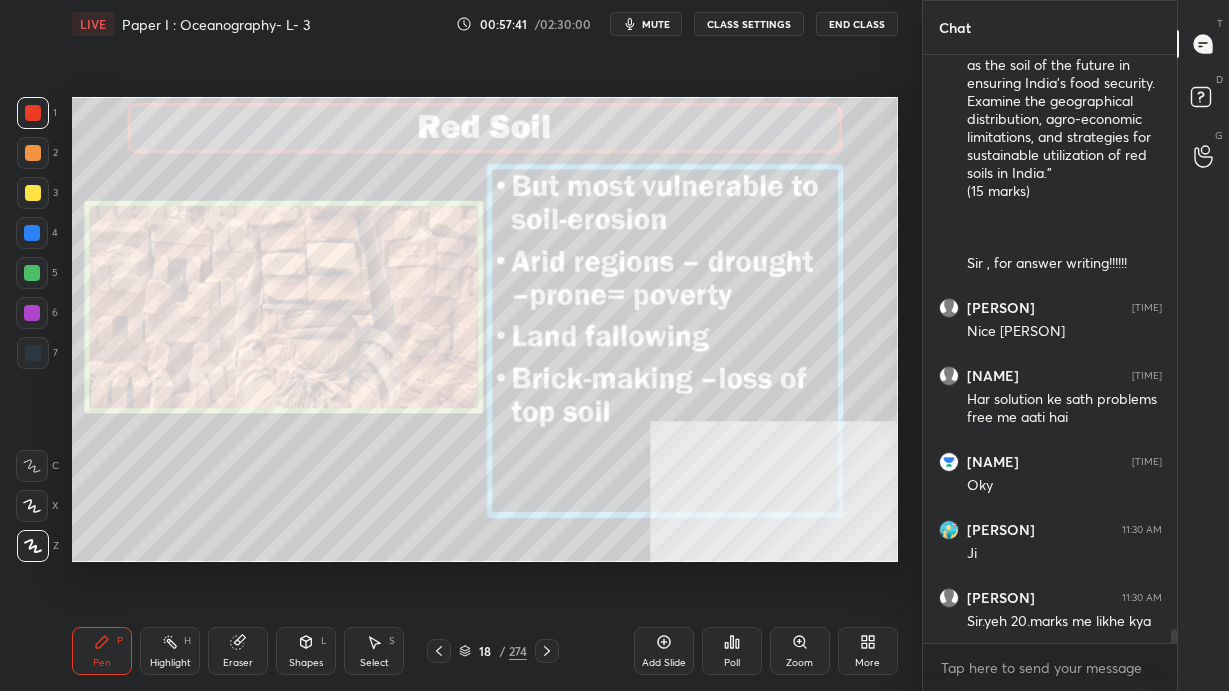 scroll, scrollTop: 24168, scrollLeft: 0, axis: vertical 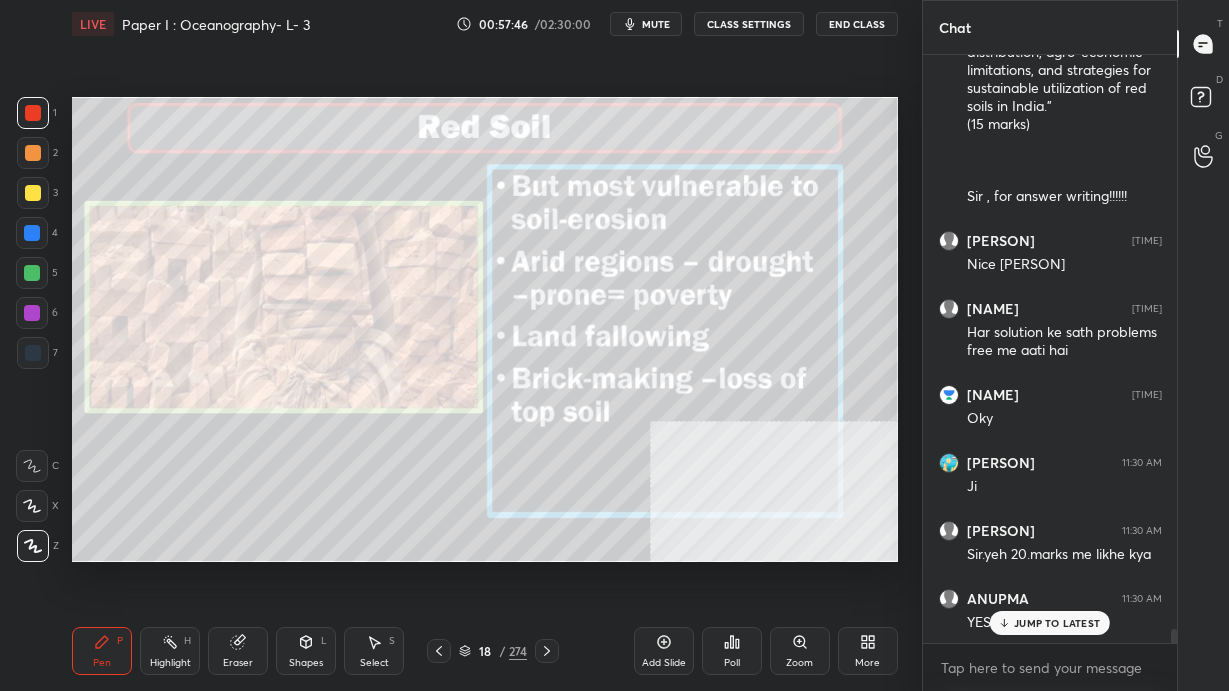 click on "18 / 274" at bounding box center (493, 651) 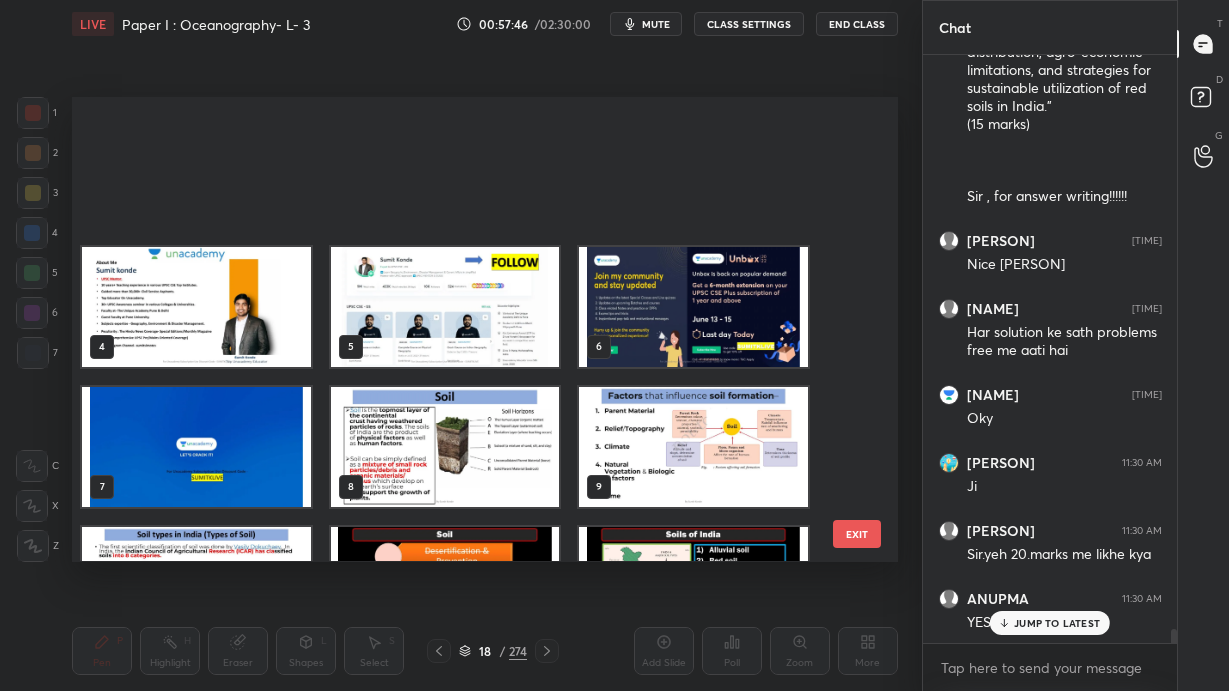 scroll, scrollTop: 375, scrollLeft: 0, axis: vertical 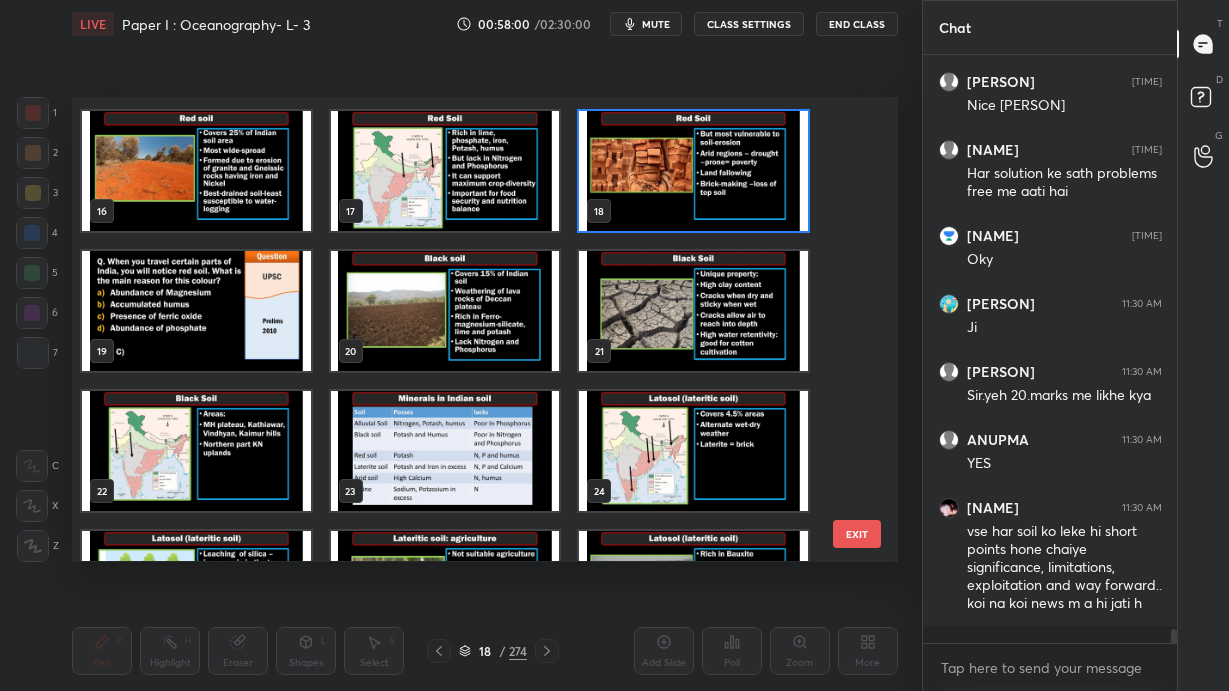 click on "EXIT" at bounding box center [857, 534] 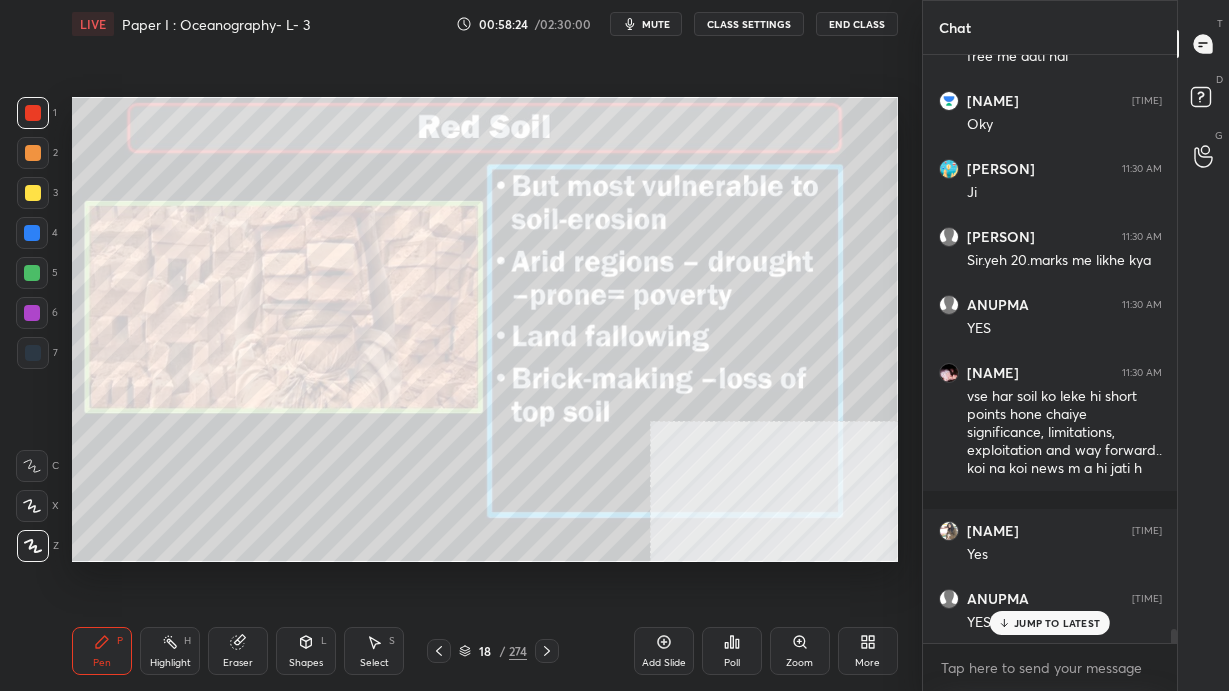 scroll, scrollTop: 24531, scrollLeft: 0, axis: vertical 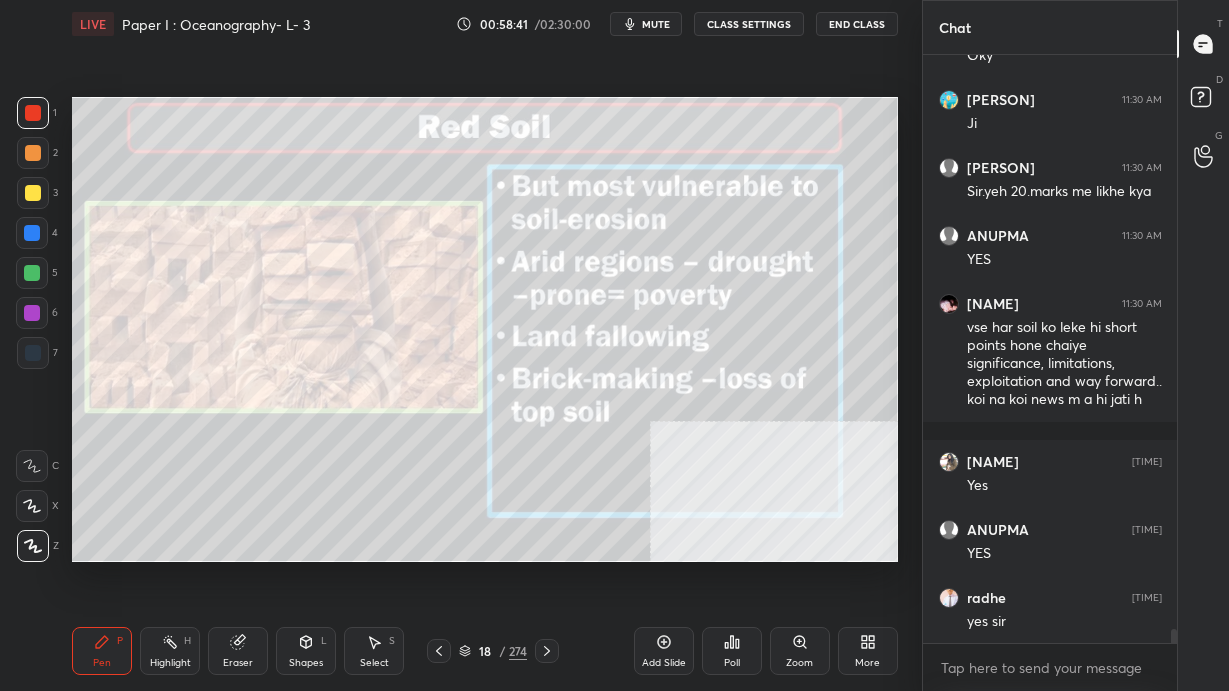 click on "18 / 274" at bounding box center (493, 651) 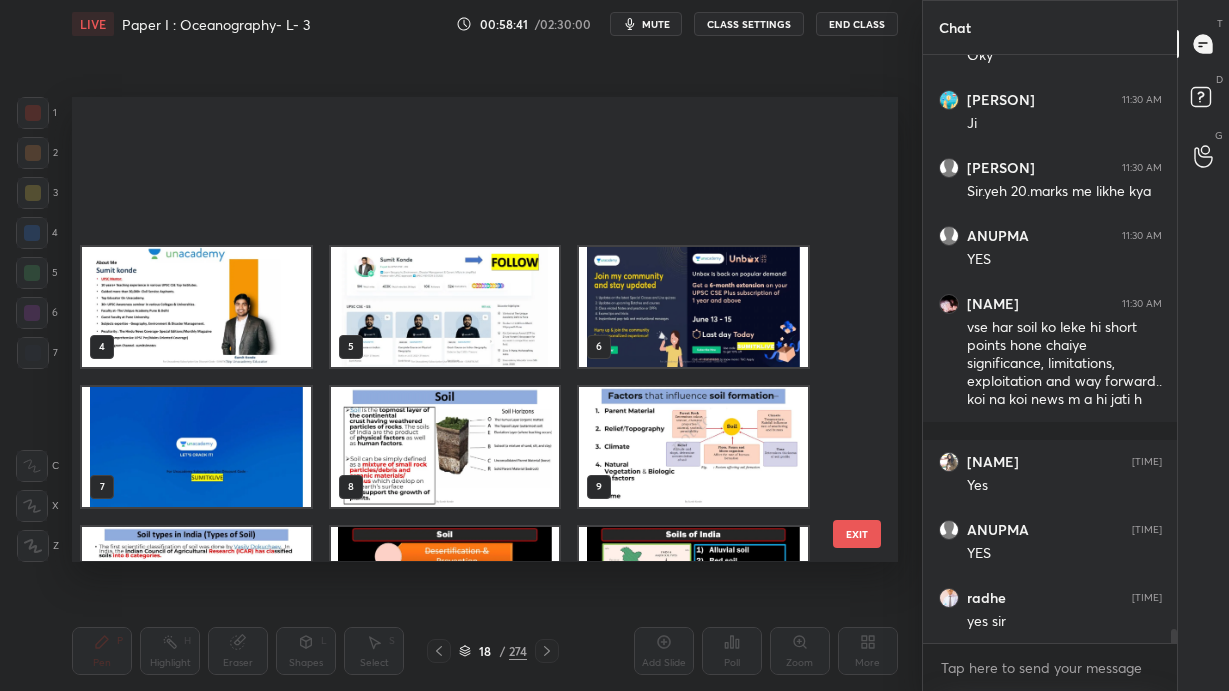 scroll, scrollTop: 375, scrollLeft: 0, axis: vertical 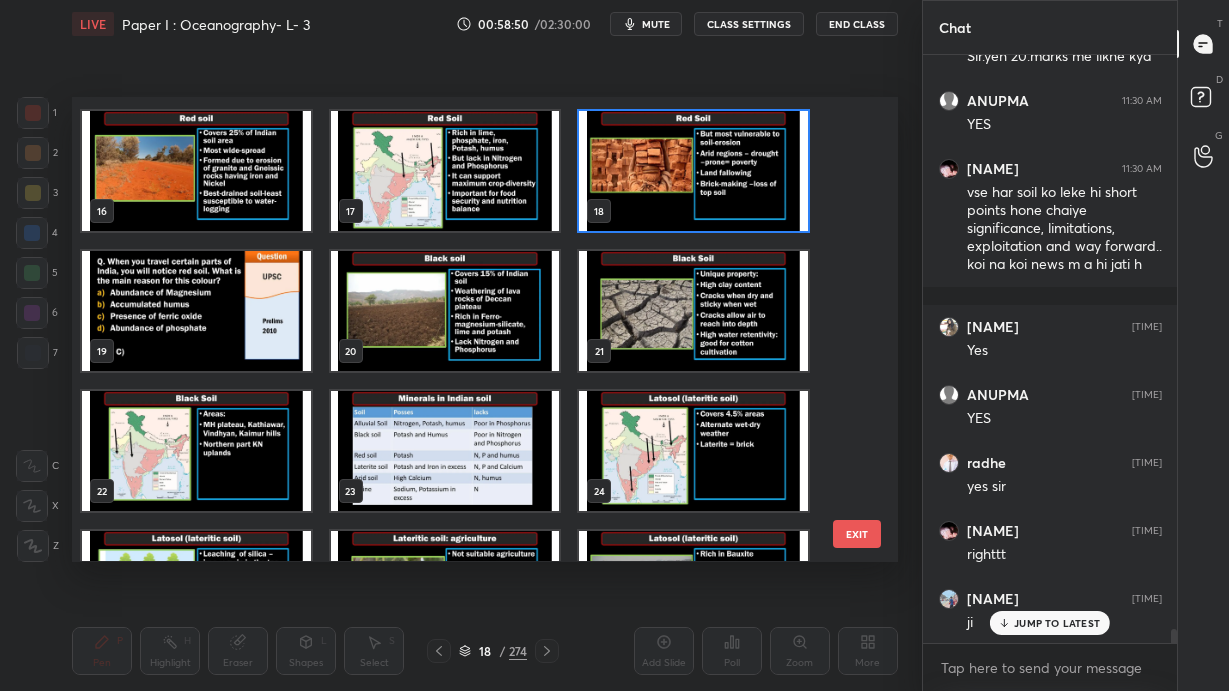 click at bounding box center (445, 312) 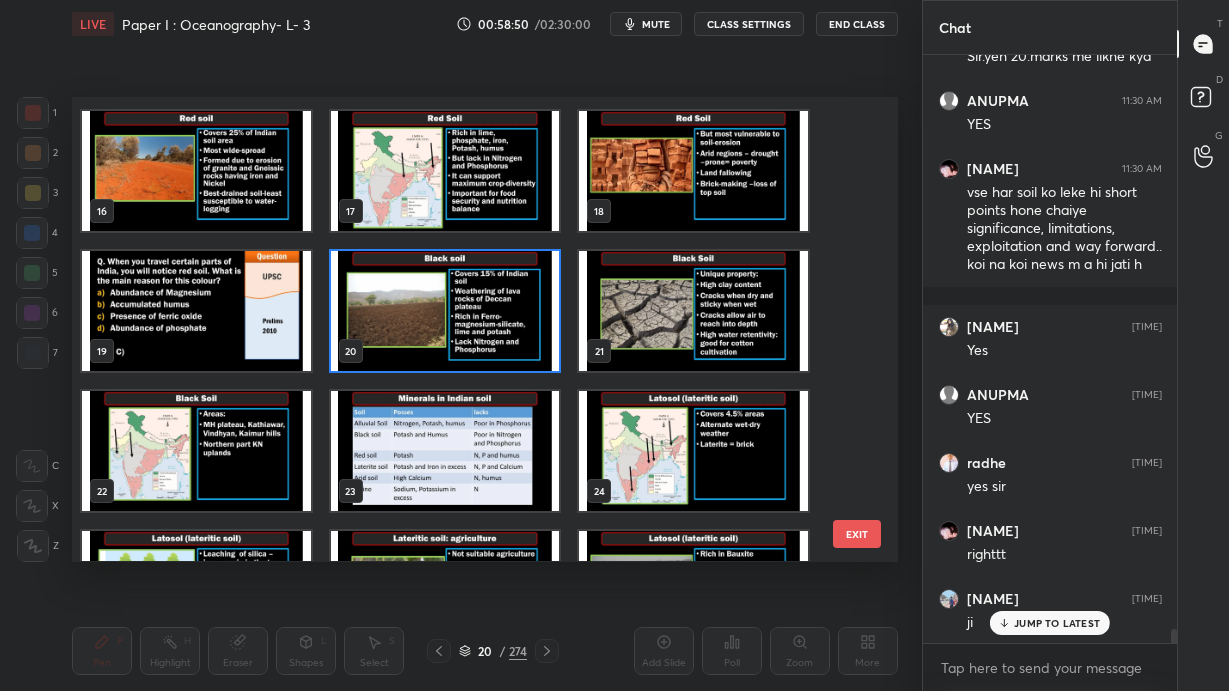 click at bounding box center [445, 312] 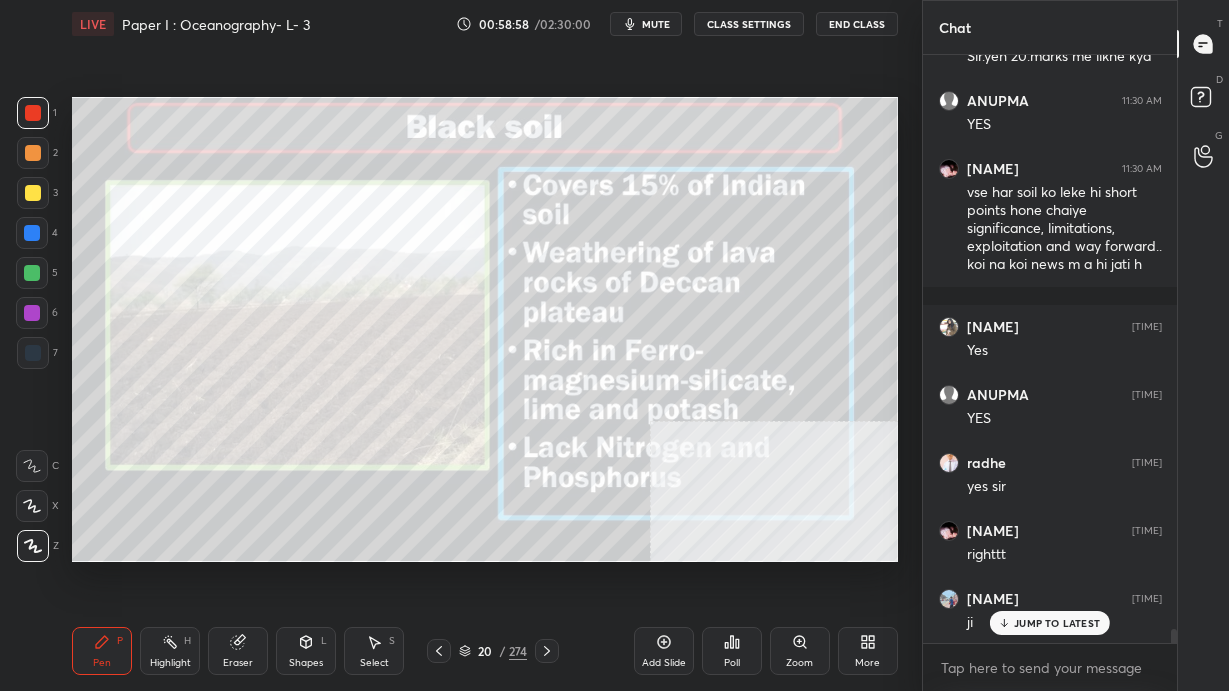 click on "20 / 274" at bounding box center [493, 651] 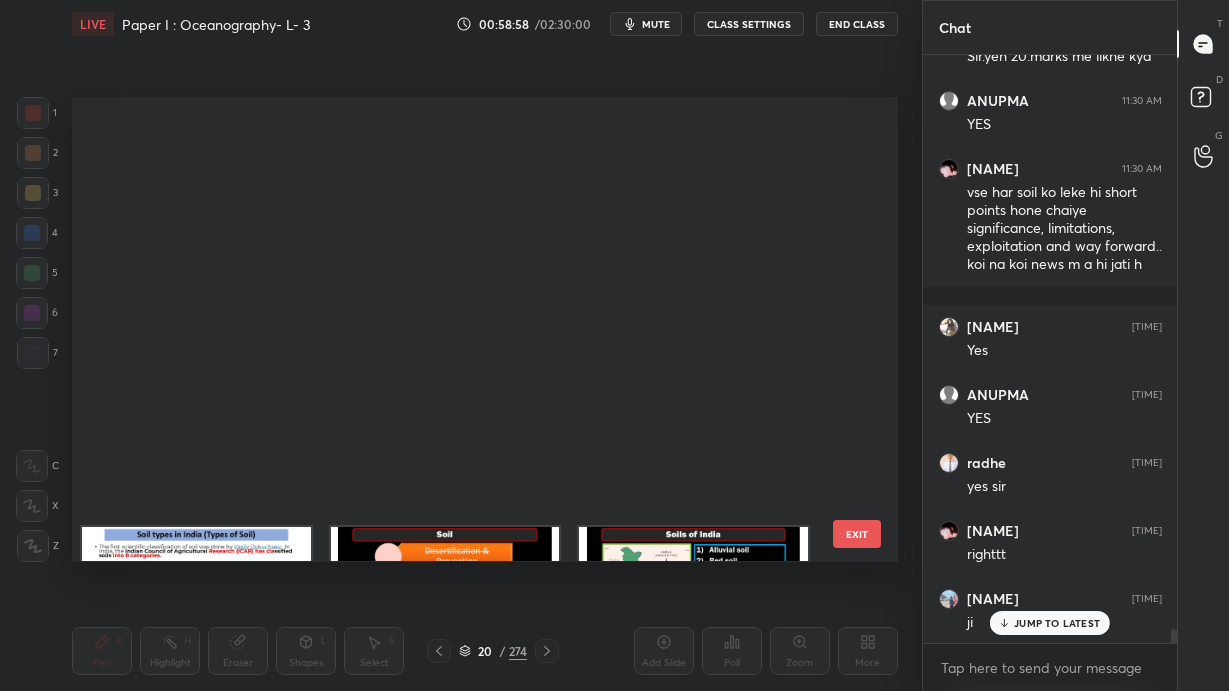 scroll, scrollTop: 515, scrollLeft: 0, axis: vertical 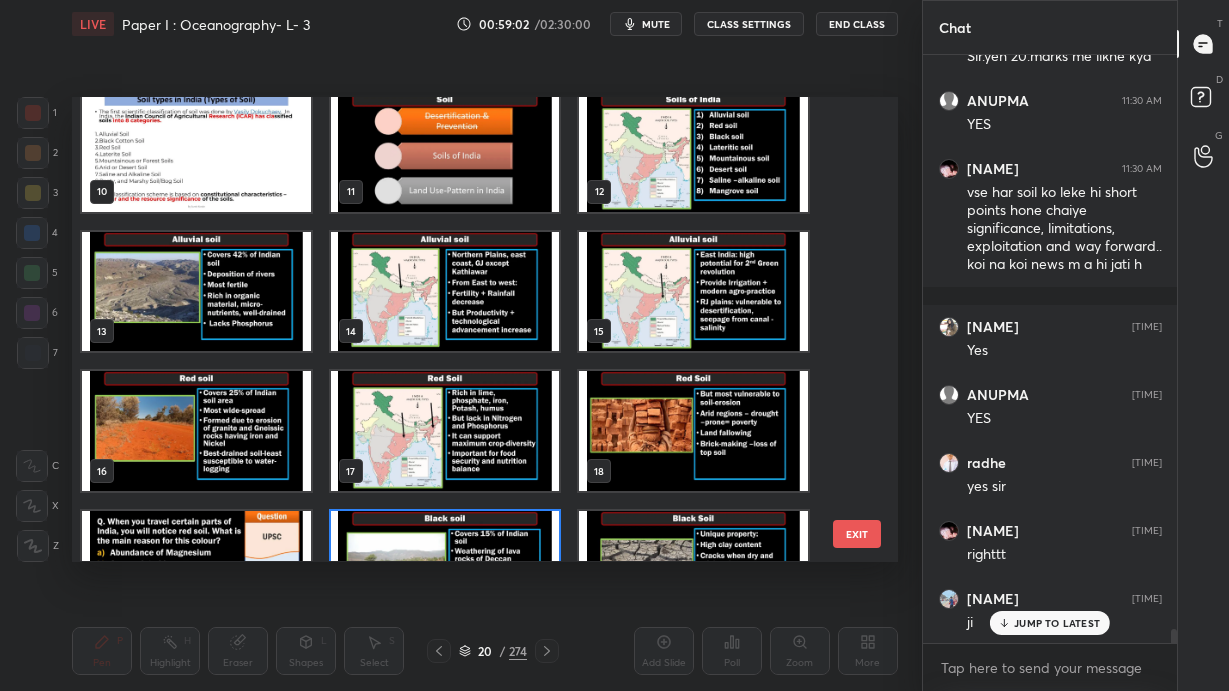 click at bounding box center (445, 432) 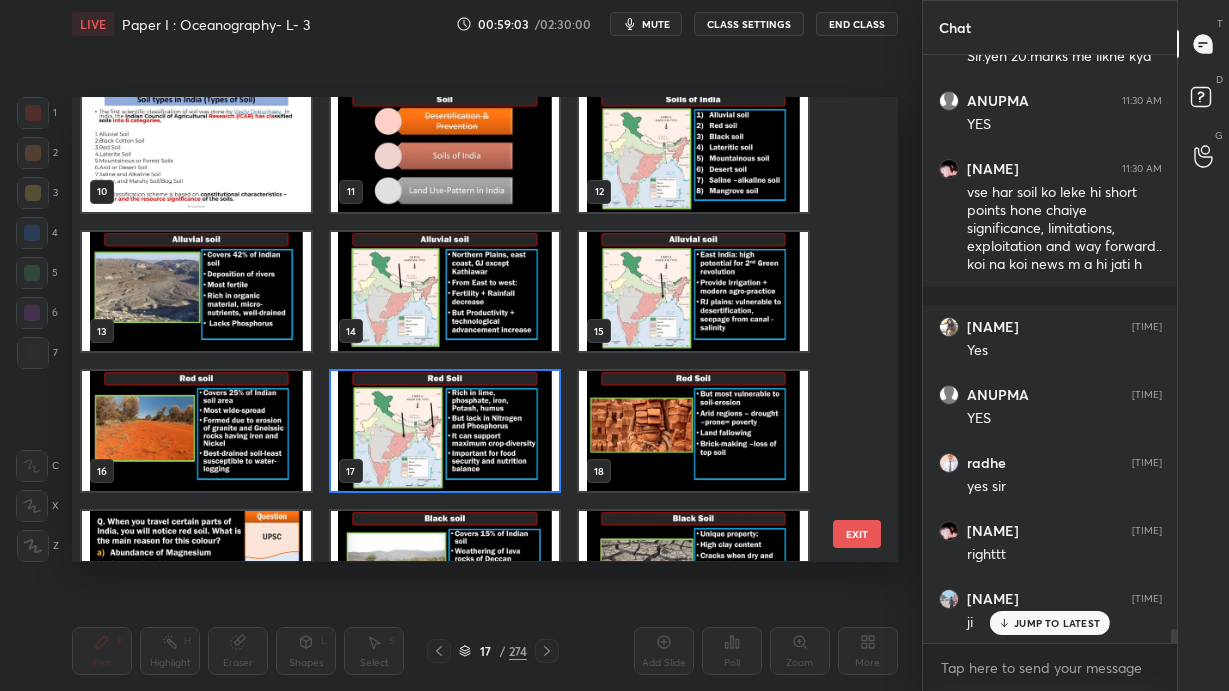 click at bounding box center (445, 432) 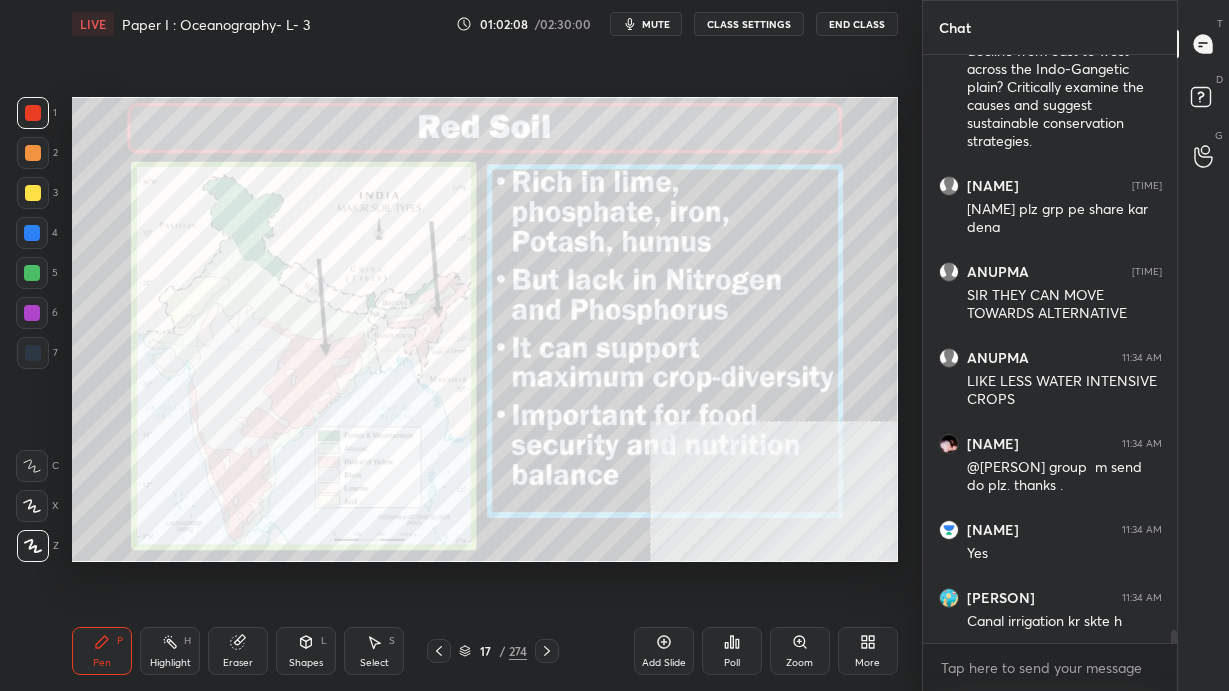scroll, scrollTop: 26602, scrollLeft: 0, axis: vertical 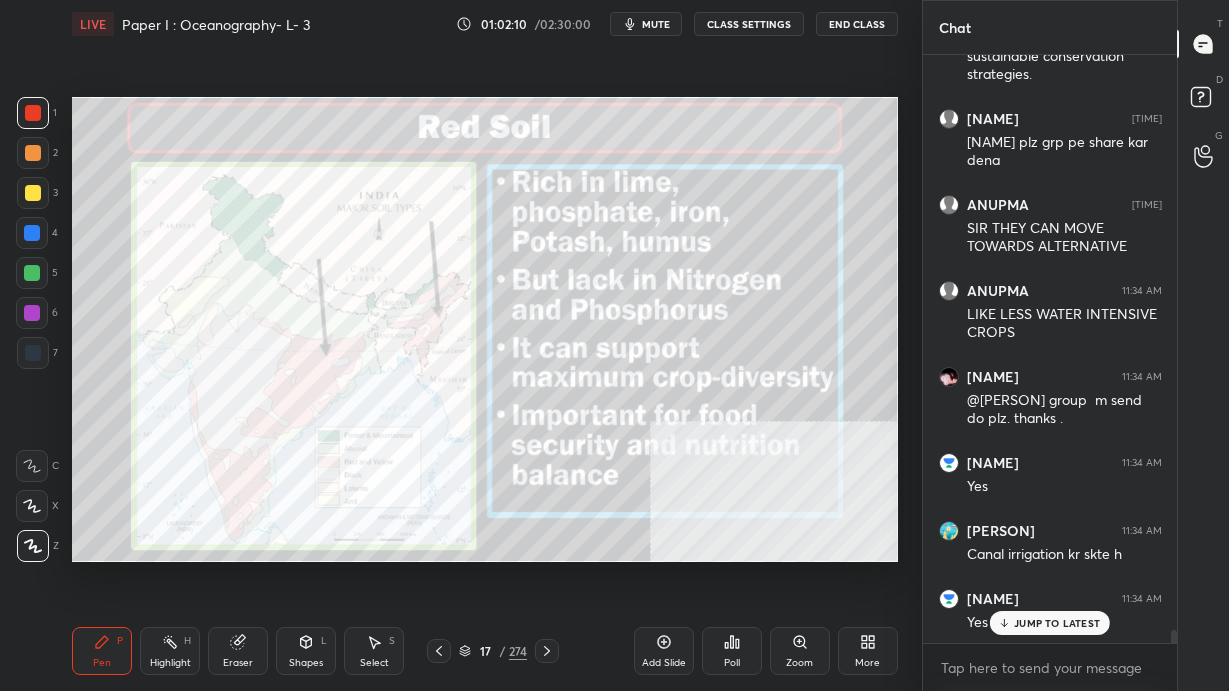 click 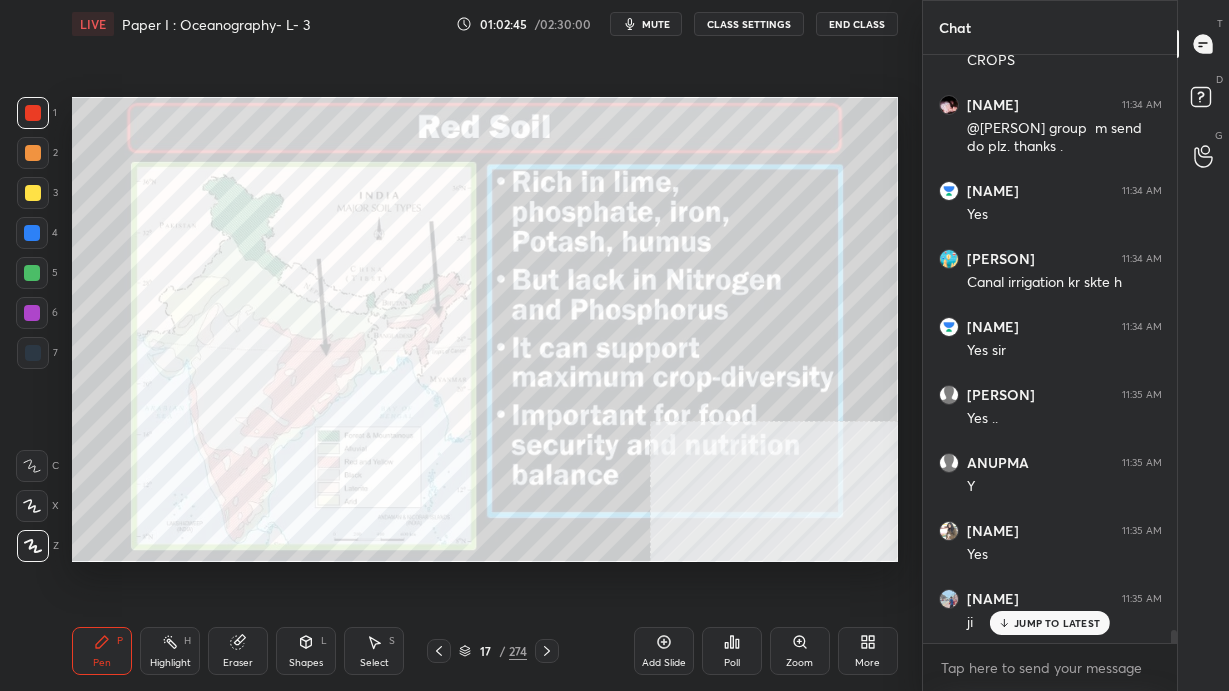 scroll, scrollTop: 26942, scrollLeft: 0, axis: vertical 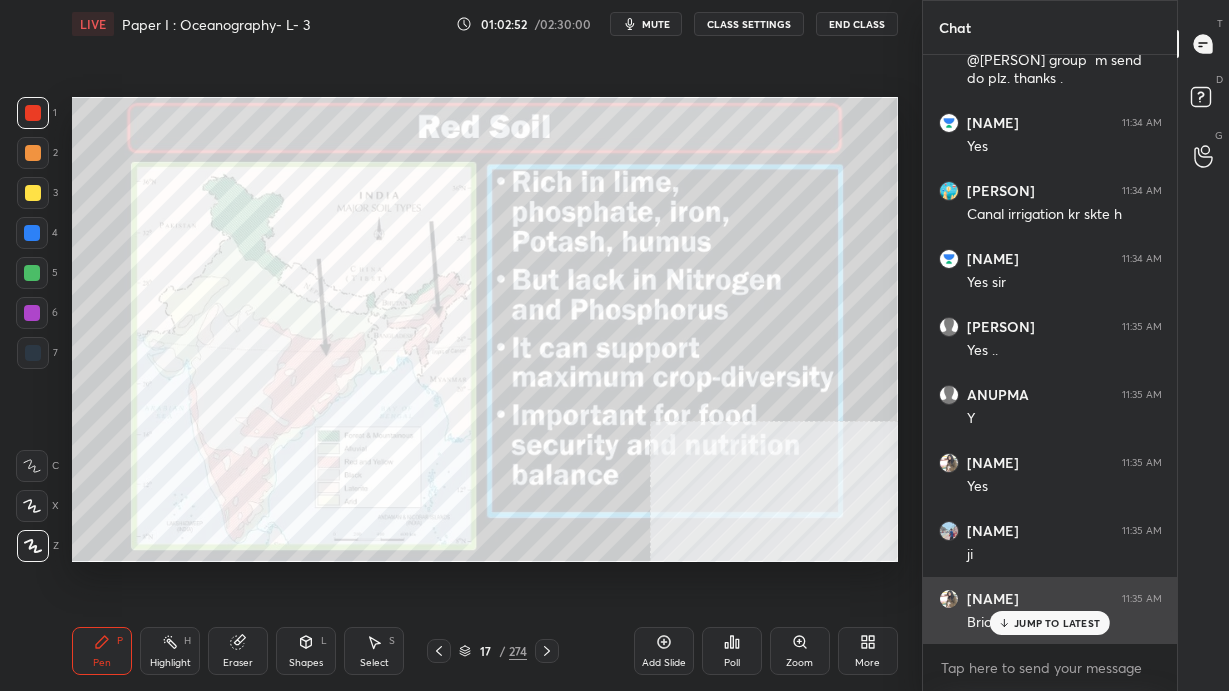 click 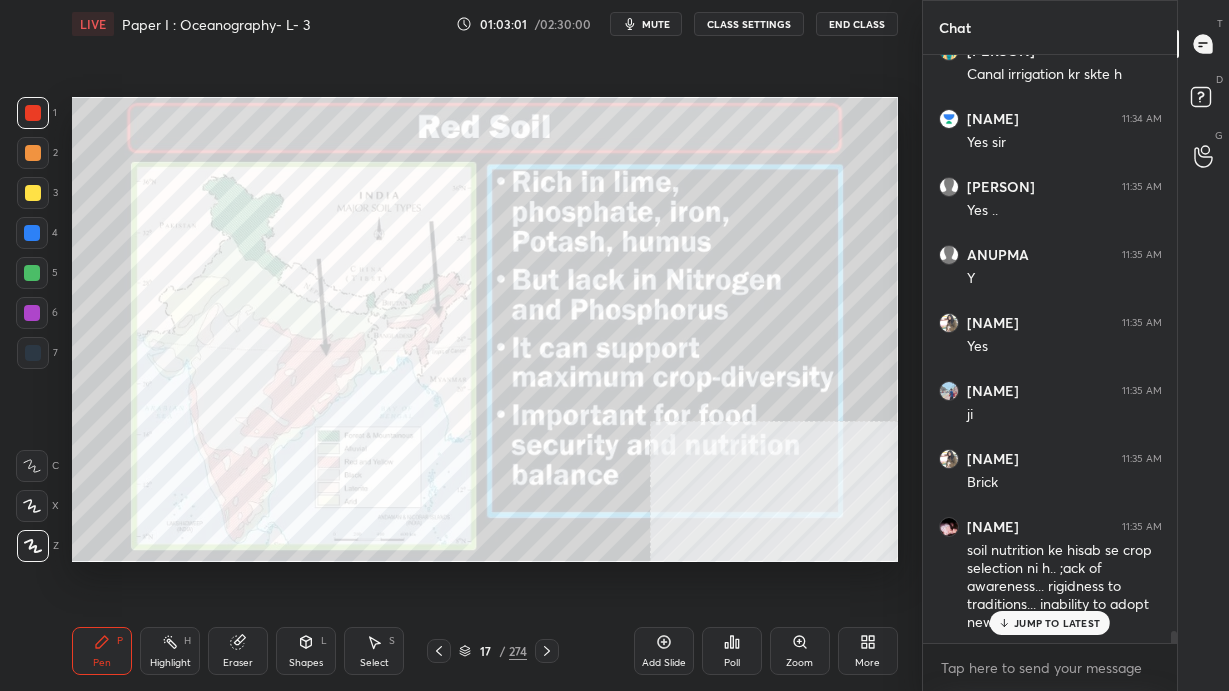 scroll, scrollTop: 27150, scrollLeft: 0, axis: vertical 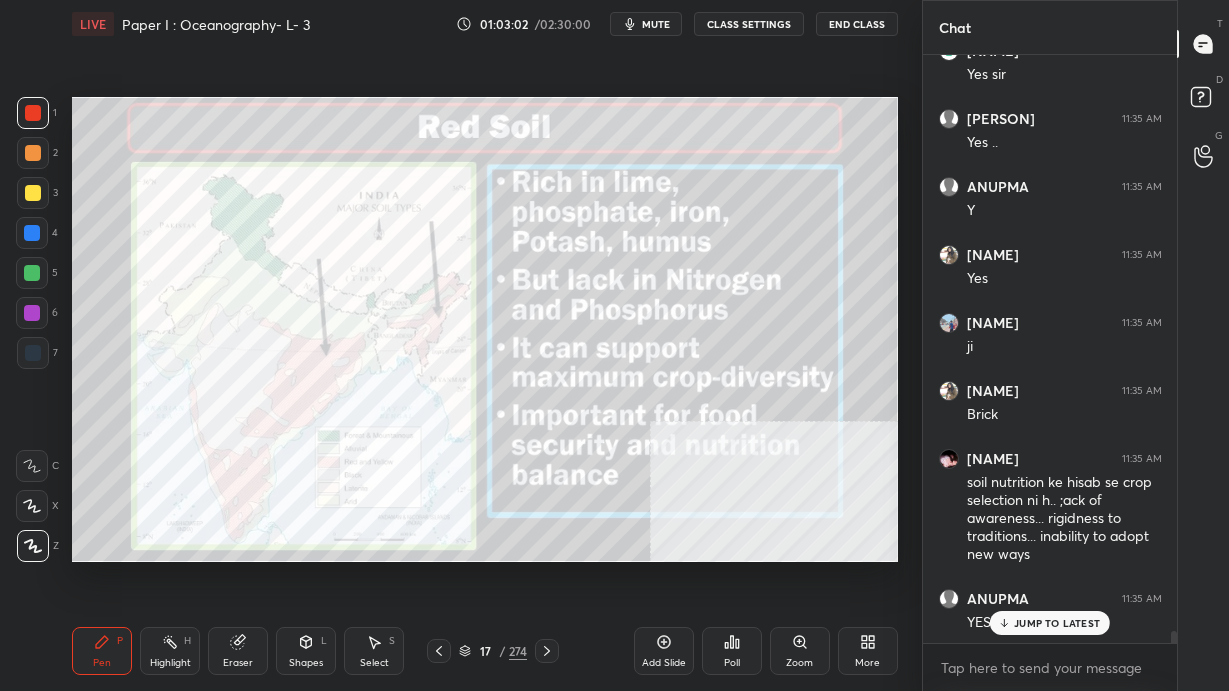 click on "17 / 274" at bounding box center [493, 651] 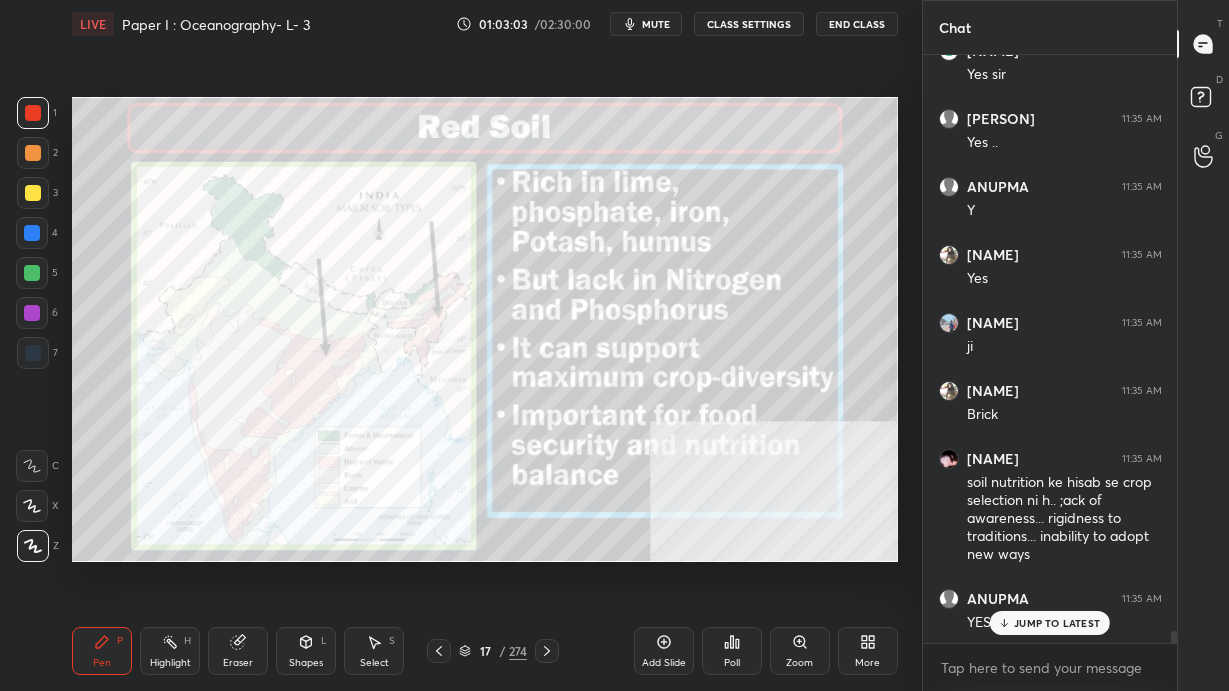 click 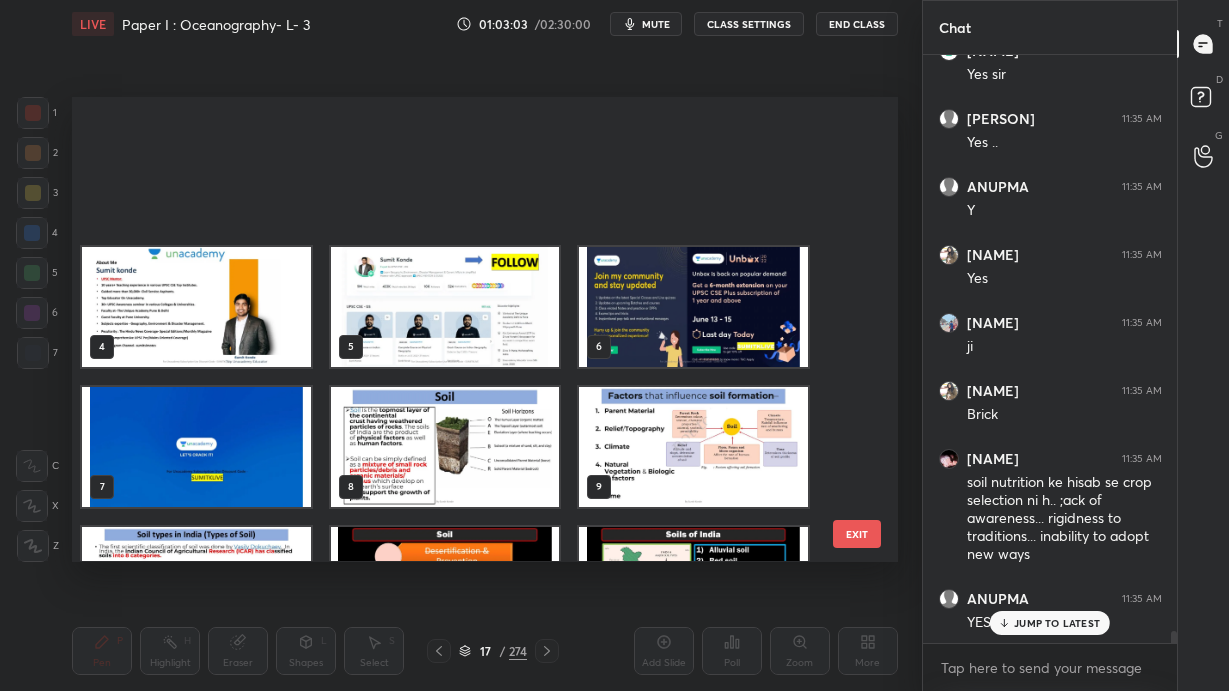 scroll, scrollTop: 375, scrollLeft: 0, axis: vertical 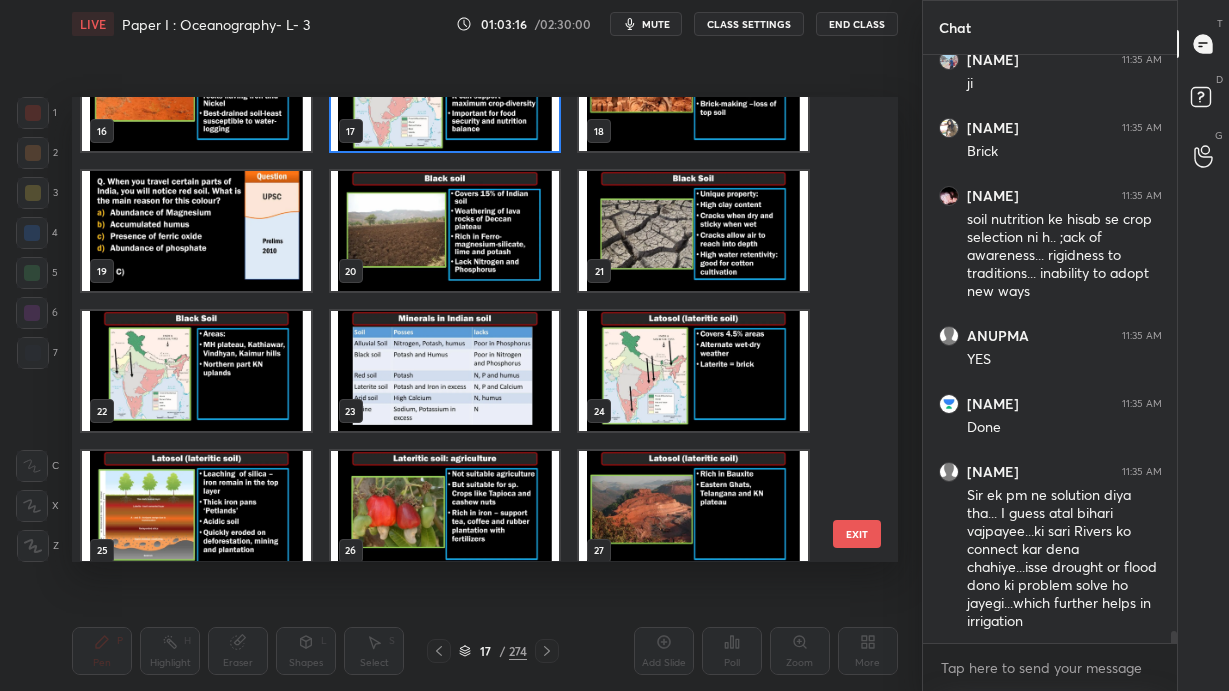 click on "EXIT" at bounding box center (857, 534) 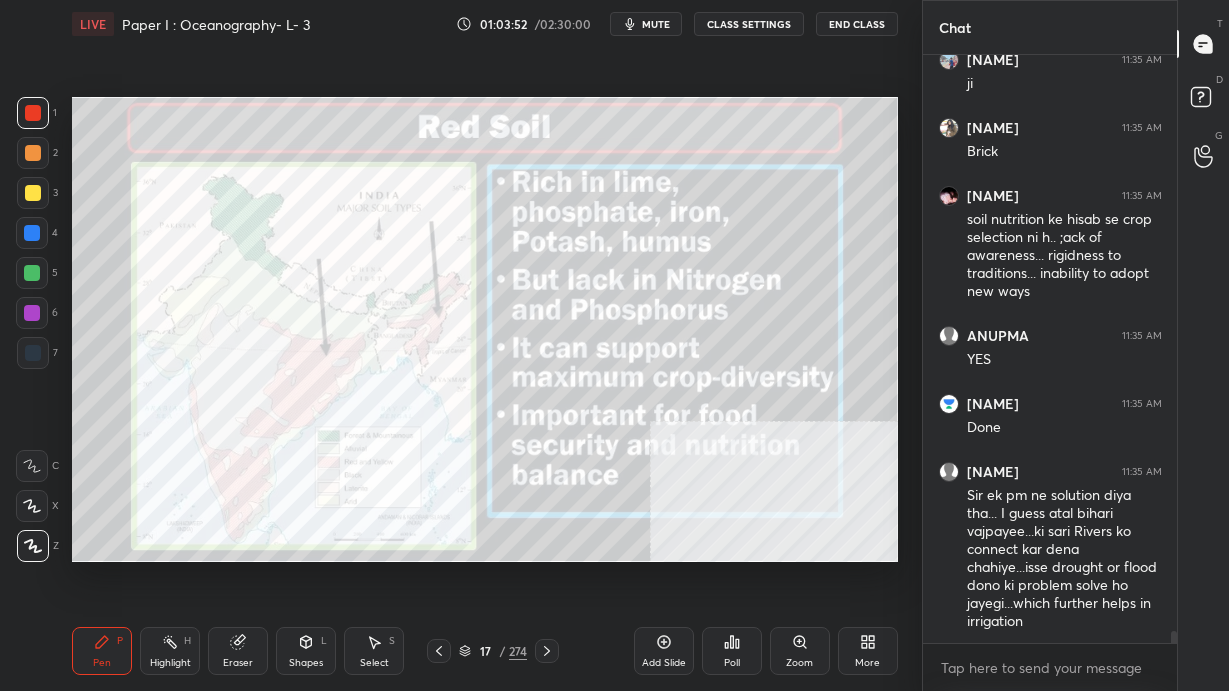 scroll, scrollTop: 27480, scrollLeft: 0, axis: vertical 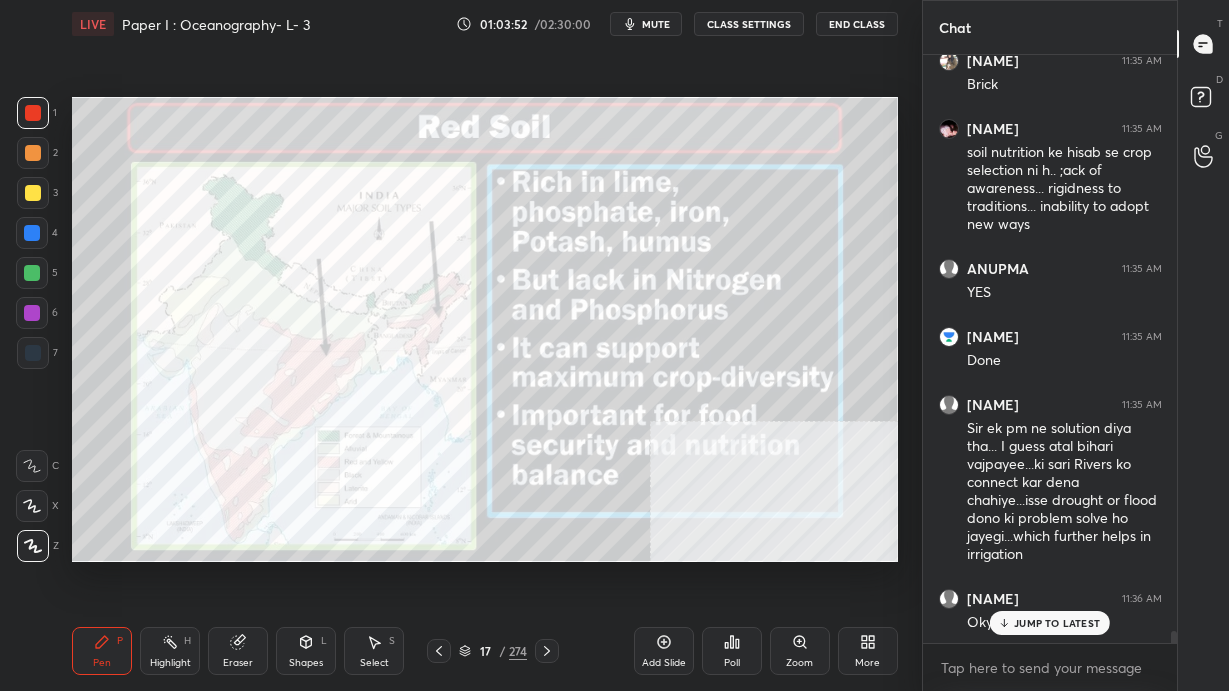 click on "17" at bounding box center (485, 651) 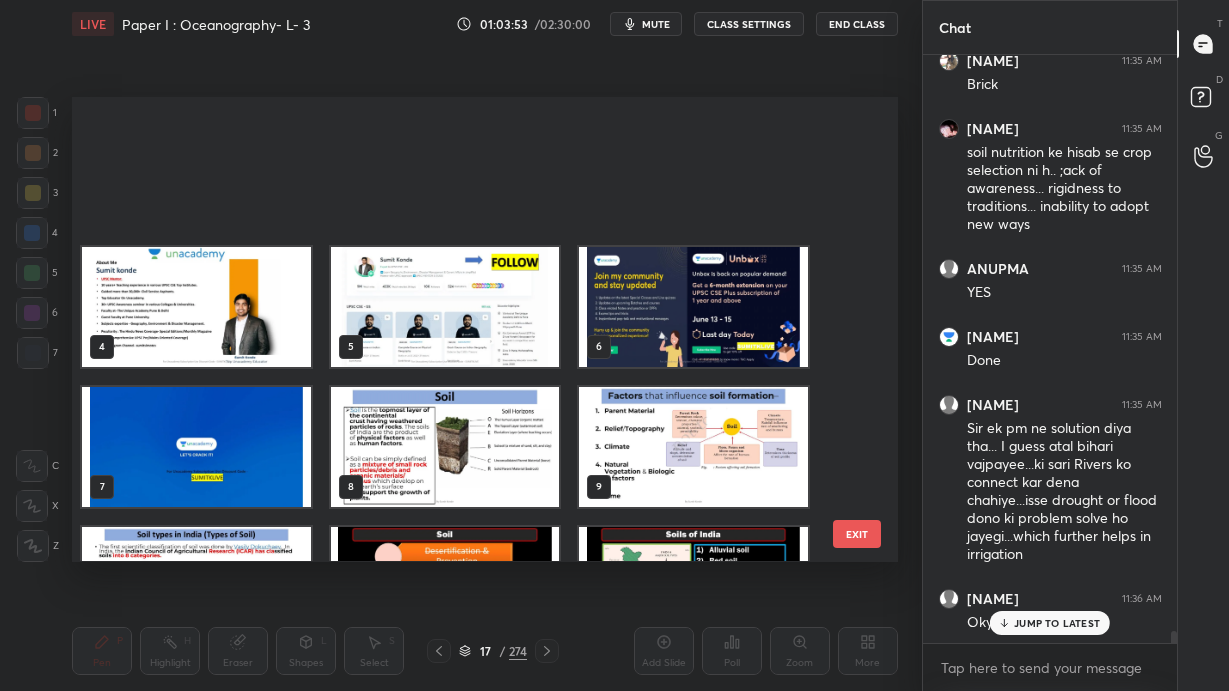 scroll, scrollTop: 375, scrollLeft: 0, axis: vertical 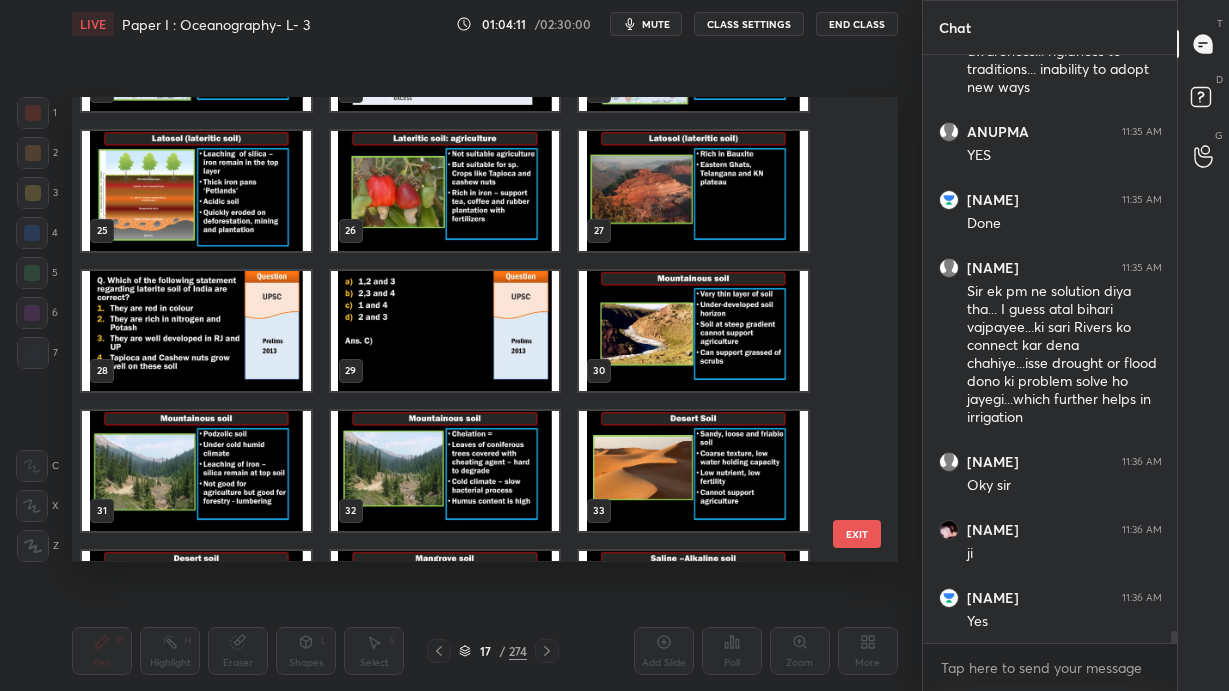 click at bounding box center (693, 331) 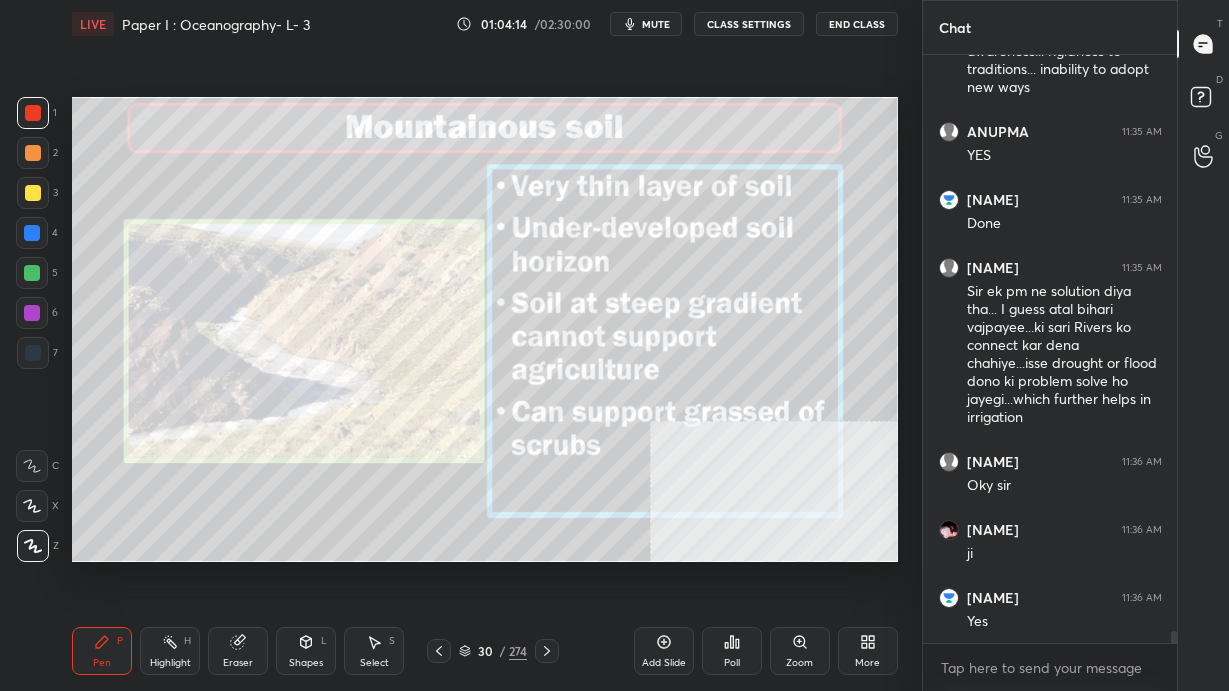 scroll, scrollTop: 27685, scrollLeft: 0, axis: vertical 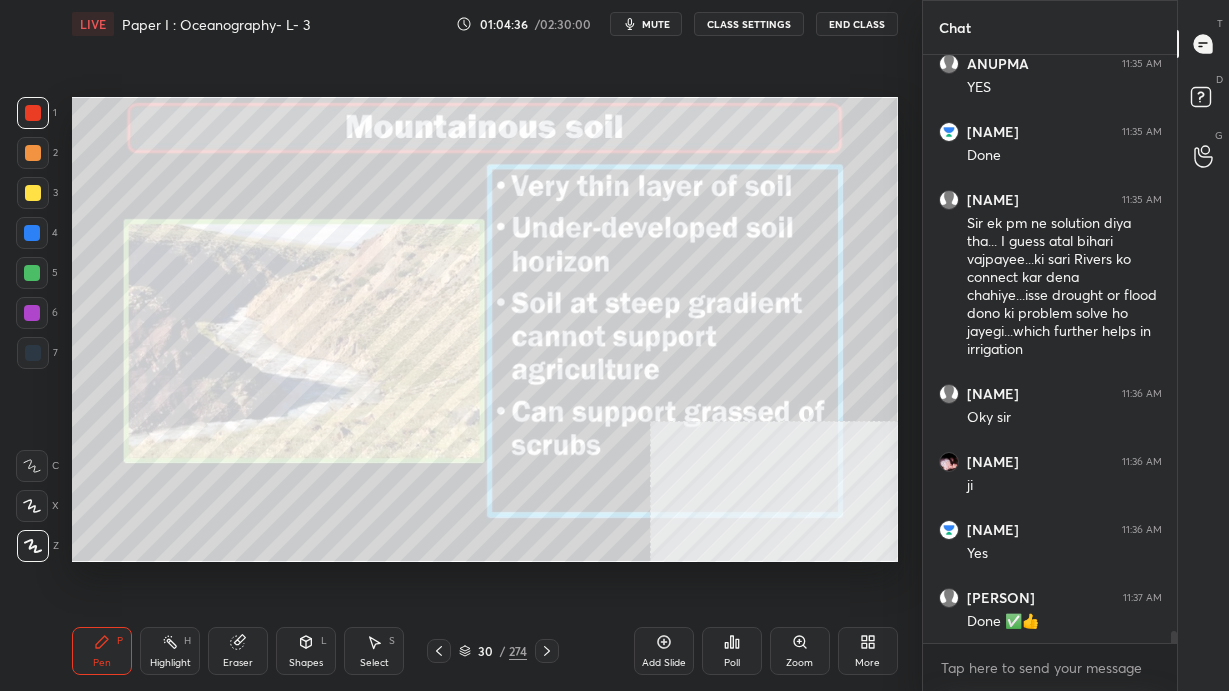 click 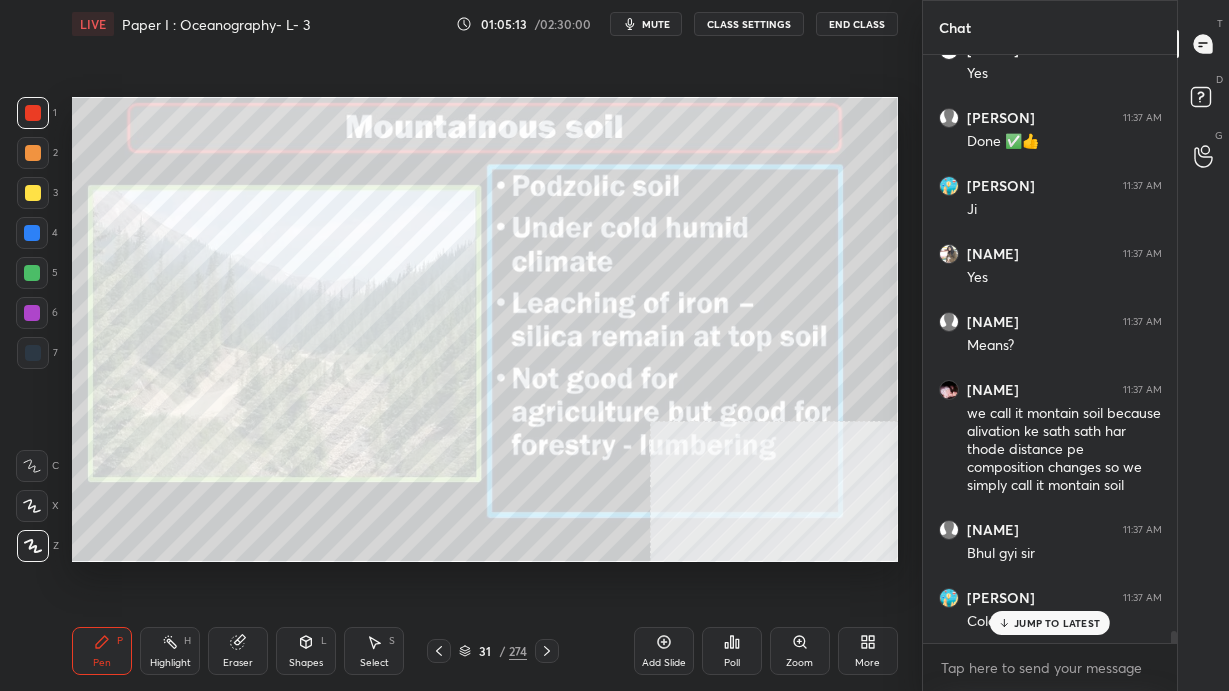 scroll, scrollTop: 28232, scrollLeft: 0, axis: vertical 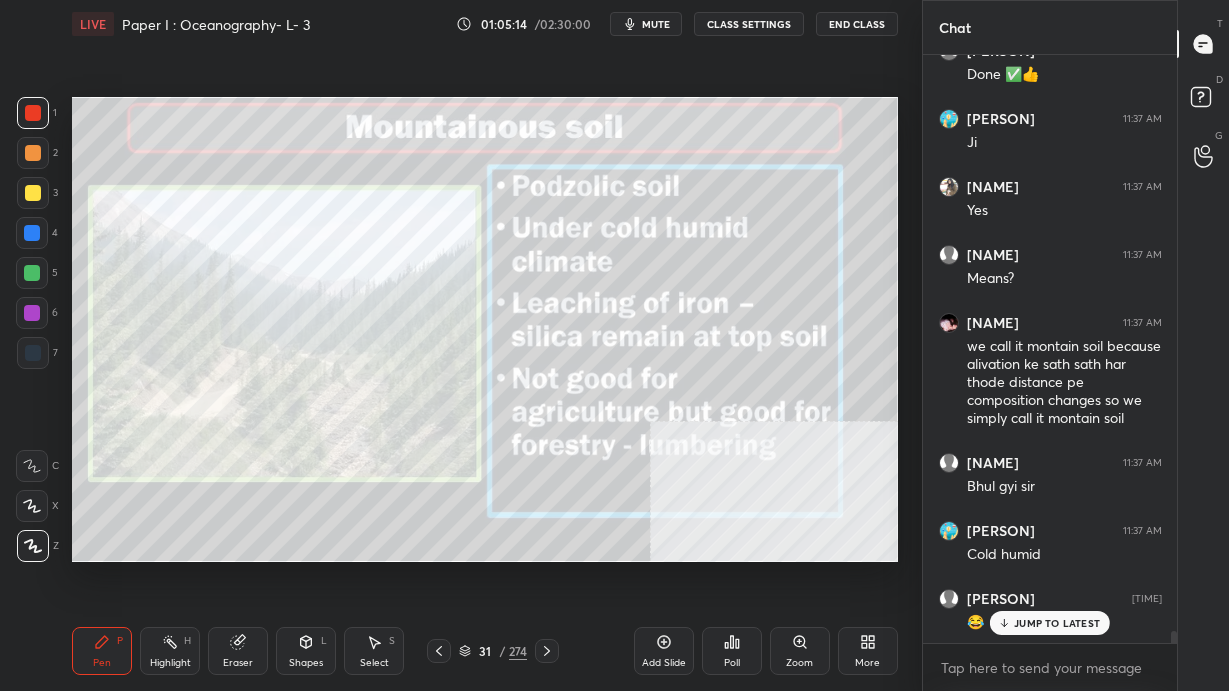 click on "Add Slide" at bounding box center [664, 651] 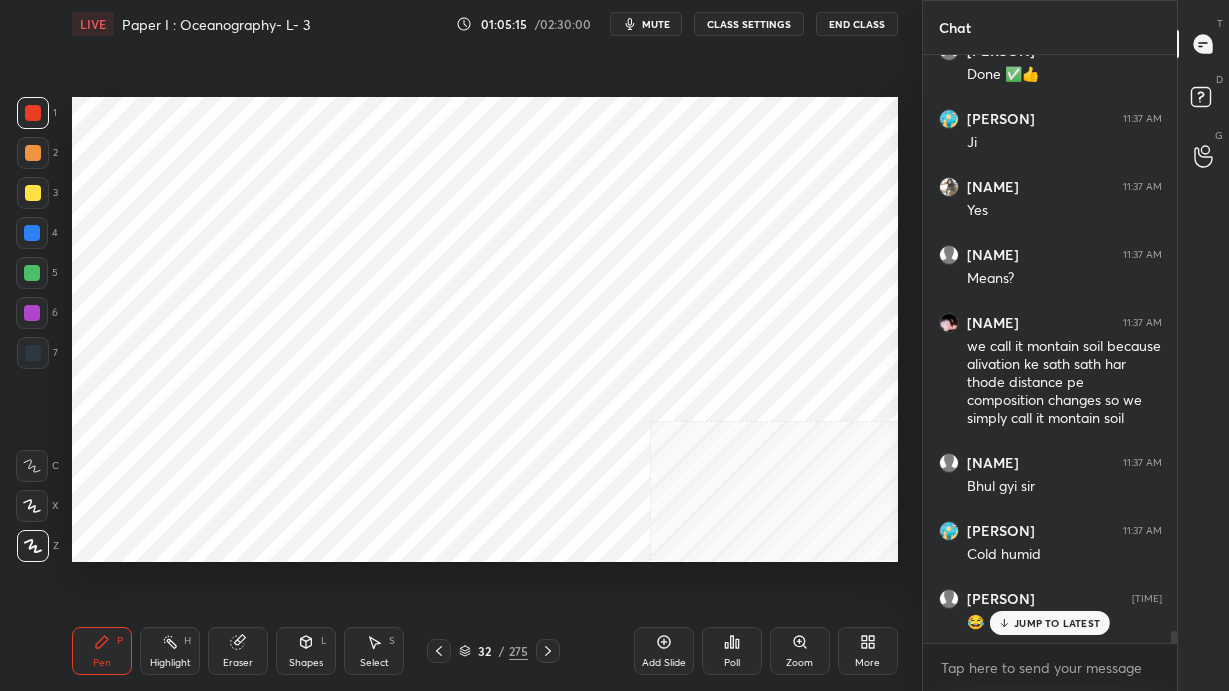 click at bounding box center [33, 353] 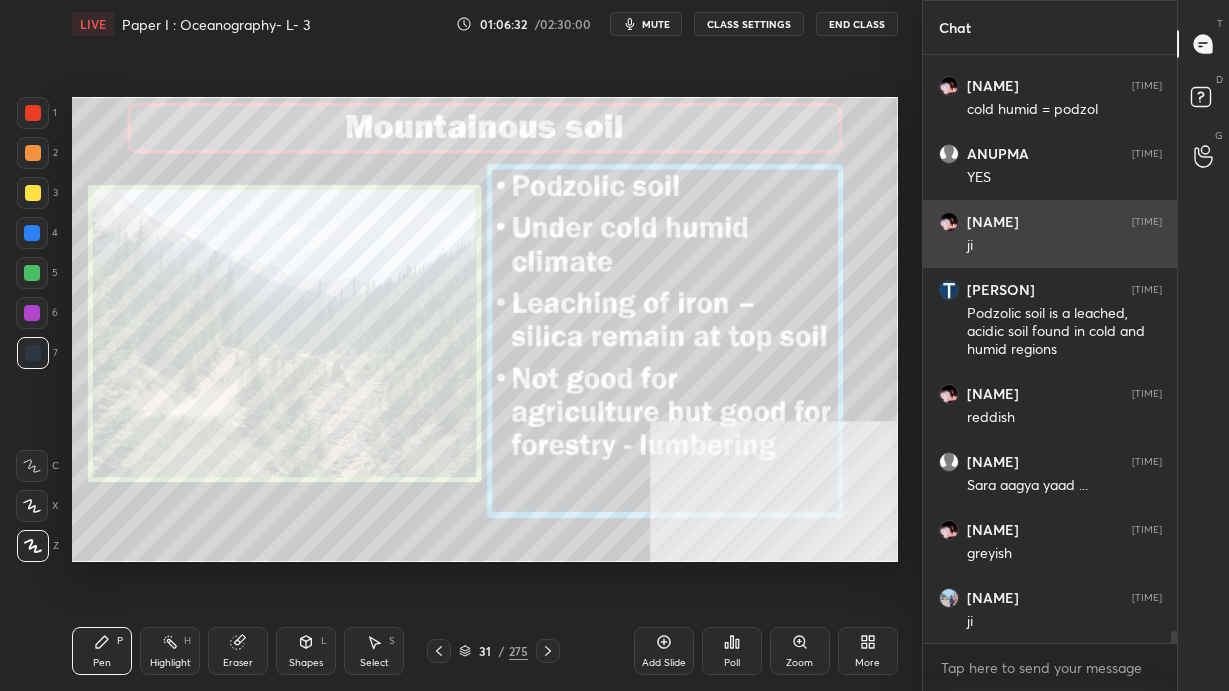 scroll, scrollTop: 29511, scrollLeft: 0, axis: vertical 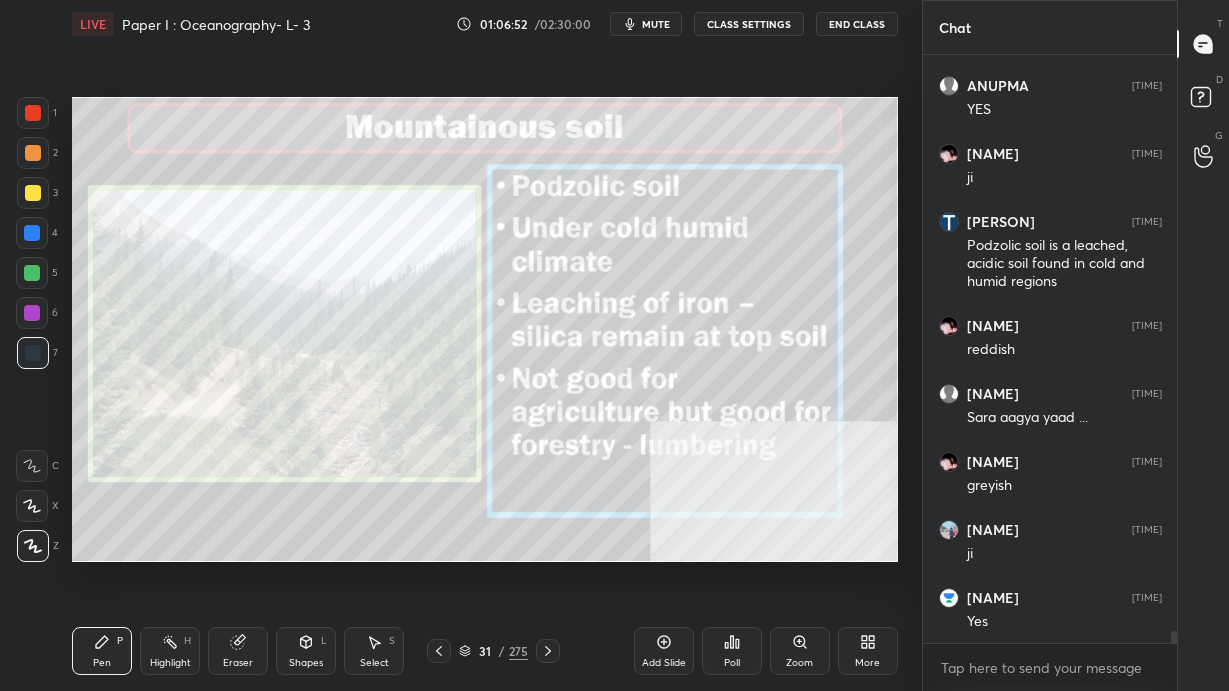 click at bounding box center (33, 193) 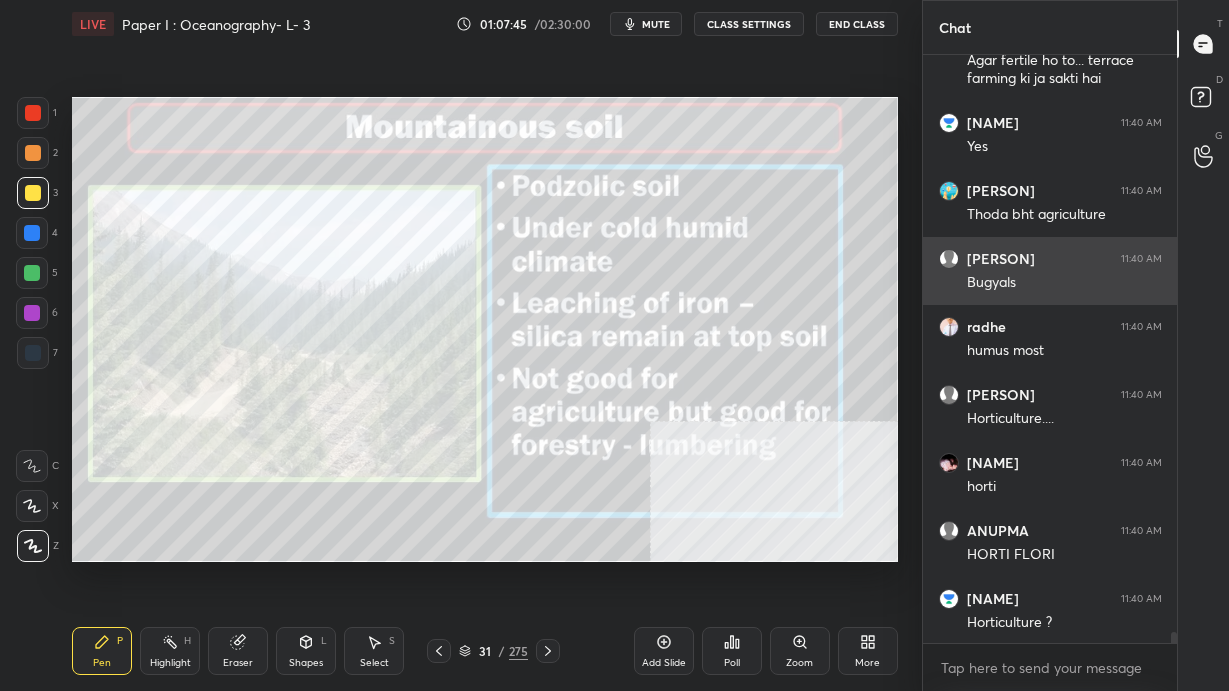 scroll, scrollTop: 30209, scrollLeft: 0, axis: vertical 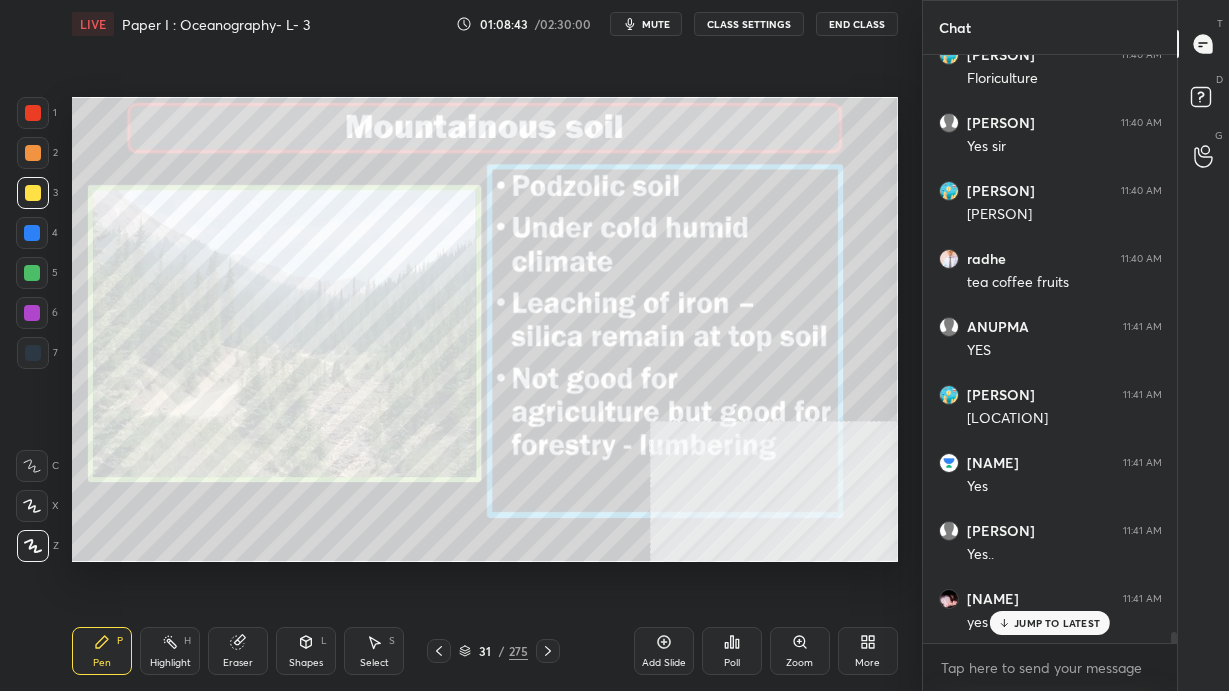 click 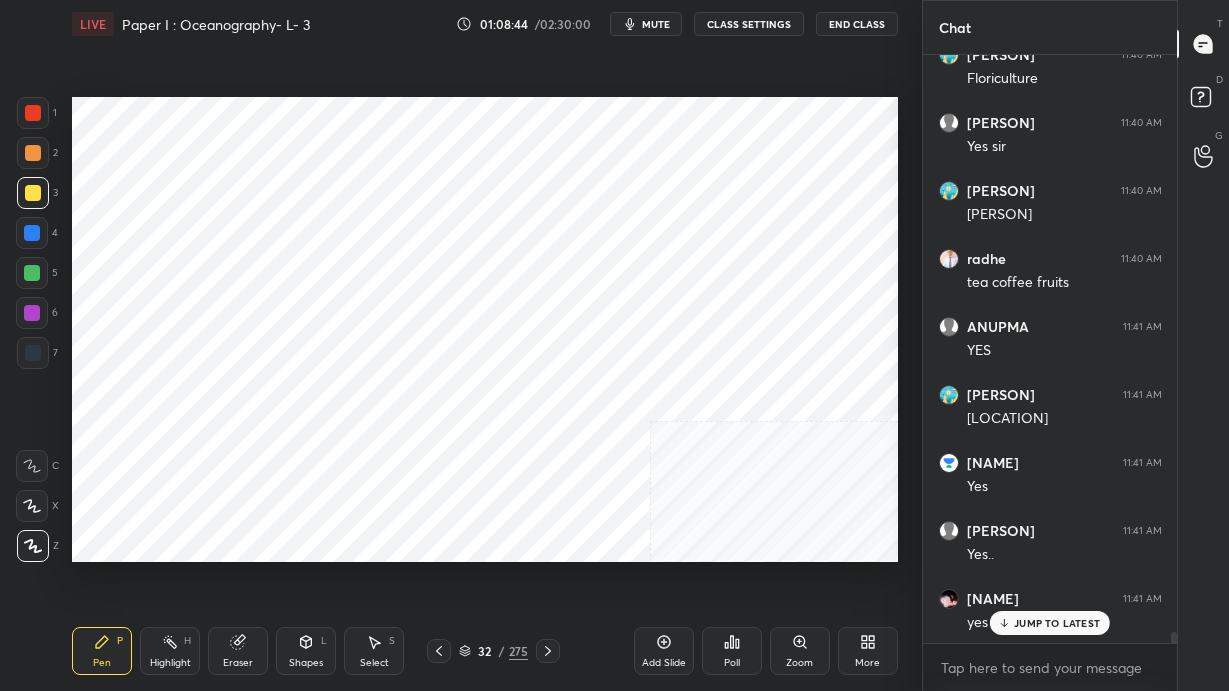 click 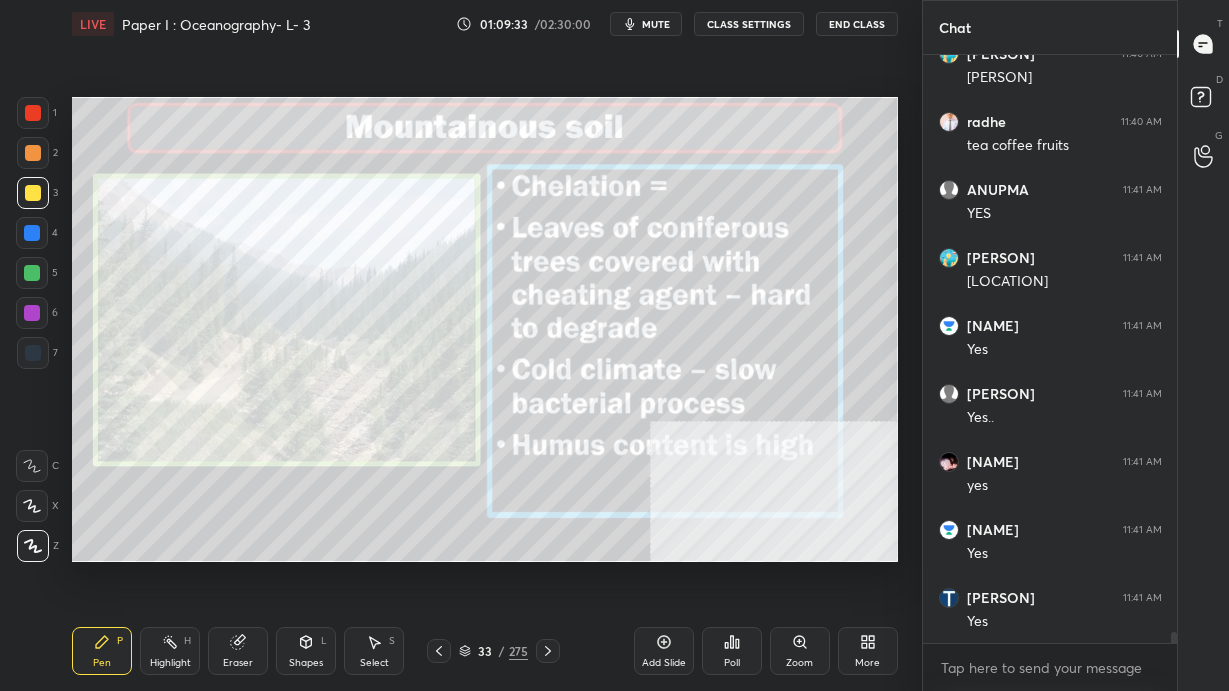 scroll, scrollTop: 31365, scrollLeft: 0, axis: vertical 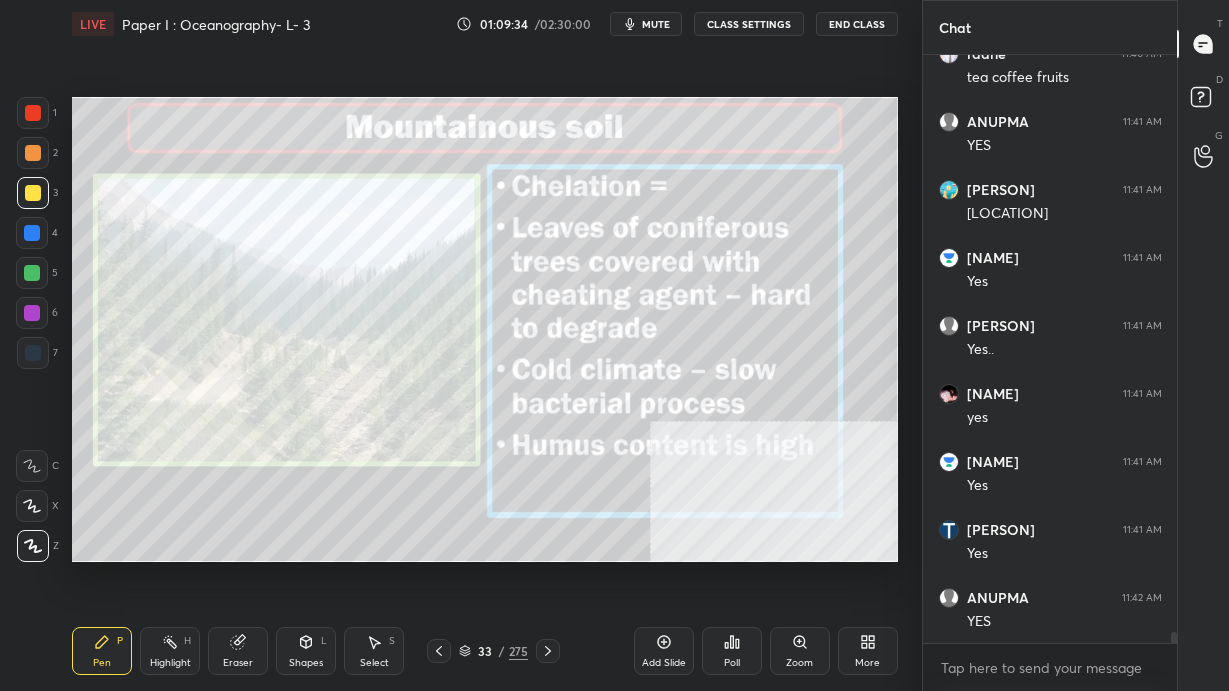 click 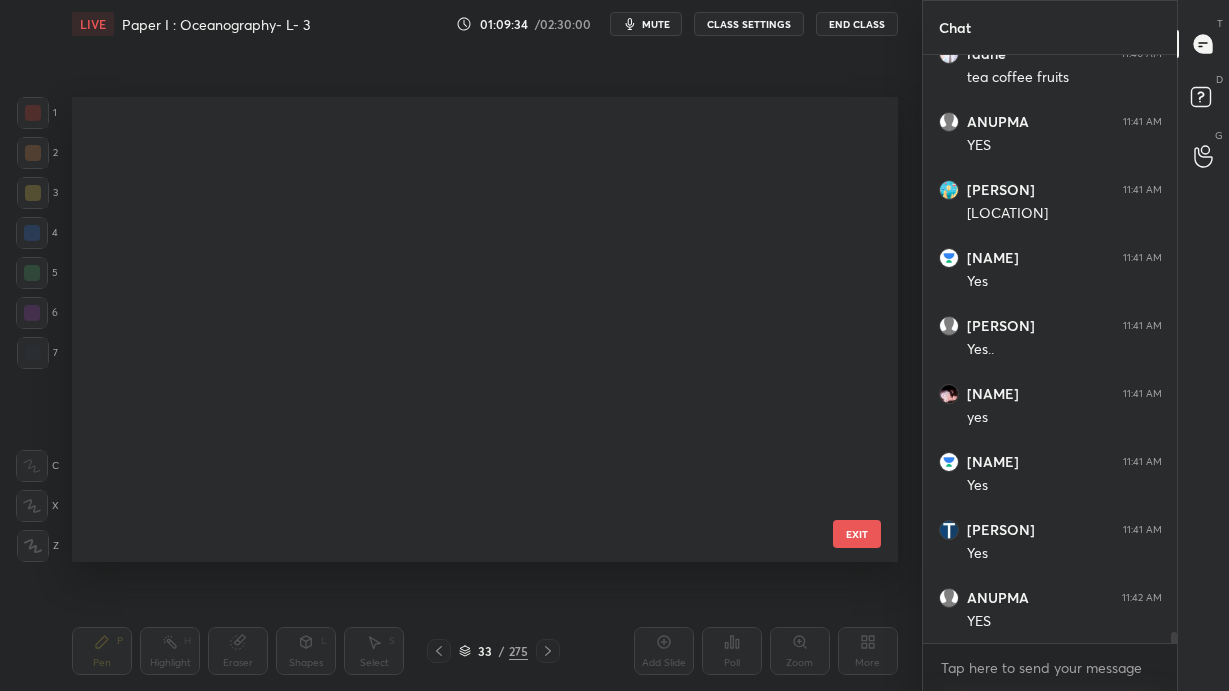 scroll, scrollTop: 1074, scrollLeft: 0, axis: vertical 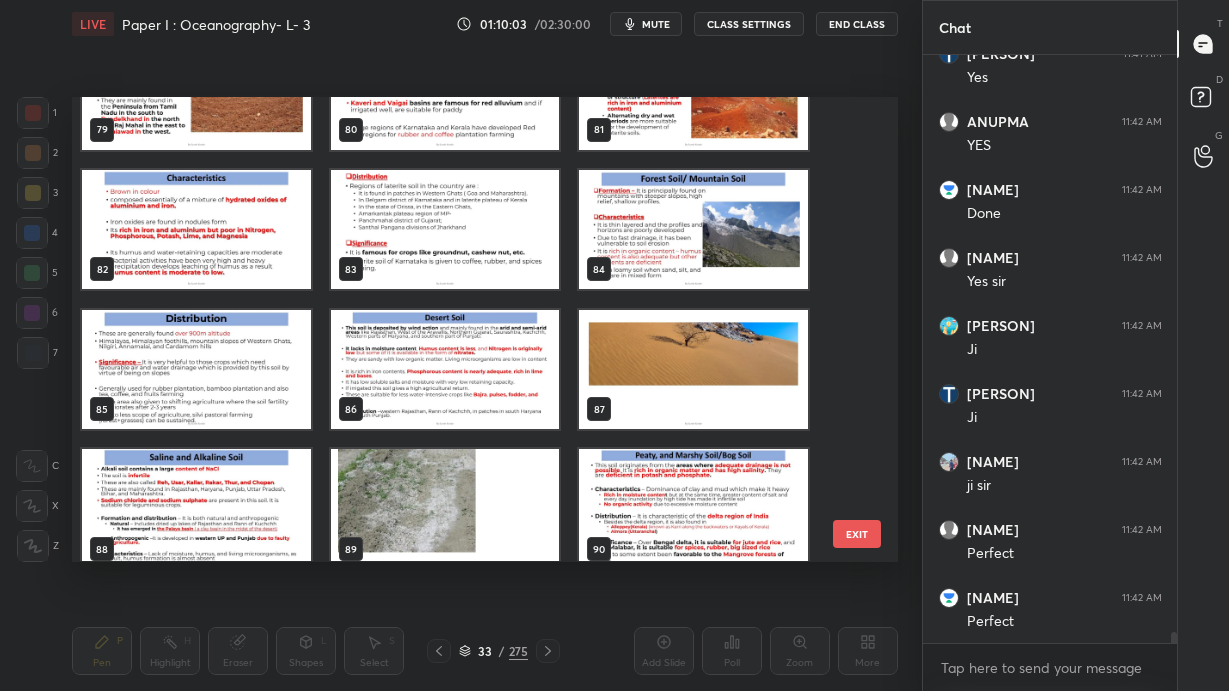 click at bounding box center [693, 230] 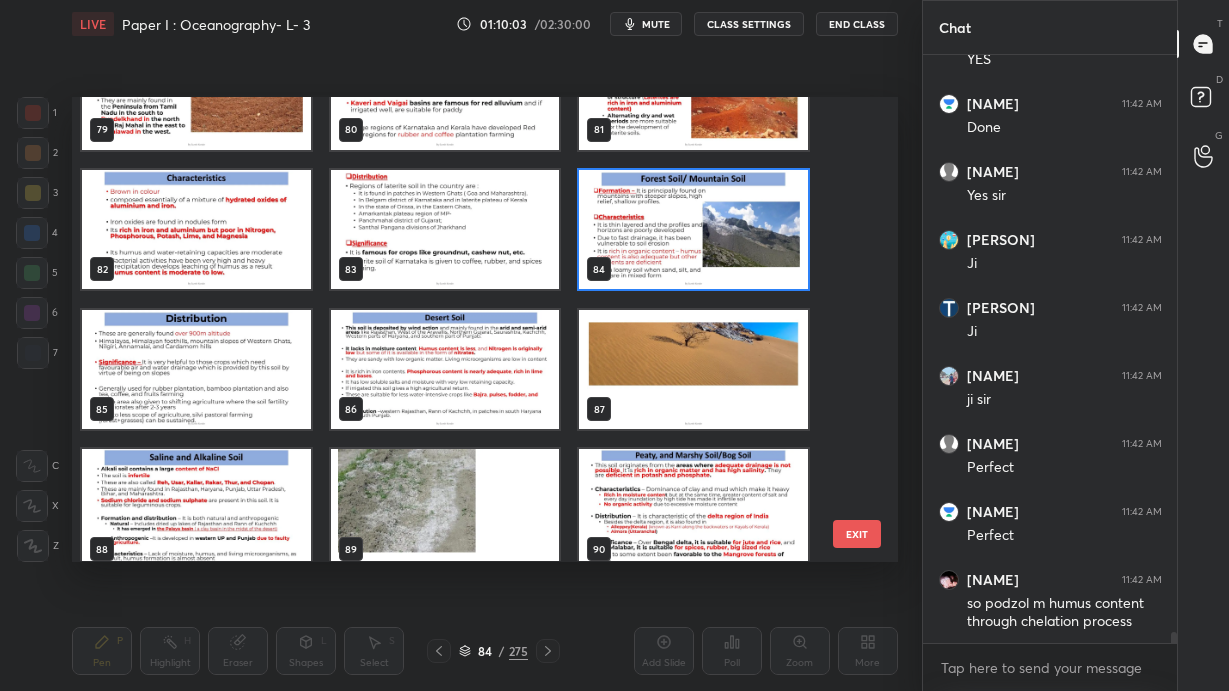 click at bounding box center (693, 230) 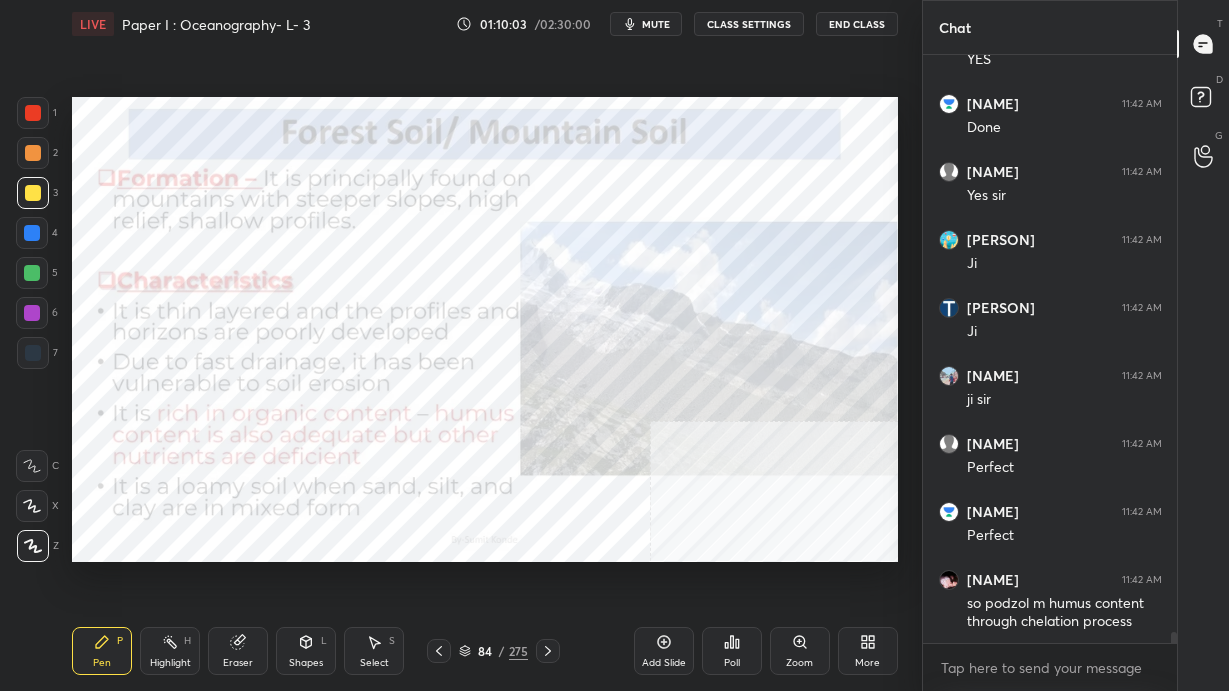 click at bounding box center (693, 230) 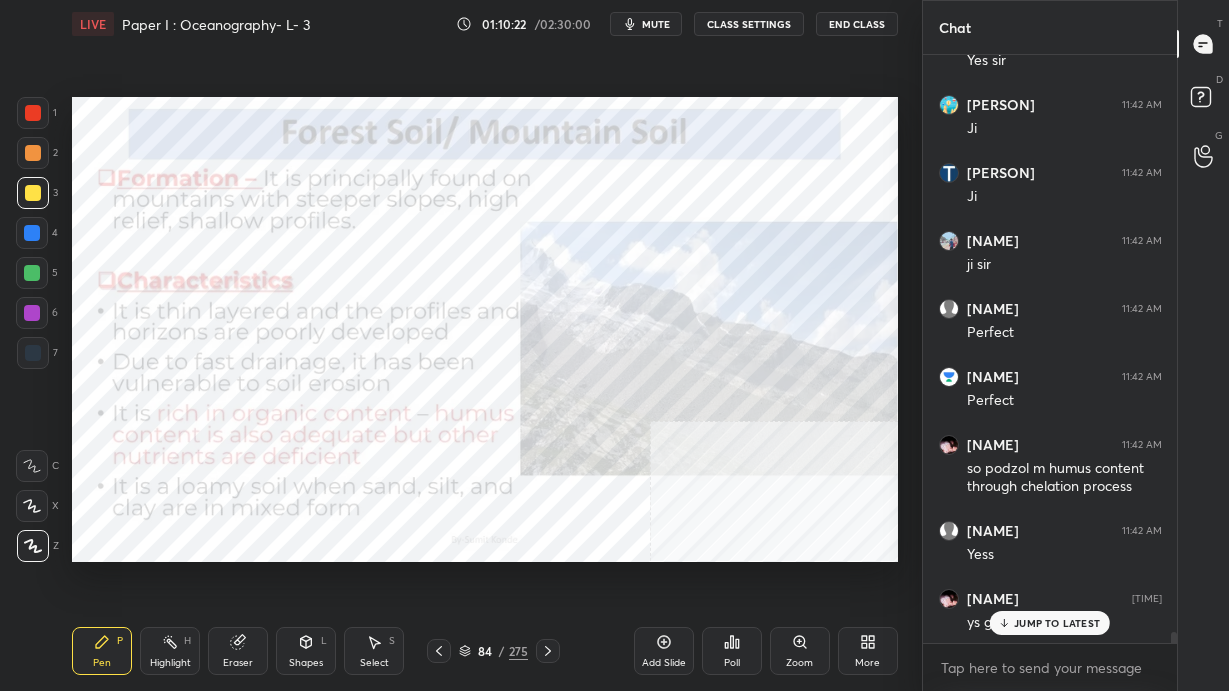 click on "JUMP TO LATEST" at bounding box center (1050, 623) 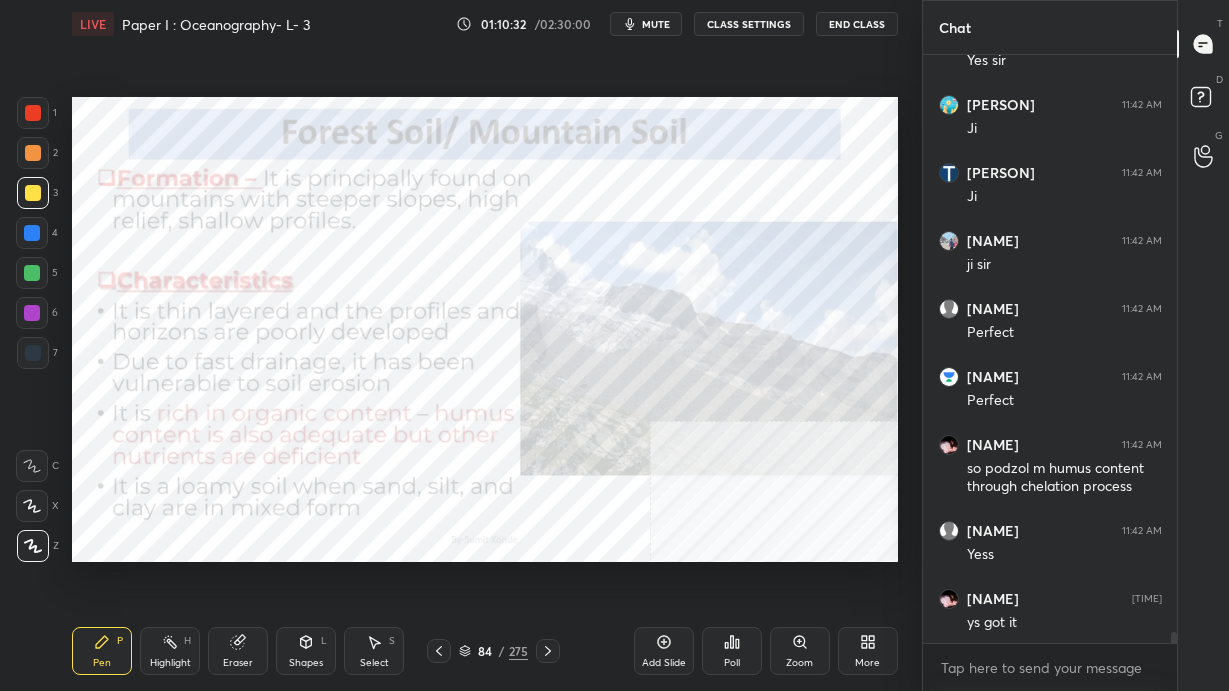 click 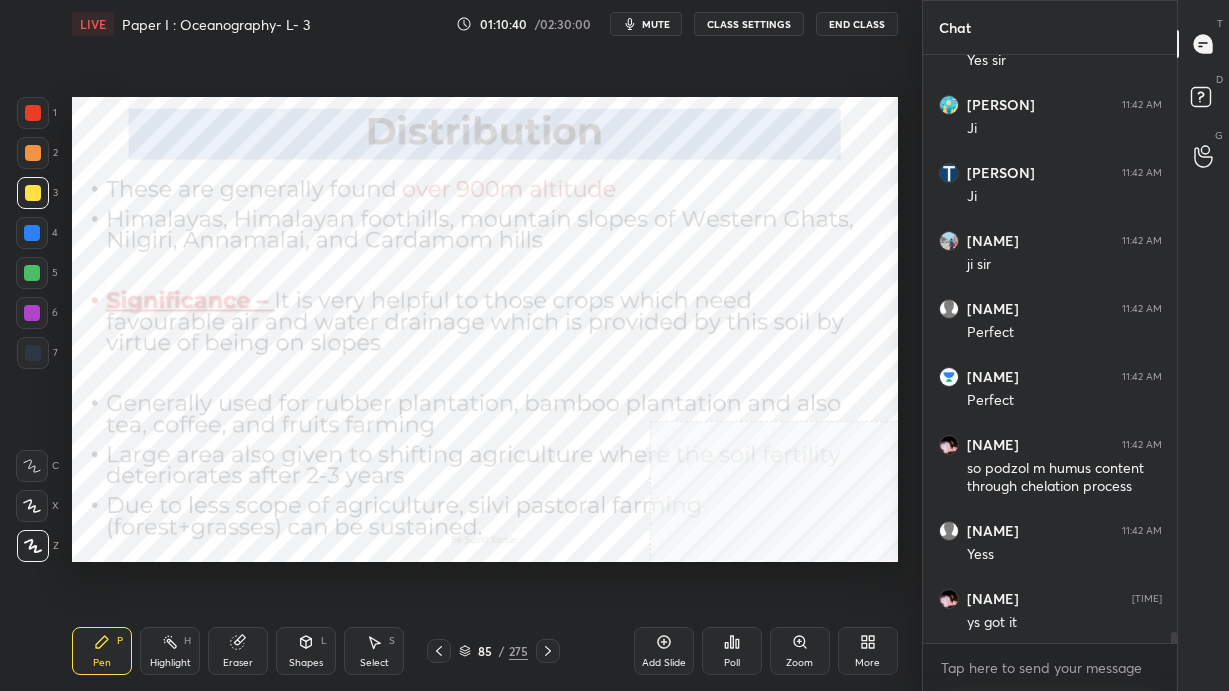 click 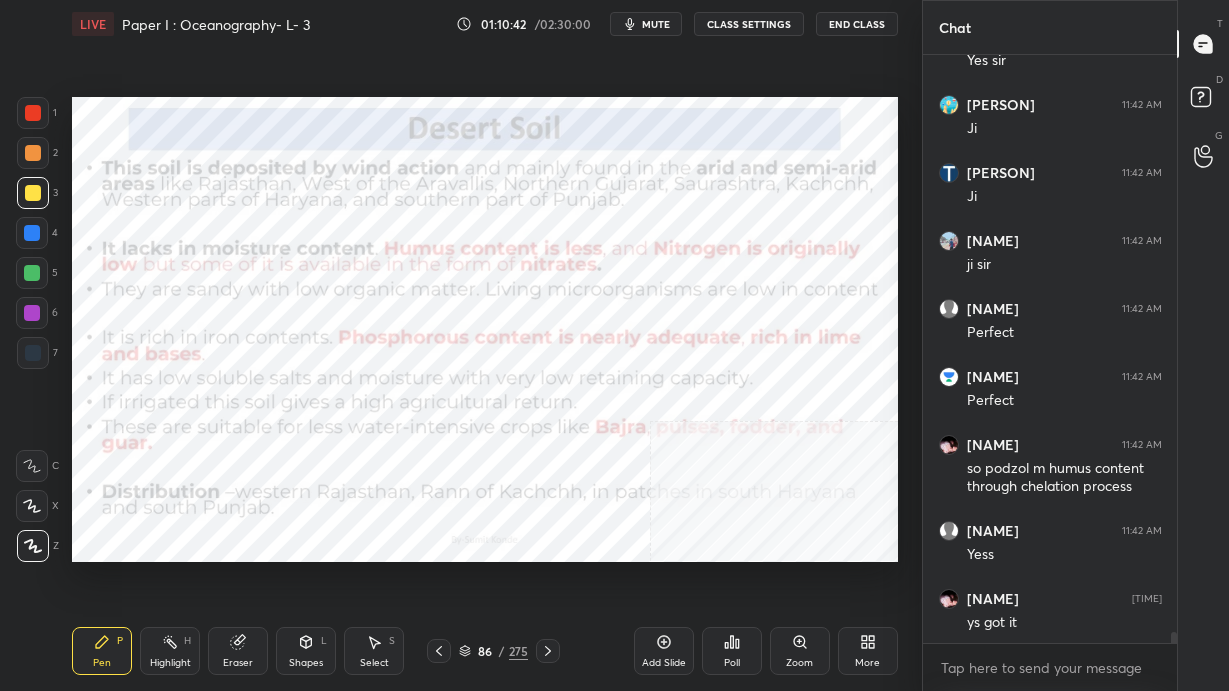 click 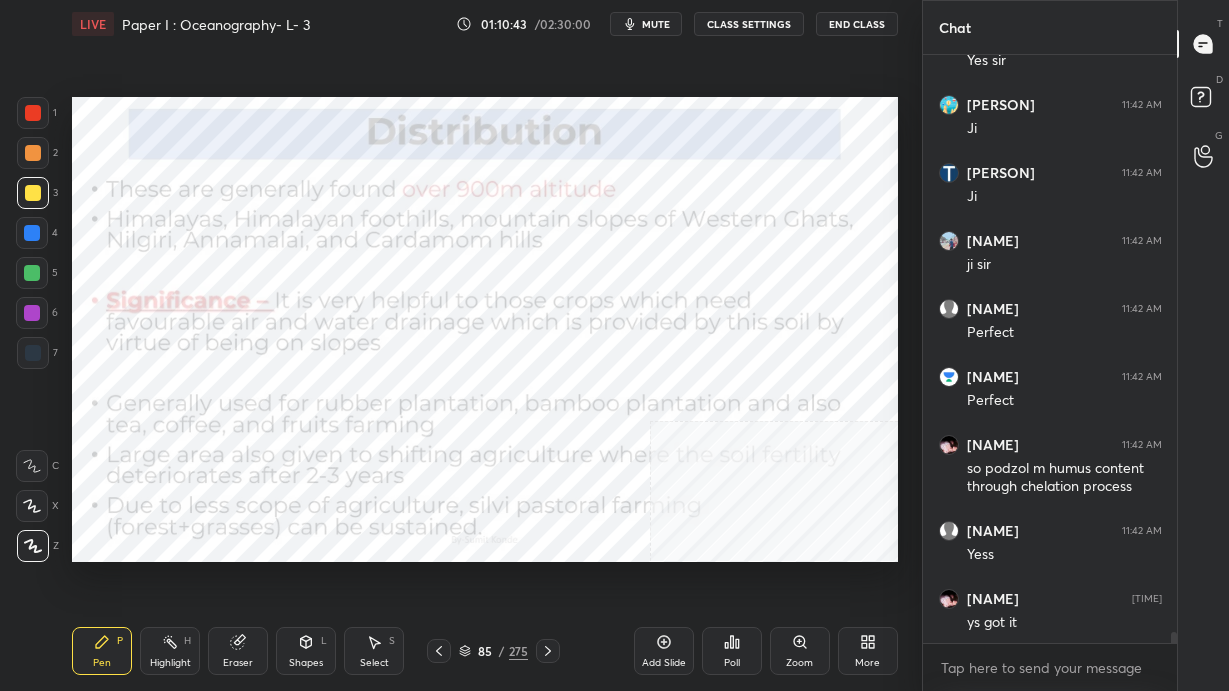 click 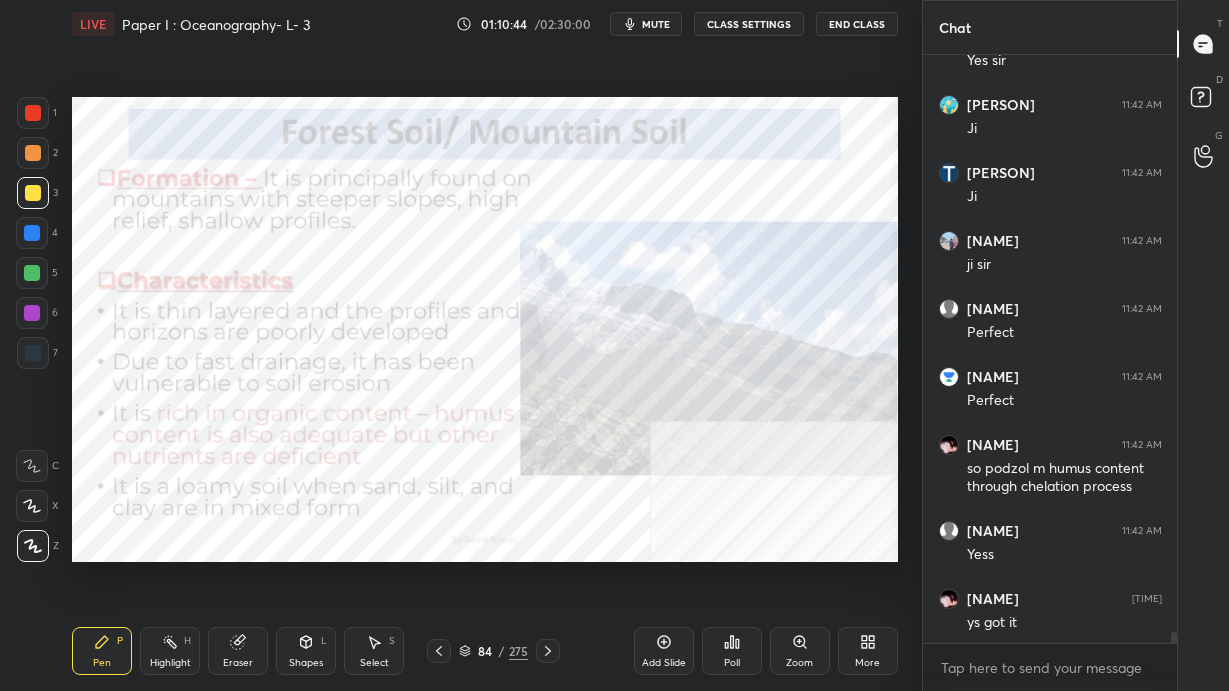 click 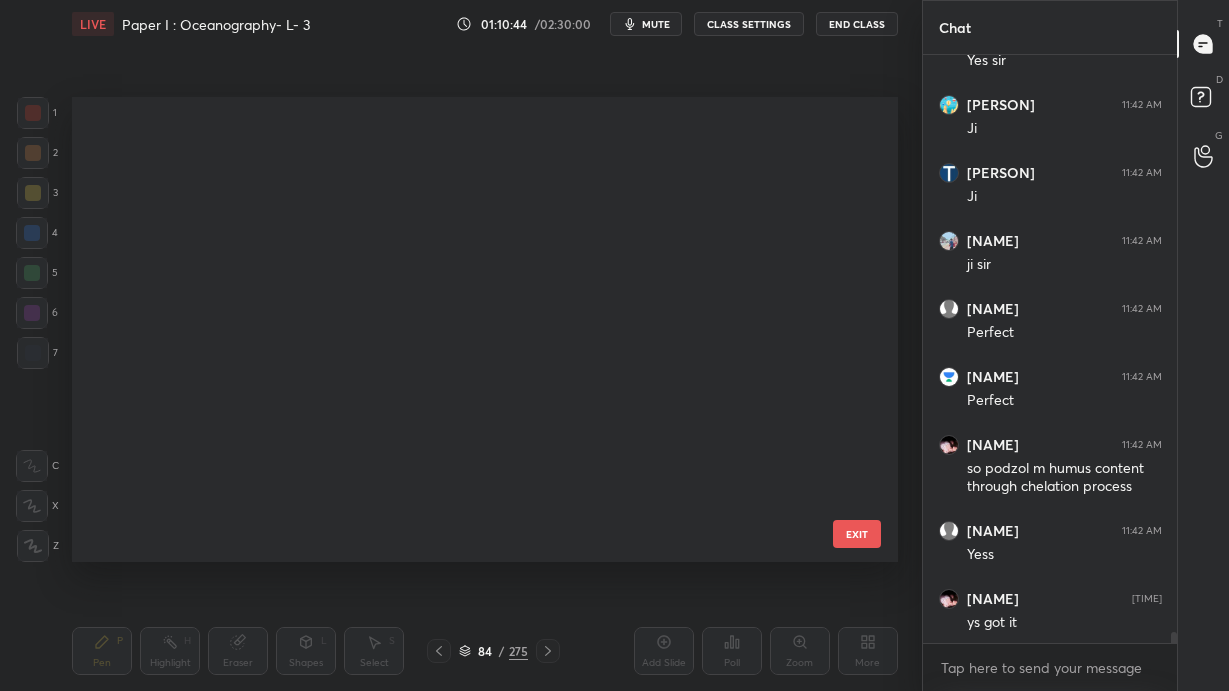 scroll, scrollTop: 3452, scrollLeft: 0, axis: vertical 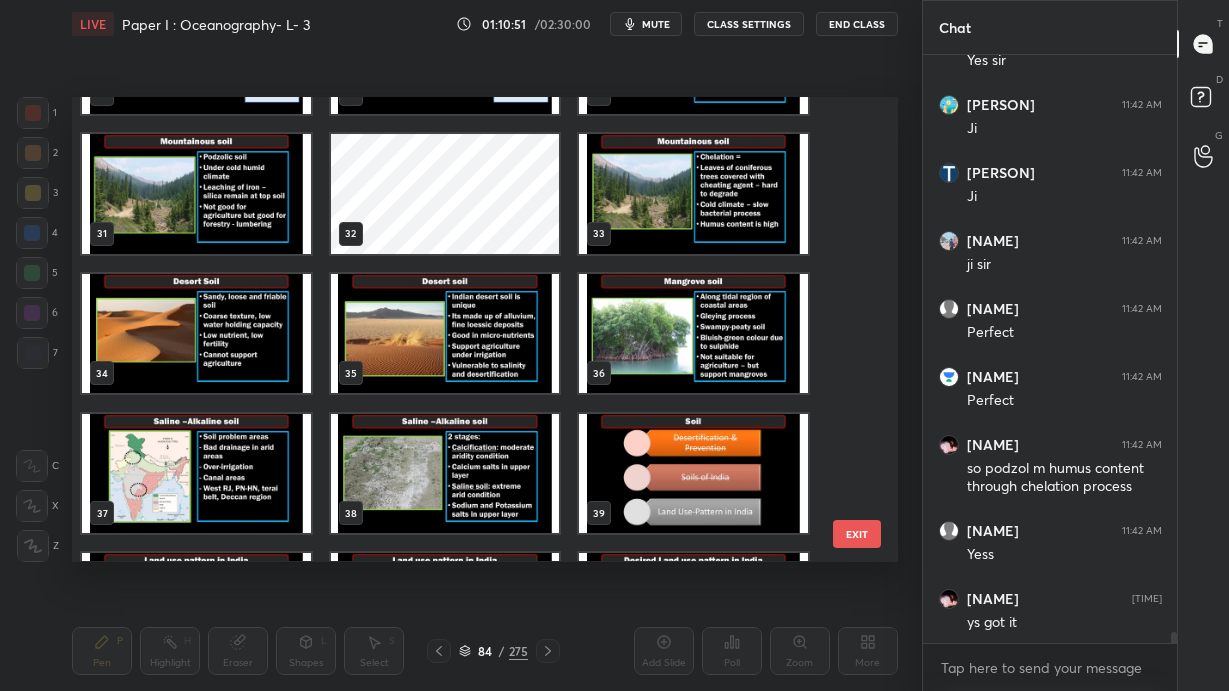 click at bounding box center [196, 334] 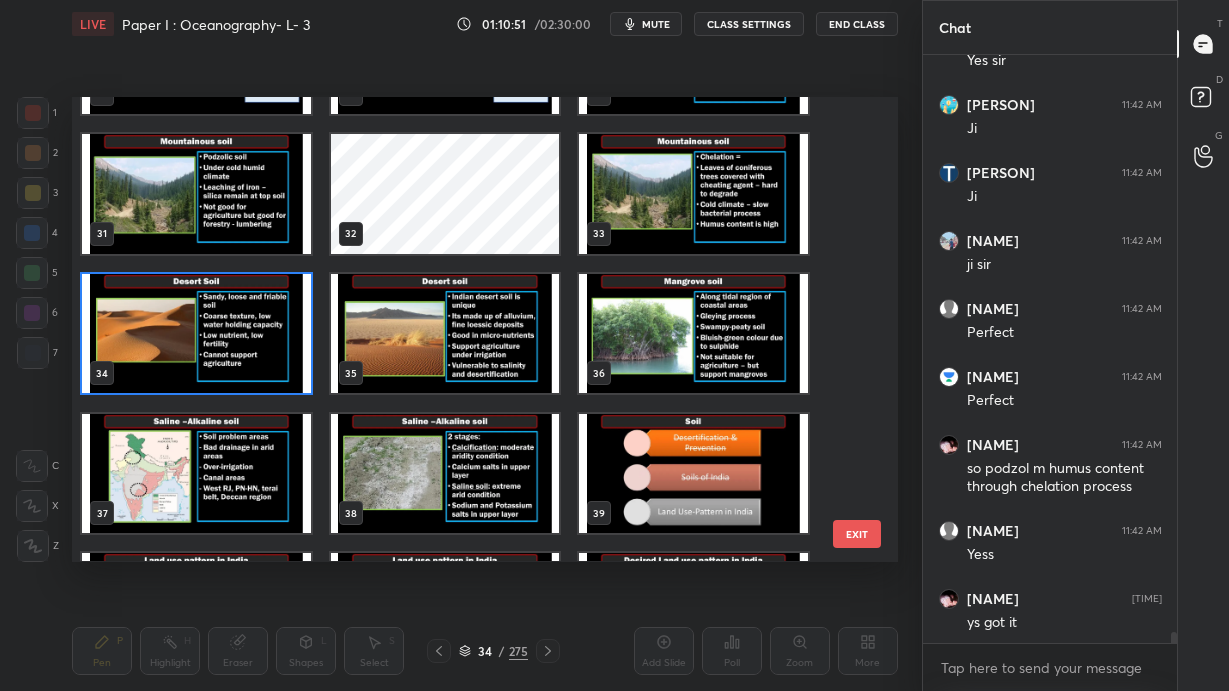 click at bounding box center (196, 334) 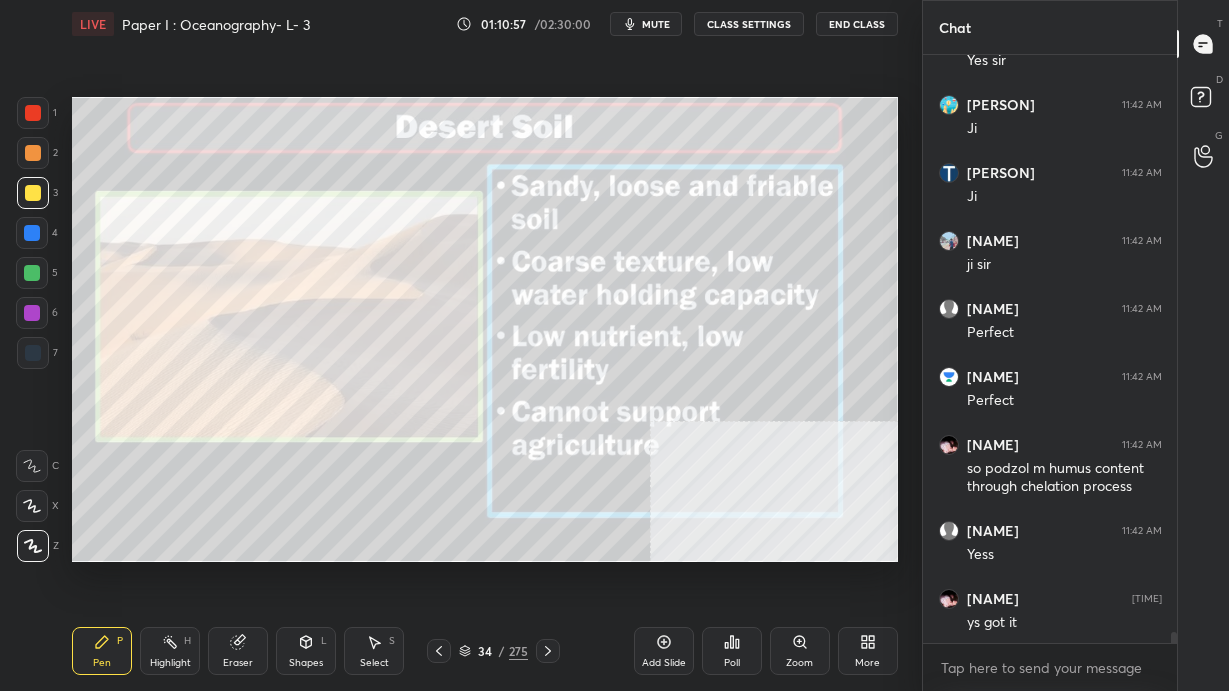 scroll, scrollTop: 32149, scrollLeft: 0, axis: vertical 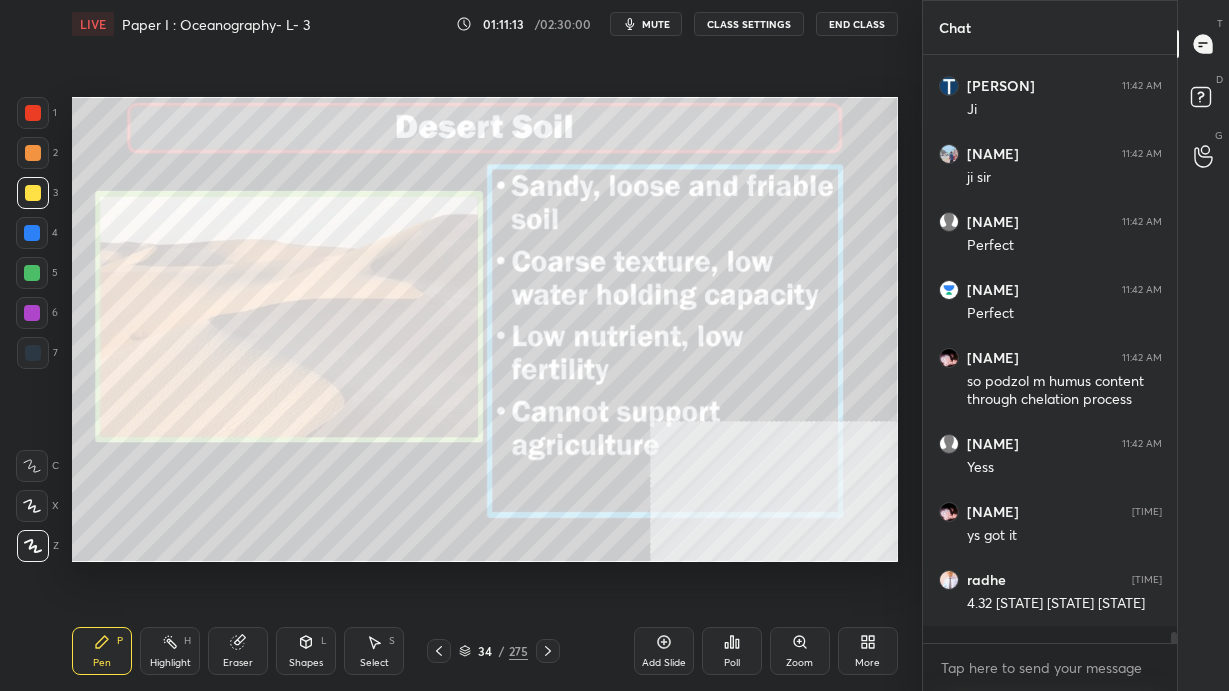 click at bounding box center (548, 651) 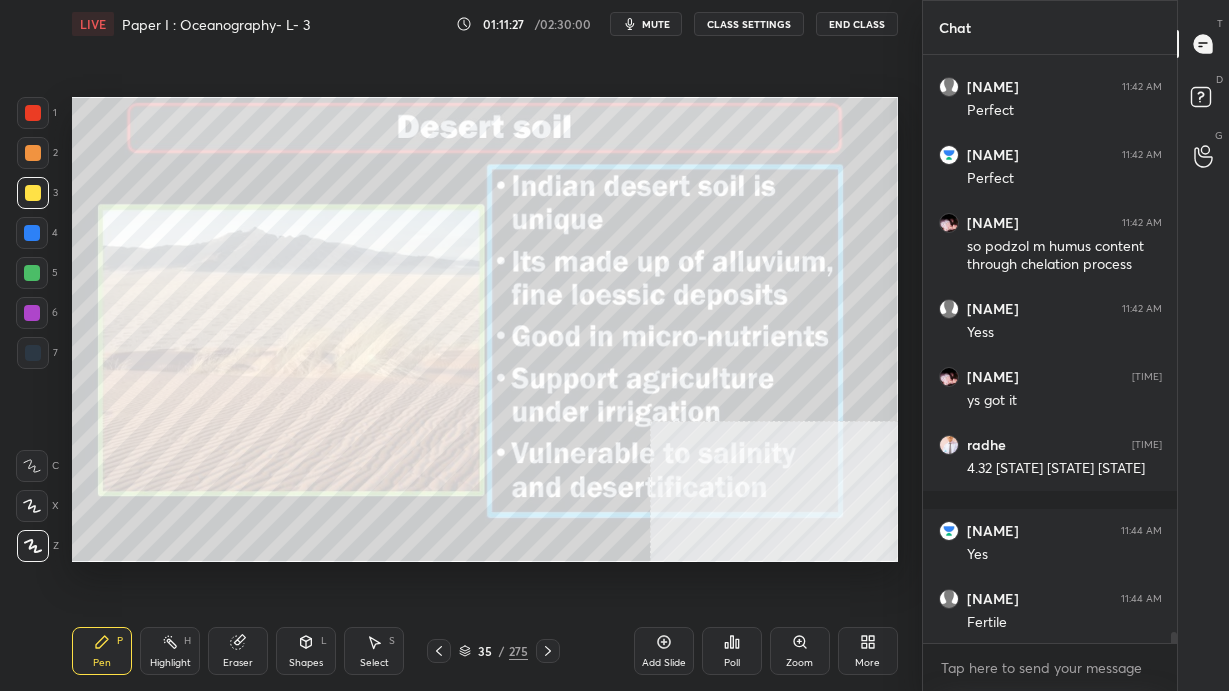 scroll, scrollTop: 32371, scrollLeft: 0, axis: vertical 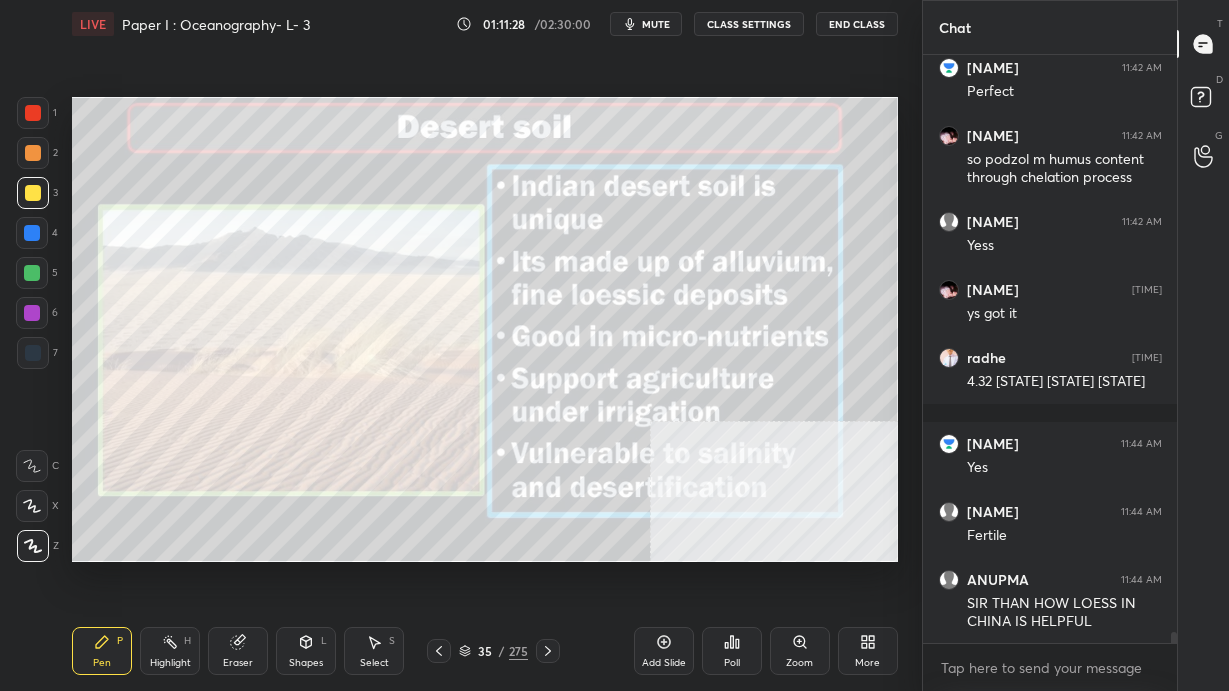 click 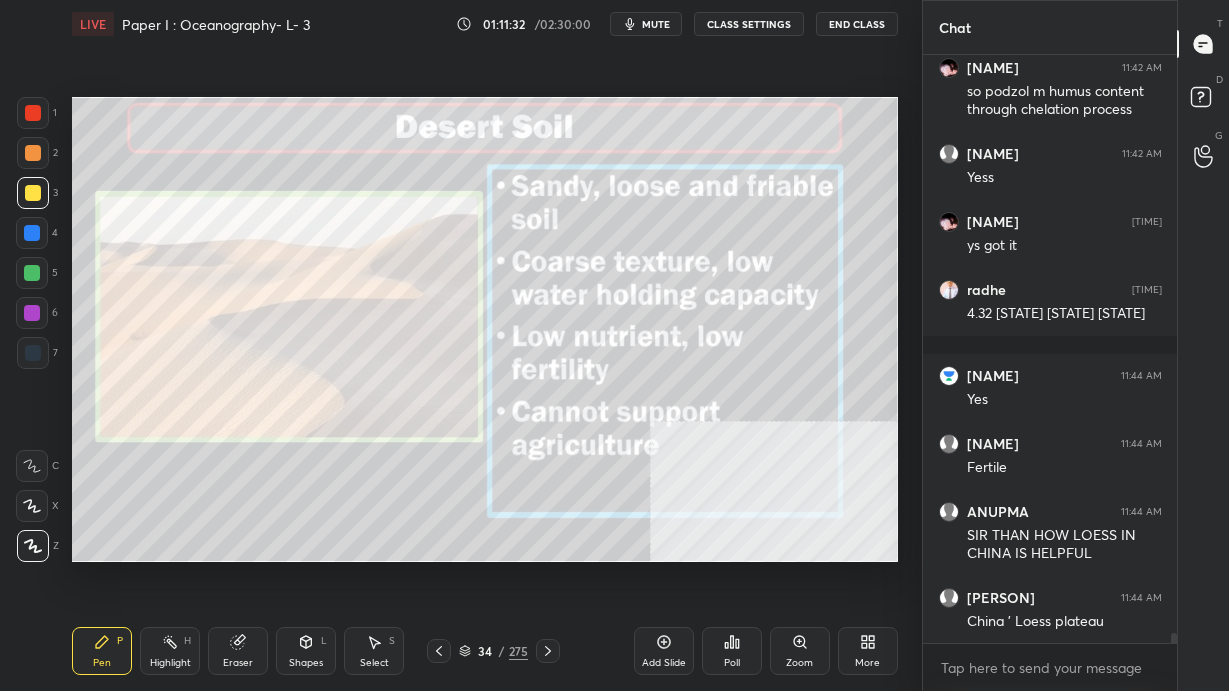 scroll, scrollTop: 32506, scrollLeft: 0, axis: vertical 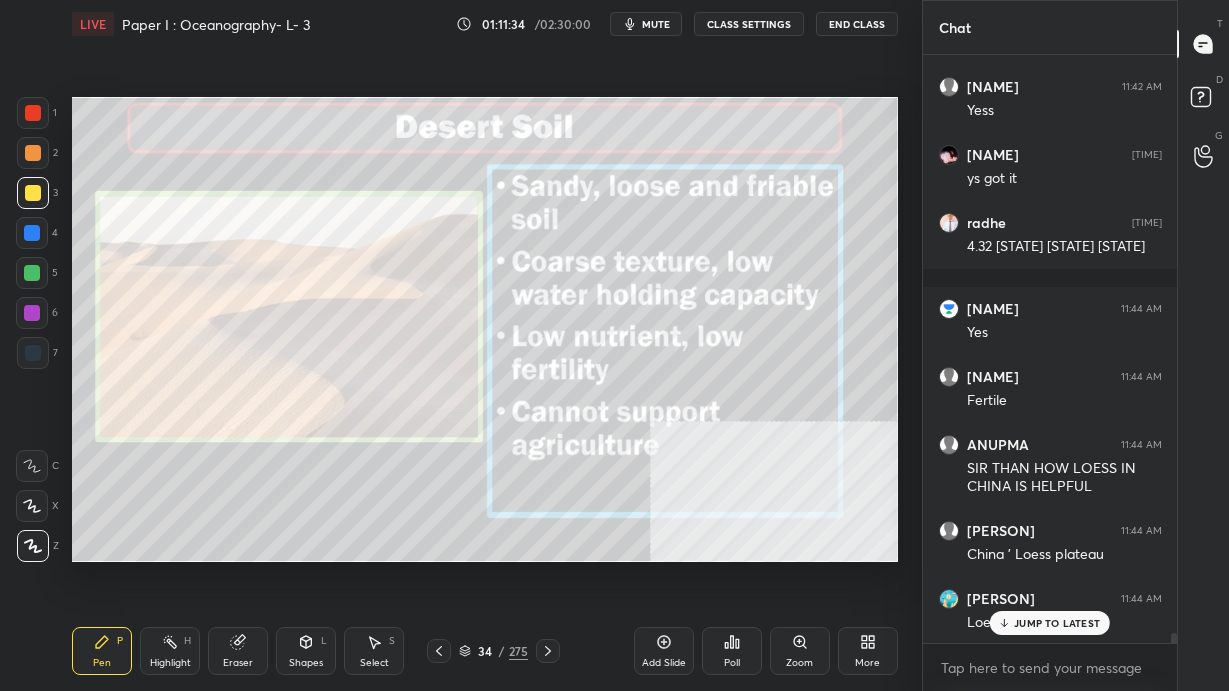 click 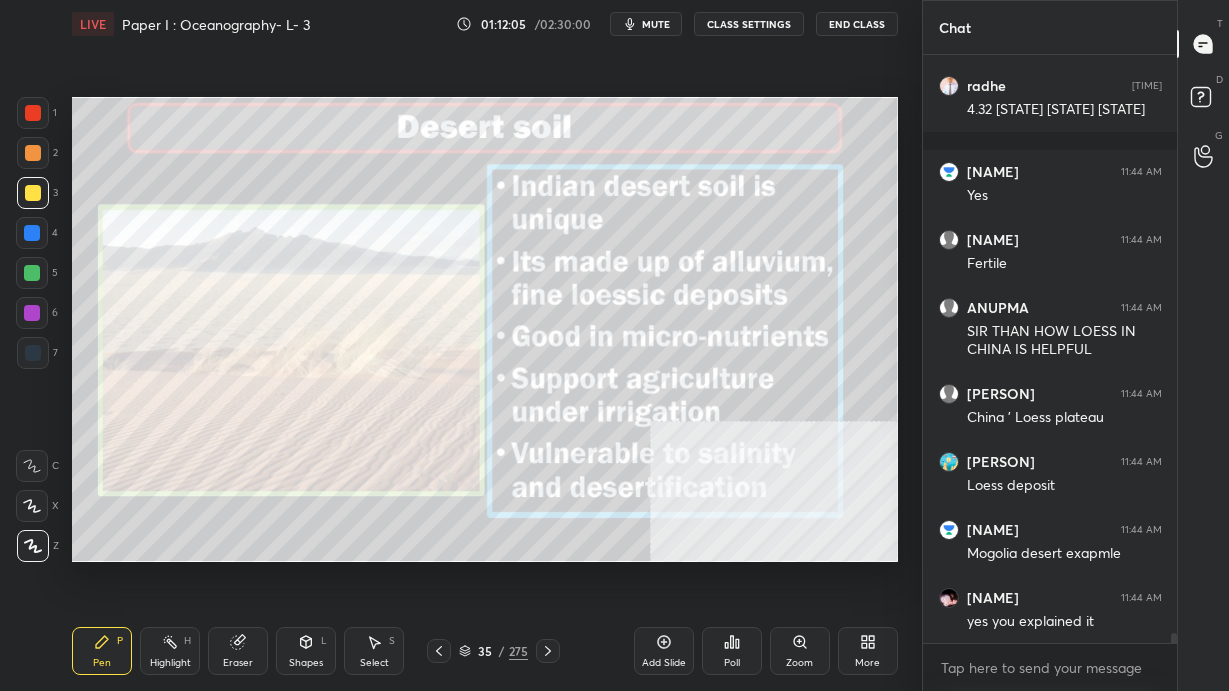 scroll, scrollTop: 32663, scrollLeft: 0, axis: vertical 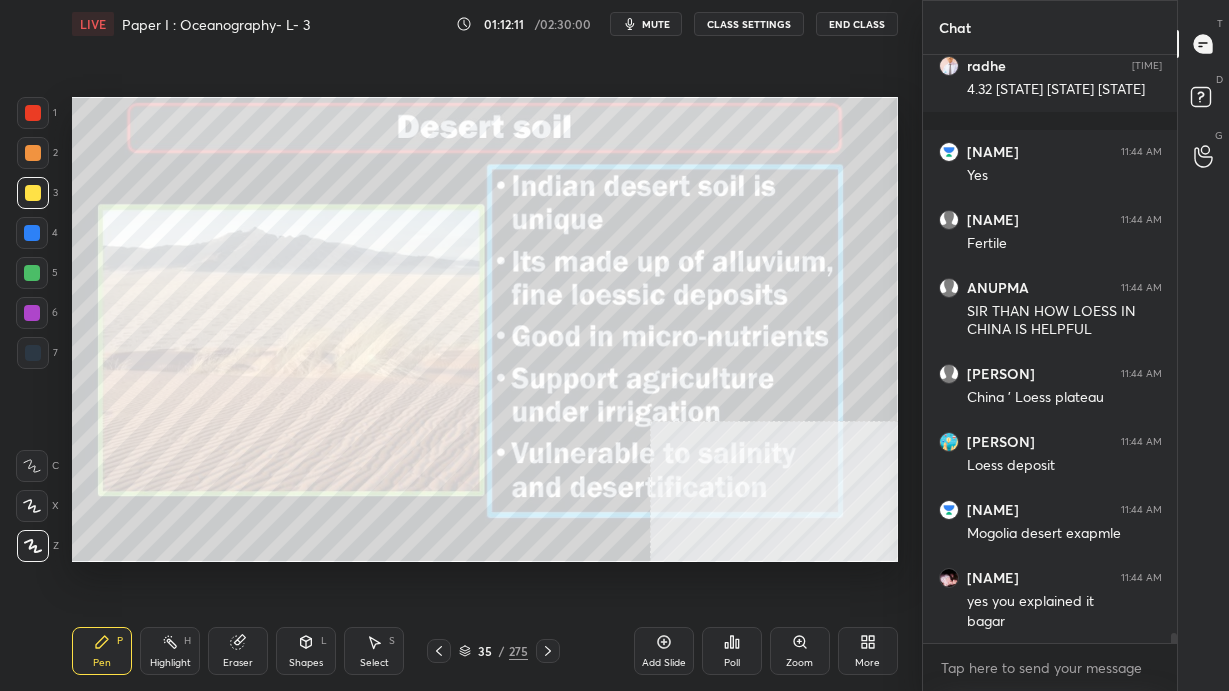 click on "More" at bounding box center [868, 651] 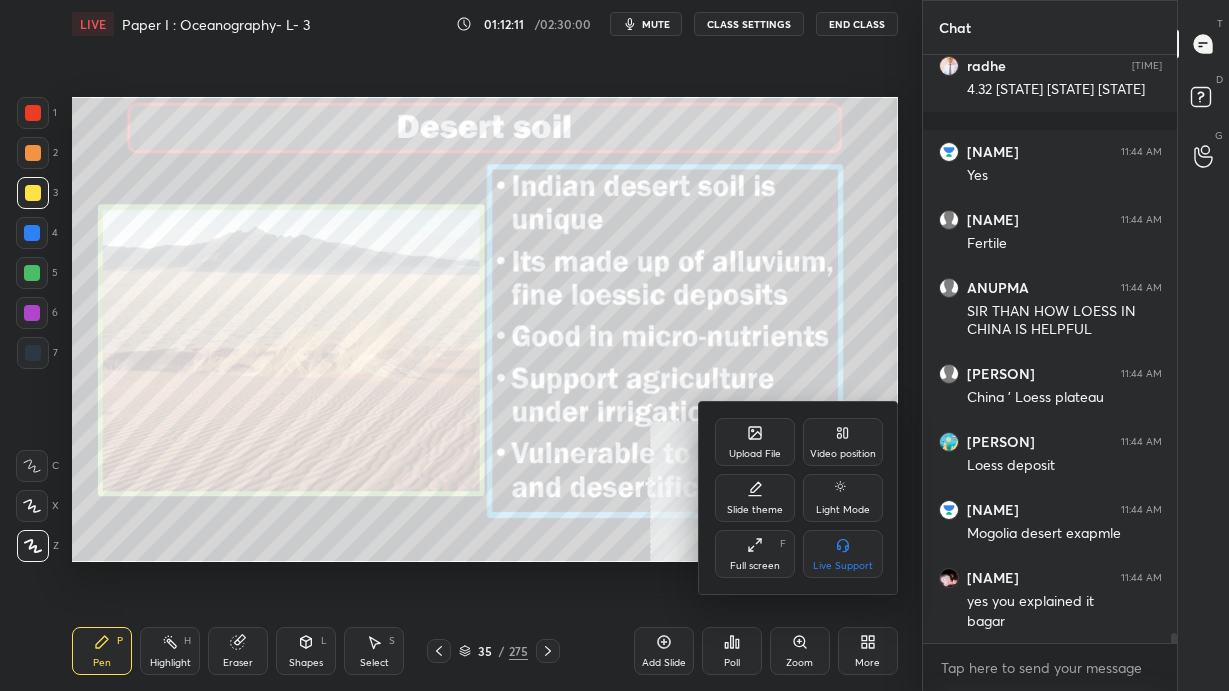 click on "Video position" at bounding box center [843, 442] 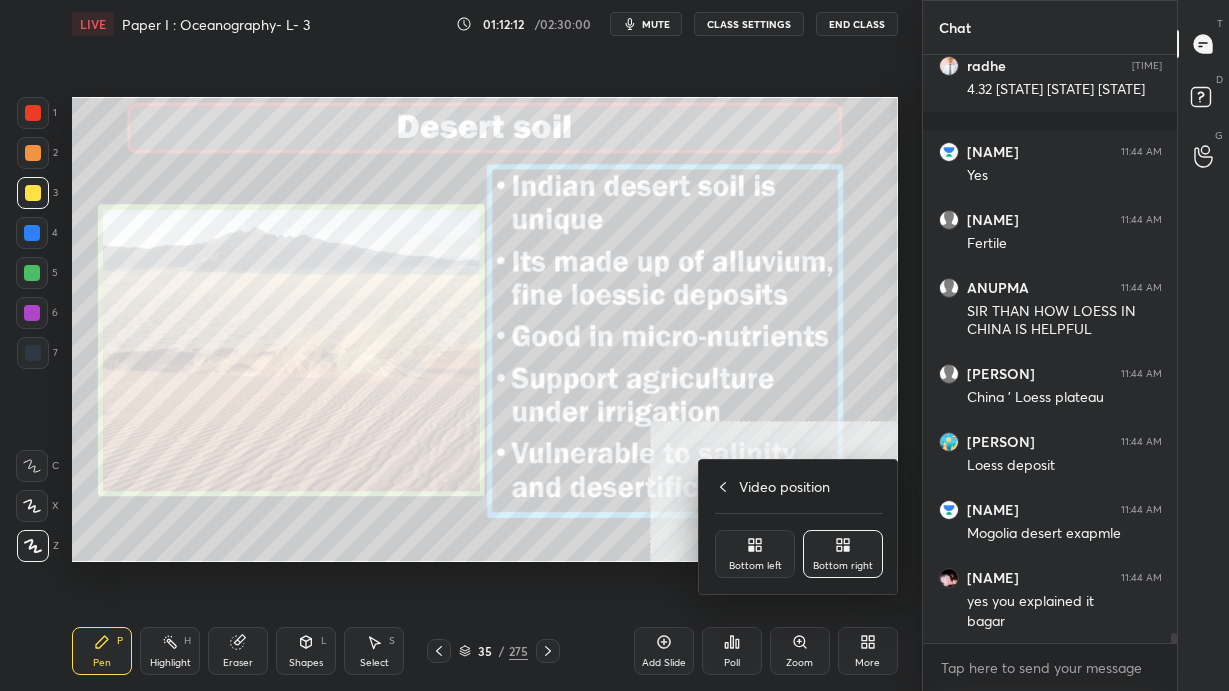 click on "Bottom left" at bounding box center [755, 566] 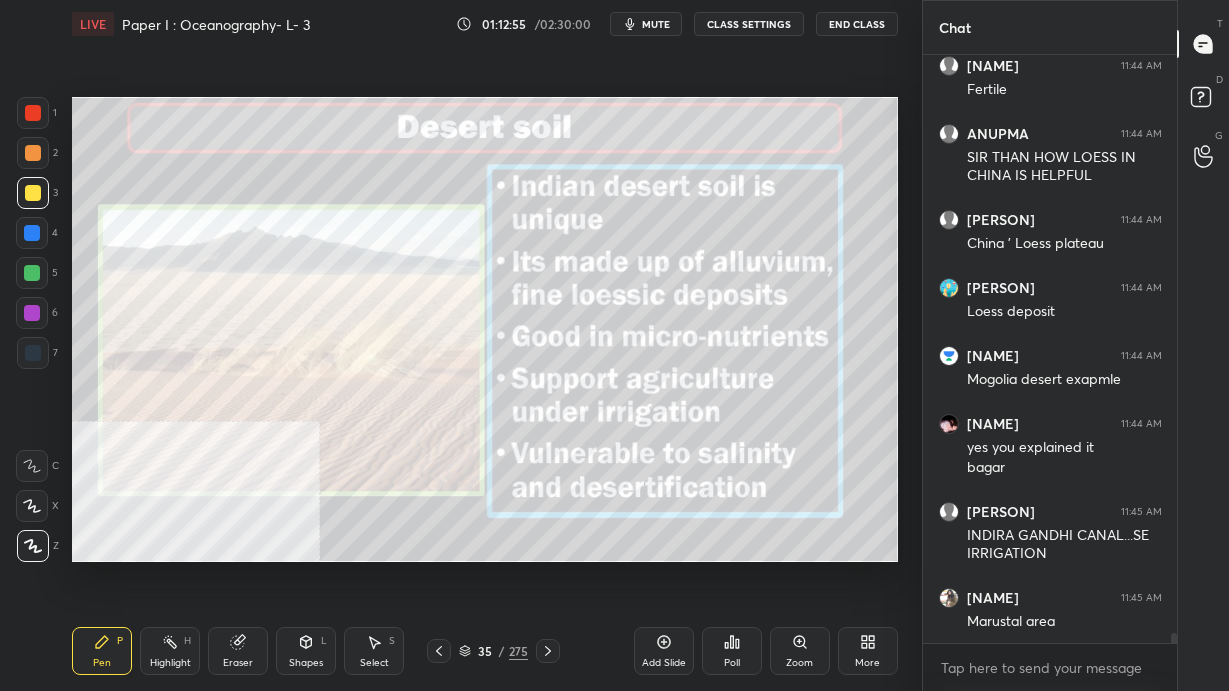 scroll, scrollTop: 32885, scrollLeft: 0, axis: vertical 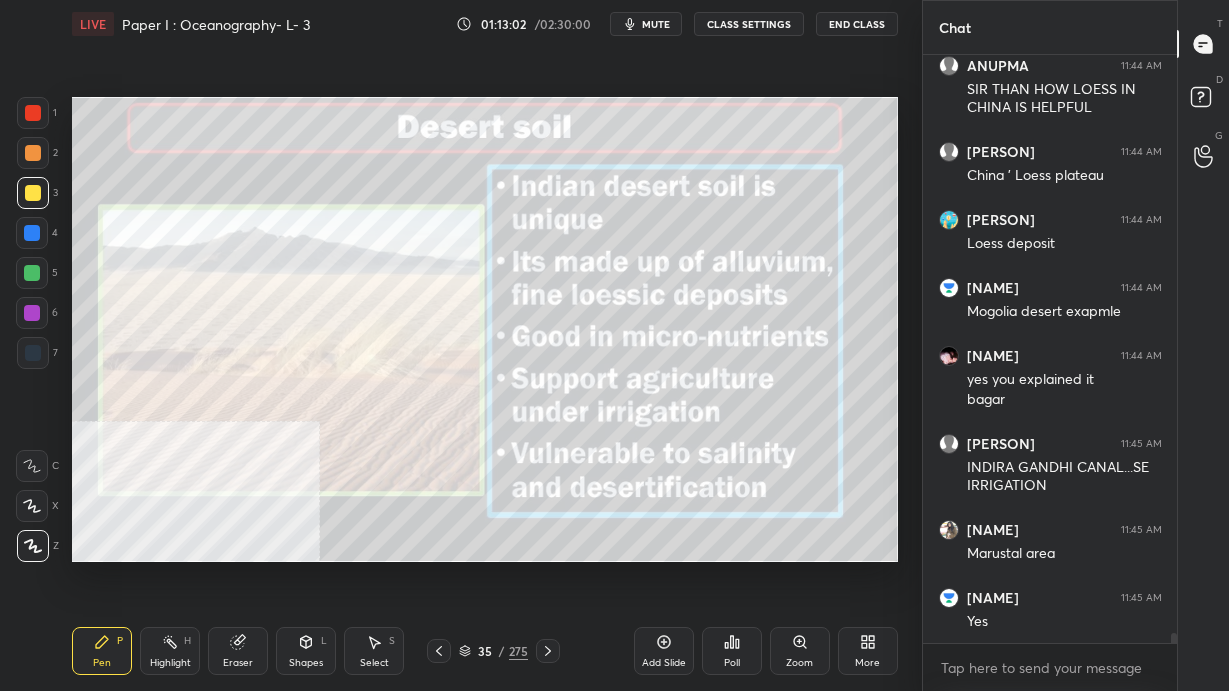 drag, startPoint x: 460, startPoint y: 654, endPoint x: 474, endPoint y: 650, distance: 14.56022 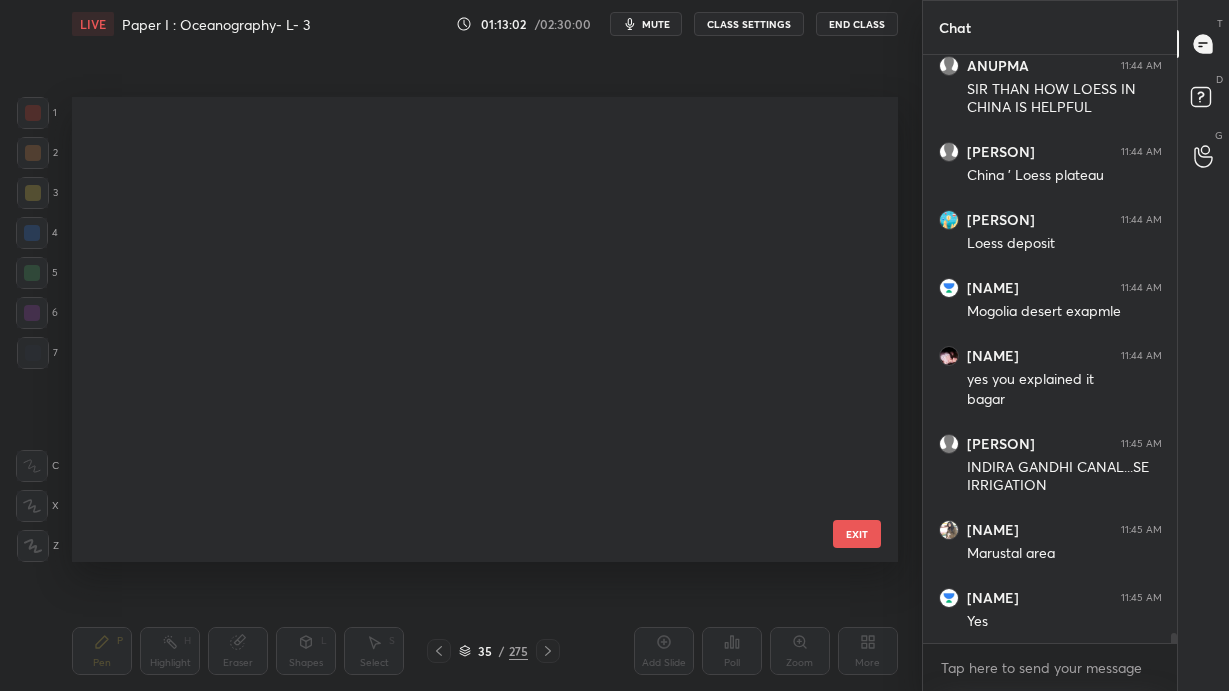 scroll, scrollTop: 1214, scrollLeft: 0, axis: vertical 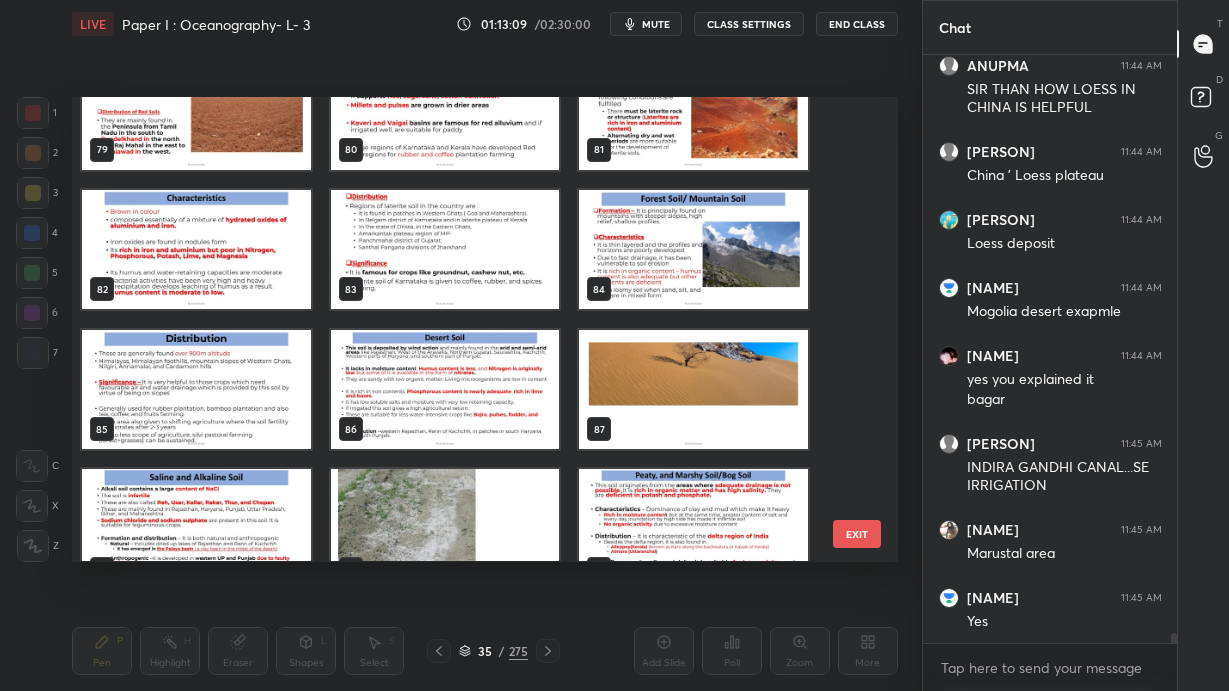 click at bounding box center [445, 390] 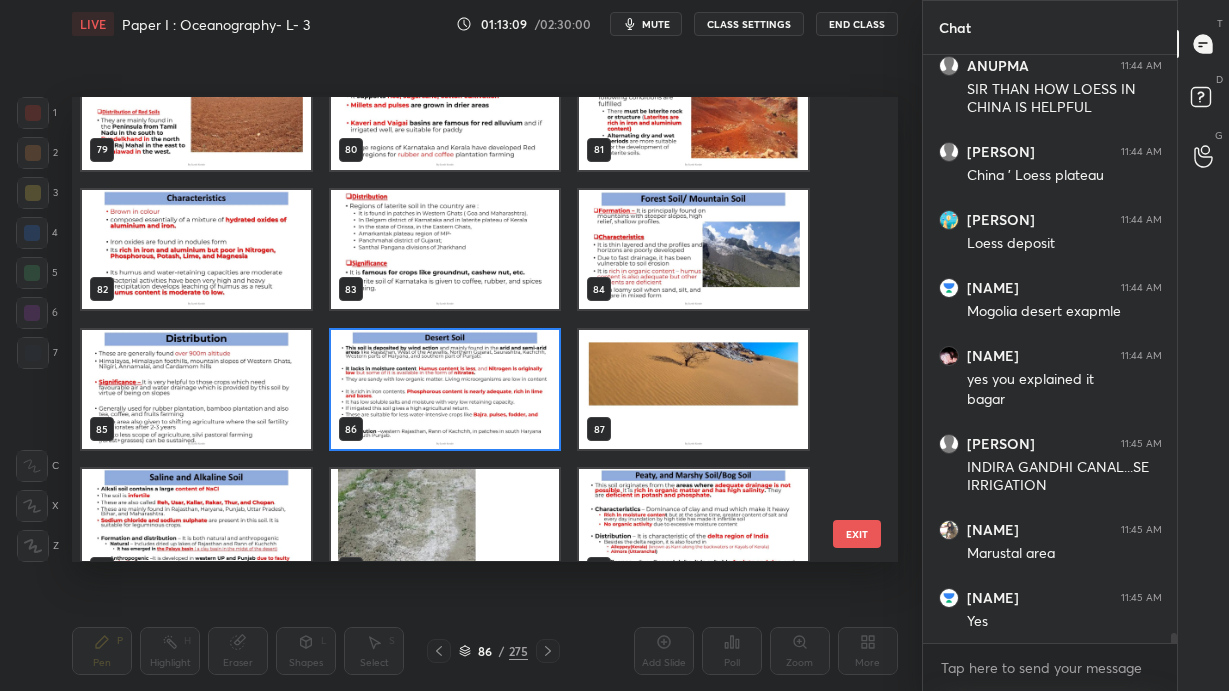 click at bounding box center (445, 390) 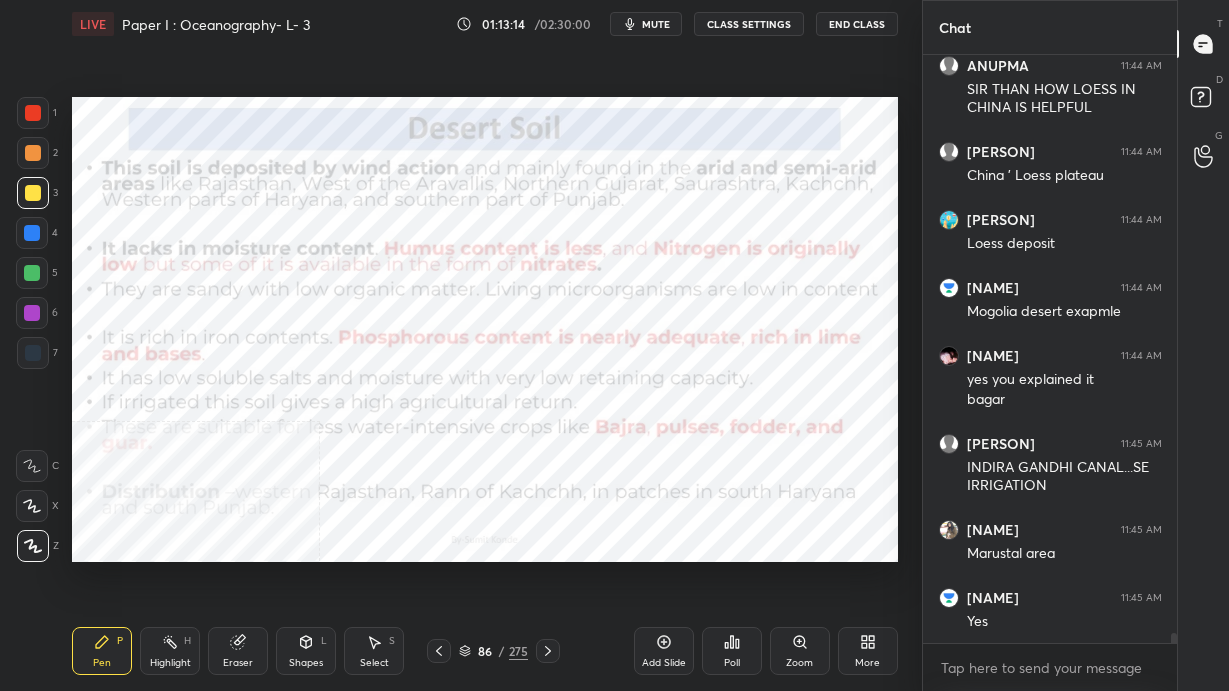 click at bounding box center [33, 113] 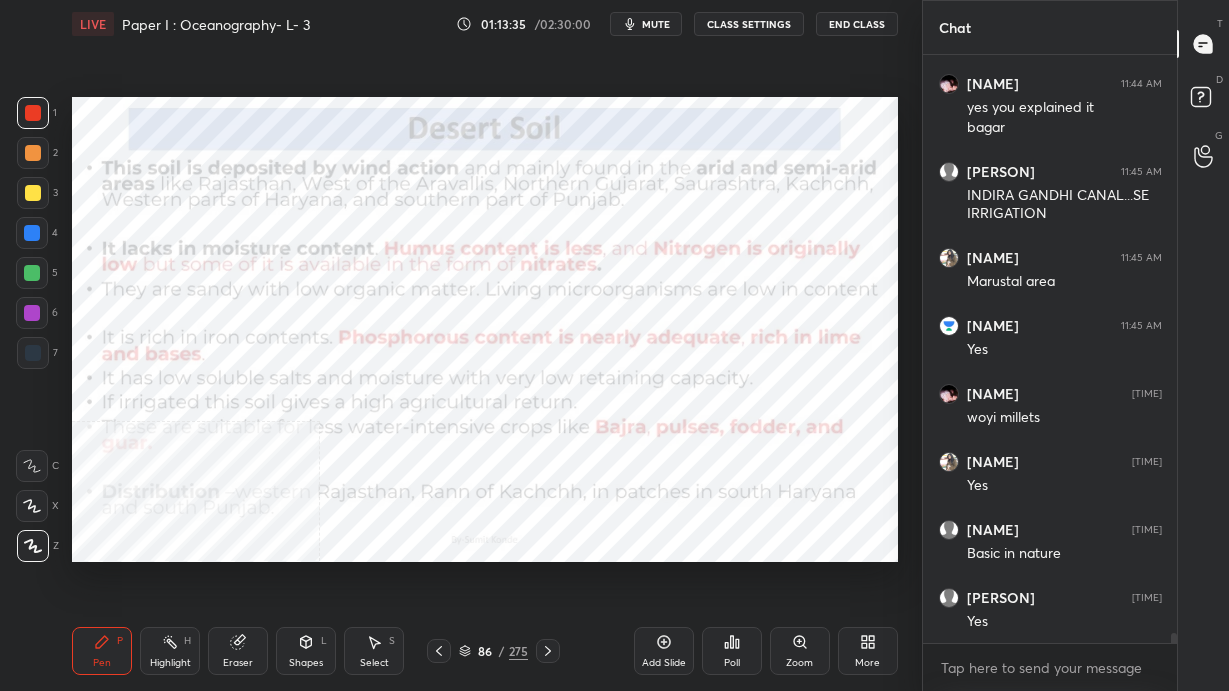 scroll, scrollTop: 33224, scrollLeft: 0, axis: vertical 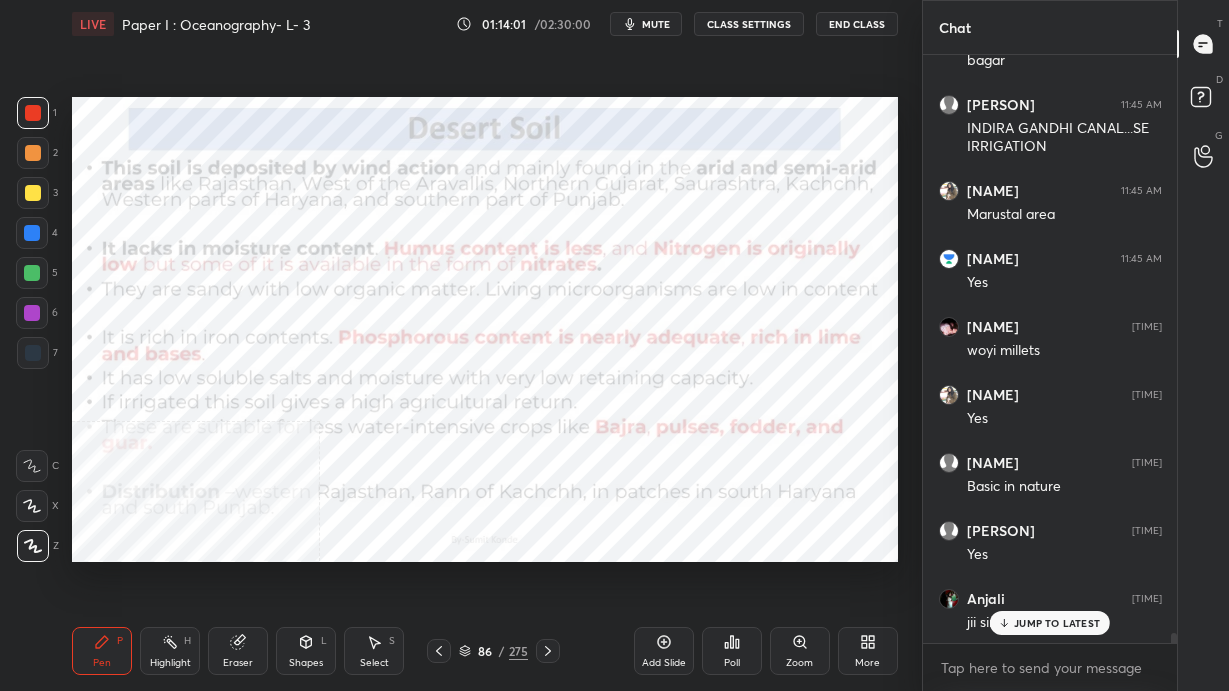 click 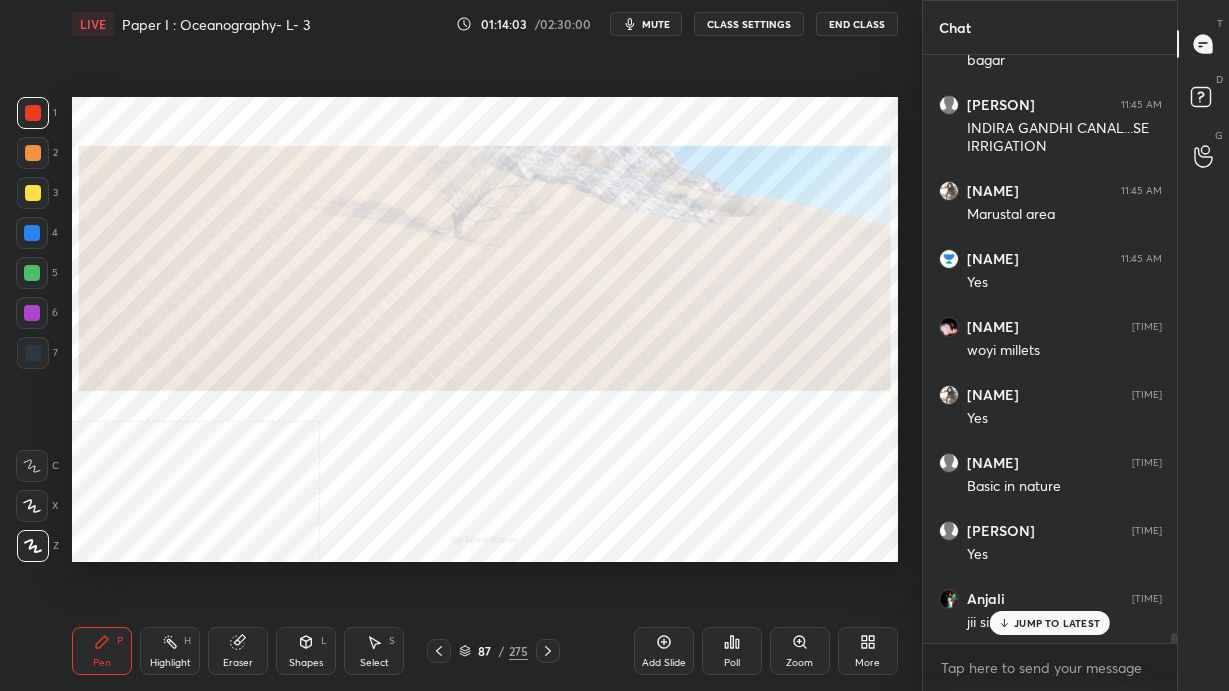click 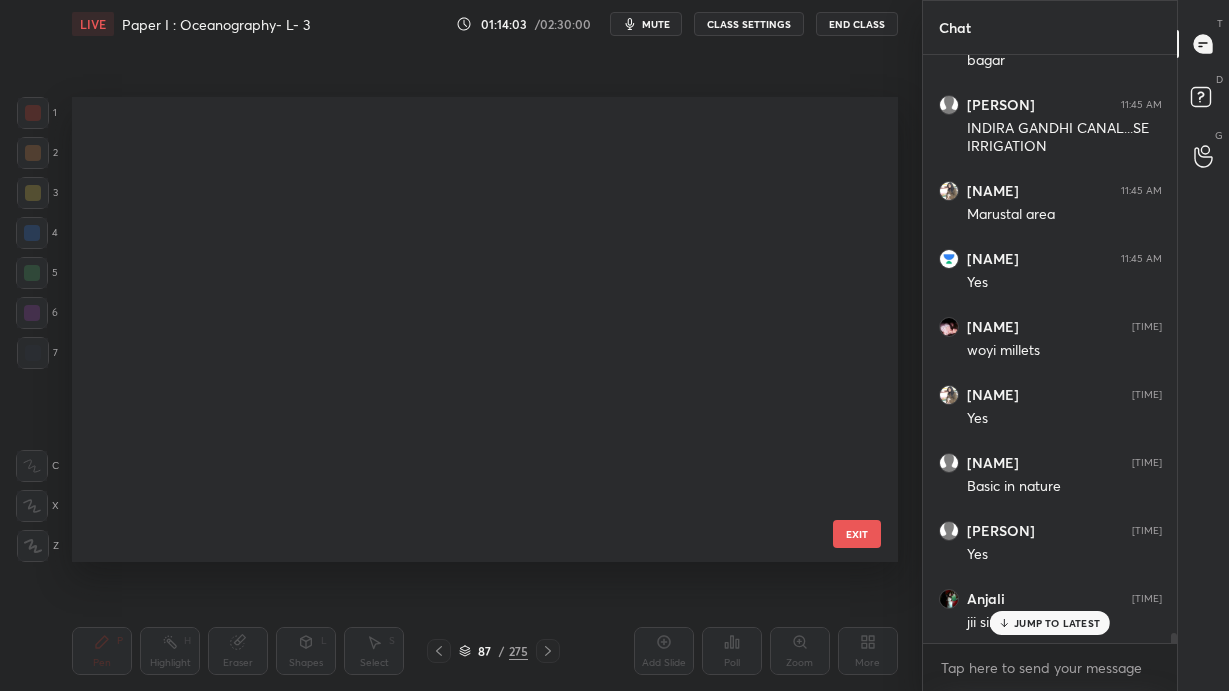 scroll, scrollTop: 3592, scrollLeft: 0, axis: vertical 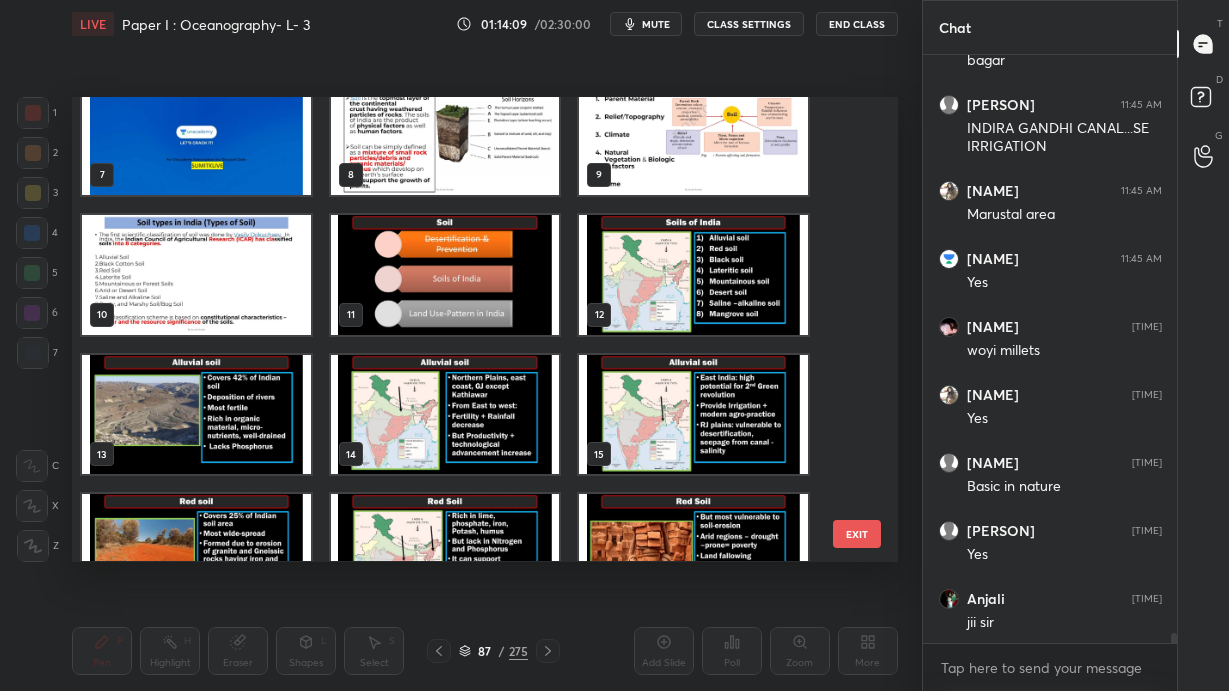 click at bounding box center [693, 275] 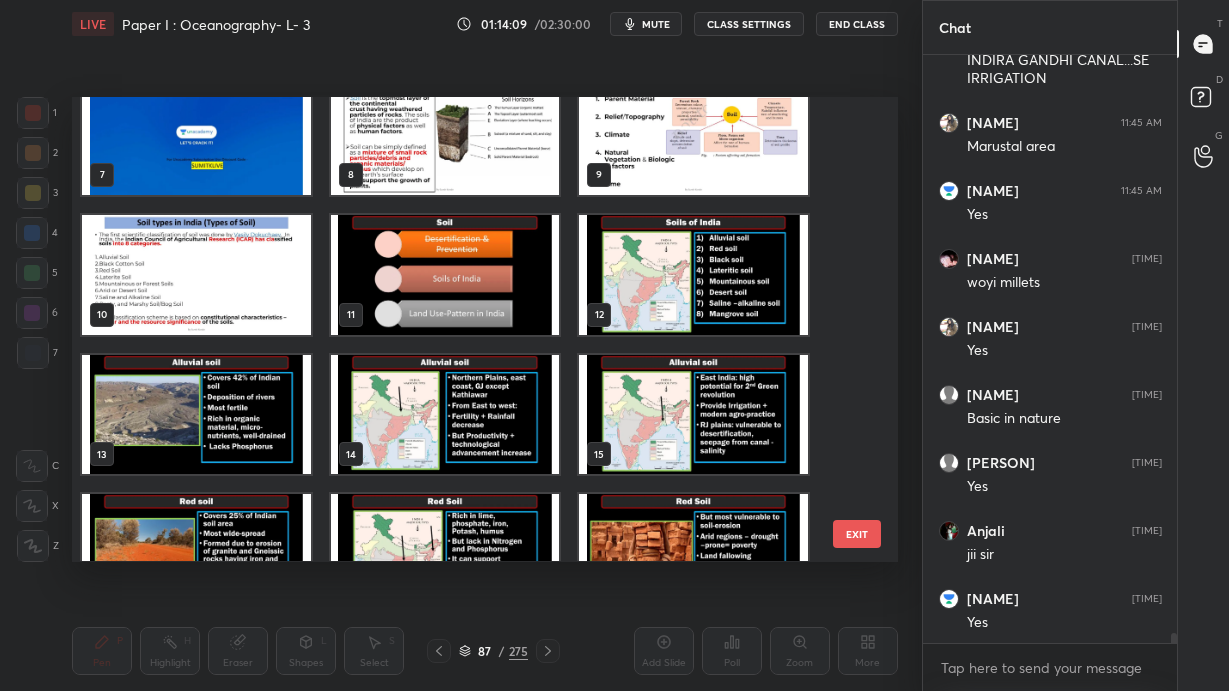 click at bounding box center [693, 275] 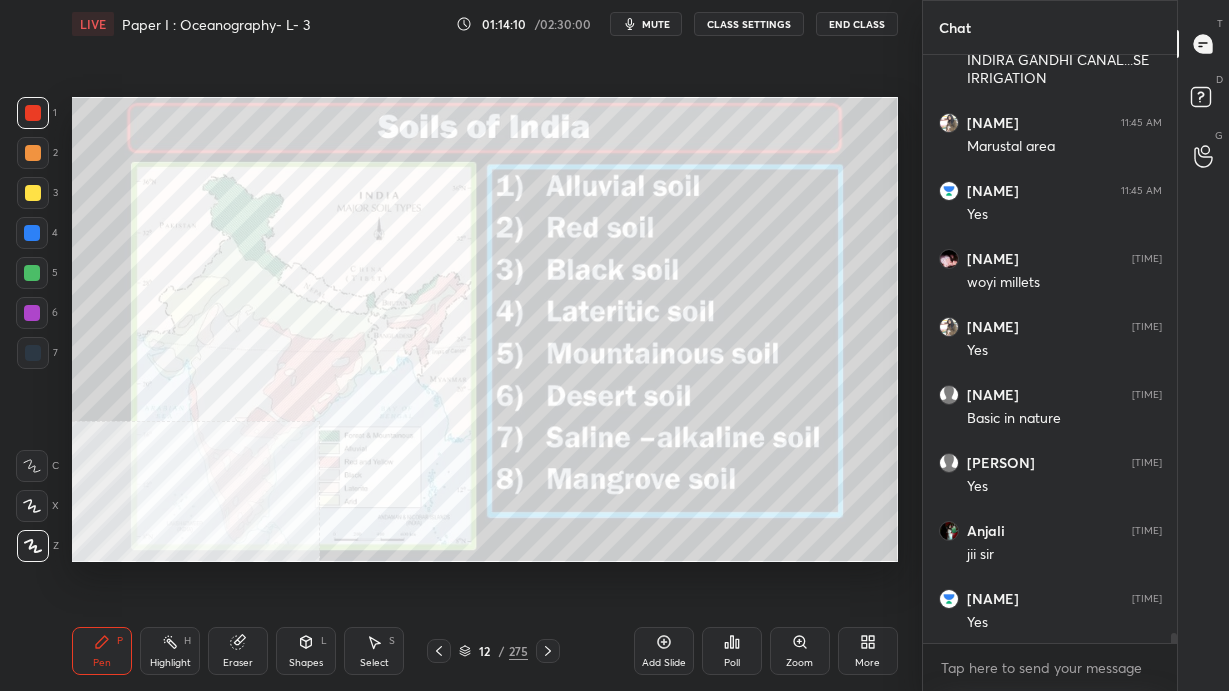 click at bounding box center [693, 275] 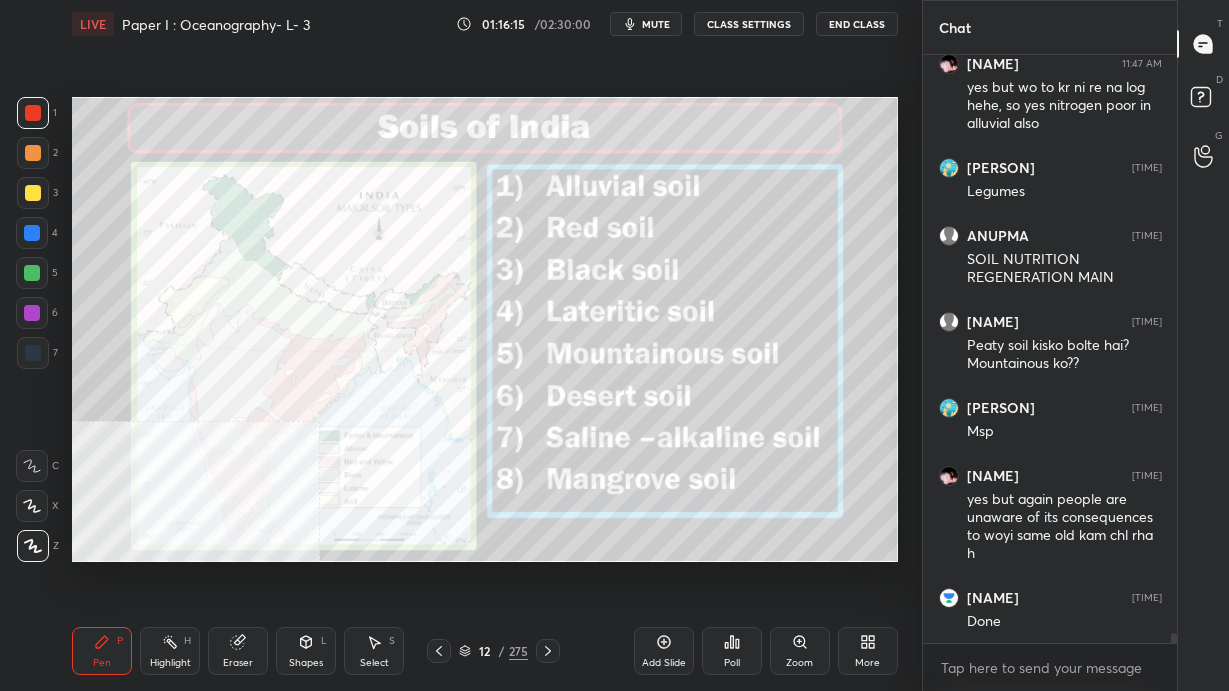 scroll, scrollTop: 34456, scrollLeft: 0, axis: vertical 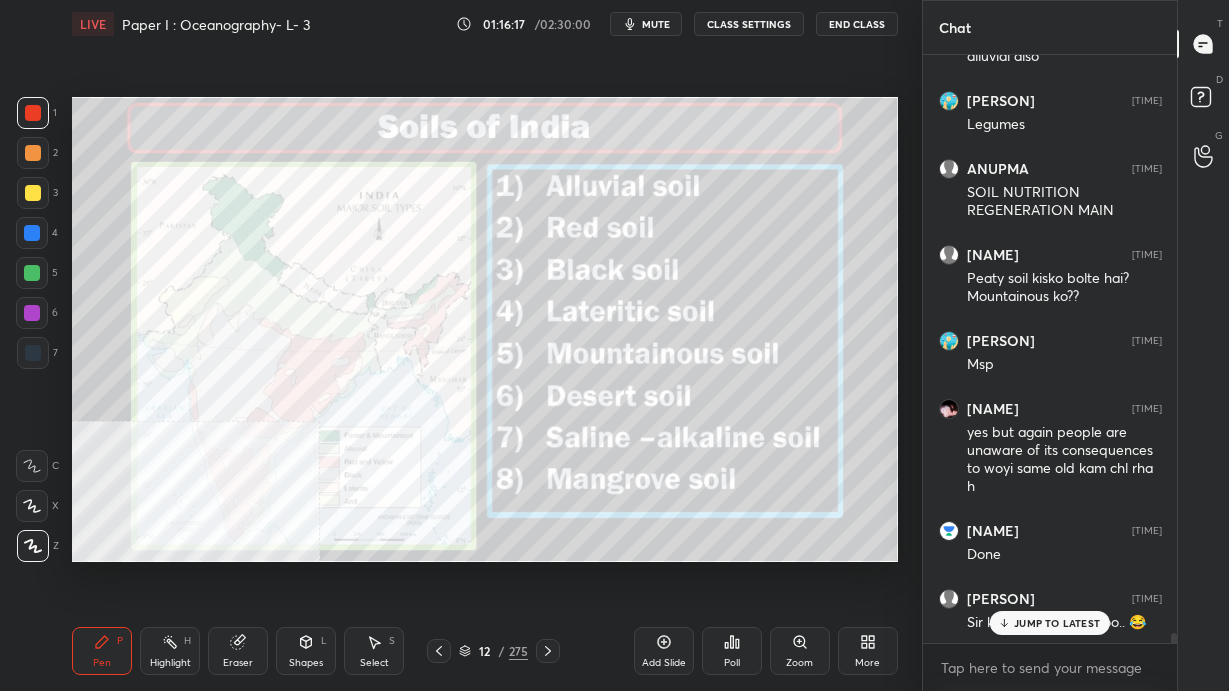click on "JUMP TO LATEST" at bounding box center (1057, 623) 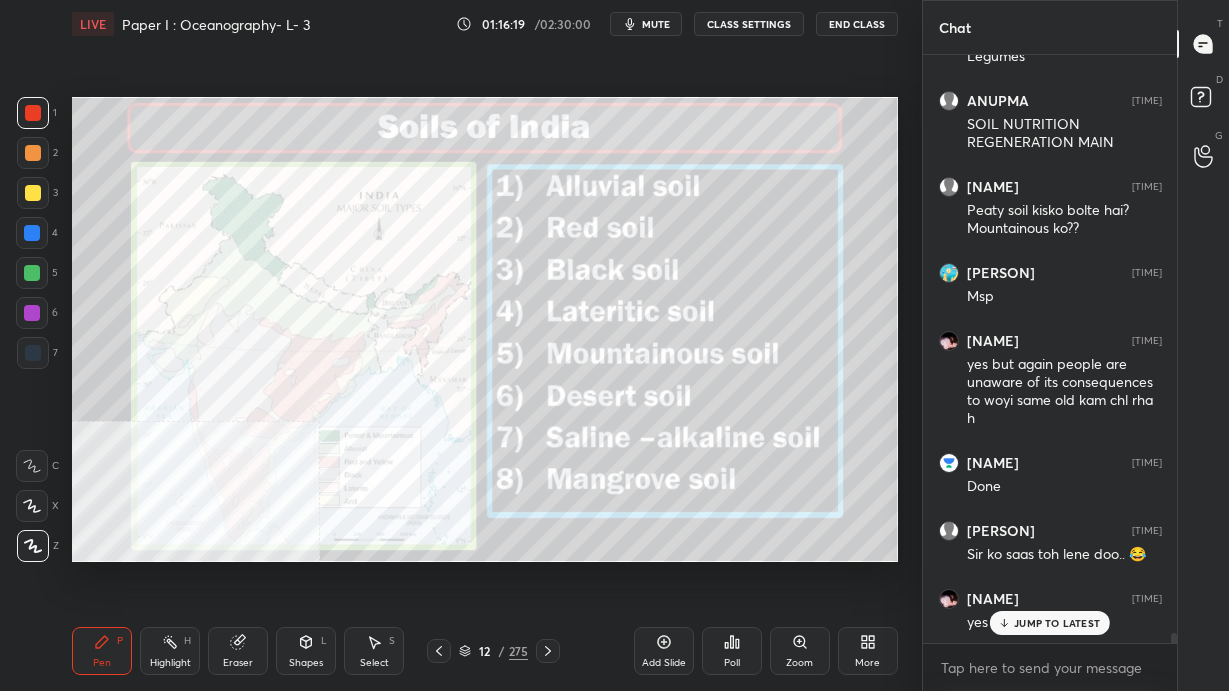 click on "JUMP TO LATEST" at bounding box center [1057, 623] 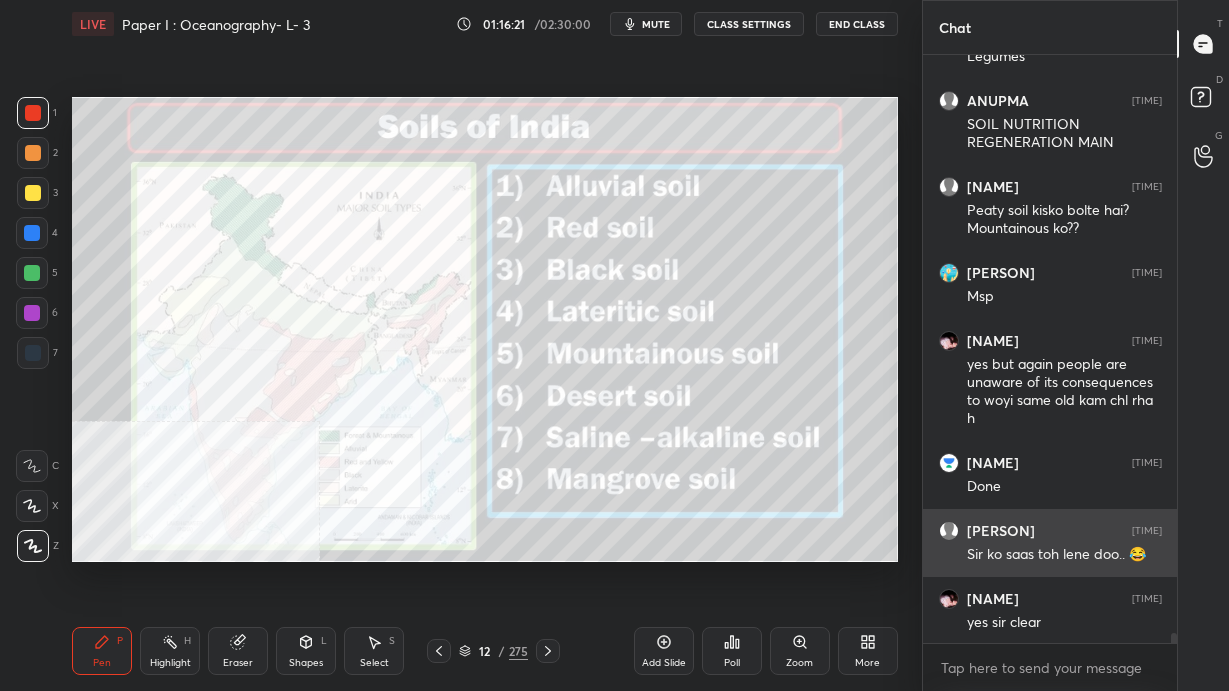 scroll, scrollTop: 34611, scrollLeft: 0, axis: vertical 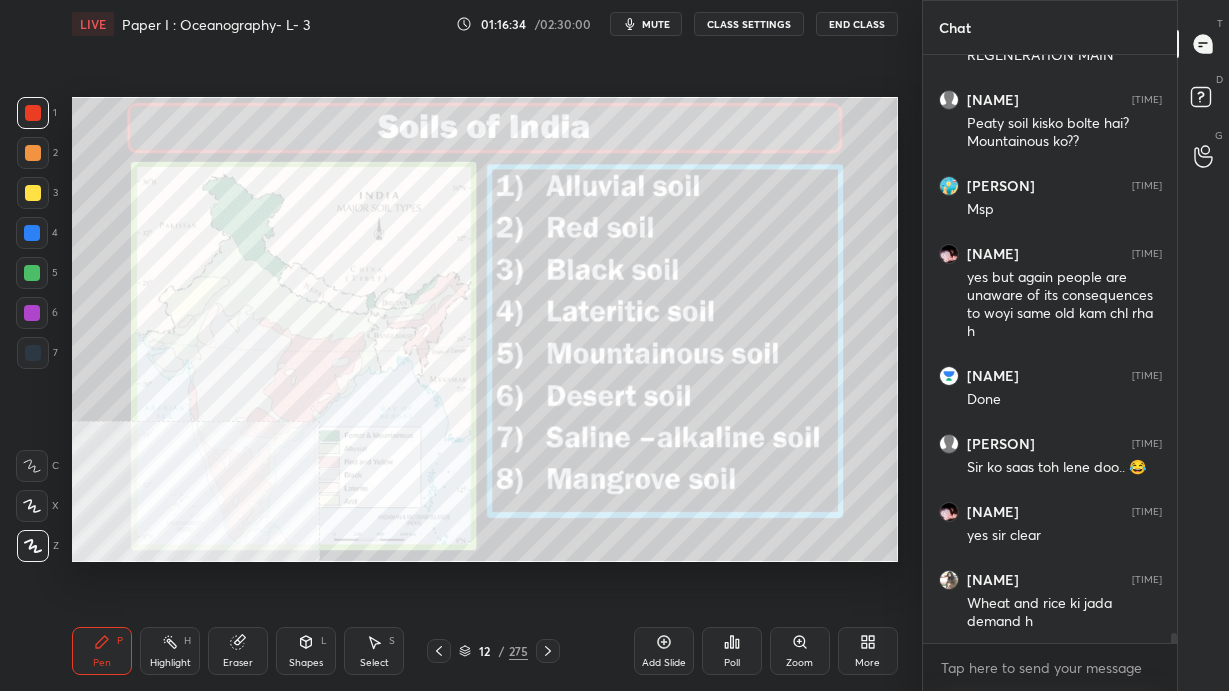 click on "12" at bounding box center (485, 651) 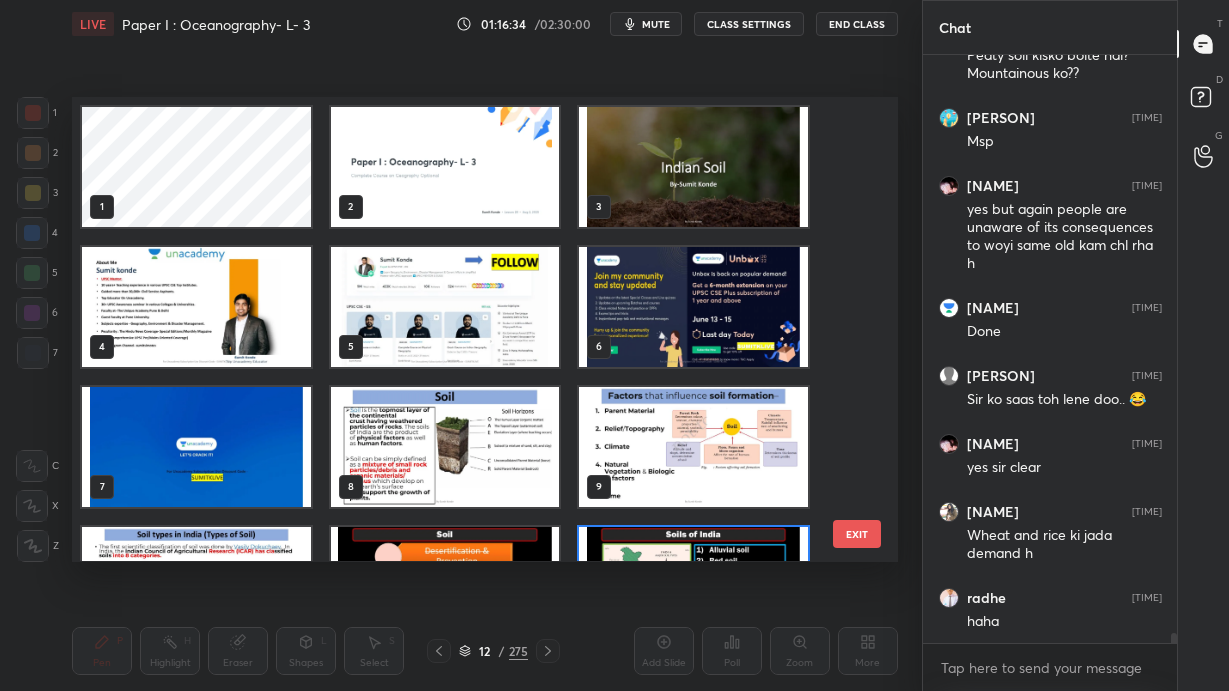 scroll, scrollTop: 95, scrollLeft: 0, axis: vertical 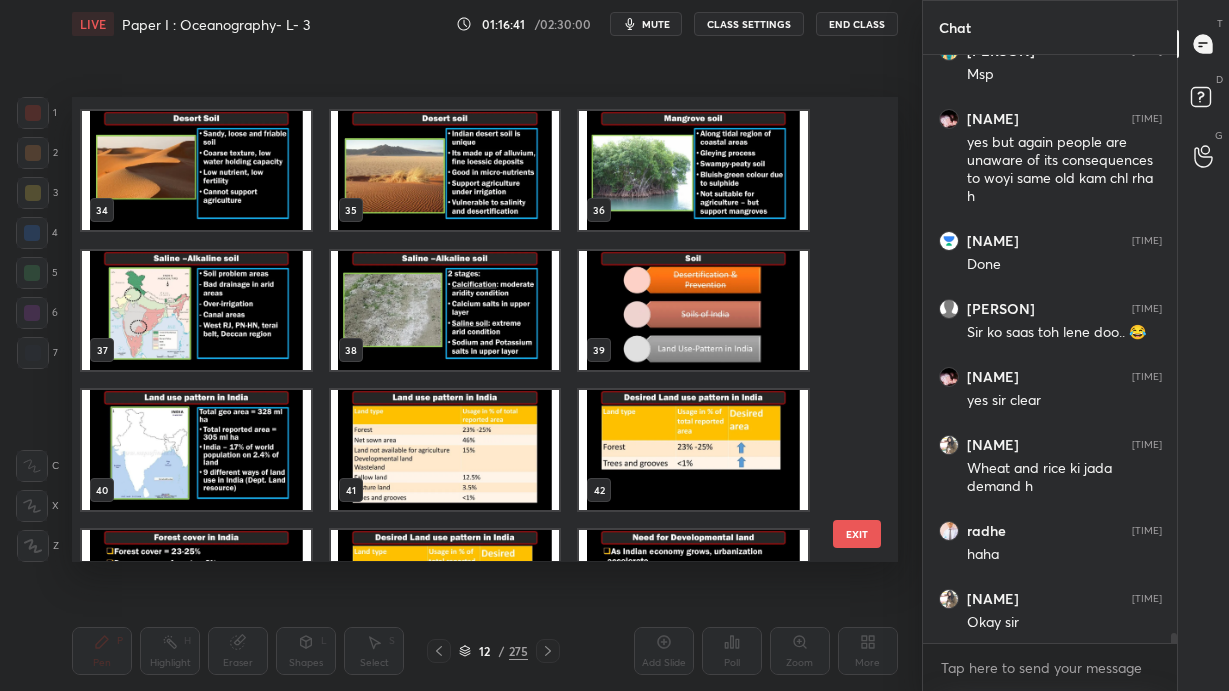 click at bounding box center [196, 311] 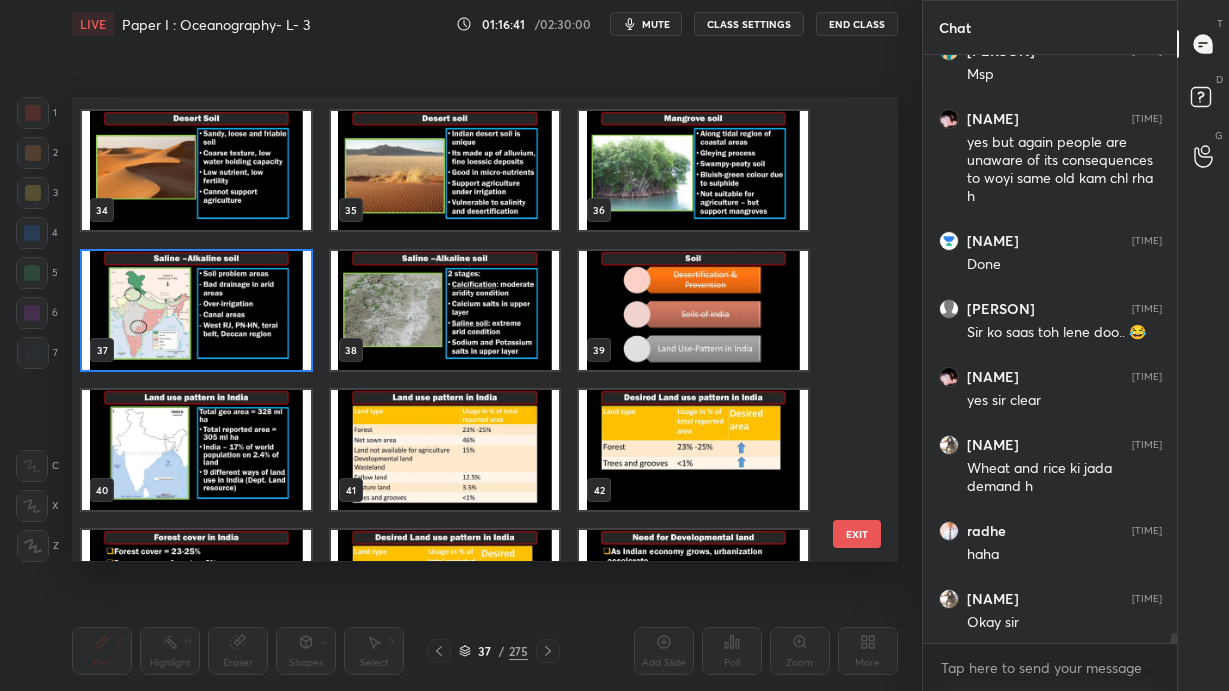 click at bounding box center (196, 311) 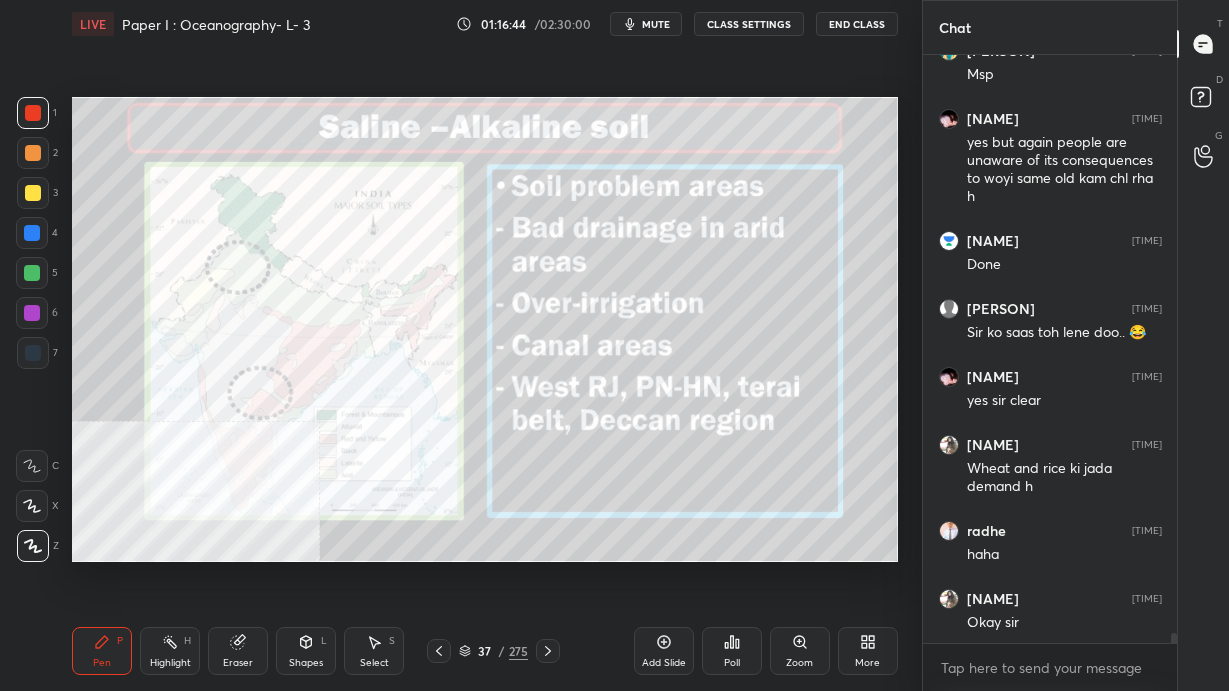 scroll, scrollTop: 34814, scrollLeft: 0, axis: vertical 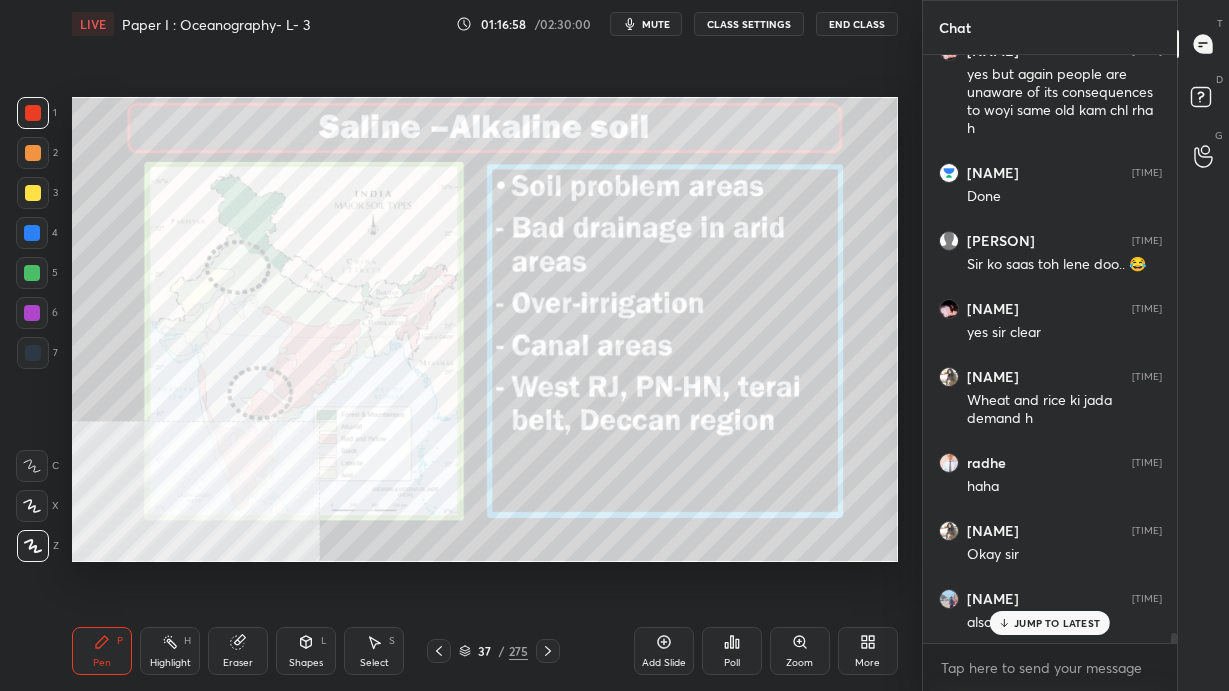 drag, startPoint x: 665, startPoint y: 643, endPoint x: 667, endPoint y: 632, distance: 11.18034 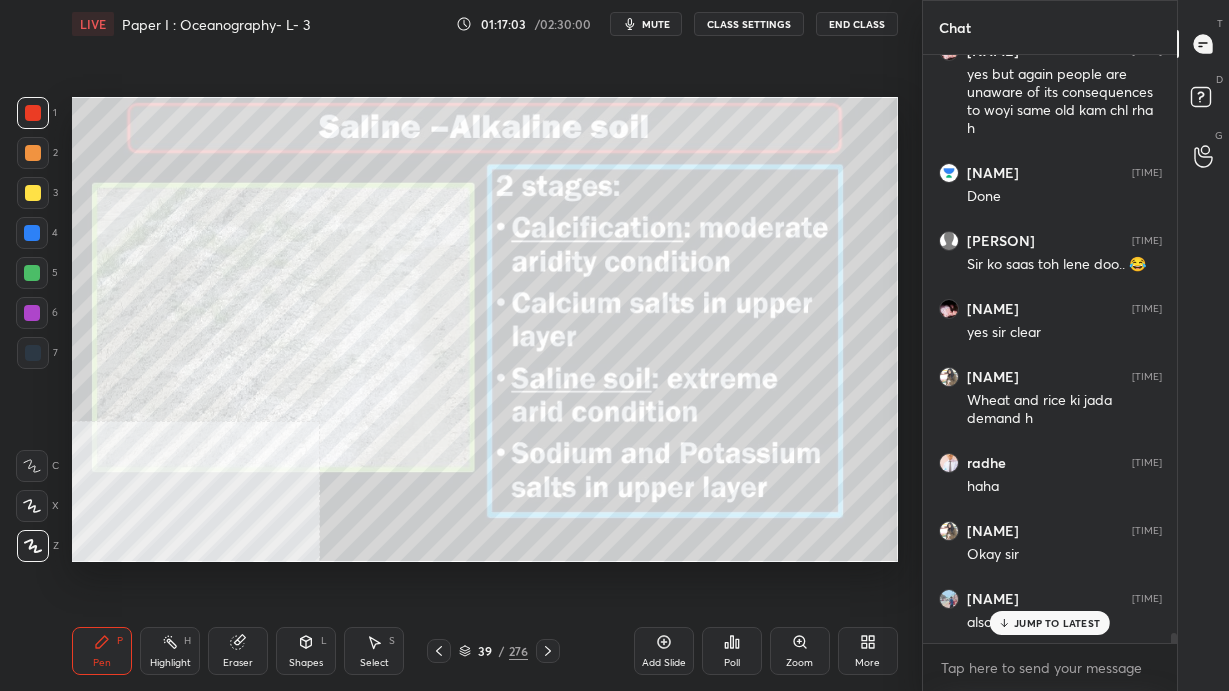 click on "Add Slide" at bounding box center (664, 651) 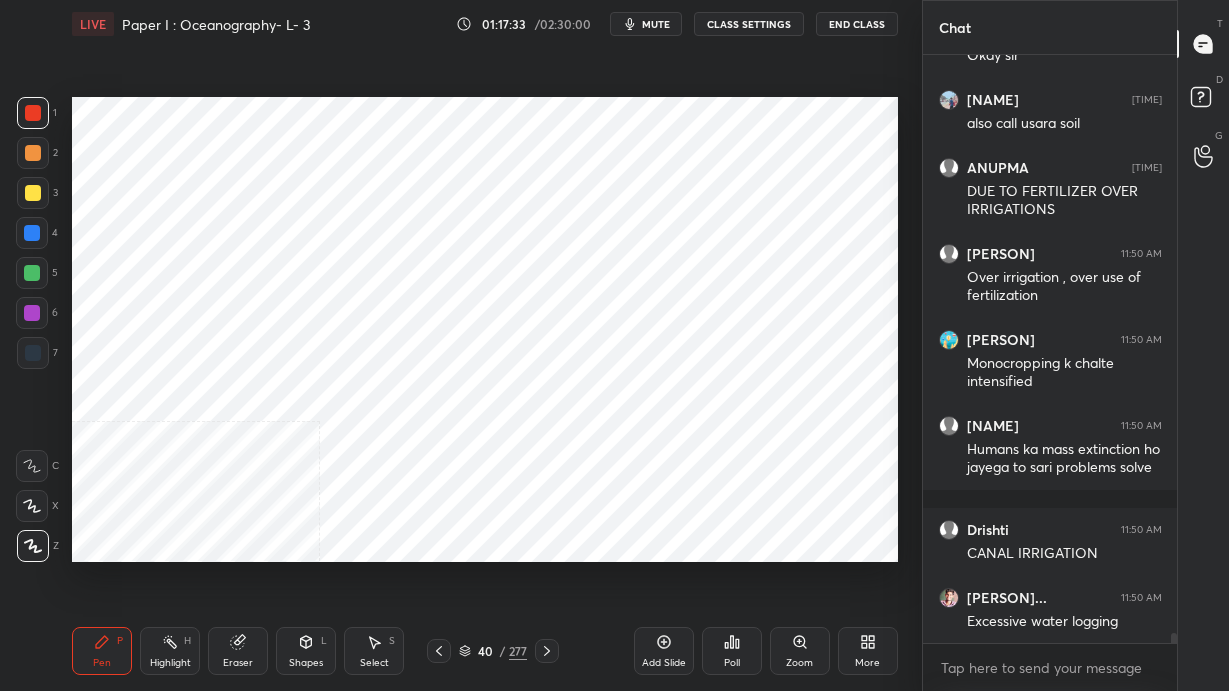 scroll, scrollTop: 35381, scrollLeft: 0, axis: vertical 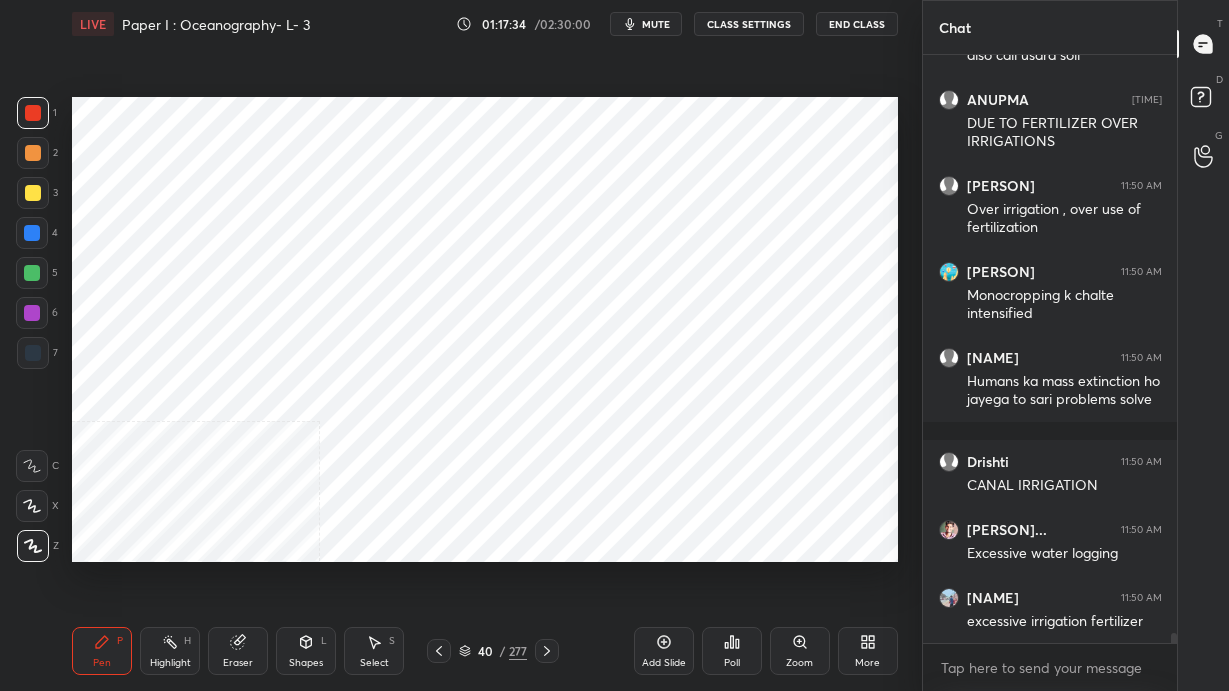 click at bounding box center [33, 113] 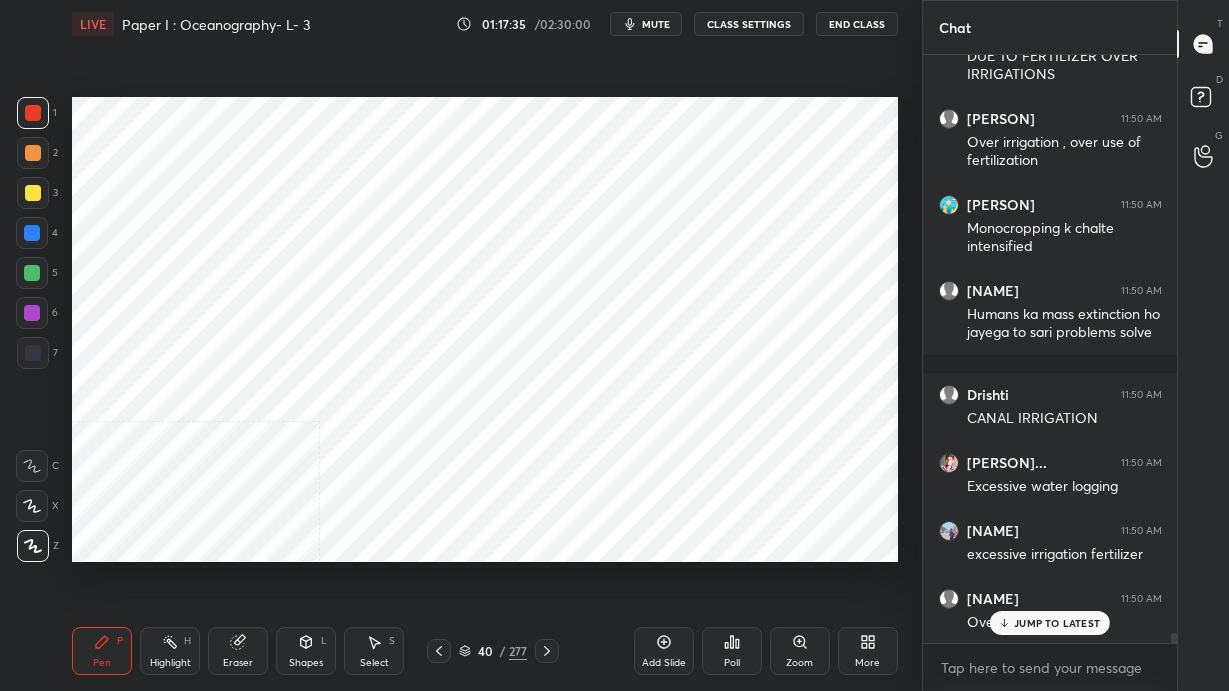 click at bounding box center [33, 353] 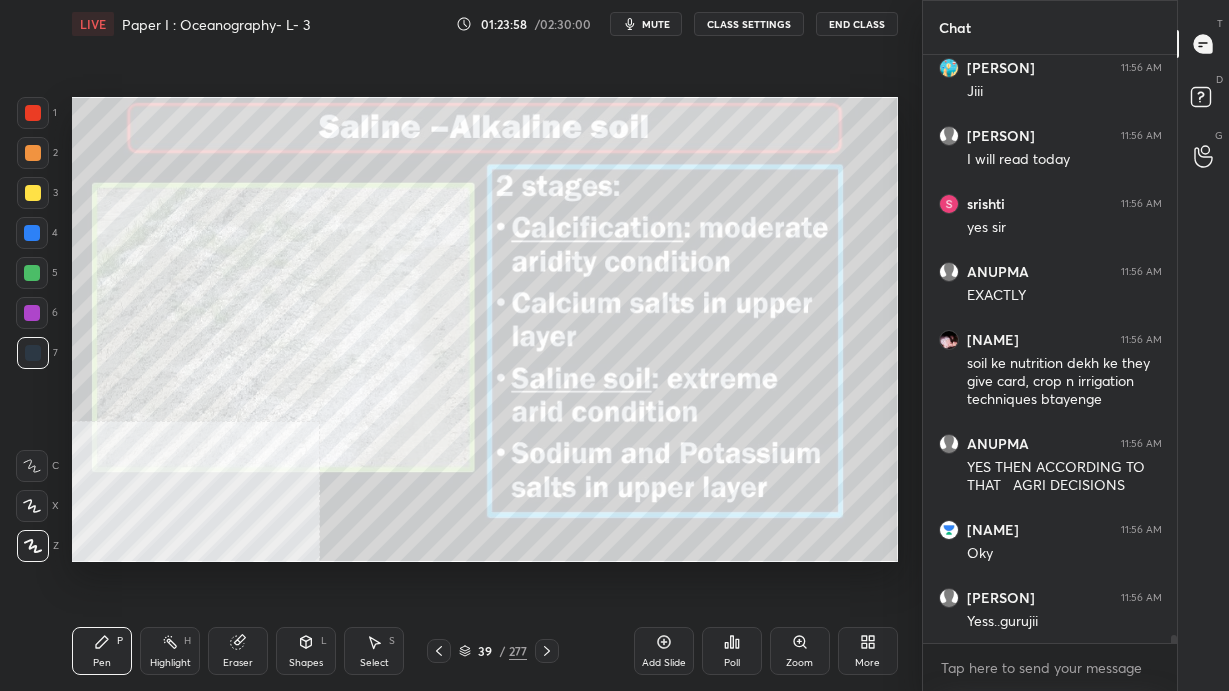 scroll, scrollTop: 41848, scrollLeft: 0, axis: vertical 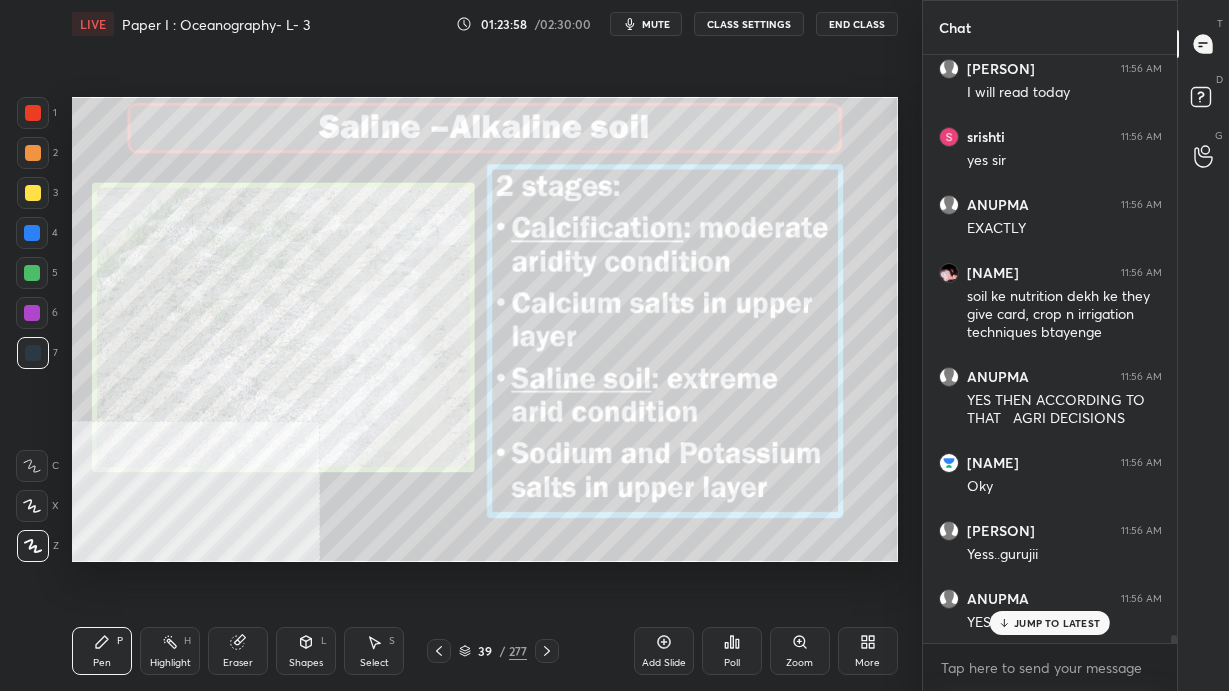 click at bounding box center [33, 113] 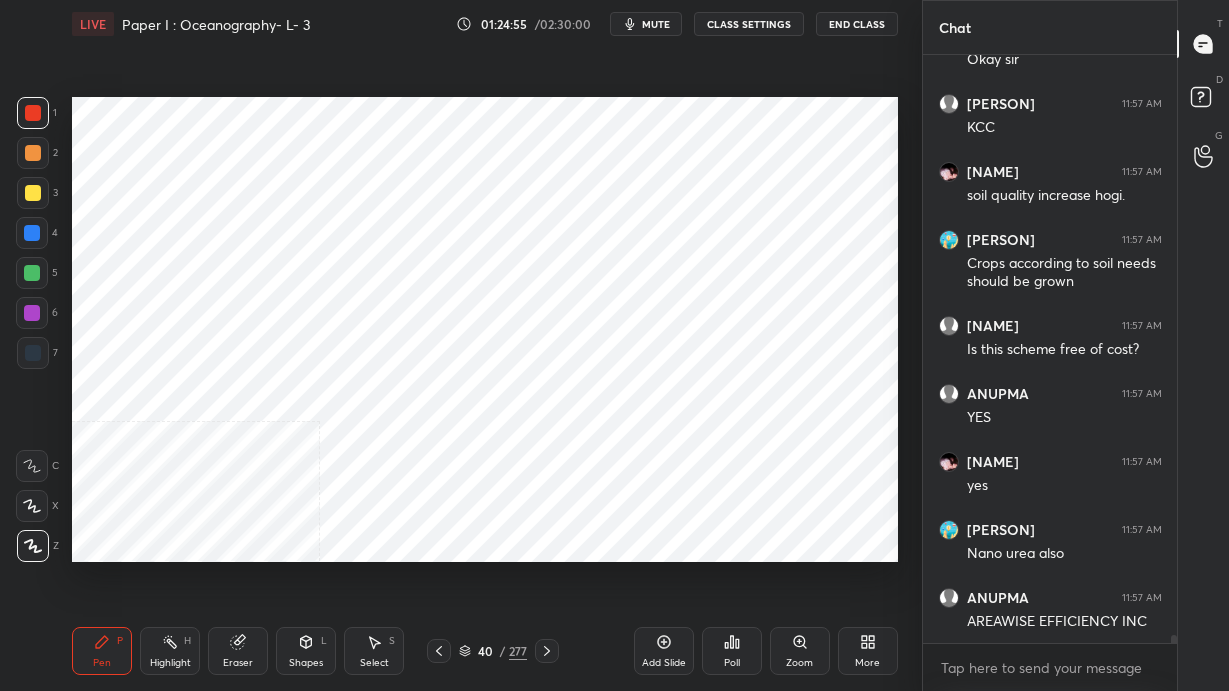 scroll, scrollTop: 42615, scrollLeft: 0, axis: vertical 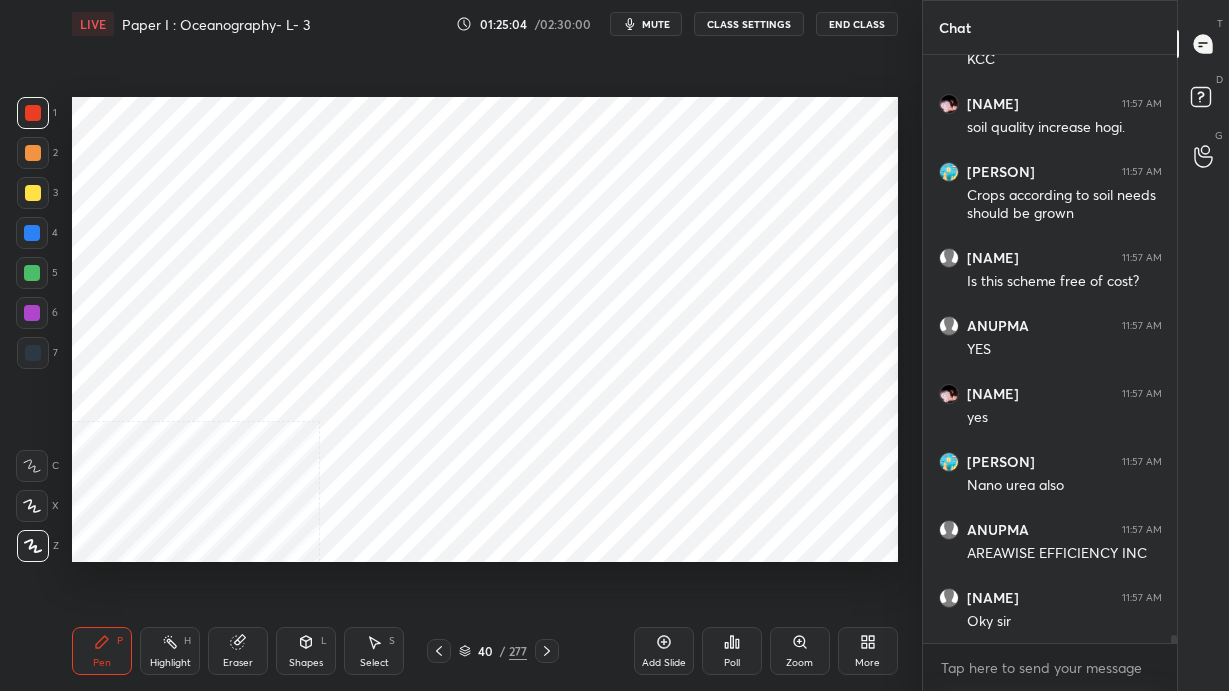 click 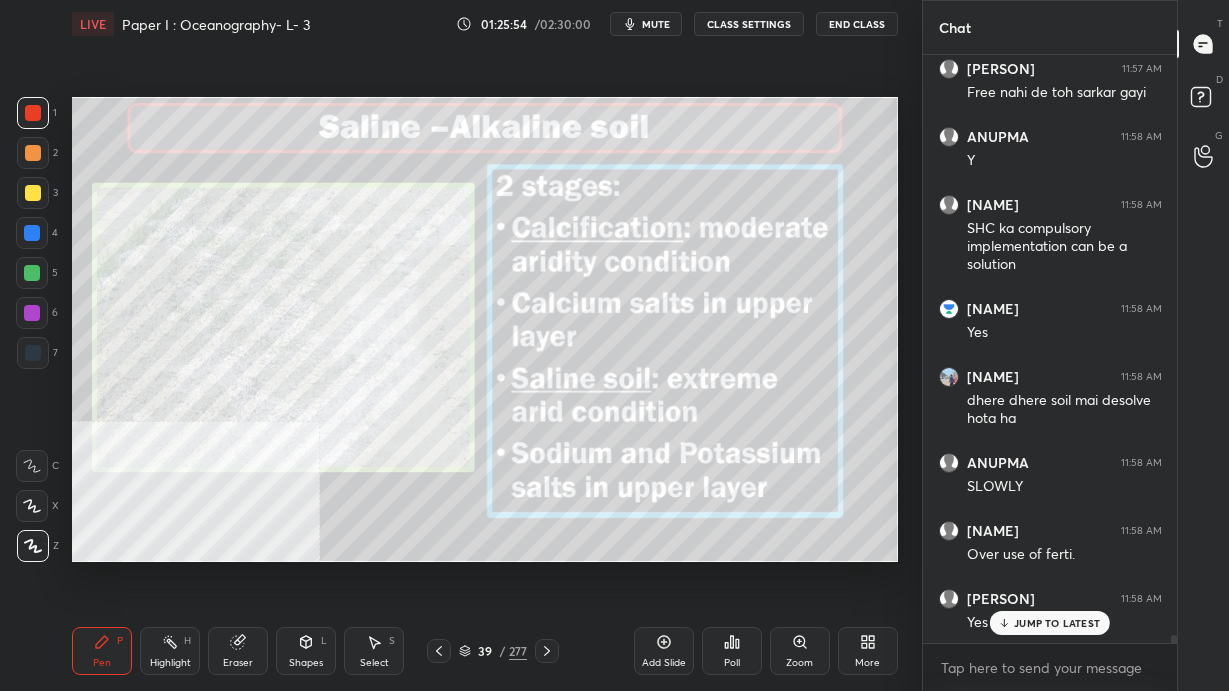 scroll, scrollTop: 43281, scrollLeft: 0, axis: vertical 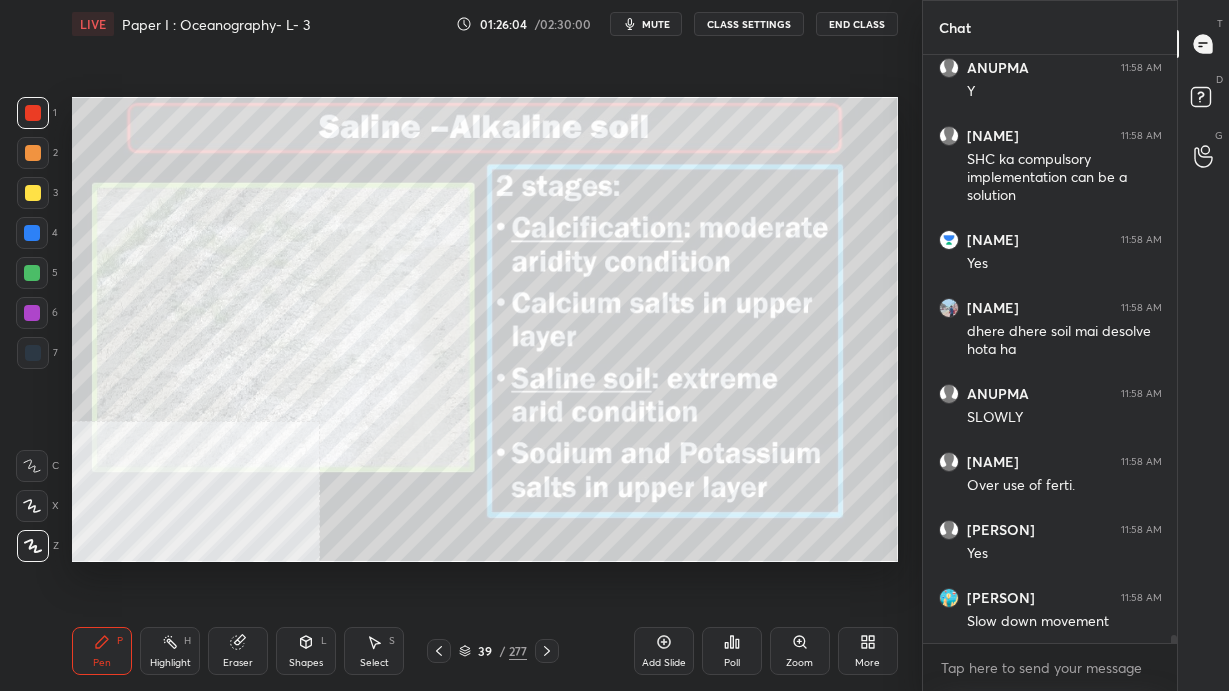 click 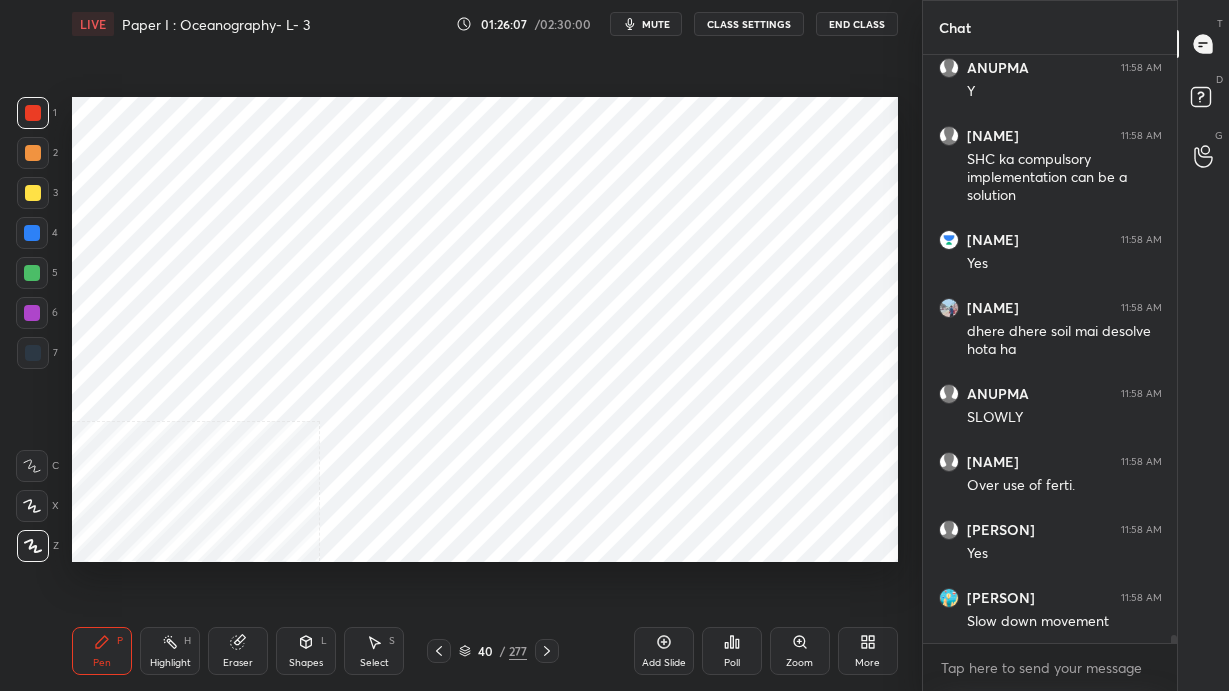 scroll, scrollTop: 43367, scrollLeft: 0, axis: vertical 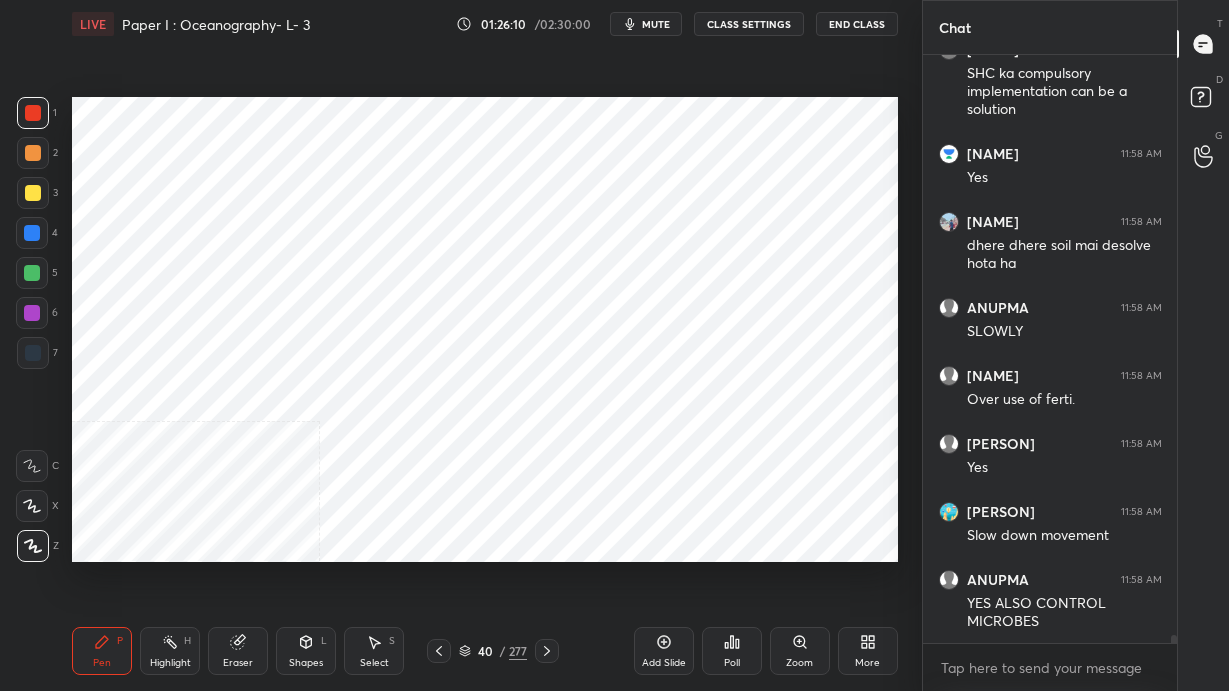 click 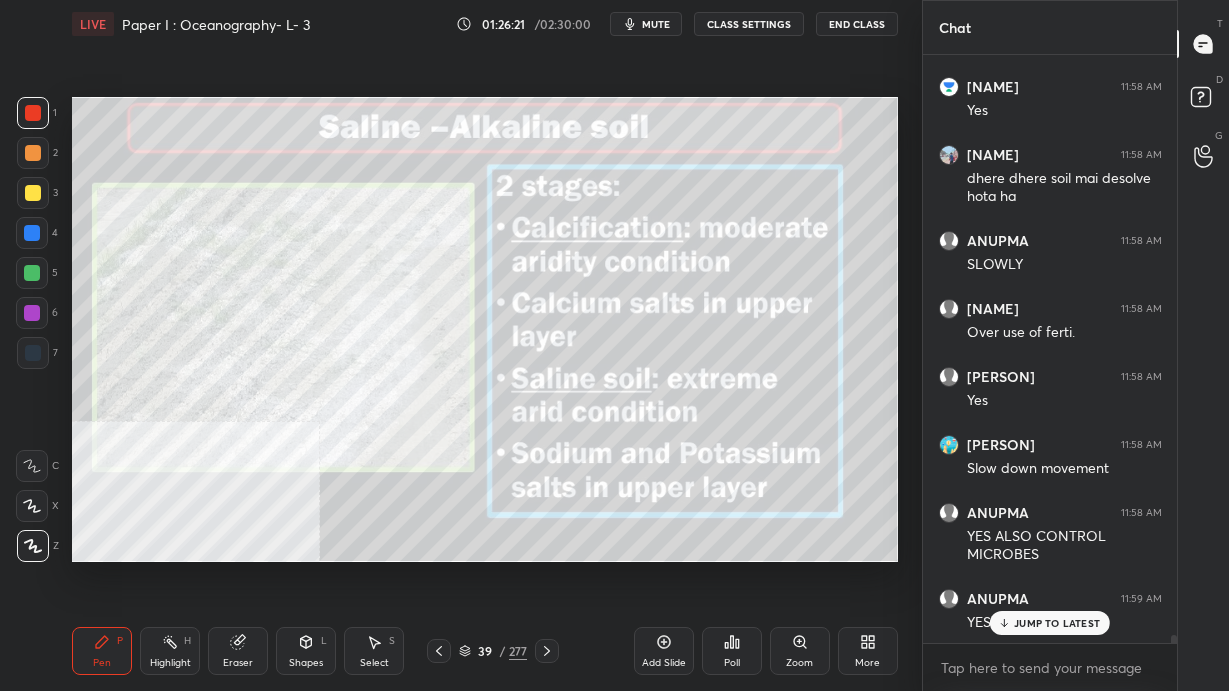 scroll, scrollTop: 43502, scrollLeft: 0, axis: vertical 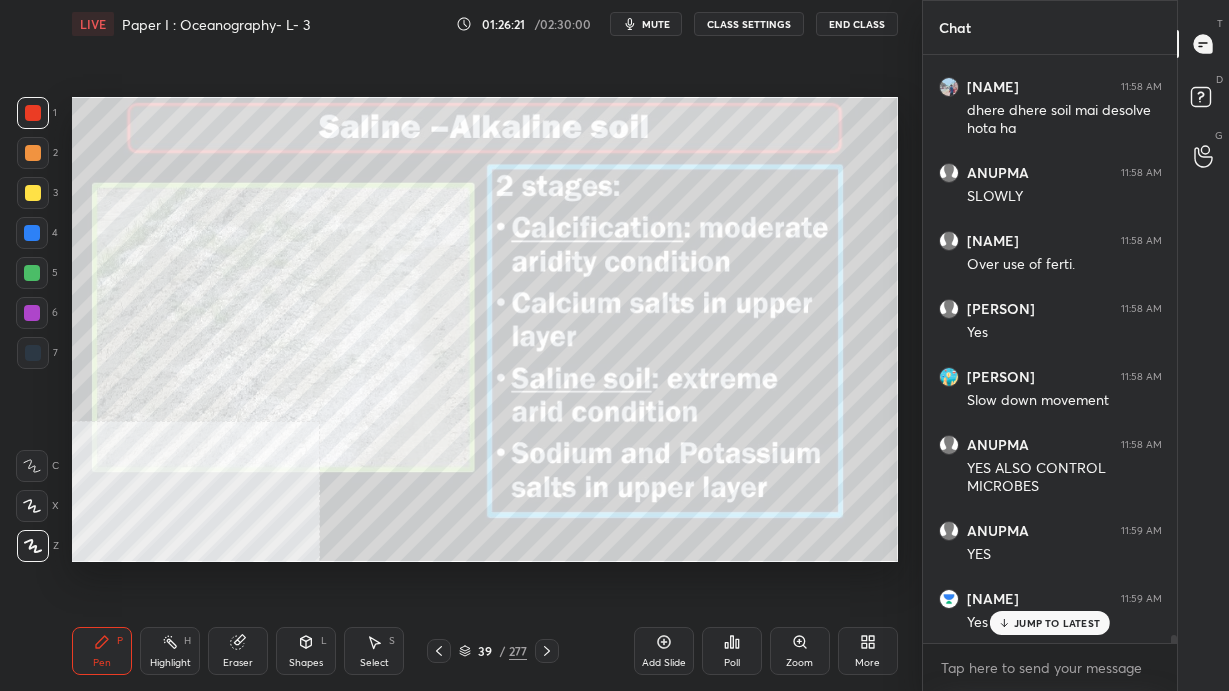 click 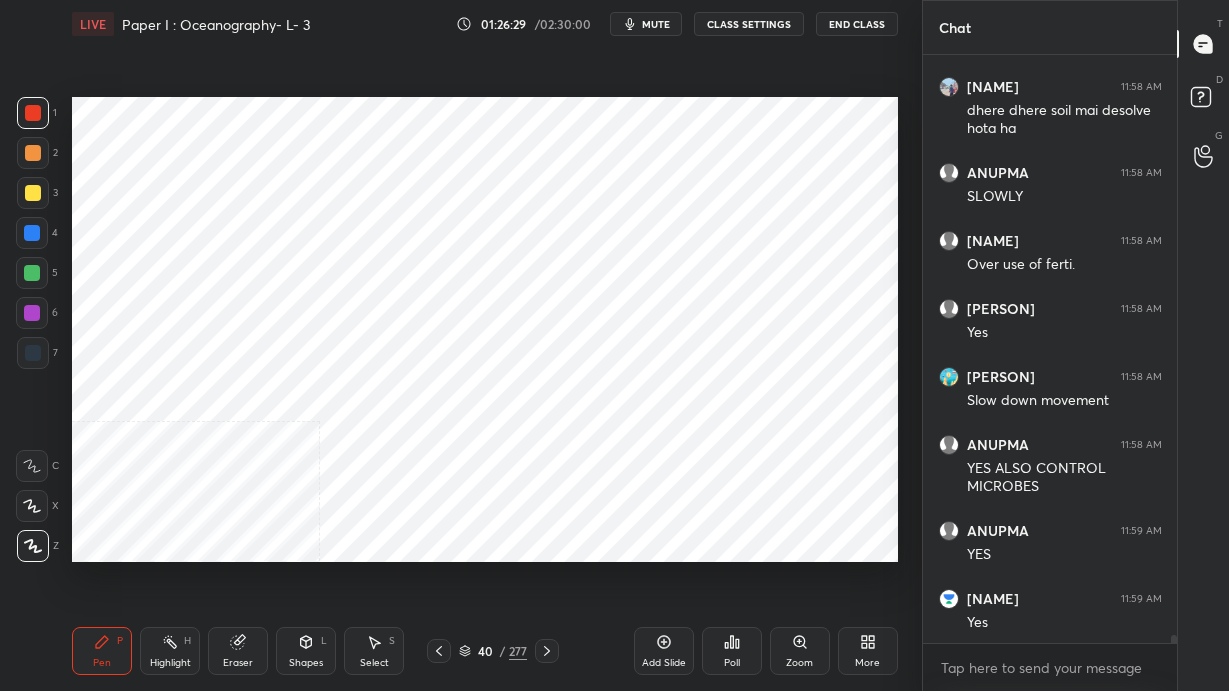 scroll, scrollTop: 43571, scrollLeft: 0, axis: vertical 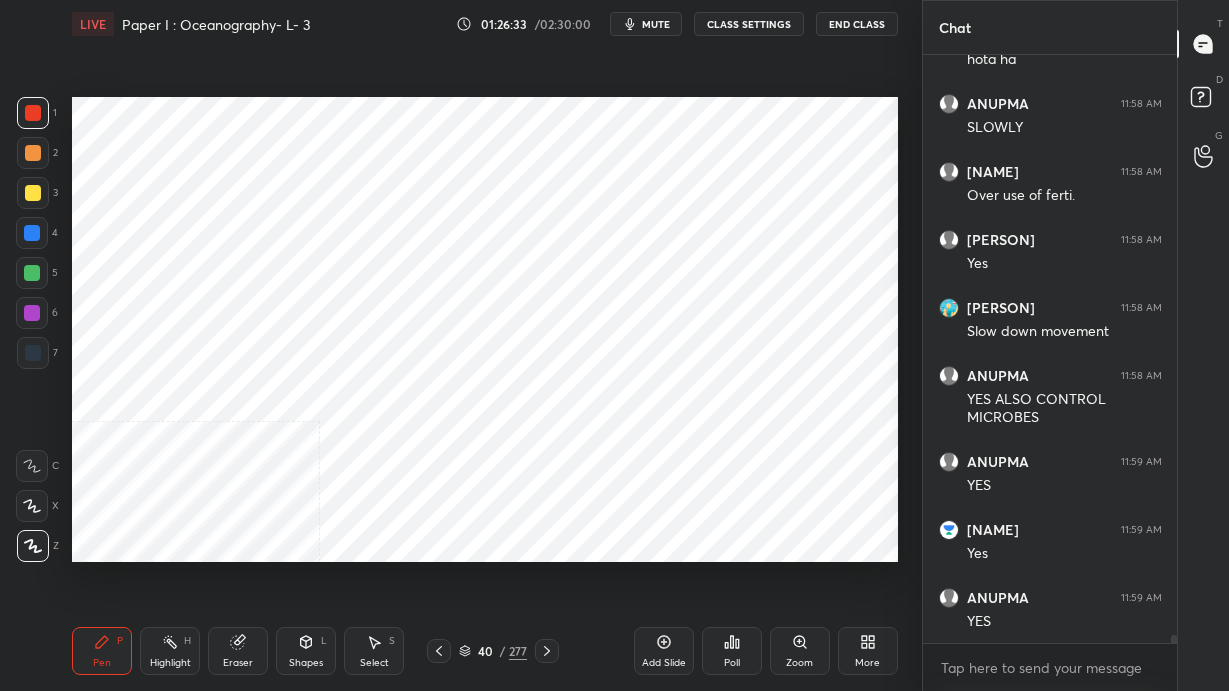 click on "40 / 277" at bounding box center (493, 651) 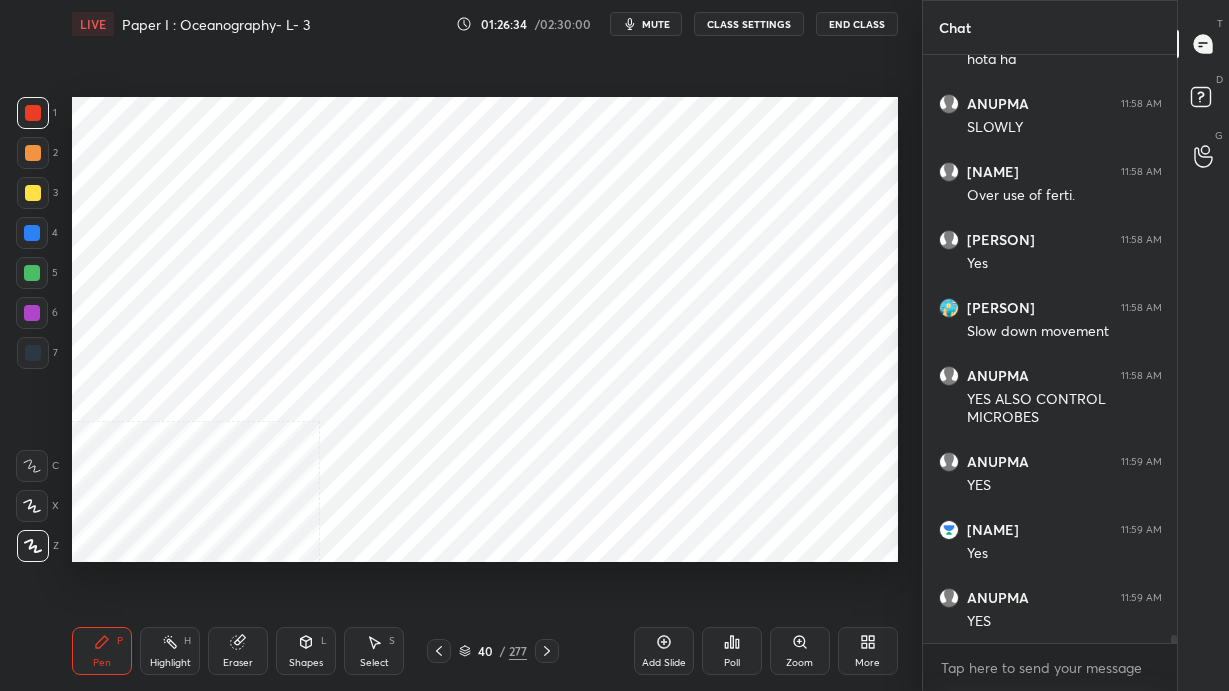 click 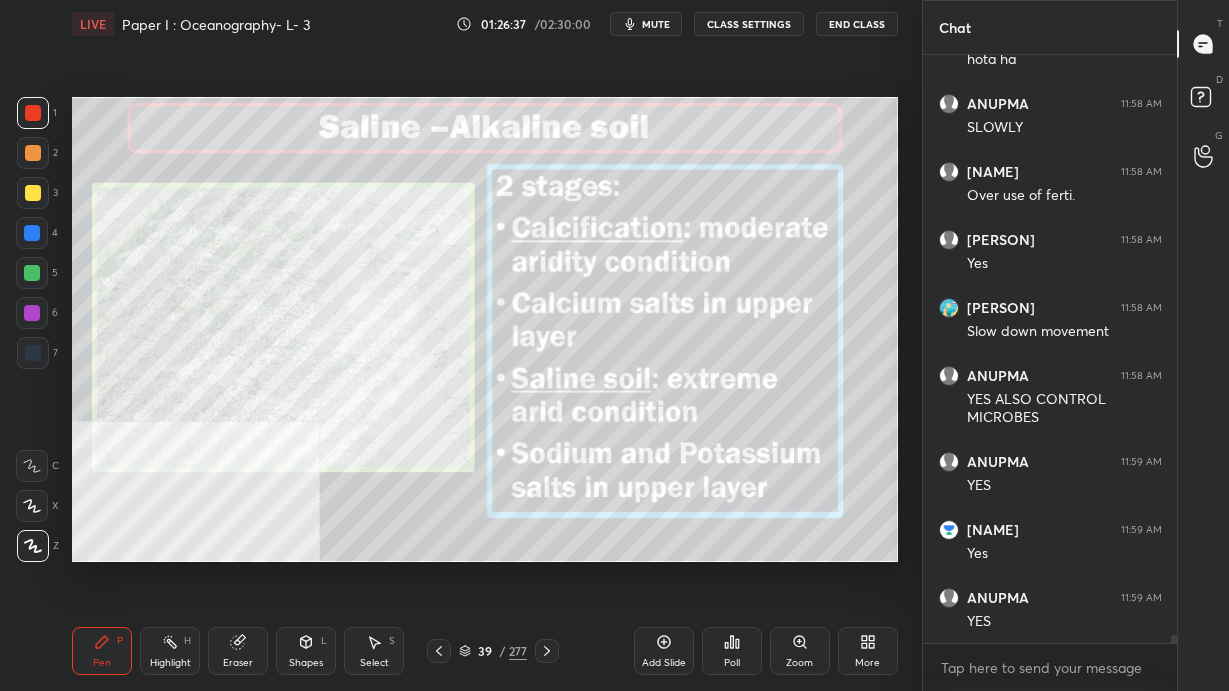 scroll, scrollTop: 43639, scrollLeft: 0, axis: vertical 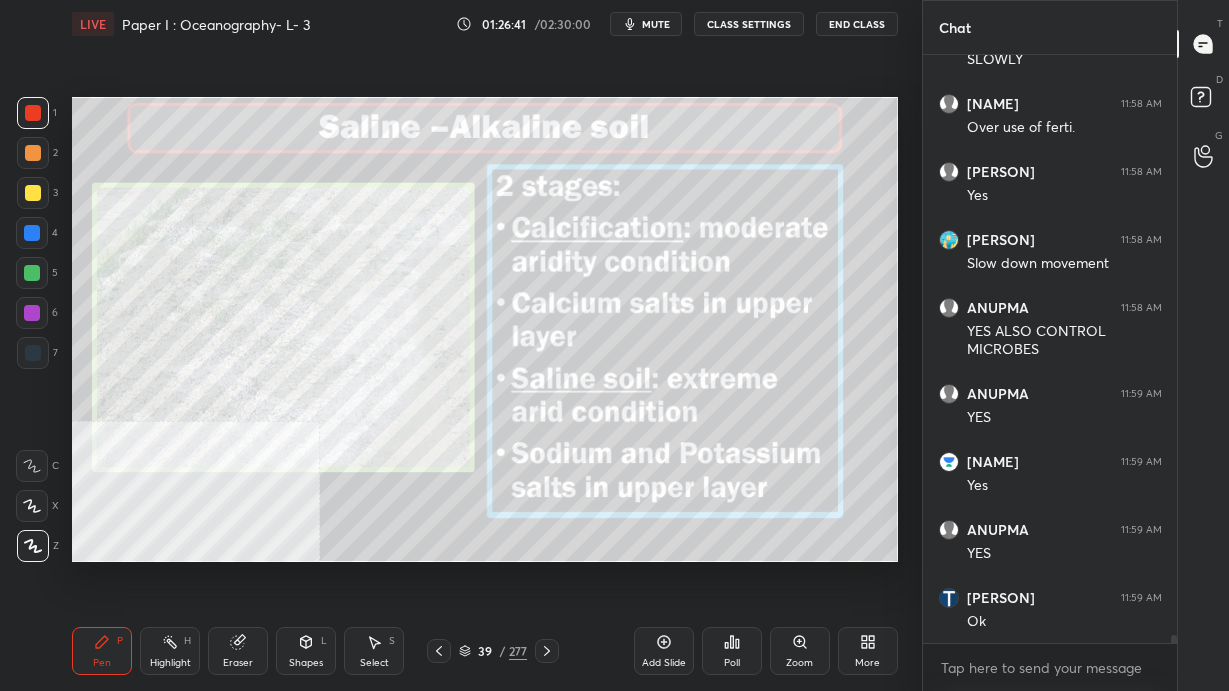 click 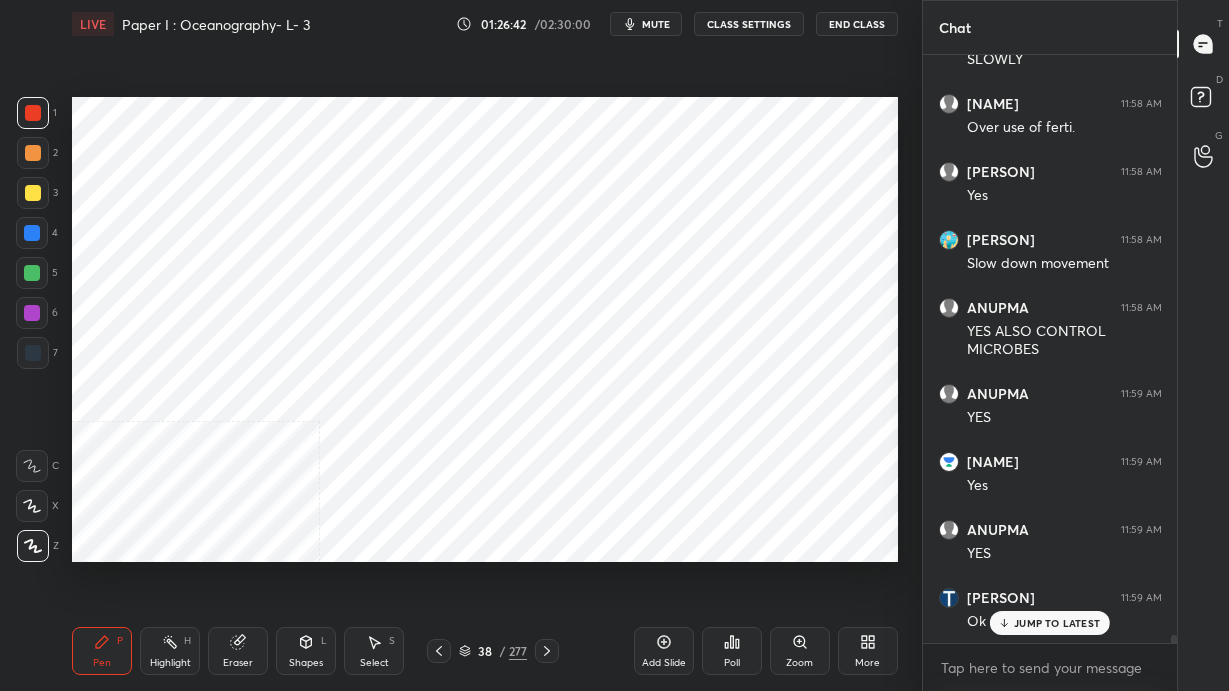 scroll, scrollTop: 43742, scrollLeft: 0, axis: vertical 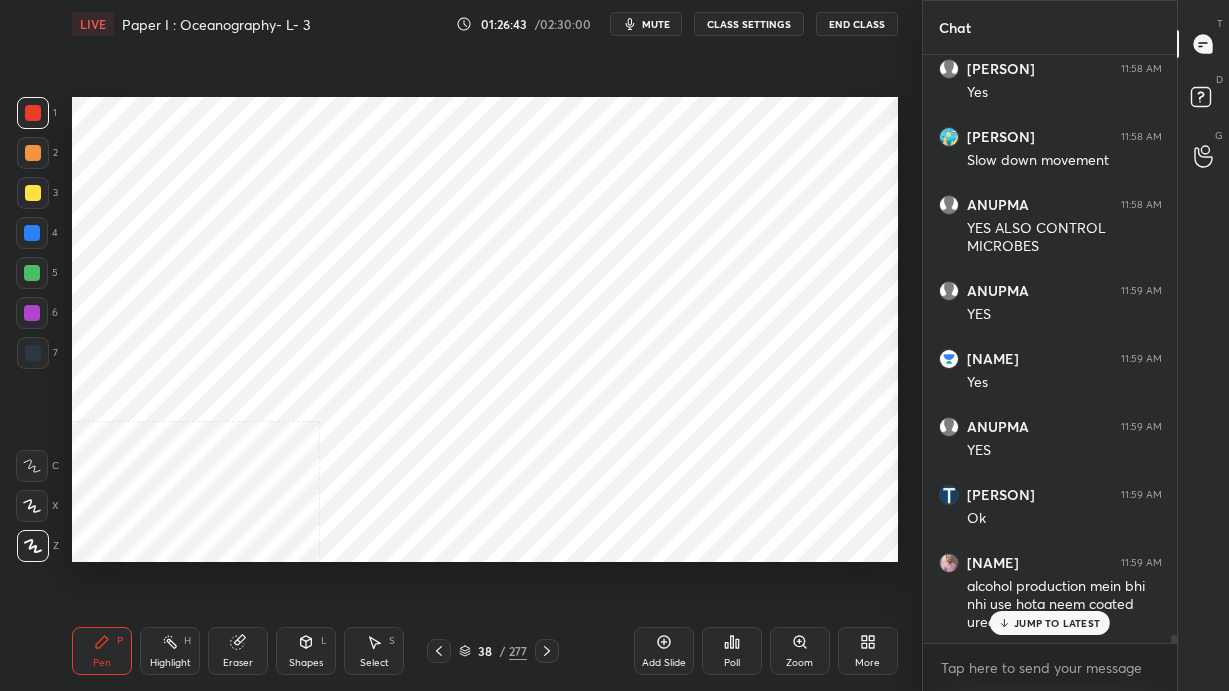 click 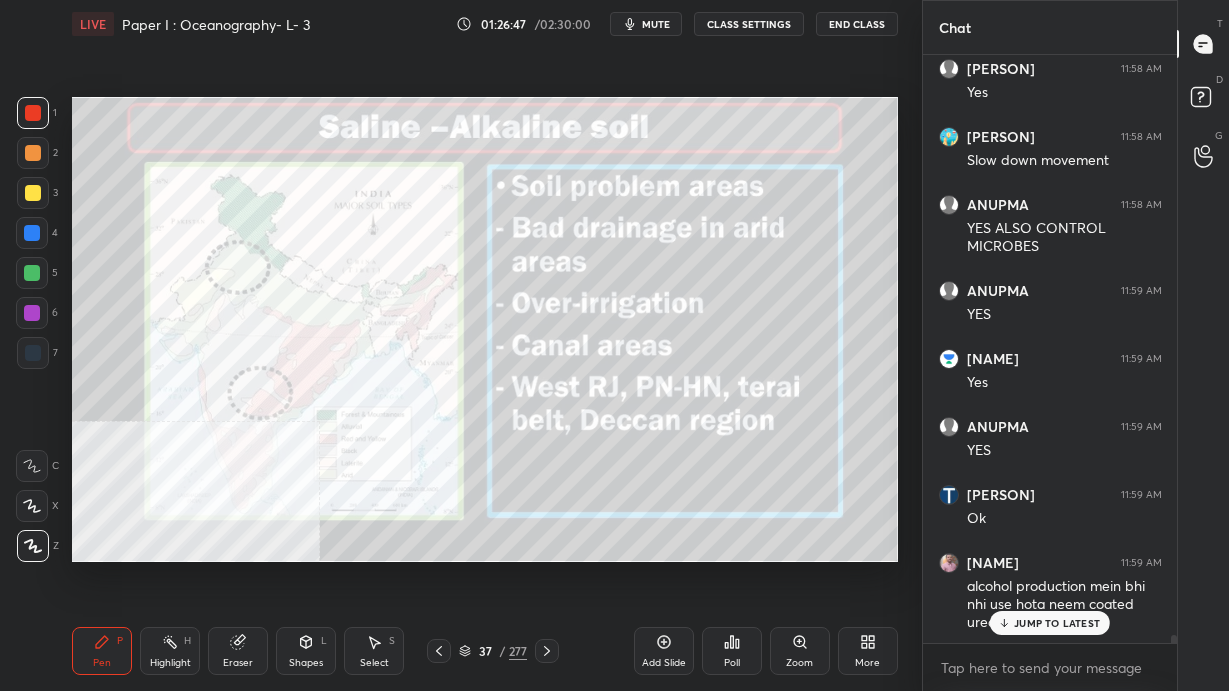 click on "JUMP TO LATEST" at bounding box center [1057, 623] 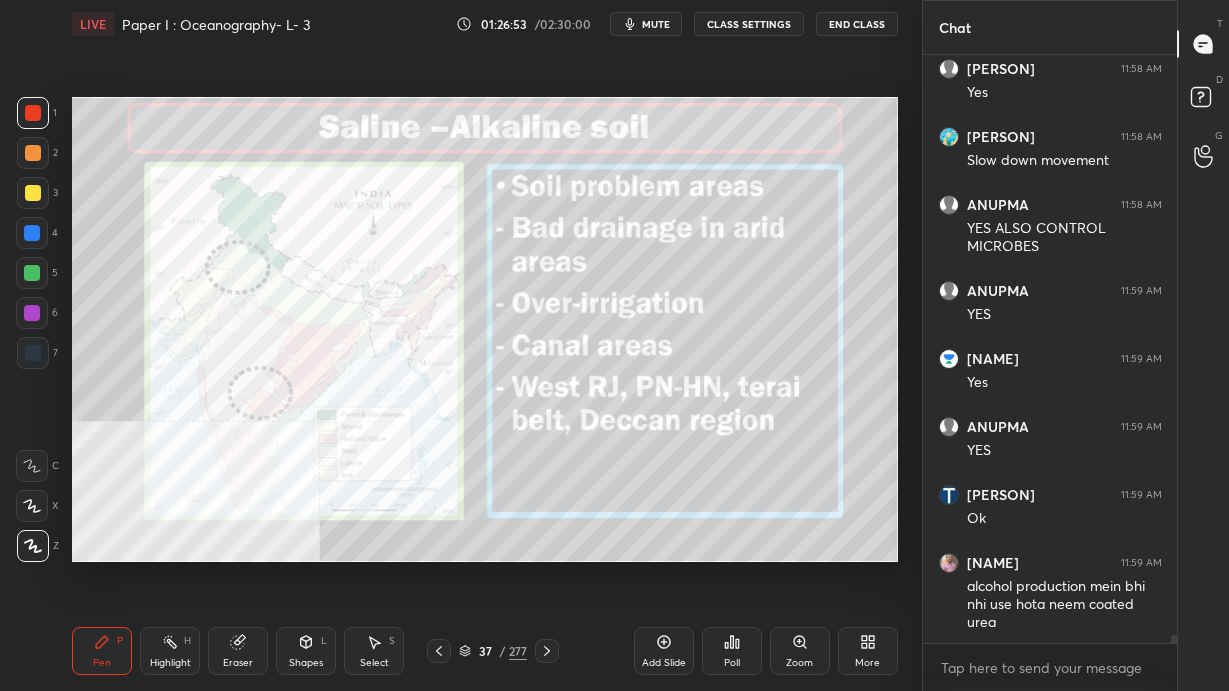 click 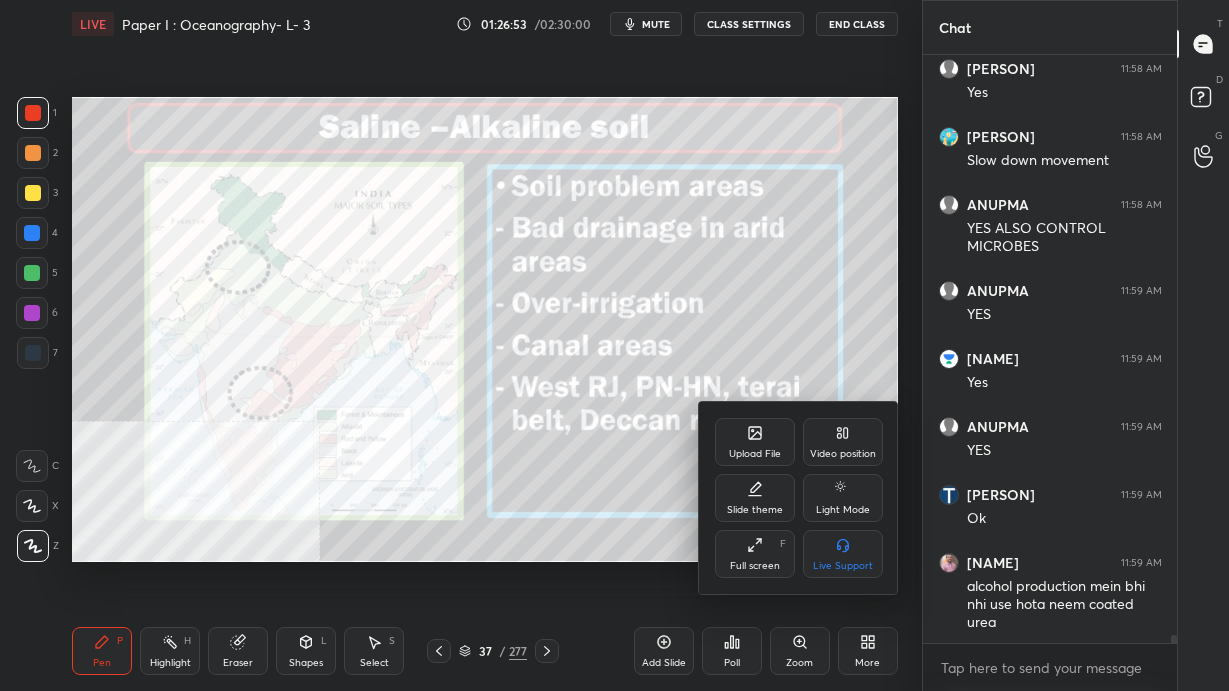 scroll, scrollTop: 43811, scrollLeft: 0, axis: vertical 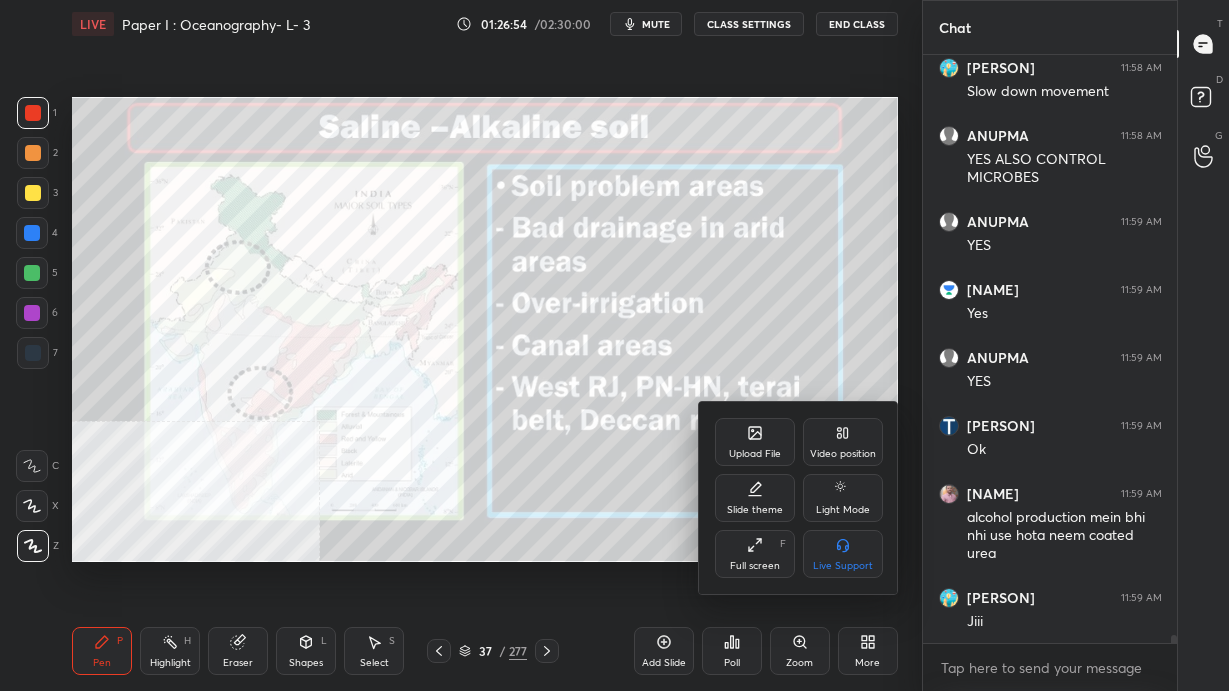 click on "Upload File" at bounding box center [755, 442] 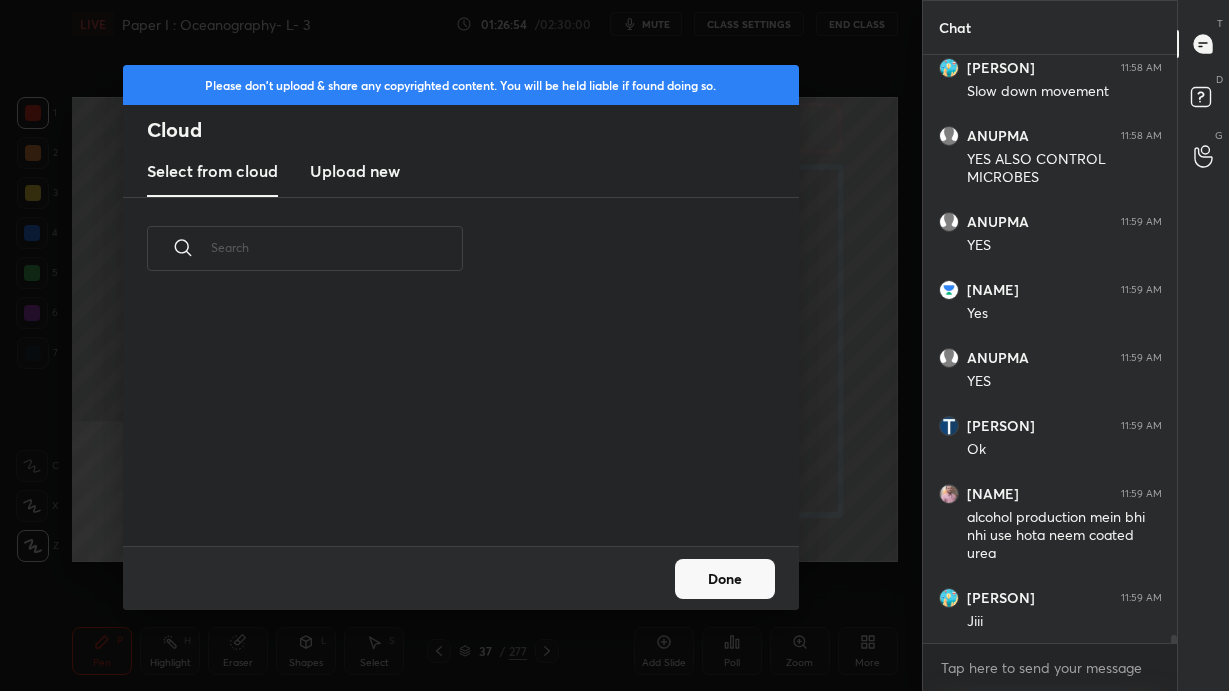 scroll, scrollTop: 43879, scrollLeft: 0, axis: vertical 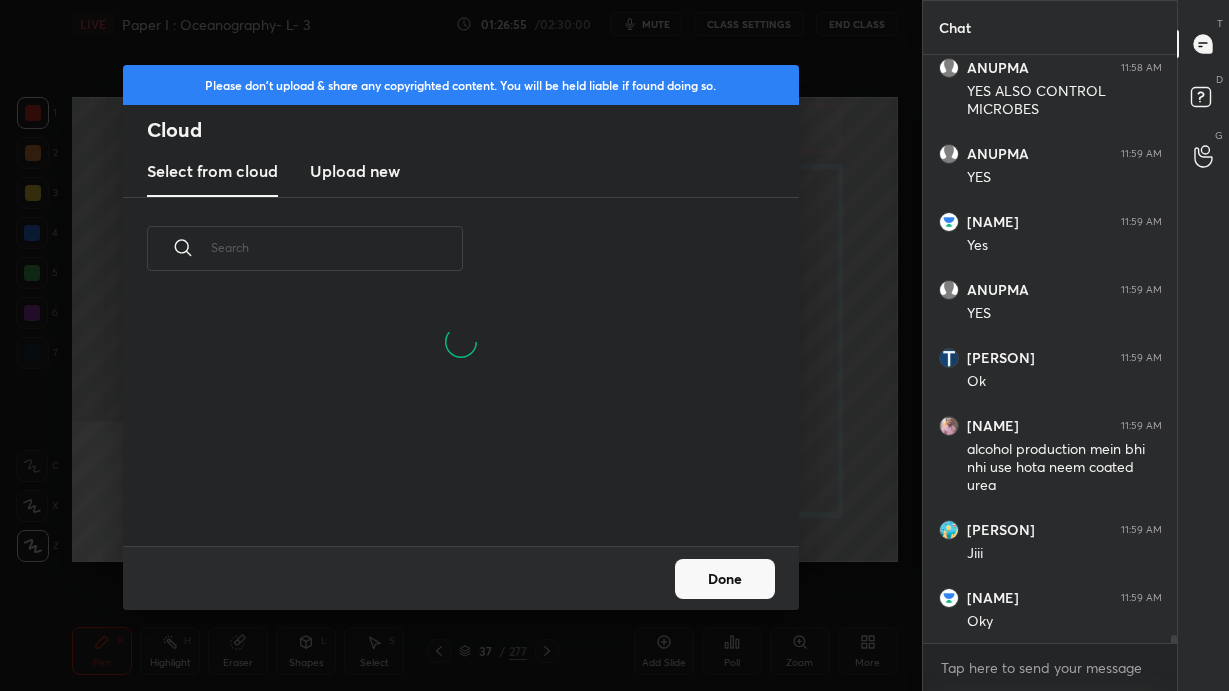 click on "Upload new" at bounding box center [355, 171] 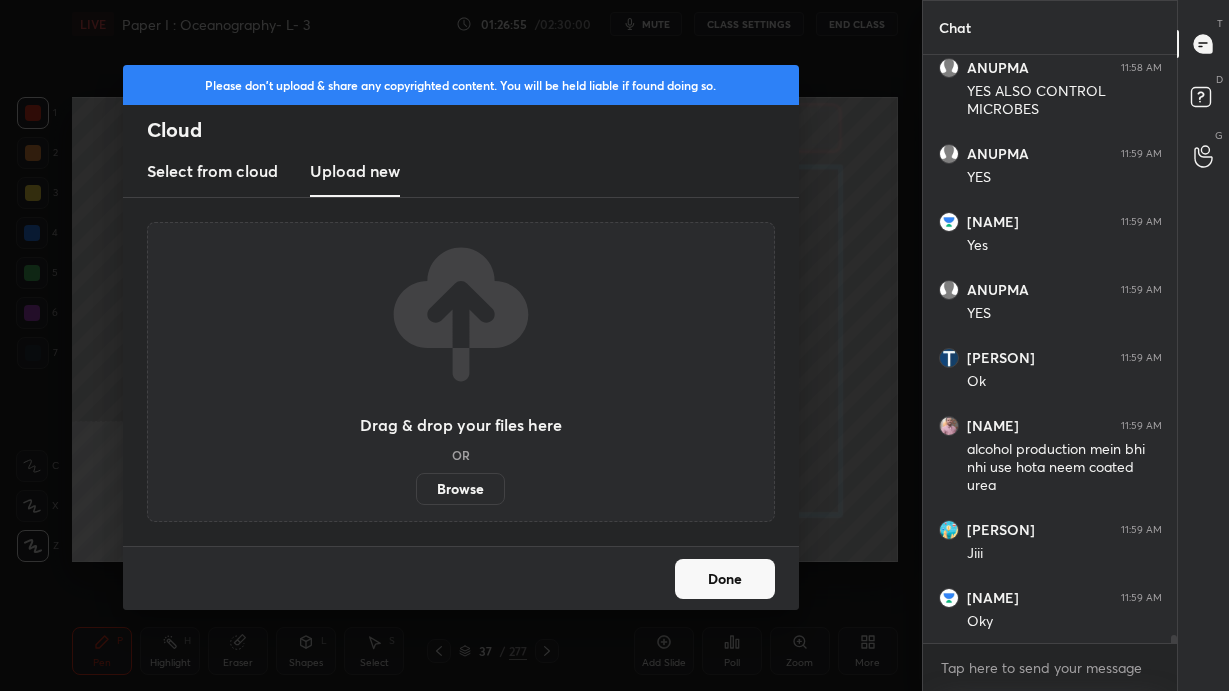 click on "Browse" at bounding box center (460, 489) 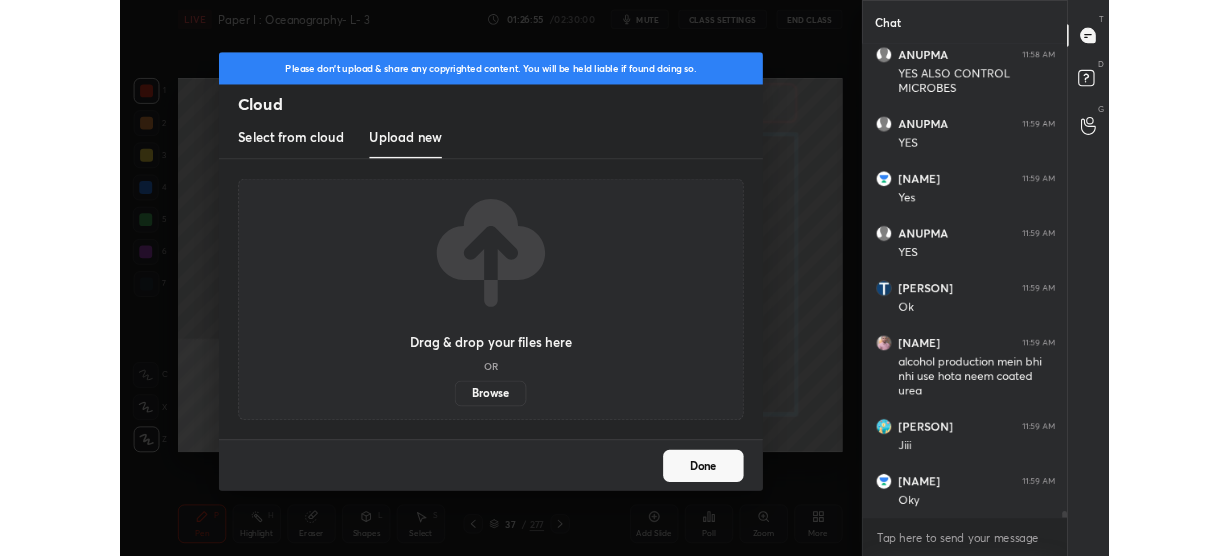 scroll, scrollTop: 428, scrollLeft: 841, axis: both 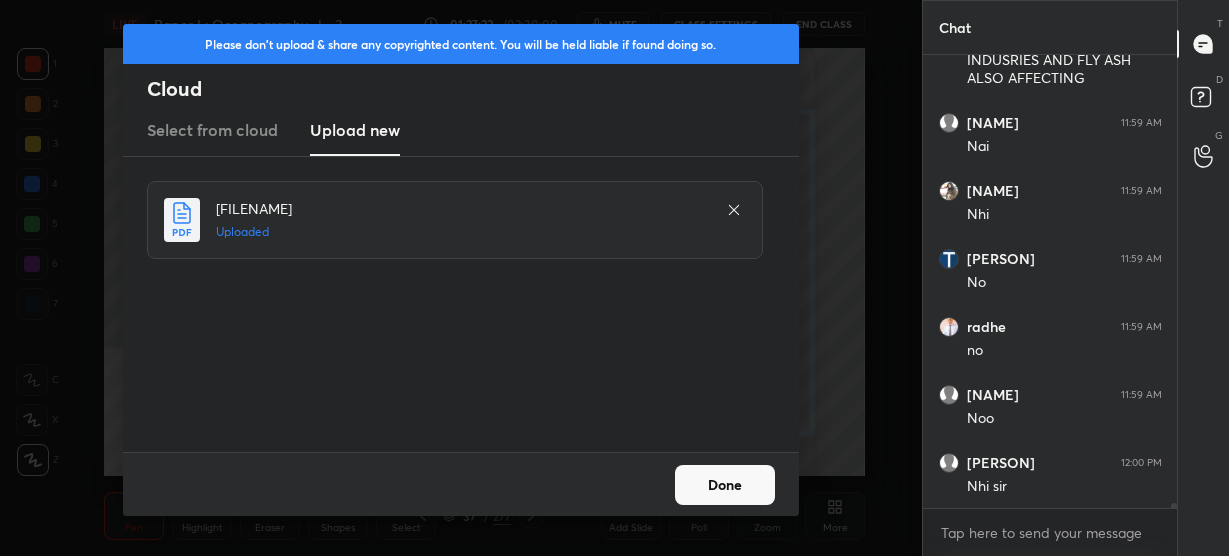 click on "Done" at bounding box center [725, 485] 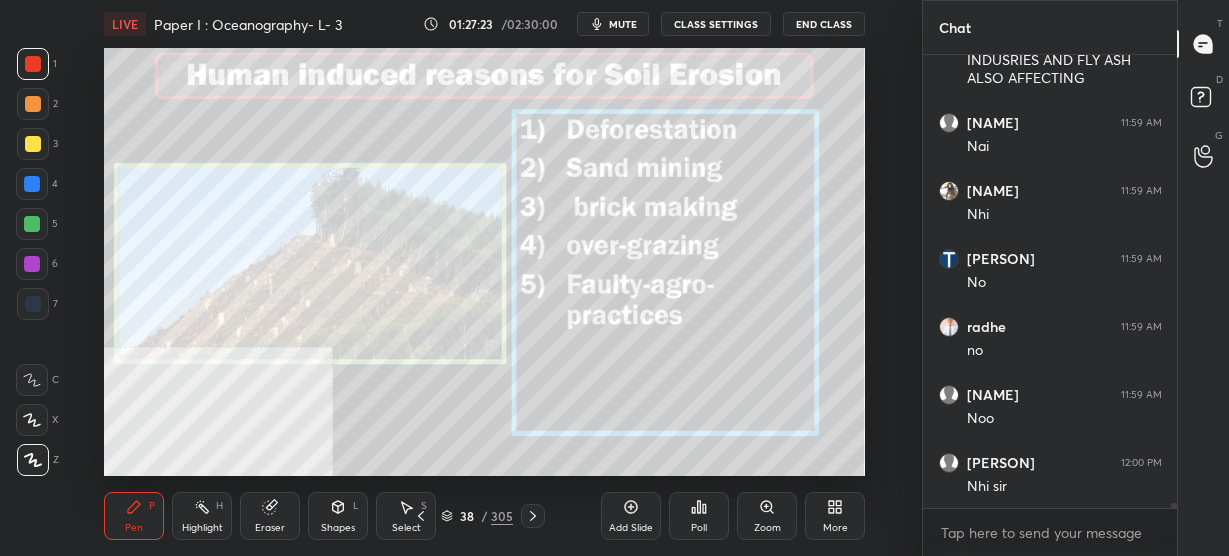 scroll, scrollTop: 44798, scrollLeft: 0, axis: vertical 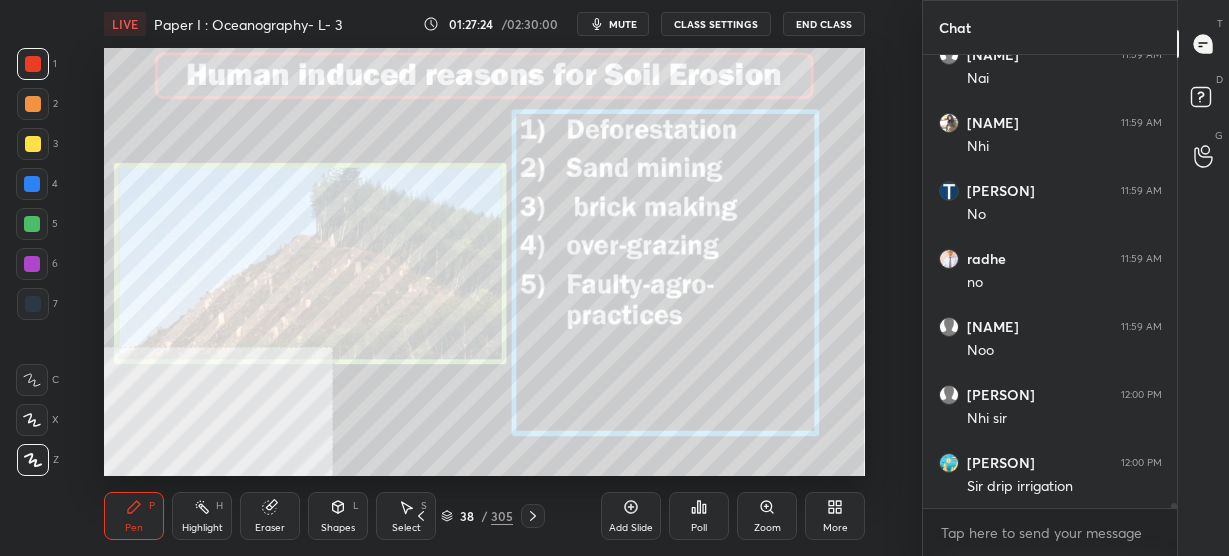 click 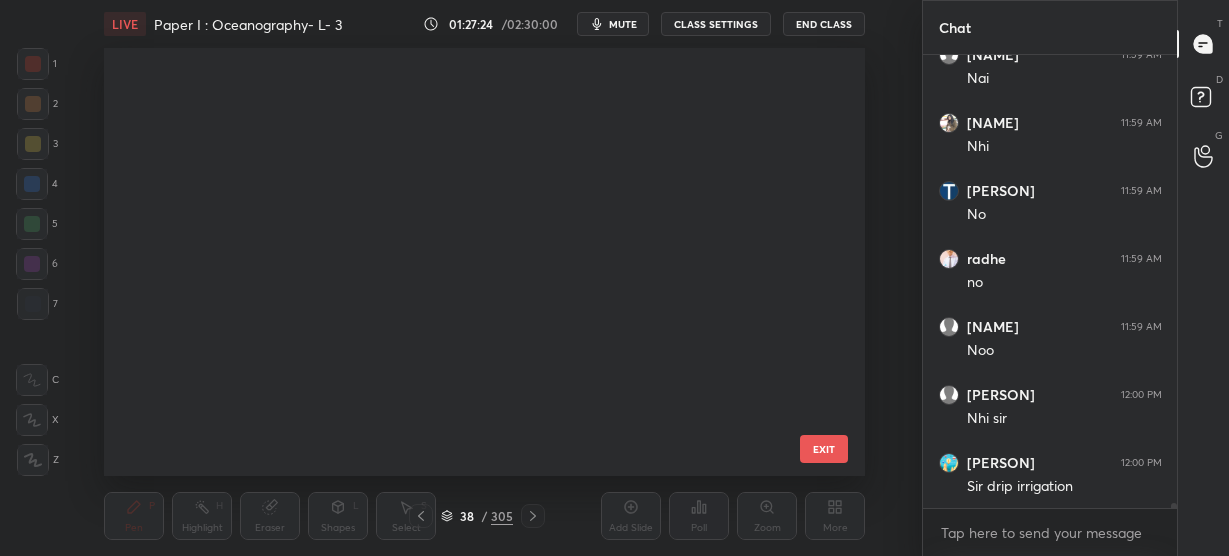 scroll, scrollTop: 1232, scrollLeft: 0, axis: vertical 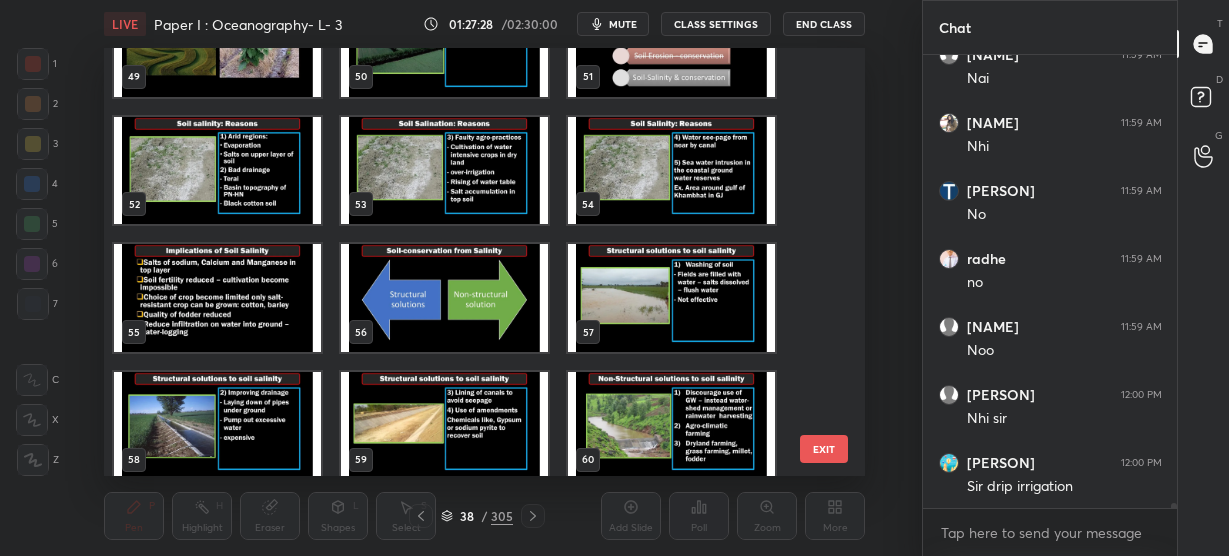 click at bounding box center (671, 298) 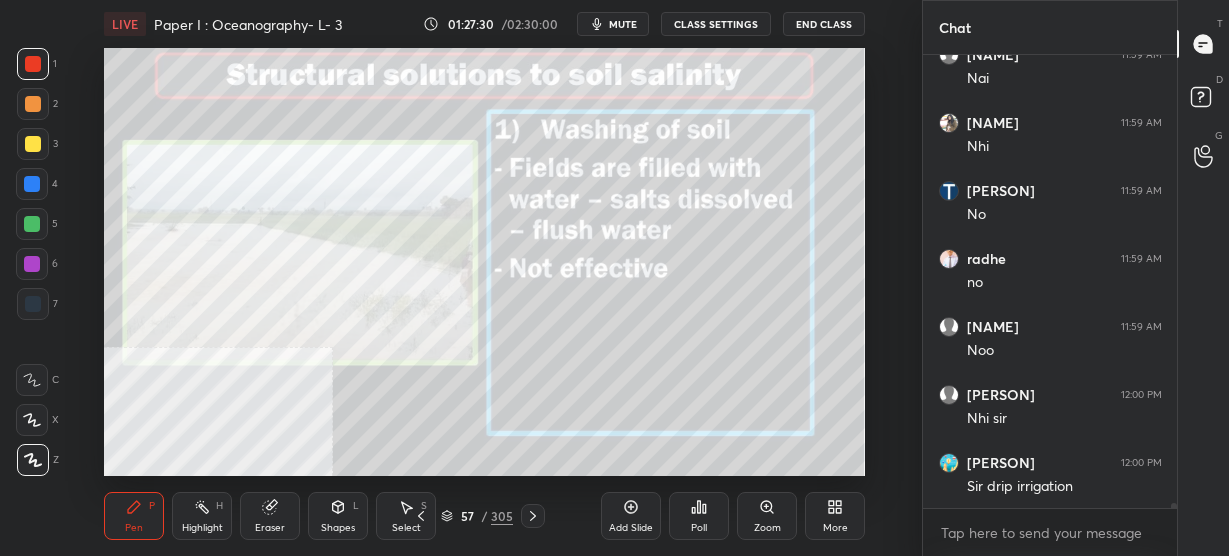 click on "More" at bounding box center [835, 516] 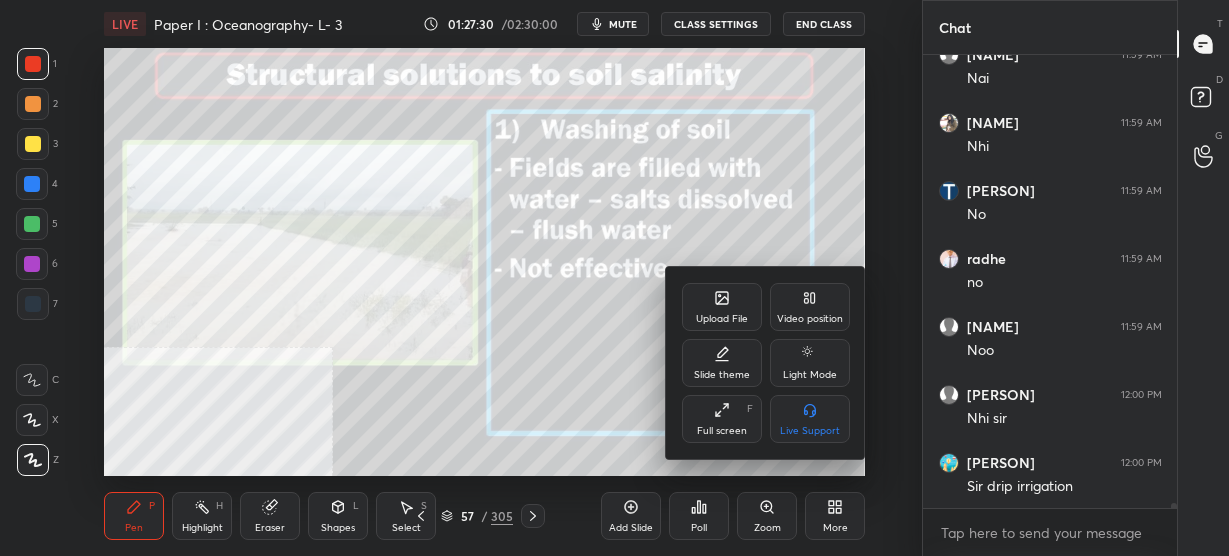 click on "Video position" at bounding box center (810, 319) 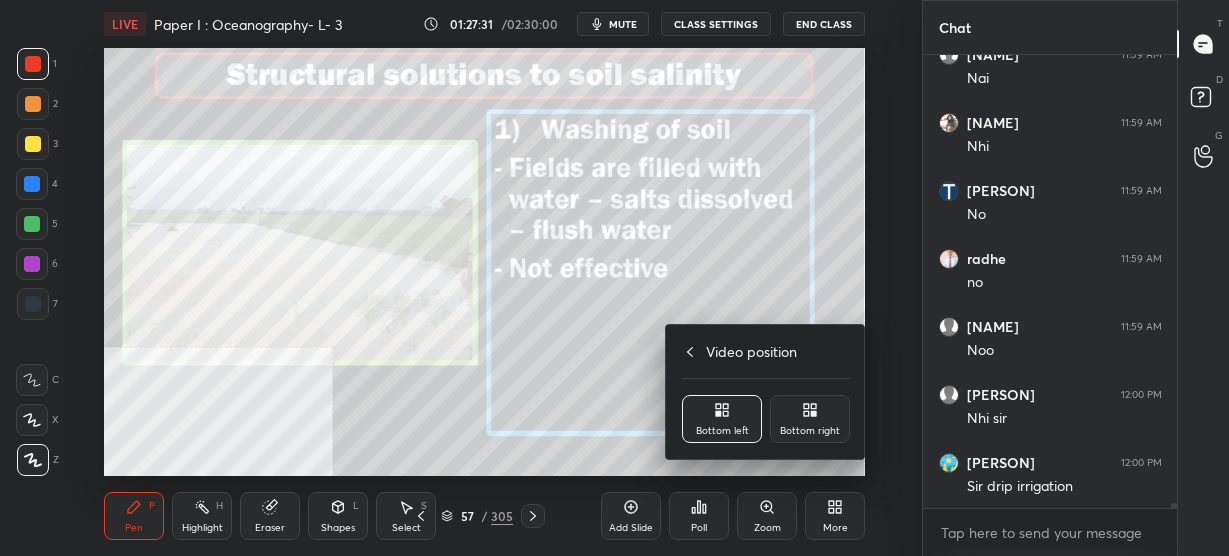 click on "Bottom right" at bounding box center [810, 431] 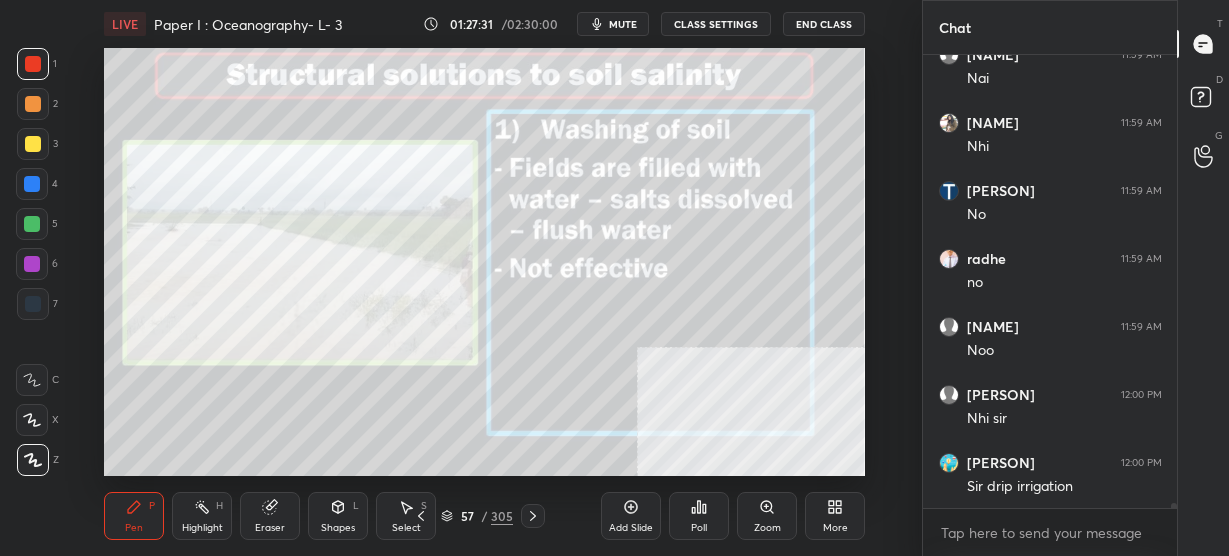click on "More" at bounding box center [835, 516] 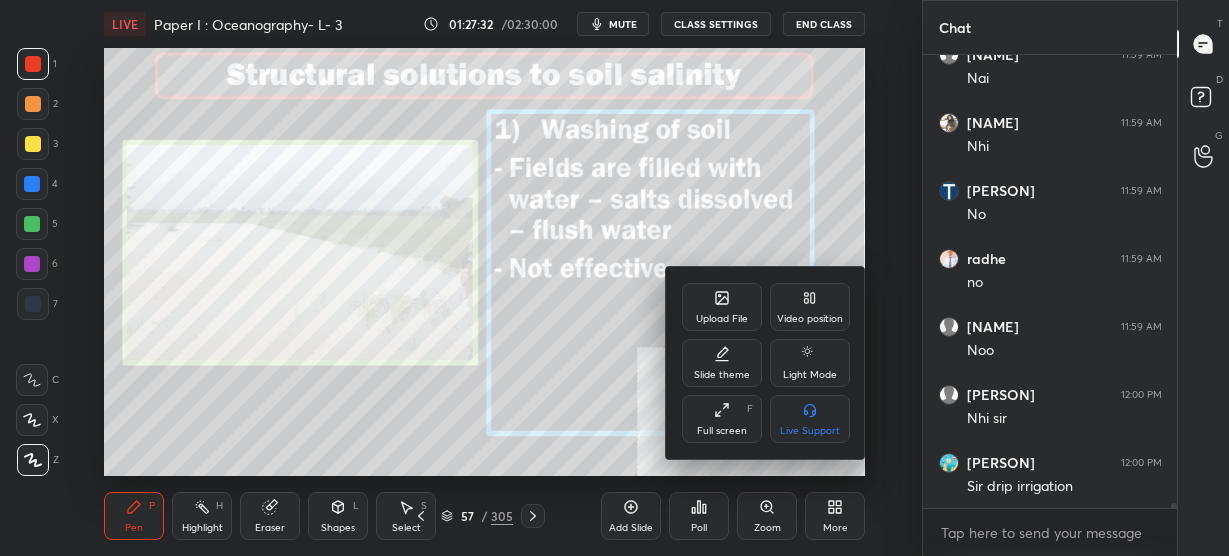 click on "Full screen F" at bounding box center (722, 419) 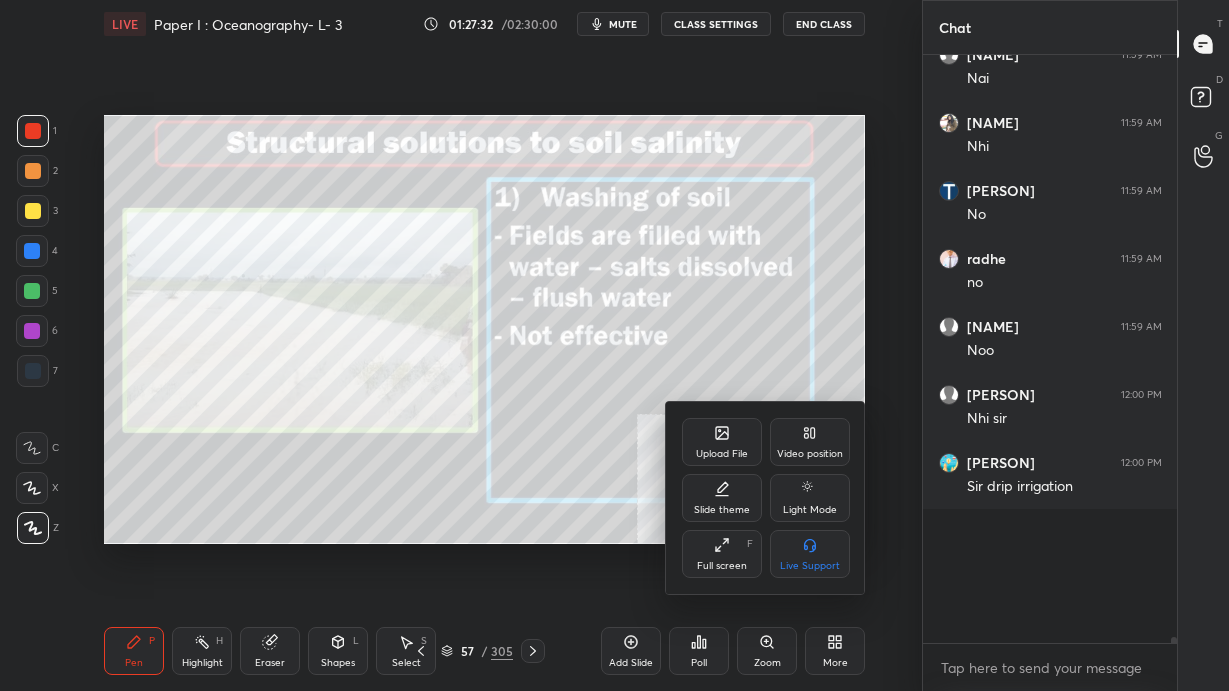 scroll, scrollTop: 99436, scrollLeft: 99158, axis: both 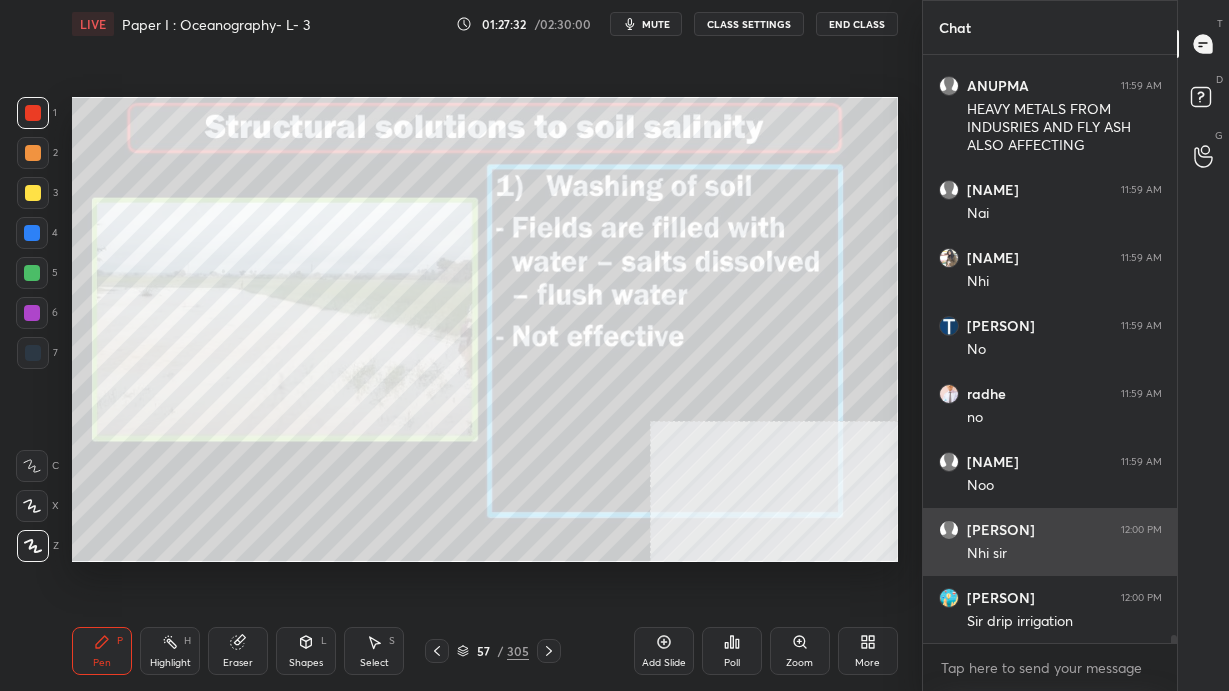 type on "x" 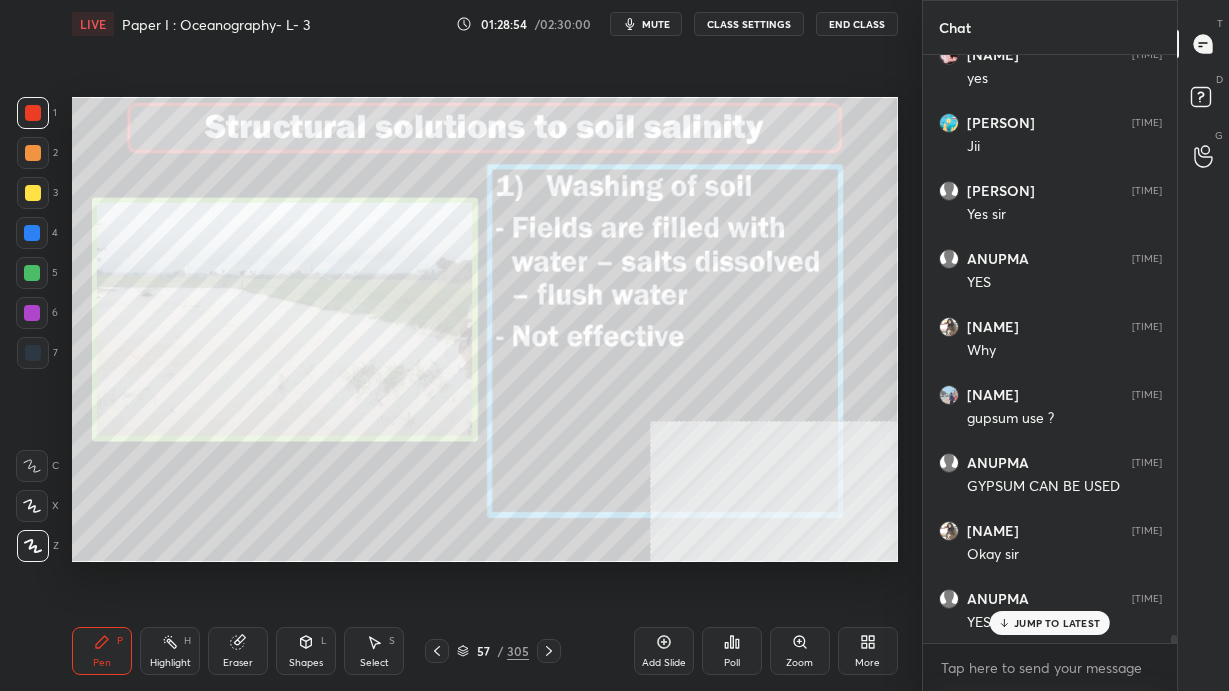 scroll, scrollTop: 45633, scrollLeft: 0, axis: vertical 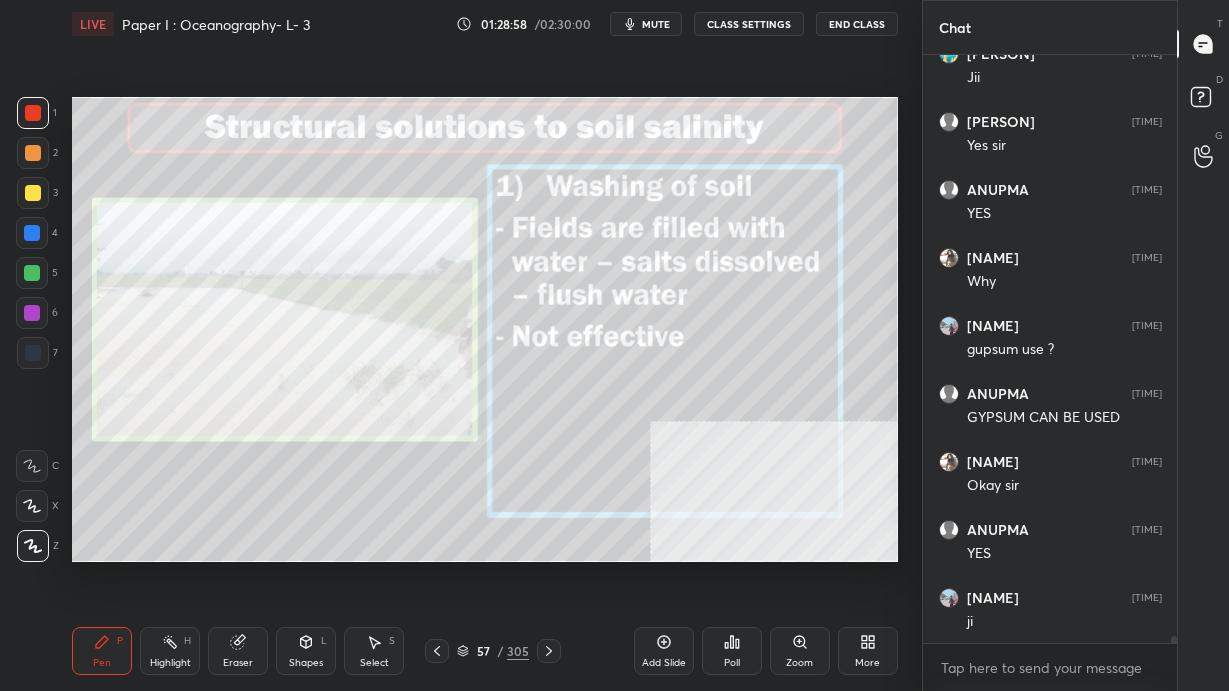 click 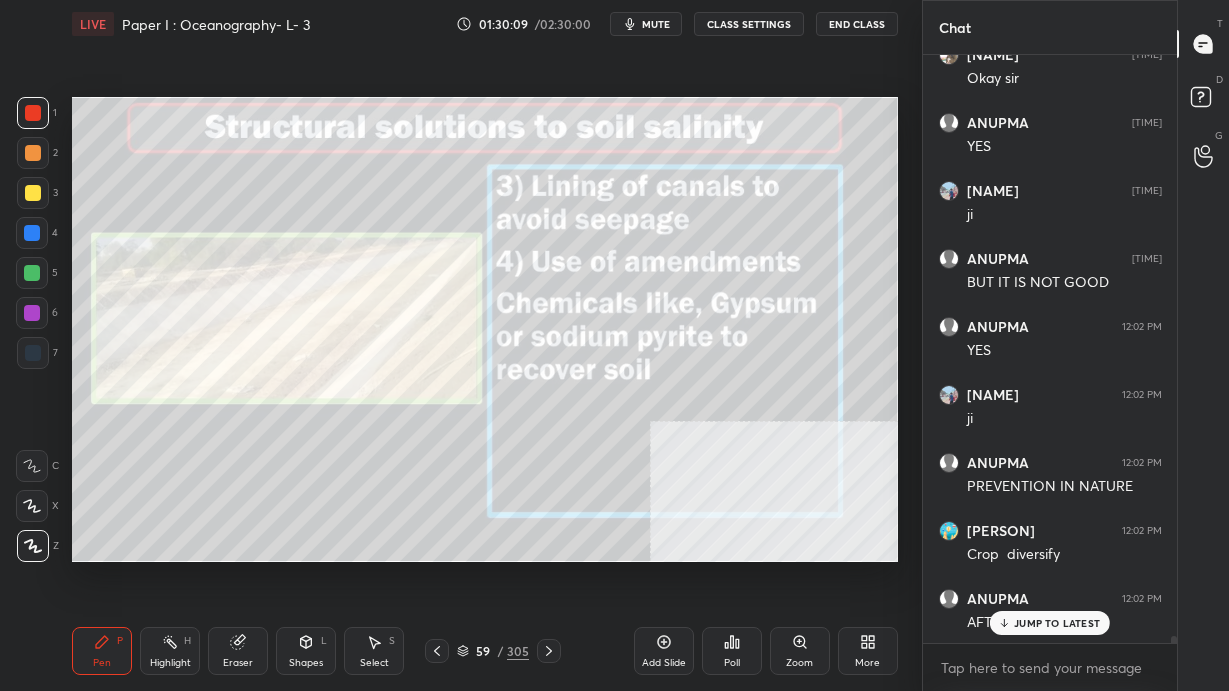 scroll, scrollTop: 46060, scrollLeft: 0, axis: vertical 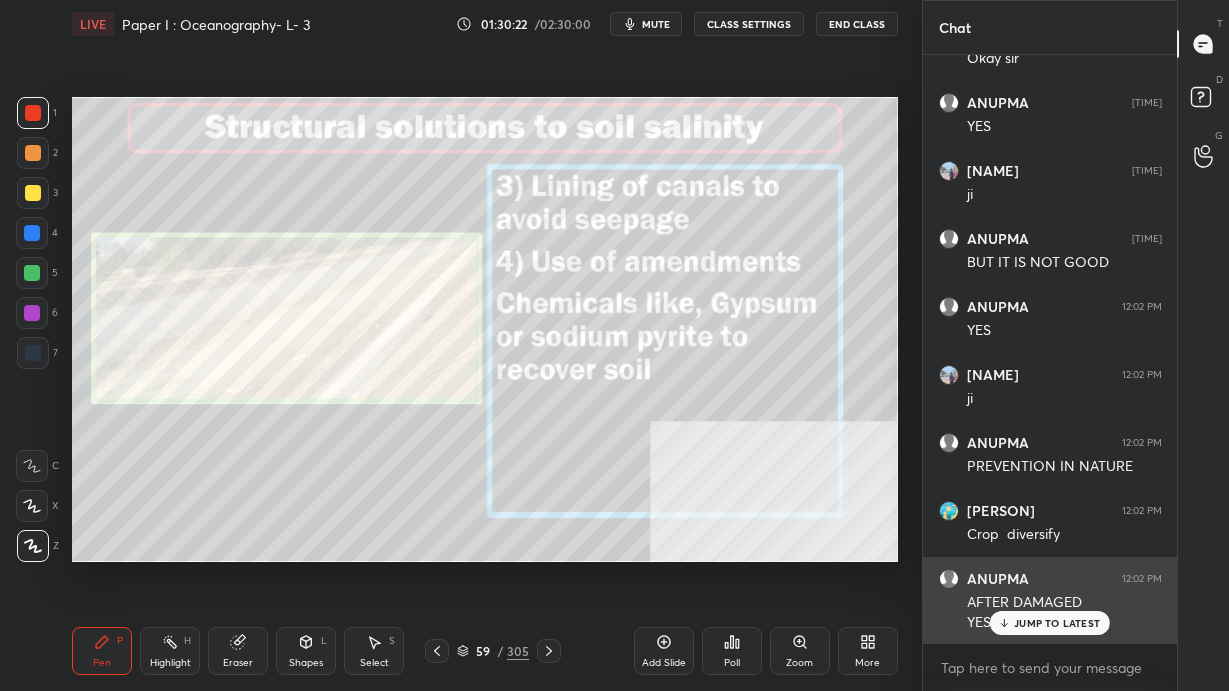 click on "JUMP TO LATEST" at bounding box center (1057, 623) 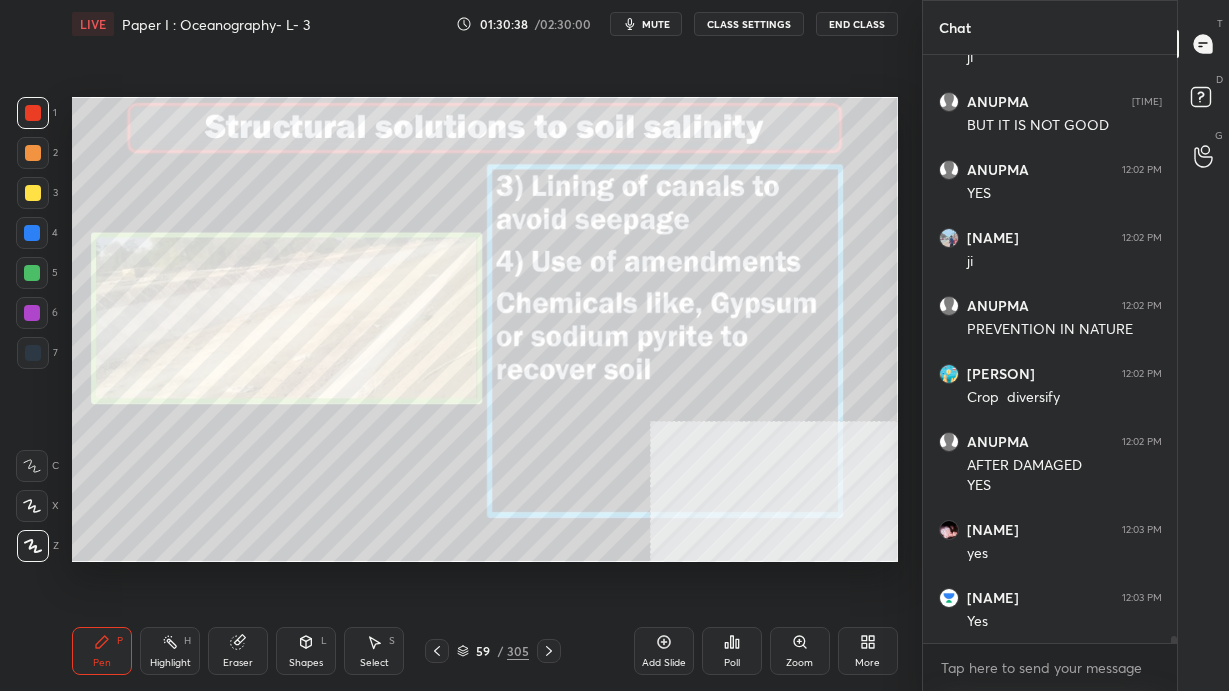 scroll, scrollTop: 46264, scrollLeft: 0, axis: vertical 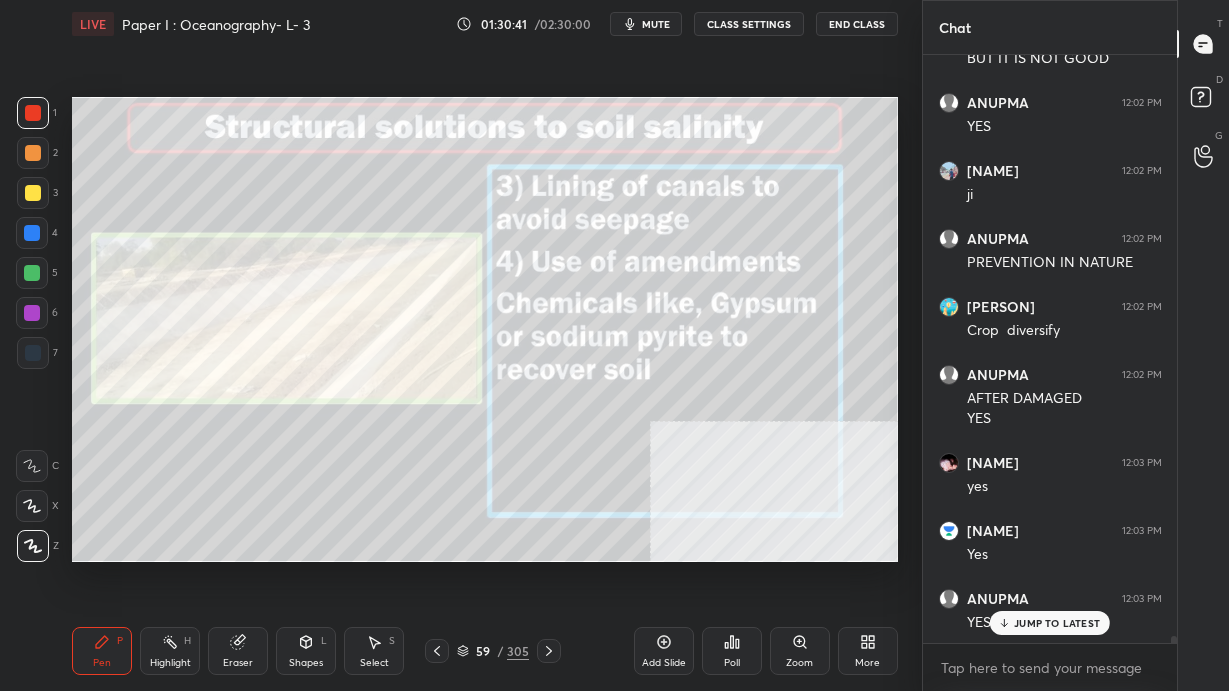 click on "JUMP TO LATEST" at bounding box center (1057, 623) 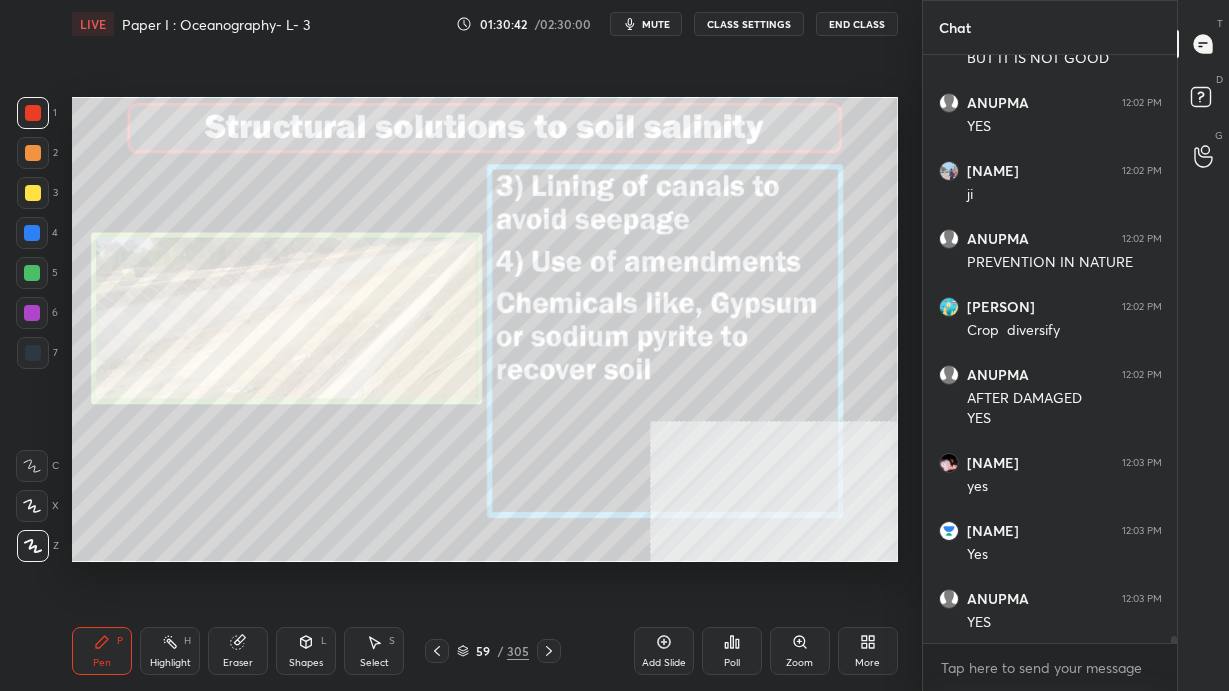 click on "59 / 305" at bounding box center [493, 651] 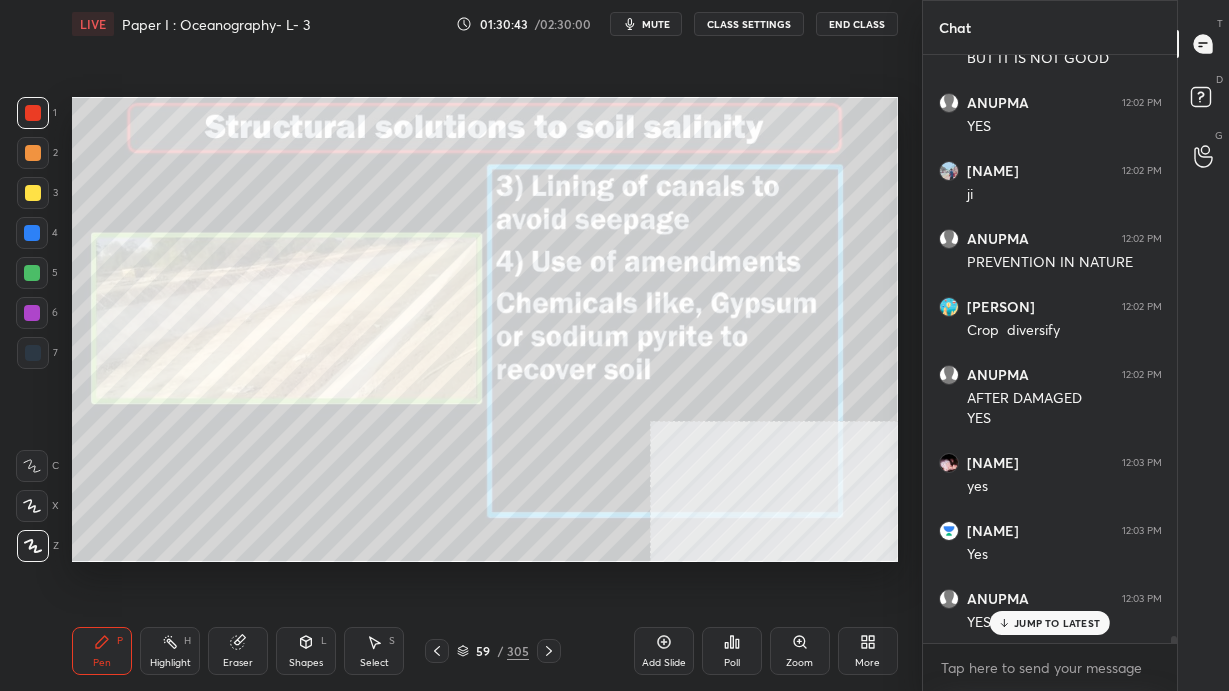 scroll, scrollTop: 46332, scrollLeft: 0, axis: vertical 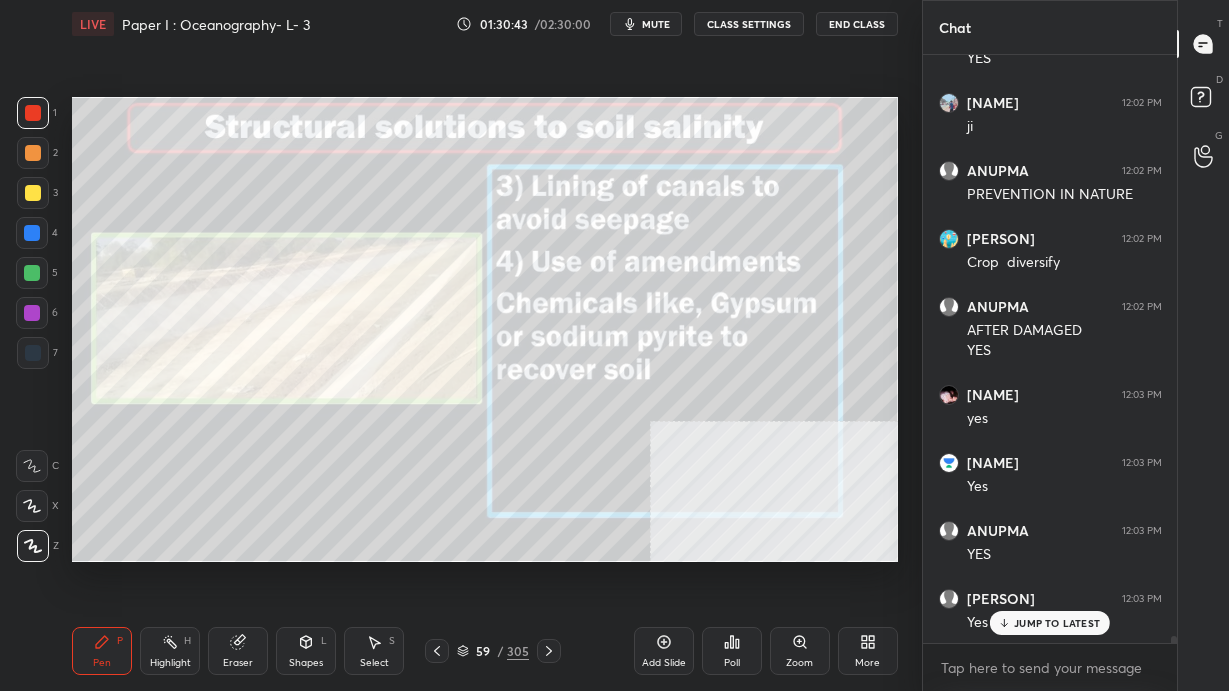 click on "59" at bounding box center (483, 651) 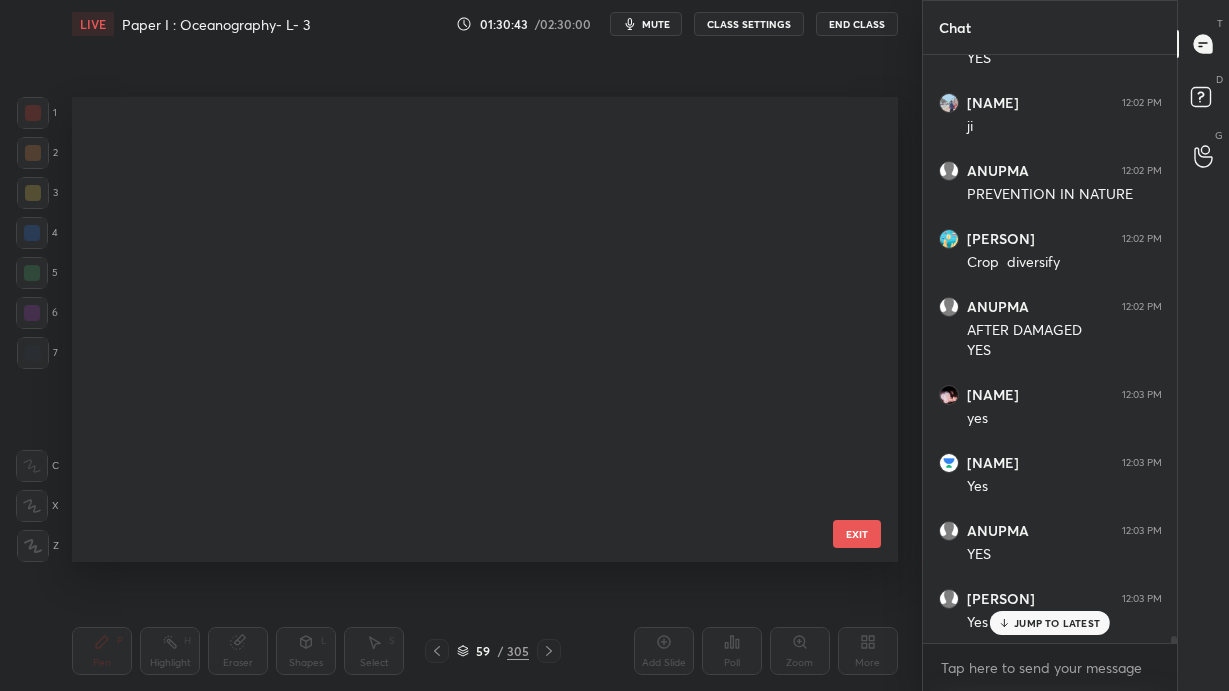 scroll, scrollTop: 2333, scrollLeft: 0, axis: vertical 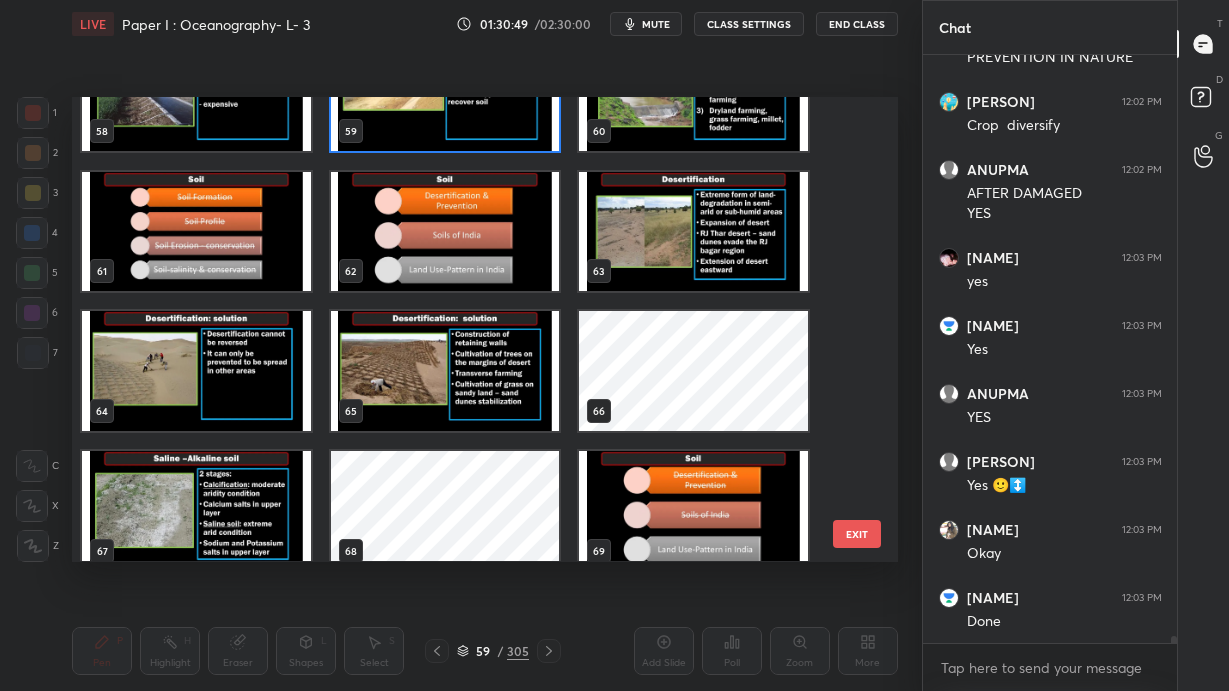 click at bounding box center (693, 232) 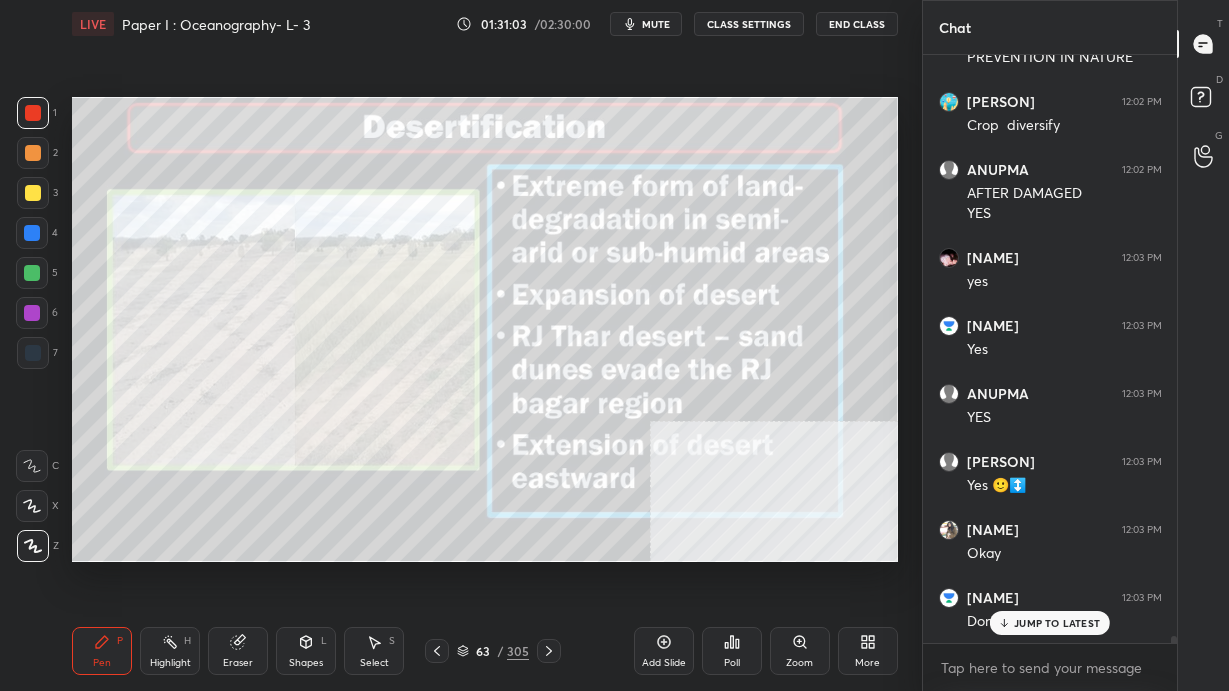 scroll, scrollTop: 46572, scrollLeft: 0, axis: vertical 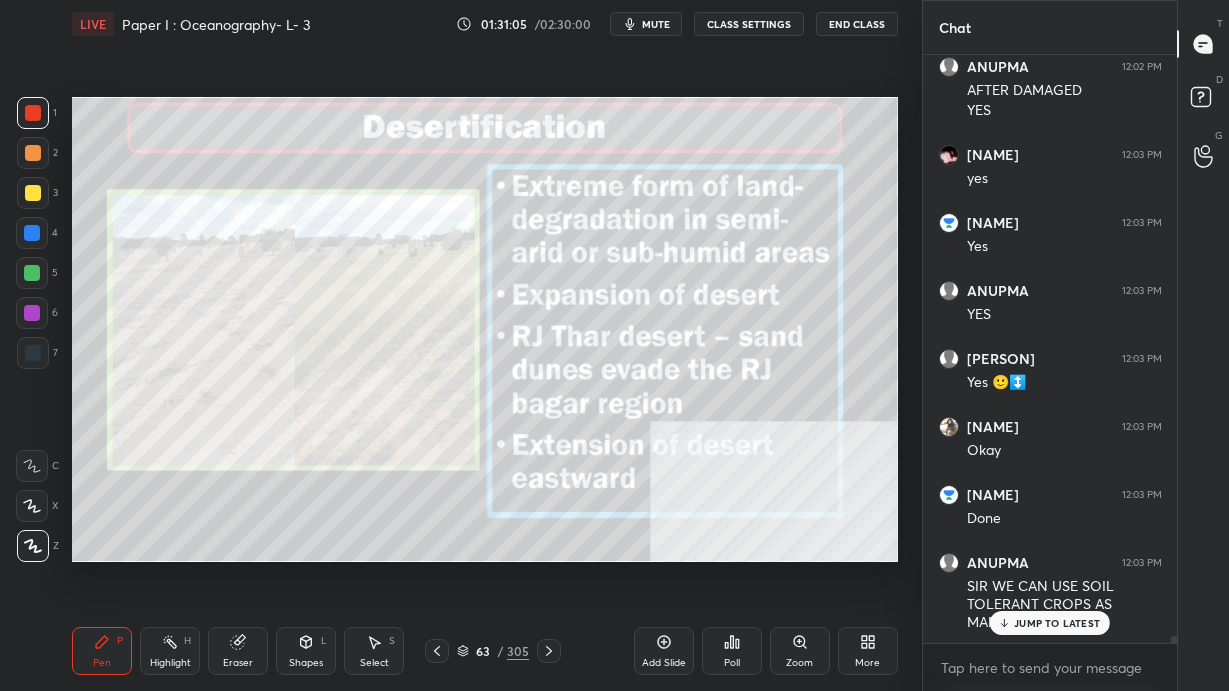 click 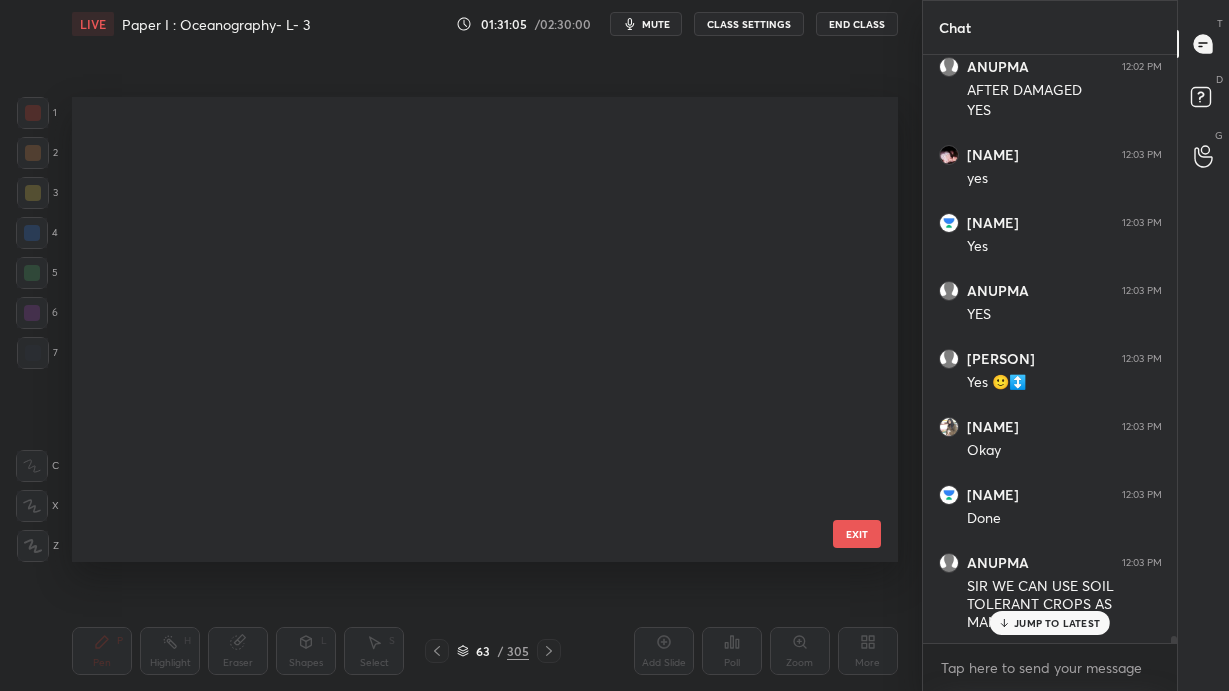 scroll, scrollTop: 2473, scrollLeft: 0, axis: vertical 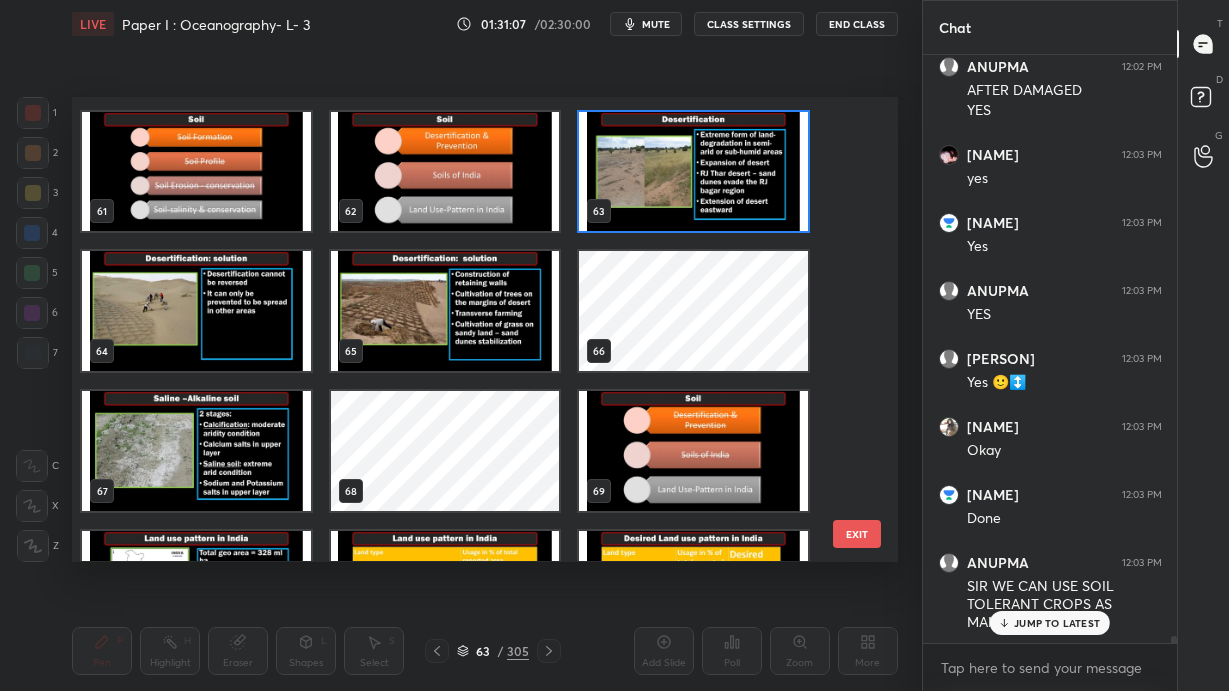 click at bounding box center [445, 312] 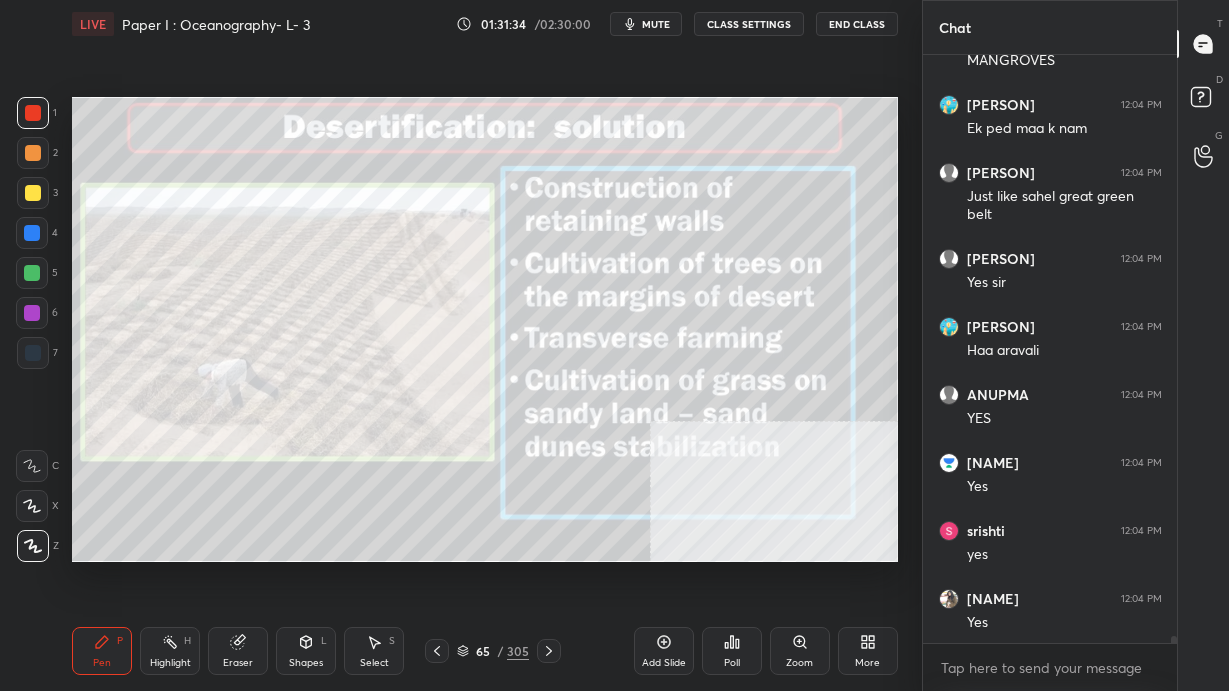 scroll, scrollTop: 47203, scrollLeft: 0, axis: vertical 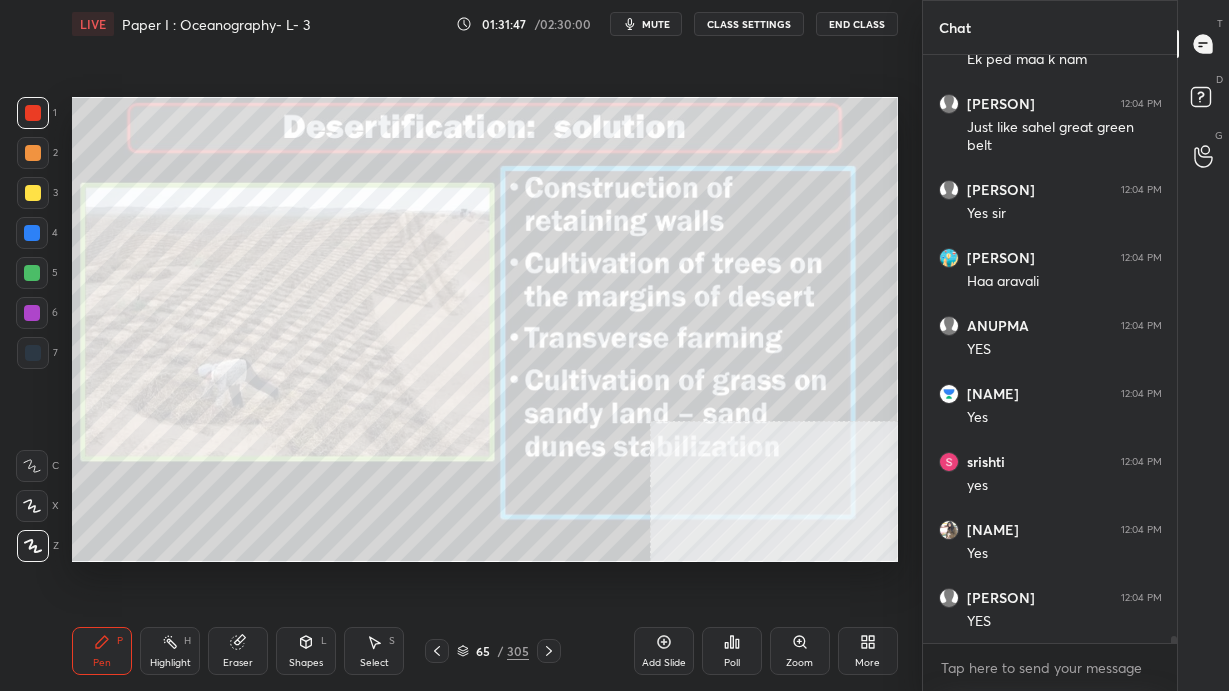 click 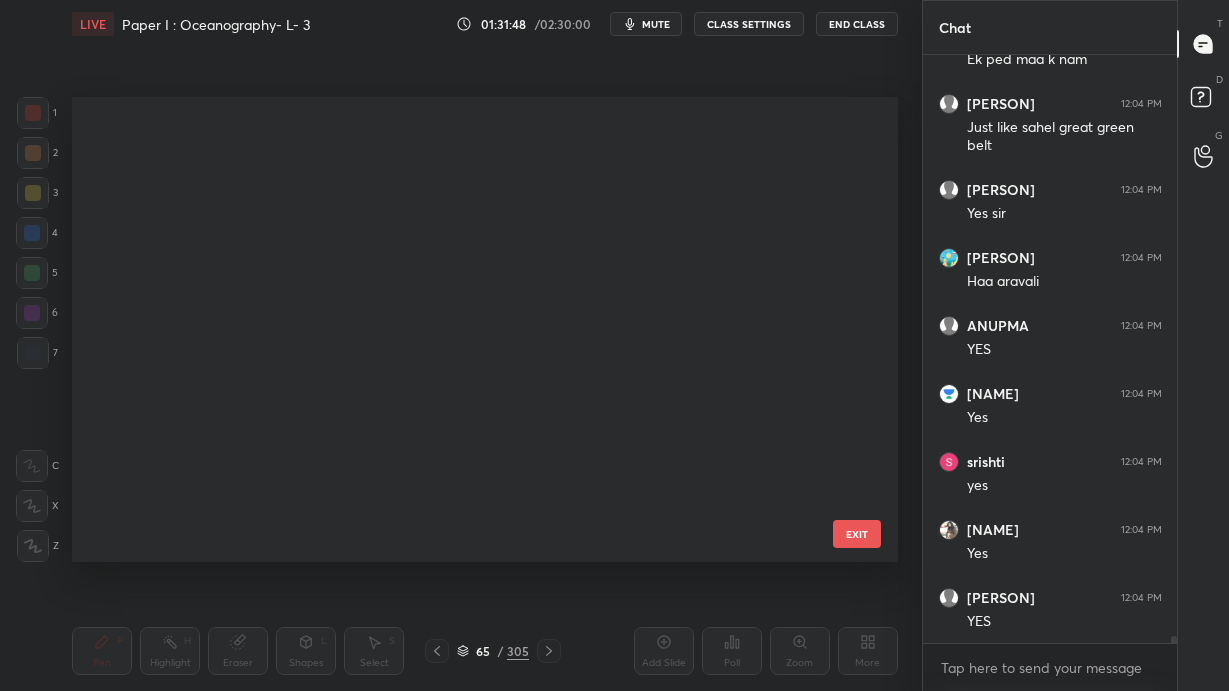 scroll, scrollTop: 2613, scrollLeft: 0, axis: vertical 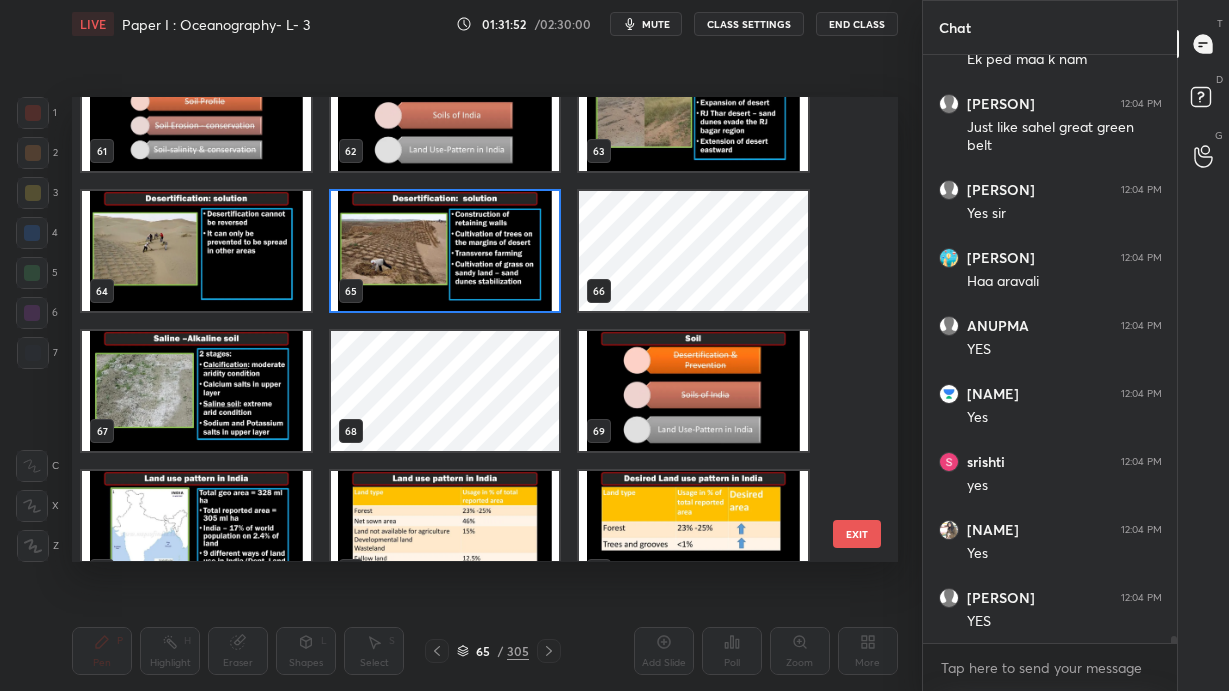 click at bounding box center [196, 252] 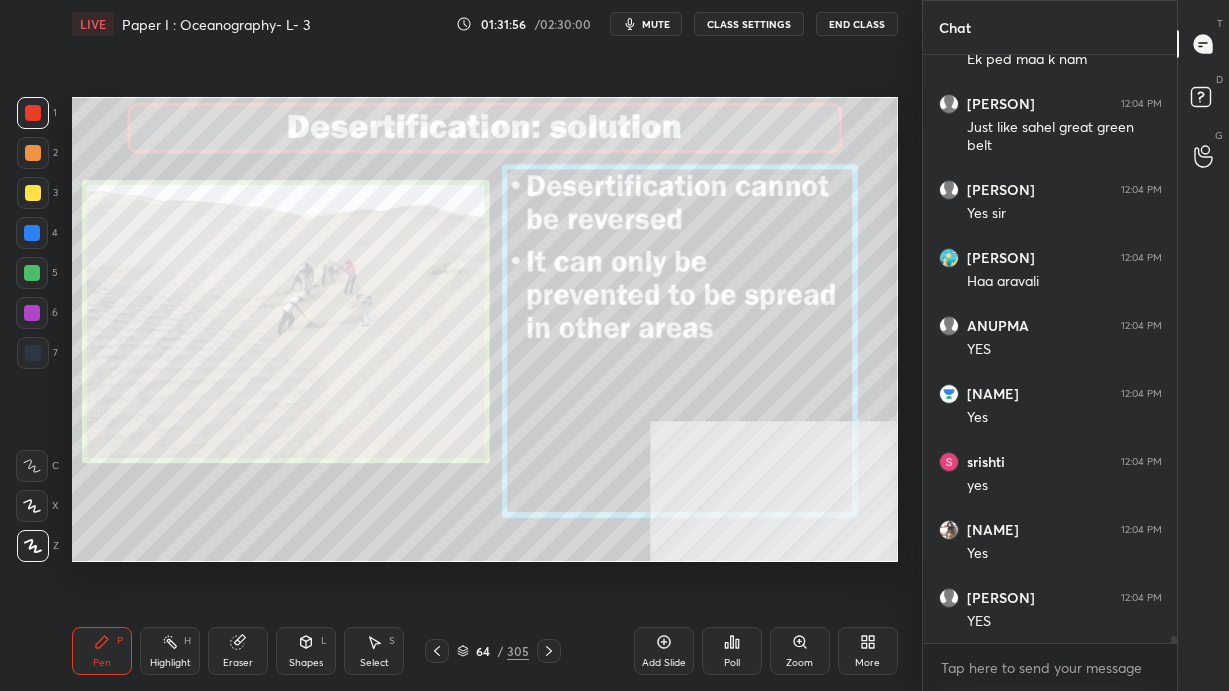 click on "Setting up your live class Poll for   secs No correct answer Start poll" at bounding box center [485, 329] 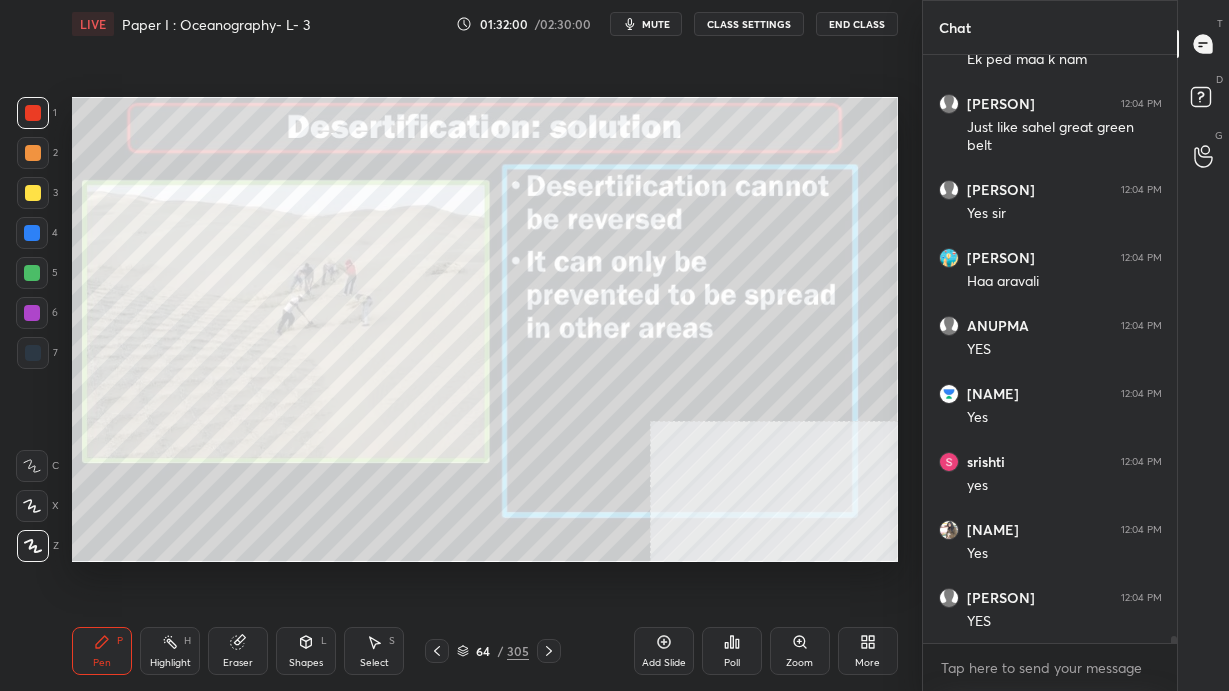 scroll, scrollTop: 47271, scrollLeft: 0, axis: vertical 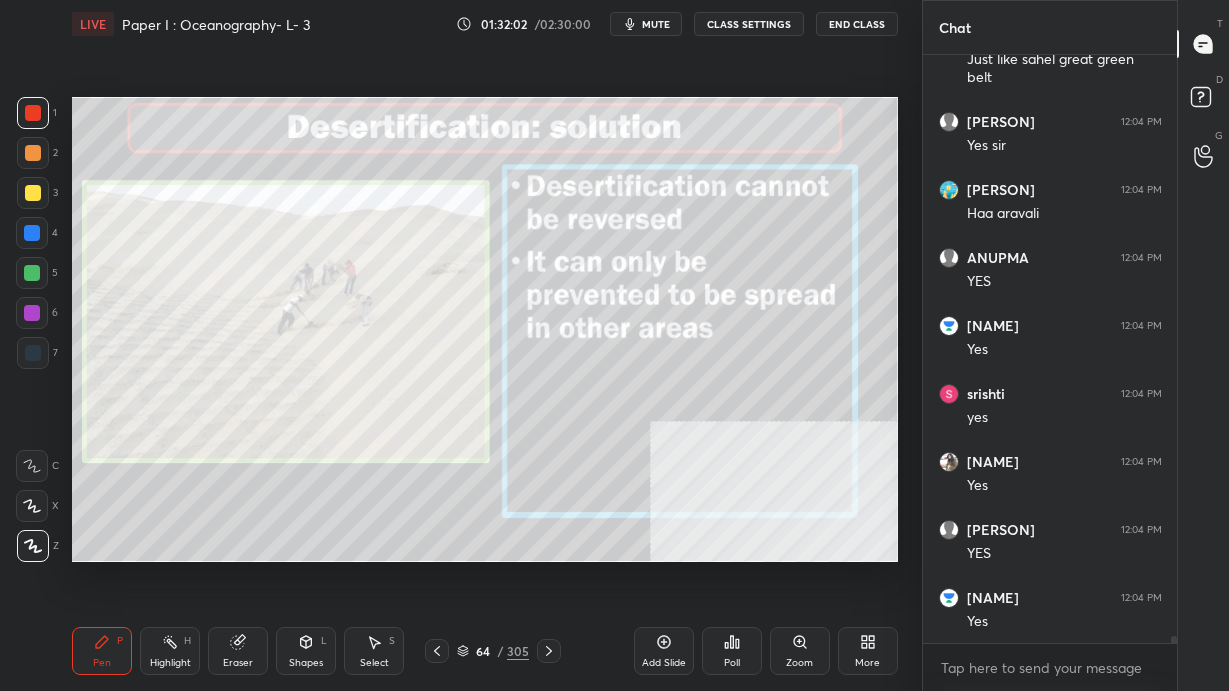 click 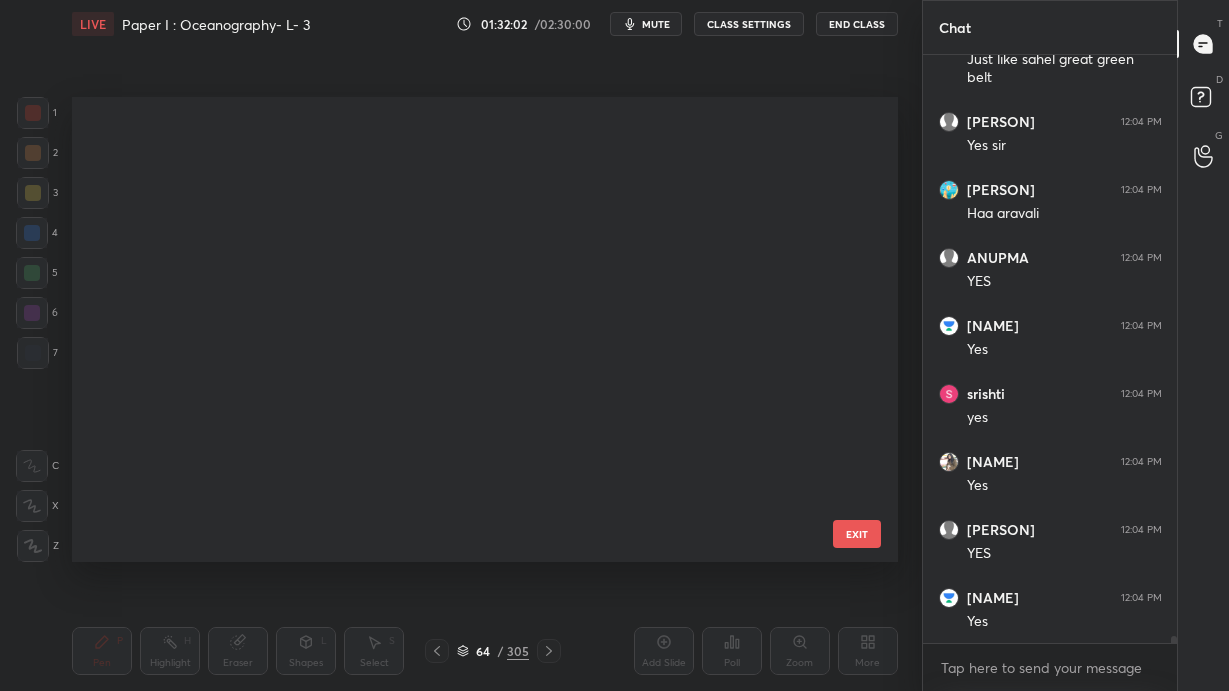 scroll, scrollTop: 2613, scrollLeft: 0, axis: vertical 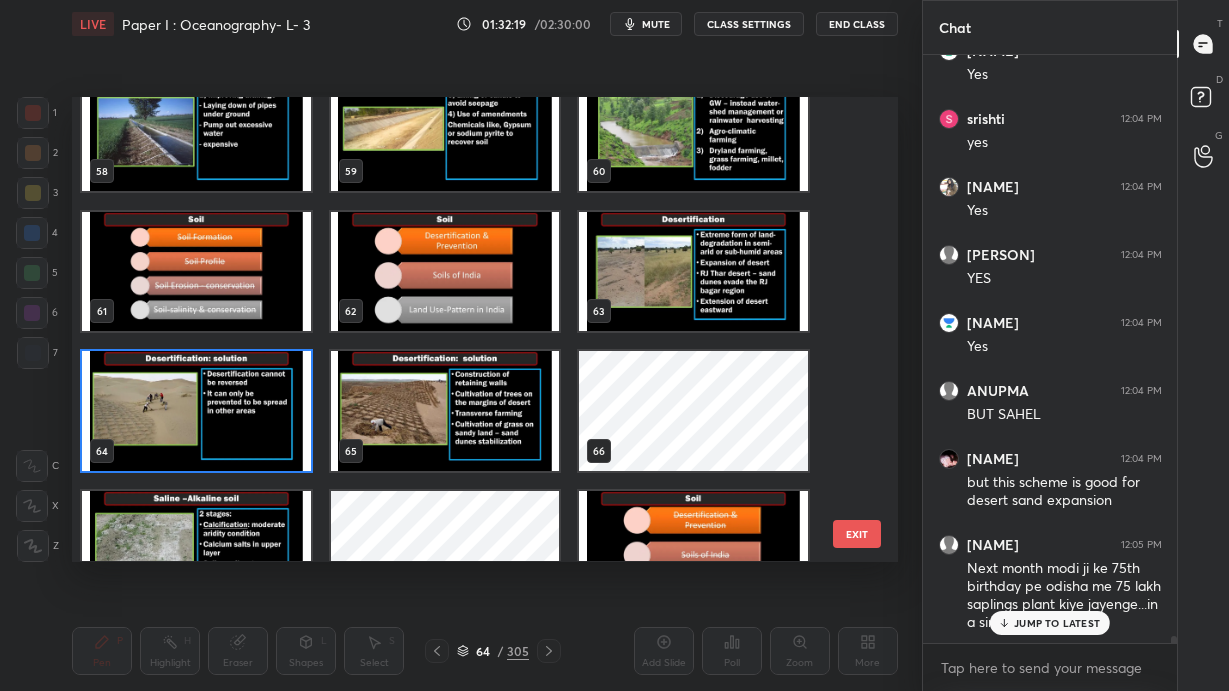 click at bounding box center [445, 412] 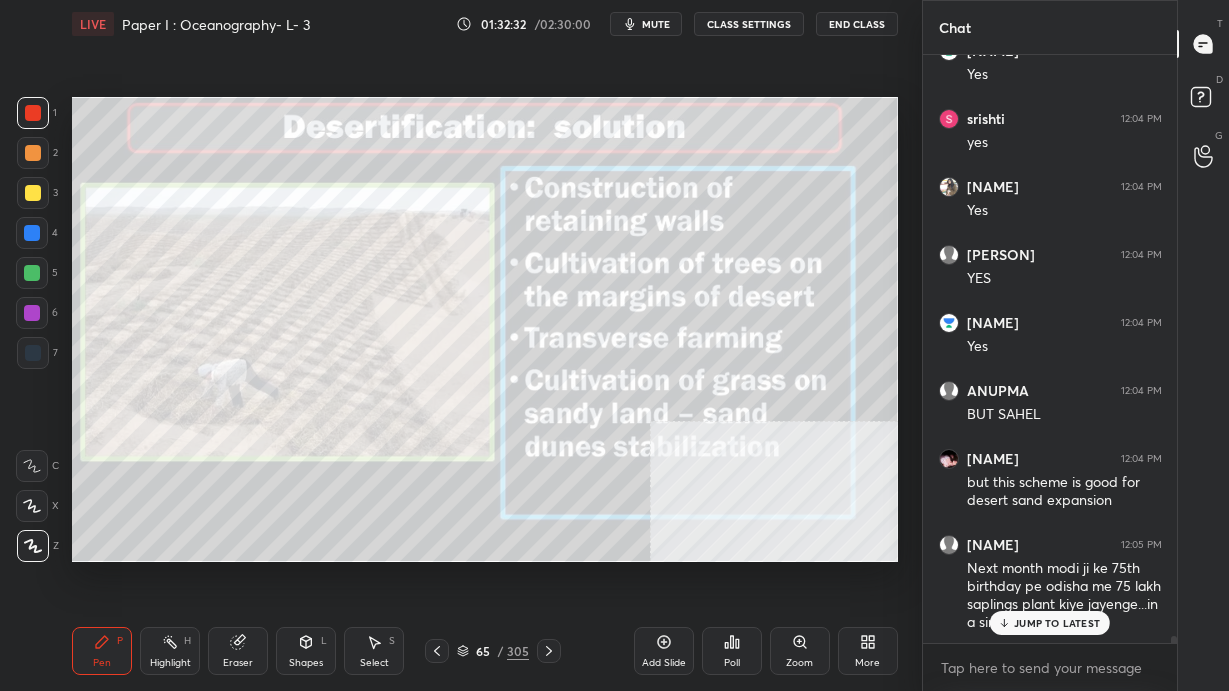 click on "65 / 305" at bounding box center (493, 651) 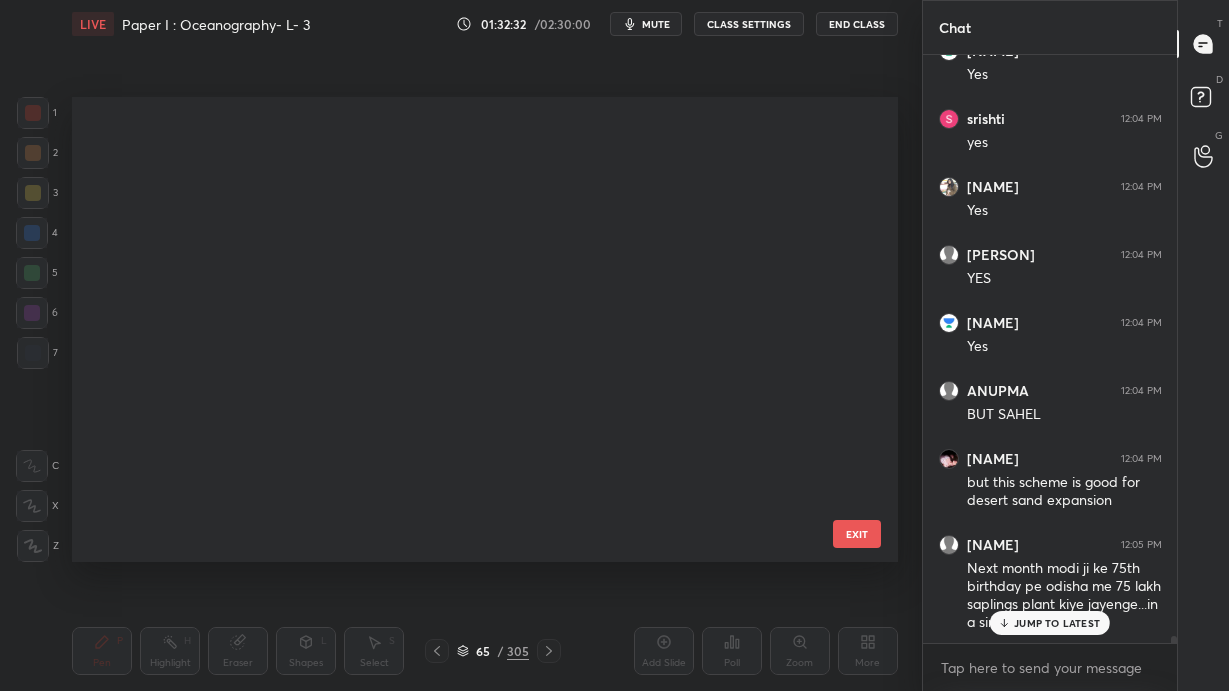scroll, scrollTop: 2613, scrollLeft: 0, axis: vertical 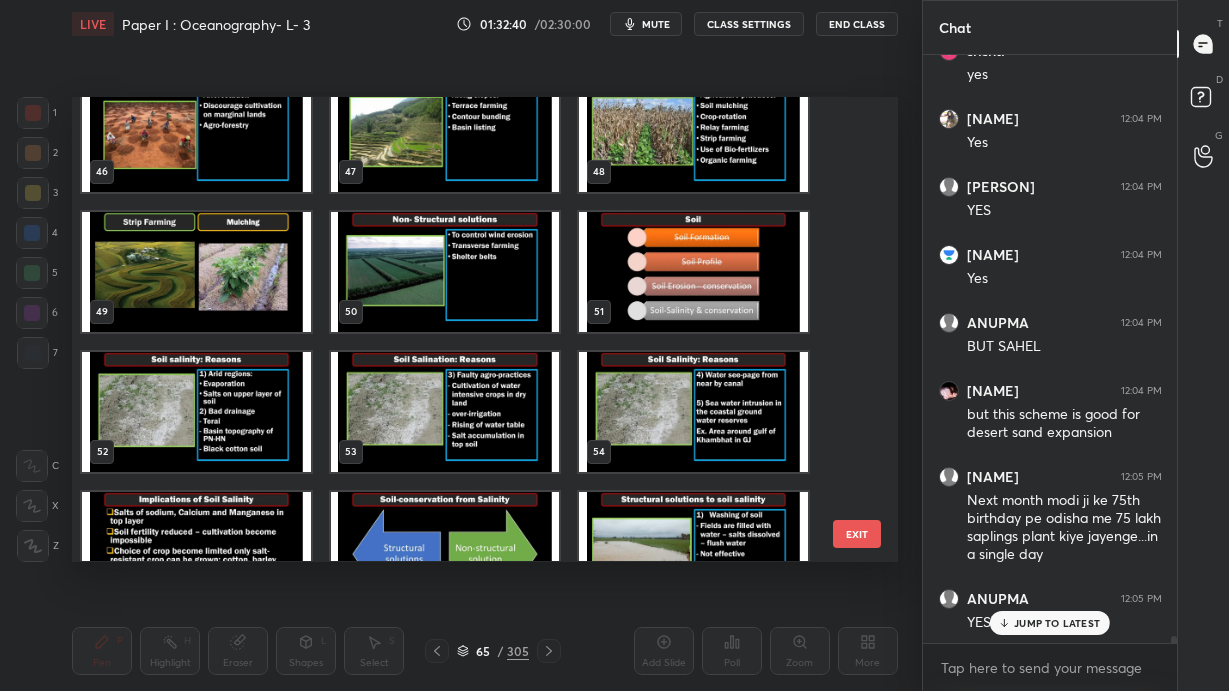 click at bounding box center (445, 412) 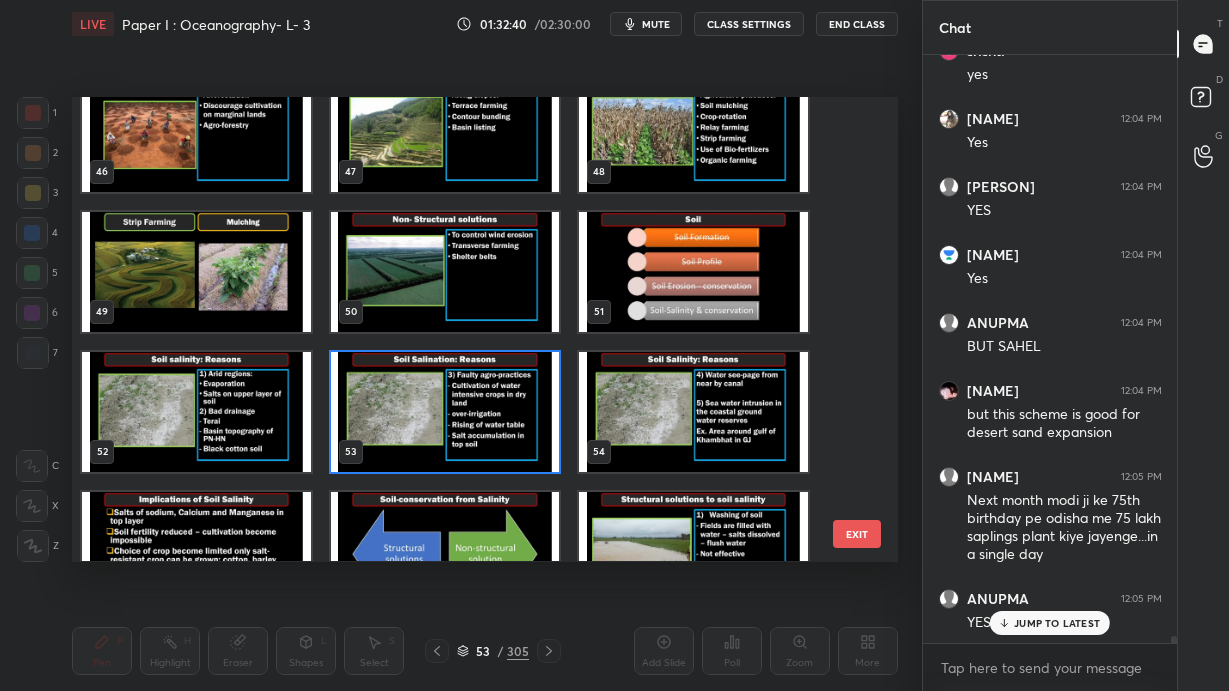 click at bounding box center [196, 412] 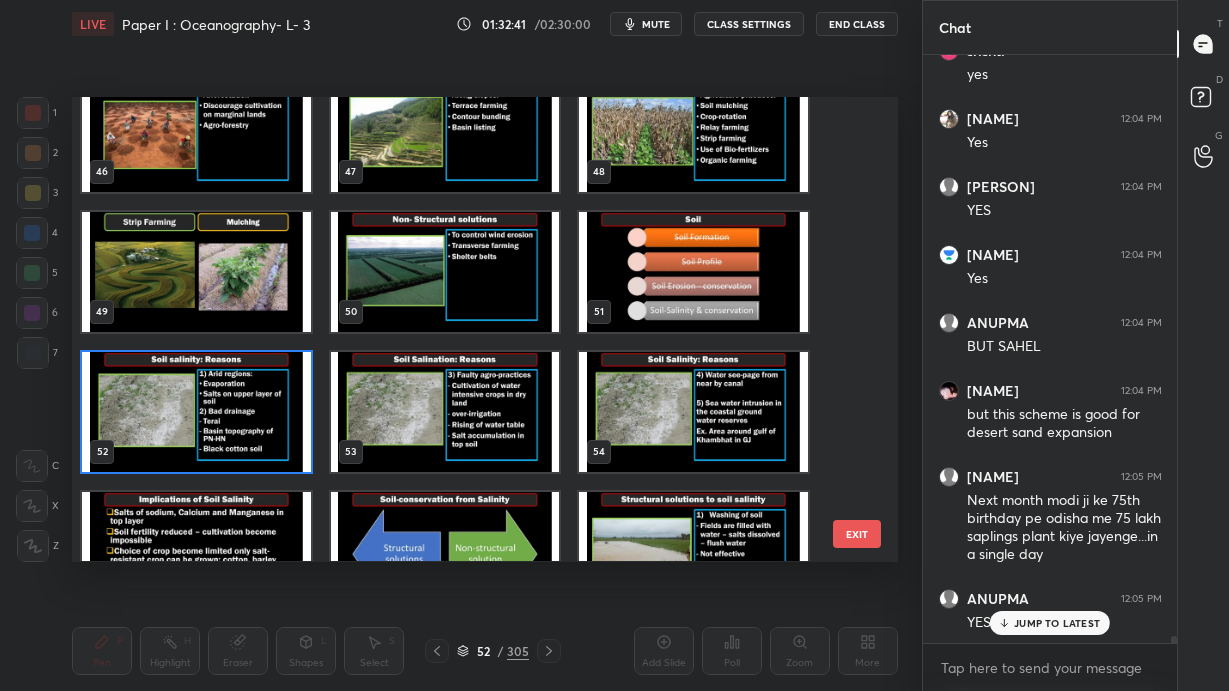 click at bounding box center (196, 412) 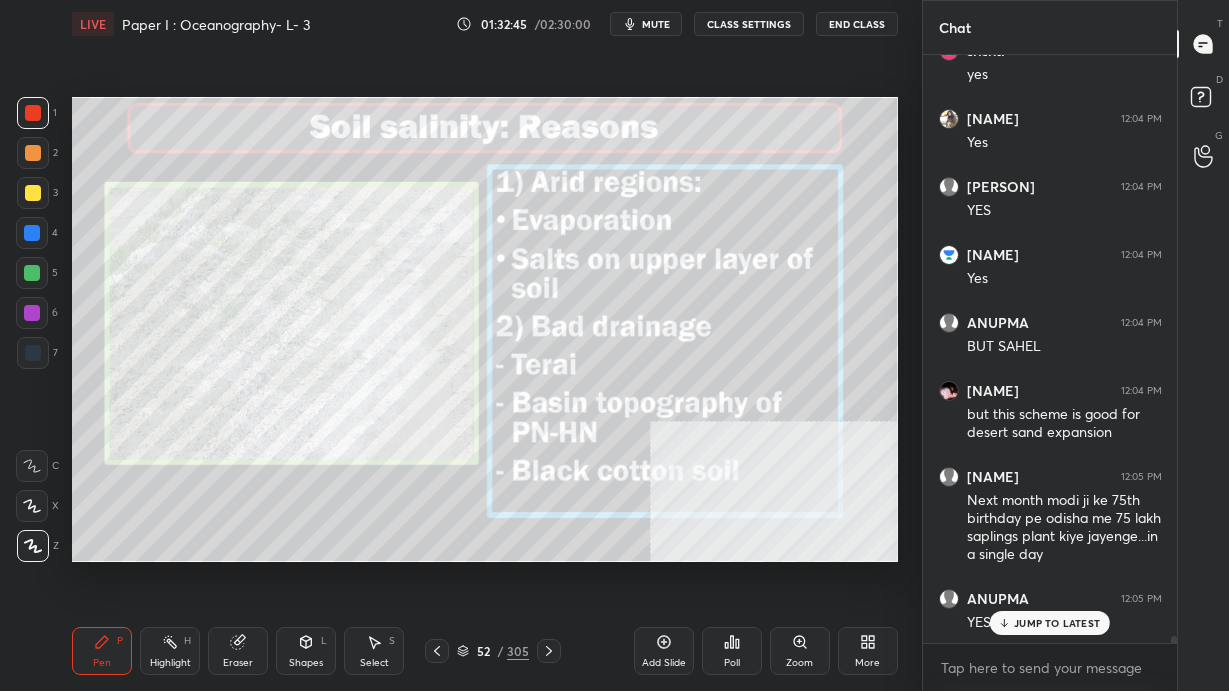 scroll, scrollTop: 47683, scrollLeft: 0, axis: vertical 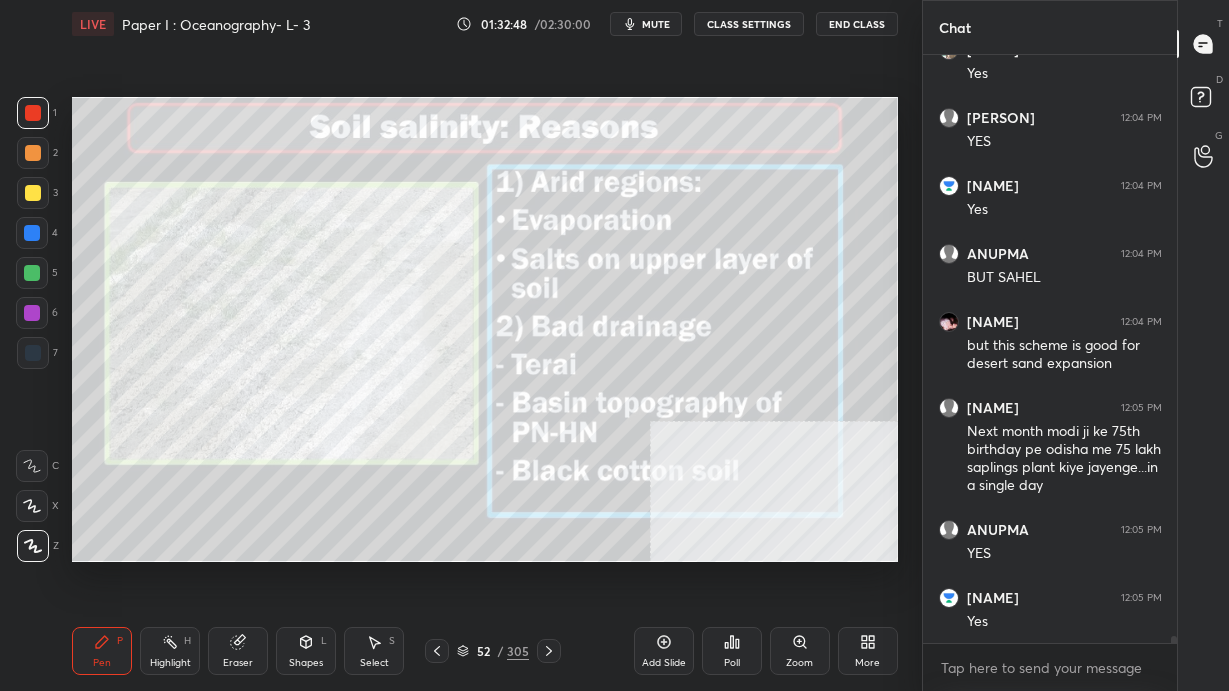 click 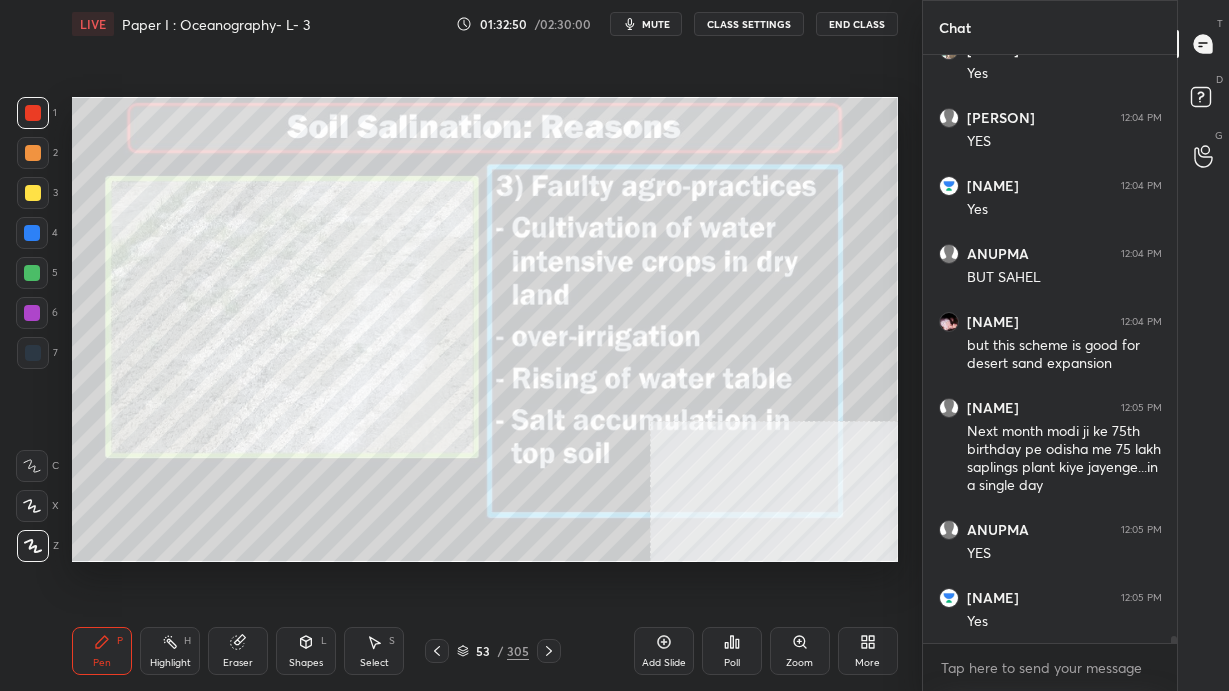 scroll, scrollTop: 47768, scrollLeft: 0, axis: vertical 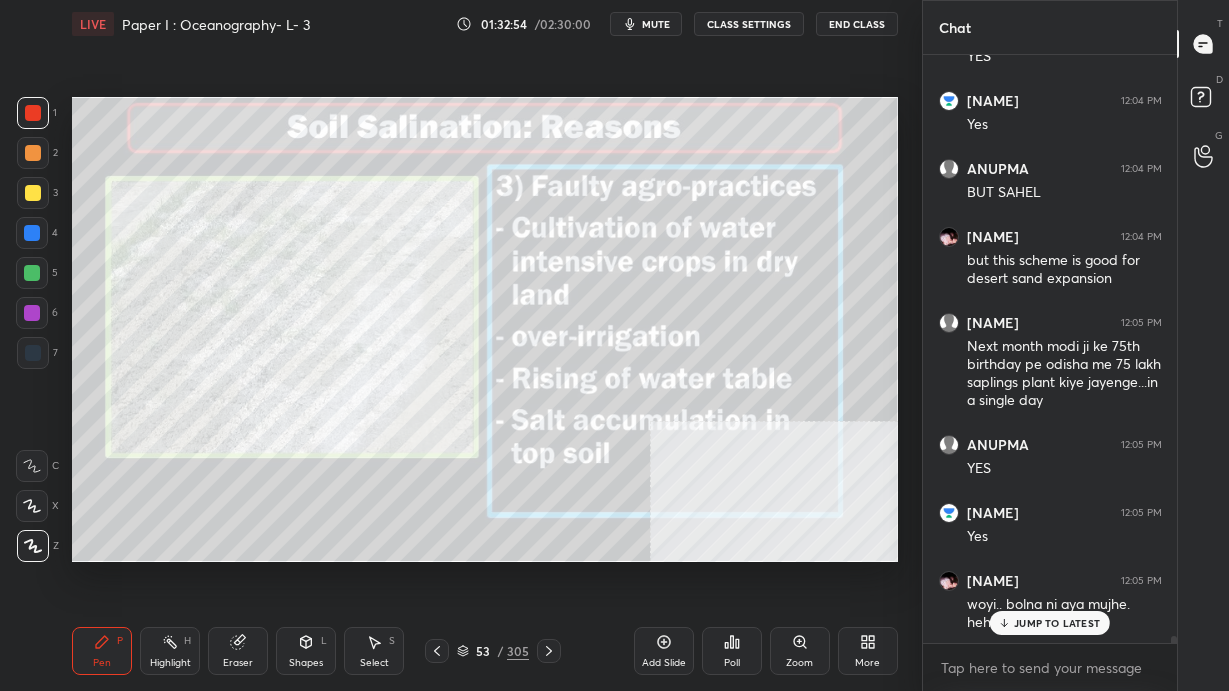 click 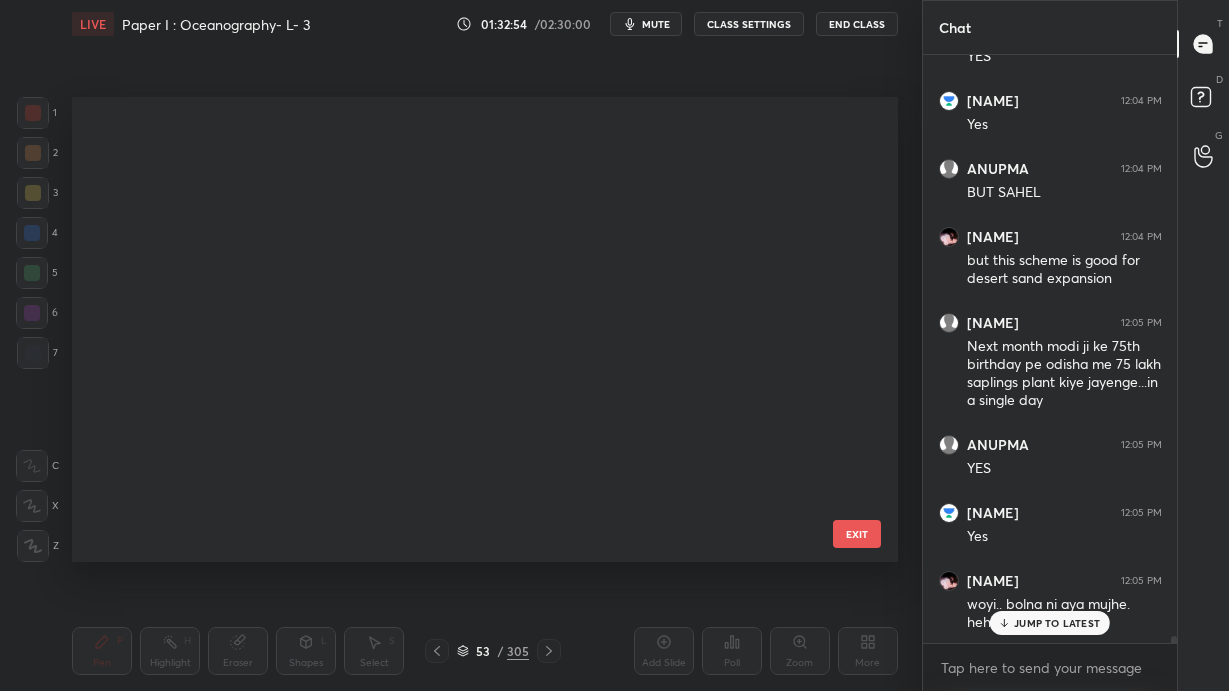scroll, scrollTop: 47836, scrollLeft: 0, axis: vertical 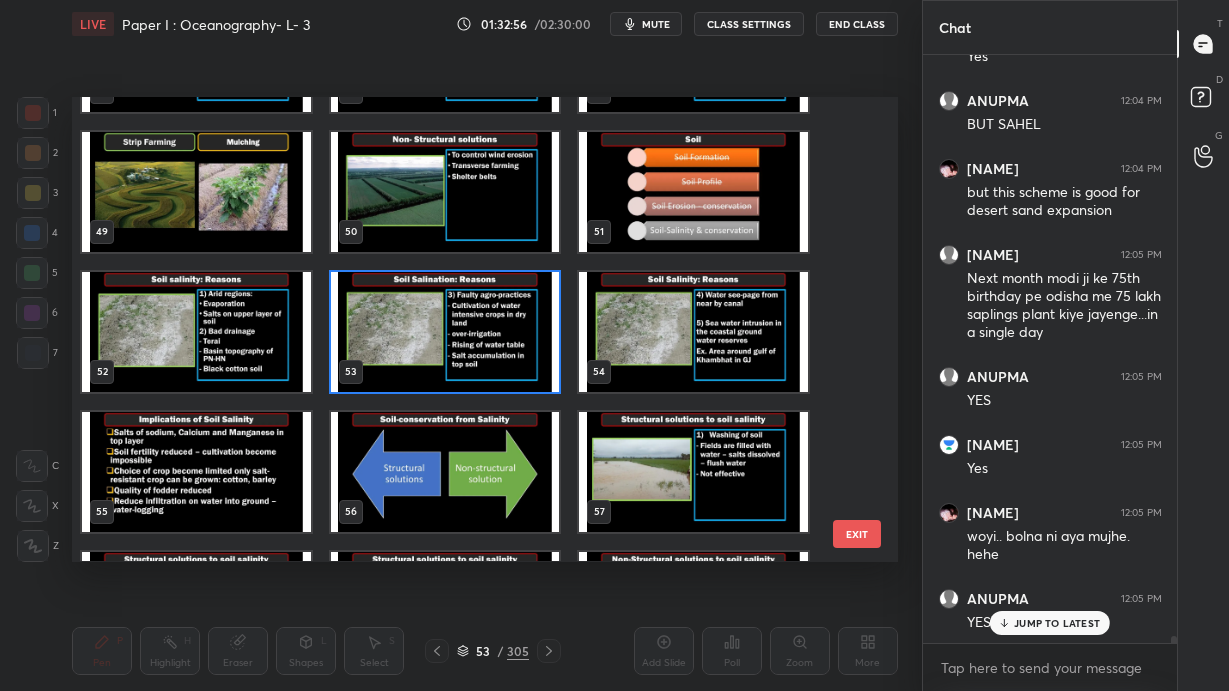 click at bounding box center (693, 332) 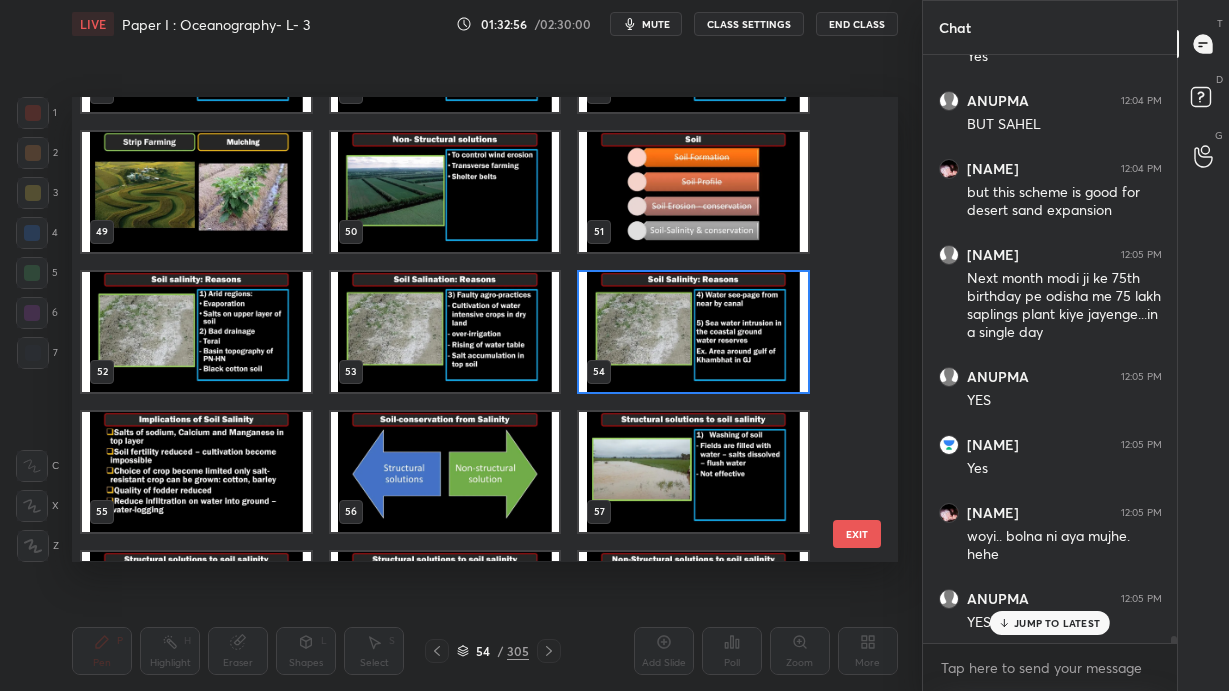 click at bounding box center [693, 332] 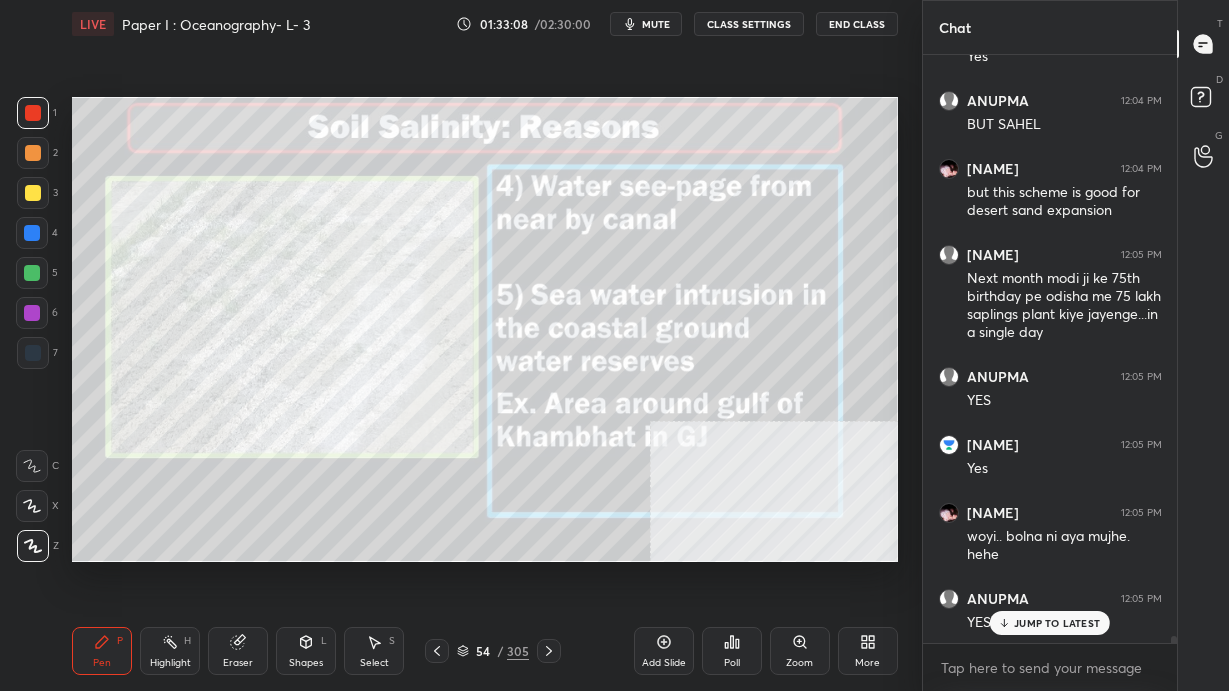 scroll, scrollTop: 47857, scrollLeft: 0, axis: vertical 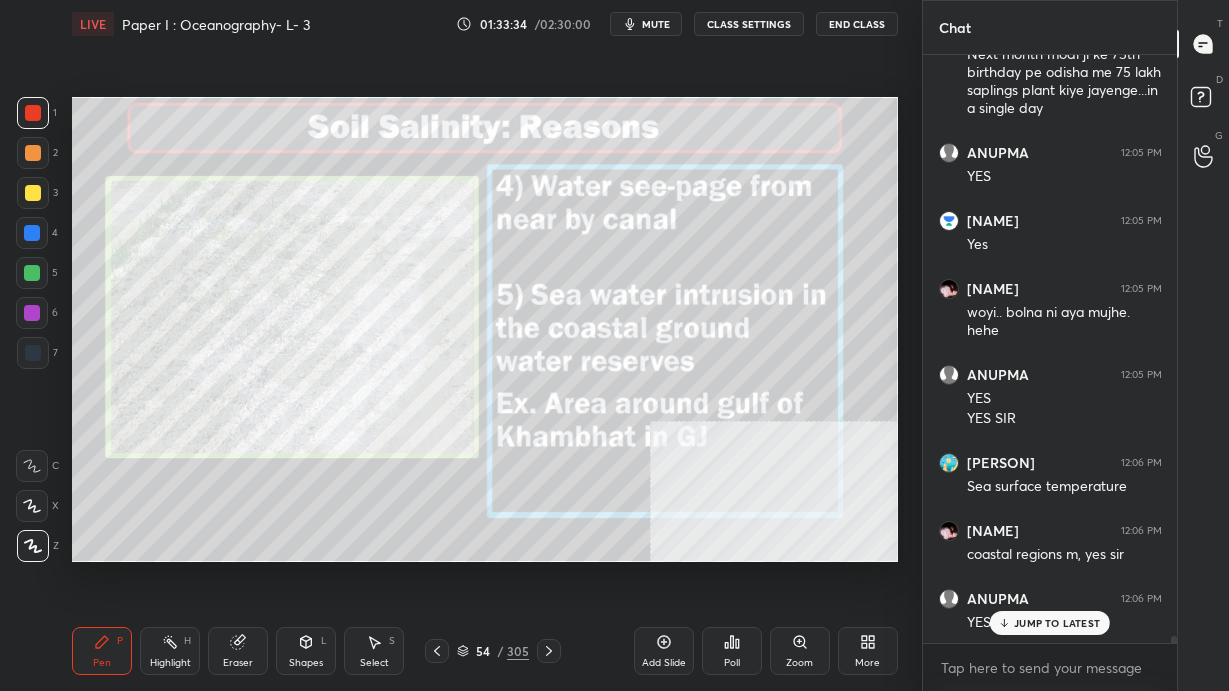 click on "JUMP TO LATEST" at bounding box center [1057, 623] 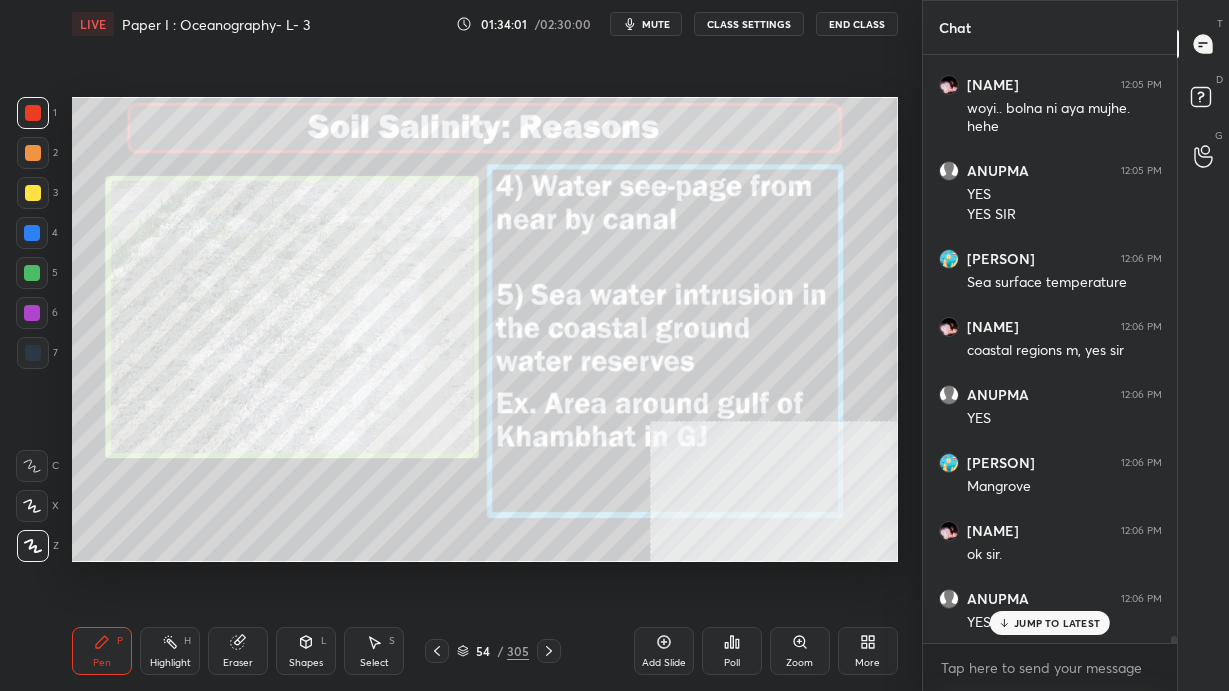 scroll, scrollTop: 48332, scrollLeft: 0, axis: vertical 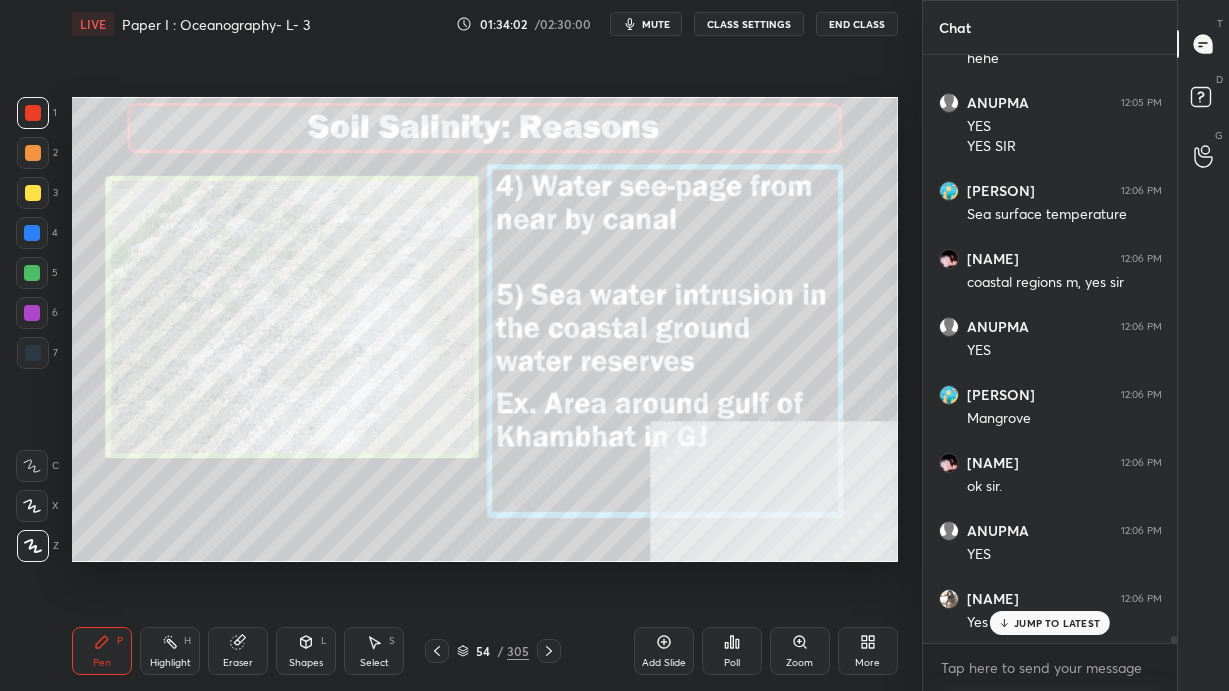 click on "54 / 305" at bounding box center (493, 651) 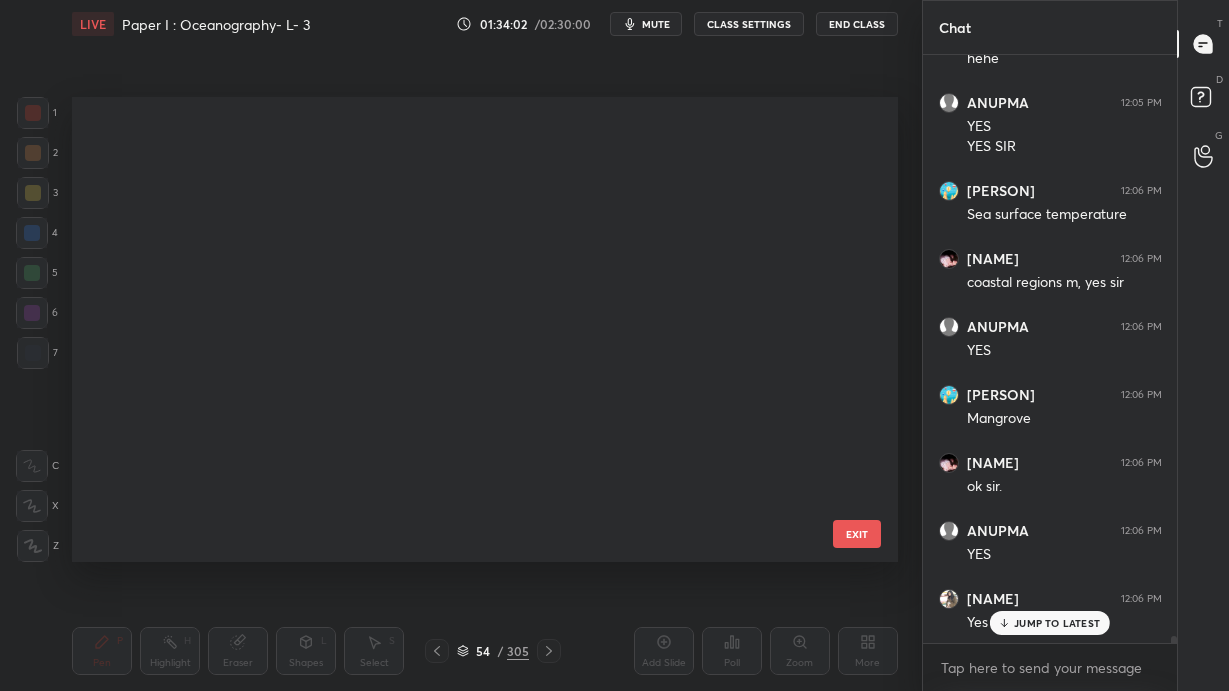 scroll, scrollTop: 2053, scrollLeft: 0, axis: vertical 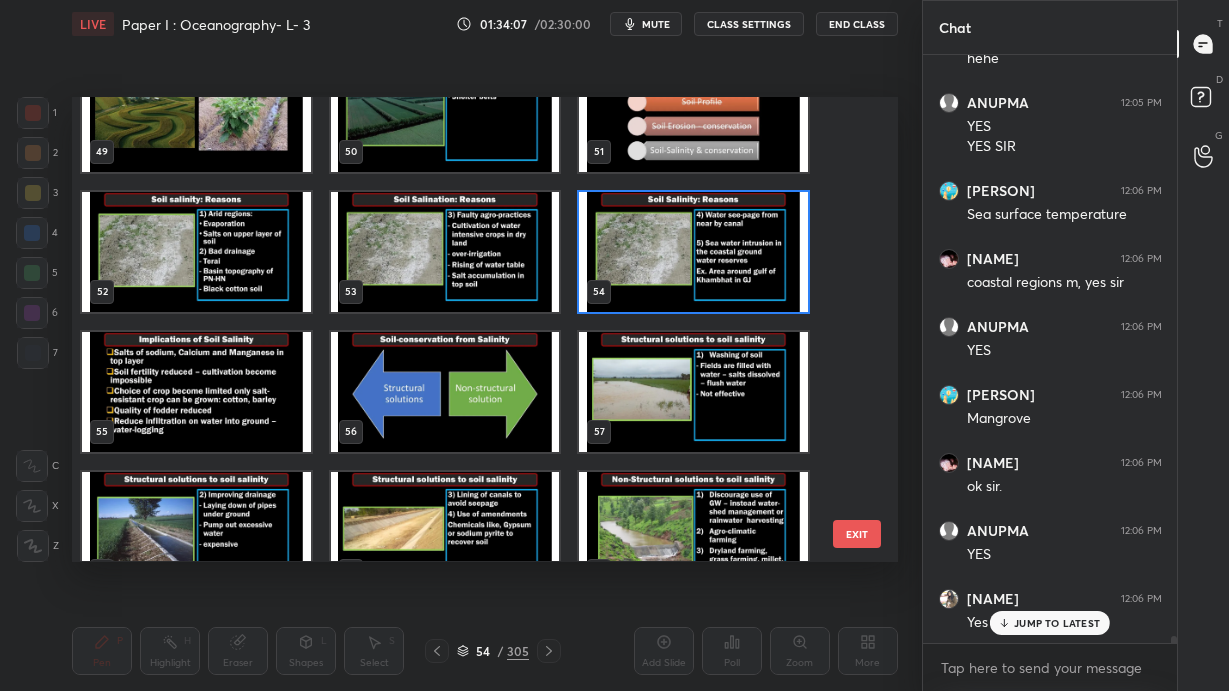 click at bounding box center [196, 392] 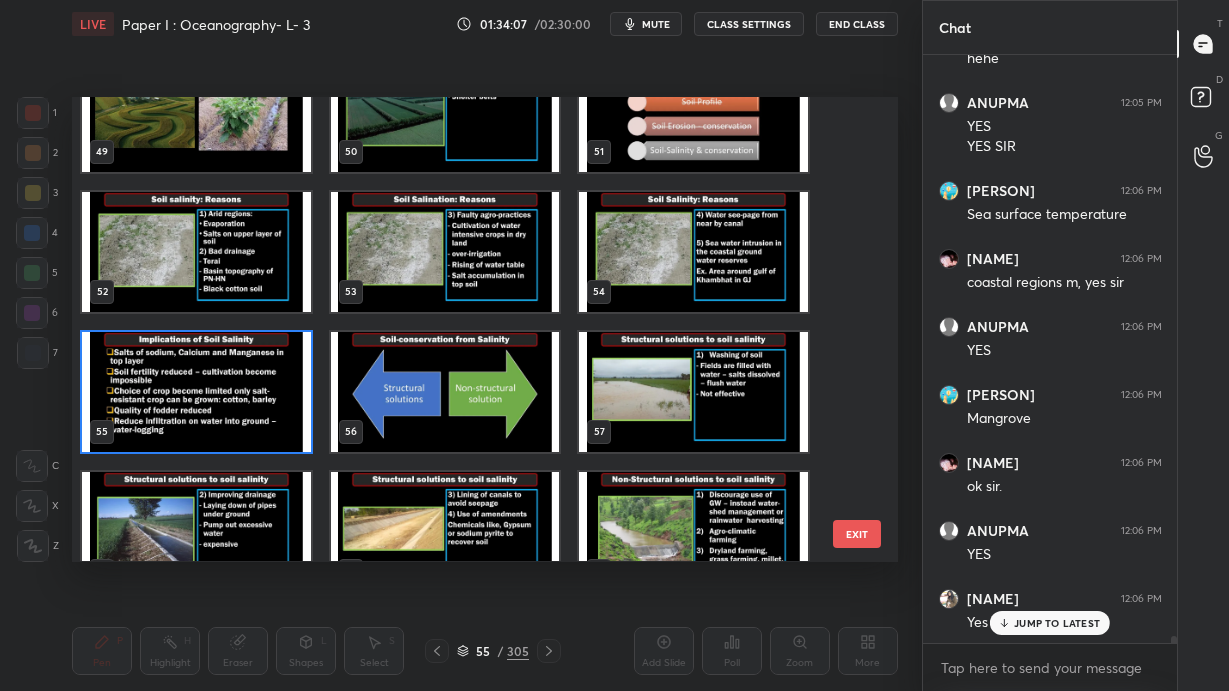 click at bounding box center (196, 392) 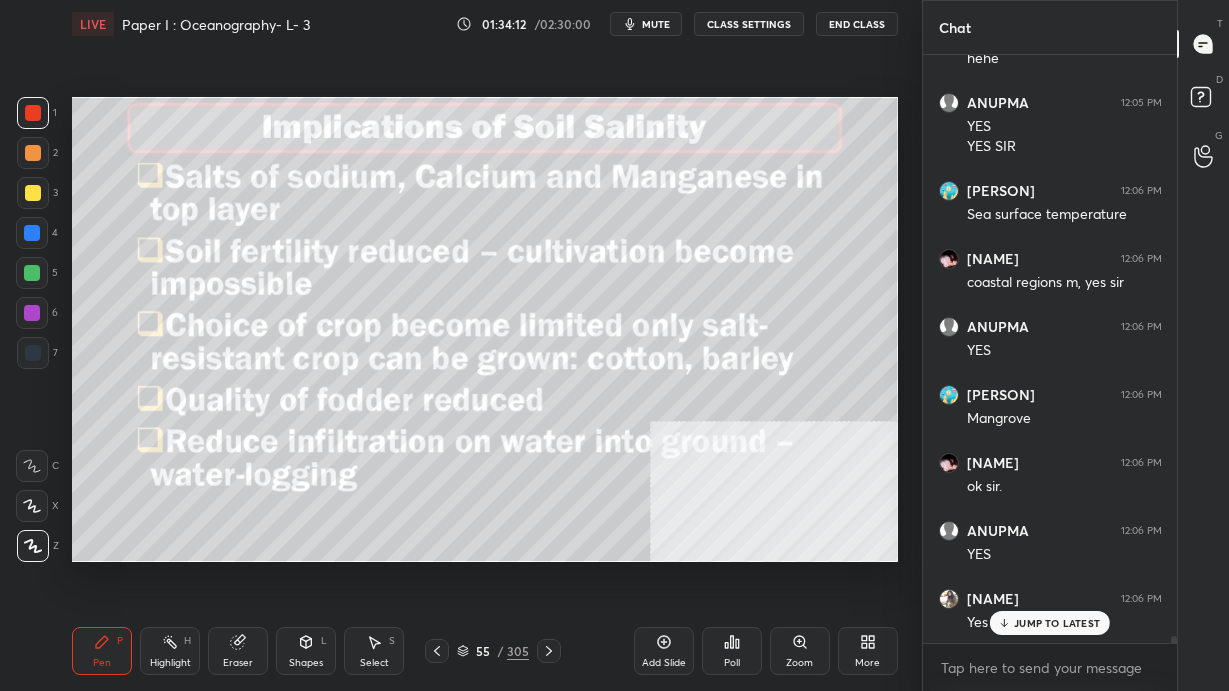 scroll, scrollTop: 48455, scrollLeft: 0, axis: vertical 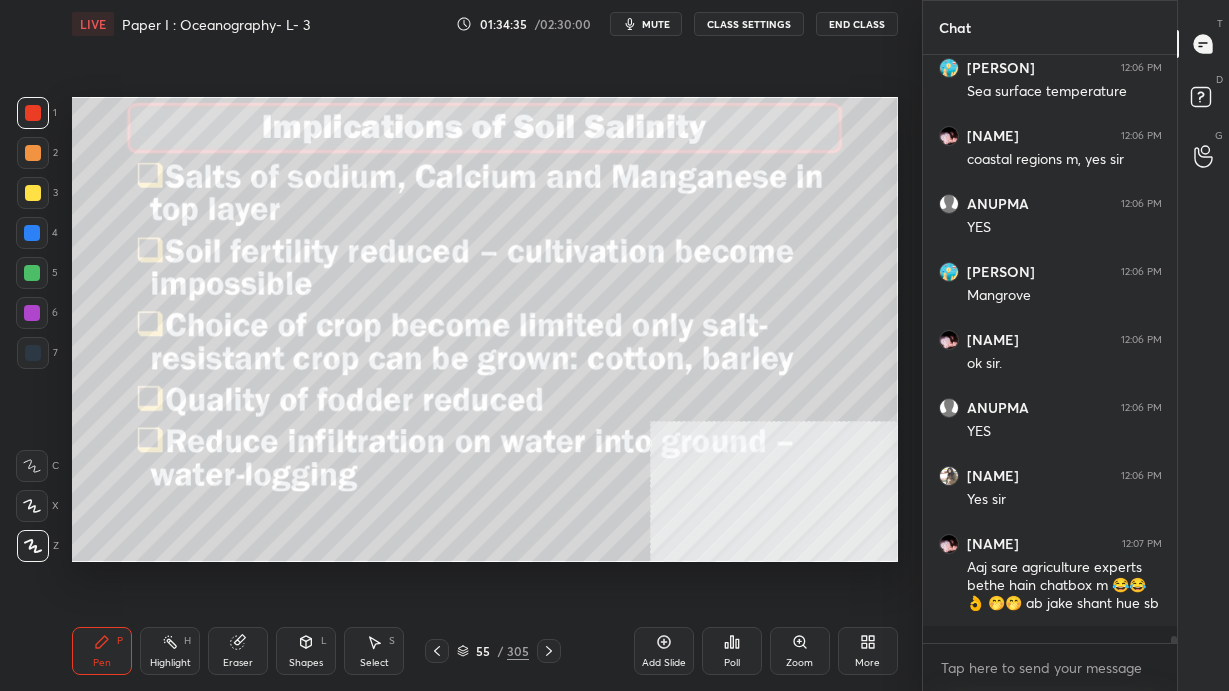 click 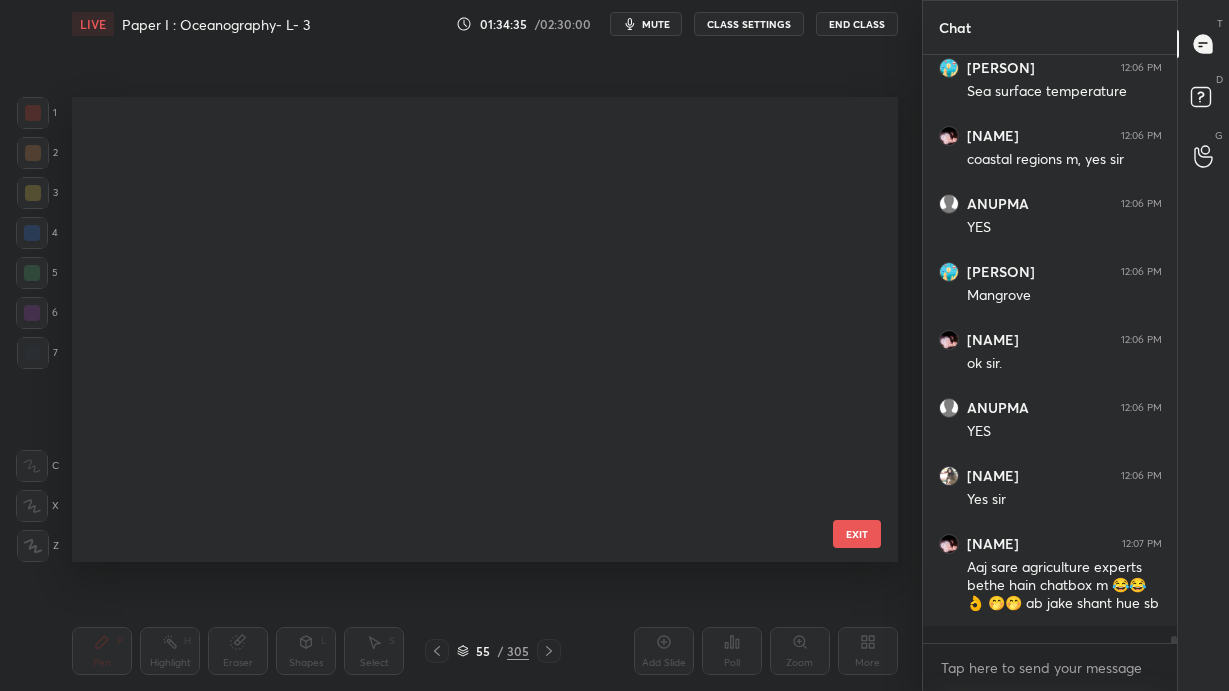 scroll, scrollTop: 2193, scrollLeft: 0, axis: vertical 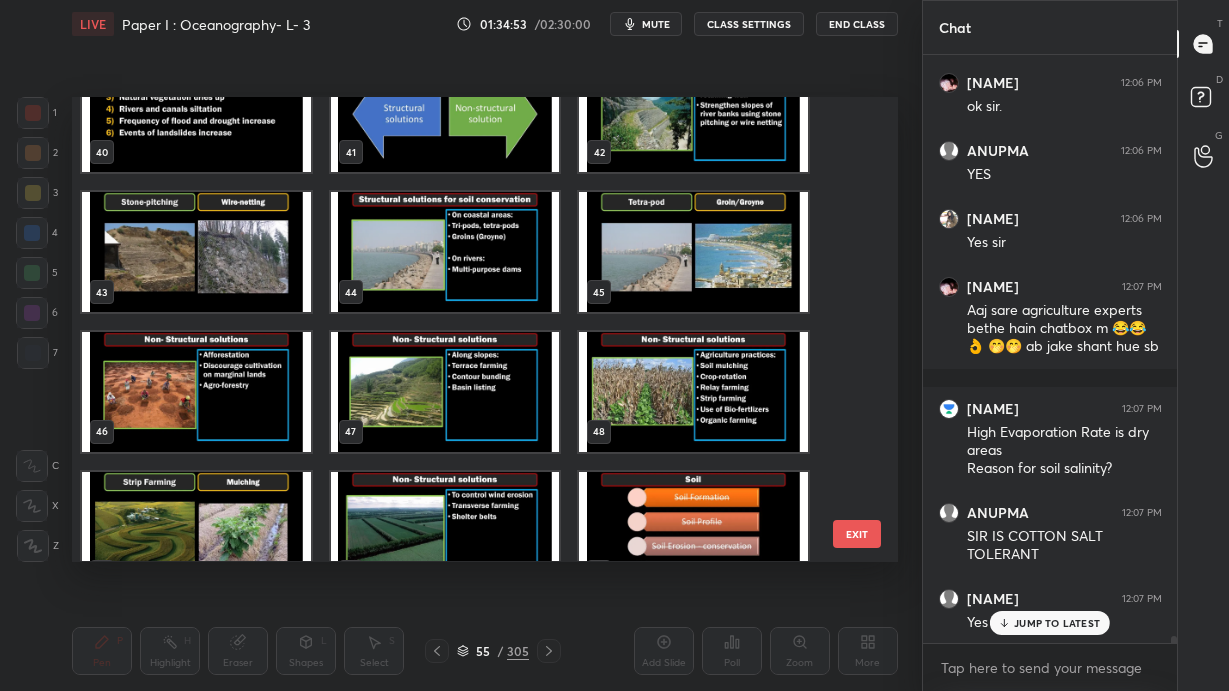 click at bounding box center (445, 392) 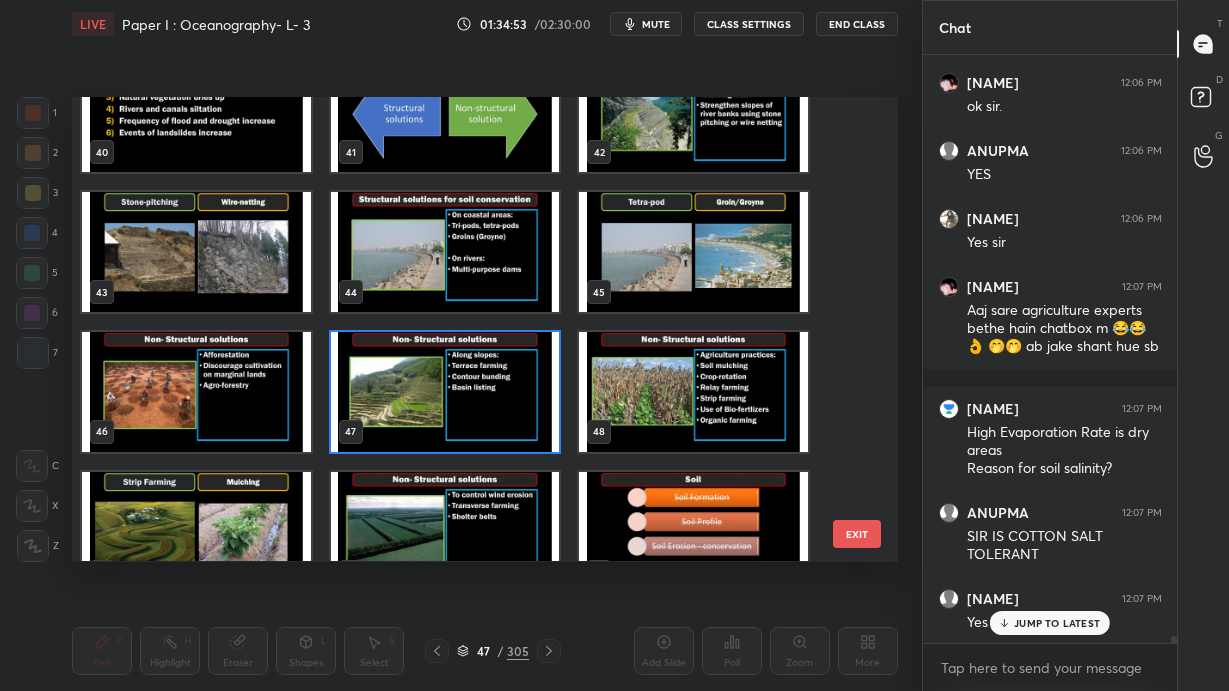 click at bounding box center (445, 392) 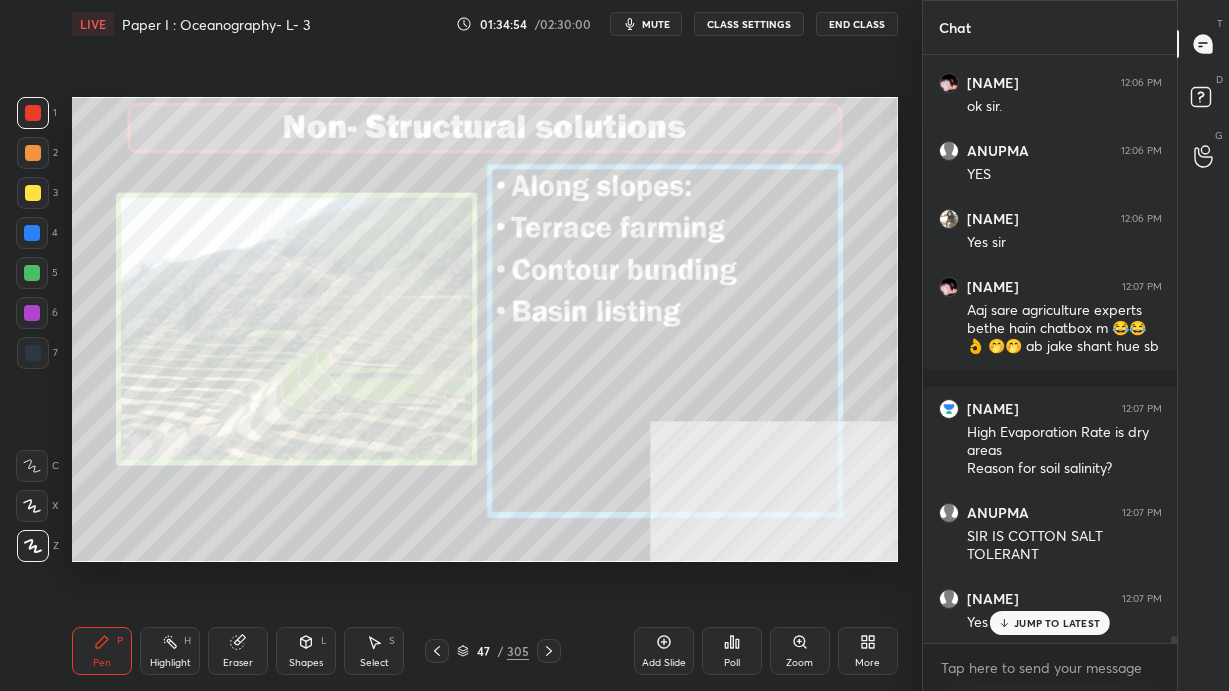 click on "JUMP TO LATEST" at bounding box center [1057, 623] 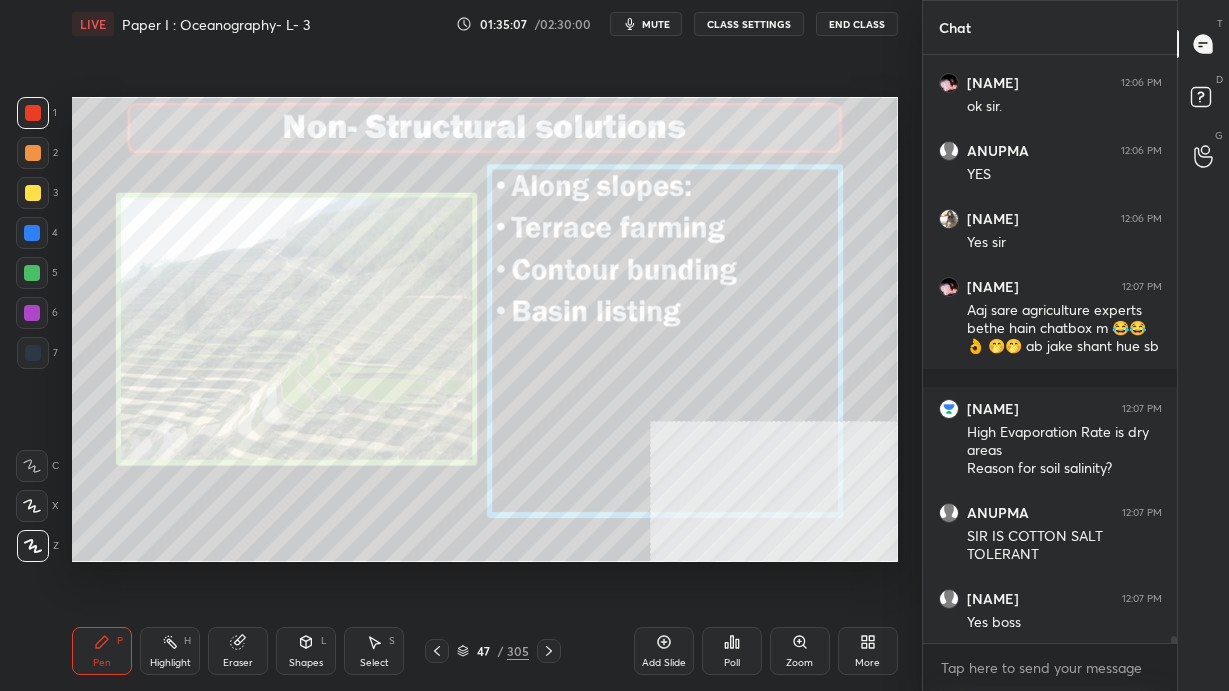 scroll, scrollTop: 48780, scrollLeft: 0, axis: vertical 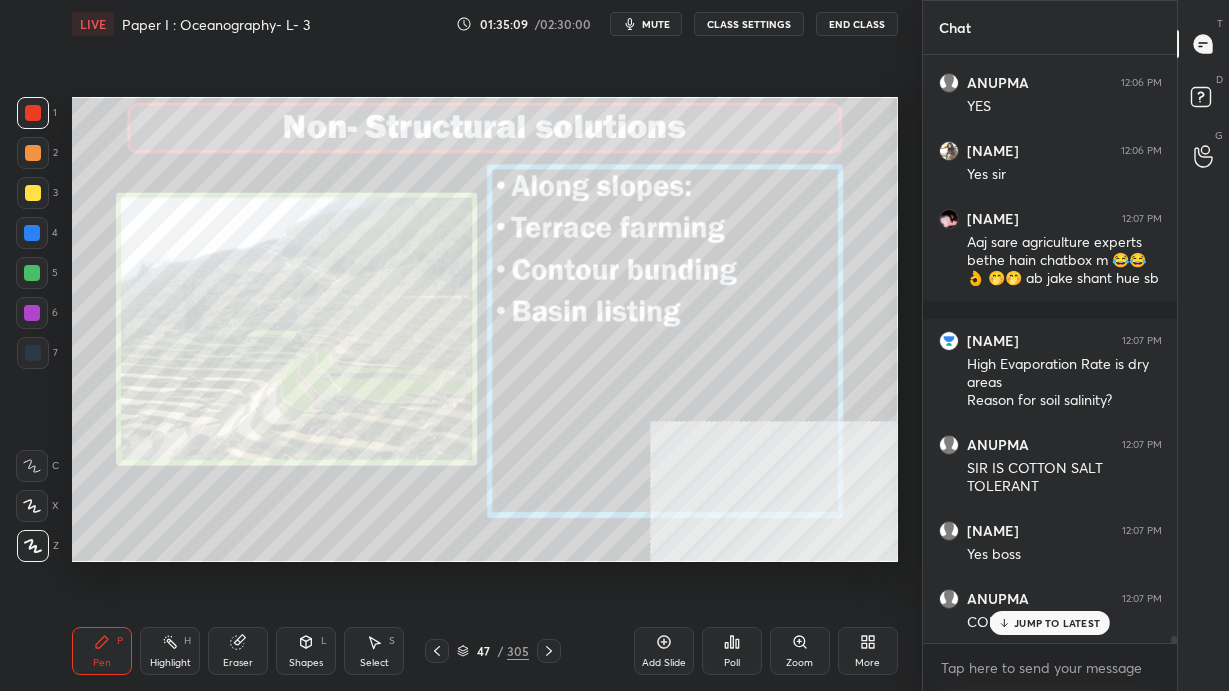 click on "JUMP TO LATEST" at bounding box center (1057, 623) 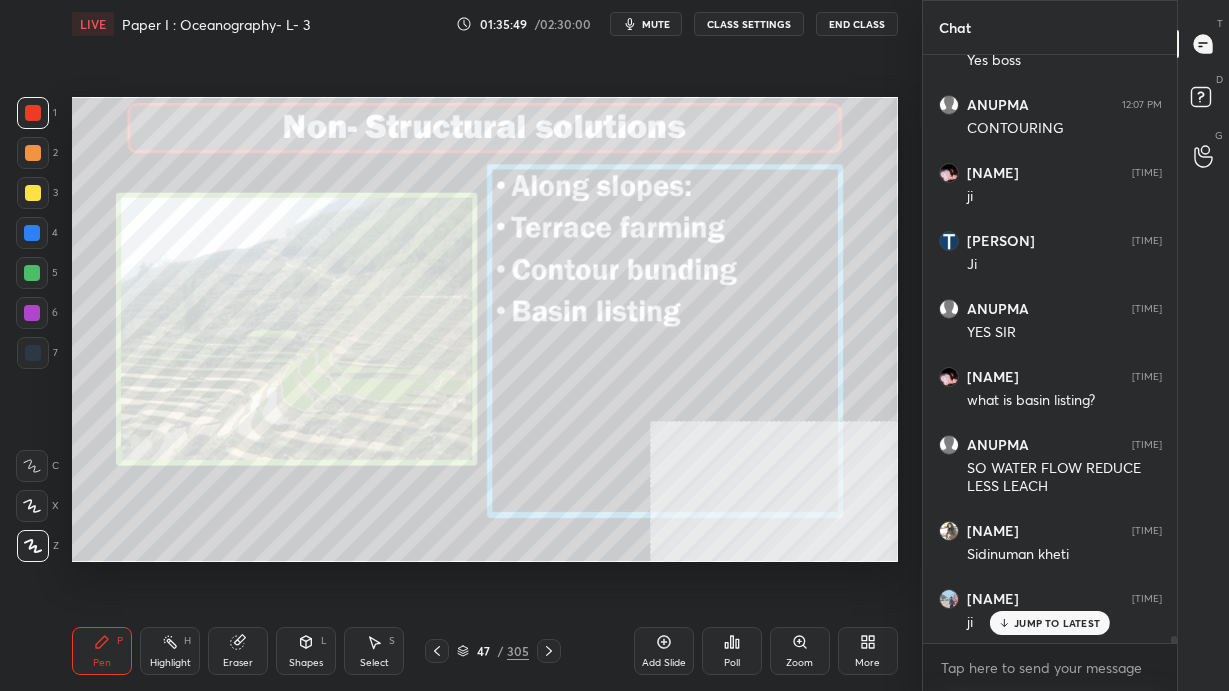 scroll, scrollTop: 49342, scrollLeft: 0, axis: vertical 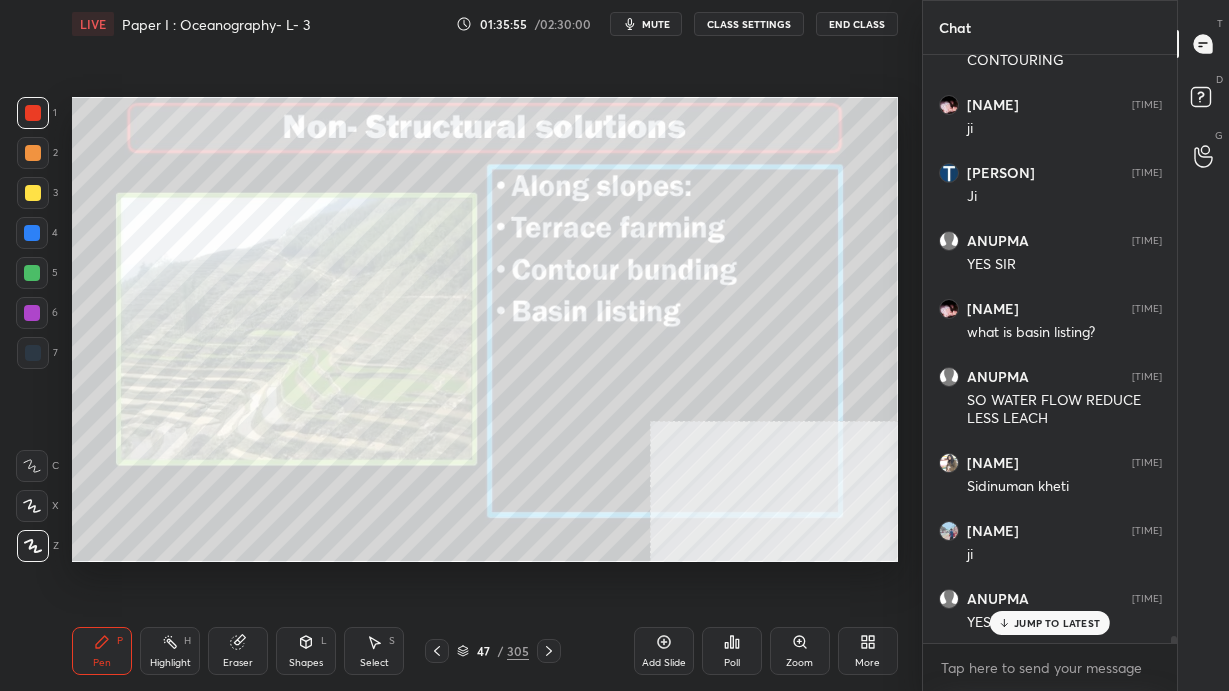 click at bounding box center [549, 651] 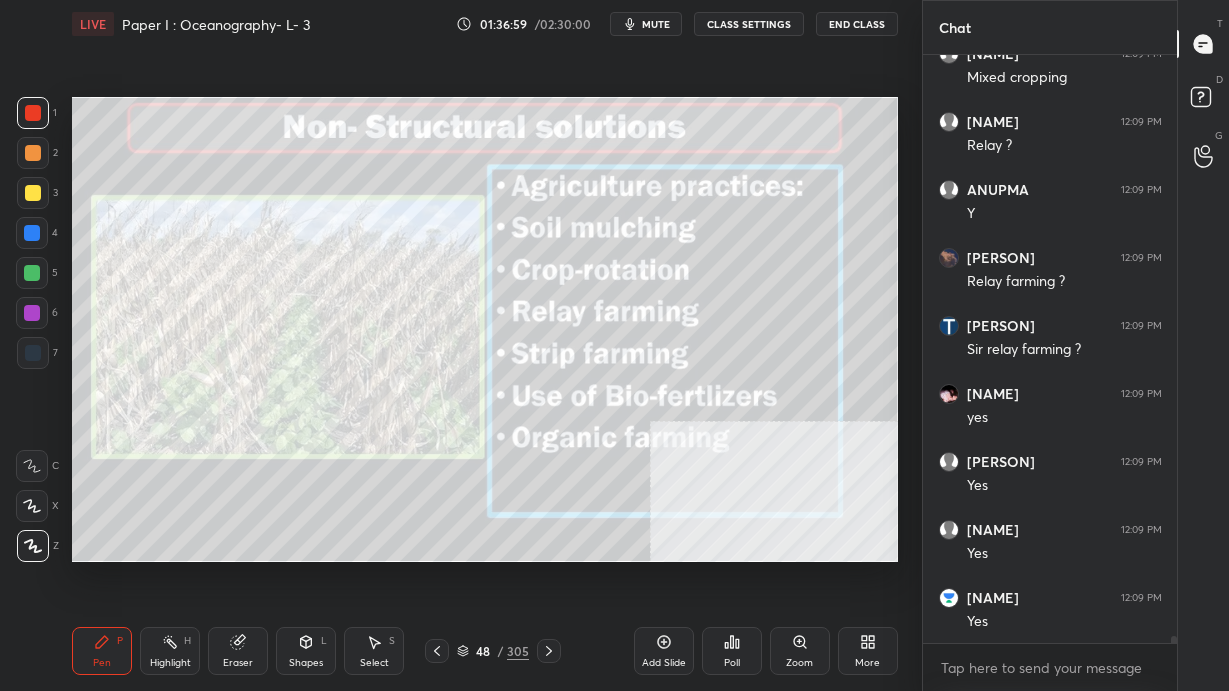scroll, scrollTop: 50362, scrollLeft: 0, axis: vertical 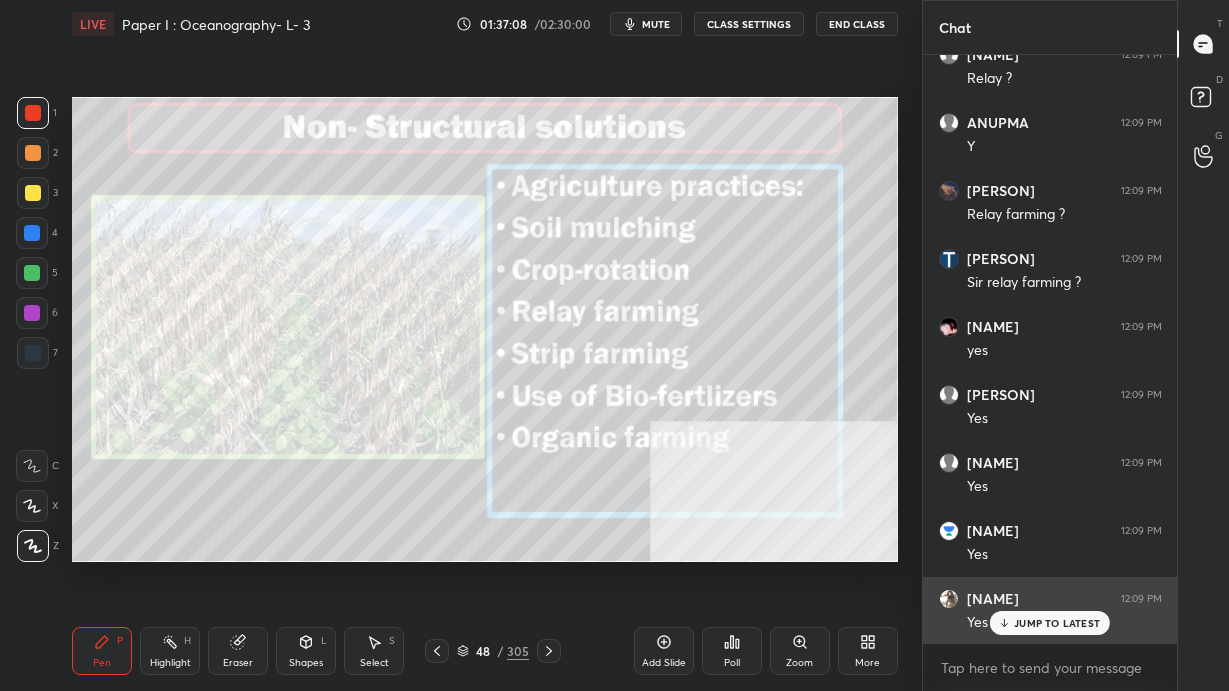 click on "JUMP TO LATEST" at bounding box center (1057, 623) 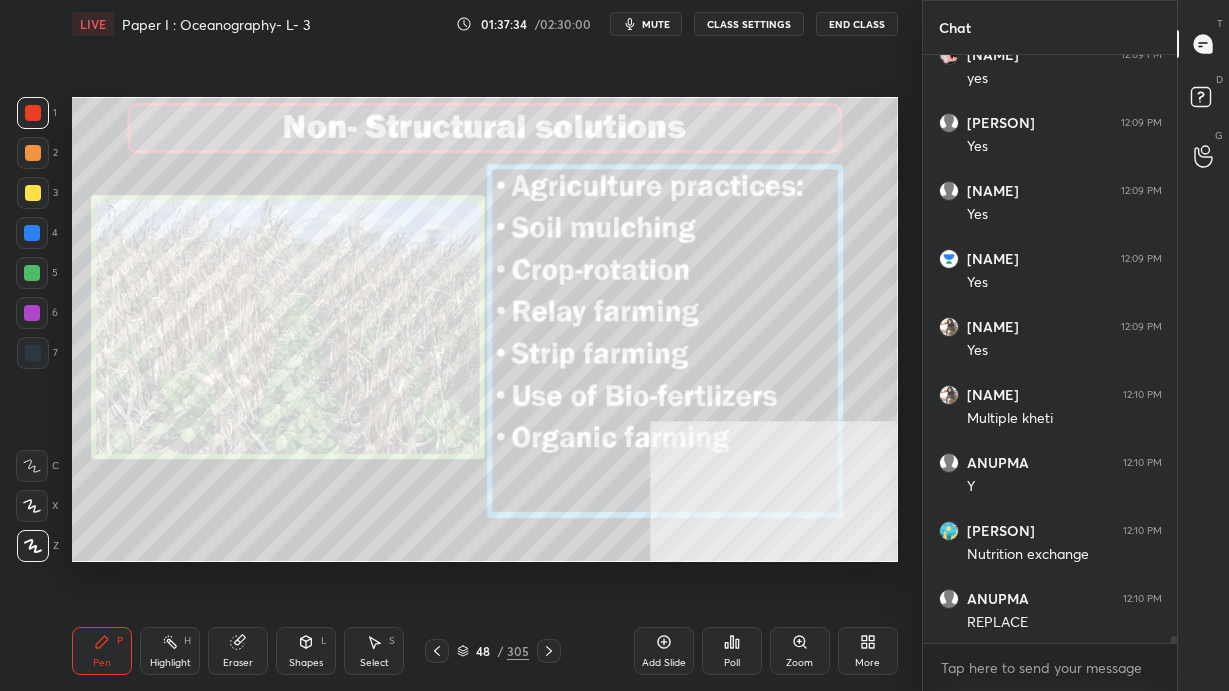 scroll, scrollTop: 50702, scrollLeft: 0, axis: vertical 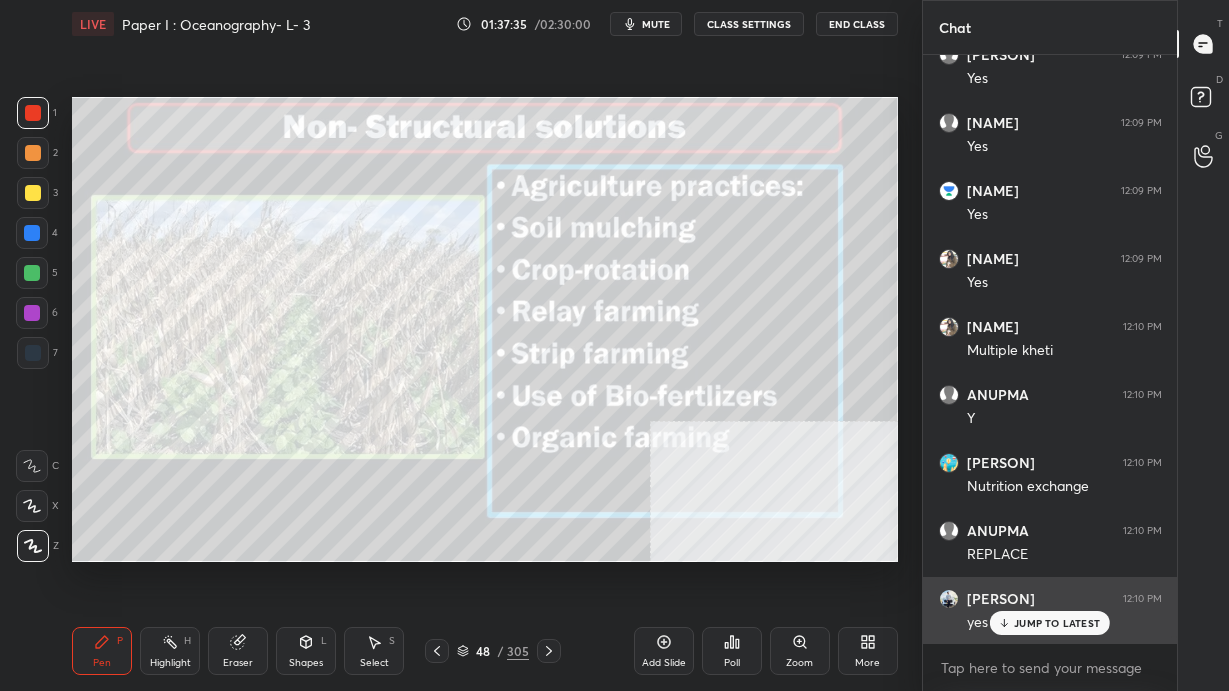 click on "JUMP TO LATEST" at bounding box center (1057, 623) 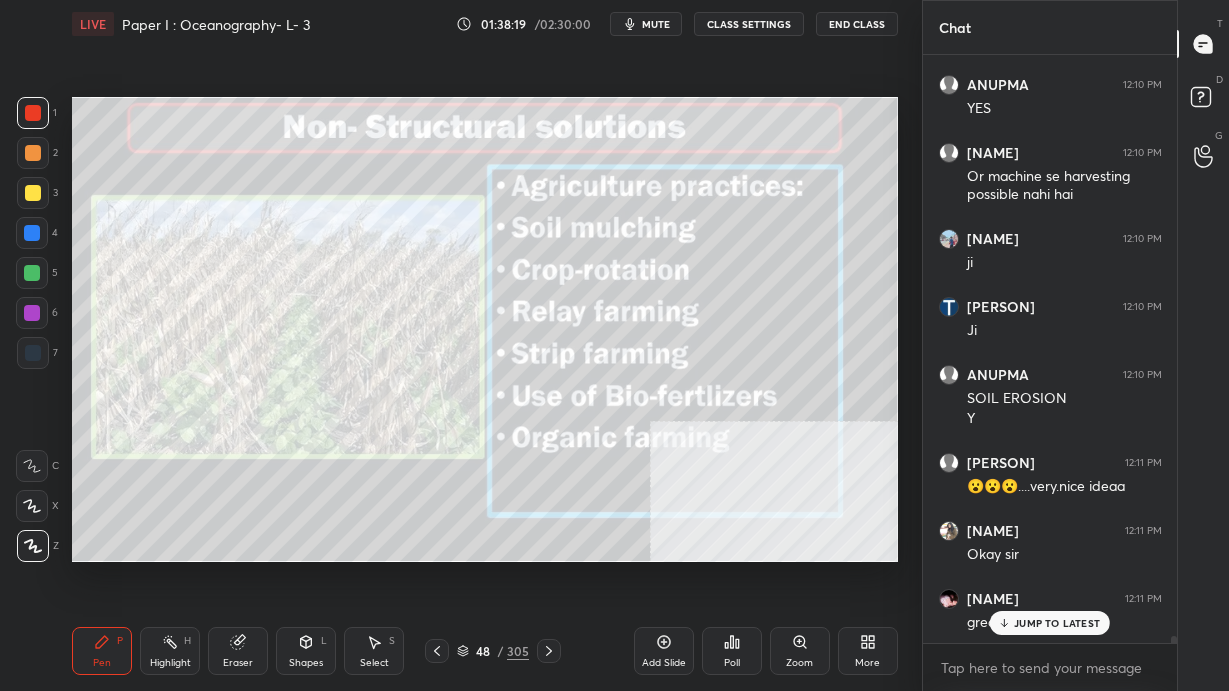 scroll, scrollTop: 51438, scrollLeft: 0, axis: vertical 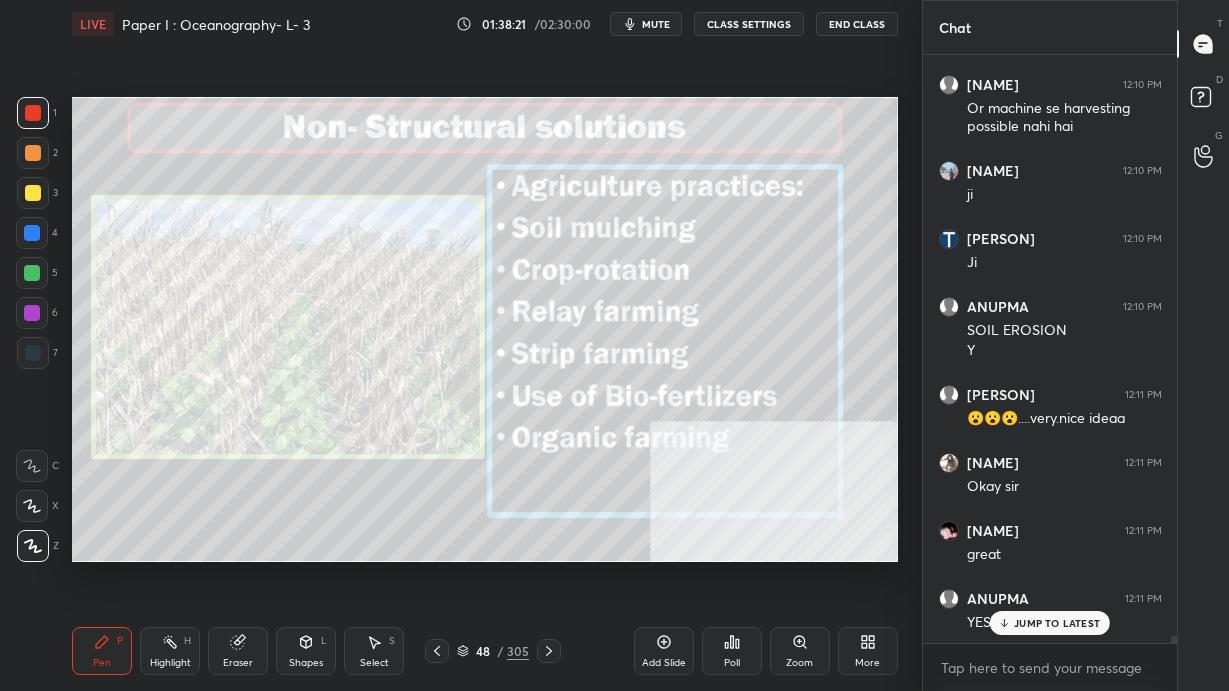 click on "Add Slide" at bounding box center (664, 651) 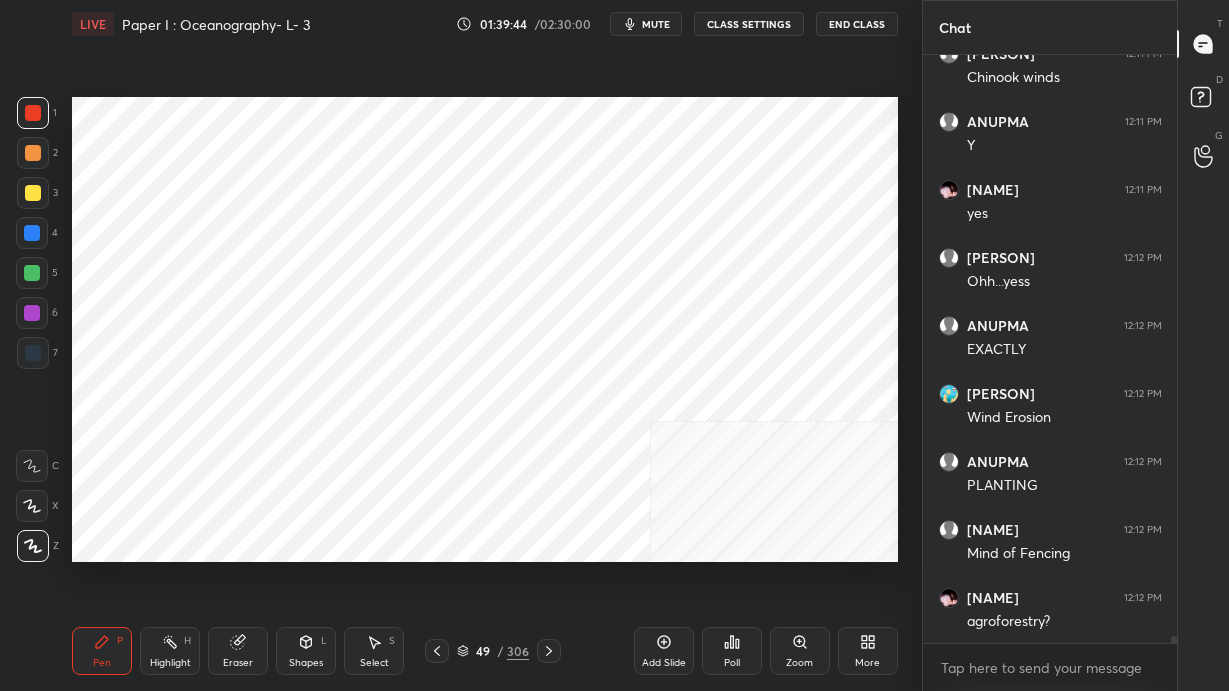 scroll, scrollTop: 52119, scrollLeft: 0, axis: vertical 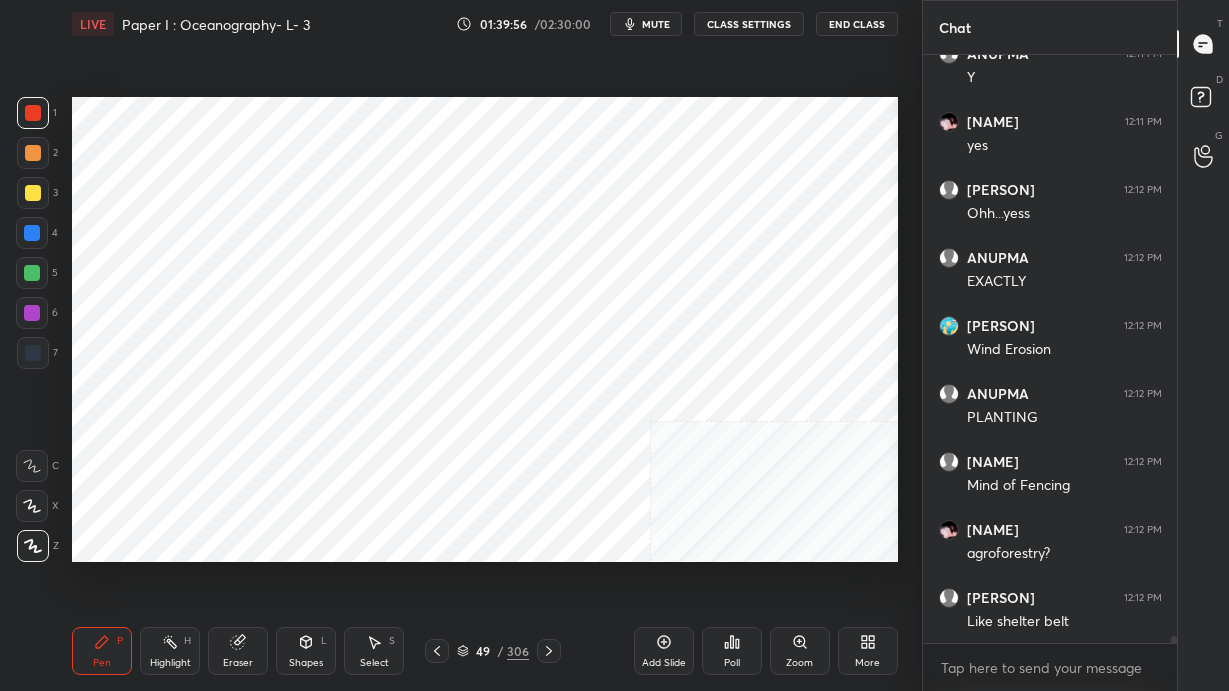 click on "Add Slide" at bounding box center (664, 651) 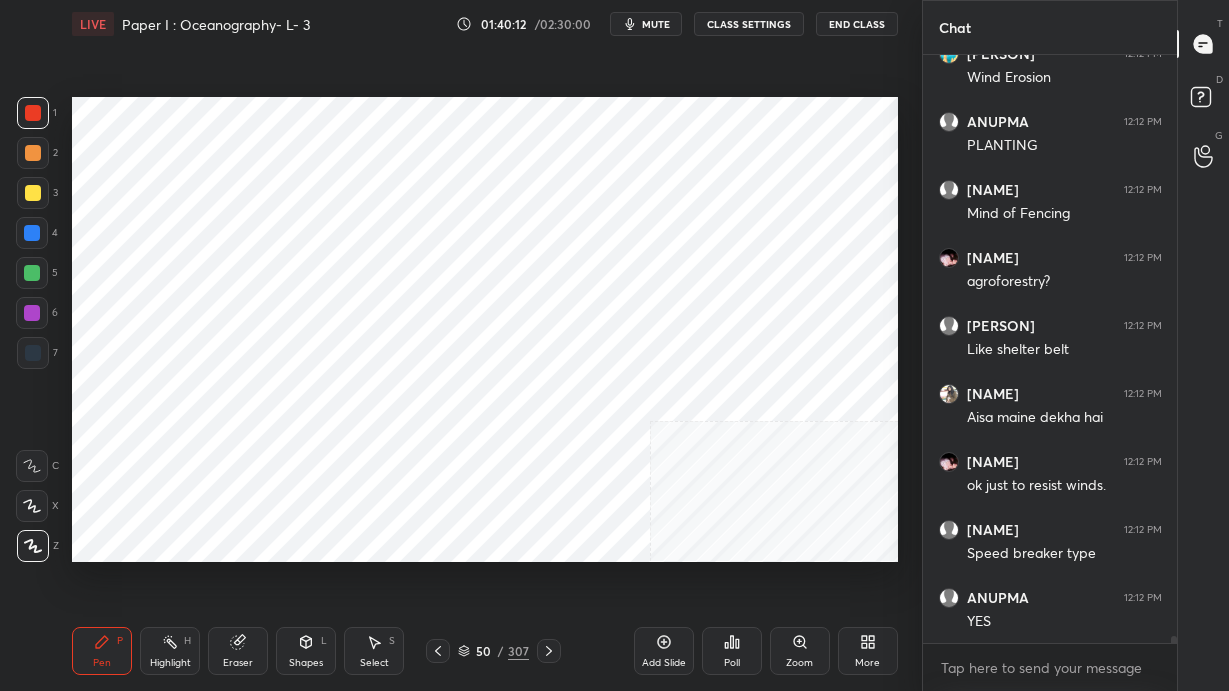 scroll, scrollTop: 52458, scrollLeft: 0, axis: vertical 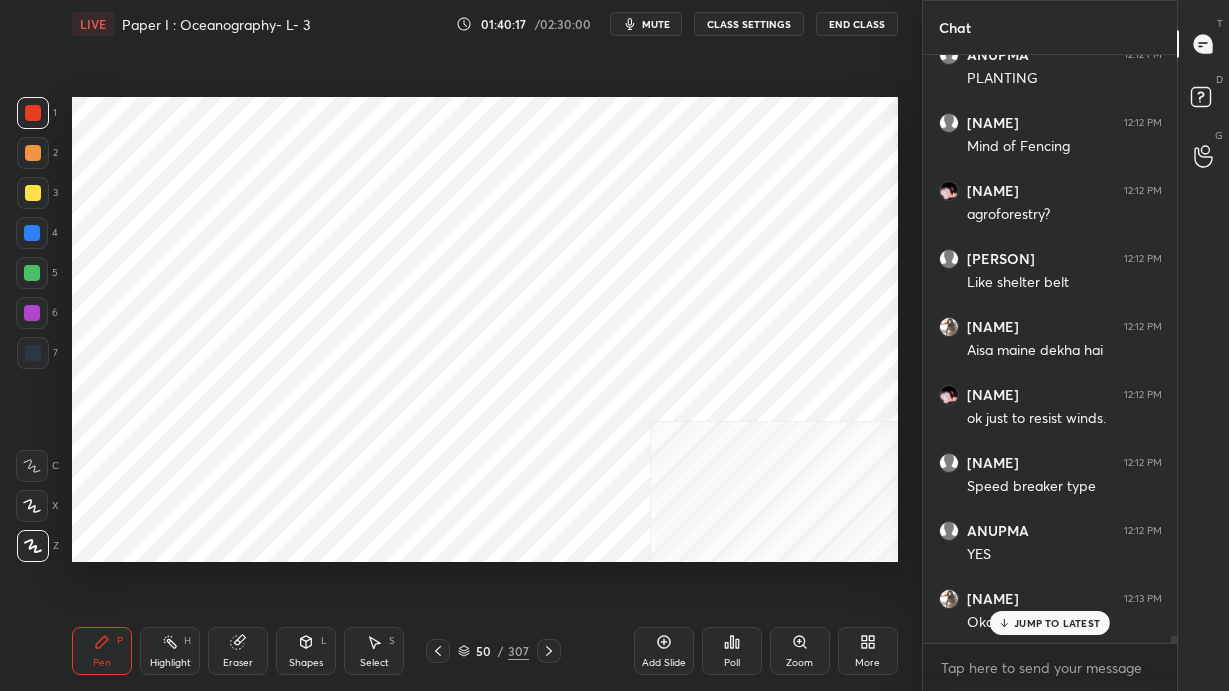 click at bounding box center [33, 353] 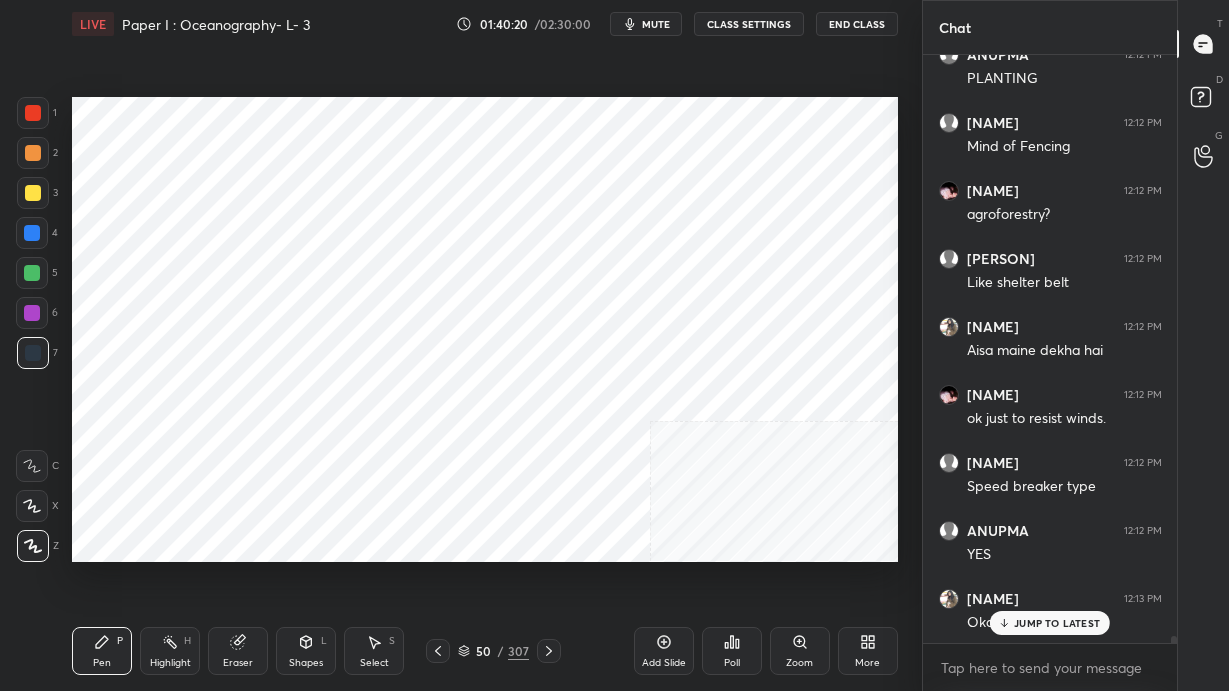 scroll, scrollTop: 52526, scrollLeft: 0, axis: vertical 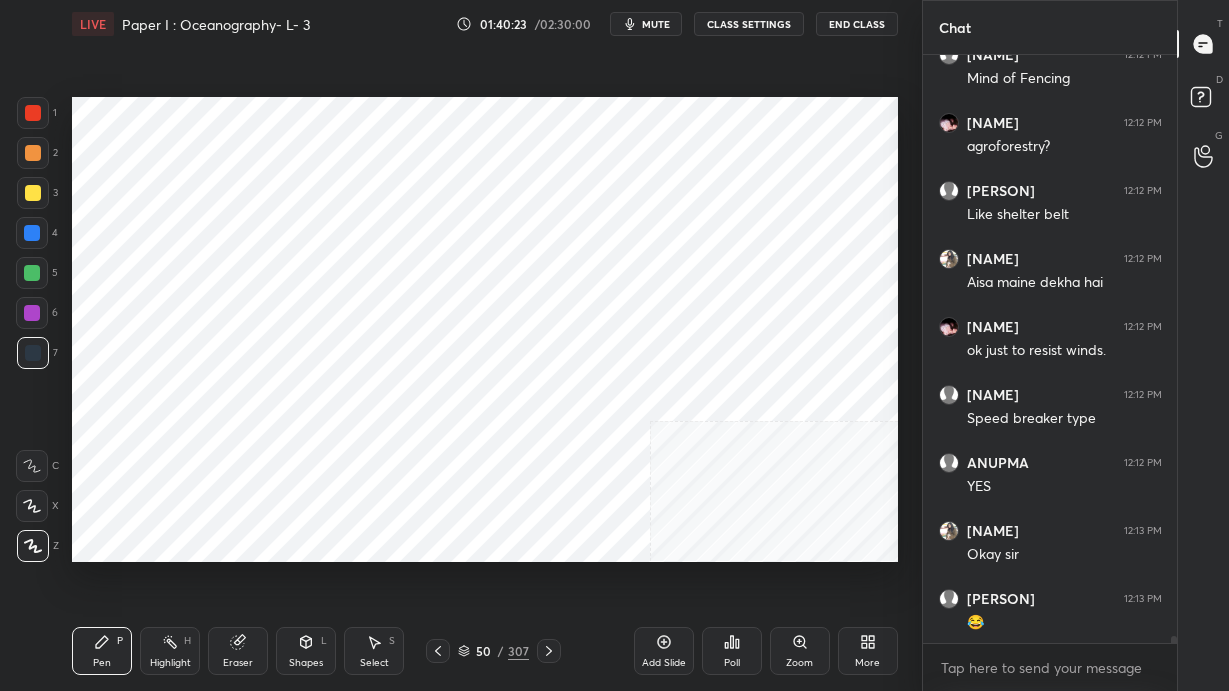 click at bounding box center (33, 113) 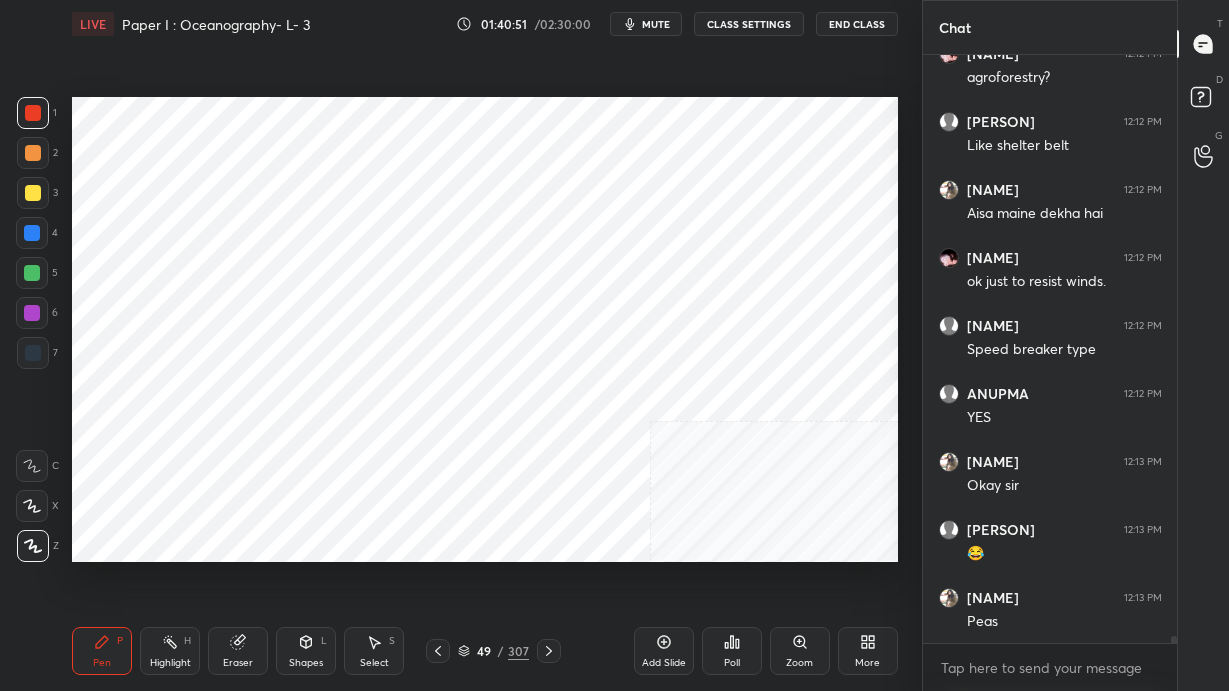 scroll, scrollTop: 52680, scrollLeft: 0, axis: vertical 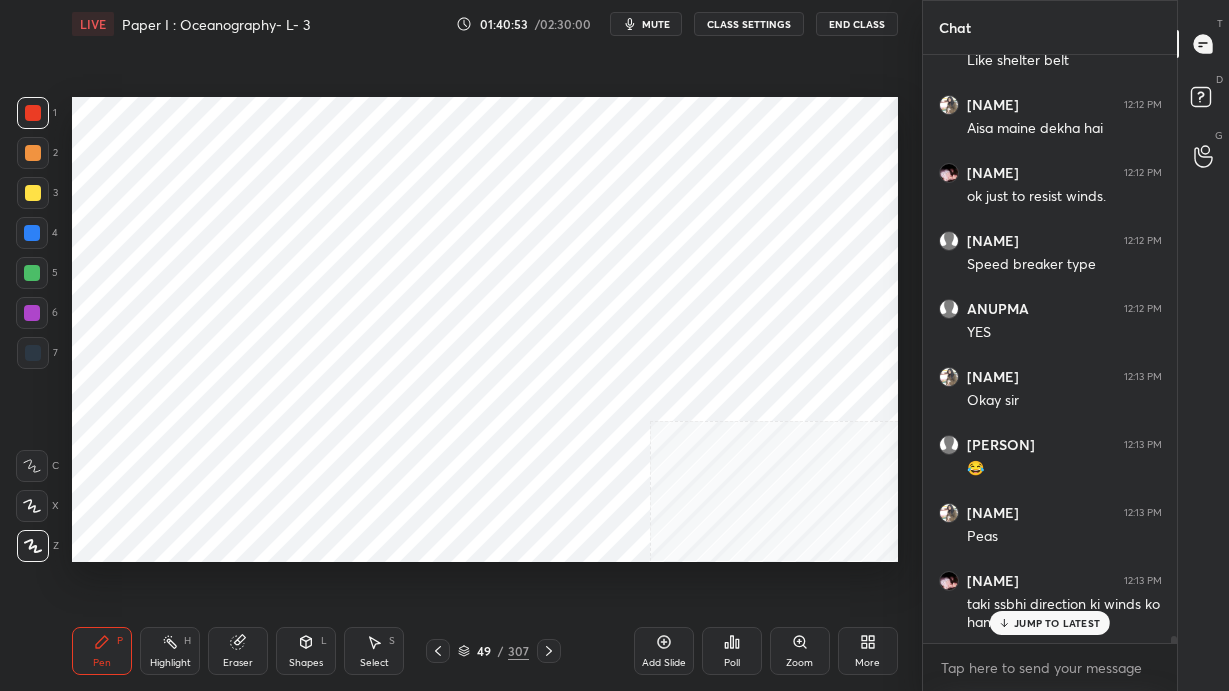 click 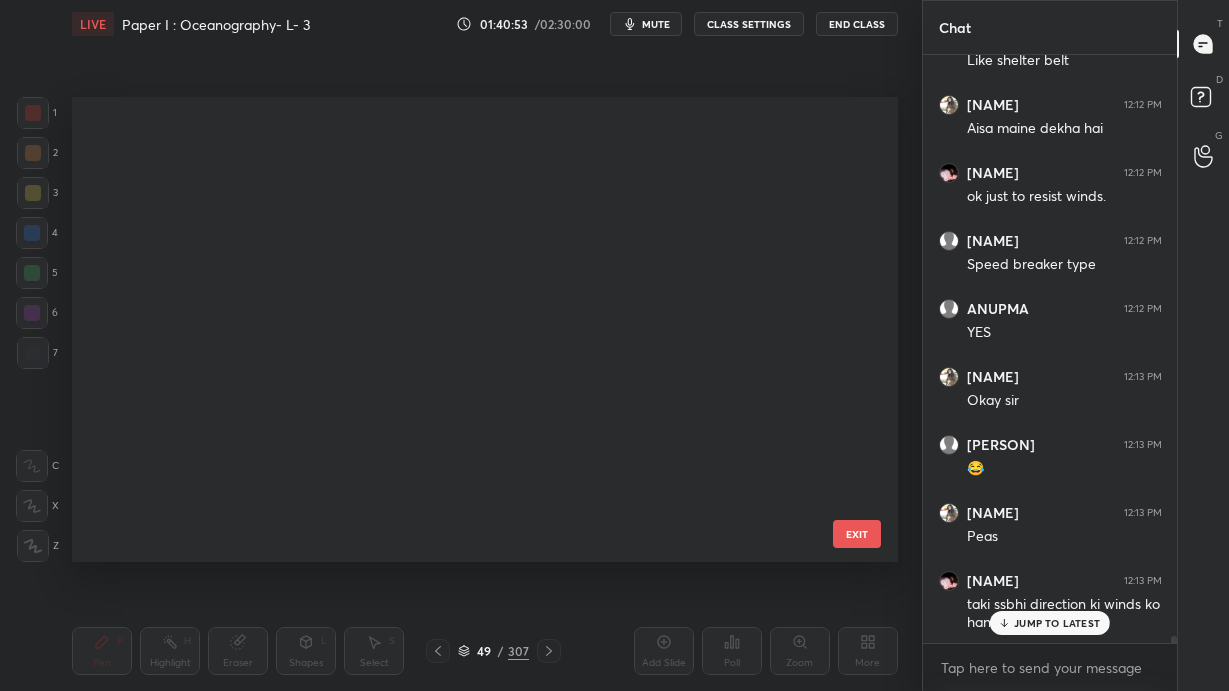 scroll, scrollTop: 1913, scrollLeft: 0, axis: vertical 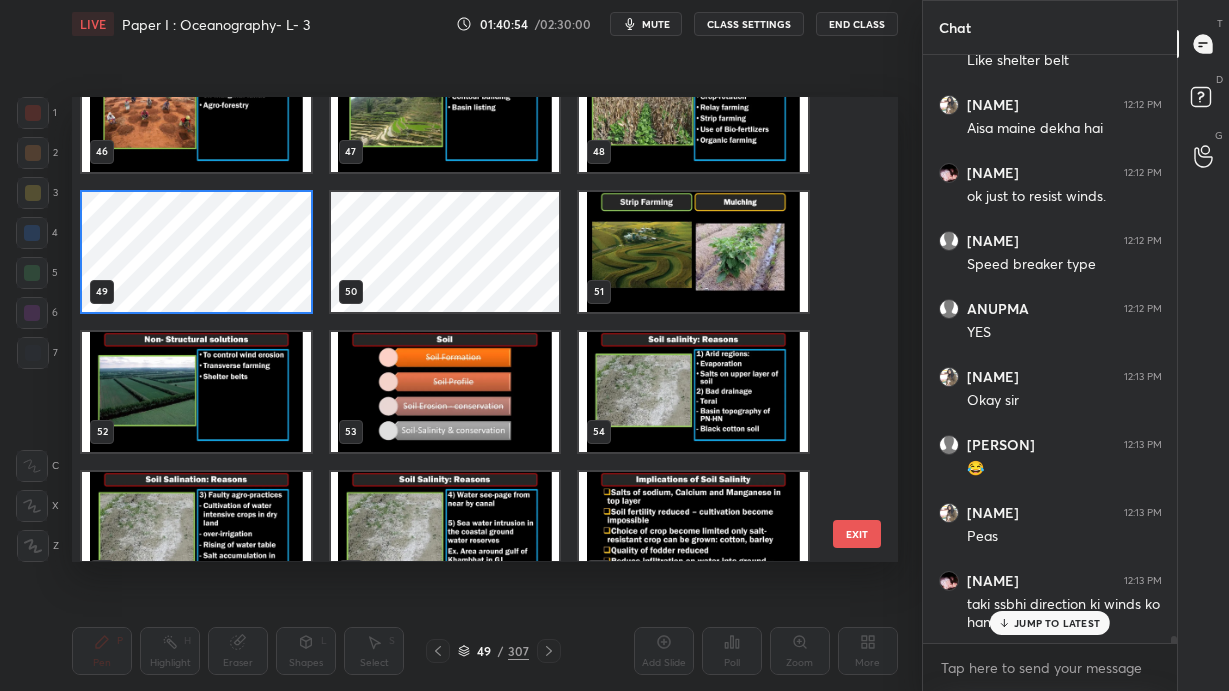 click at bounding box center [693, 252] 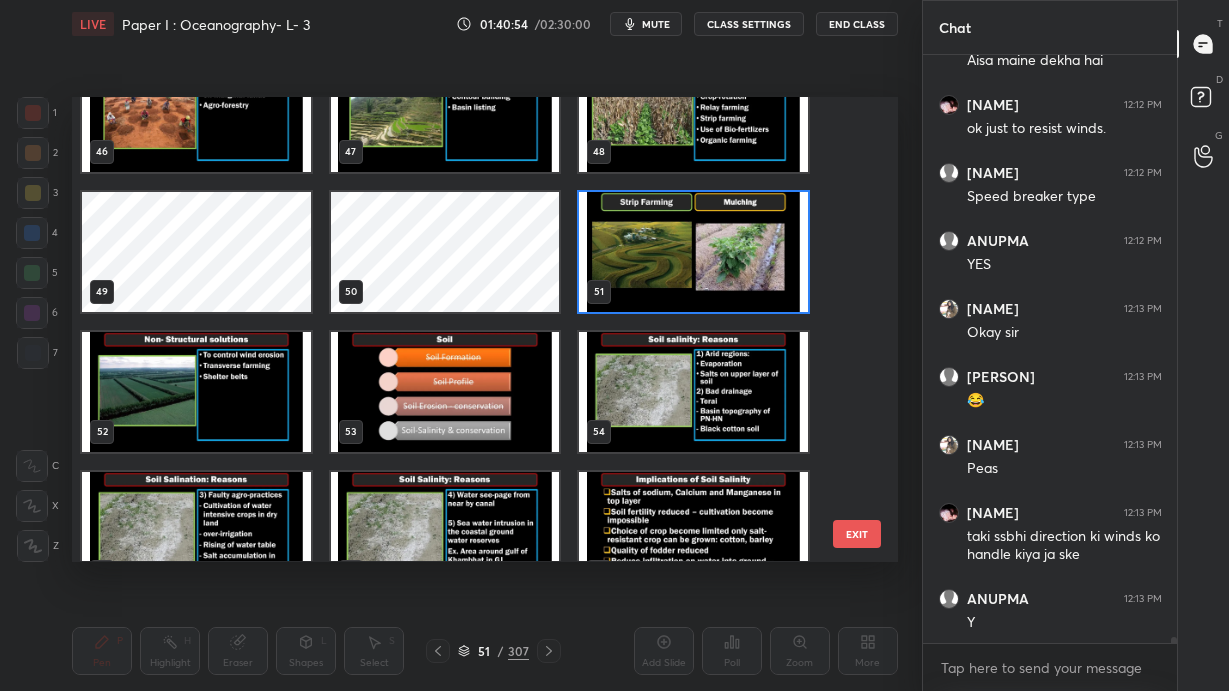 click at bounding box center [693, 252] 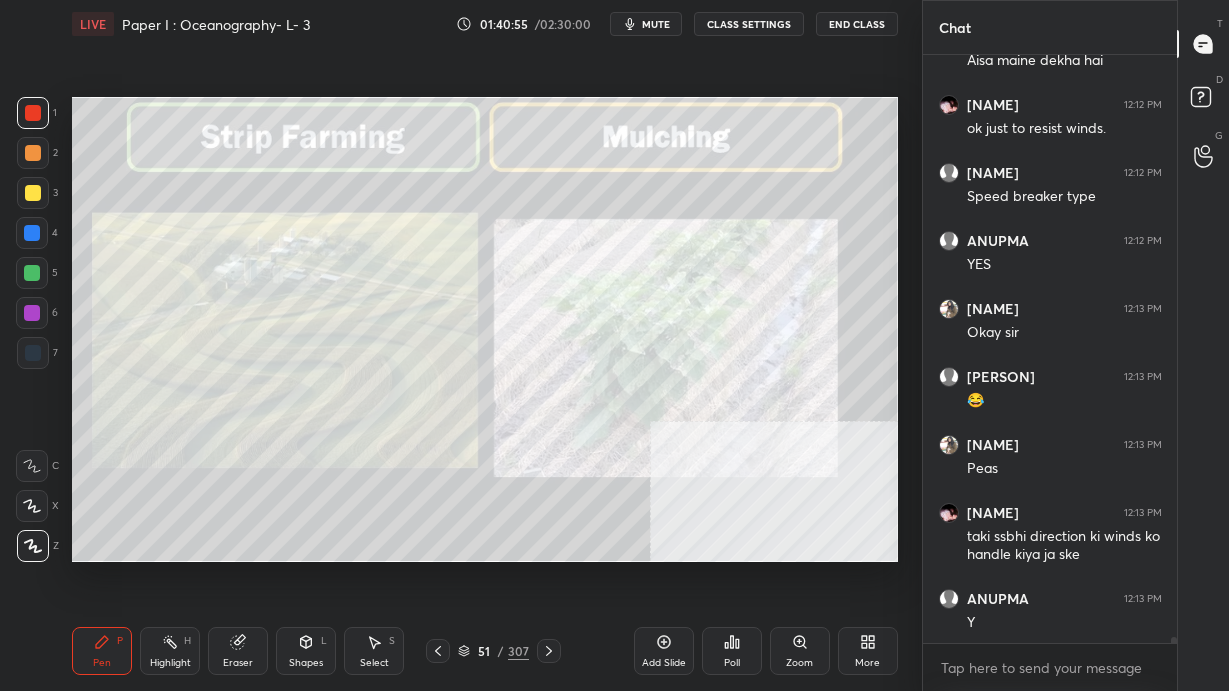 scroll, scrollTop: 52835, scrollLeft: 0, axis: vertical 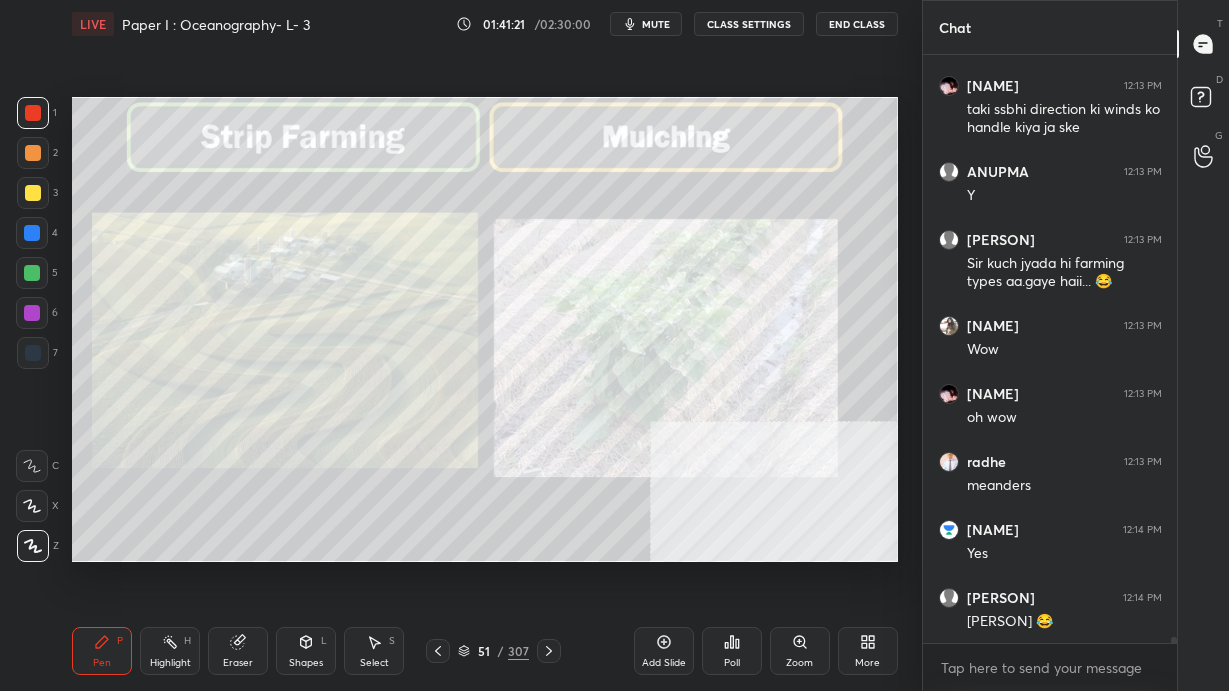 click 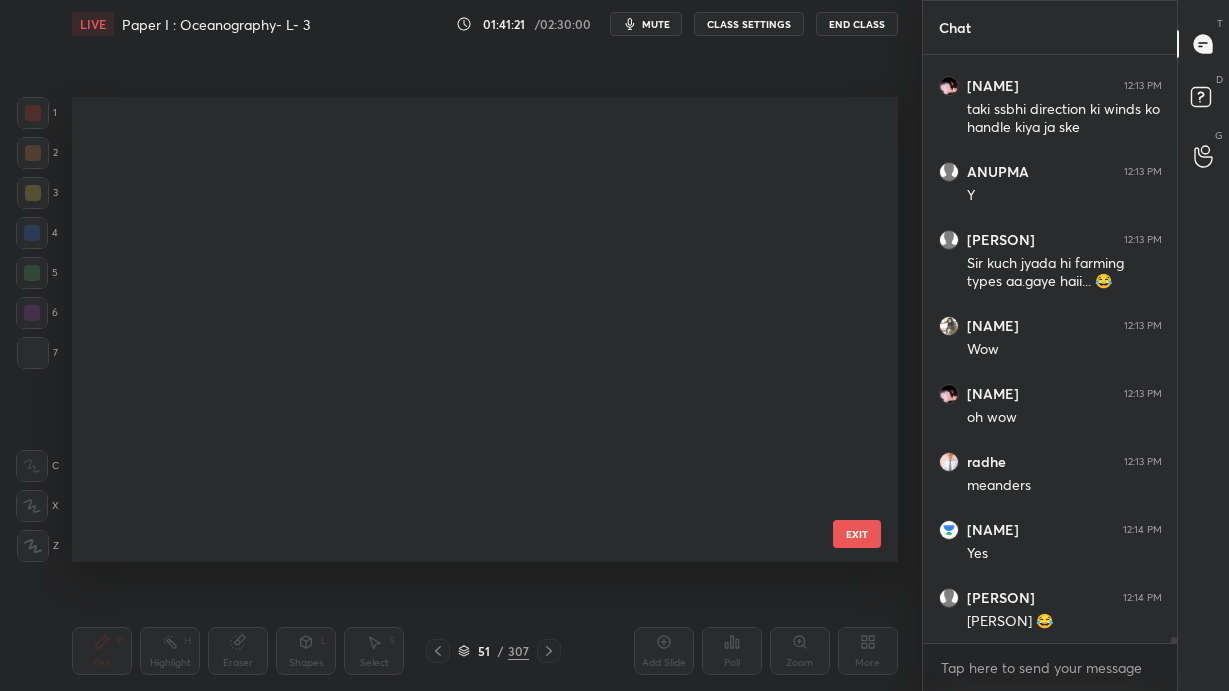 scroll, scrollTop: 1913, scrollLeft: 0, axis: vertical 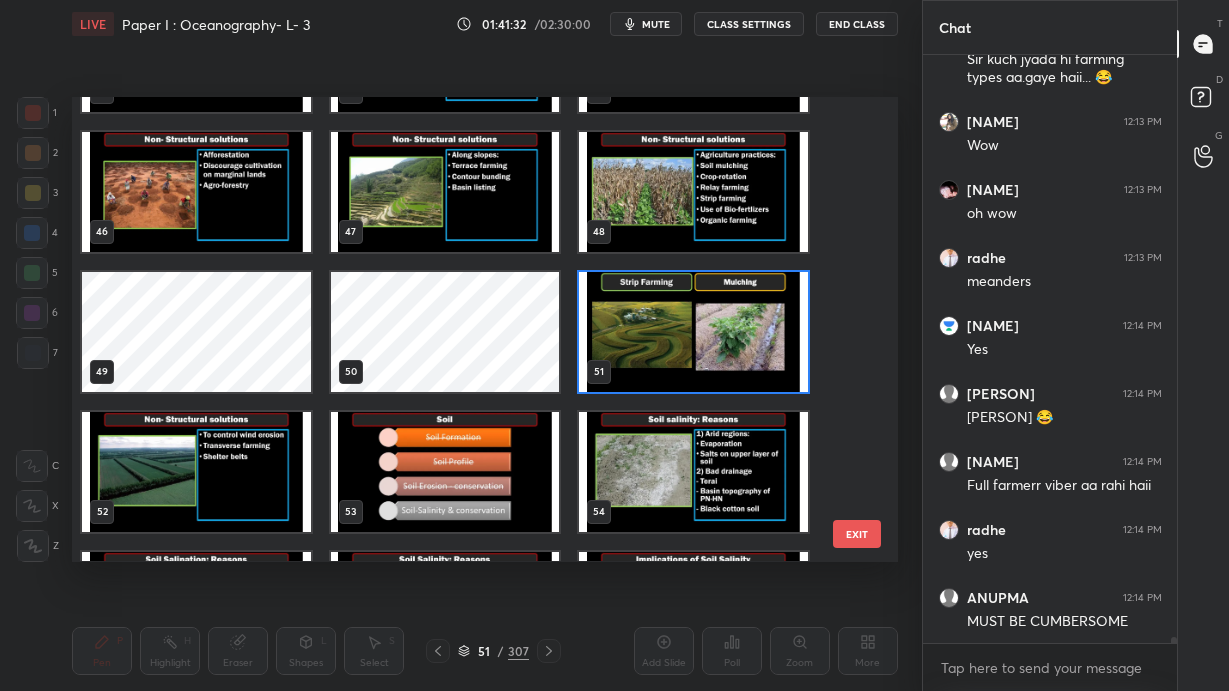 click at bounding box center [196, 472] 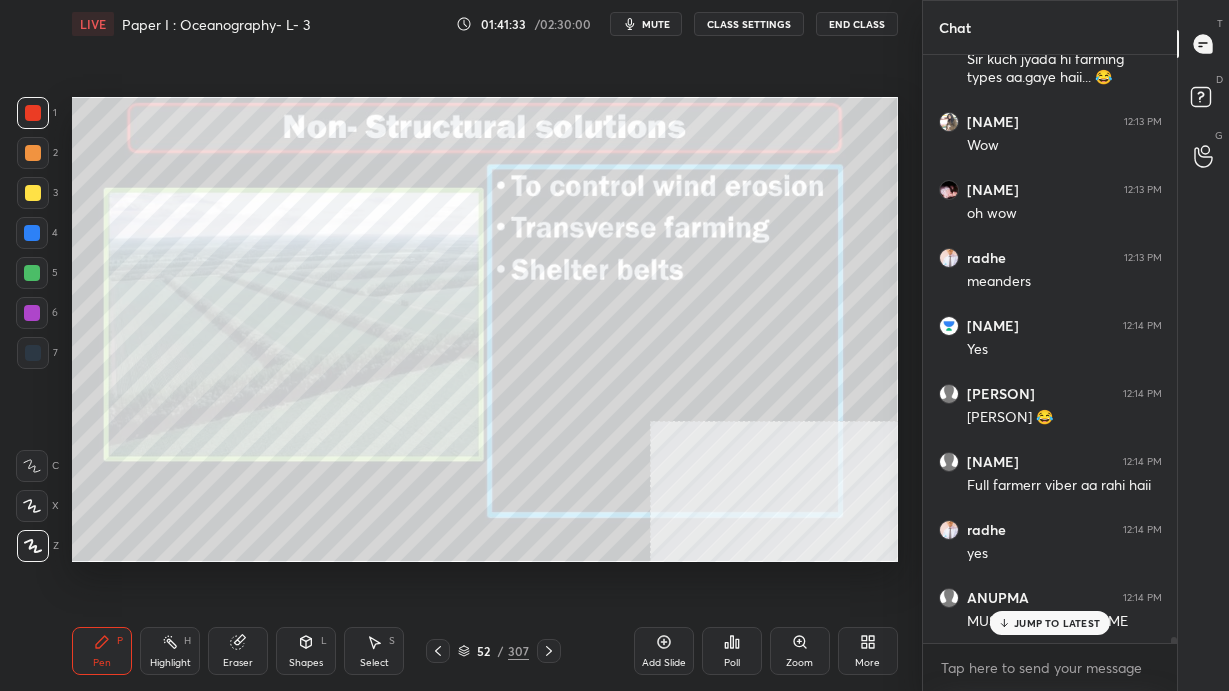 scroll, scrollTop: 53464, scrollLeft: 0, axis: vertical 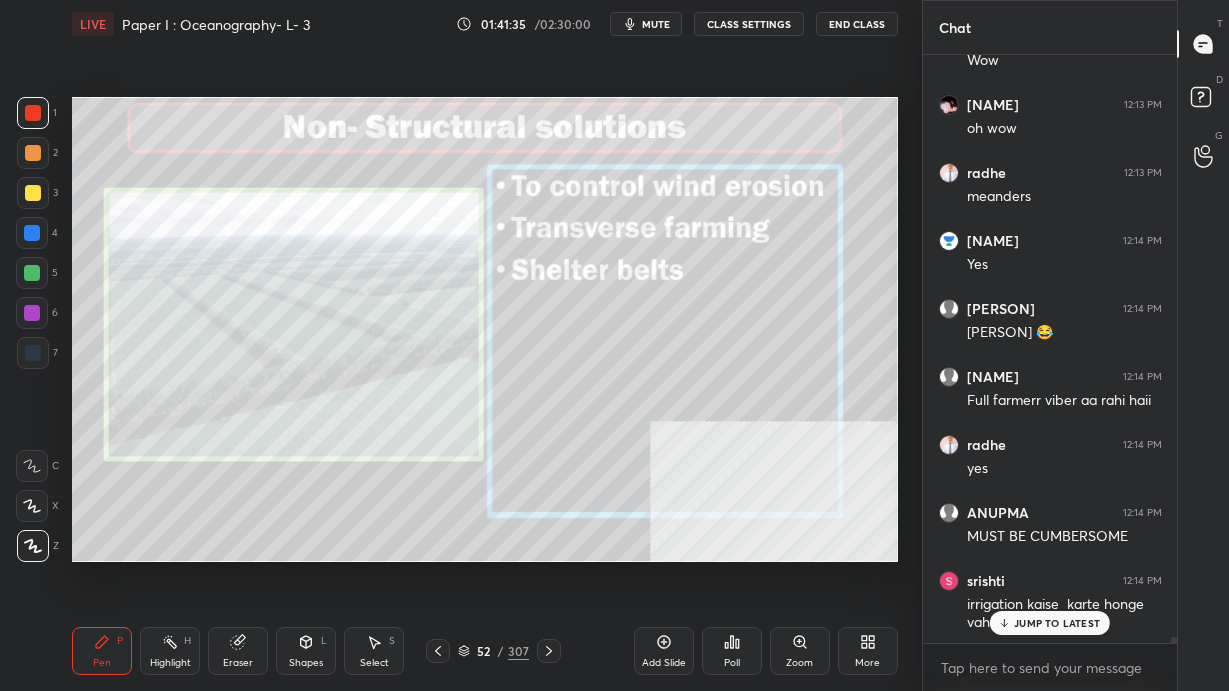 click on "JUMP TO LATEST" at bounding box center [1050, 623] 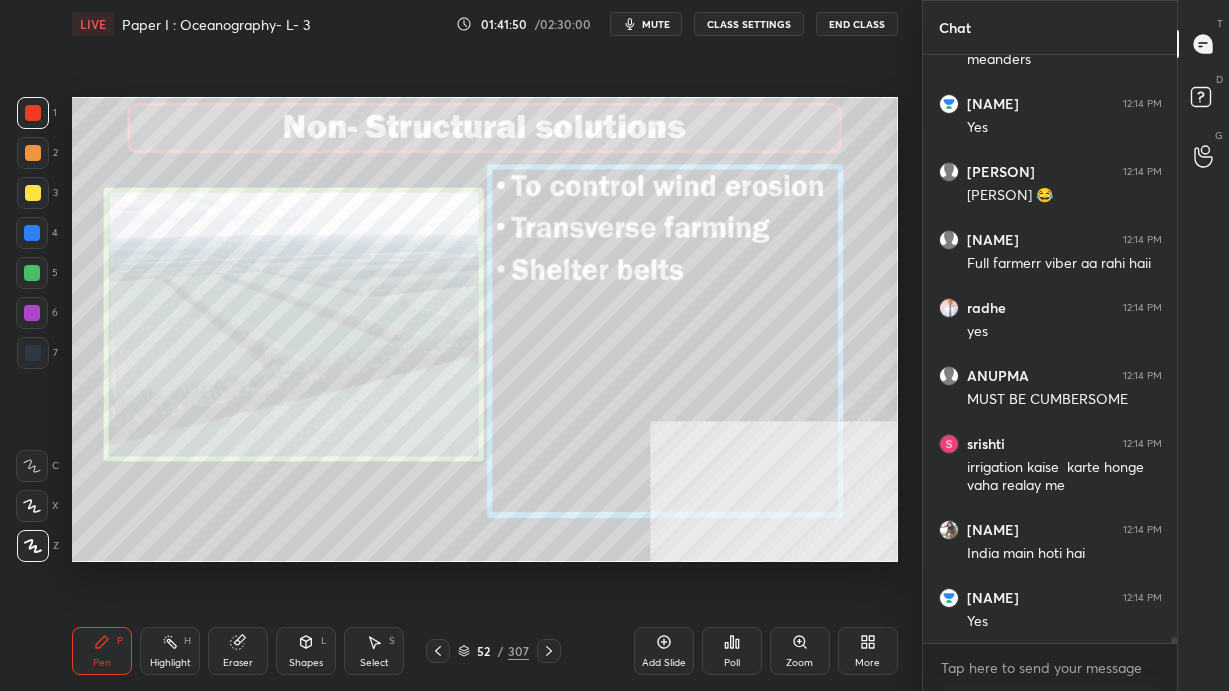 scroll, scrollTop: 53669, scrollLeft: 0, axis: vertical 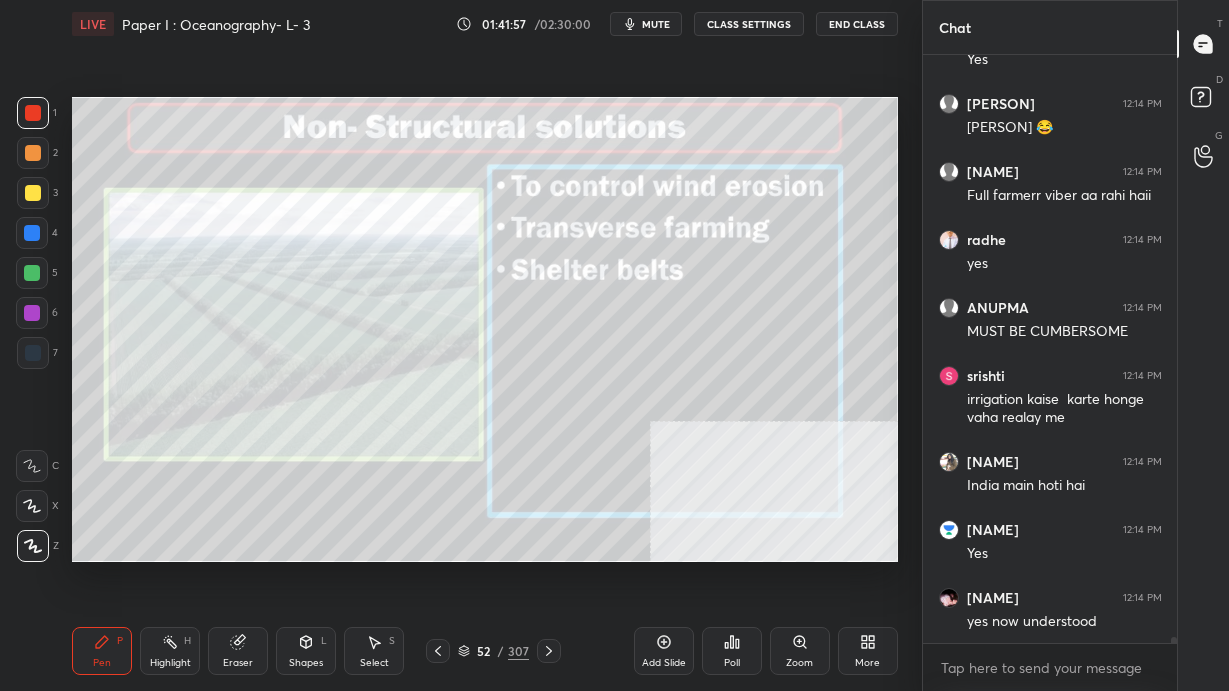 click 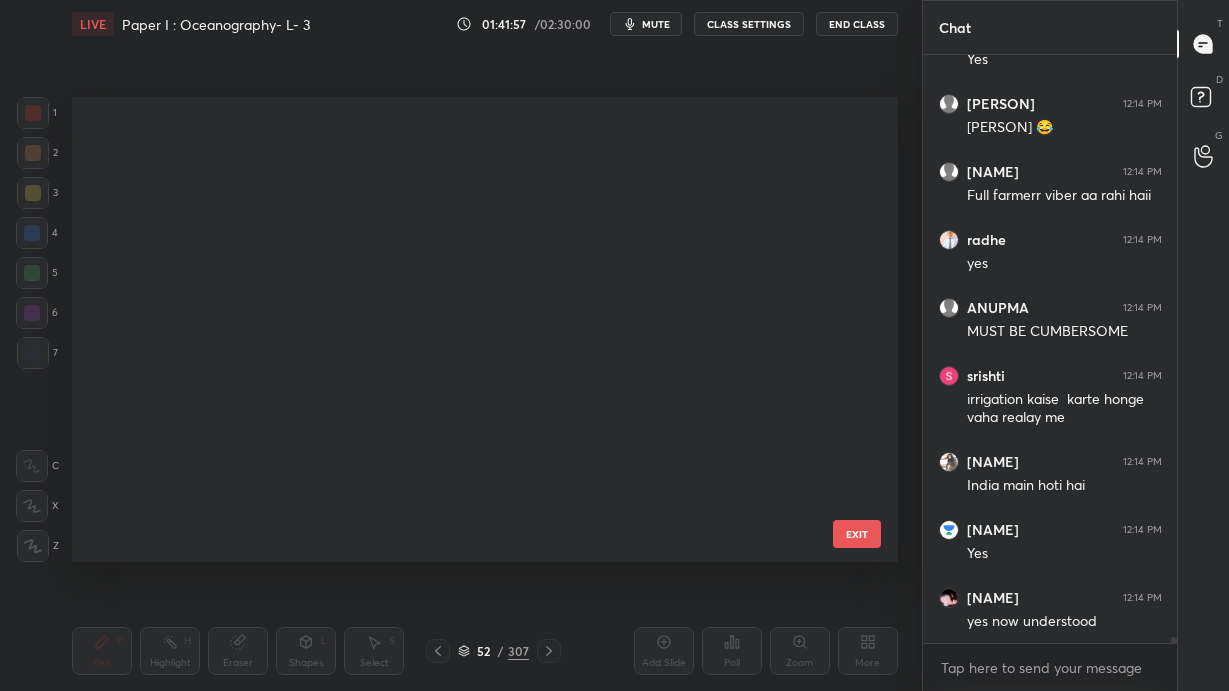 scroll, scrollTop: 2053, scrollLeft: 0, axis: vertical 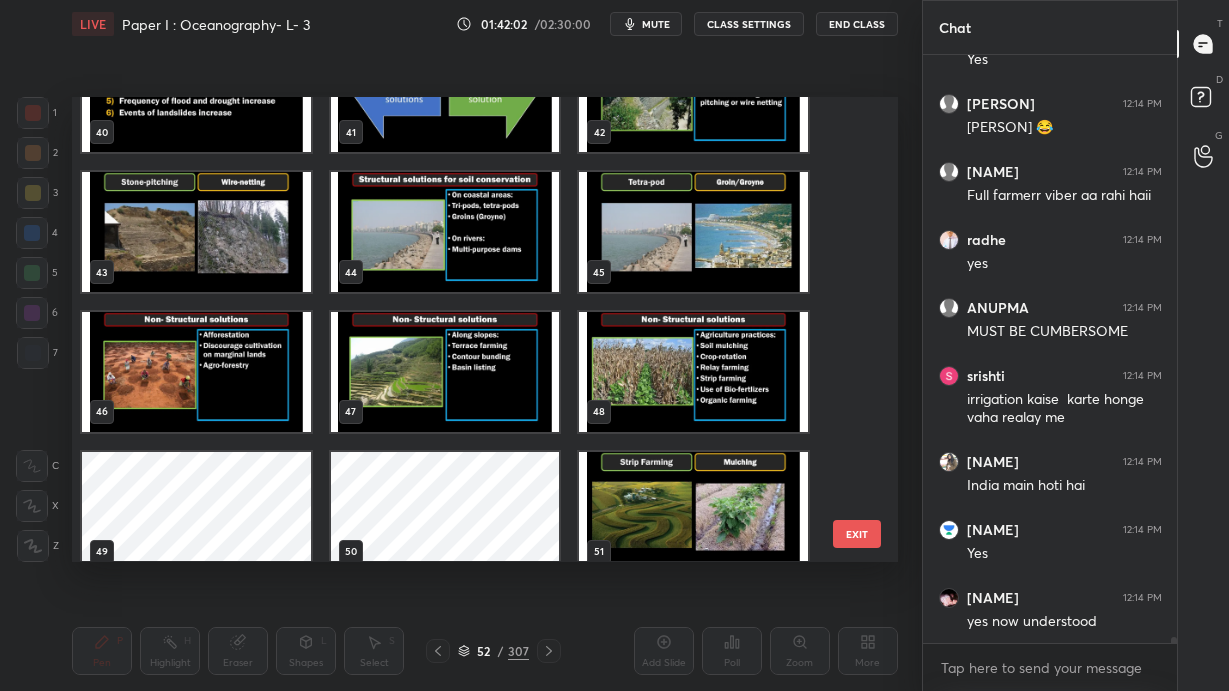 click at bounding box center [693, 372] 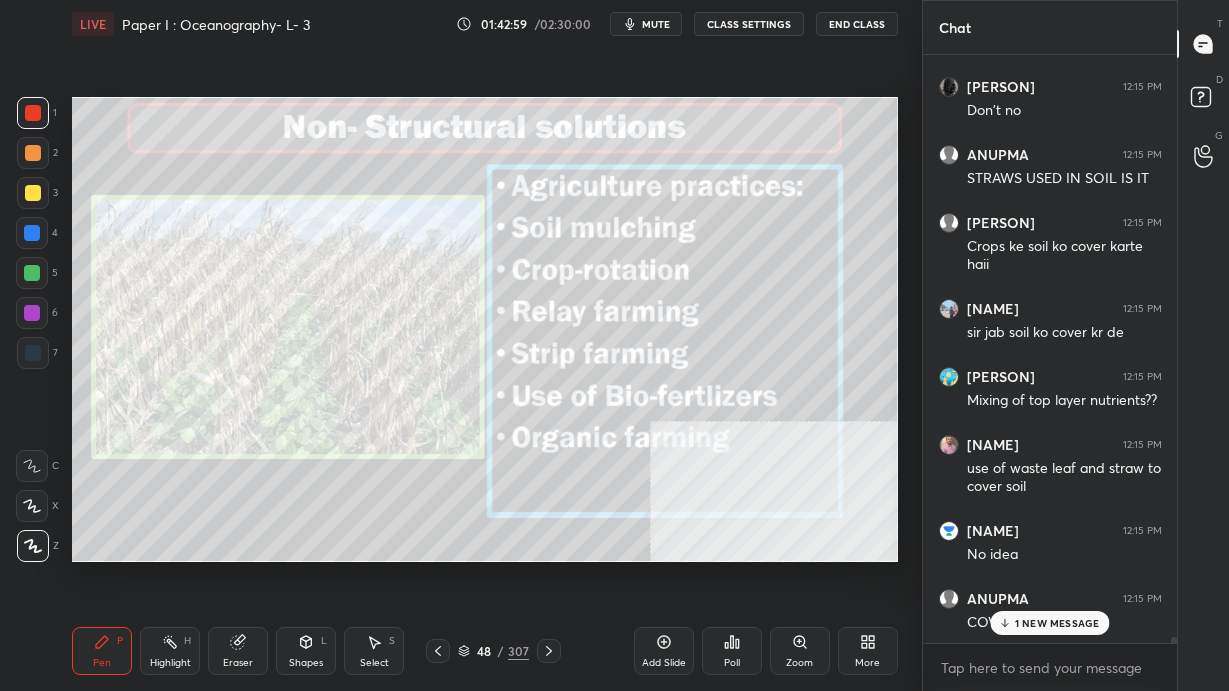 scroll, scrollTop: 54334, scrollLeft: 0, axis: vertical 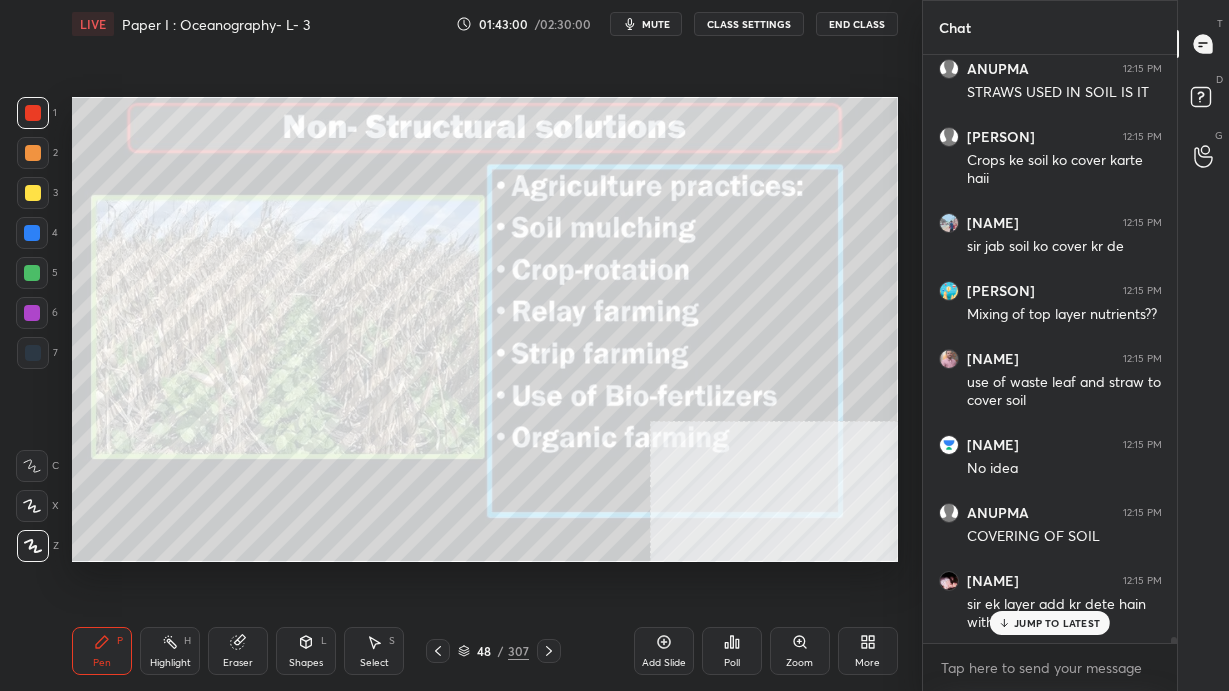 click on "Add Slide" at bounding box center [664, 651] 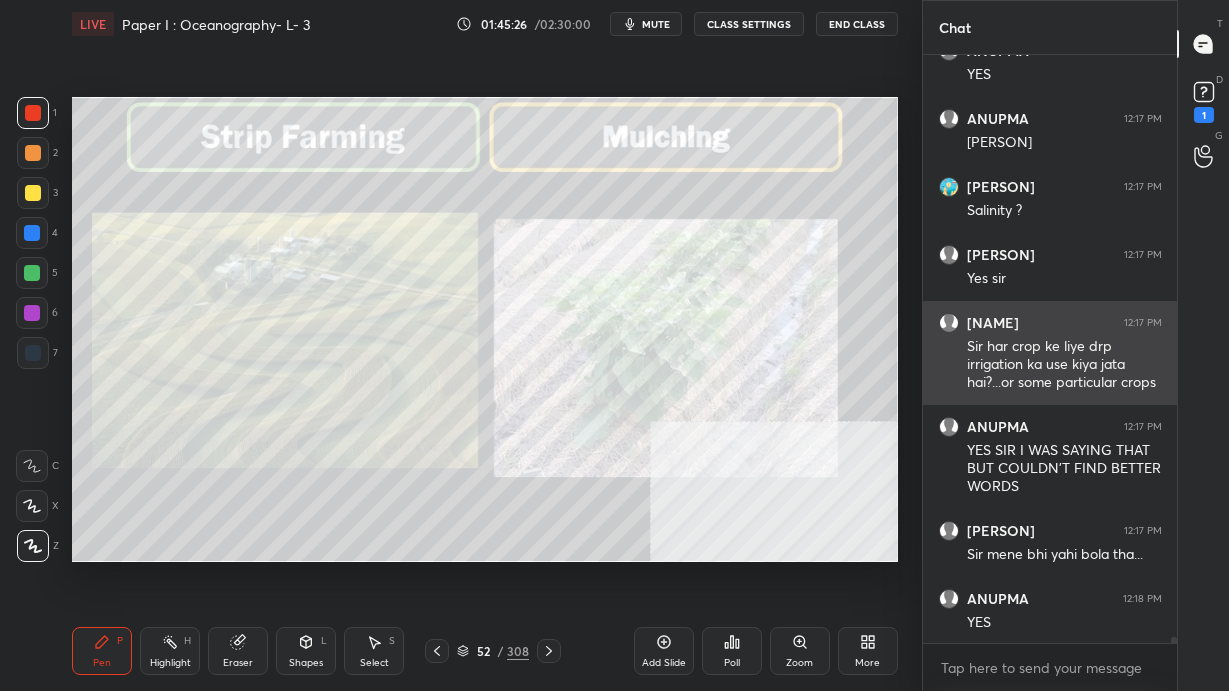 scroll, scrollTop: 55630, scrollLeft: 0, axis: vertical 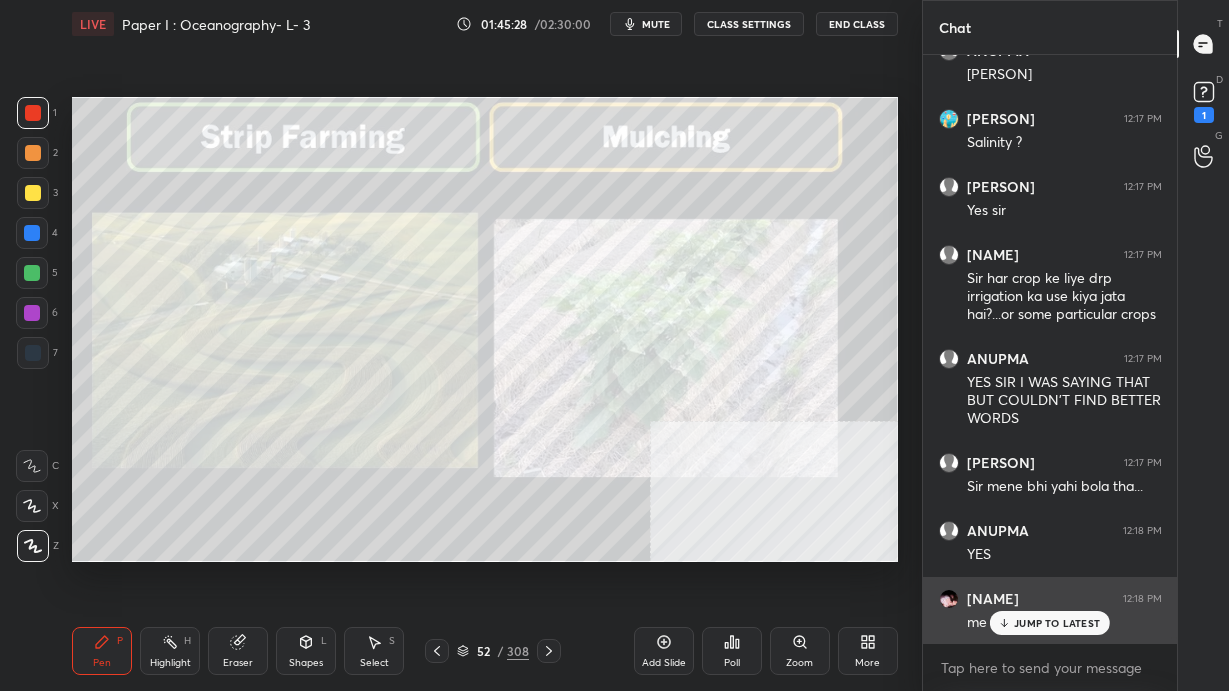 click on "JUMP TO LATEST" at bounding box center [1057, 623] 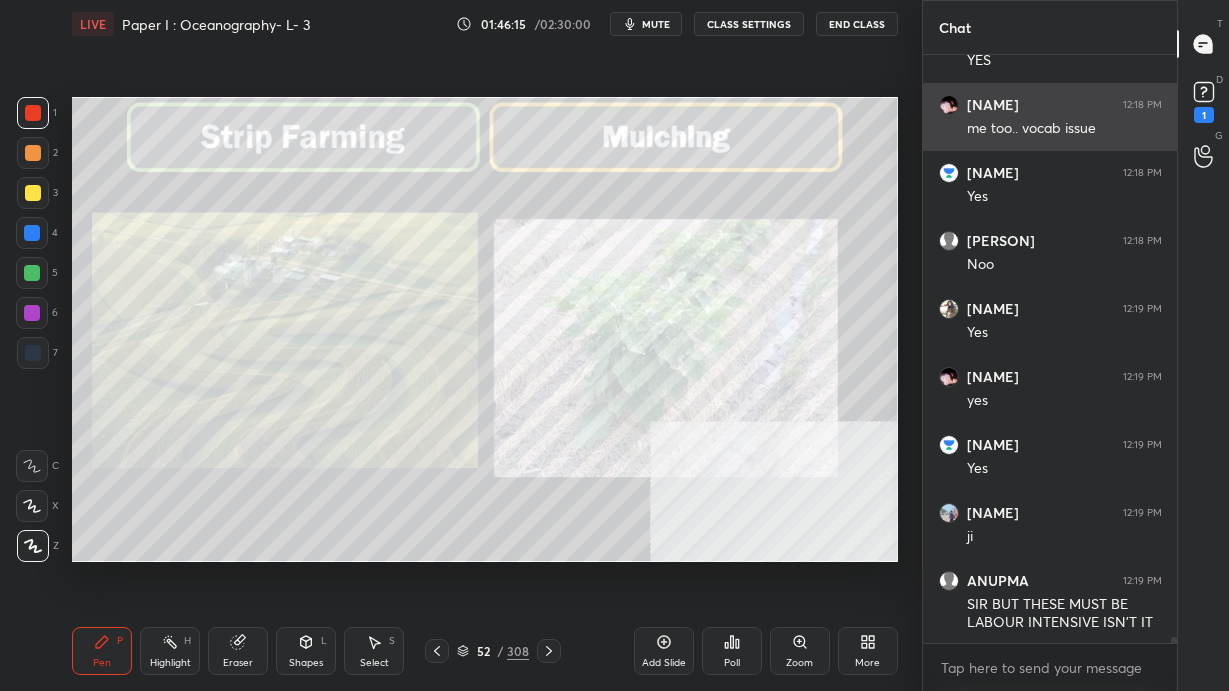scroll, scrollTop: 56261, scrollLeft: 0, axis: vertical 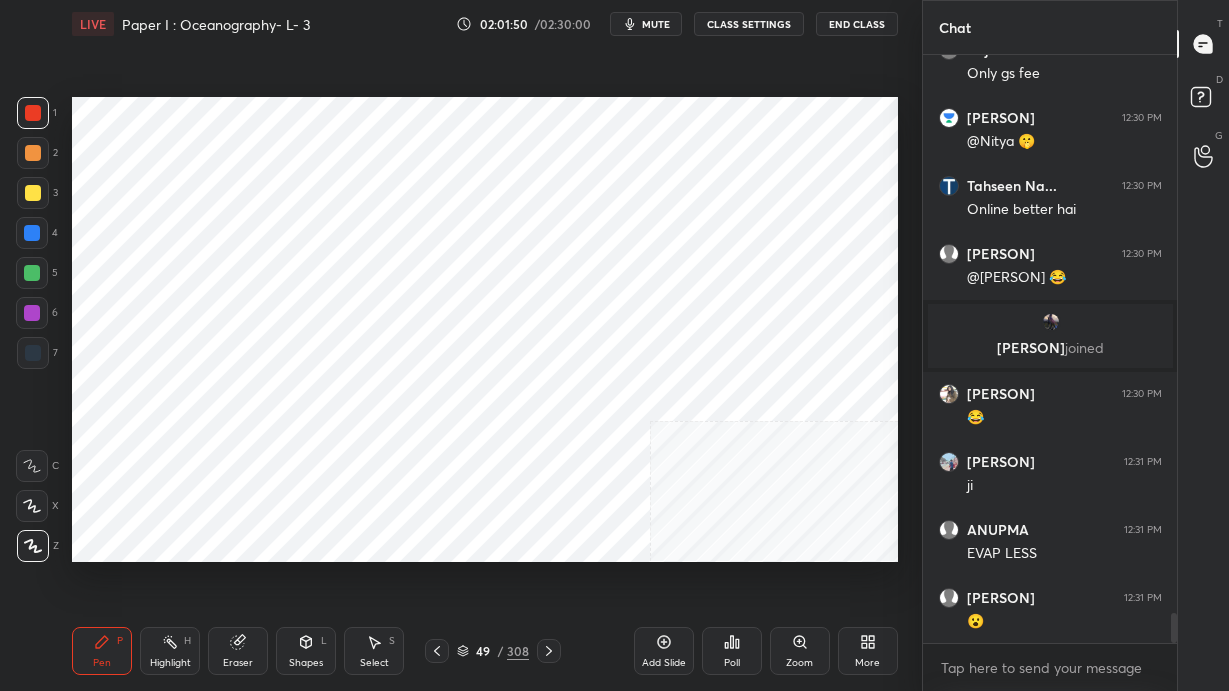 click on "More" at bounding box center (868, 651) 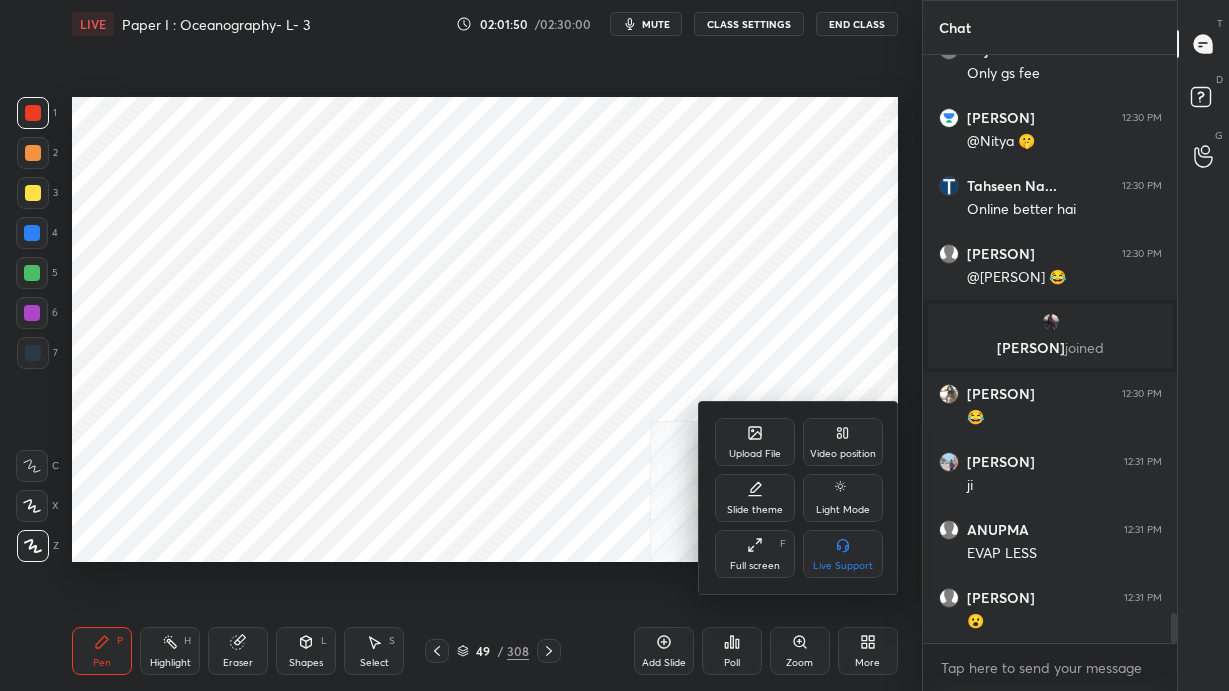 click on "Upload File" at bounding box center [755, 442] 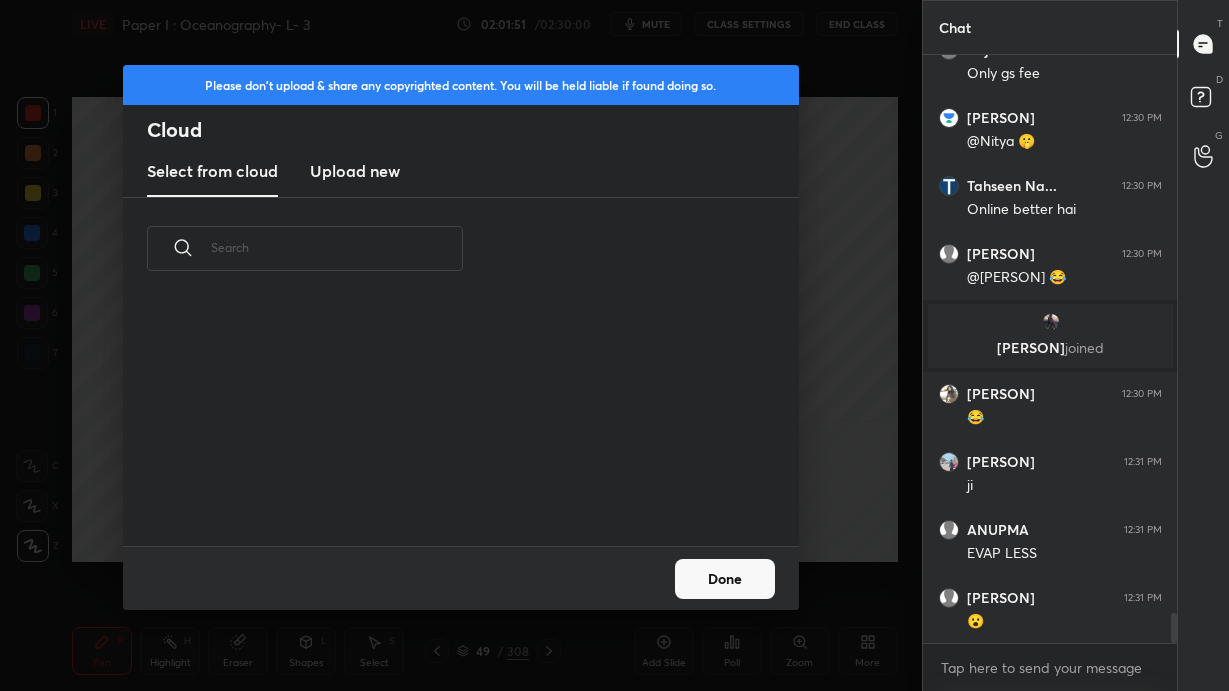 click on "Upload new" at bounding box center [355, 171] 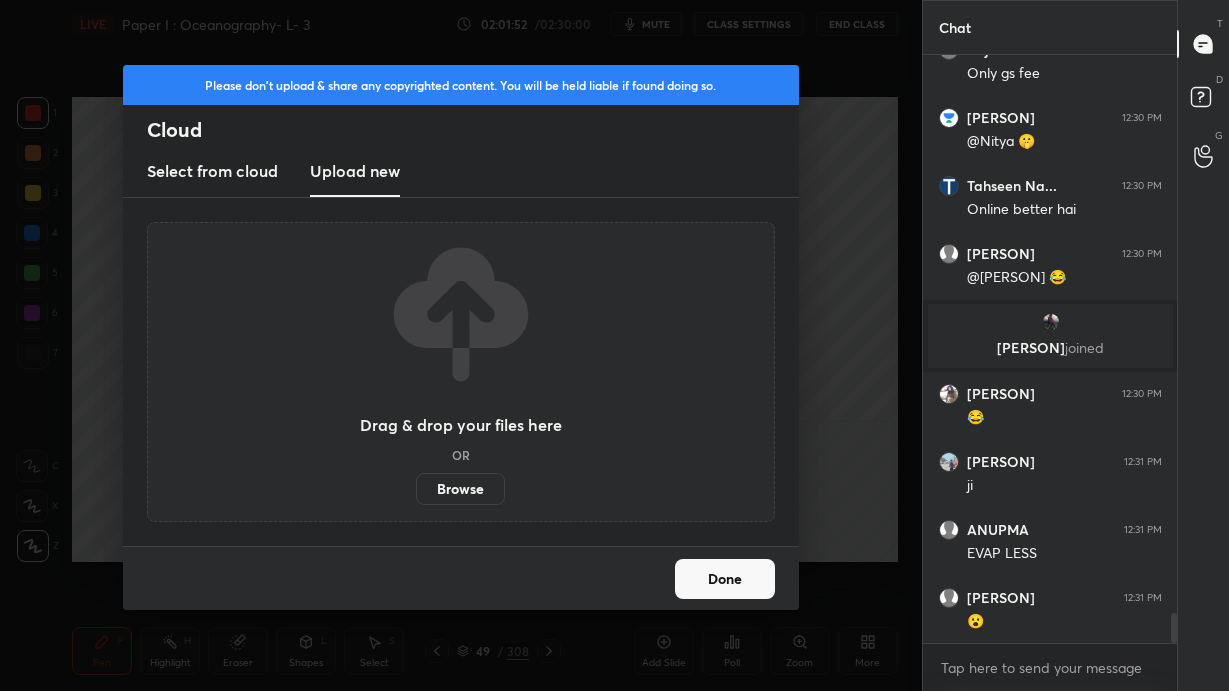 click on "Browse" at bounding box center (460, 489) 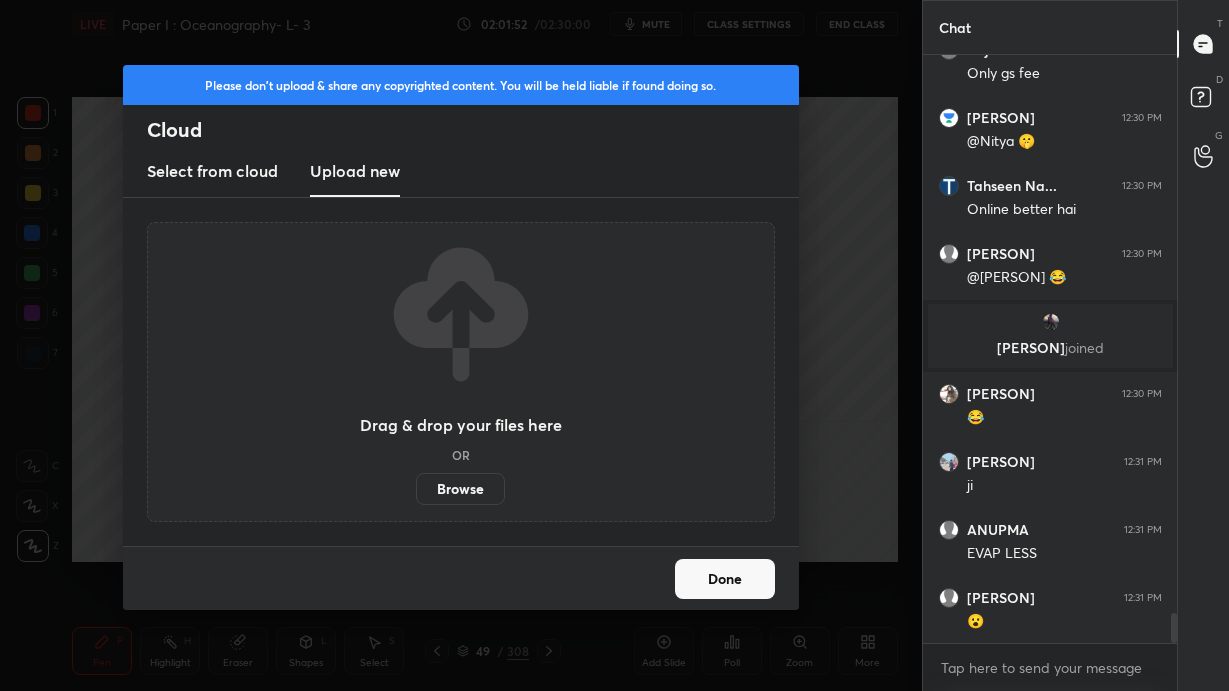 click on "Browse" at bounding box center [416, 489] 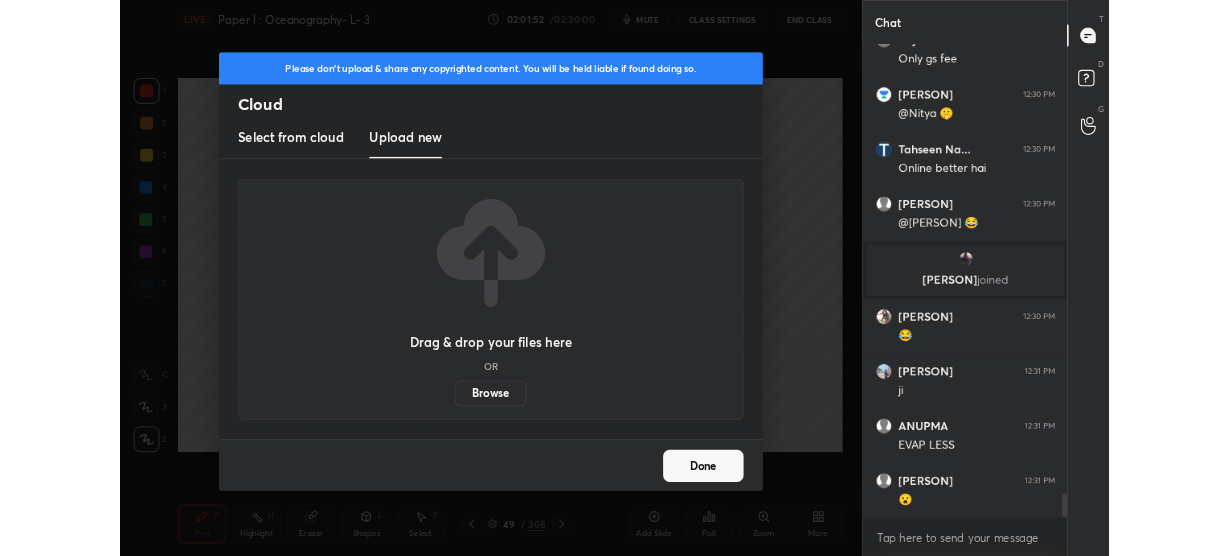 scroll, scrollTop: 428, scrollLeft: 841, axis: both 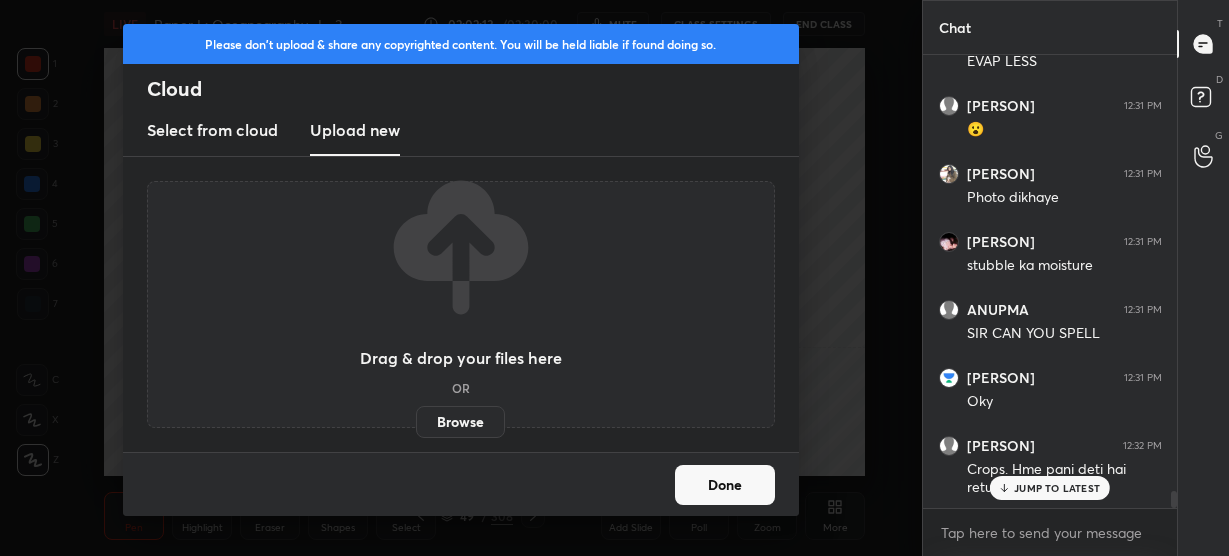 click on "Done" at bounding box center [725, 485] 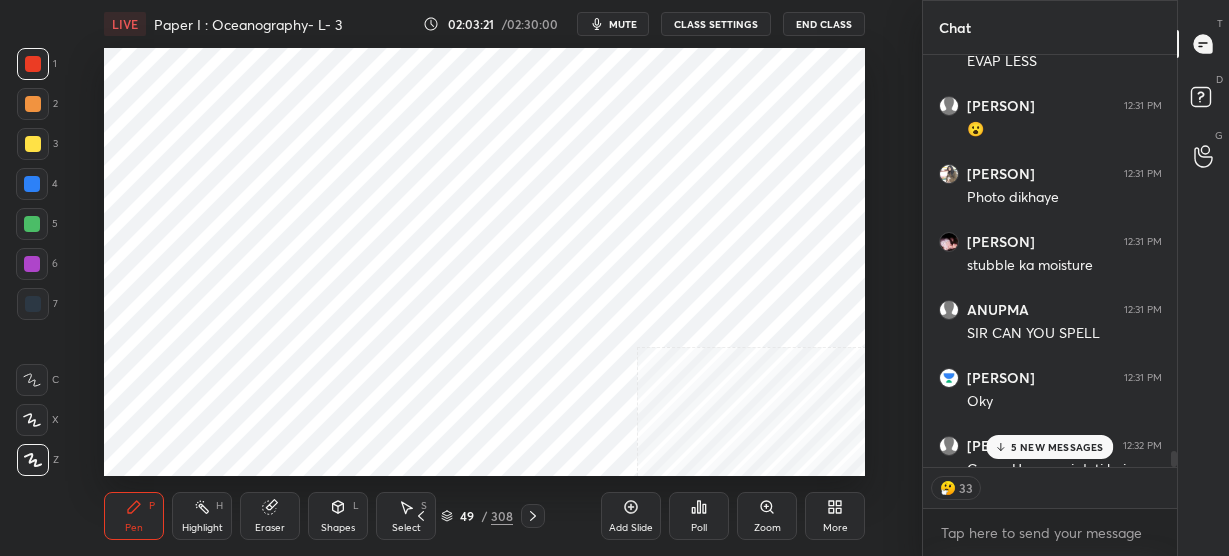 scroll, scrollTop: 11882, scrollLeft: 0, axis: vertical 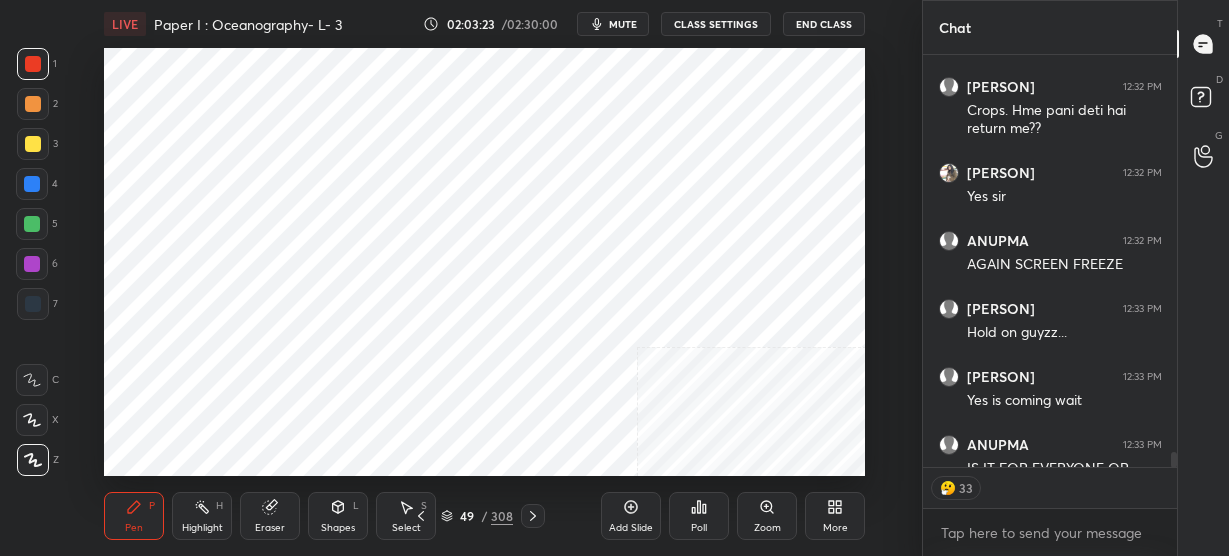 click 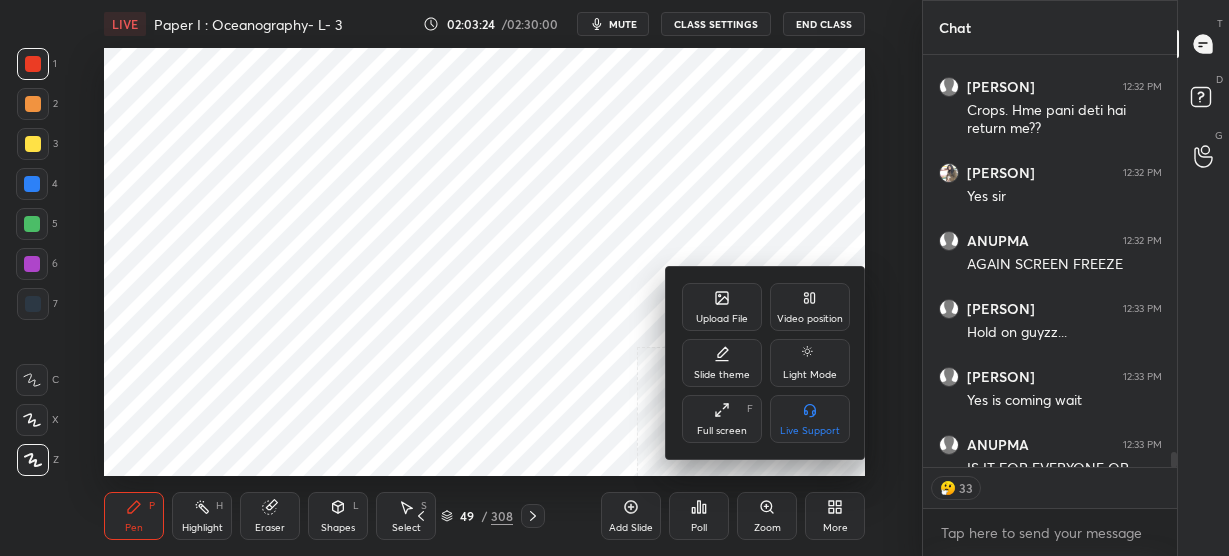 click on "Upload File" at bounding box center [722, 307] 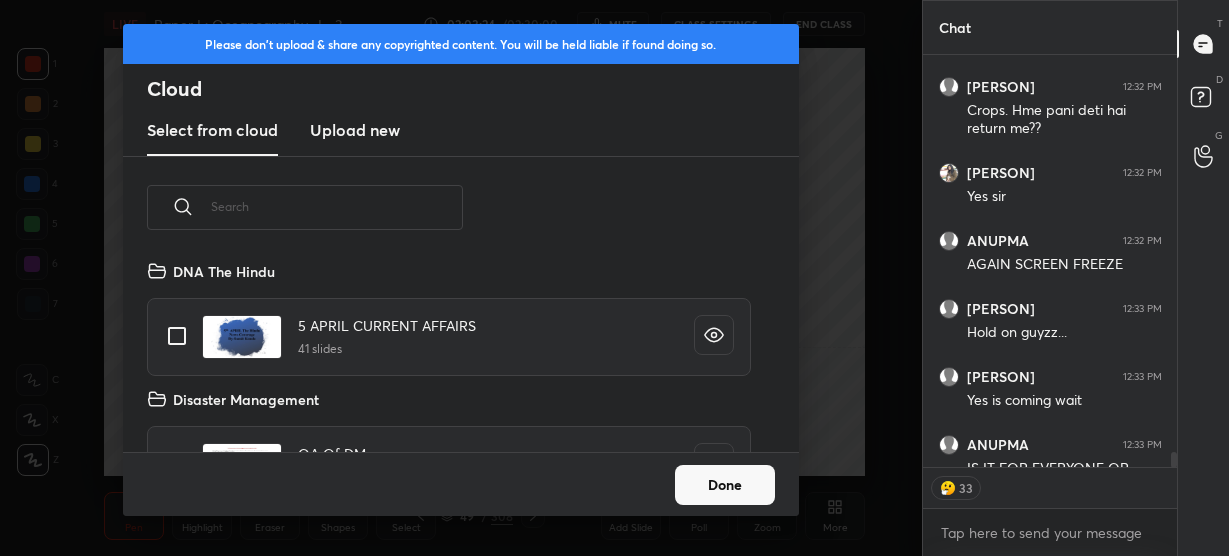 scroll, scrollTop: 7, scrollLeft: 10, axis: both 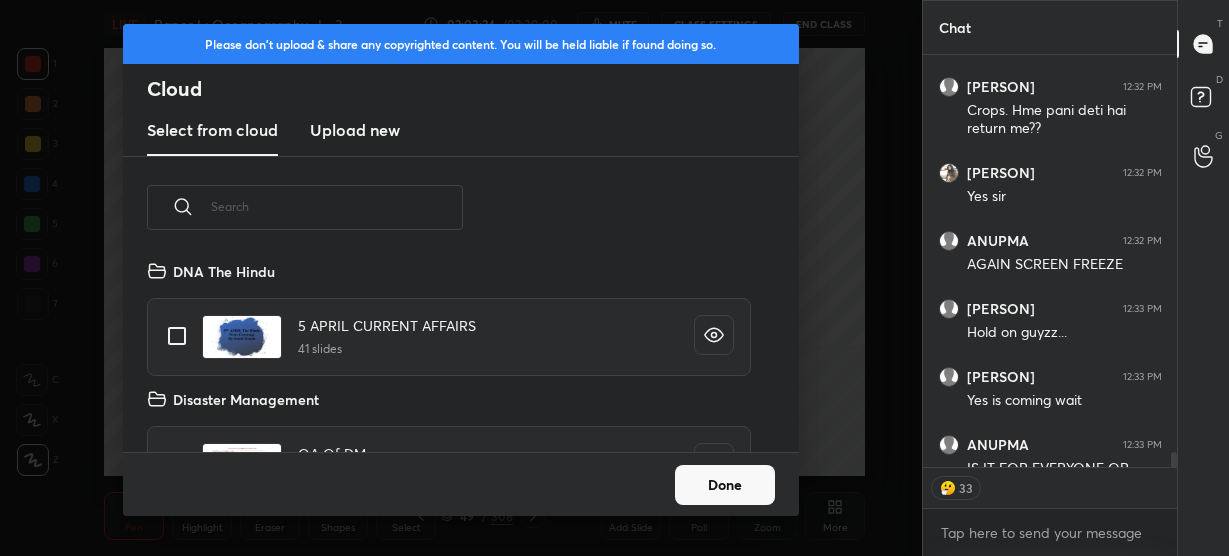drag, startPoint x: 386, startPoint y: 131, endPoint x: 404, endPoint y: 155, distance: 30 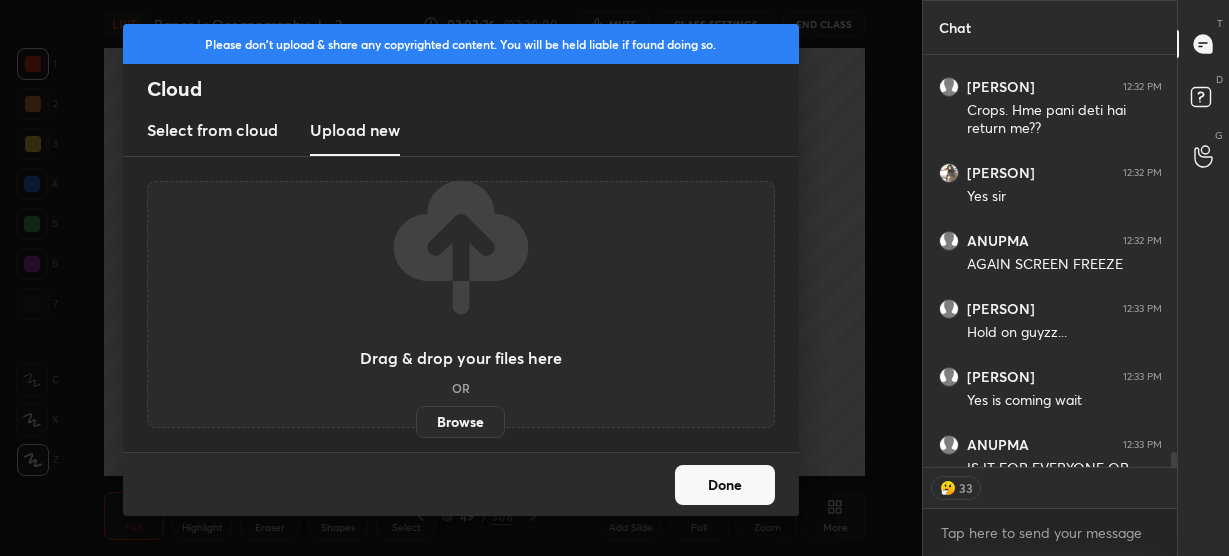 click on "Browse" at bounding box center [460, 422] 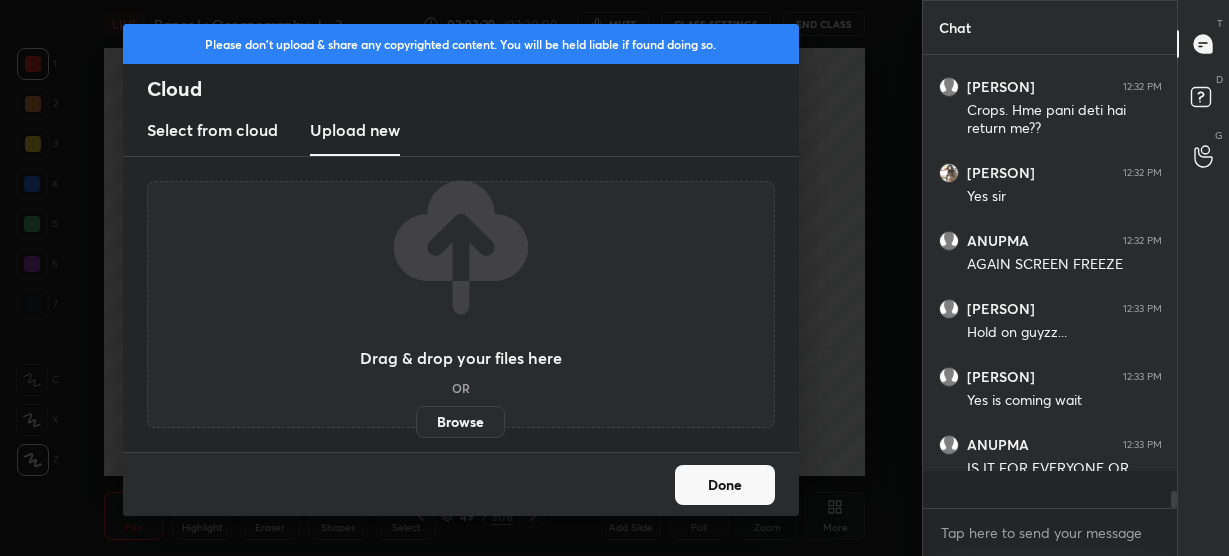 scroll, scrollTop: 7, scrollLeft: 7, axis: both 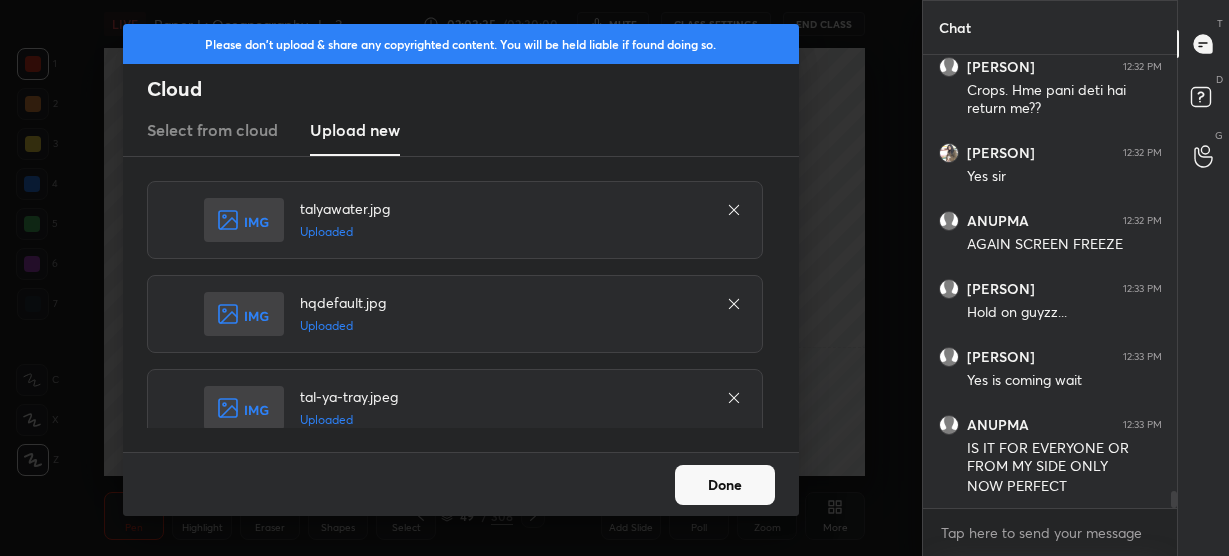 click on "Done" at bounding box center (725, 485) 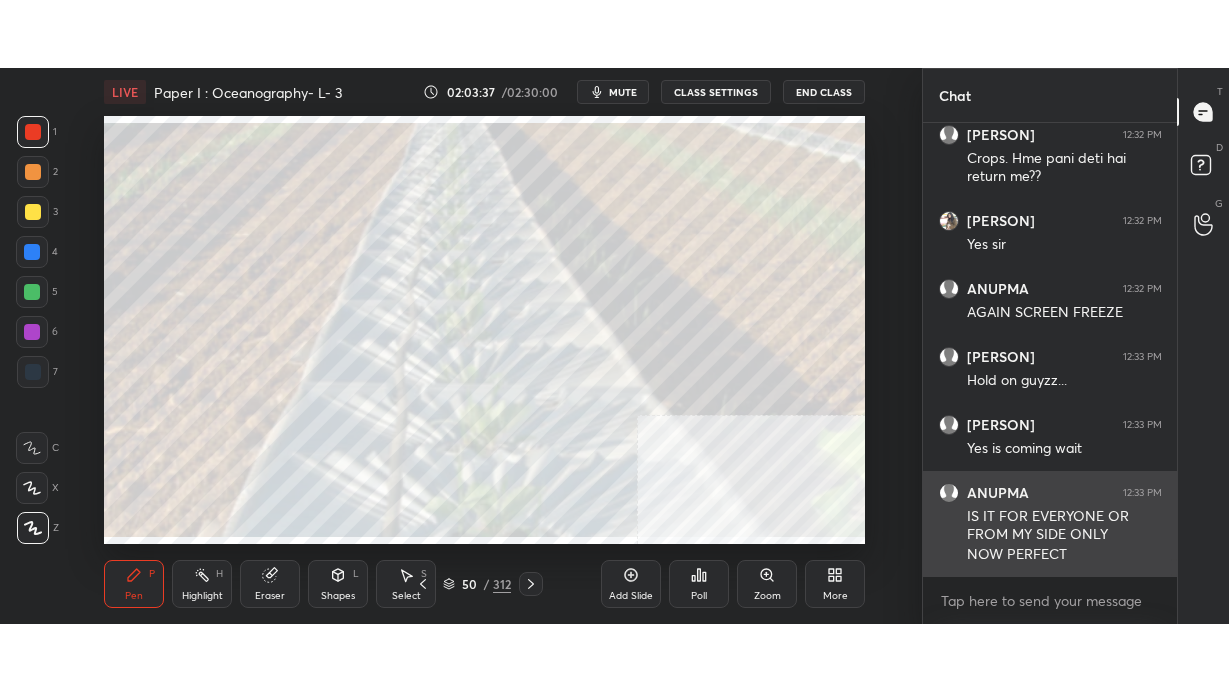scroll, scrollTop: 11987, scrollLeft: 0, axis: vertical 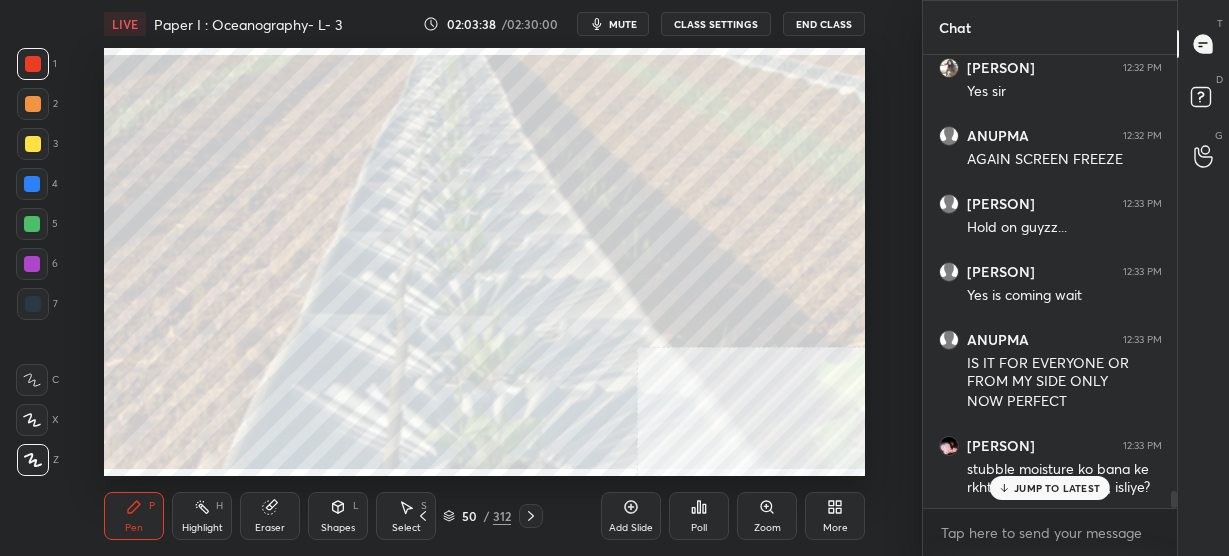 click on "JUMP TO LATEST" at bounding box center (1057, 488) 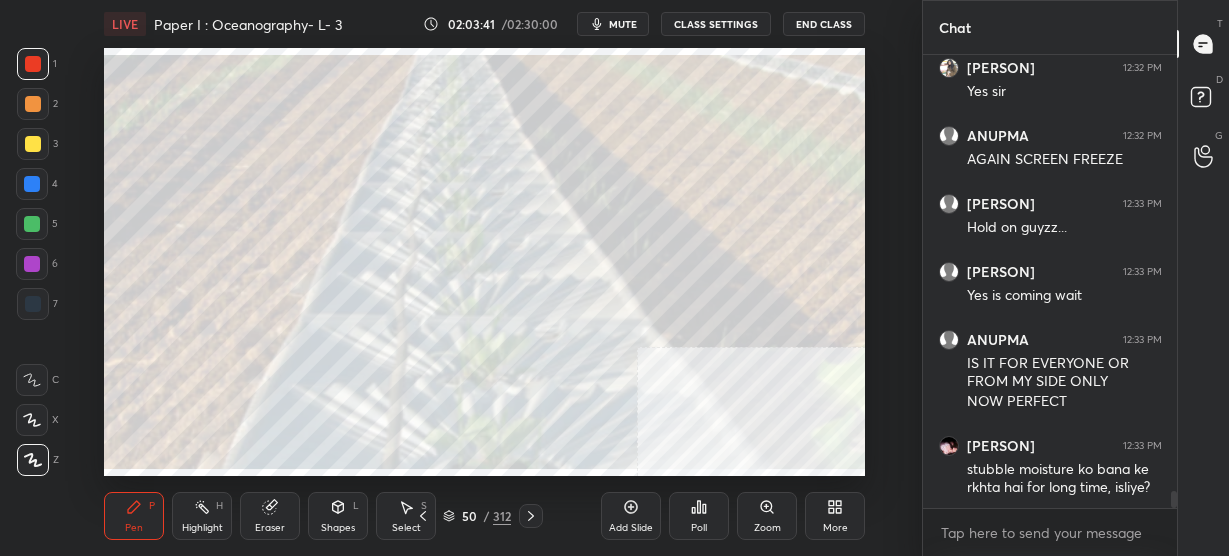 click on "More" at bounding box center (835, 516) 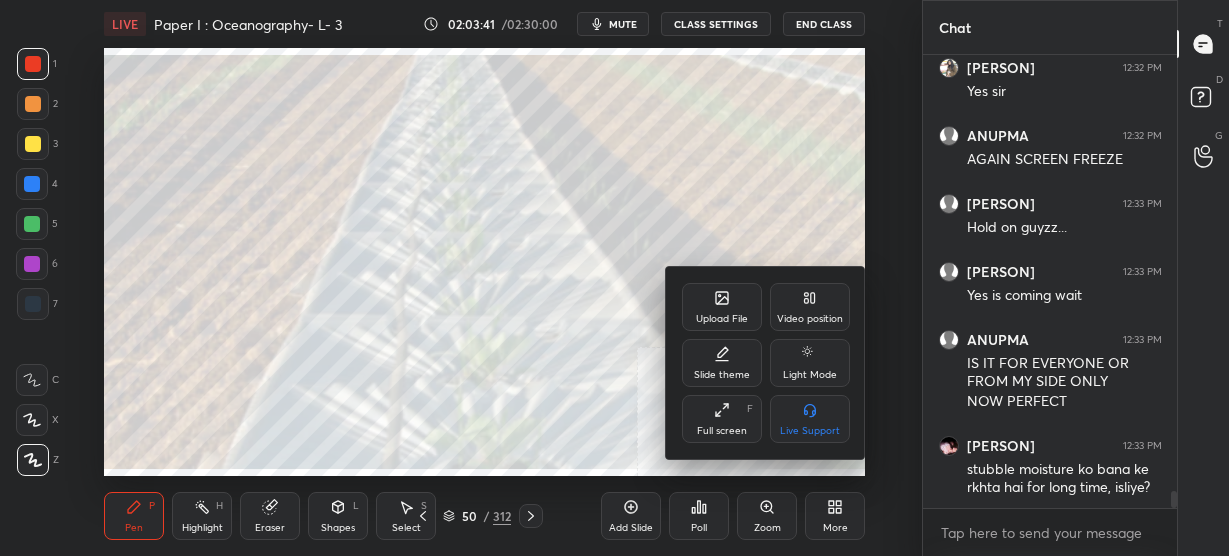 click on "Full screen" at bounding box center [722, 431] 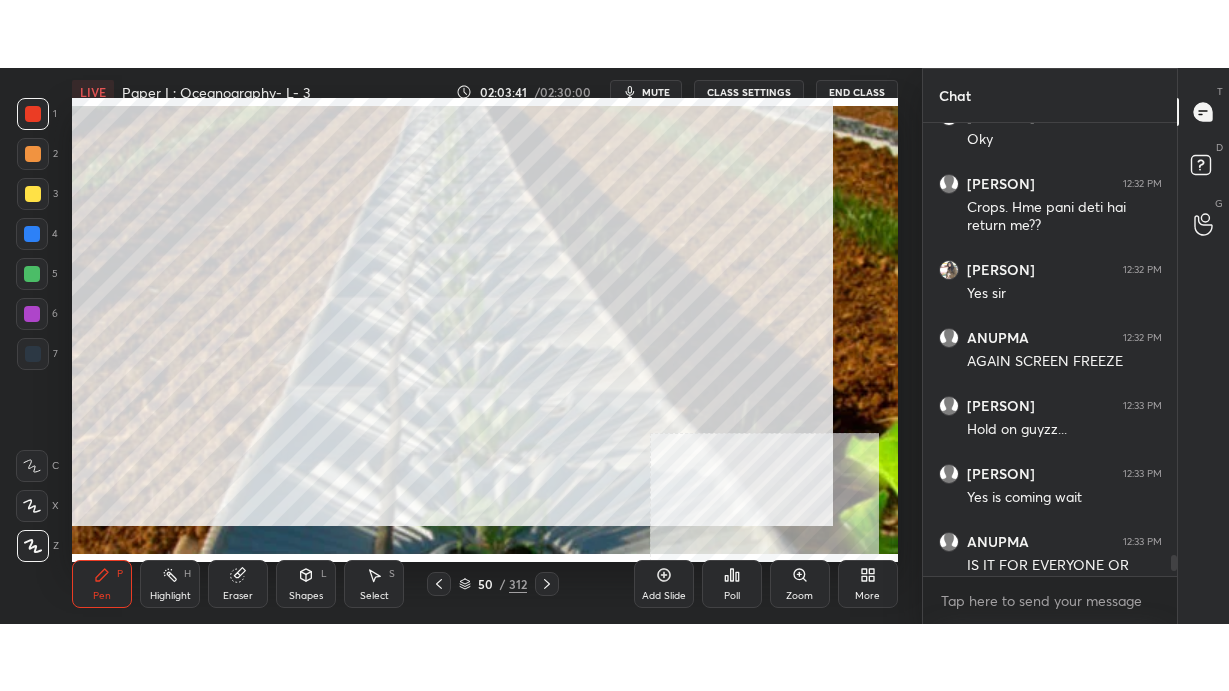 scroll, scrollTop: 99436, scrollLeft: 99158, axis: both 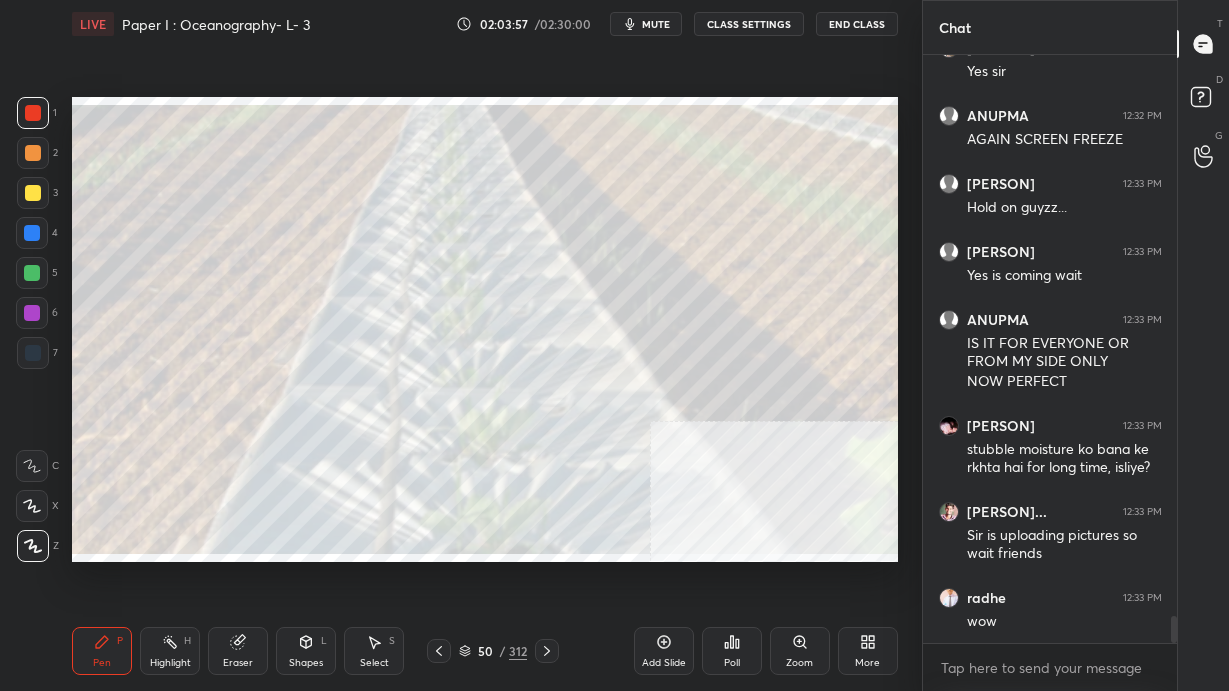 click at bounding box center (33, 193) 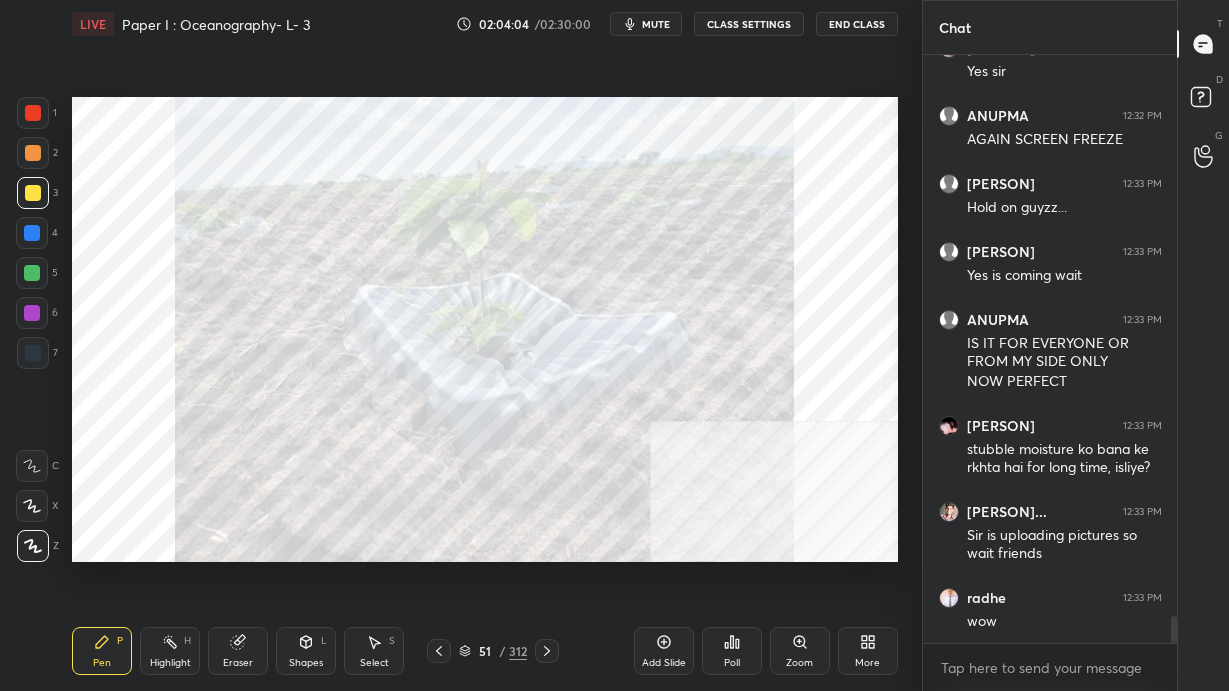 scroll, scrollTop: 12074, scrollLeft: 0, axis: vertical 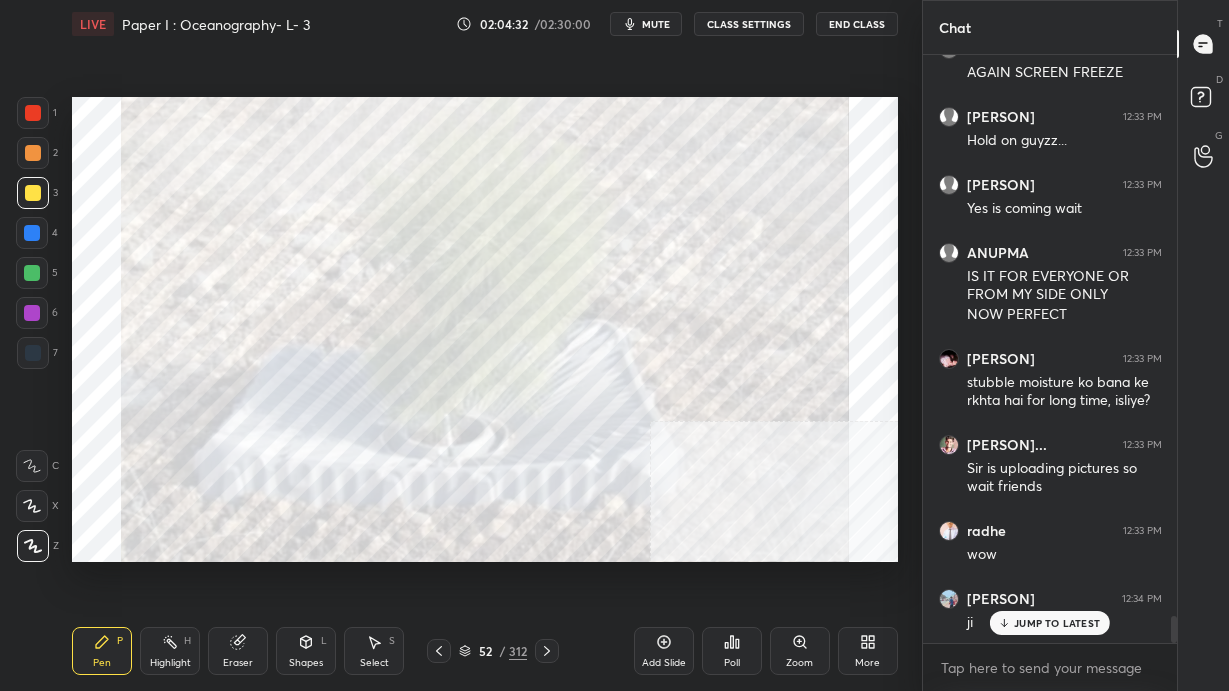 click on "JUMP TO LATEST" at bounding box center [1057, 623] 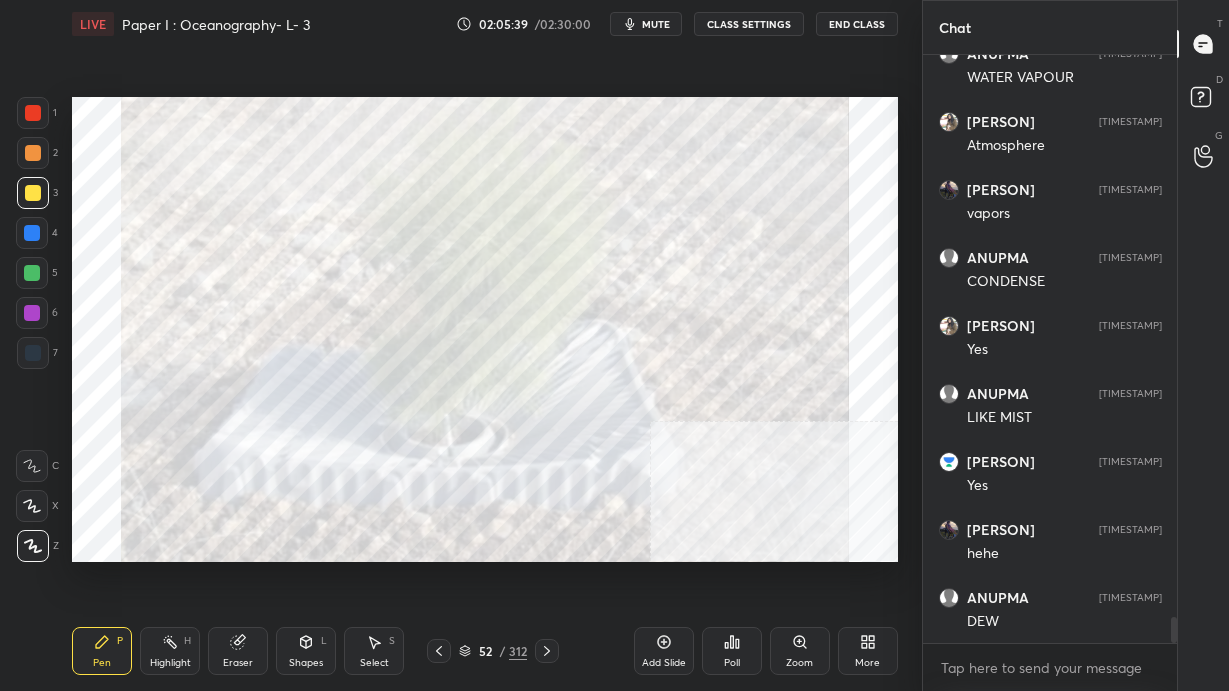scroll, scrollTop: 13045, scrollLeft: 0, axis: vertical 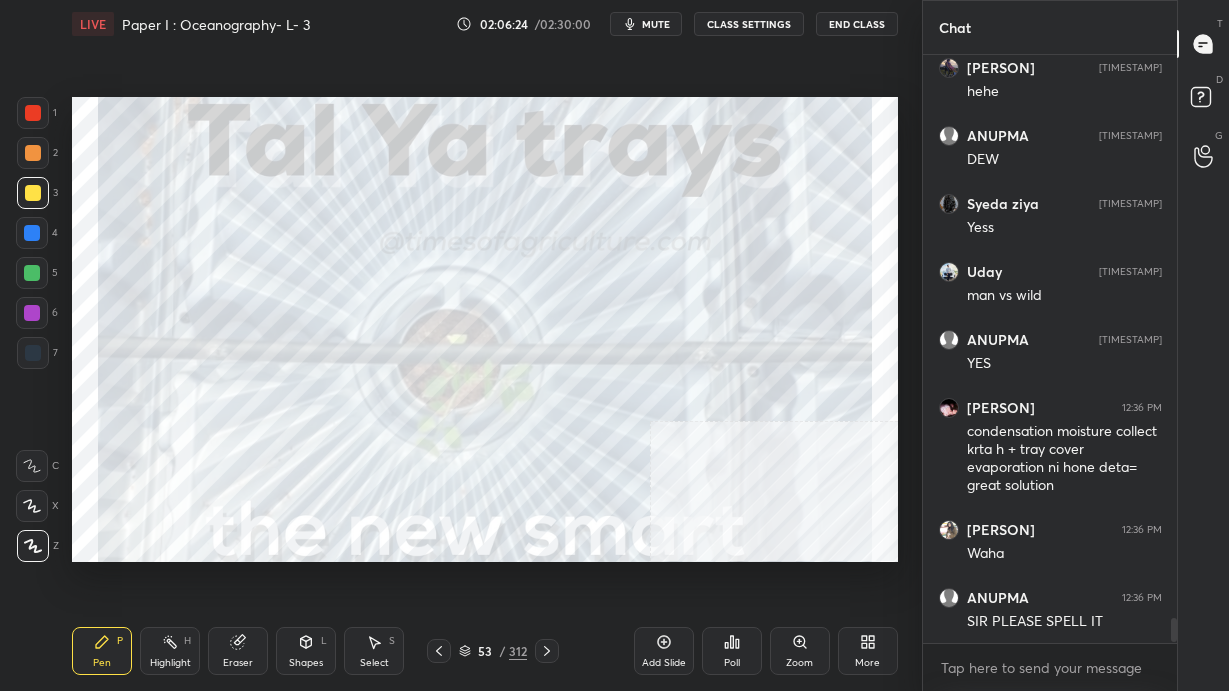click 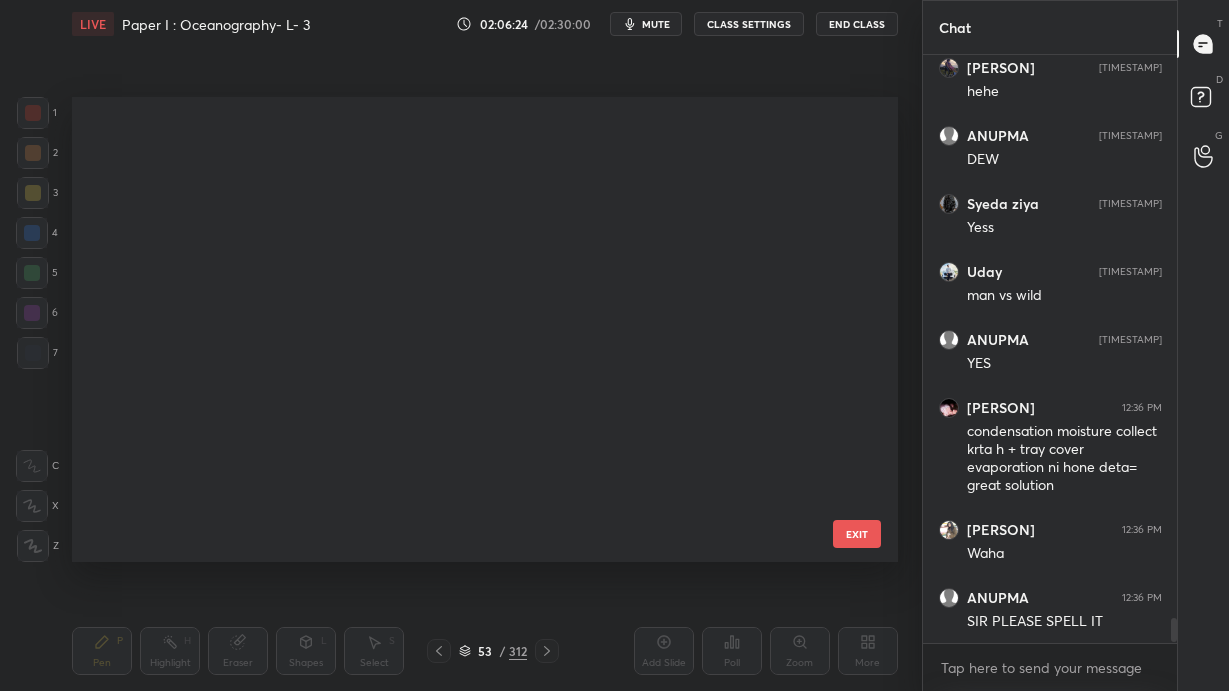 scroll, scrollTop: 458, scrollLeft: 816, axis: both 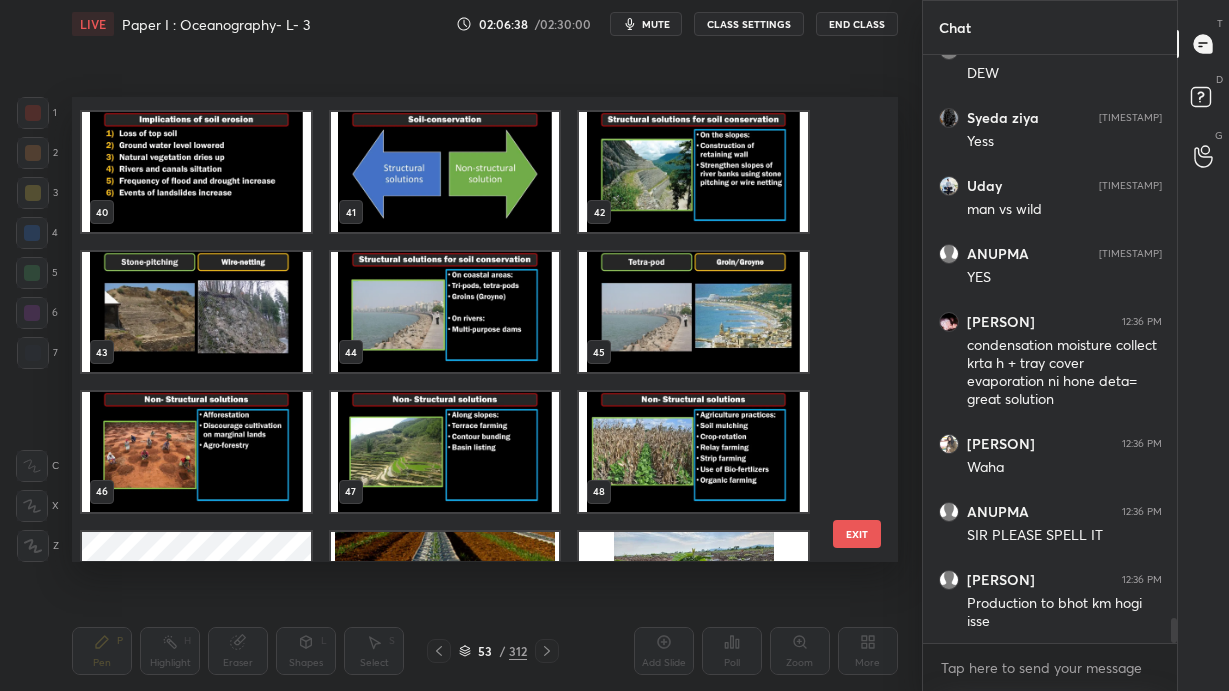 click at bounding box center (693, 173) 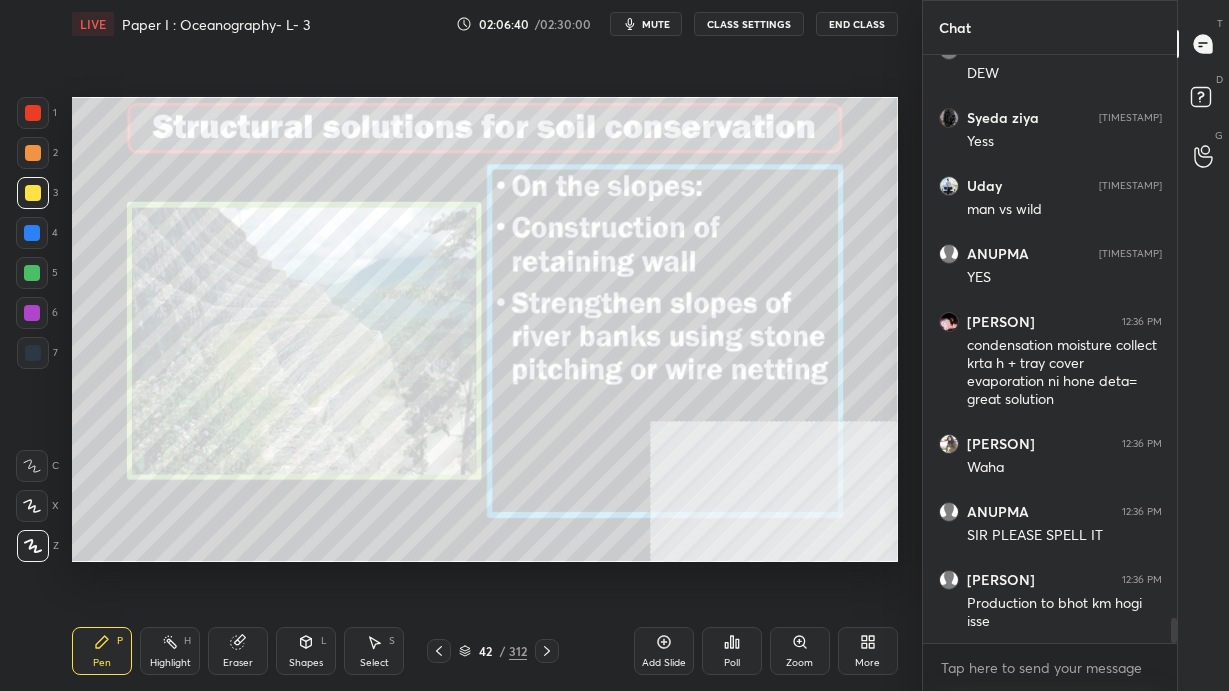 scroll, scrollTop: 13592, scrollLeft: 0, axis: vertical 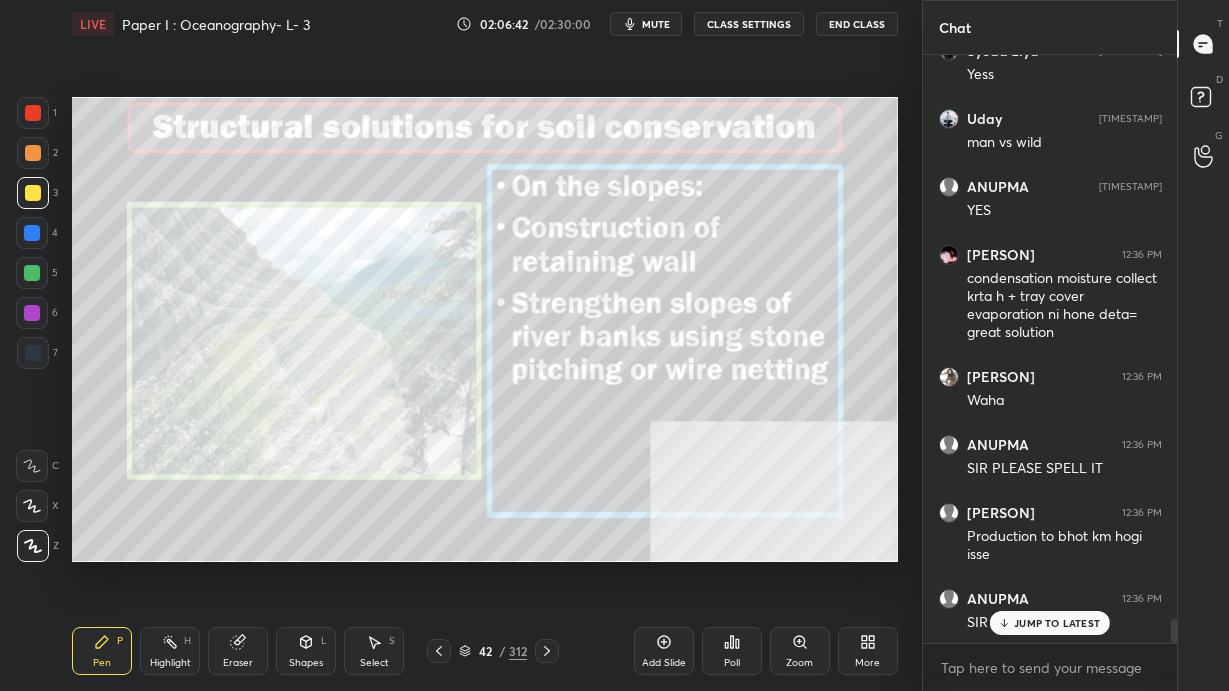 click at bounding box center (547, 651) 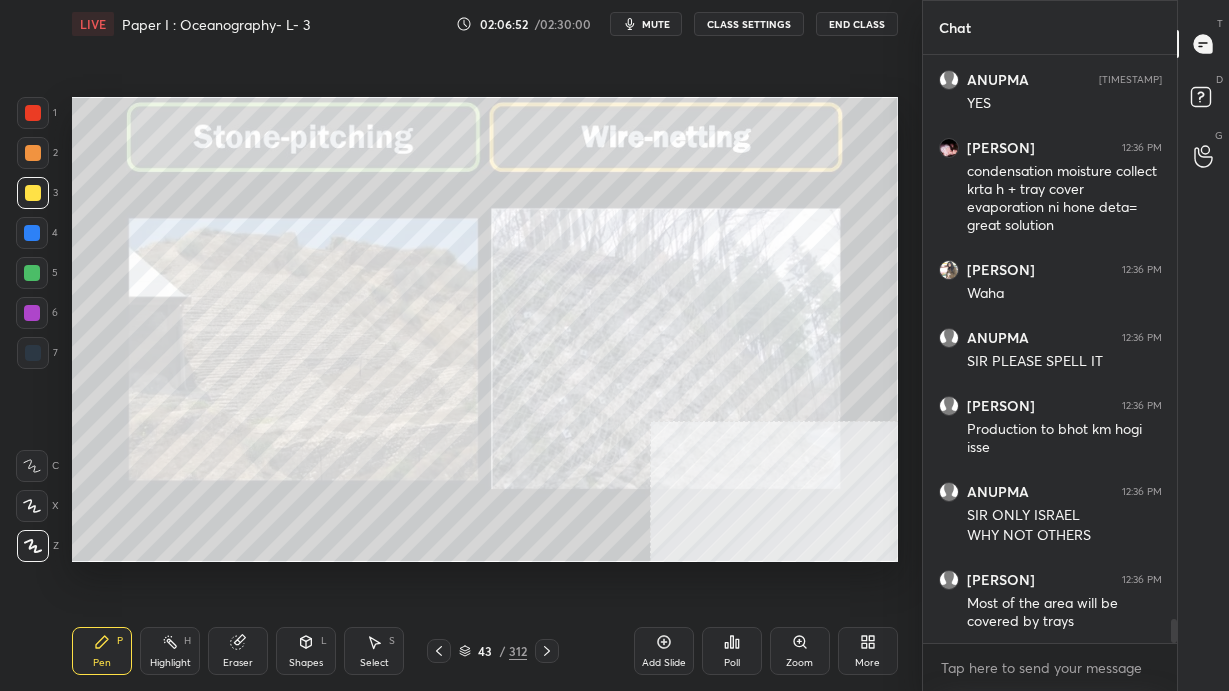 scroll, scrollTop: 13767, scrollLeft: 0, axis: vertical 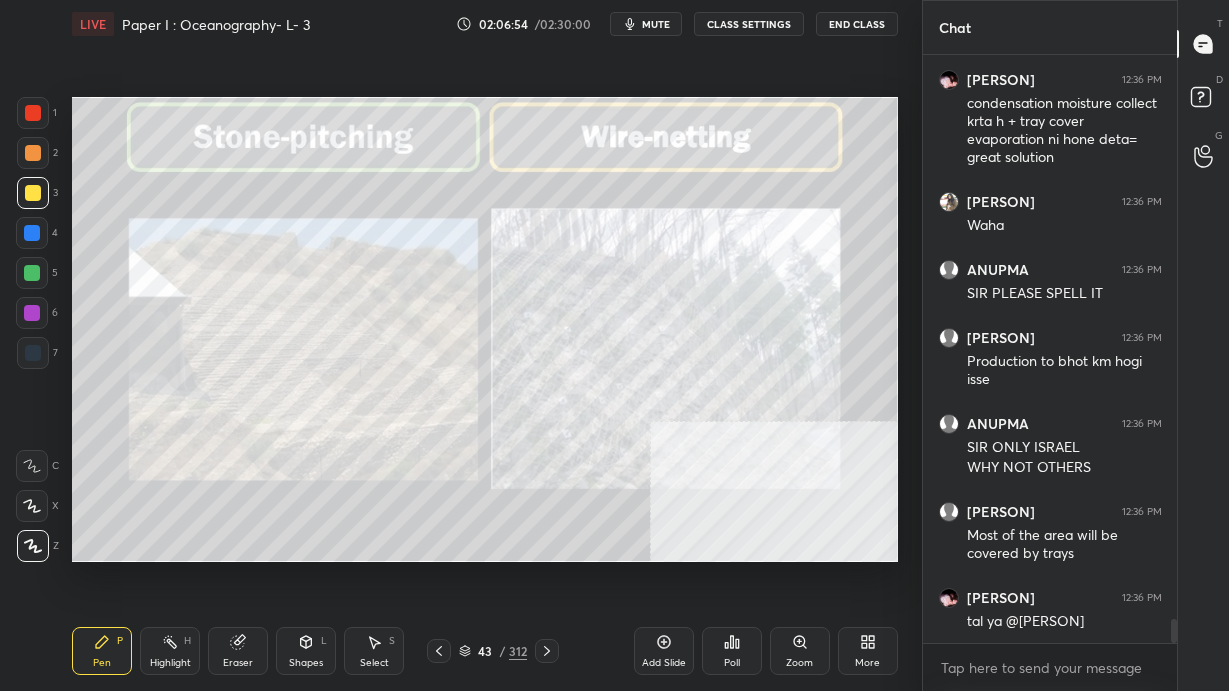 click 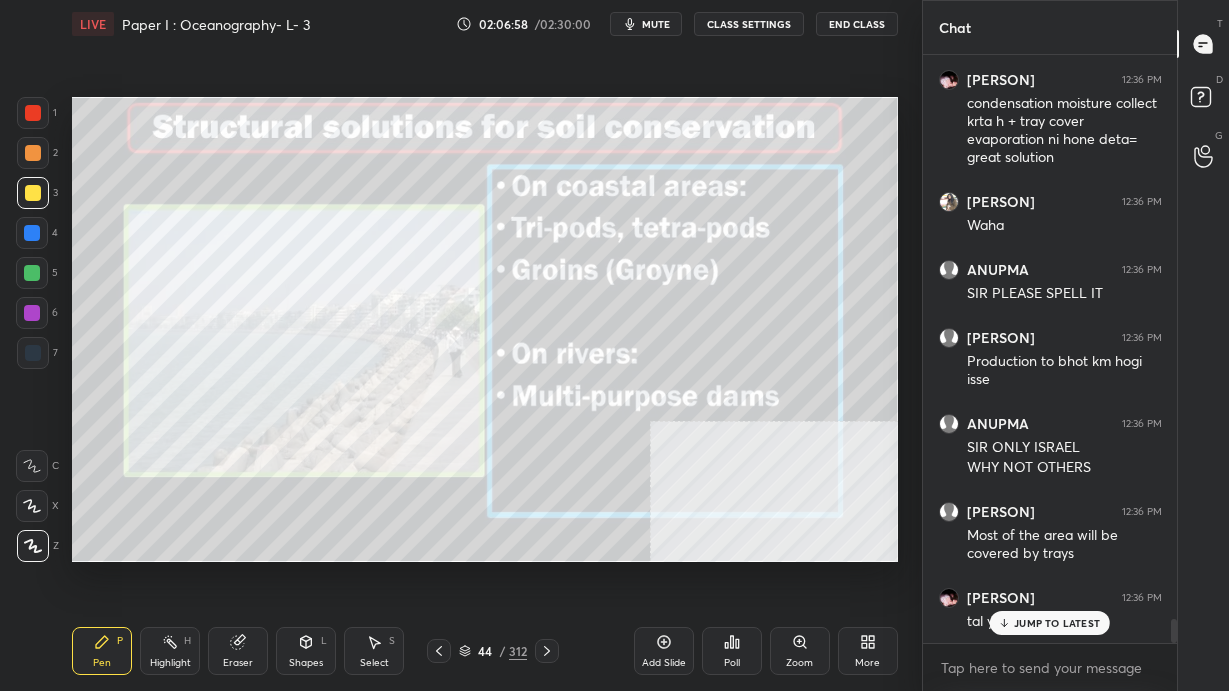 scroll, scrollTop: 13834, scrollLeft: 0, axis: vertical 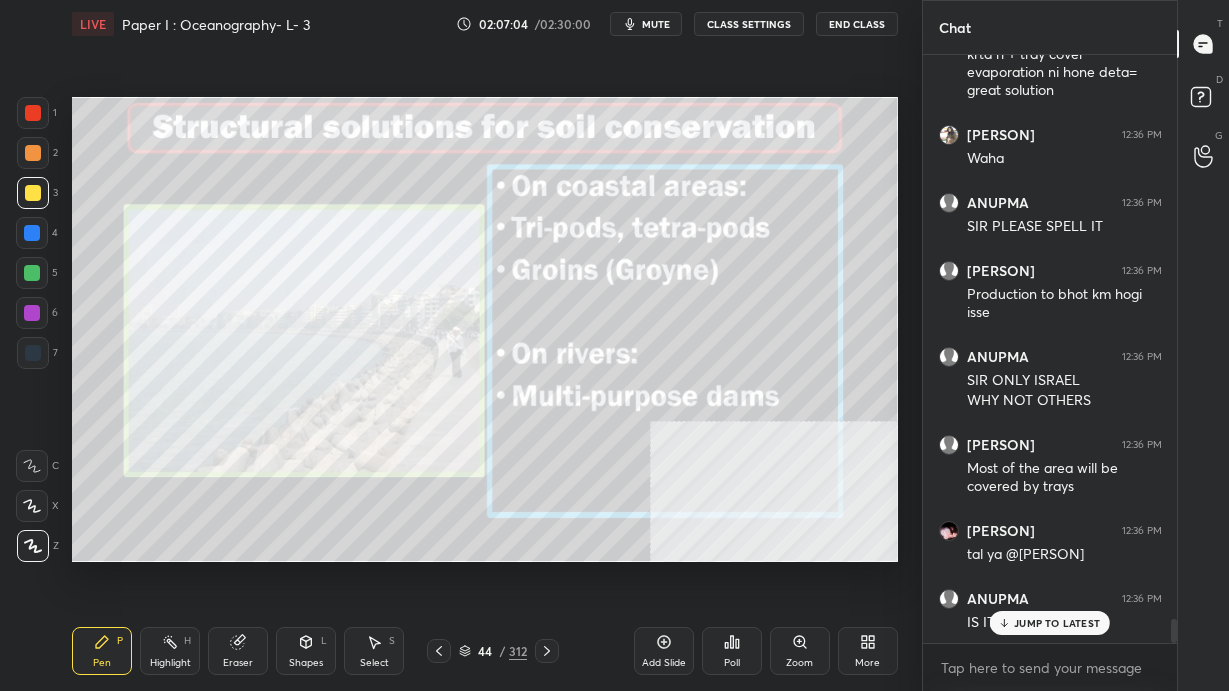 click 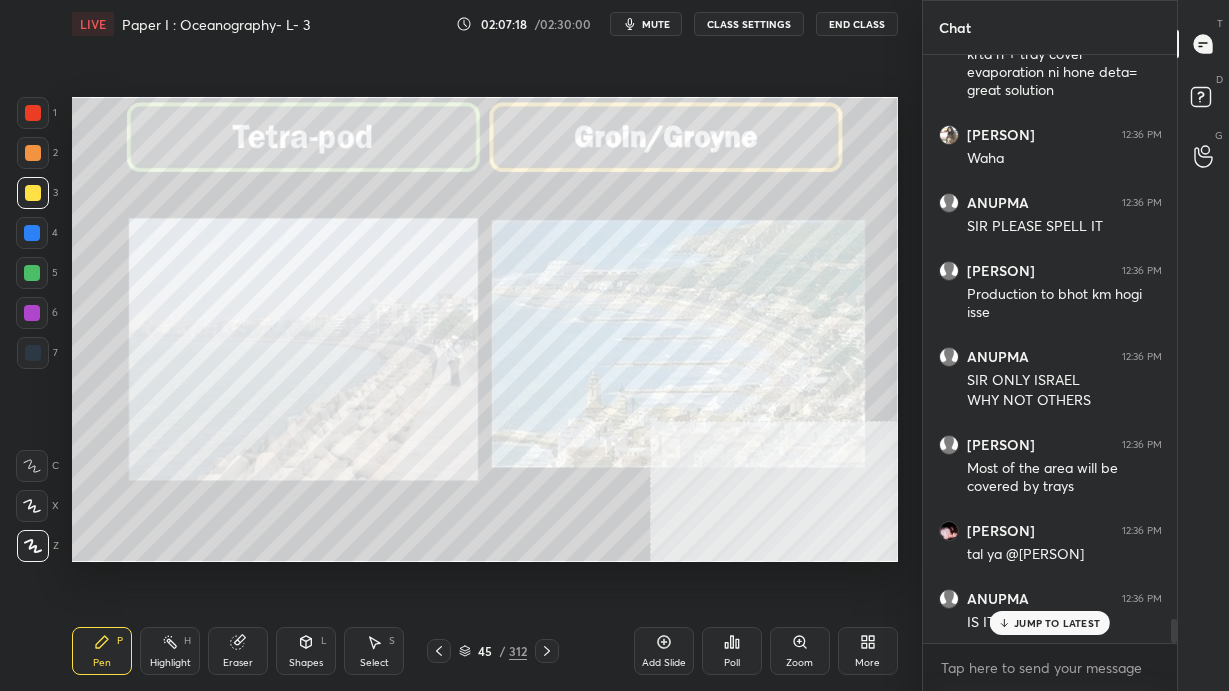 click on "45" at bounding box center (485, 651) 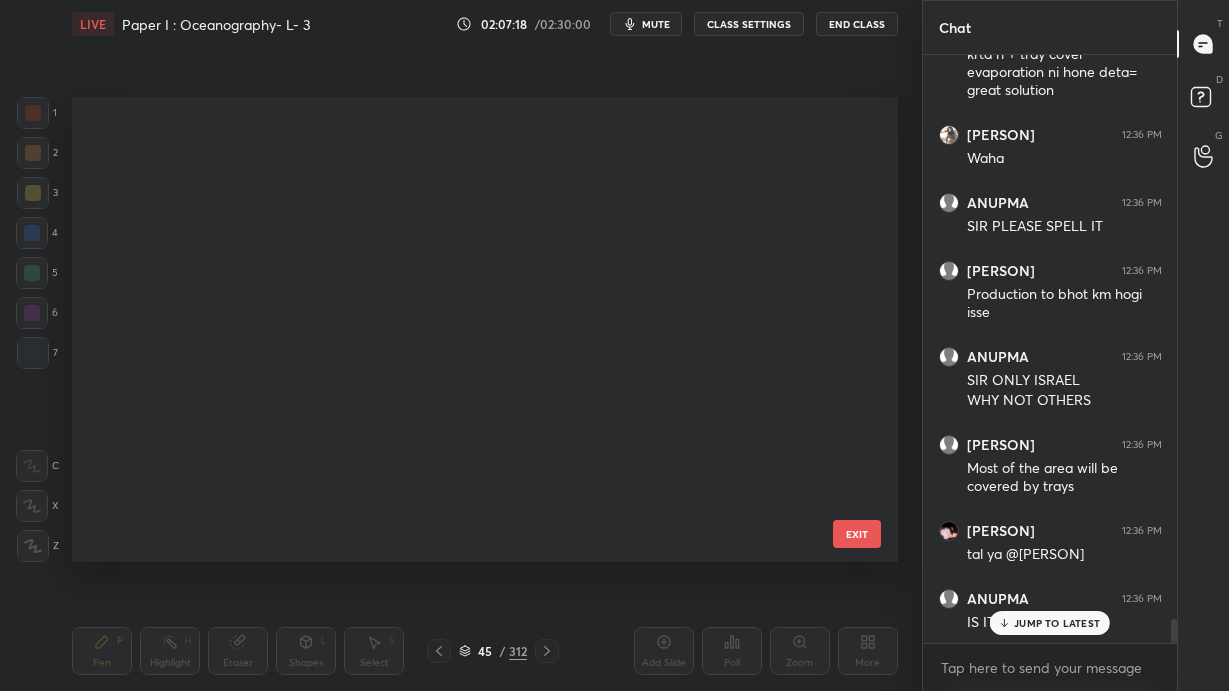 scroll, scrollTop: 1633, scrollLeft: 0, axis: vertical 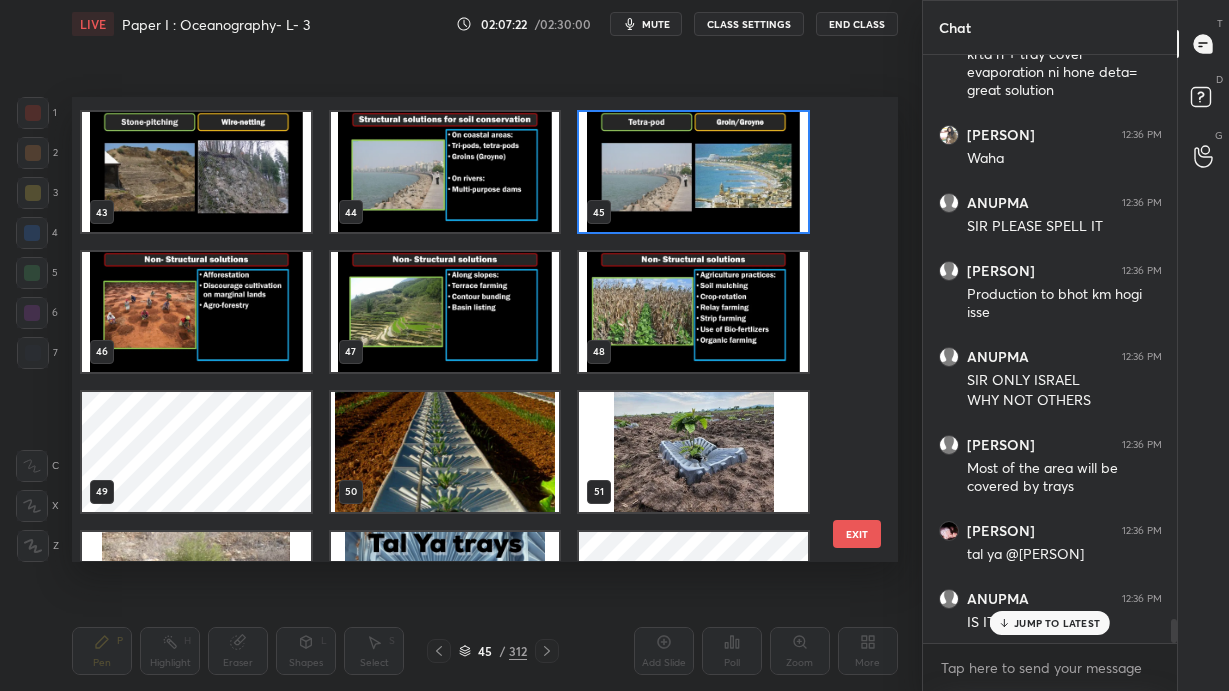 click on "EXIT" at bounding box center [857, 534] 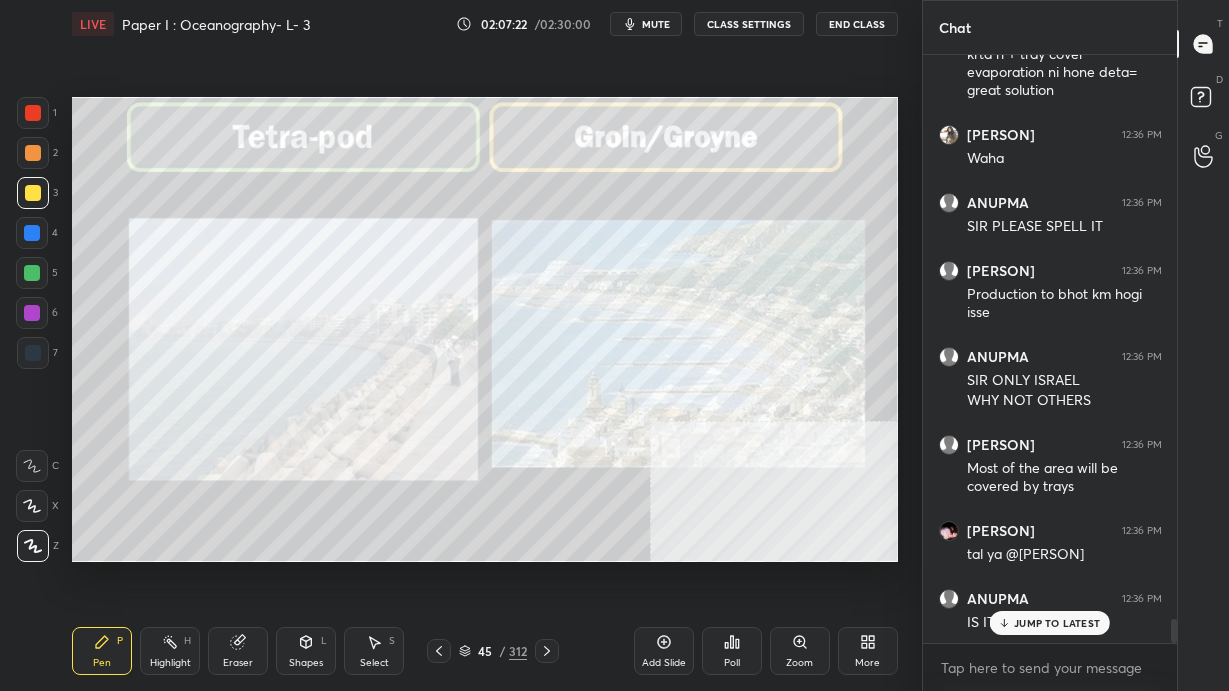 scroll, scrollTop: 13902, scrollLeft: 0, axis: vertical 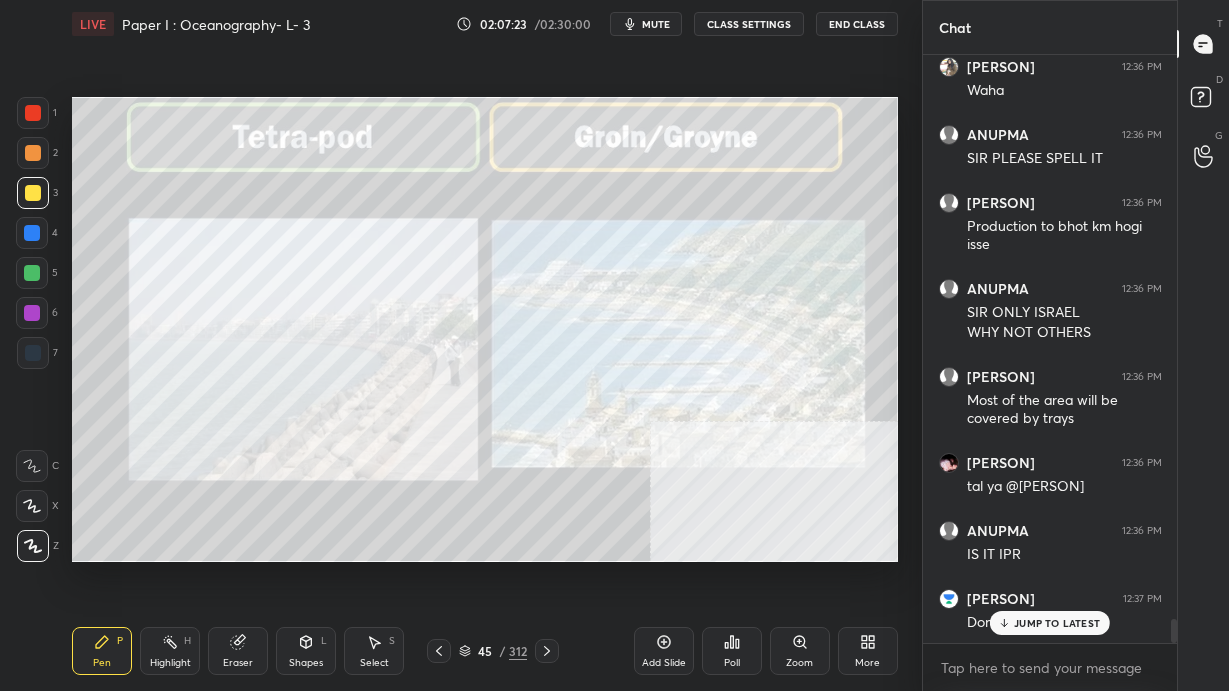 click on "Add Slide" at bounding box center [664, 663] 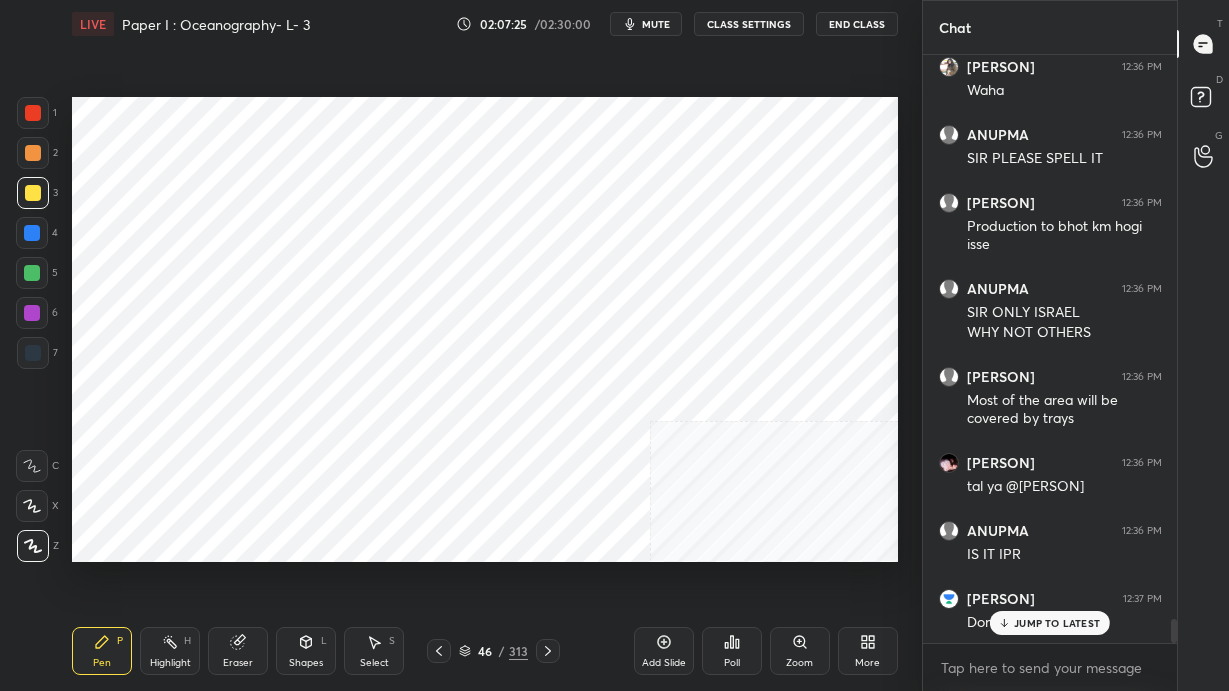 click at bounding box center (33, 353) 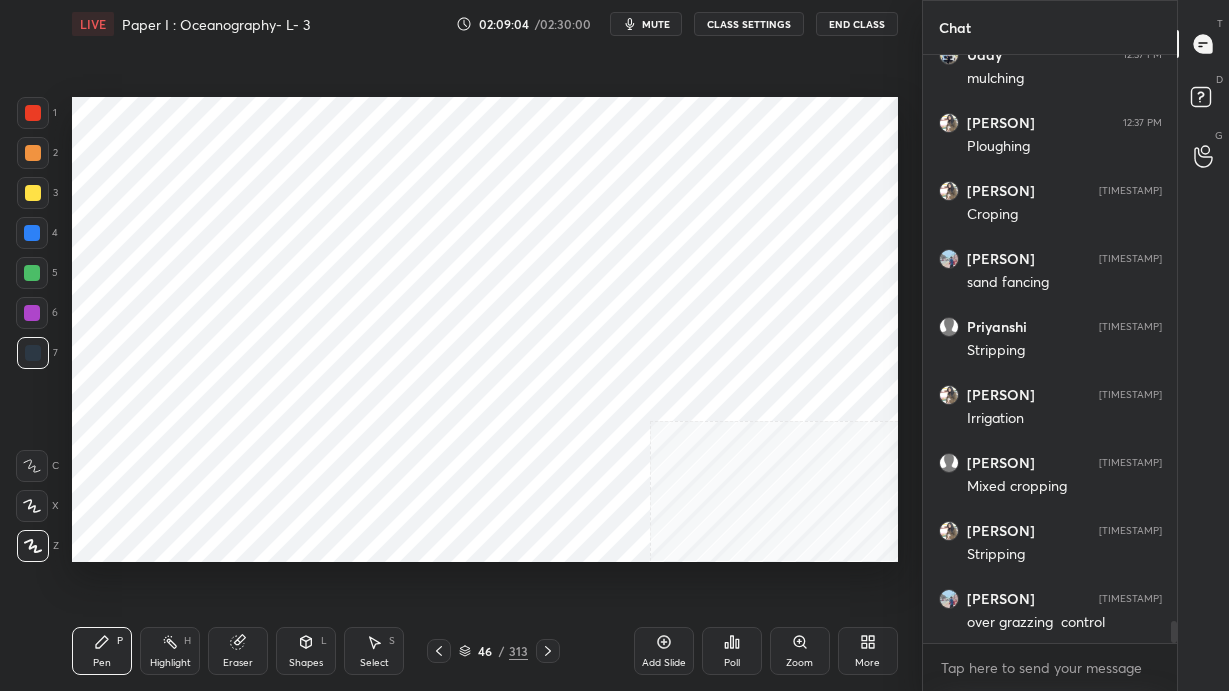 scroll, scrollTop: 15214, scrollLeft: 0, axis: vertical 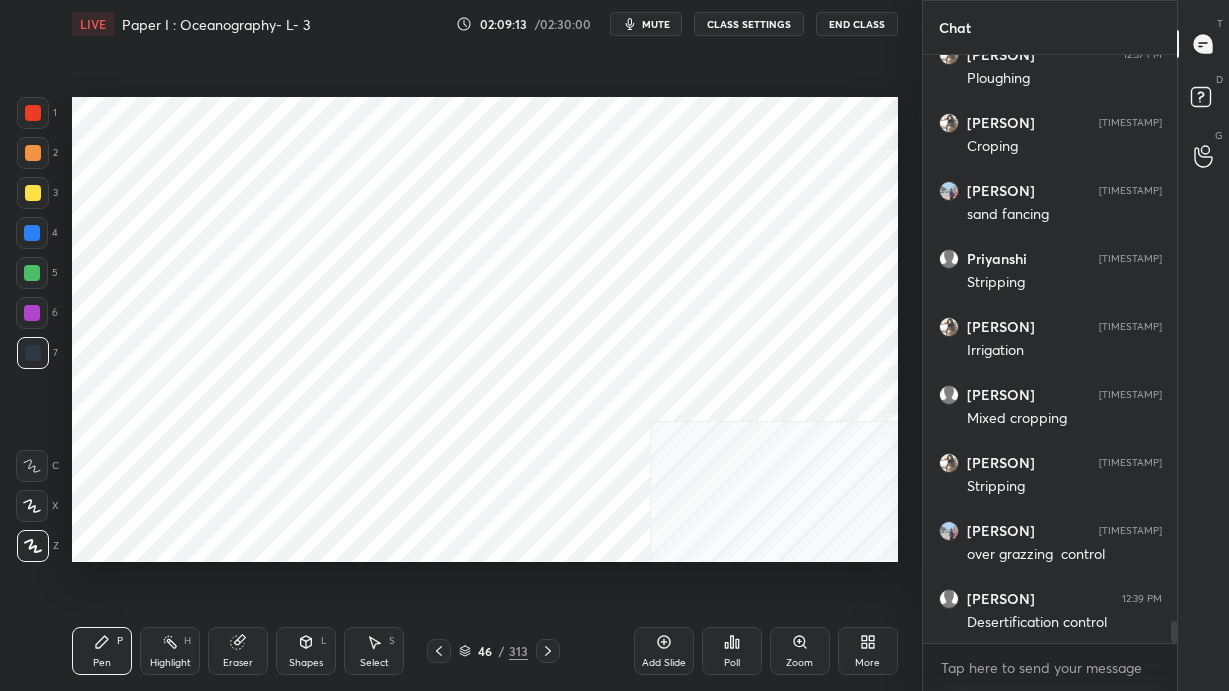 click 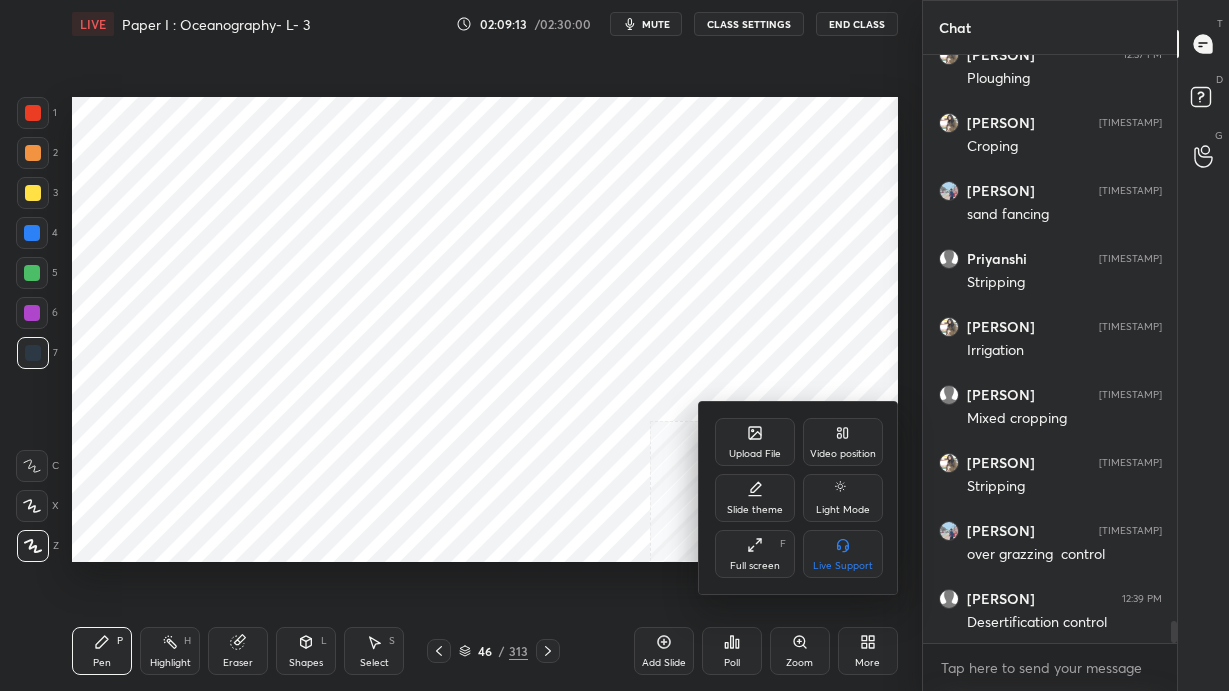scroll, scrollTop: 15283, scrollLeft: 0, axis: vertical 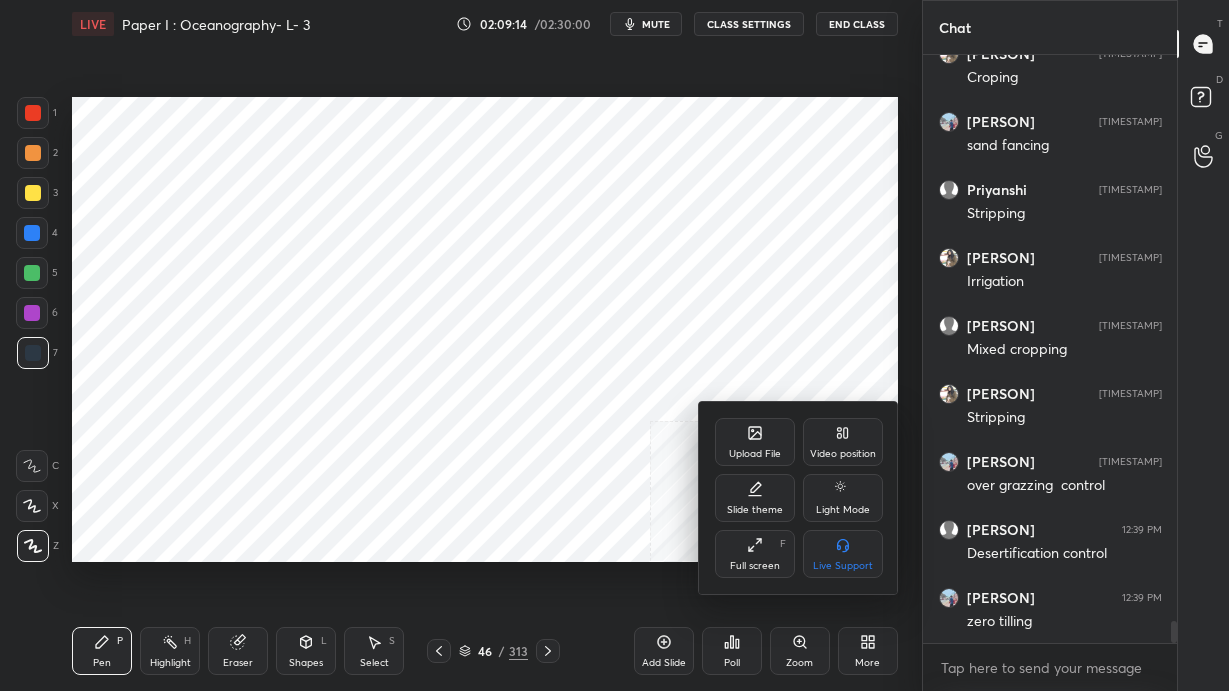 click on "Video position" at bounding box center (843, 454) 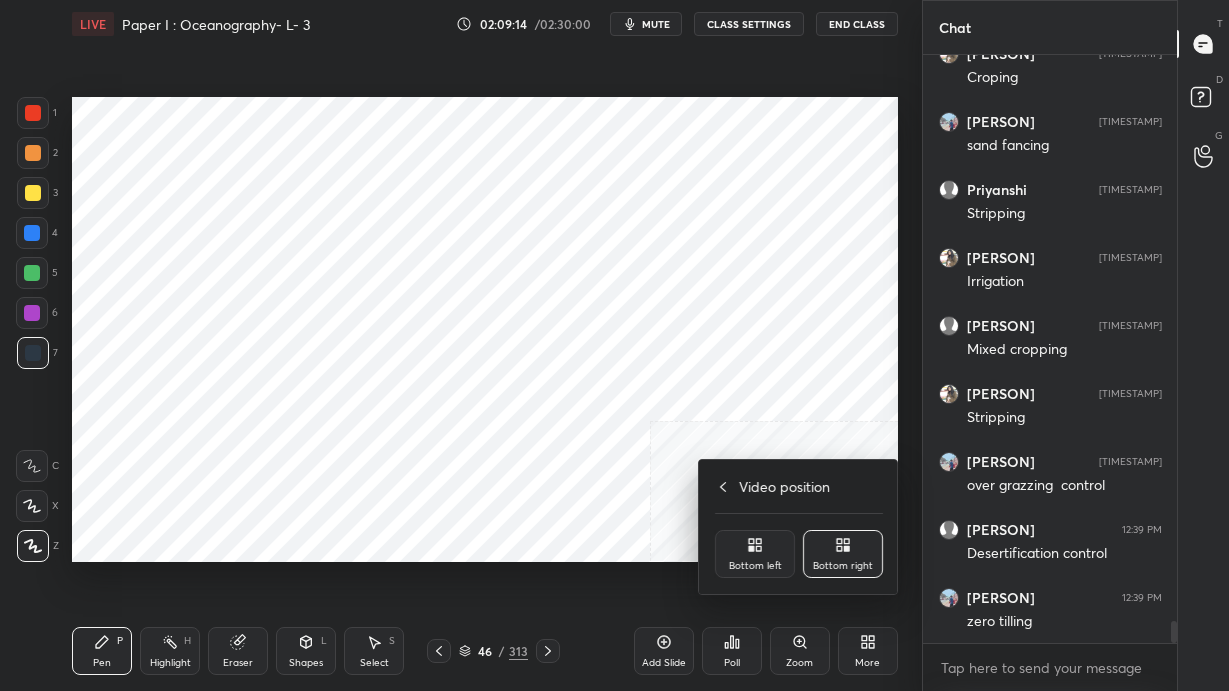 click on "Bottom left" at bounding box center (755, 554) 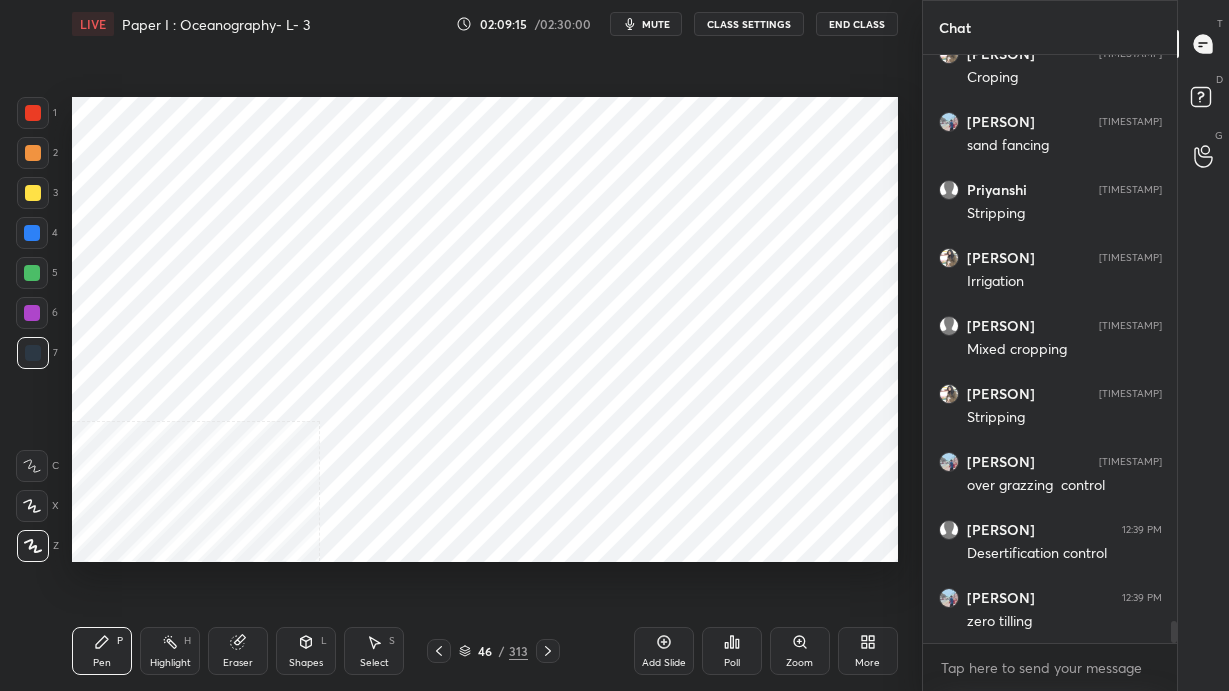 scroll, scrollTop: 15368, scrollLeft: 0, axis: vertical 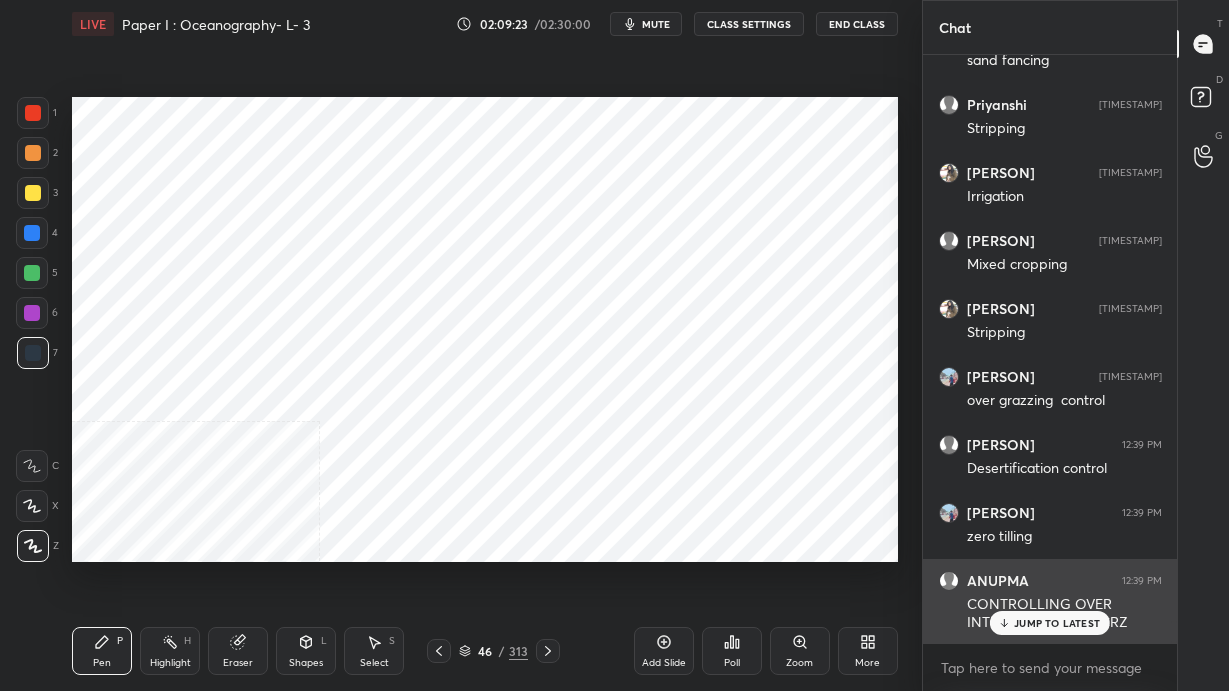 click on "JUMP TO LATEST" at bounding box center [1057, 623] 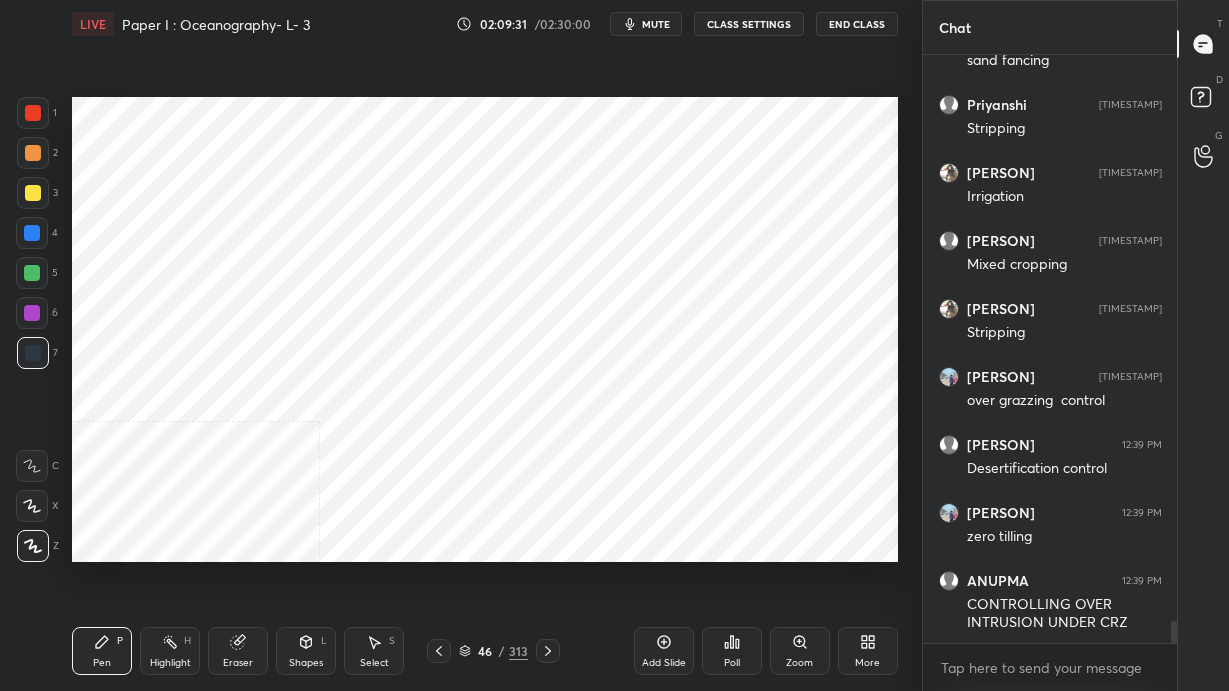 scroll, scrollTop: 15436, scrollLeft: 0, axis: vertical 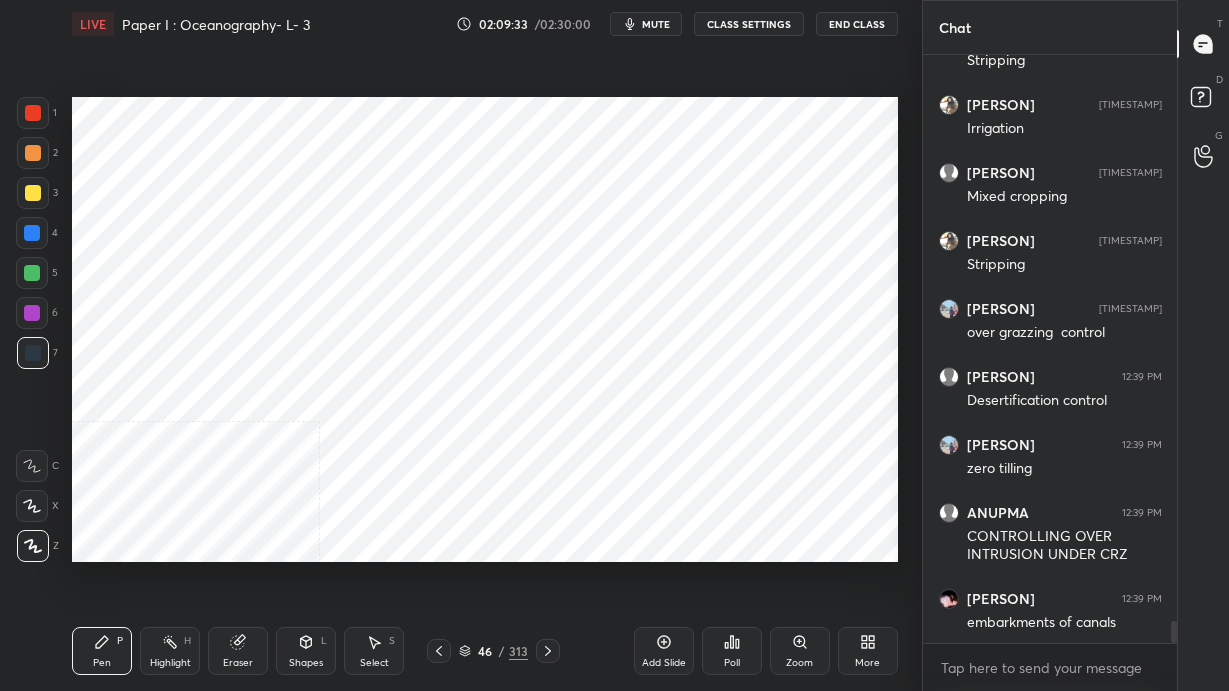 click on "Setting up your live class Poll for   secs No correct answer Start poll" at bounding box center [485, 329] 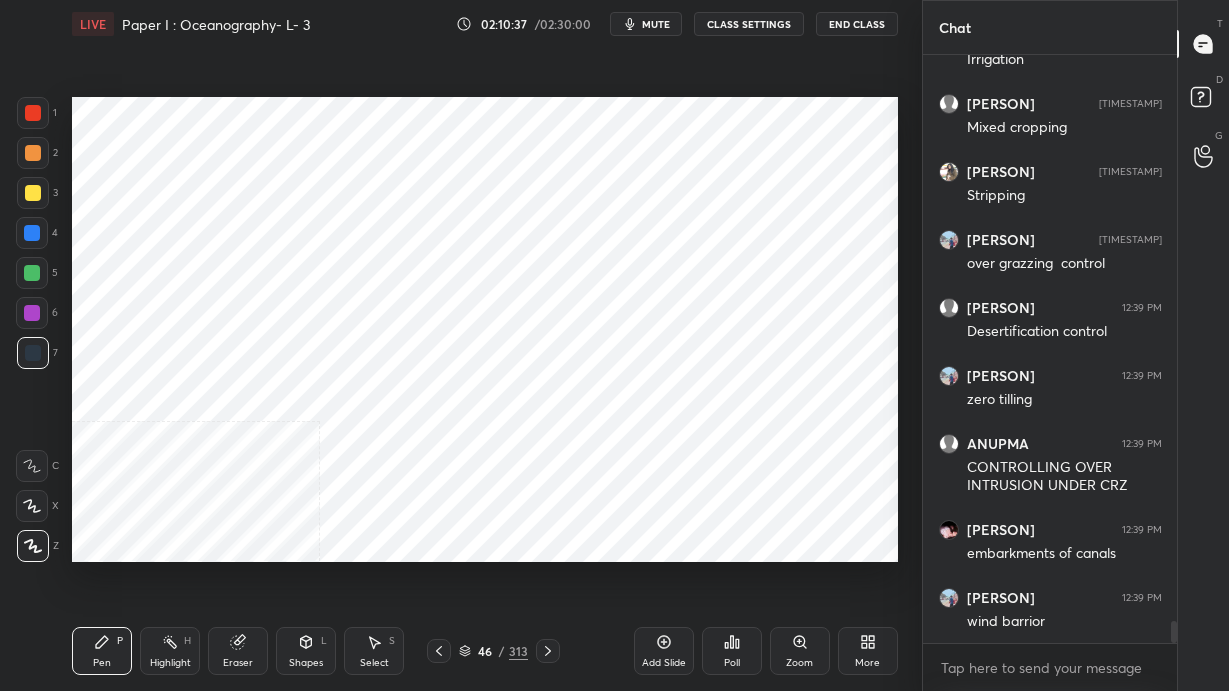 scroll, scrollTop: 15573, scrollLeft: 0, axis: vertical 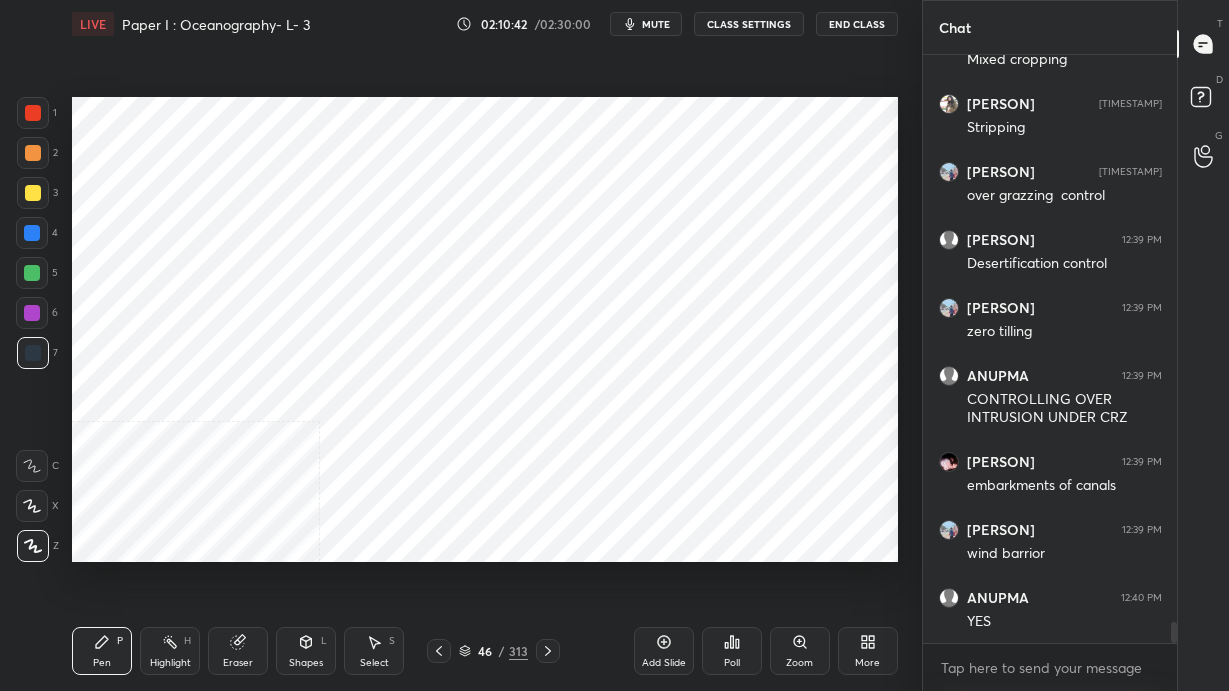 click on "Add Slide" at bounding box center [664, 663] 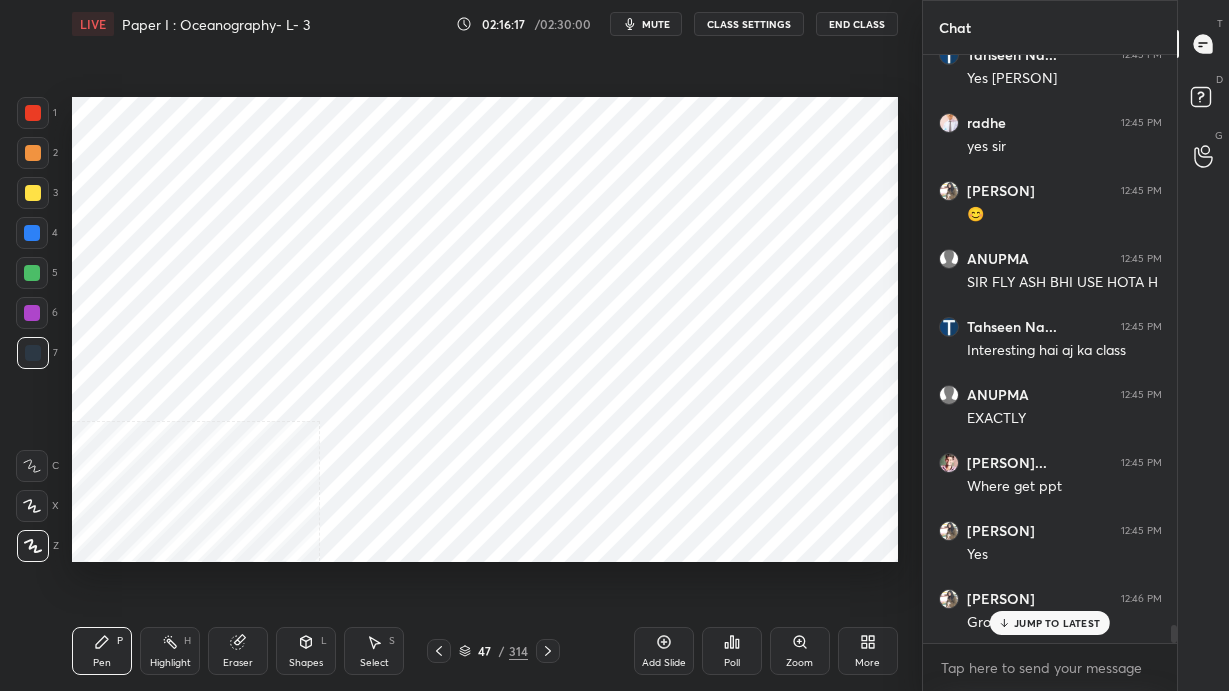 scroll, scrollTop: 18892, scrollLeft: 0, axis: vertical 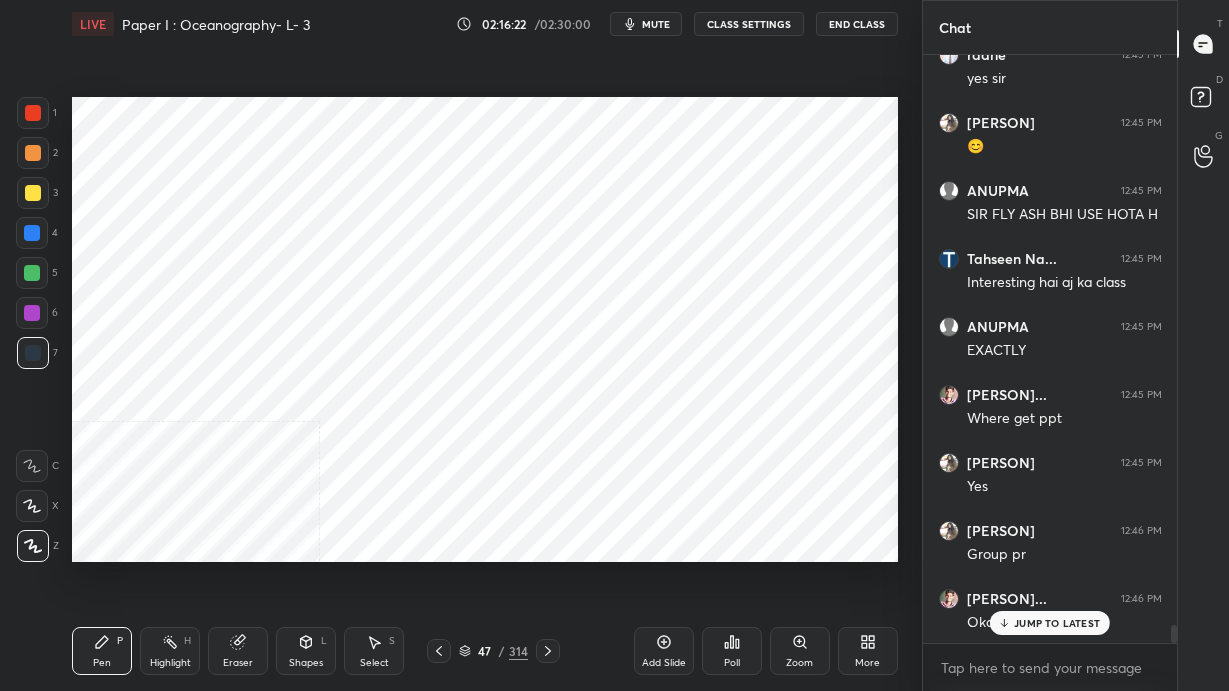 click on "47 / 314" at bounding box center [493, 651] 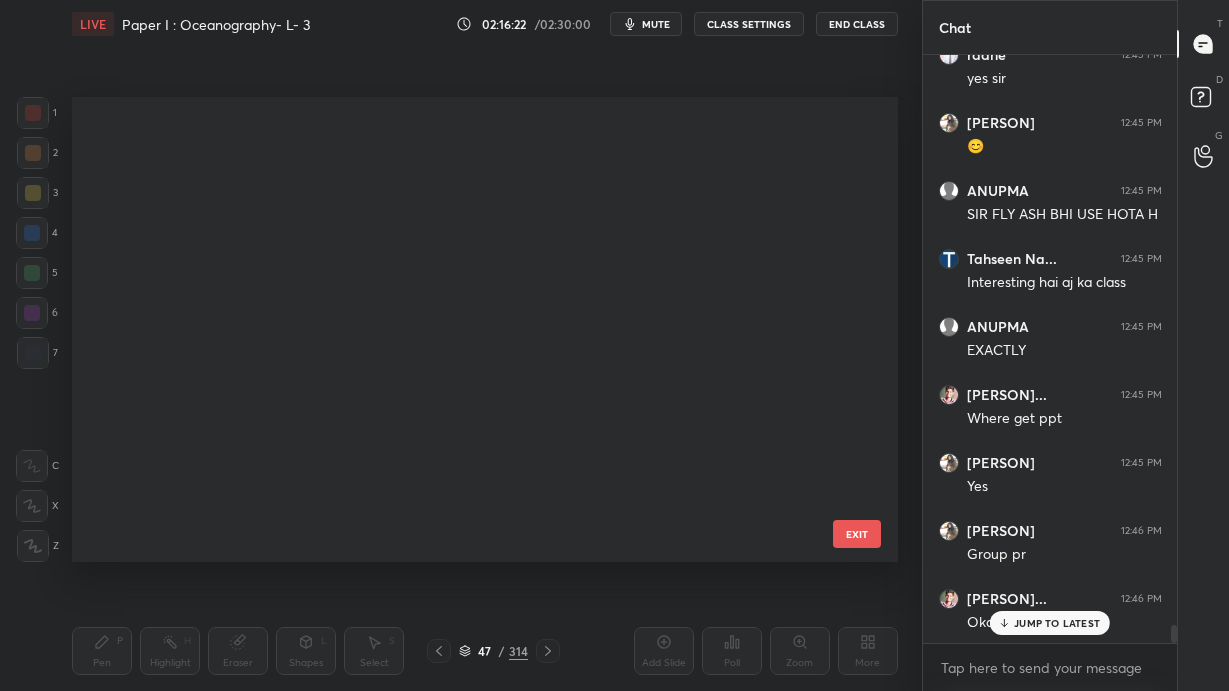 scroll, scrollTop: 1774, scrollLeft: 0, axis: vertical 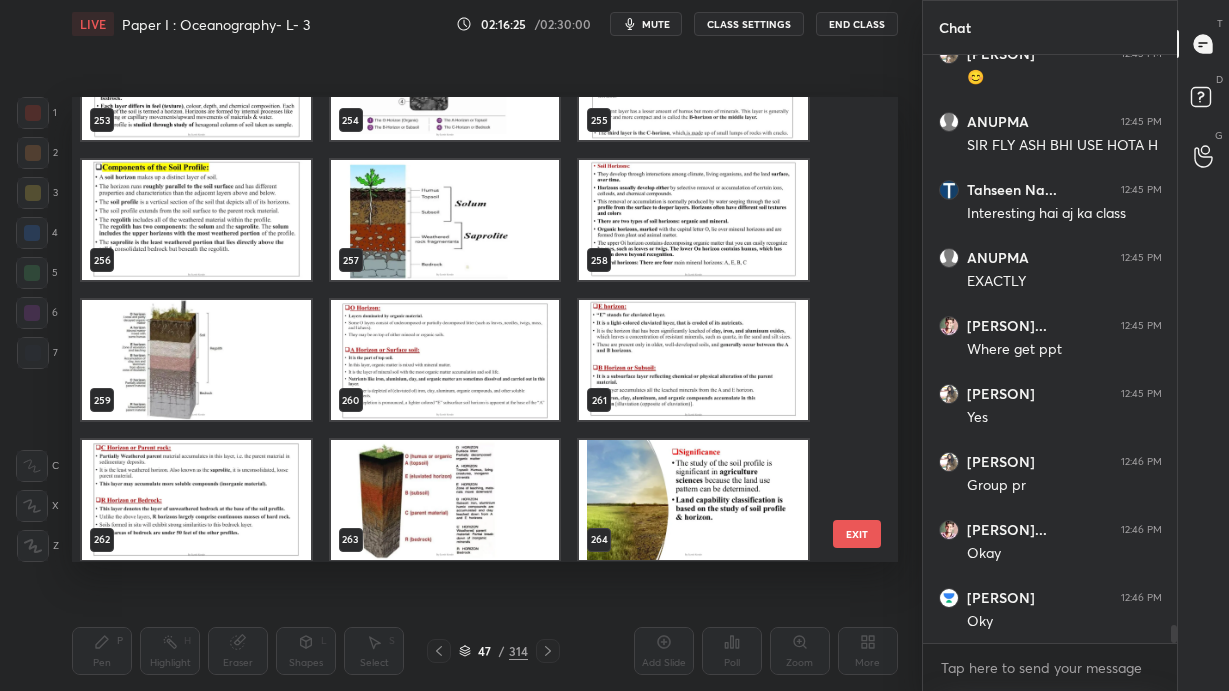 click at bounding box center [445, 221] 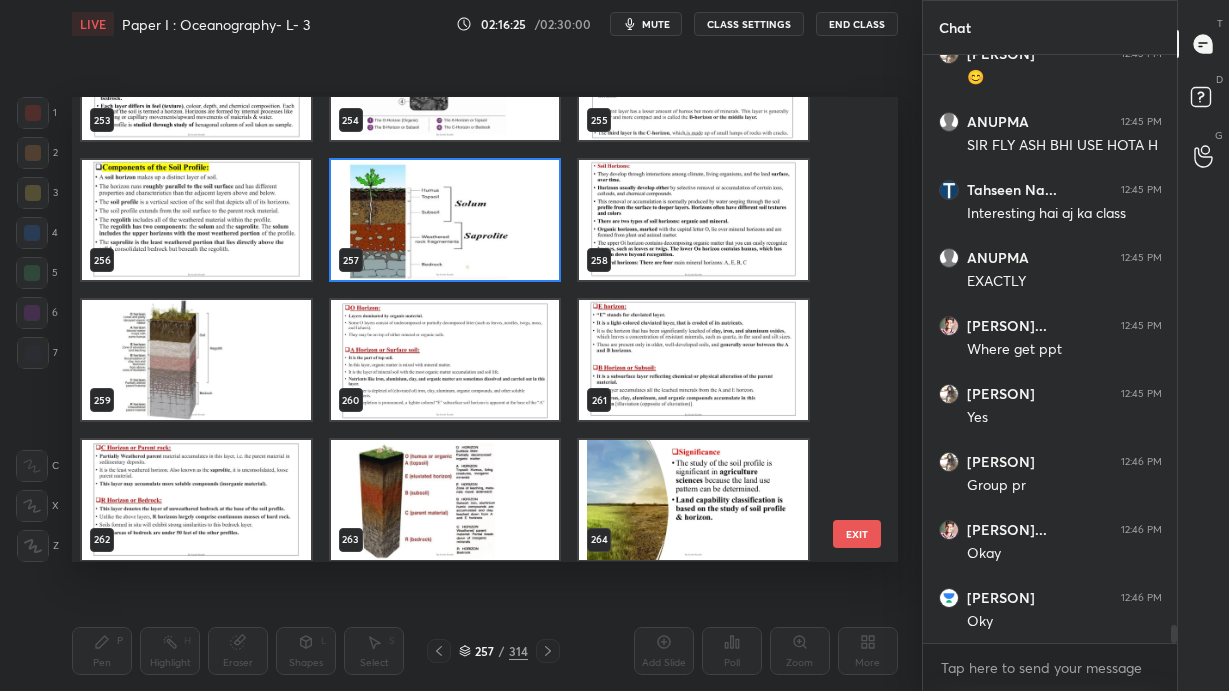 click at bounding box center (445, 221) 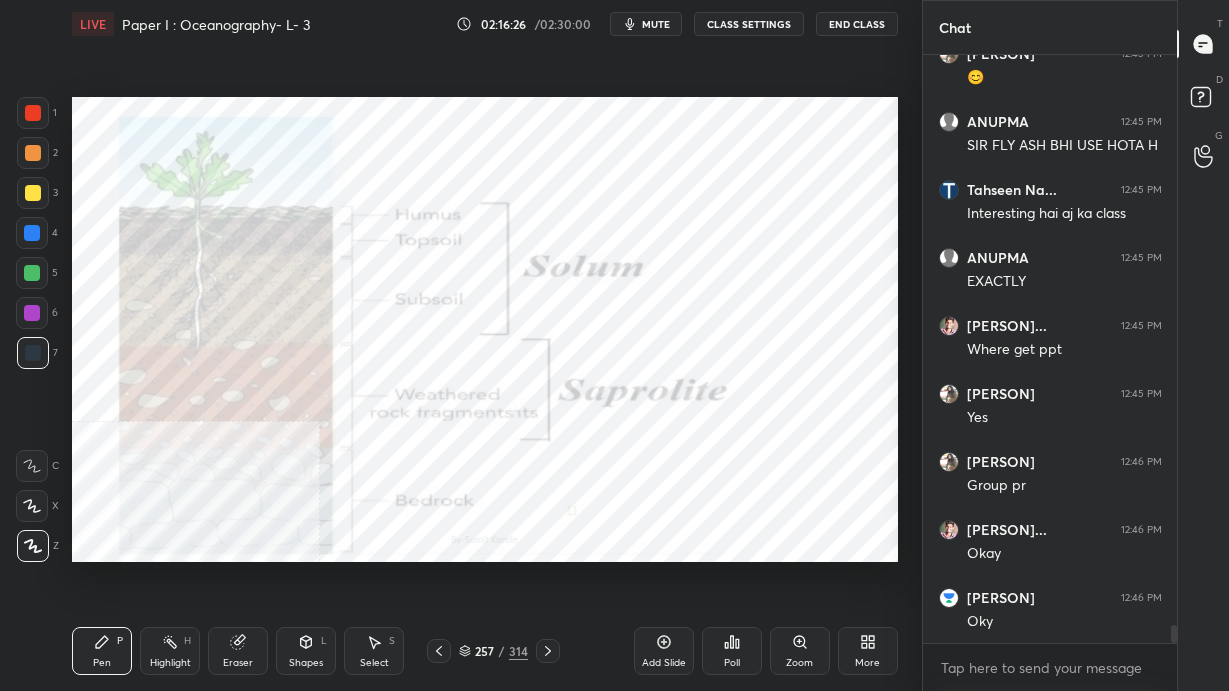 click at bounding box center [445, 221] 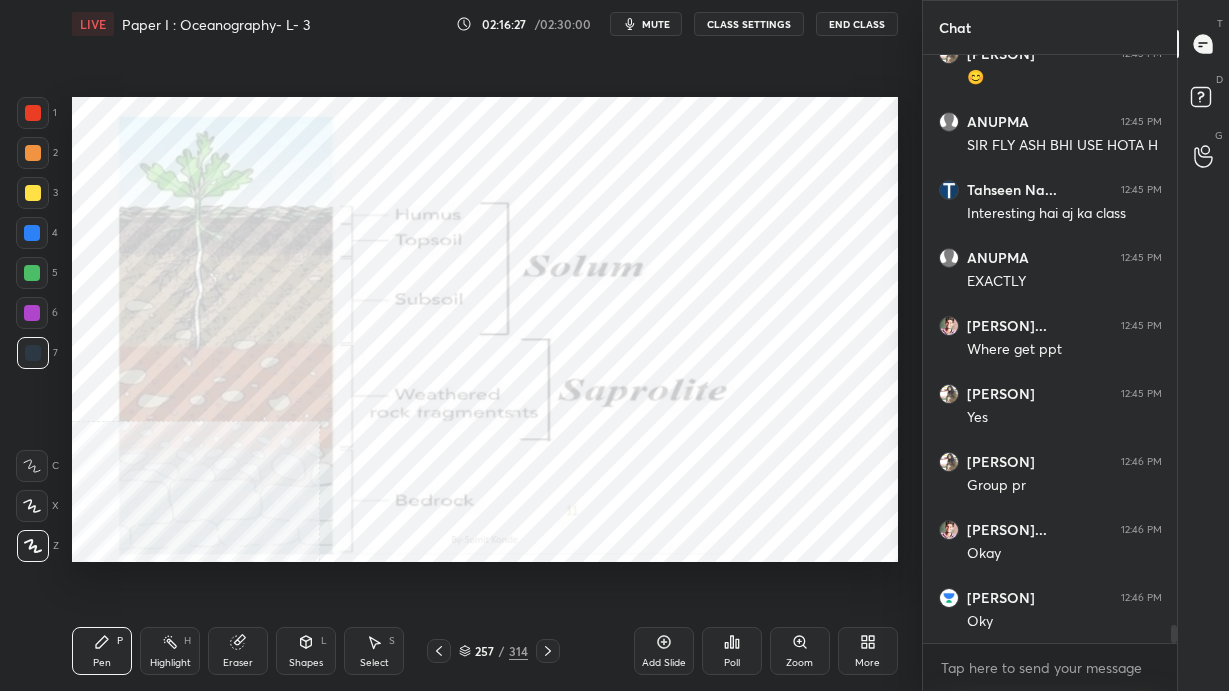 scroll, scrollTop: 19029, scrollLeft: 0, axis: vertical 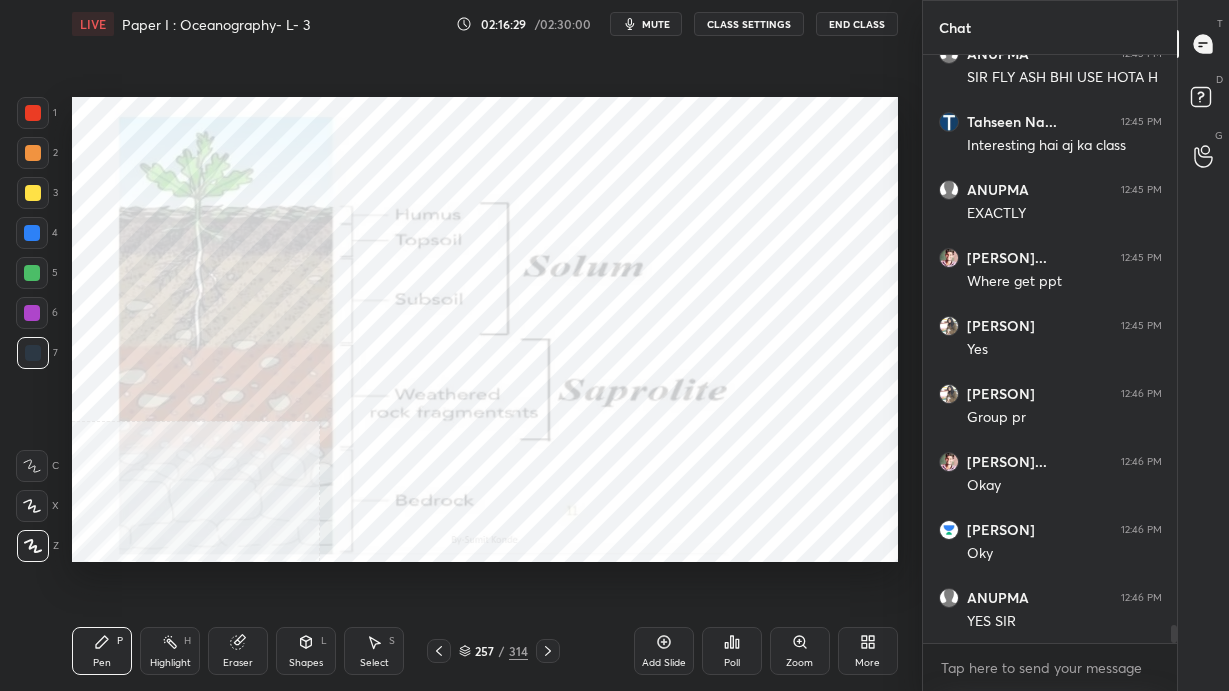 click on "257 / 314" at bounding box center [493, 651] 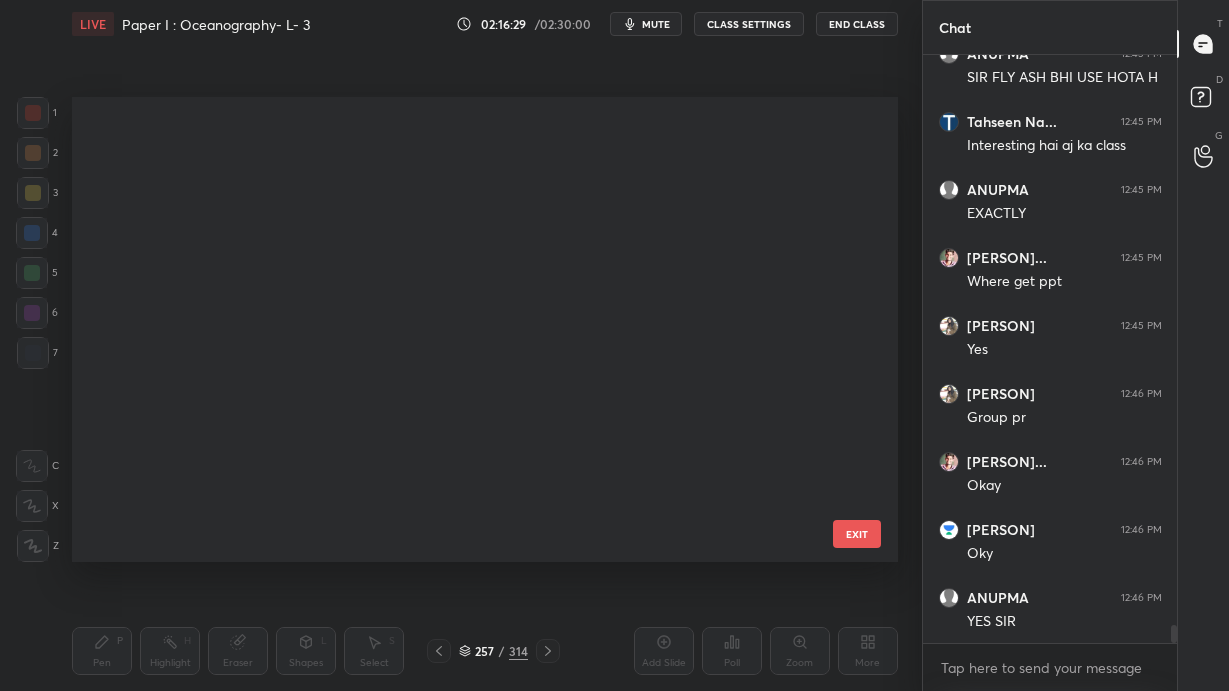 scroll, scrollTop: 11565, scrollLeft: 0, axis: vertical 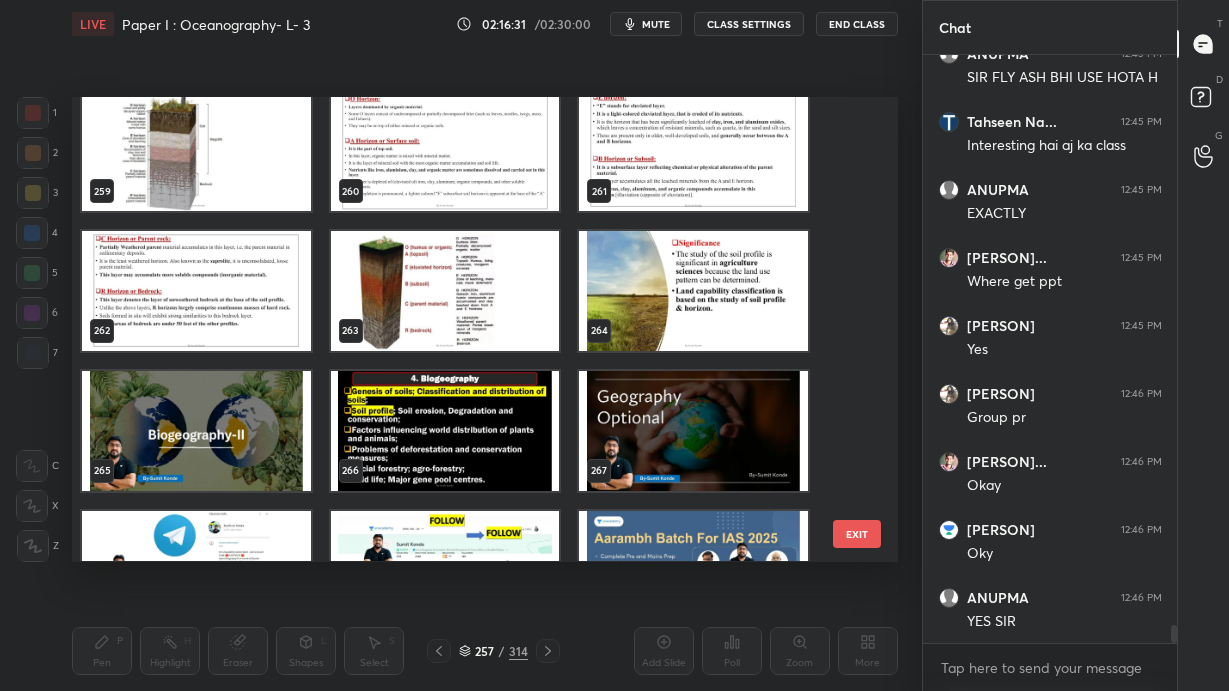click at bounding box center [445, 291] 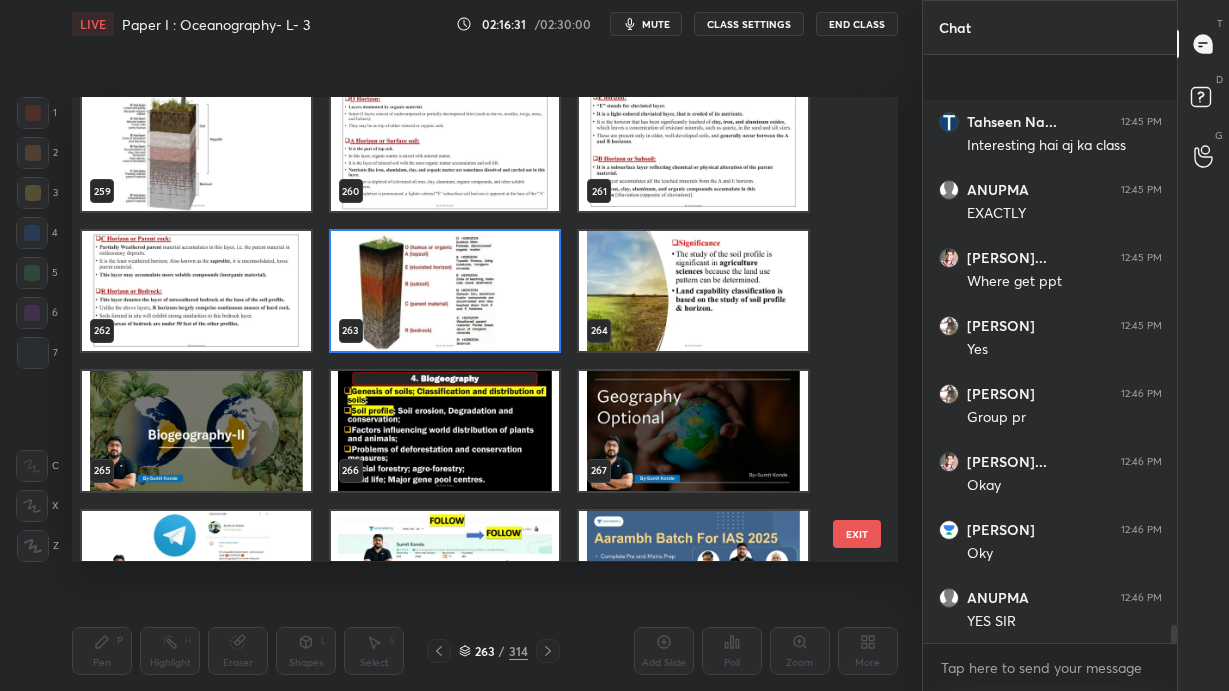 click at bounding box center [445, 291] 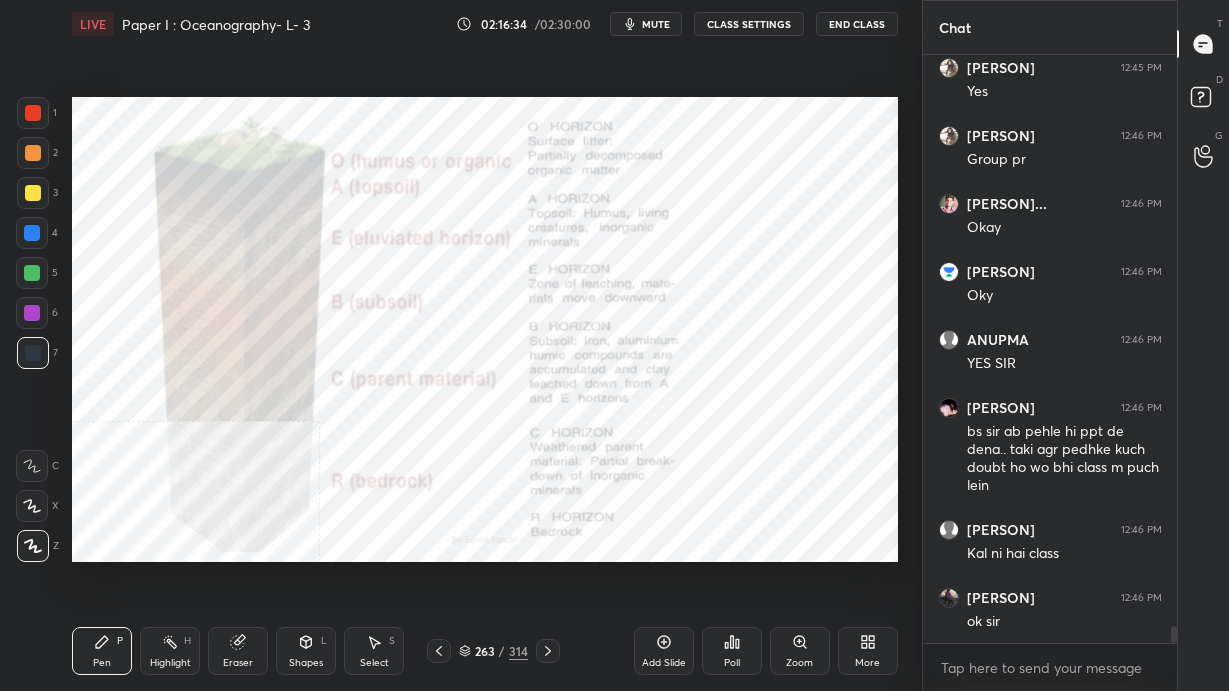 scroll, scrollTop: 19354, scrollLeft: 0, axis: vertical 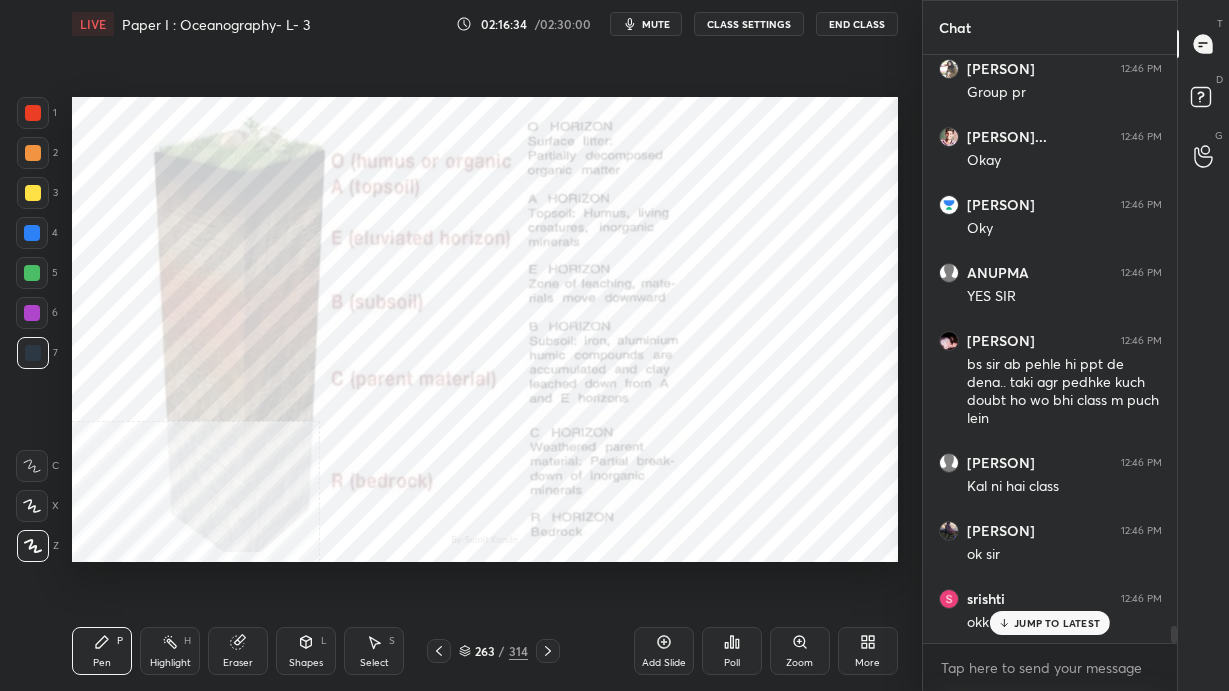 click 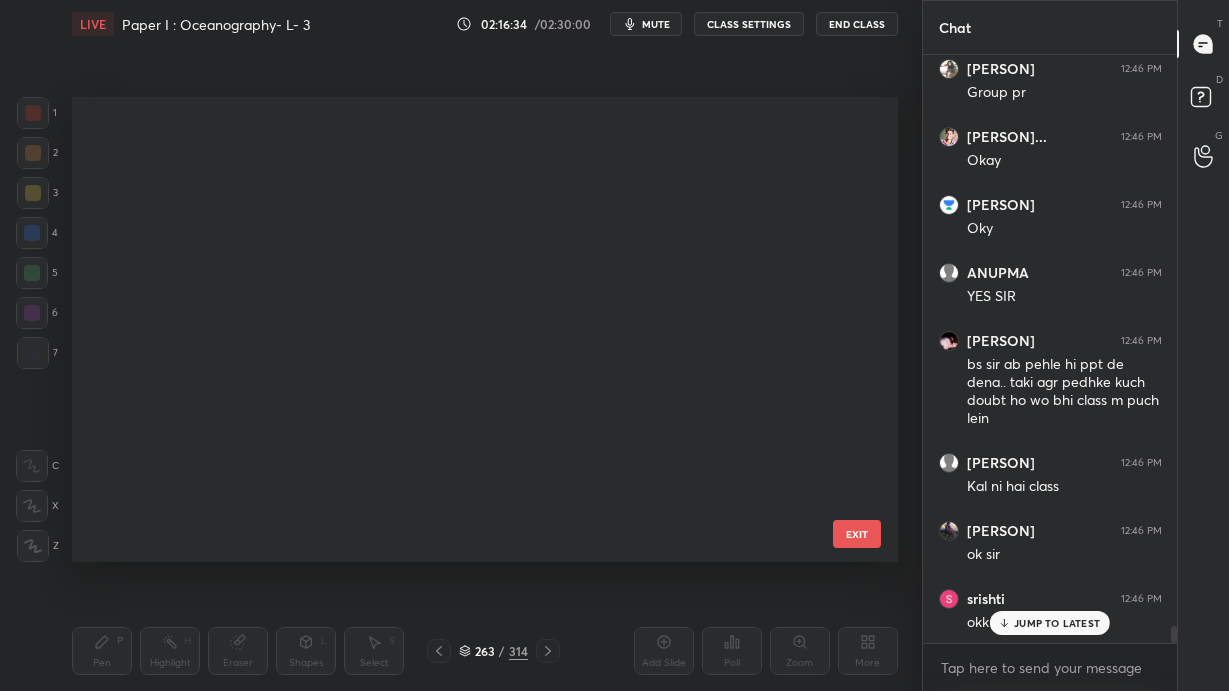 scroll, scrollTop: 11845, scrollLeft: 0, axis: vertical 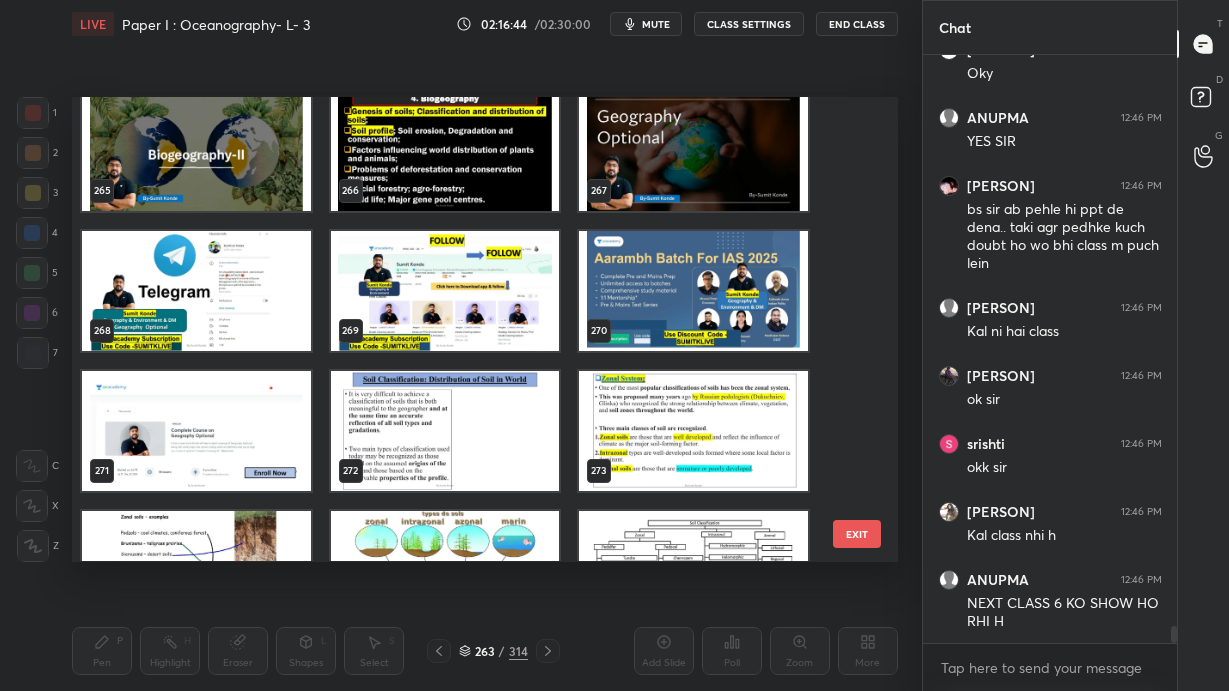 click at bounding box center (445, 151) 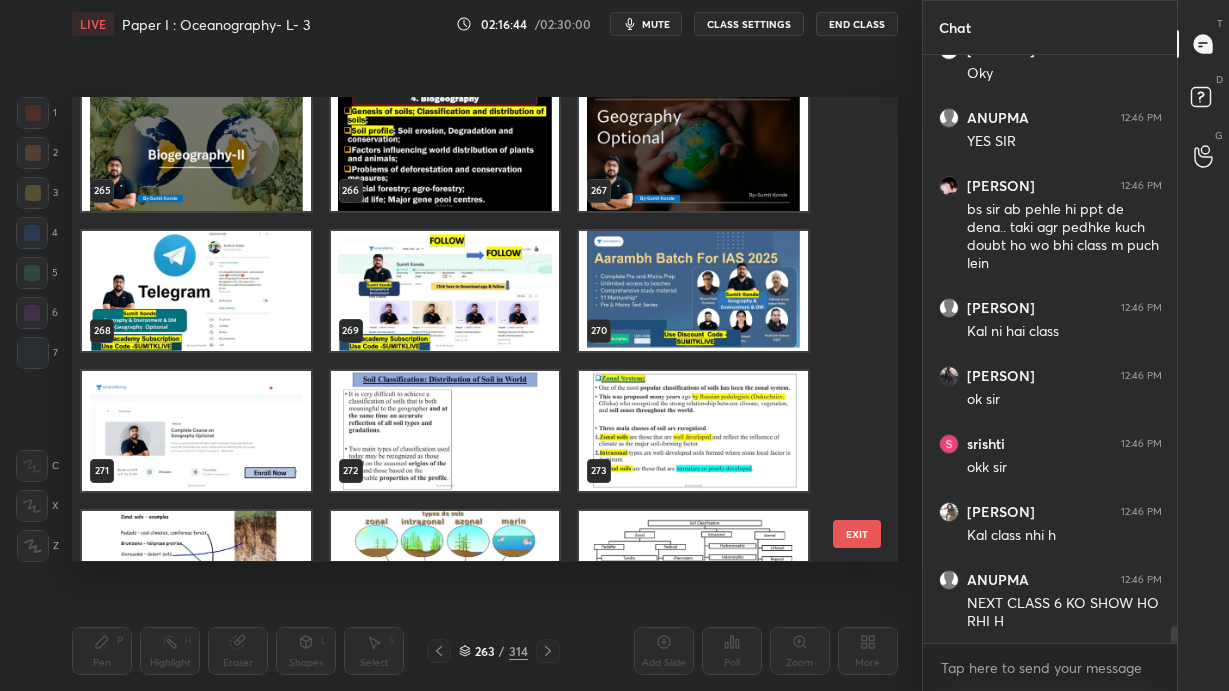 scroll, scrollTop: 12309, scrollLeft: 0, axis: vertical 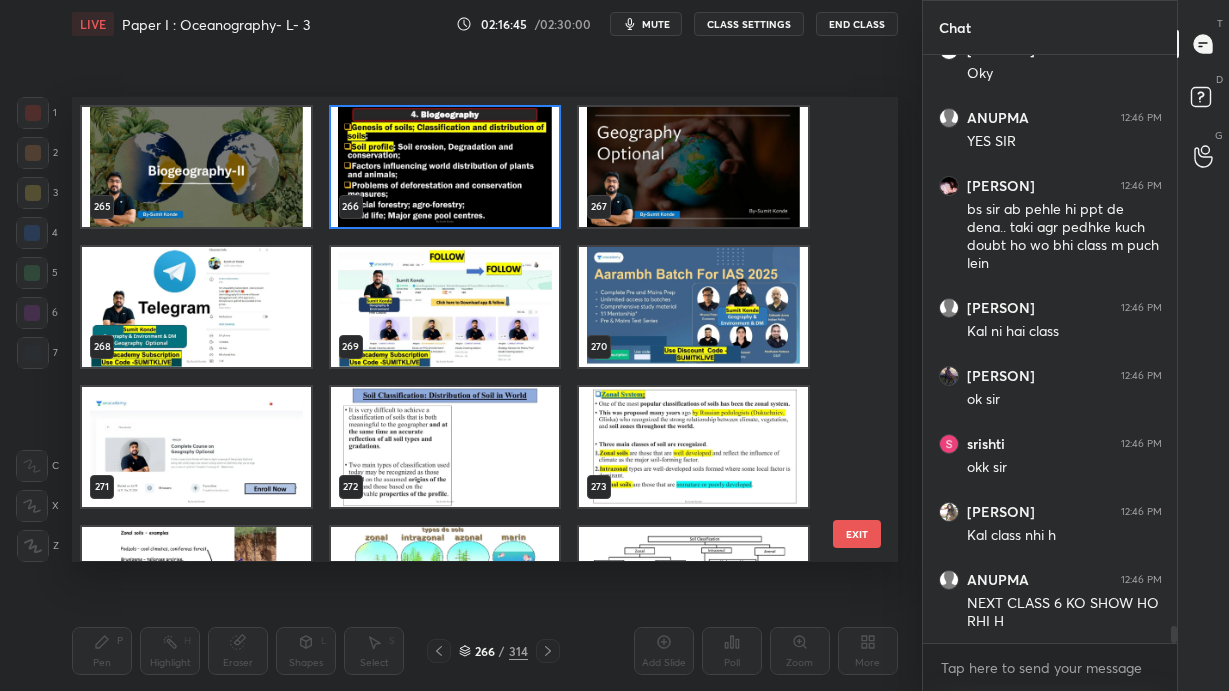 click on "265 266 267 268 269 270 271 272 273 274 275 276 277 278 279" at bounding box center [467, 329] 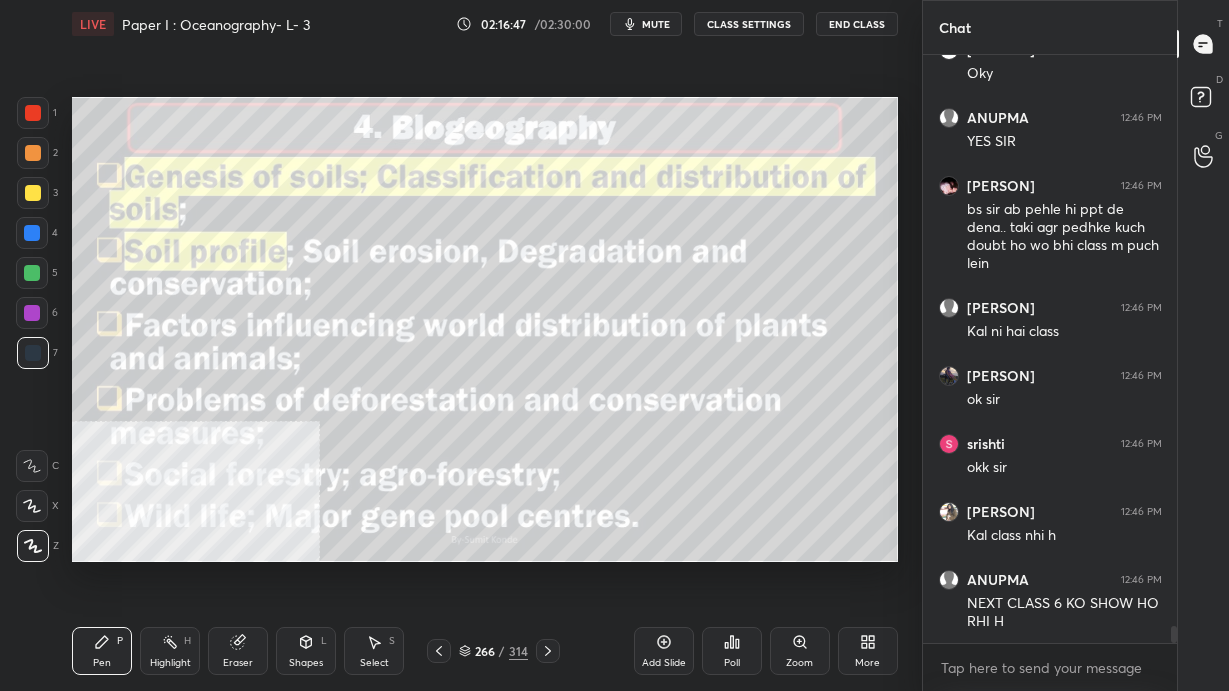 click 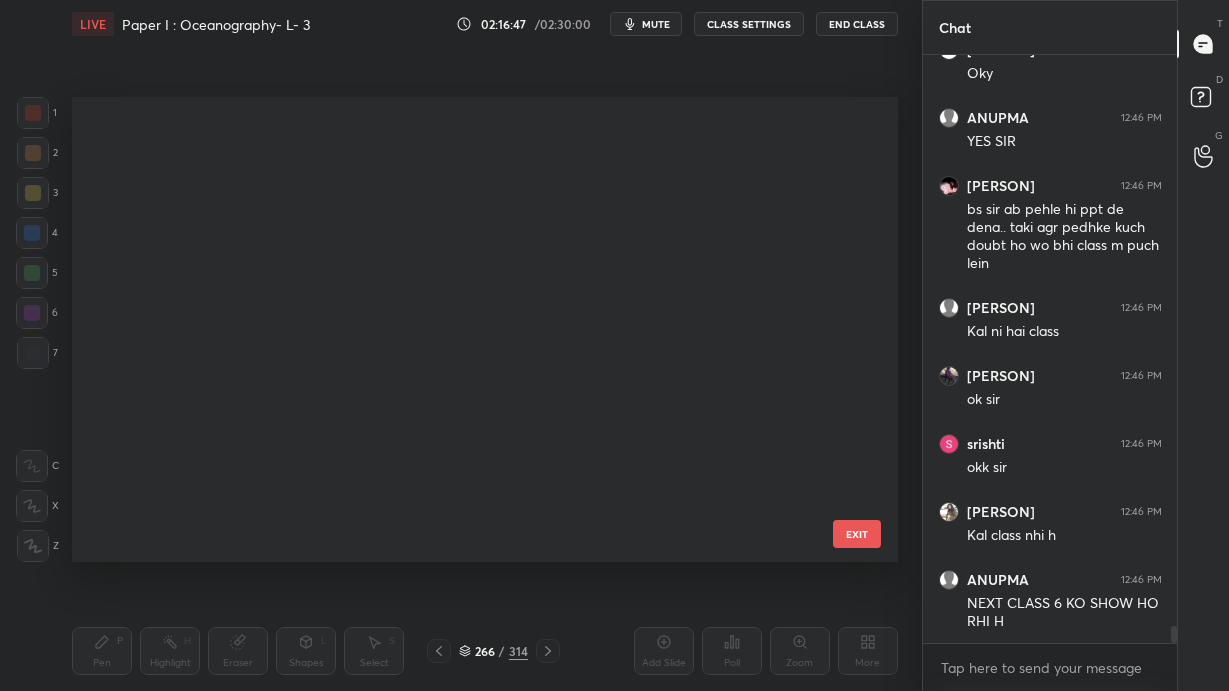 scroll, scrollTop: 11984, scrollLeft: 0, axis: vertical 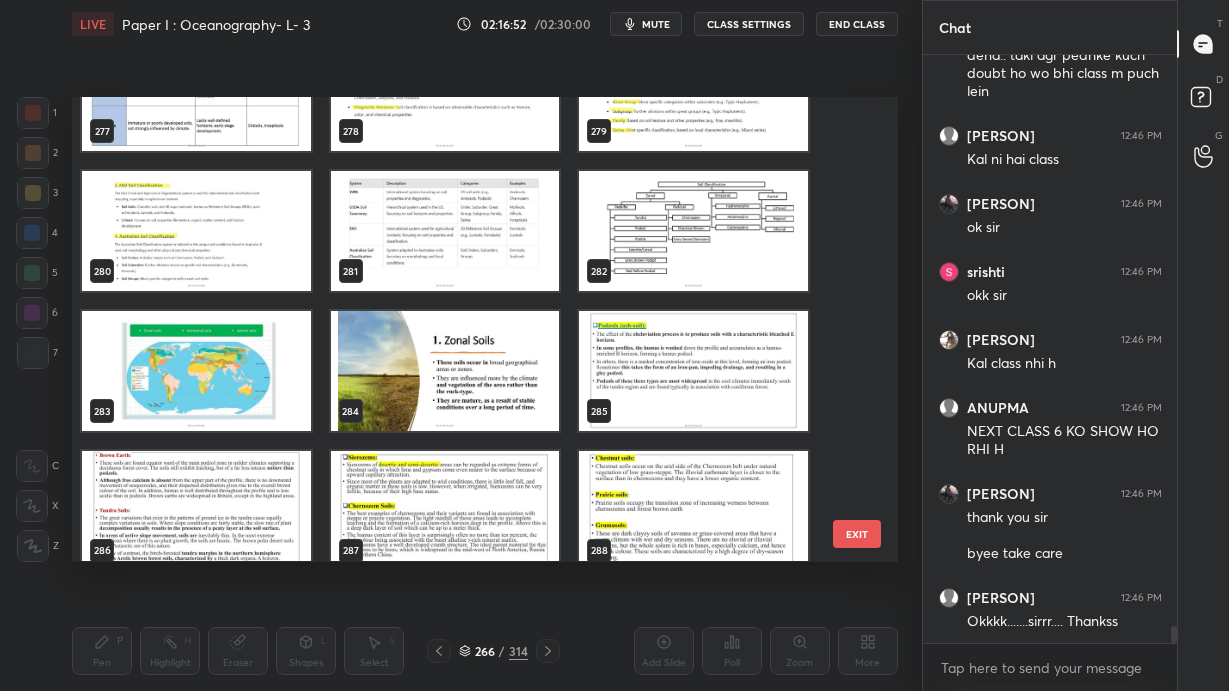 click at bounding box center [693, 232] 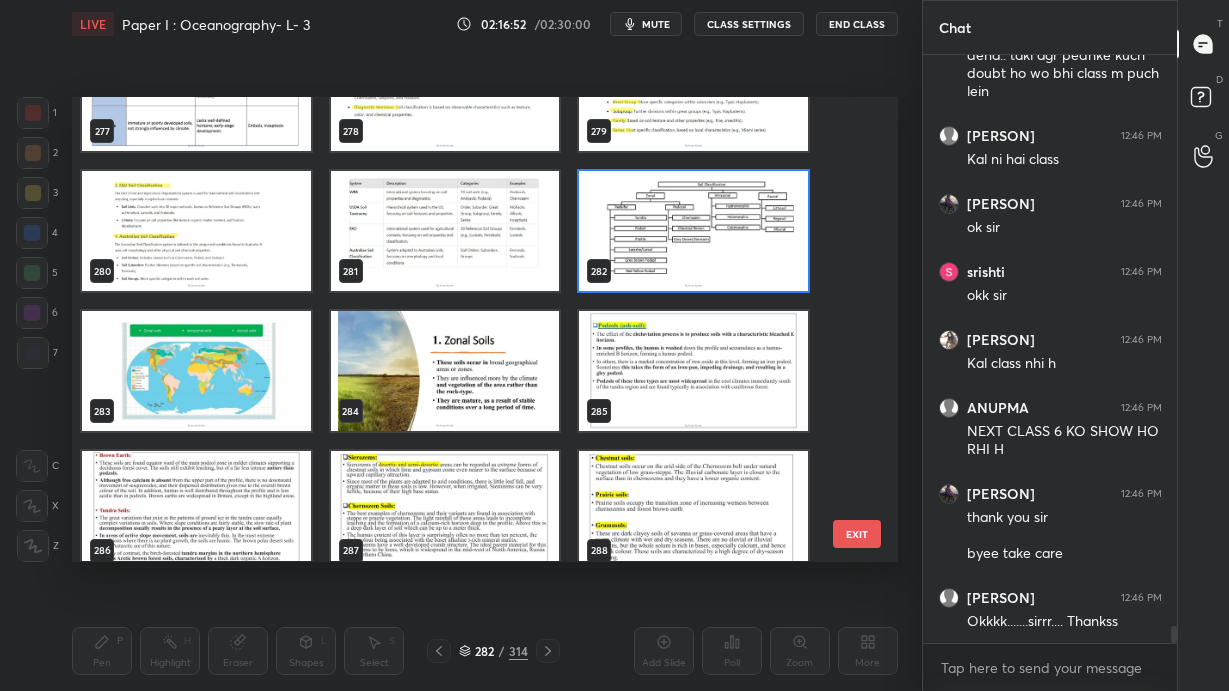 click at bounding box center (693, 232) 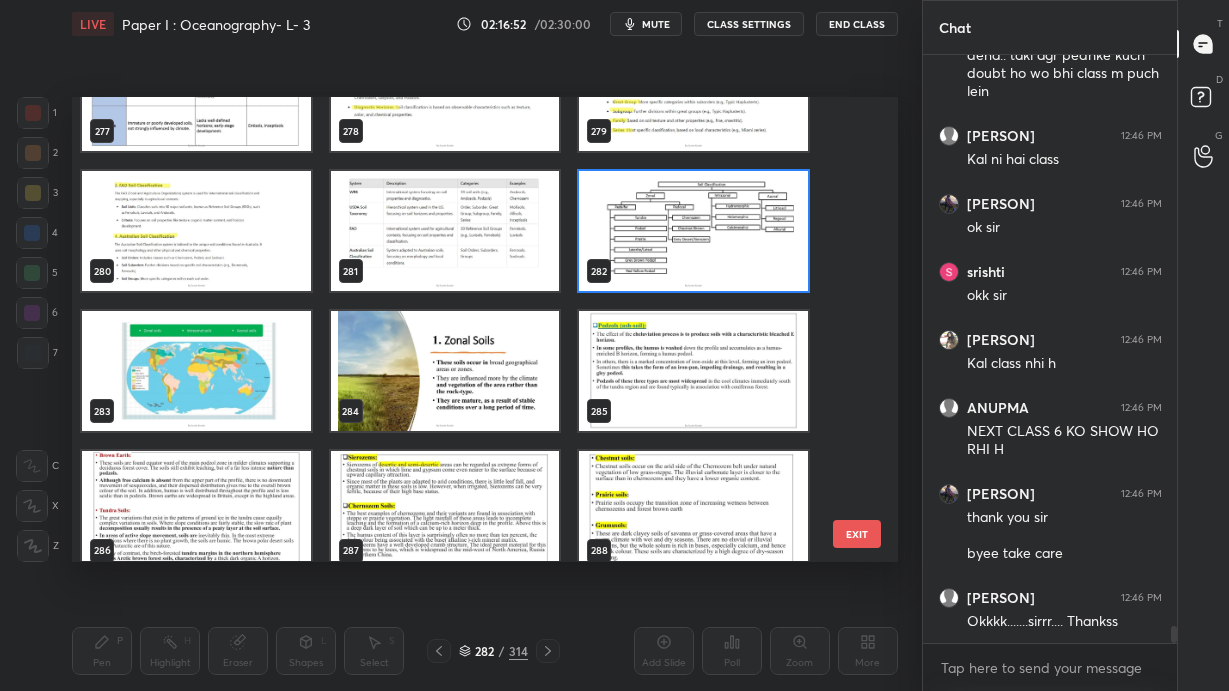 click at bounding box center (693, 232) 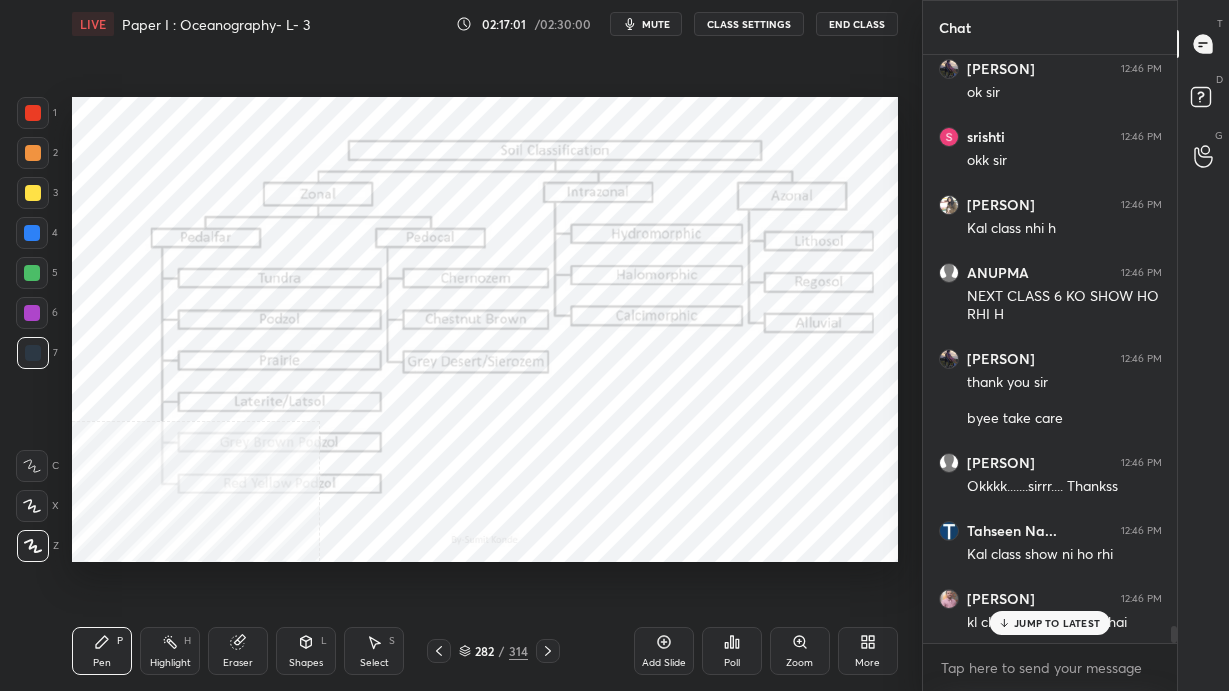 click on "JUMP TO LATEST" at bounding box center (1050, 623) 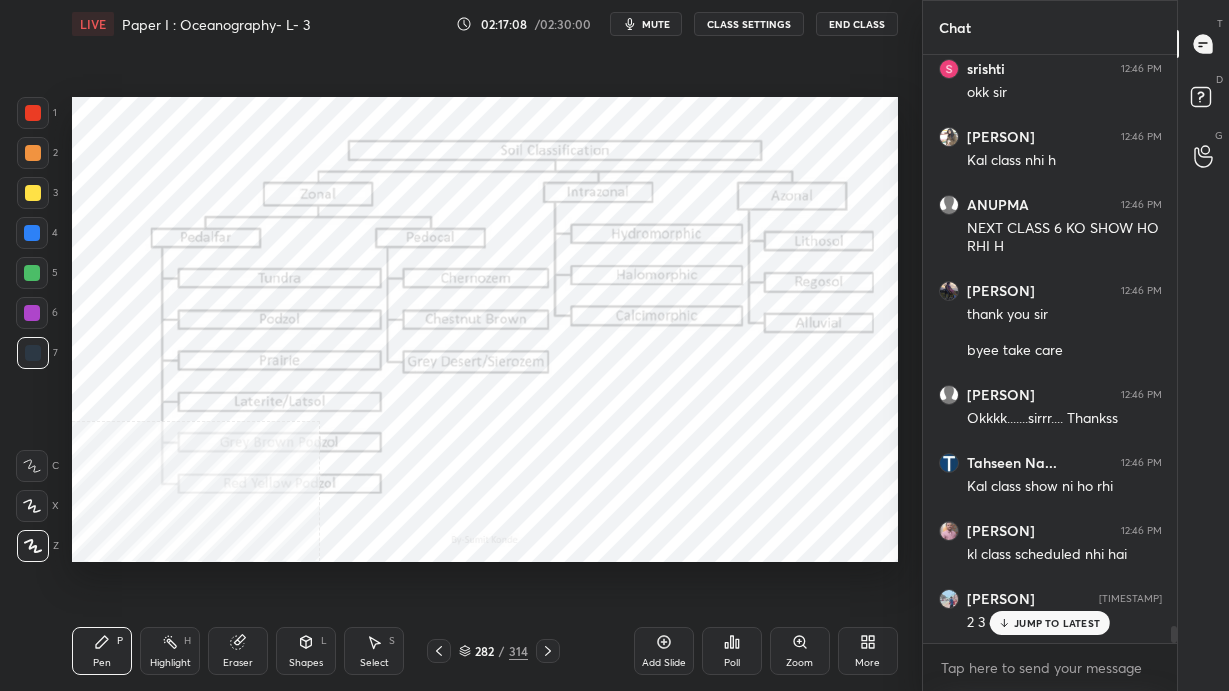 click on "ANUPMA 12:45 PM EXACTLY Dnyaneshwa... 12:45 PM Where get ppt Arti 12:45 PM Yes Arti 12:46 PM Group pr Dnyaneshwa... 12:46 PM Okay Vishesh 12:46 PM Oky ANUPMA 12:46 PM YES SIR Monika 12:46 PM bs sir ab pehle hi ppt de dena.. taki agr pedhke kuch doubt ho wo bhi class m puch lein Isha 12:46 PM Kal ni hai class Manisha 12:46 PM ok sir srishti 12:46 PM okk sir Arti 12:46 PM Kal class nhi h ANUPMA 12:46 PM NEXT CLASS 6 KO SHOW HO RHI H Manisha 12:46 PM thank you sir
byee take care Nitya 12:46 PM Okkkk.......sirrr.... Thankss Tahseen Na... 12:46 PM Kal class show ni ho rhi Shubhendra 12:46 PM kl class scheduled nhi hai Mayank 12:47 PM 2 3 din class nhi hai JUMP TO LATEST" at bounding box center [1050, 349] 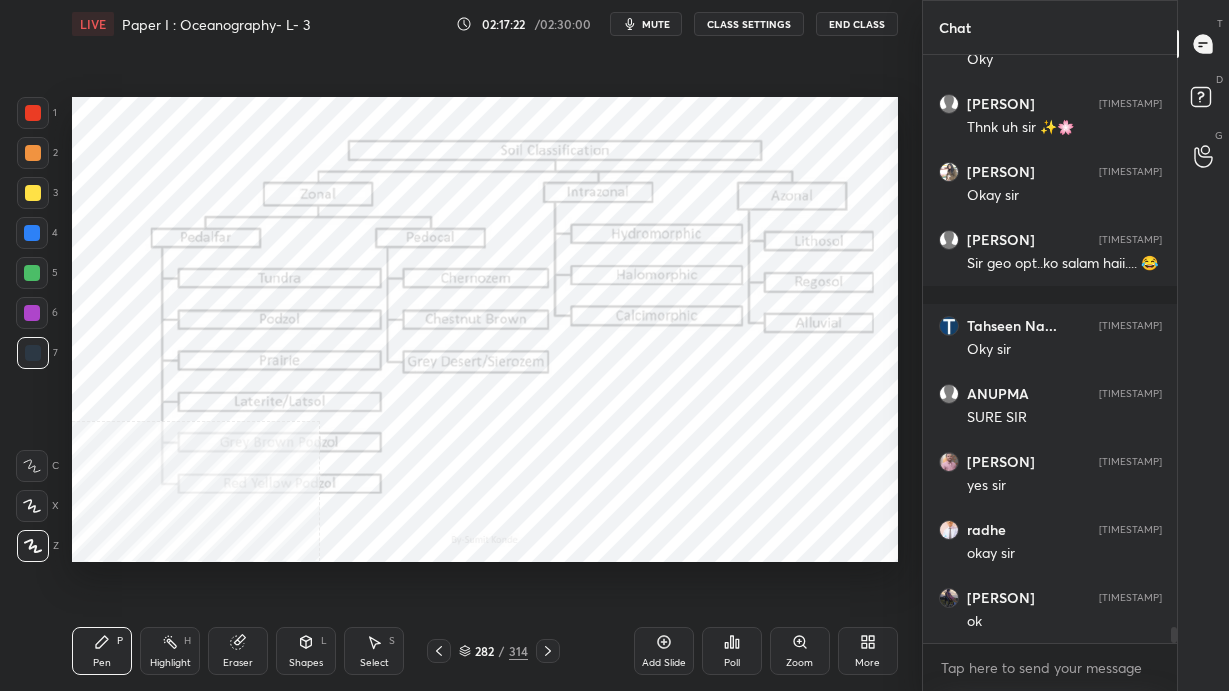 click on "More" at bounding box center [868, 651] 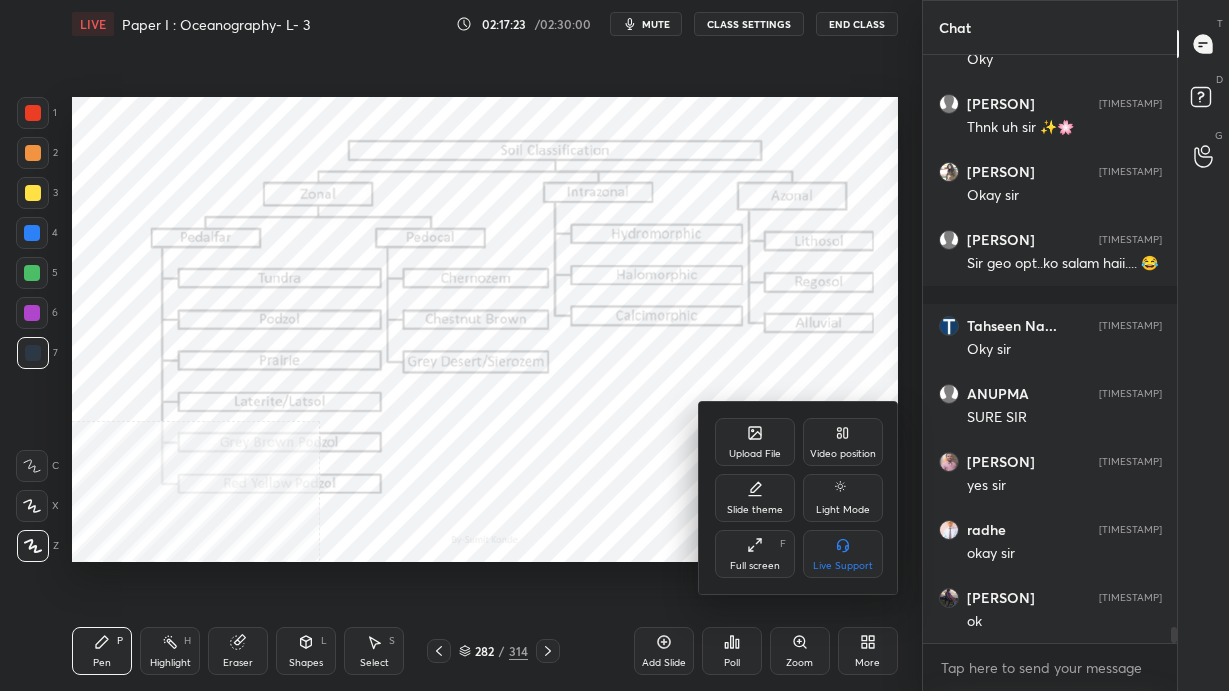 click on "Full screen" at bounding box center [755, 566] 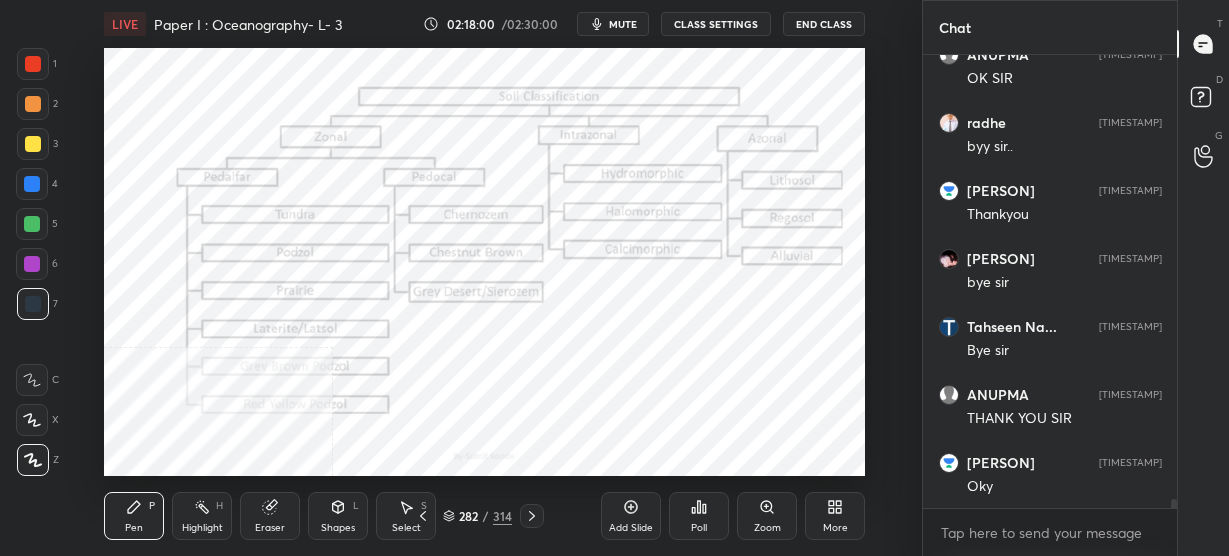 click on "Add Slide" at bounding box center (631, 516) 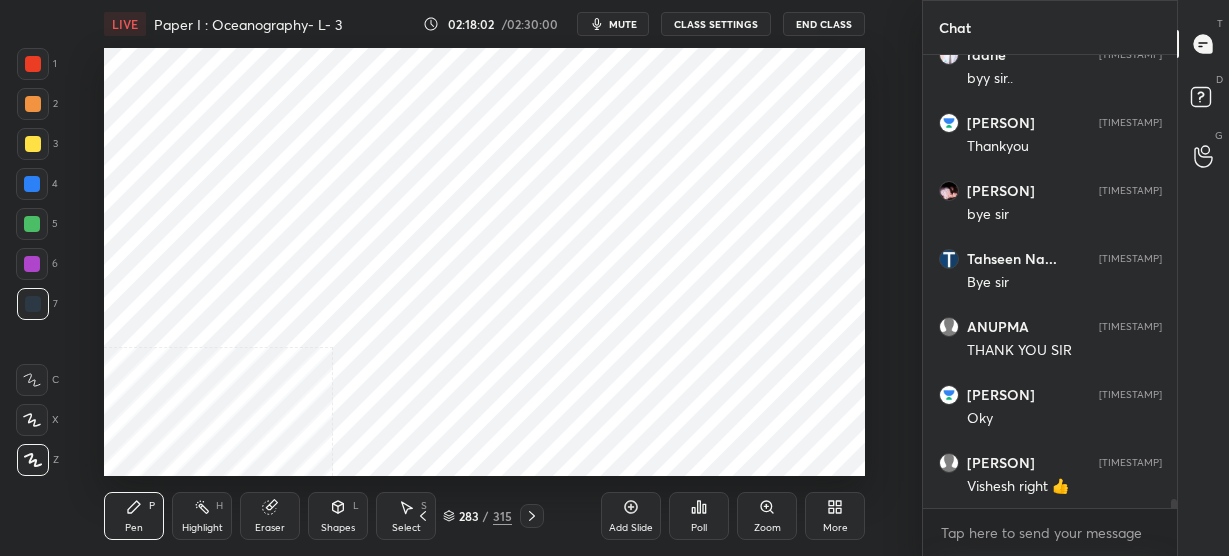 click on "mute" at bounding box center [623, 24] 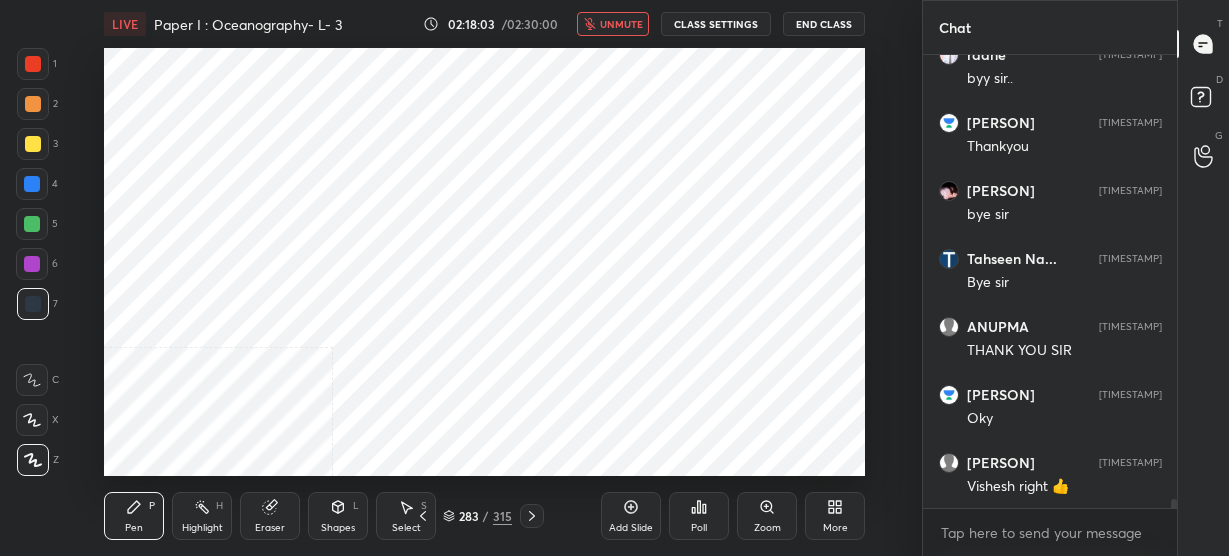 click on "End Class" at bounding box center [824, 24] 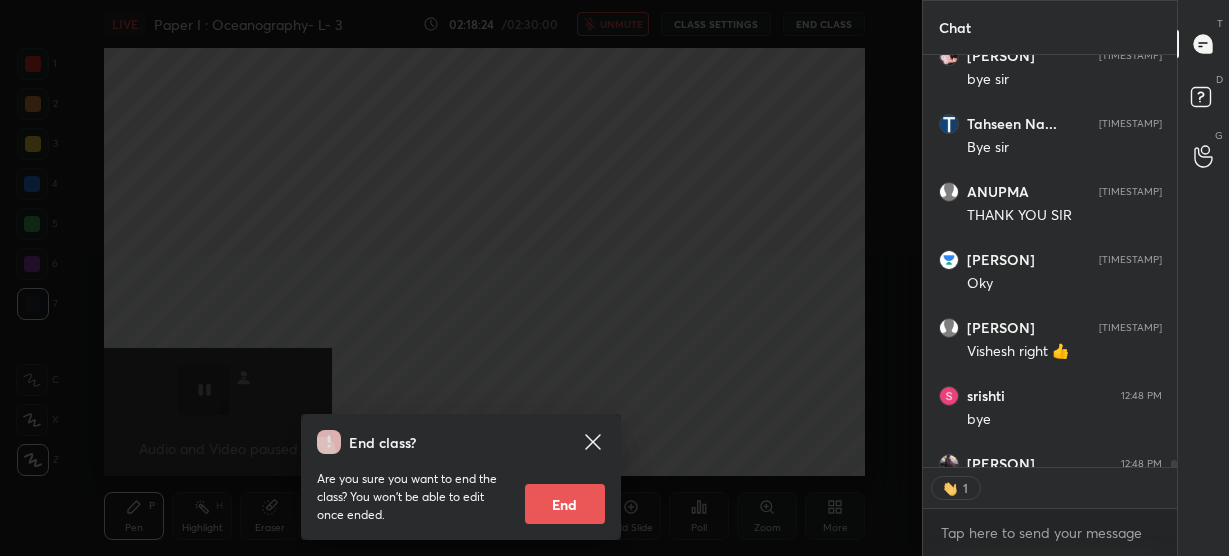 scroll, scrollTop: 22513, scrollLeft: 0, axis: vertical 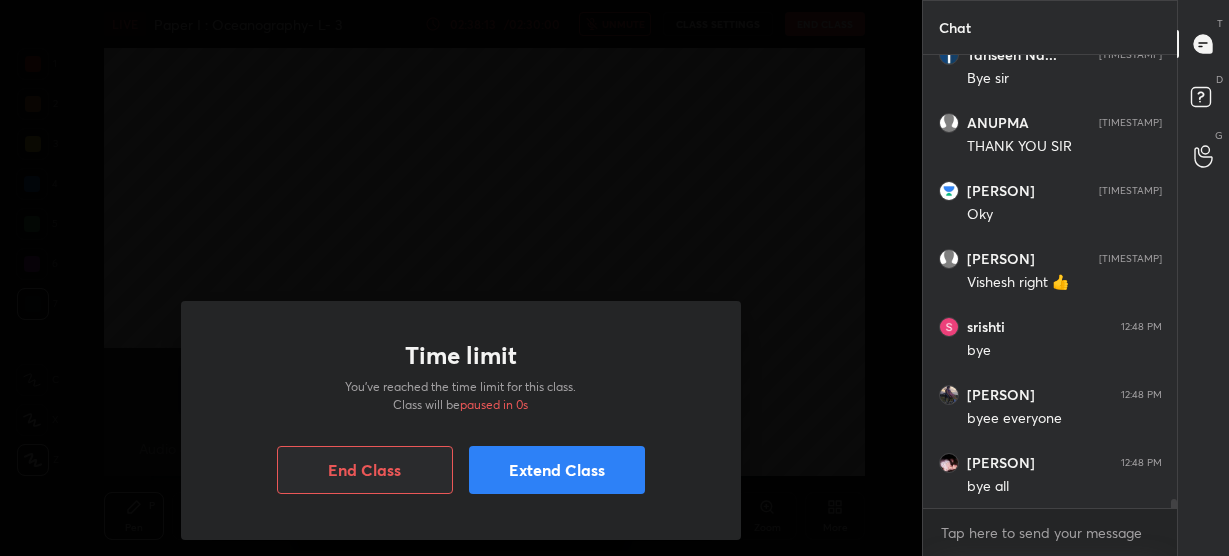 click on "End Class" at bounding box center [365, 470] 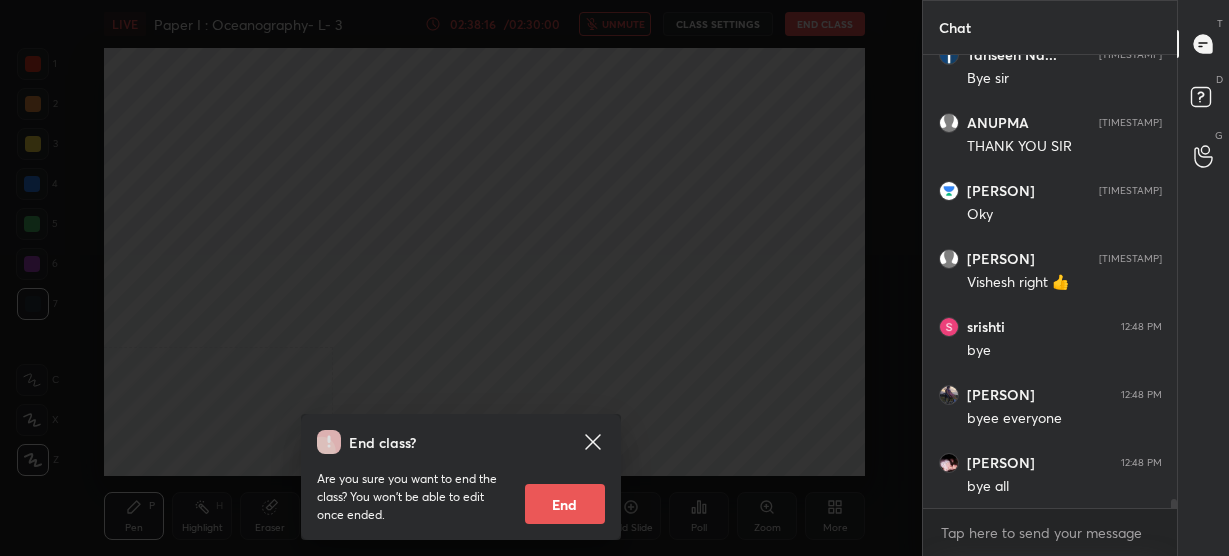 click on "End" at bounding box center [565, 504] 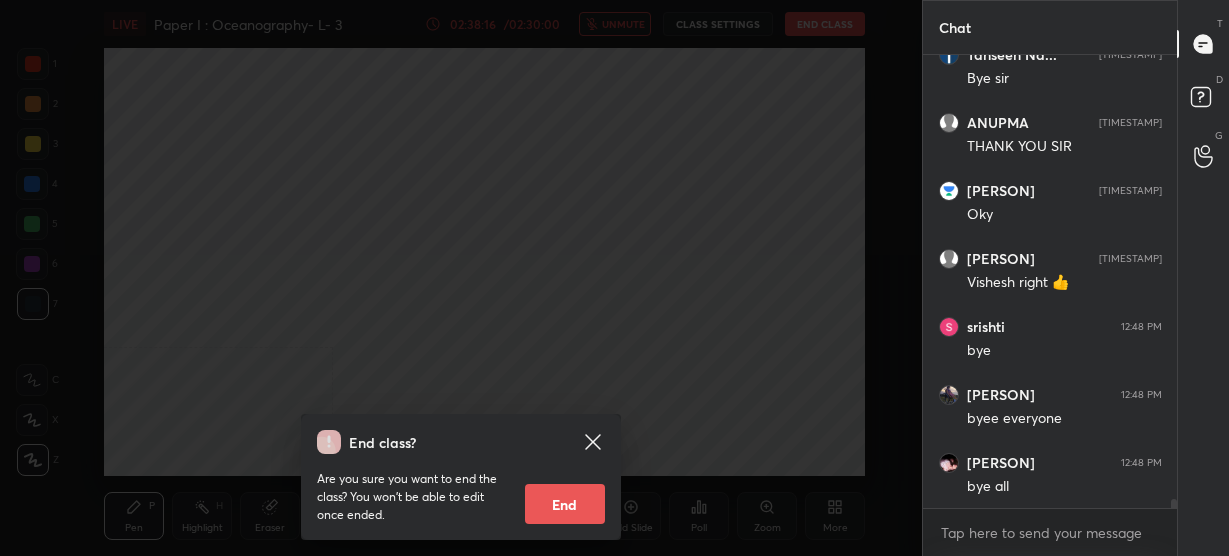 type on "x" 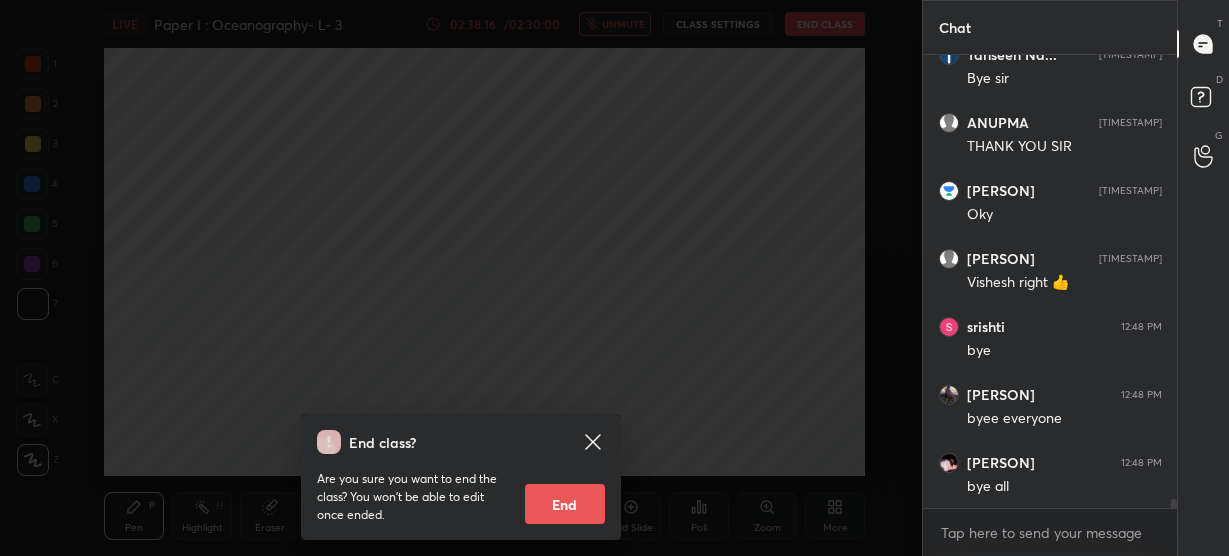 scroll, scrollTop: 428, scrollLeft: 954, axis: both 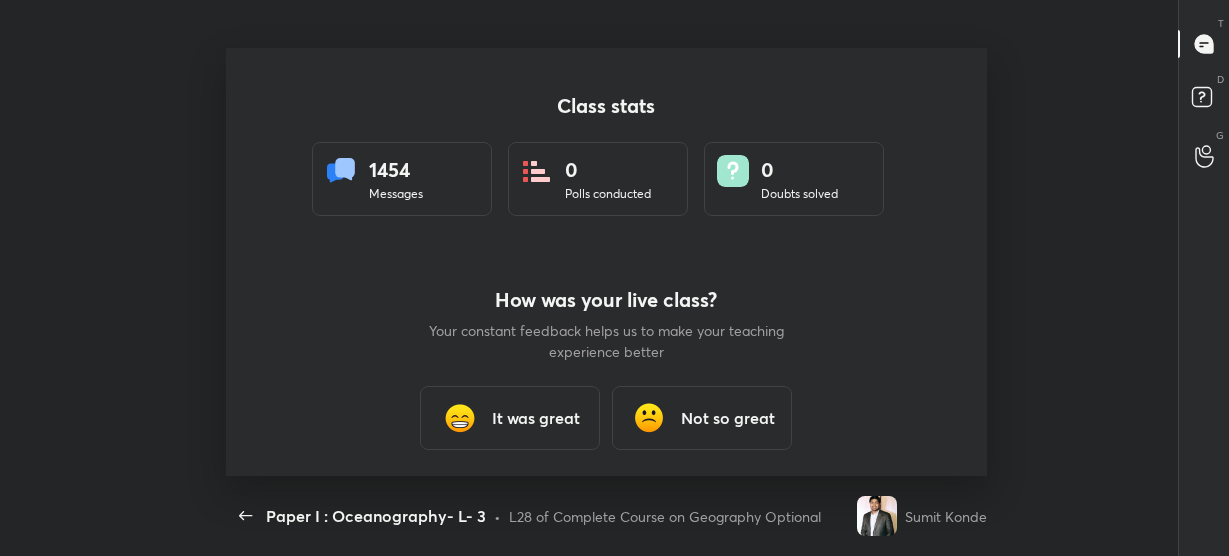 click at bounding box center (460, 418) 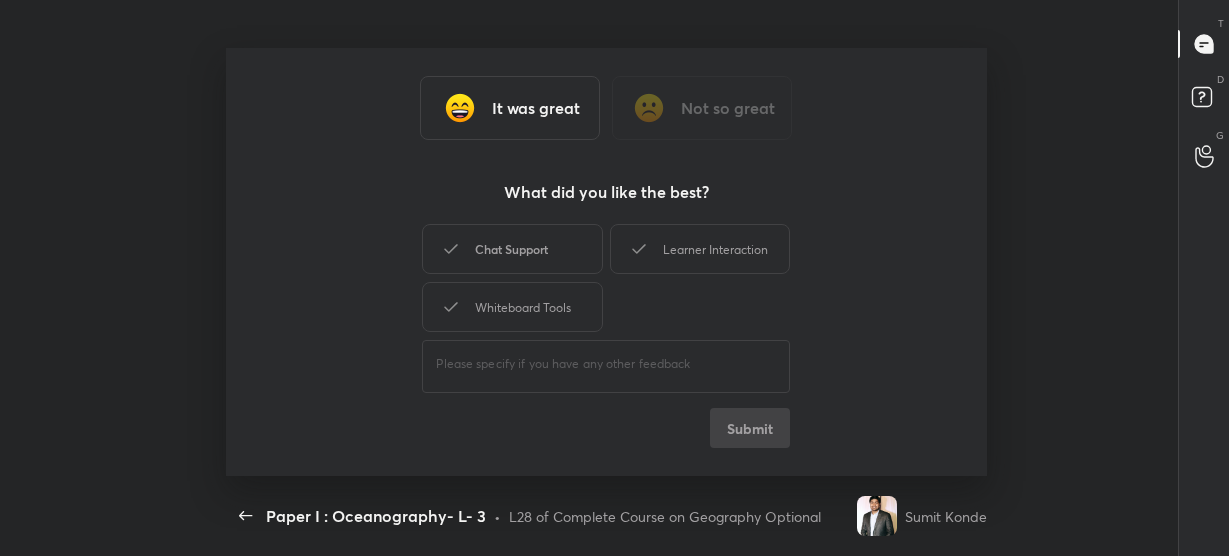 click on "Chat Support" at bounding box center [512, 249] 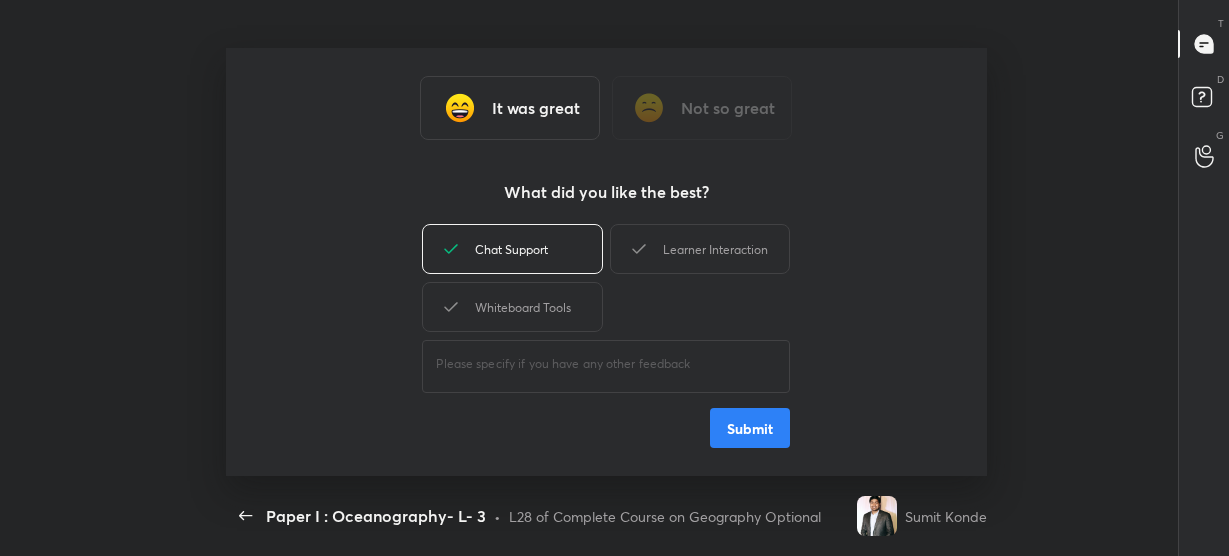 click on "Submit" at bounding box center [750, 428] 